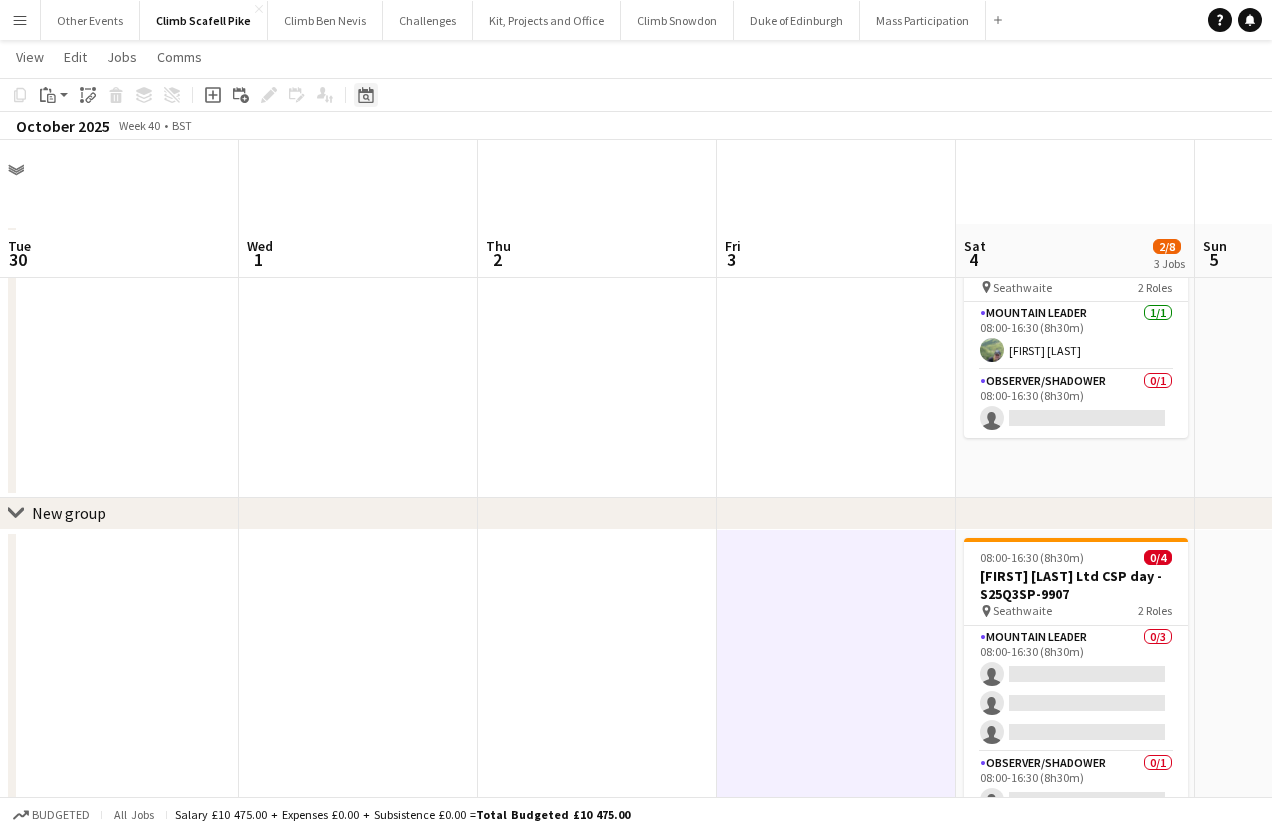 scroll, scrollTop: 90, scrollLeft: 0, axis: vertical 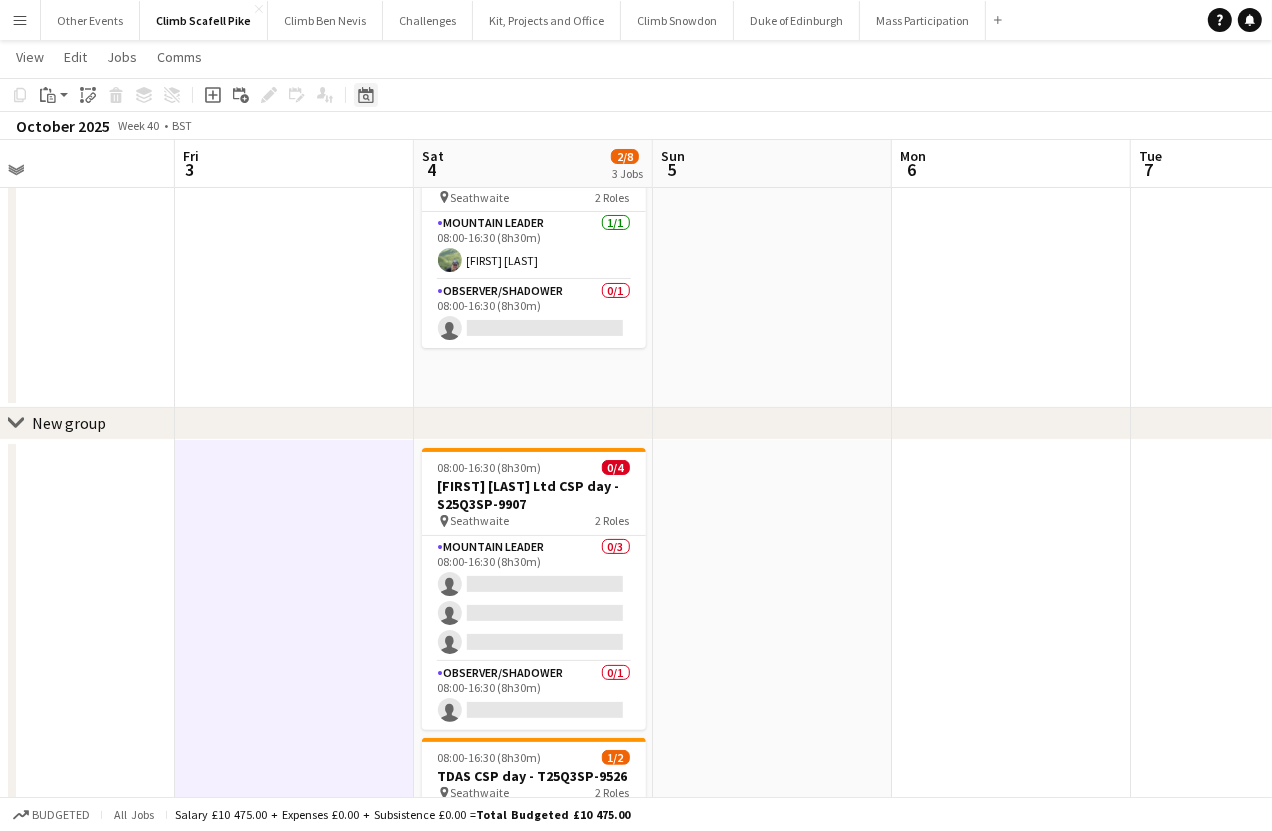 click 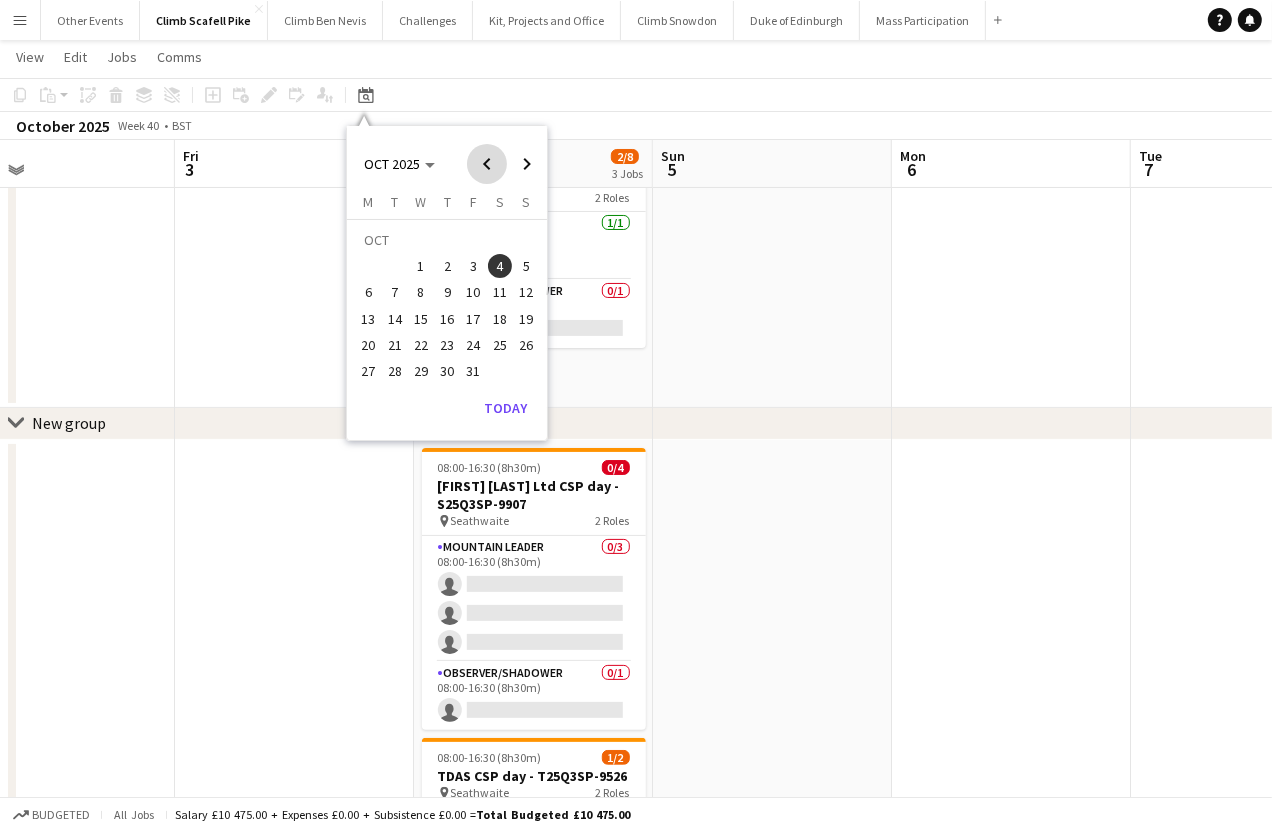 click at bounding box center (487, 164) 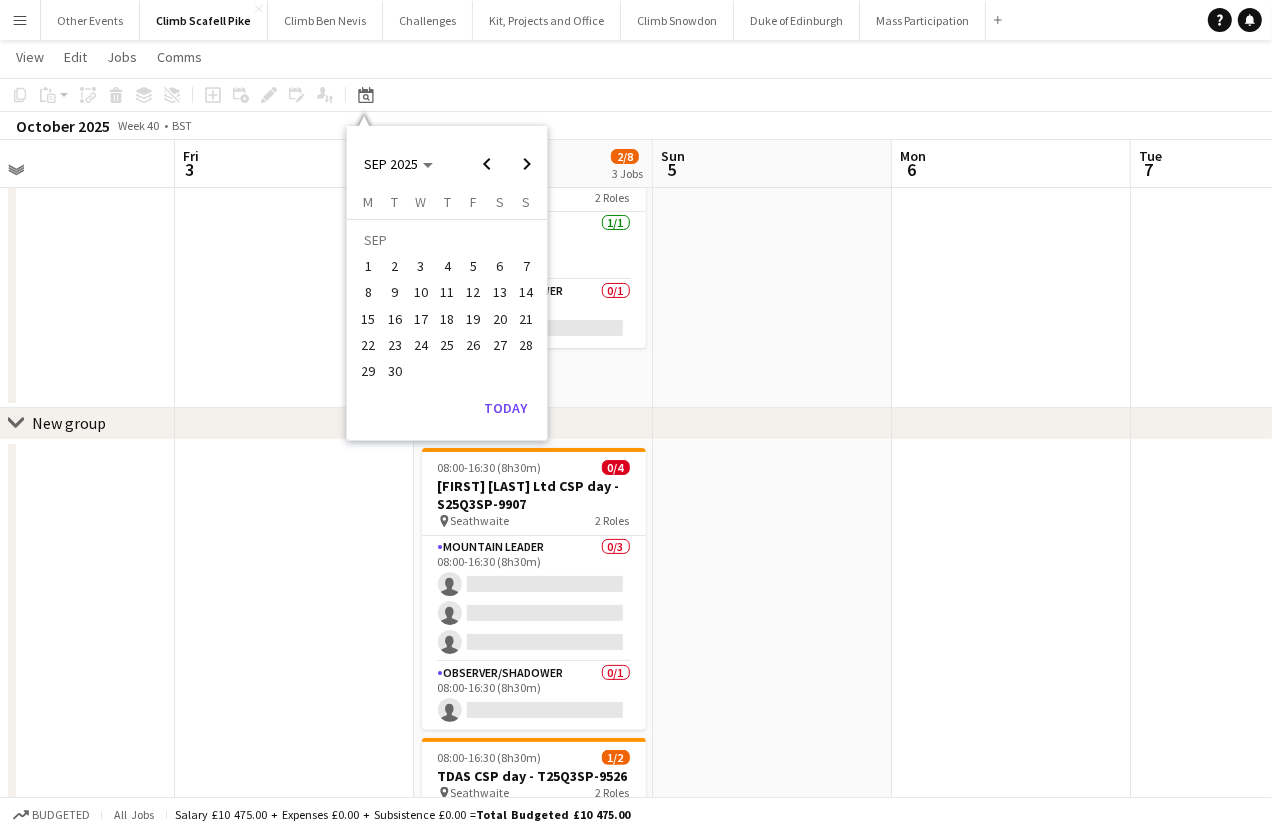 click on "18" at bounding box center (447, 319) 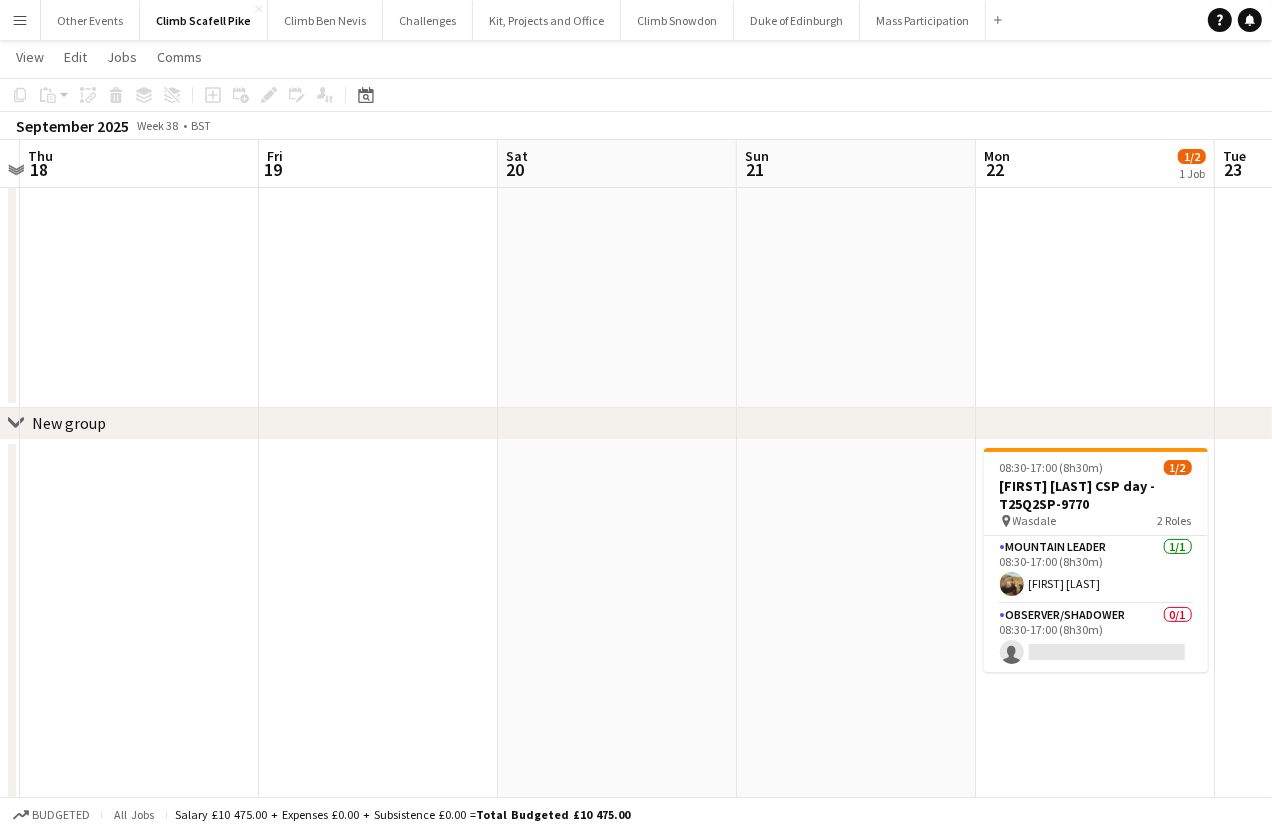 drag, startPoint x: 758, startPoint y: 564, endPoint x: 509, endPoint y: 296, distance: 365.82098 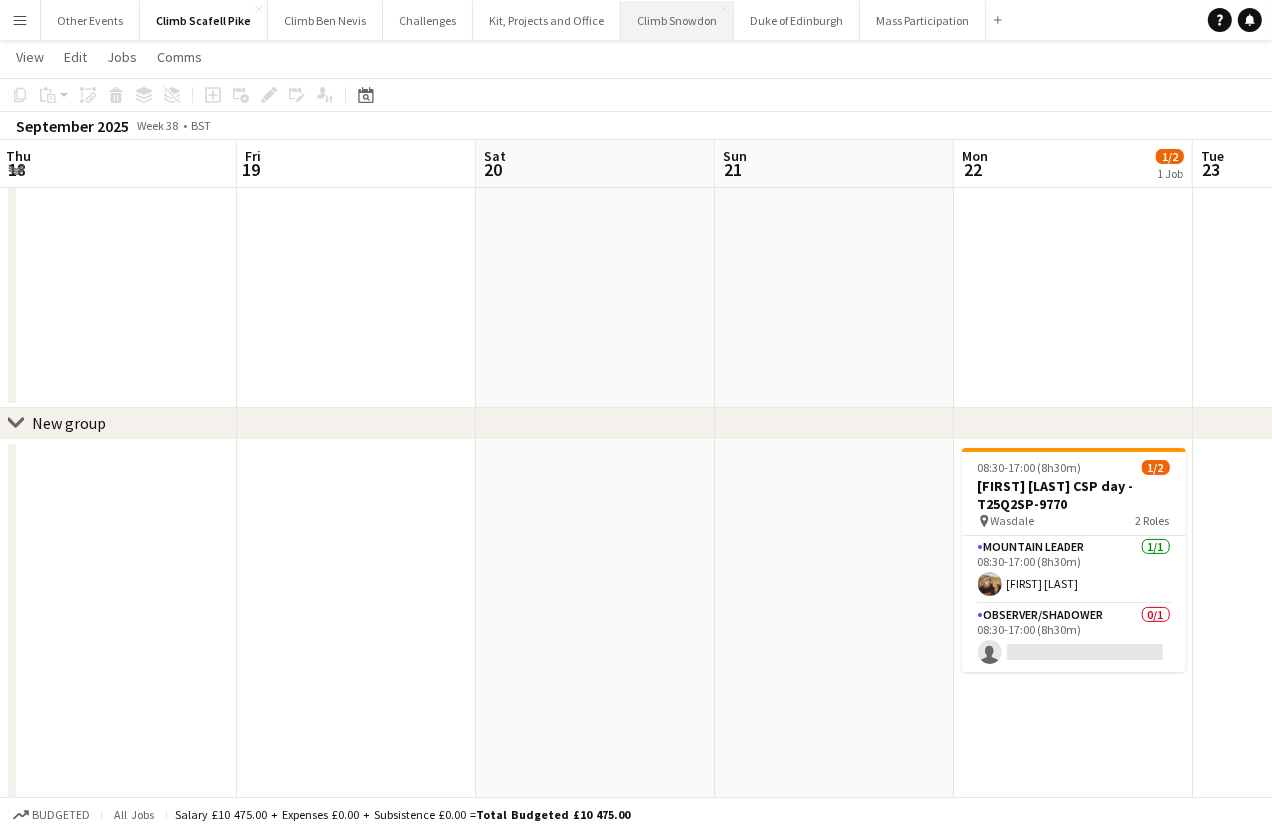 click on "Climb Snowdon
Close" at bounding box center (677, 20) 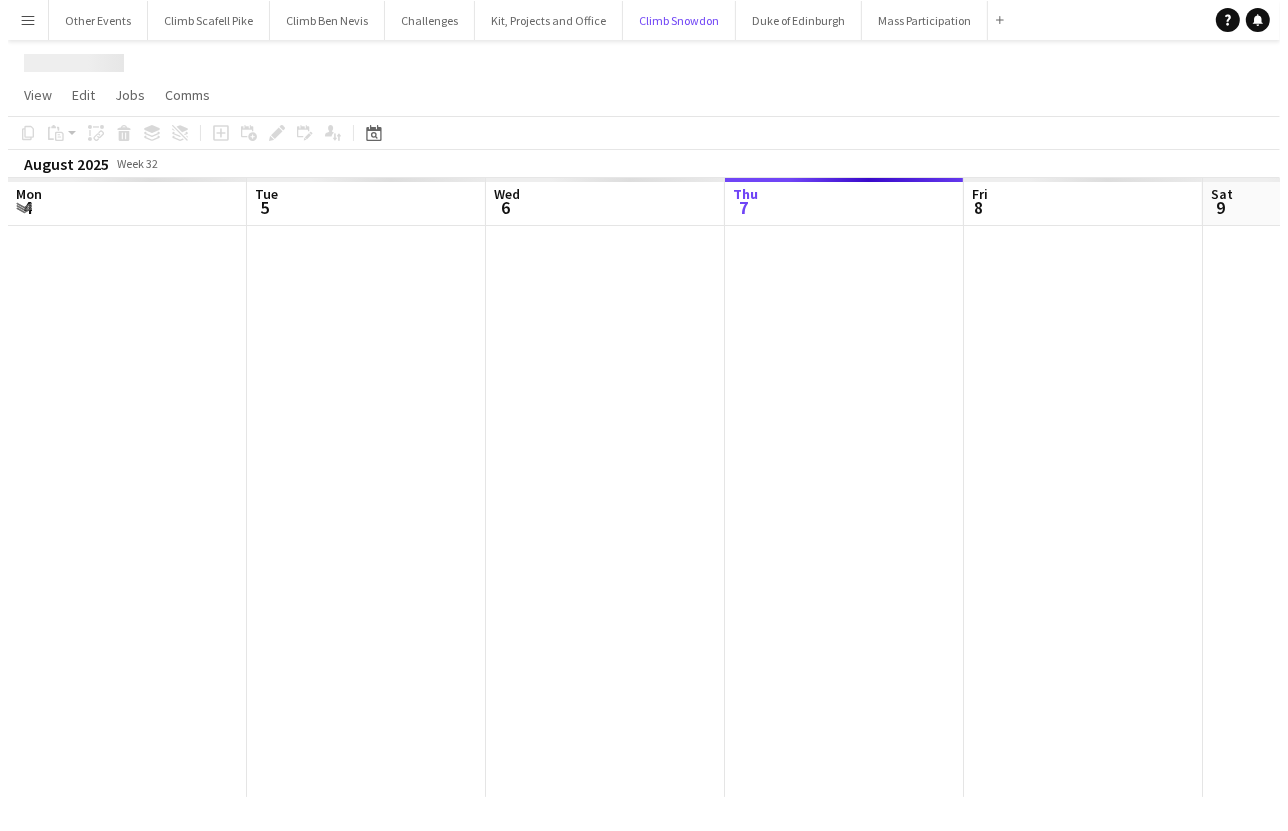 scroll, scrollTop: 0, scrollLeft: 0, axis: both 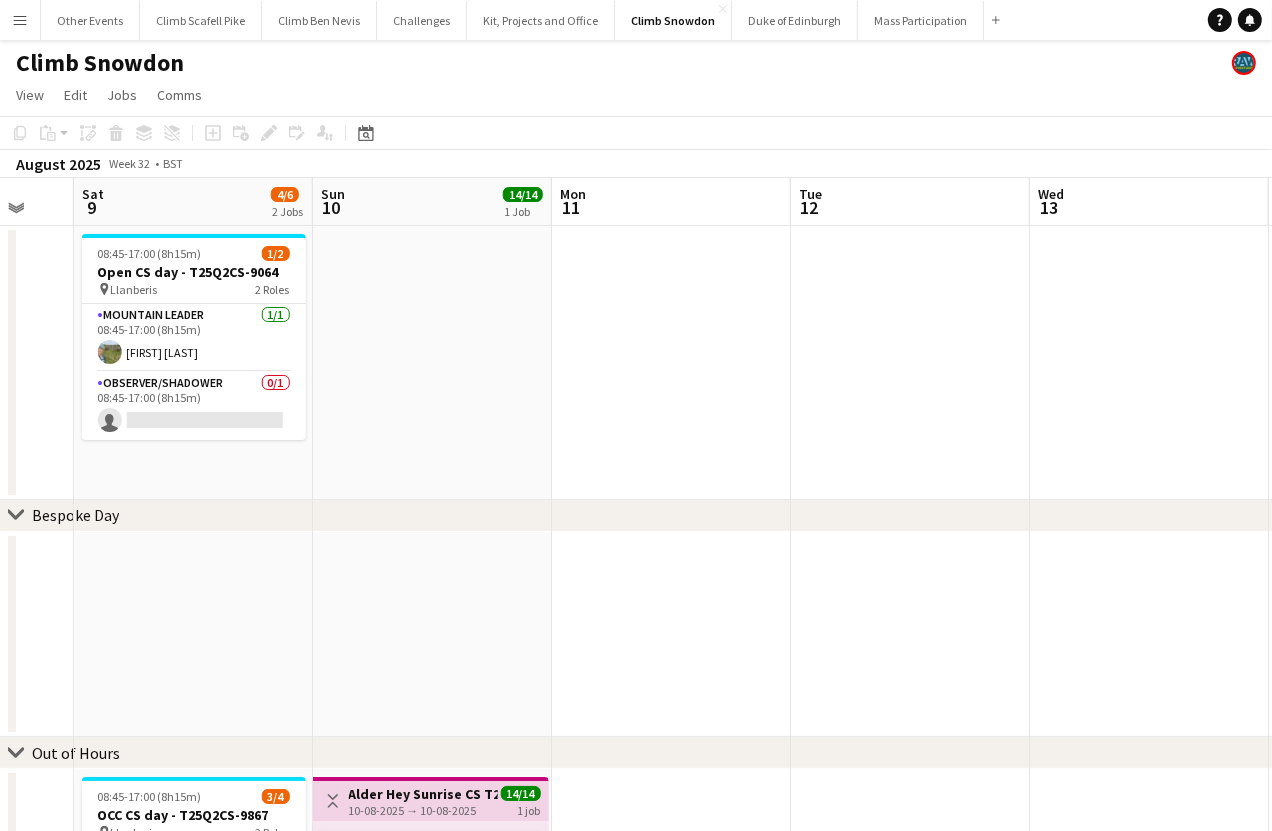drag, startPoint x: 1124, startPoint y: 395, endPoint x: 71, endPoint y: 395, distance: 1053 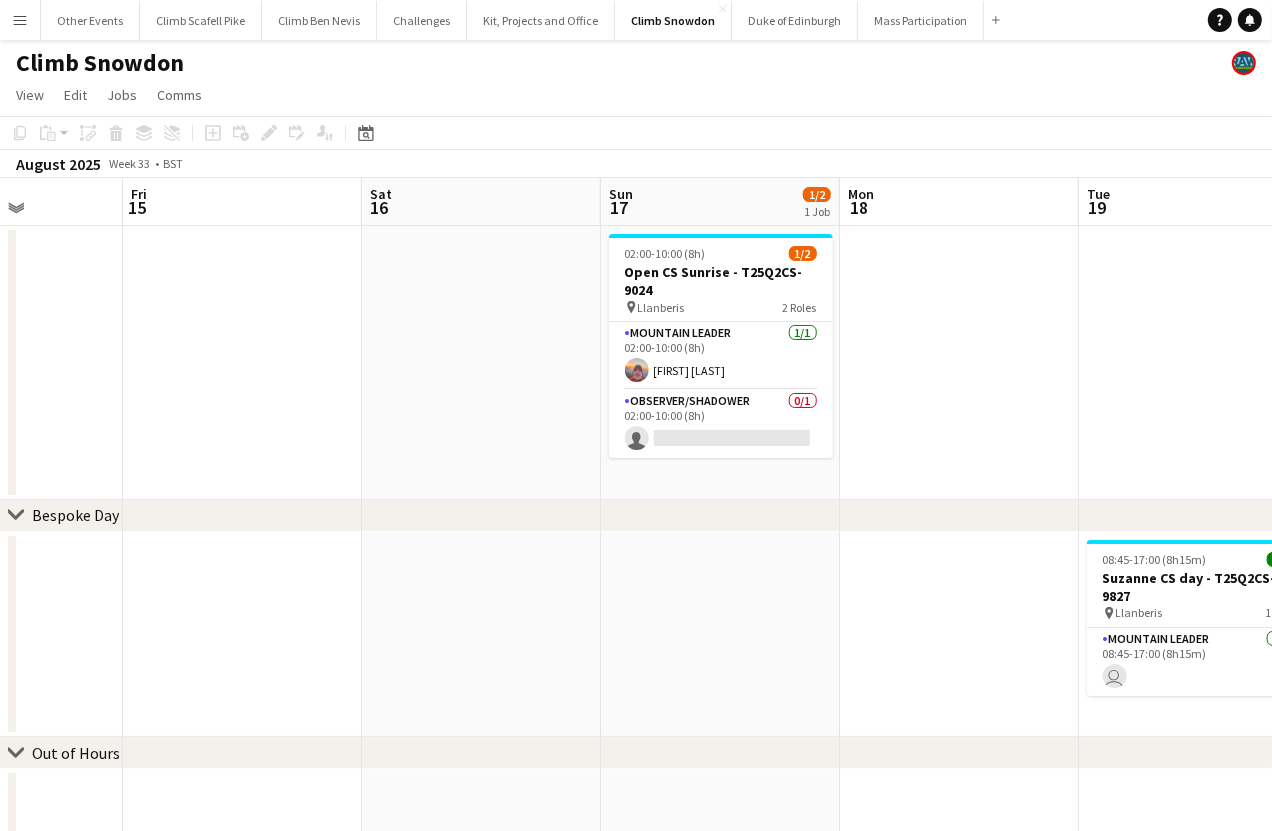 click on "Menu
Boards
Boards   Boards   All jobs   Status
Workforce
Workforce   My Workforce   Recruiting
Comms
Comms
Pay
Pay   Approvals   Payments   Reports
Platform Settings
Platform Settings   App settings   Your settings   Profiles
Training Academy
Training Academy
Knowledge Base
Knowledge Base
Product Updates
Product Updates   Log Out   Privacy   Other Events
Close
Climb Scafell Pike
Close
Climb Ben Nevis
Close
Challenges
Close
Kit, Projects and Office
Close
Climb Snowdon
Close
Duke of Edinburgh
Close
Mass Participation
Close" at bounding box center (636, 567) 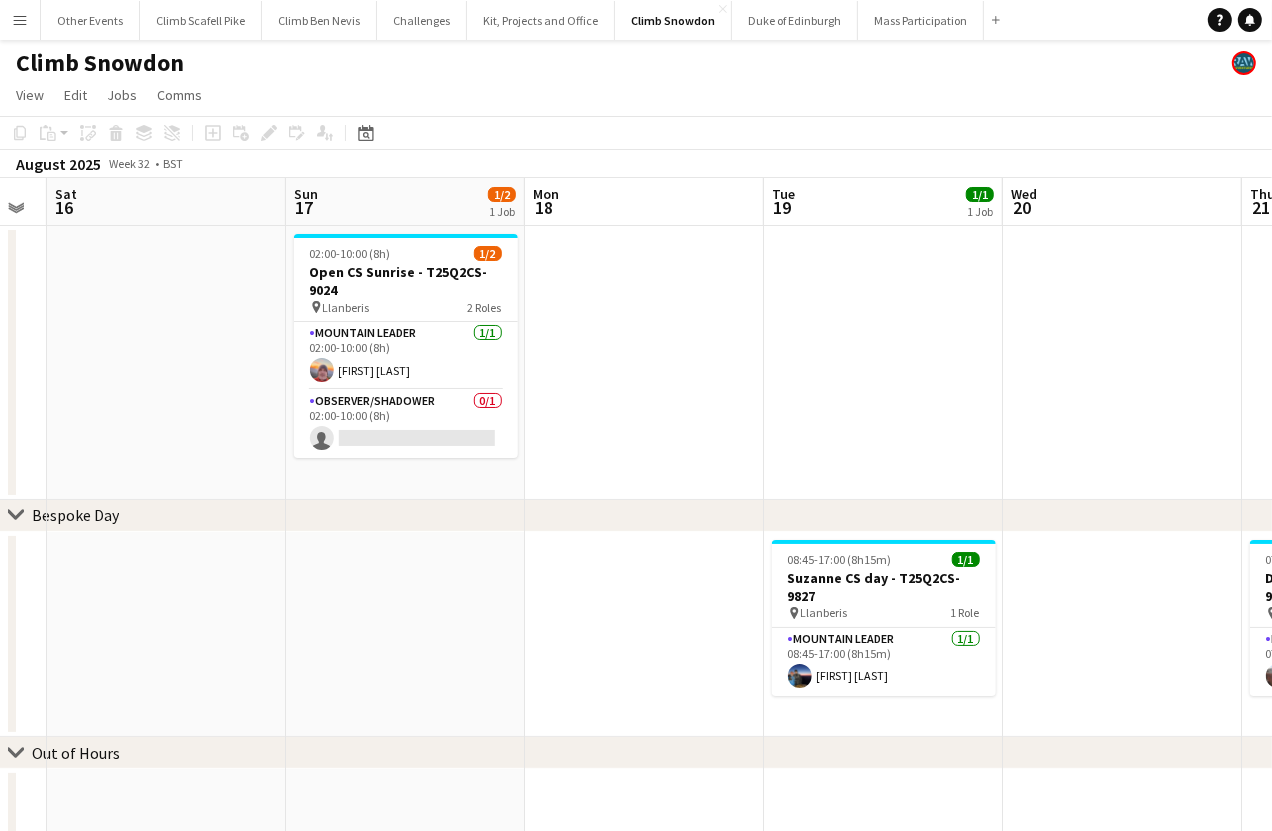 drag, startPoint x: 916, startPoint y: 416, endPoint x: 298, endPoint y: 509, distance: 624.9584 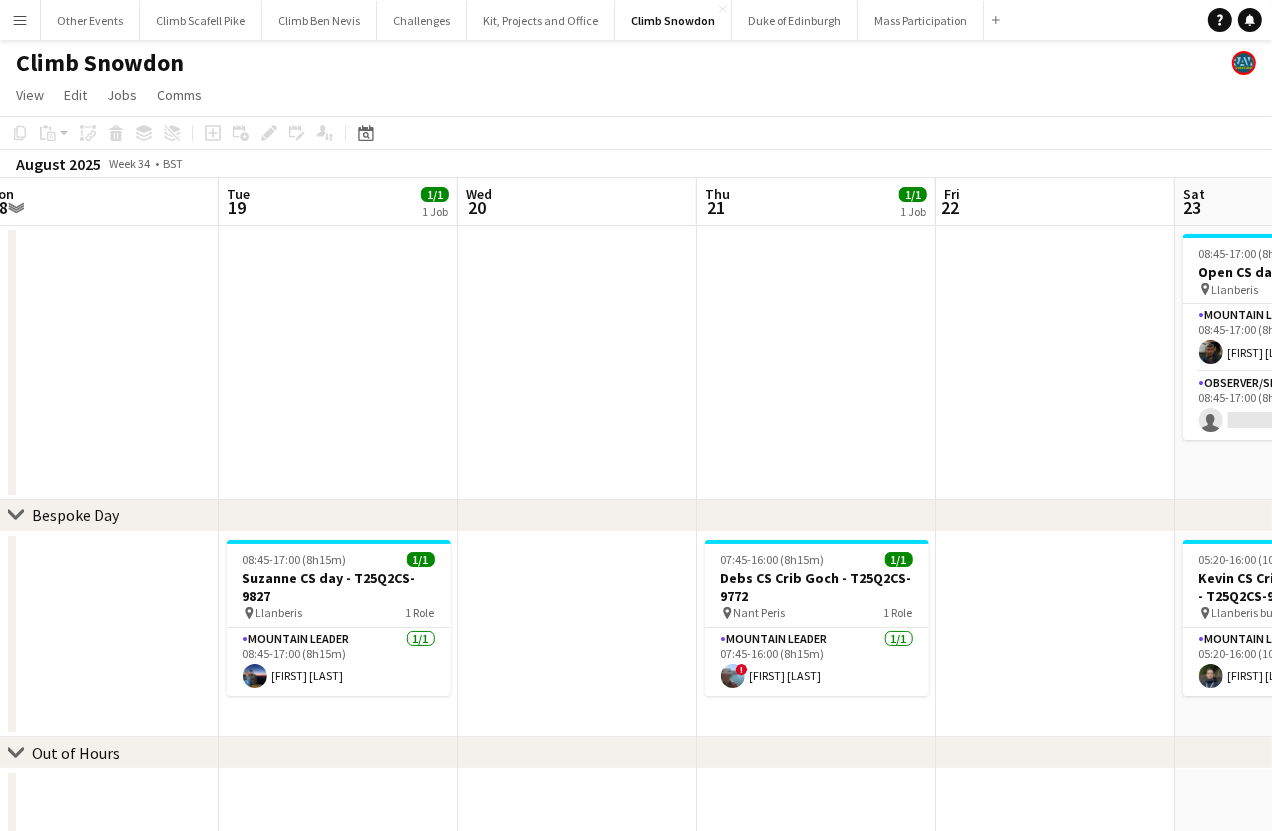 drag, startPoint x: 823, startPoint y: 431, endPoint x: 343, endPoint y: 467, distance: 481.3481 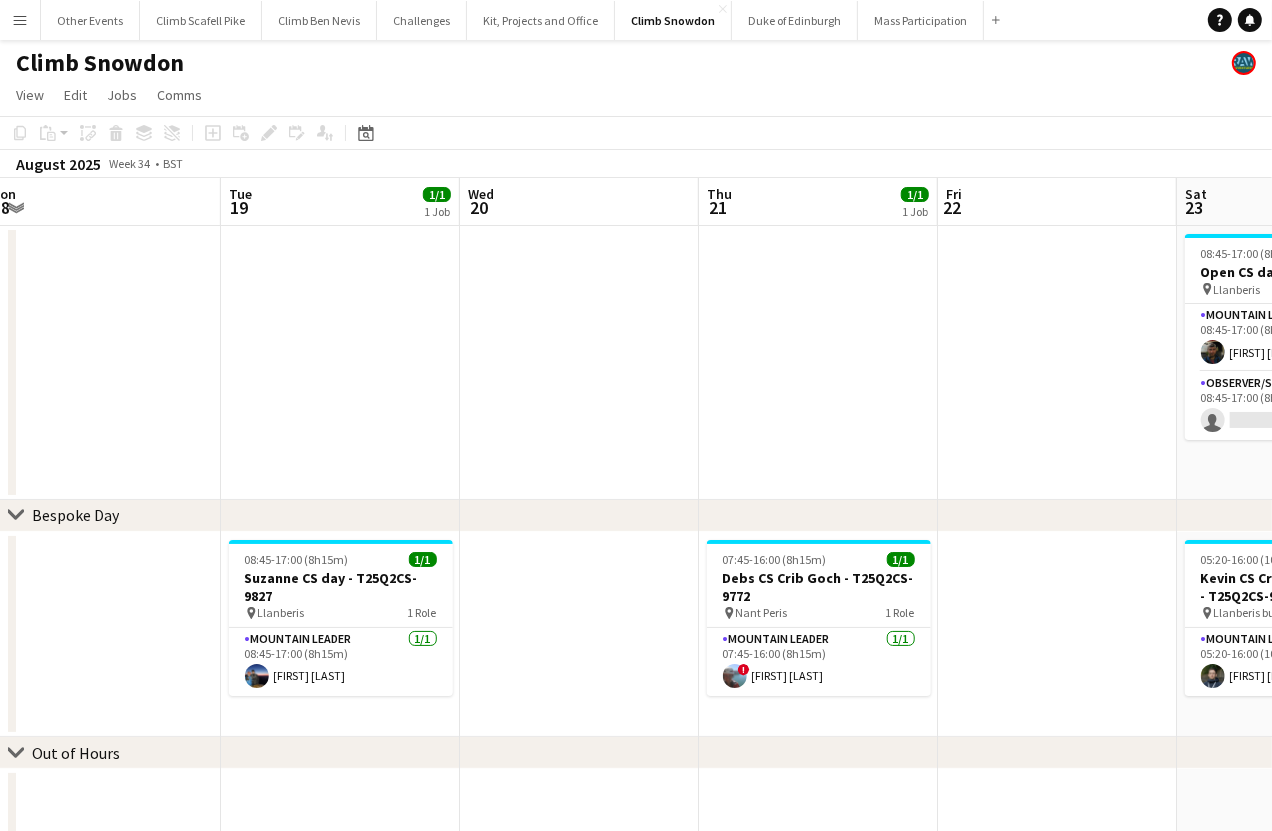 click on "Menu
Boards
Boards   Boards   All jobs   Status
Workforce
Workforce   My Workforce   Recruiting
Comms
Comms
Pay
Pay   Approvals   Payments   Reports
Platform Settings
Platform Settings   App settings   Your settings   Profiles
Training Academy
Training Academy
Knowledge Base
Knowledge Base
Product Updates
Product Updates   Log Out   Privacy   Other Events
Close
Climb Scafell Pike
Close
Climb Ben Nevis
Close
Challenges
Close
Kit, Projects and Office
Close
Climb Snowdon
Close
Duke of Edinburgh
Close
Mass Participation
Close" at bounding box center [636, 567] 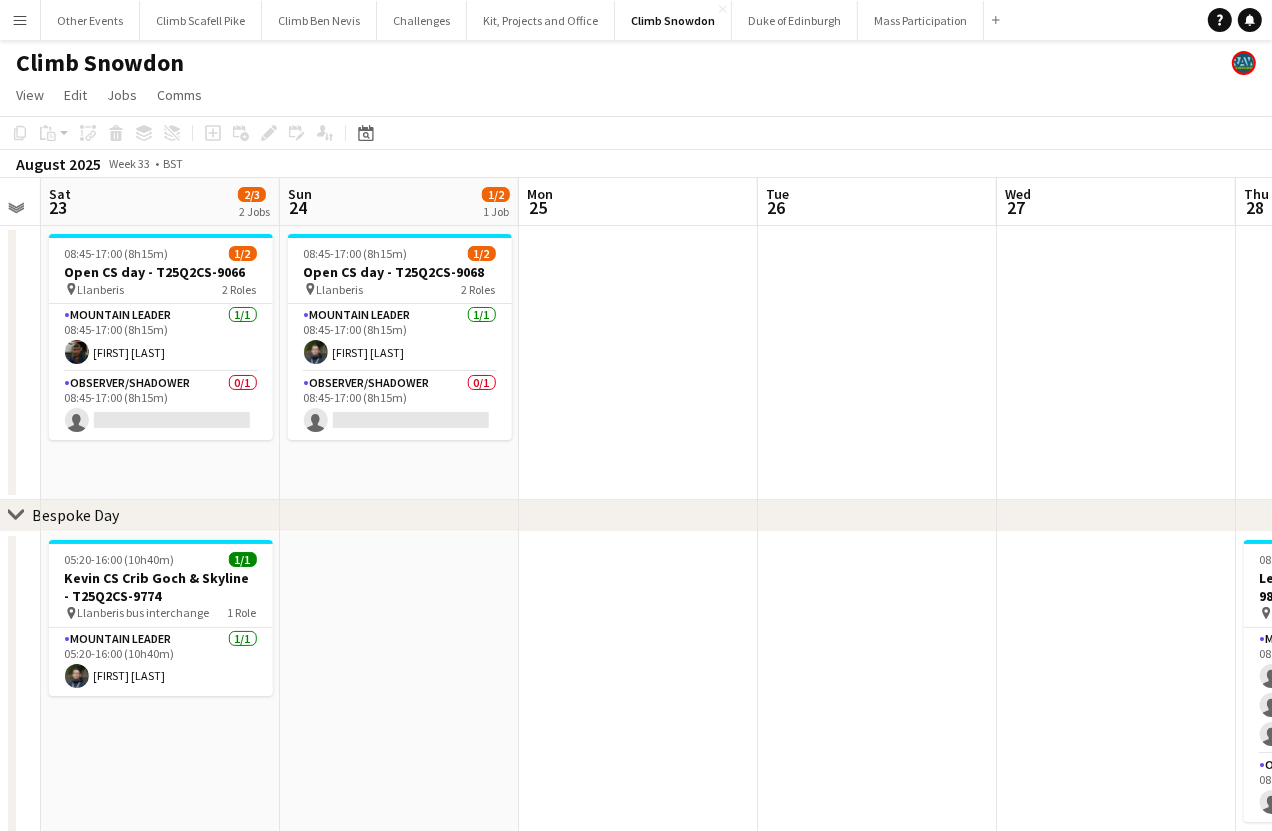 drag, startPoint x: 875, startPoint y: 386, endPoint x: 619, endPoint y: 445, distance: 262.71088 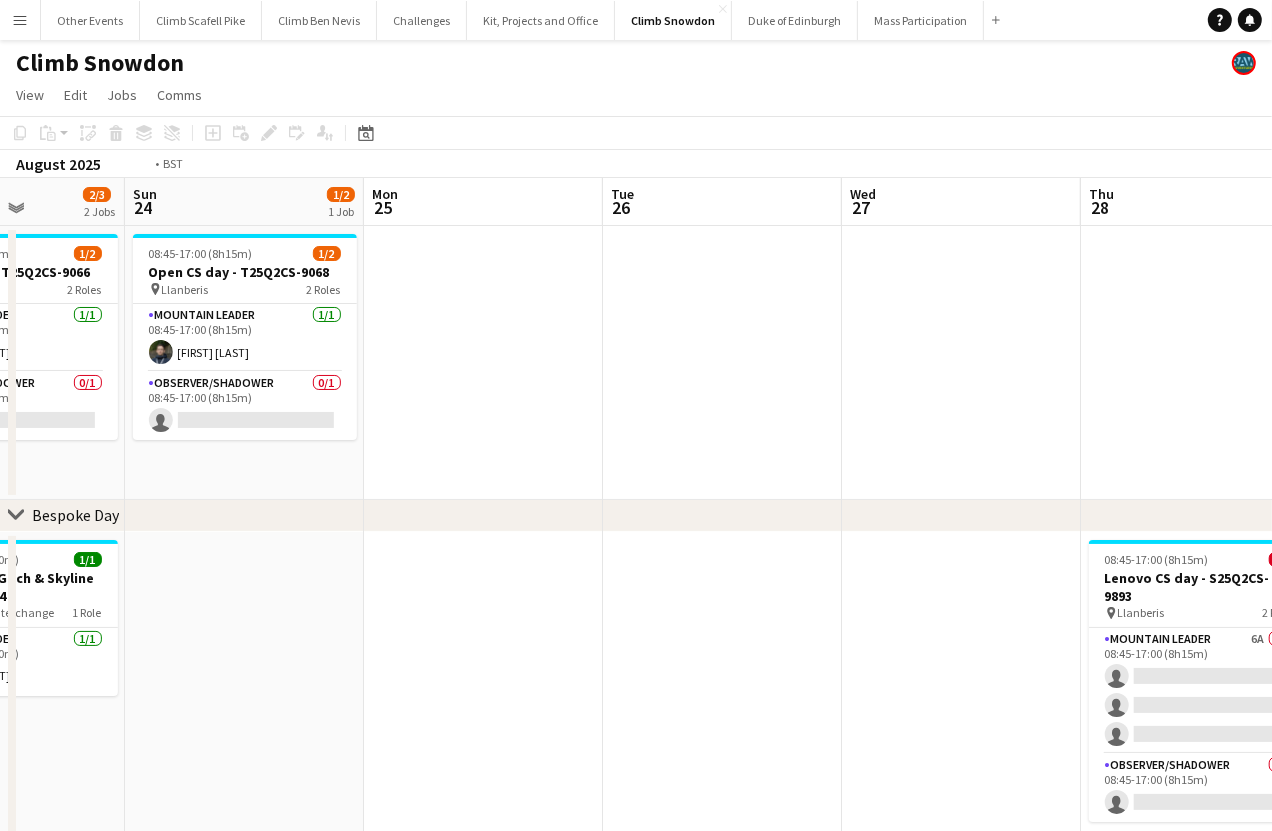 drag, startPoint x: 805, startPoint y: 399, endPoint x: 526, endPoint y: 438, distance: 281.71262 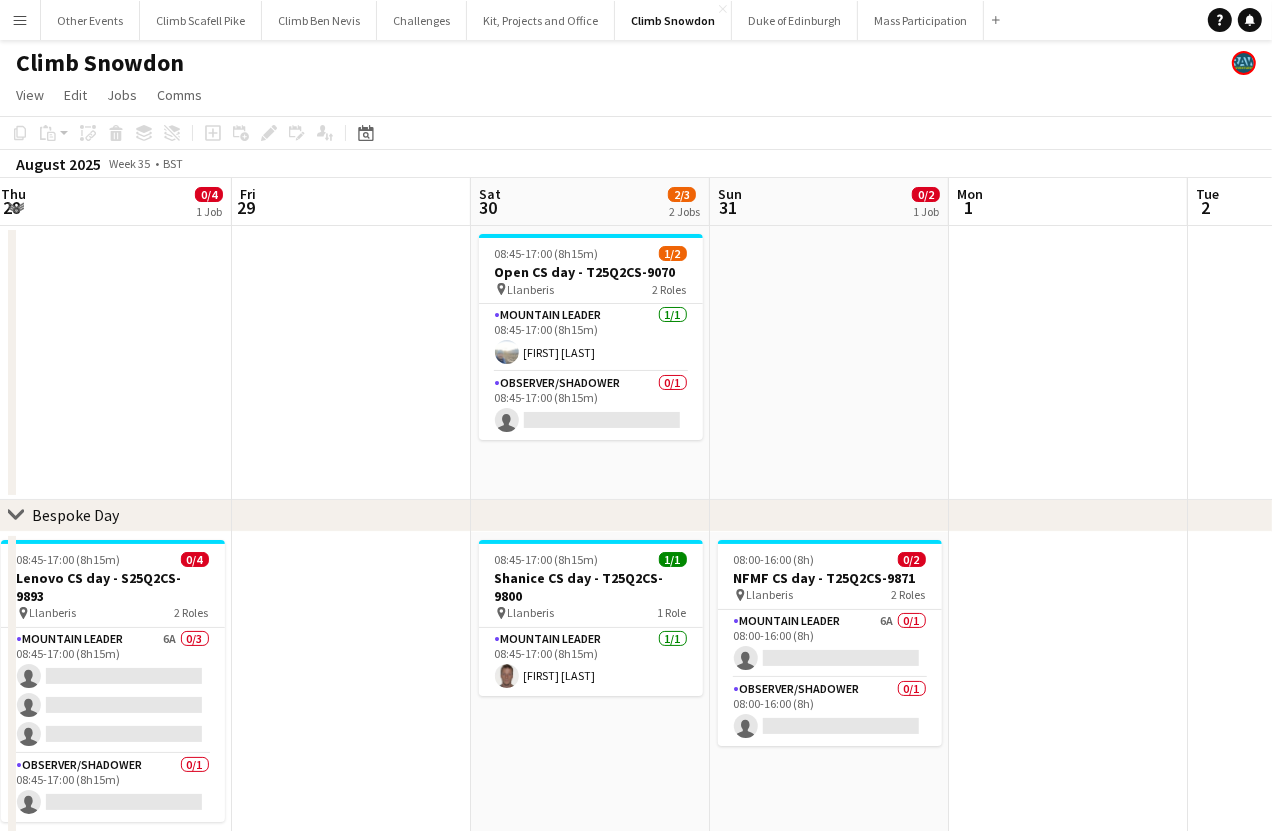 drag, startPoint x: 609, startPoint y: 398, endPoint x: 198, endPoint y: 477, distance: 418.5236 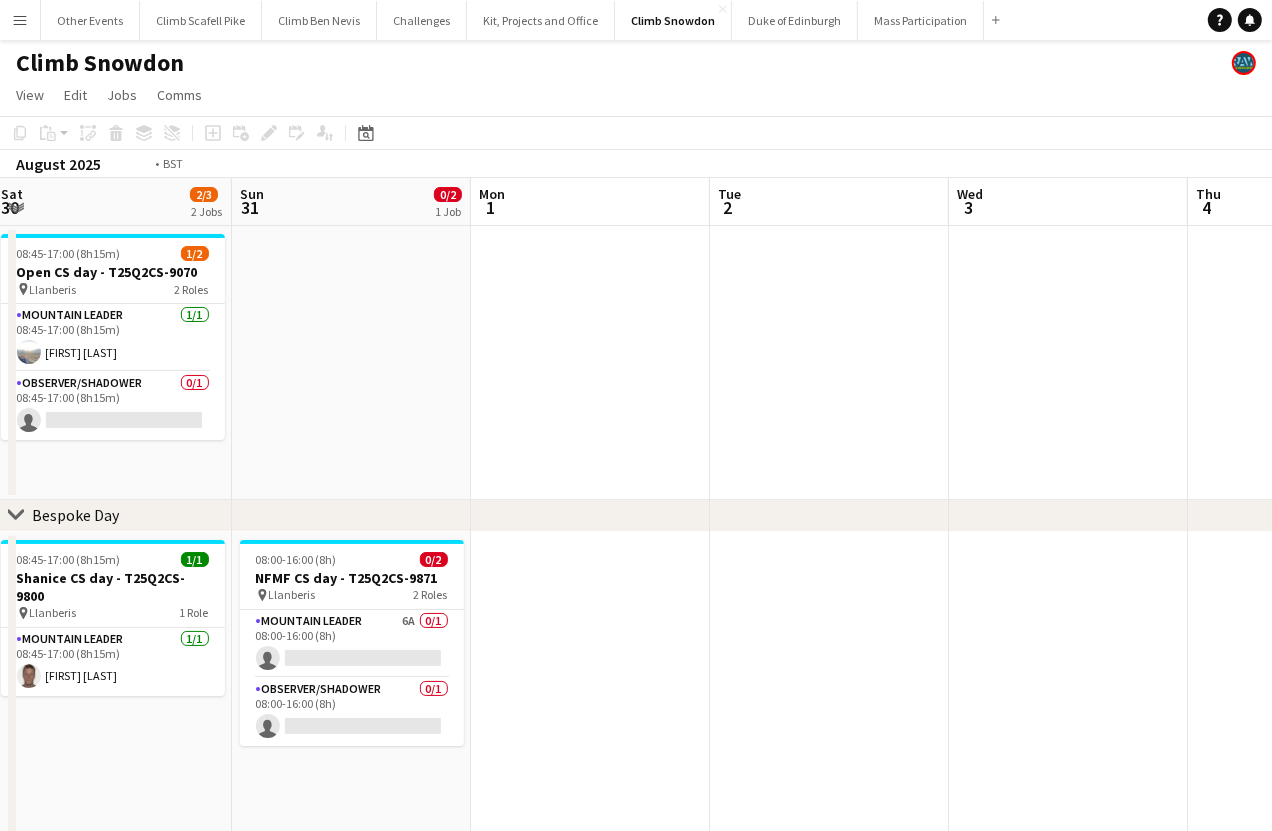 drag, startPoint x: 796, startPoint y: 409, endPoint x: 590, endPoint y: 465, distance: 213.476 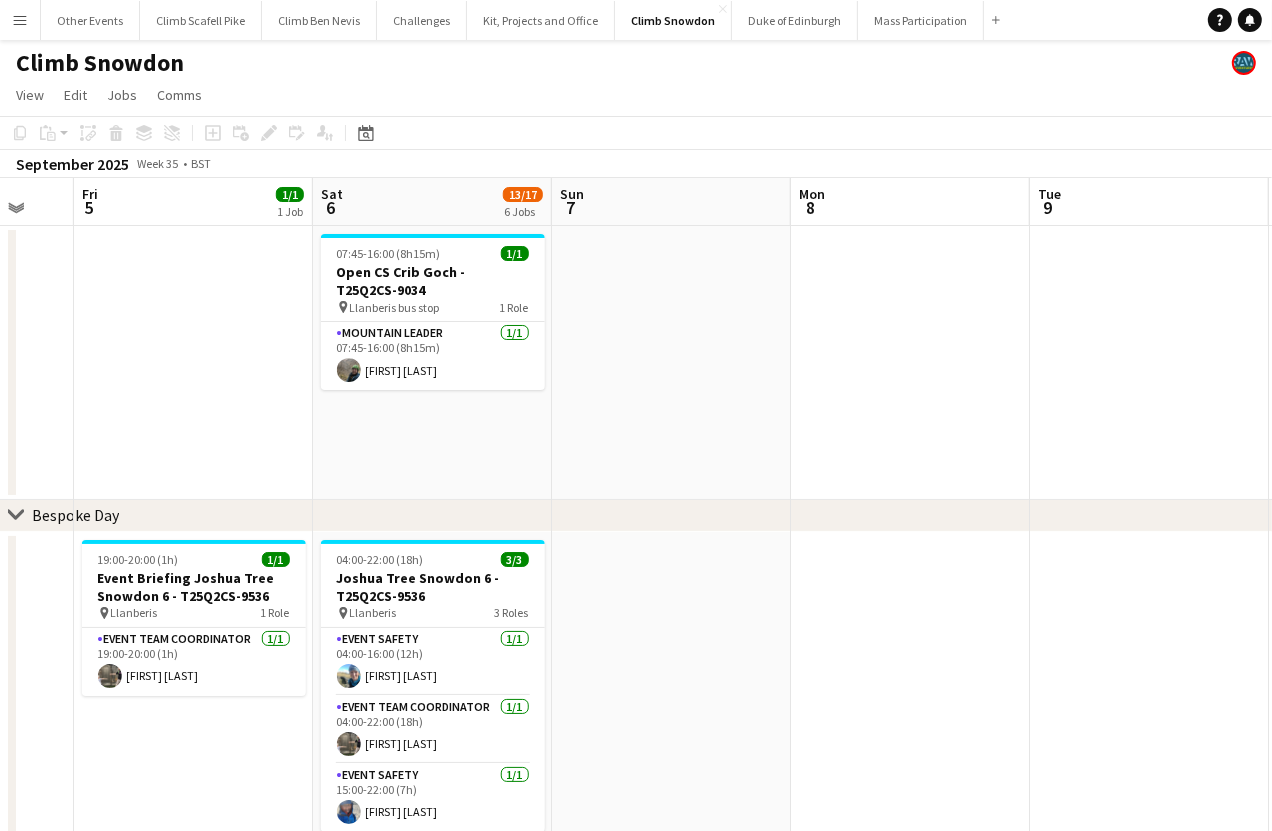 drag, startPoint x: 235, startPoint y: 468, endPoint x: 1081, endPoint y: 487, distance: 846.2133 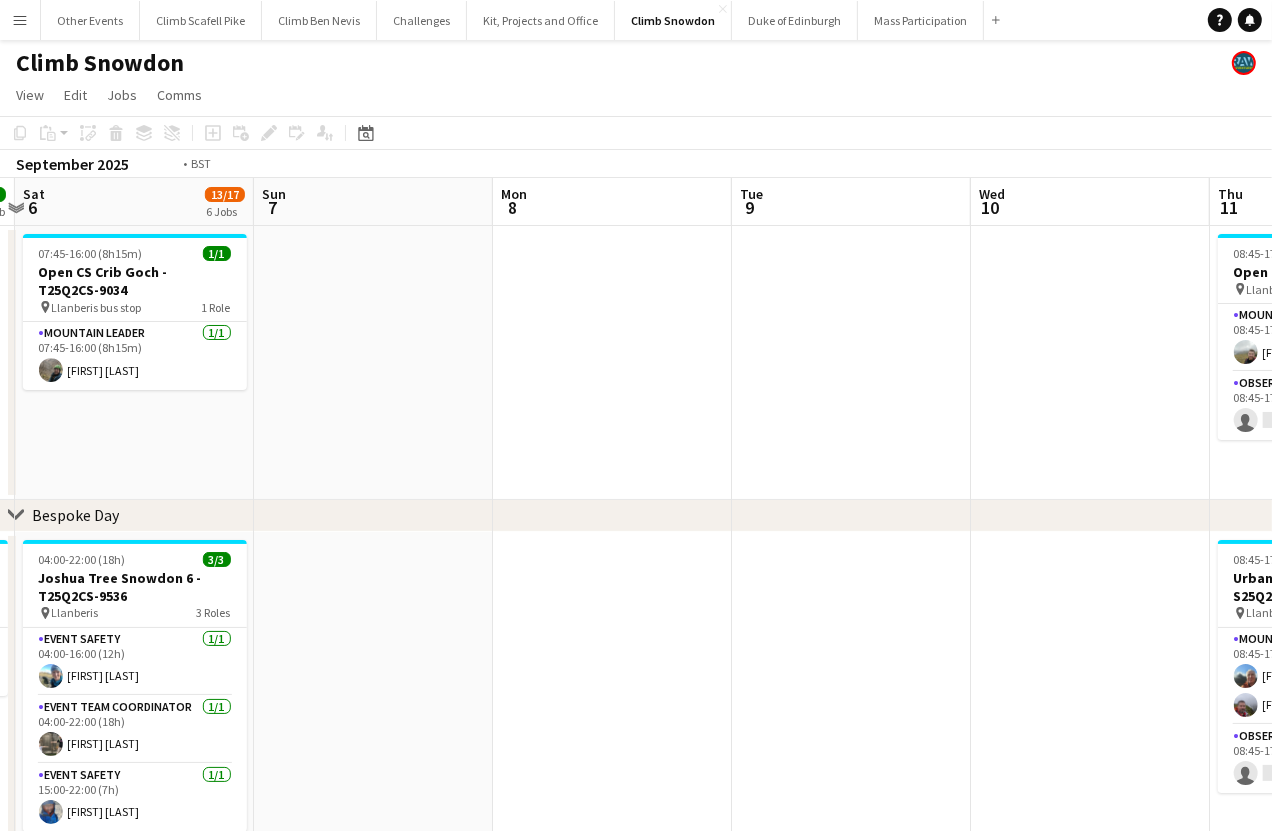 drag, startPoint x: 111, startPoint y: 569, endPoint x: 1051, endPoint y: 510, distance: 941.8498 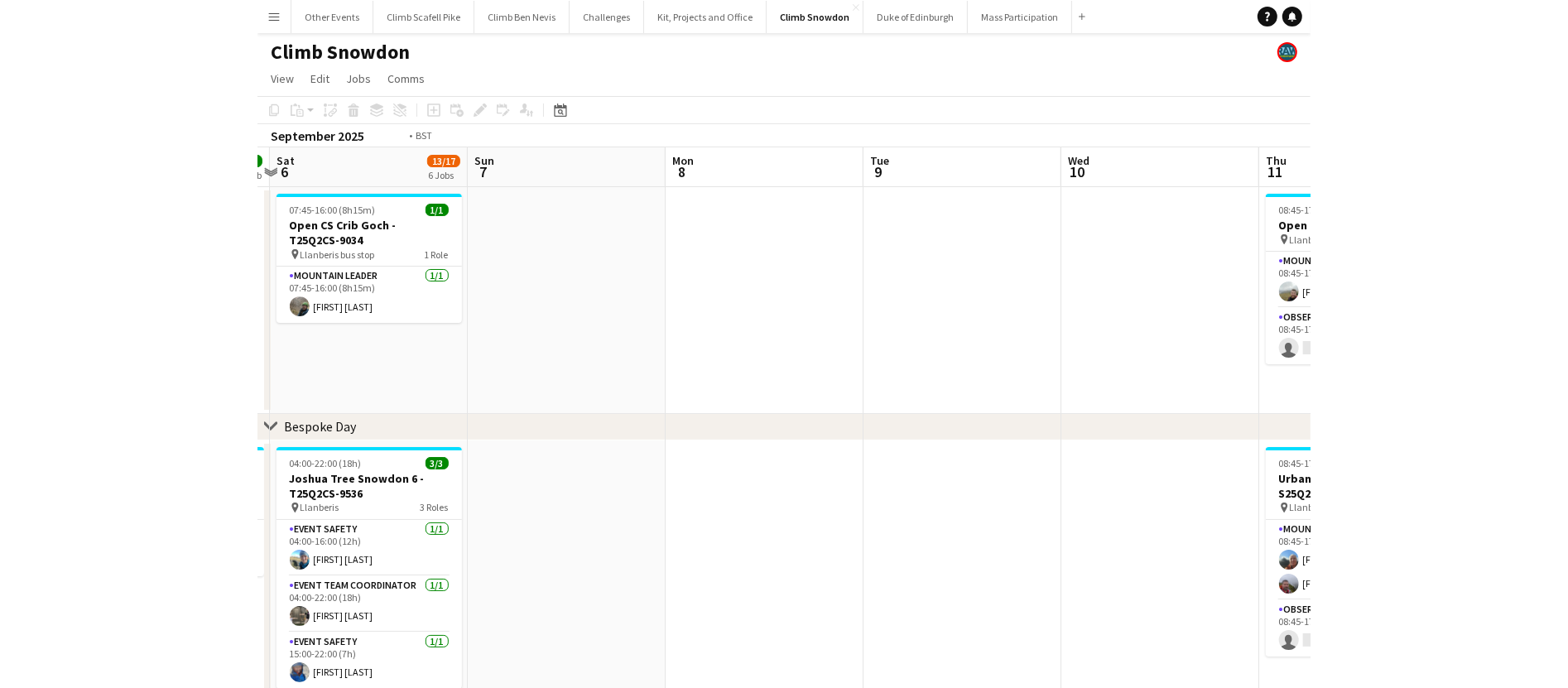 scroll, scrollTop: 0, scrollLeft: 662, axis: horizontal 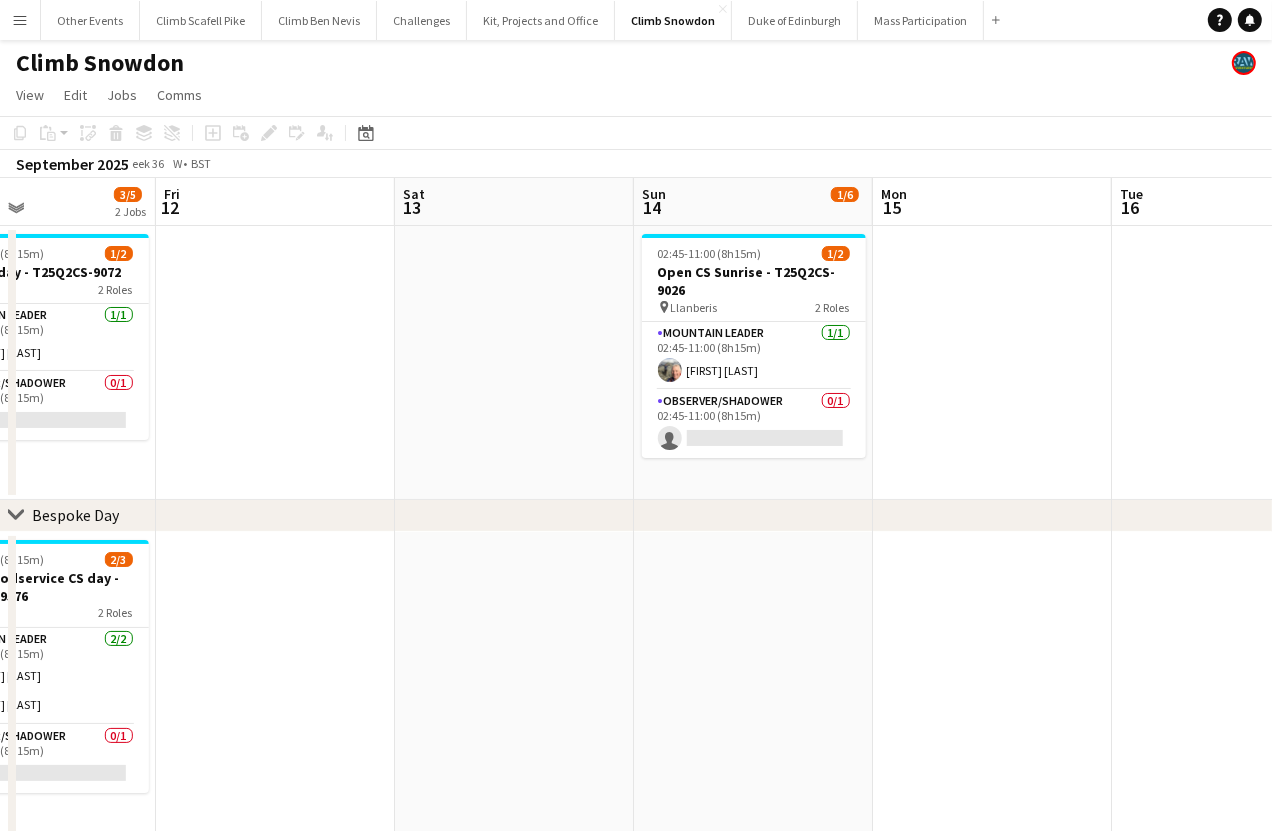 drag, startPoint x: 963, startPoint y: 516, endPoint x: 949, endPoint y: 484, distance: 34.928497 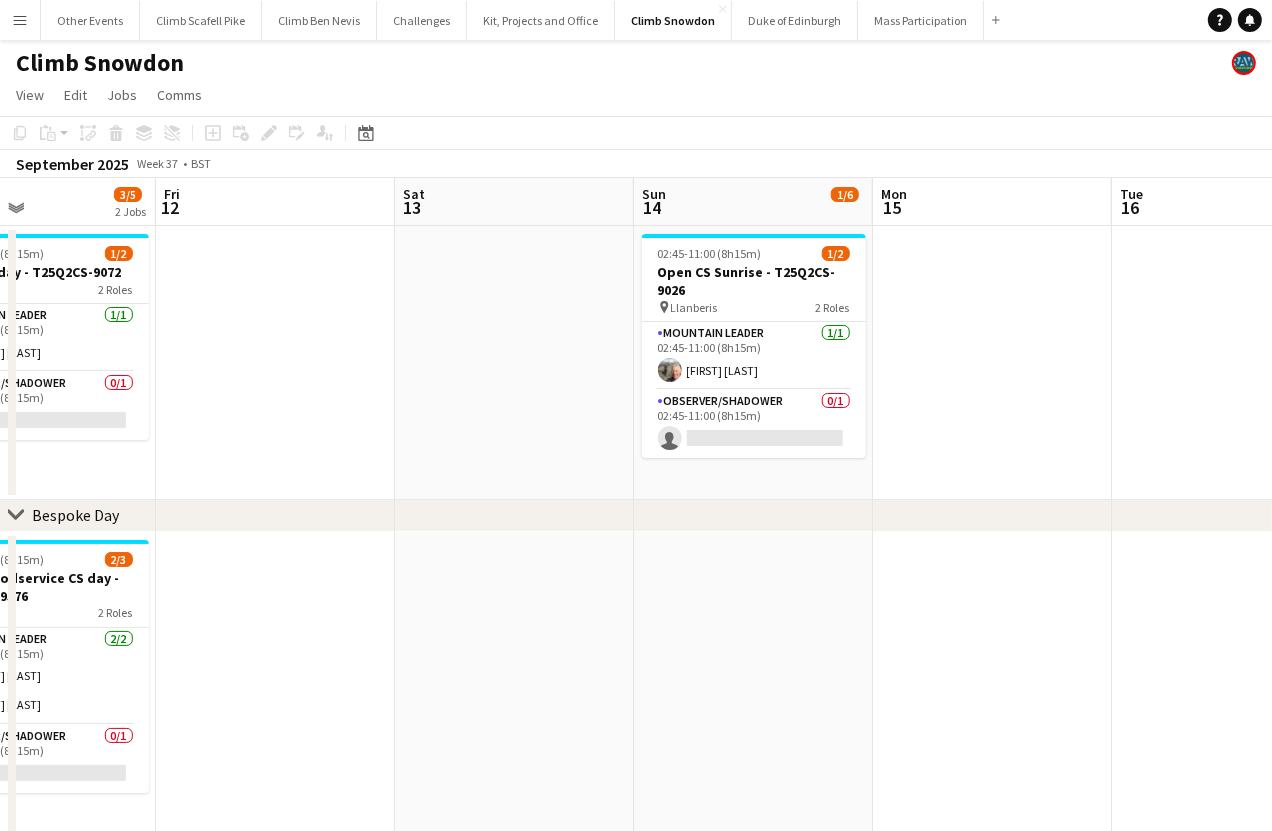 click on "chevron-right
Bespoke Day
chevron-right
Out of Hours   Mon   8   Tue   9   Wed   10   Thu   11   3/5   2 Jobs   Fri   12   Sat   13   Sun   14   1/6   3 Jobs   Mon   15   Tue   16   Wed   17   Thu   18      08:45-17:00 (8h15m)    1/2   Open CS day - T25Q2CS-9072
pin
Llanberis   2 Roles   Mountain Leader    1/1   08:45-17:00 (8h15m)
[FIRST] [LAST]  Observer/Shadower   0/1   08:45-17:00 (8h15m)
single-neutral-actions
02:45-11:00 (8h15m)    1/2   Open CS Sunrise - T25Q2CS-9026
pin
Llanberis   2 Roles   Mountain Leader    1/1   02:45-11:00 (8h15m)
[FIRST] [LAST]  Observer/Shadower   0/1   02:45-11:00 (8h15m)
single-neutral-actions
08:45-17:00 (8h15m)    2/3   Urban Foodservice CS day - S25Q2CS-9576
pin
Llanberis   2 Roles   Mountain Leader    2/2   0/1" 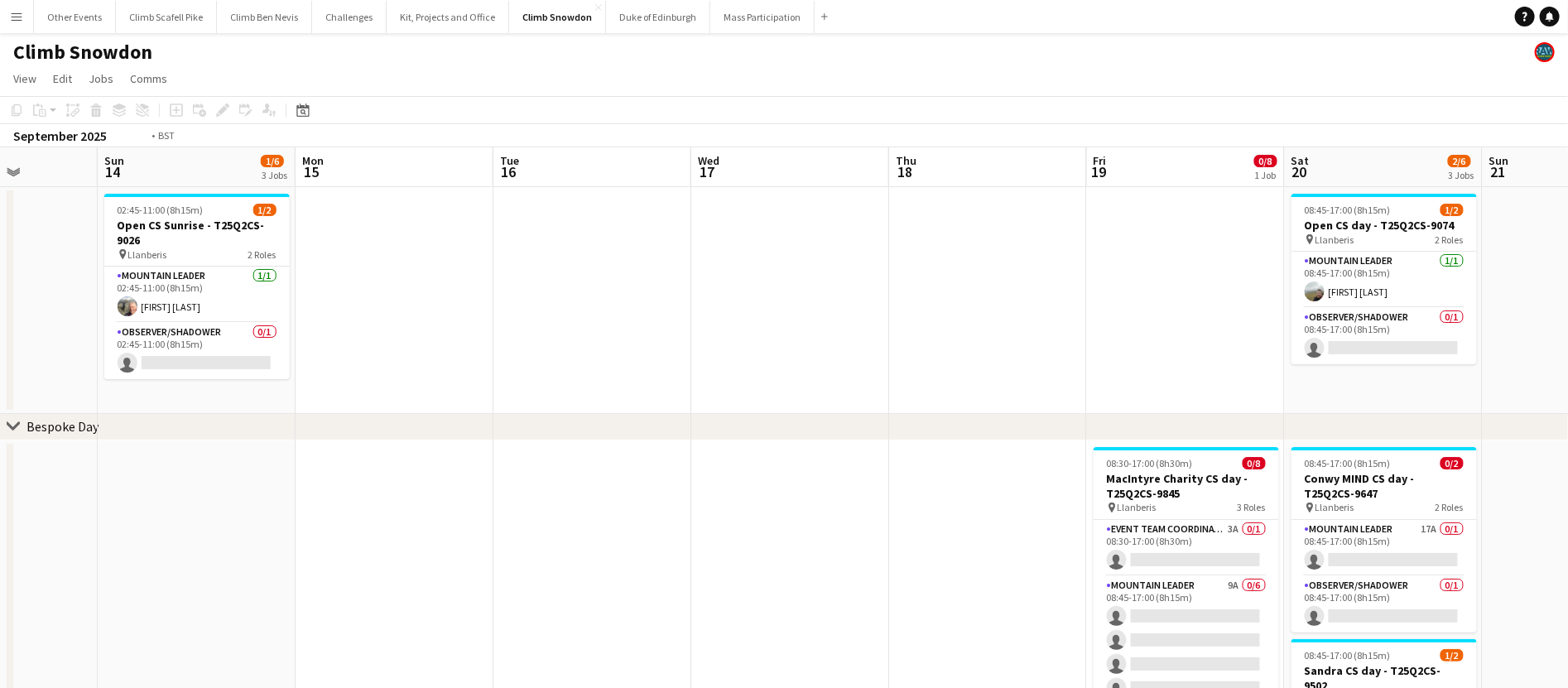 drag, startPoint x: 1223, startPoint y: 388, endPoint x: 247, endPoint y: 440, distance: 977.384 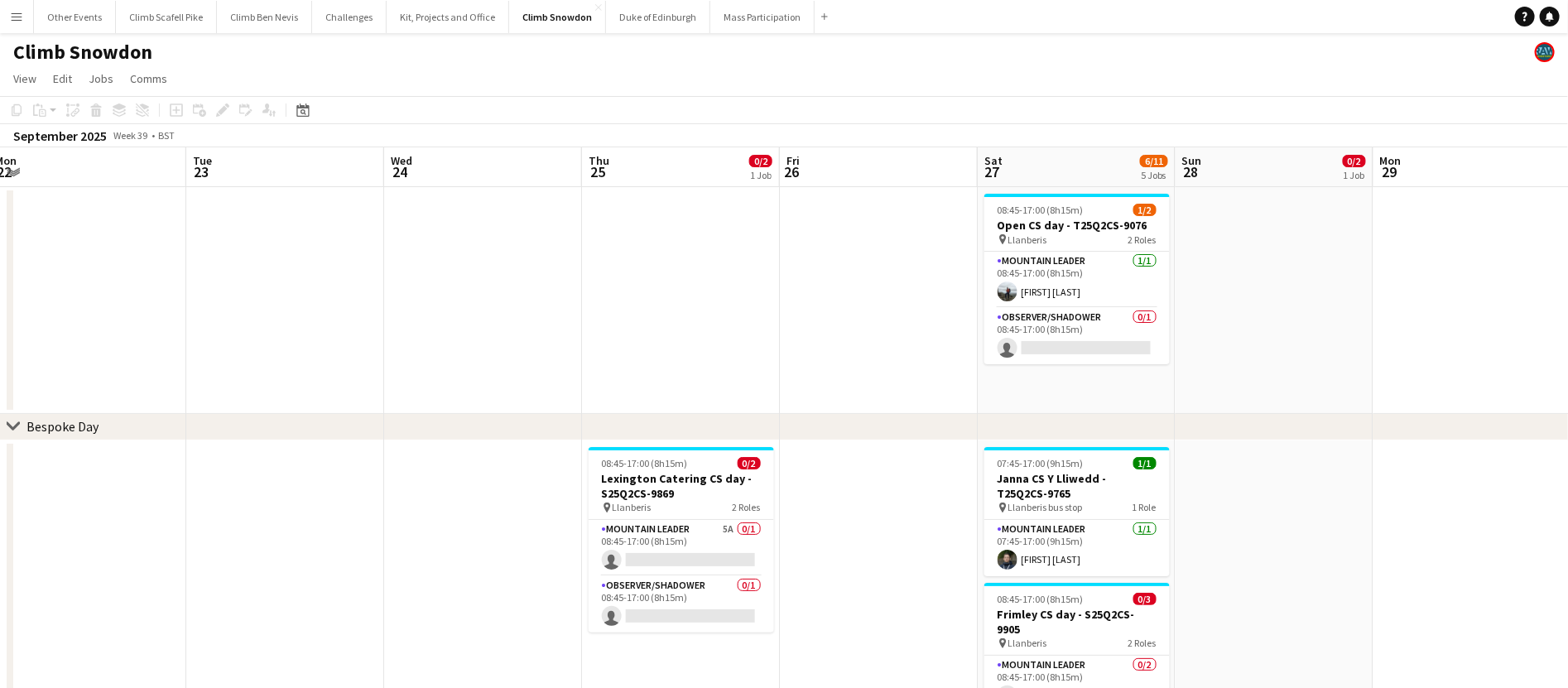 scroll, scrollTop: 0, scrollLeft: 618, axis: horizontal 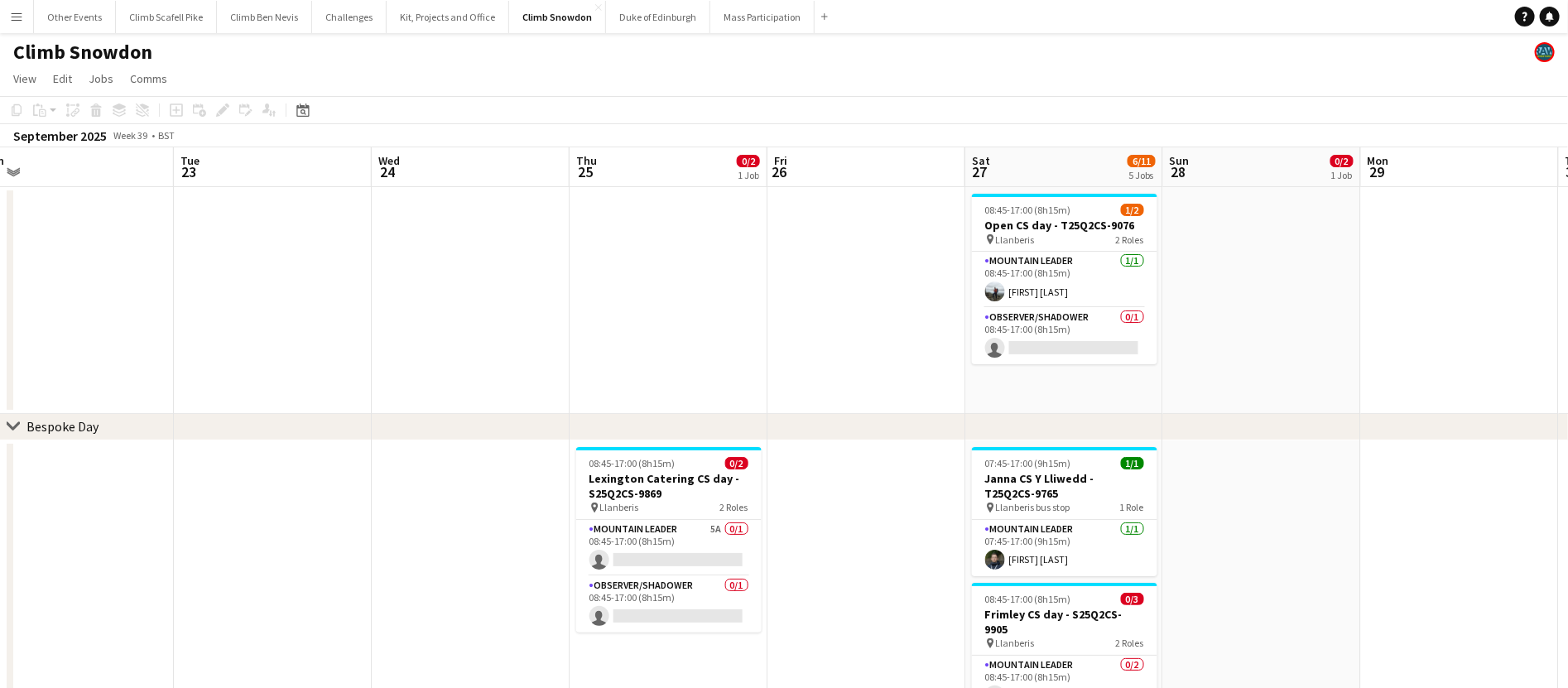 click on "Fri   19   0/8   1 Job   Sat   20   2/6   3 Jobs   Sun   21   6/7   1 Job   Mon   22   Tue   23   Wed   24   Thu   25   0/2   1 Job   Fri   26   Sat   27   6/11   5 Jobs   Sun   28   0/2   1 Job   Mon   29   Tue   30   Wed   1      08:45-17:00 (8h15m)    1/2   Open CS day - T25Q2CS-9074
pin
[CITY]   2 Roles   Mountain Leader    1/1   08:45-17:00 (8h15m)
[FIRST] [LAST]  Observer/Shadower   0/1   08:45-17:00 (8h15m)
single-neutral-actions
08:45-17:00 (8h15m)    1/2   Open CS day - T25Q2CS-9076
pin
[CITY]   2 Roles   Mountain Leader    1/1   08:45-17:00 (8h15m)
[FIRST] [LAST]  Observer/Shadower   0/1   08:45-17:00 (8h15m)
single-neutral-actions
08:30-17:00 (8h30m)    0/8   MacIntyre Charity CS day - T25Q2CS-9845
pin
[CITY]   3 Roles   Event Team Coordinator   3A   0/1   08:30-17:00 (8h30m)" at bounding box center (784, 881) 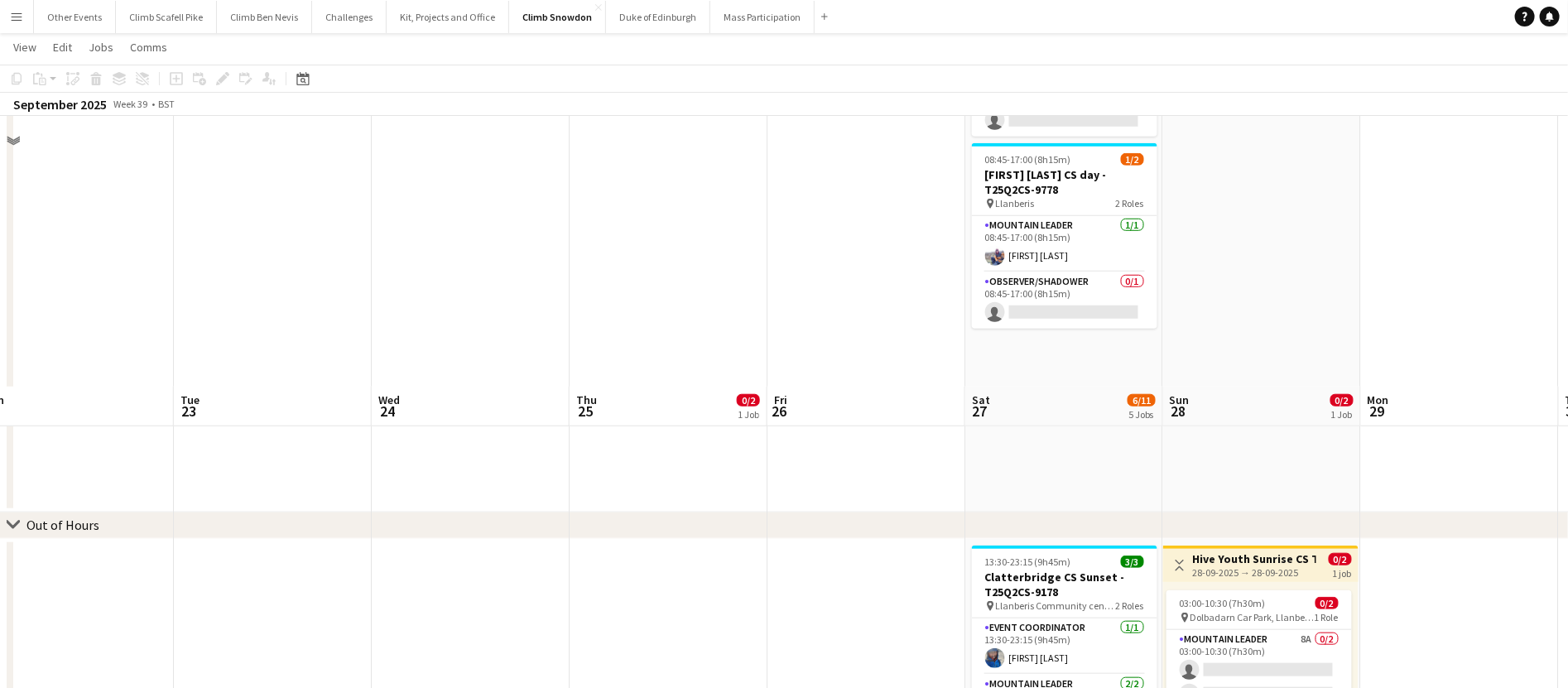 scroll, scrollTop: 924, scrollLeft: 0, axis: vertical 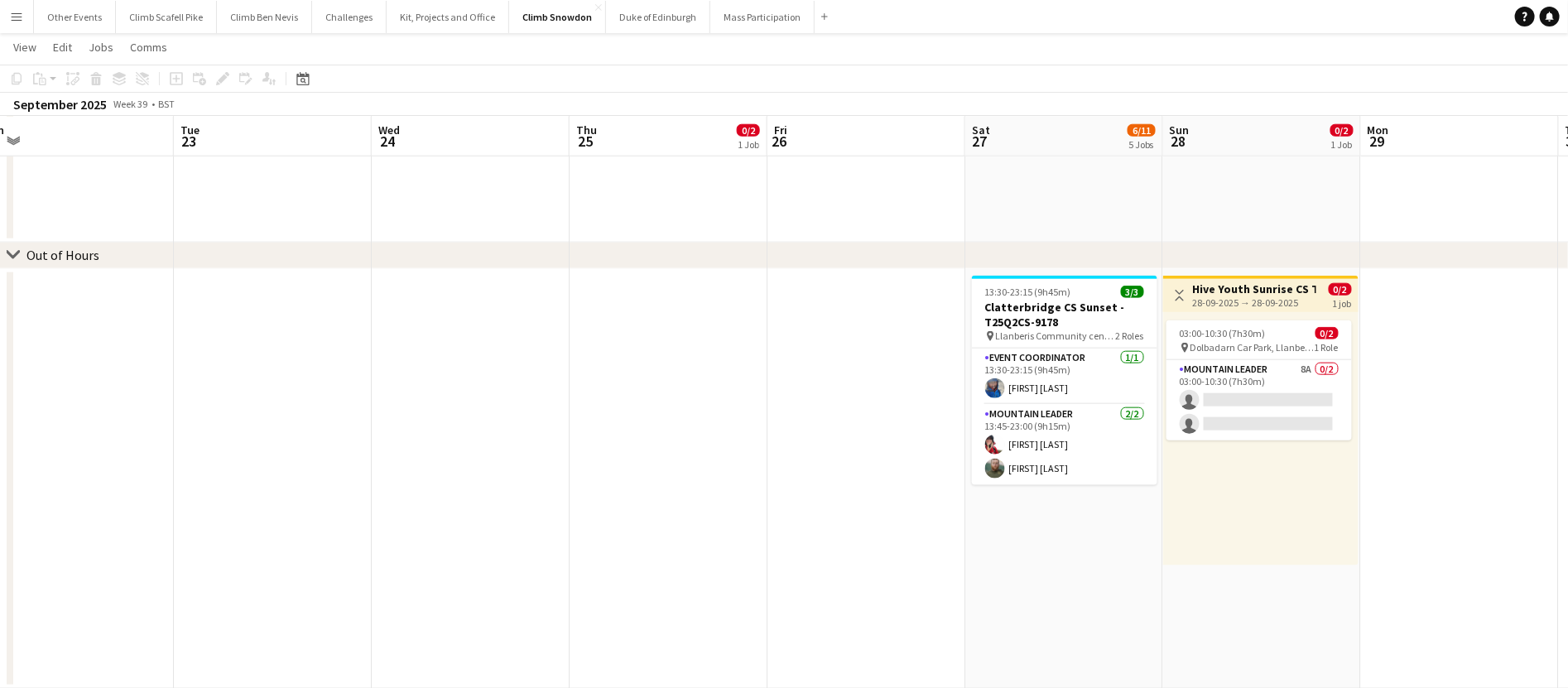 click on "28-09-2025 → 28-09-2025" at bounding box center [1254, 302] 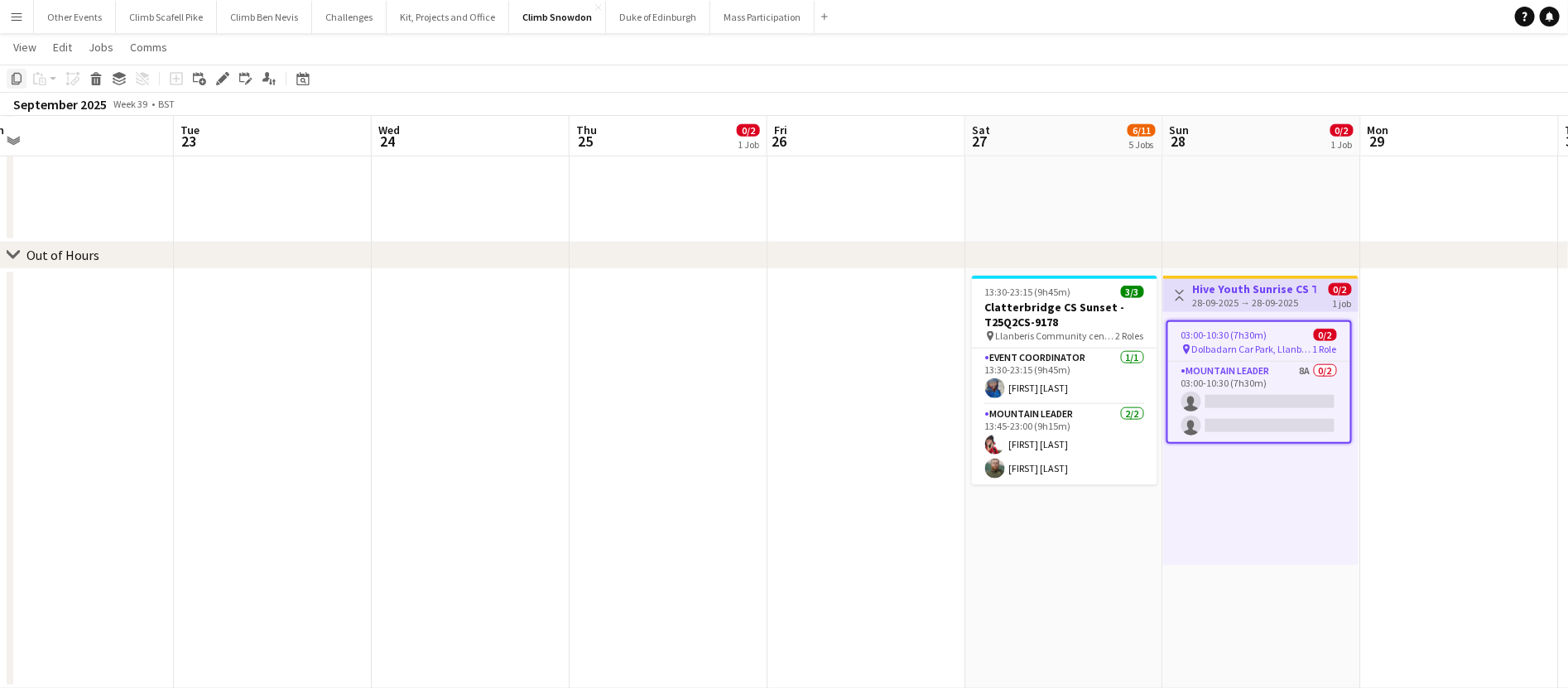 click on "Copy" 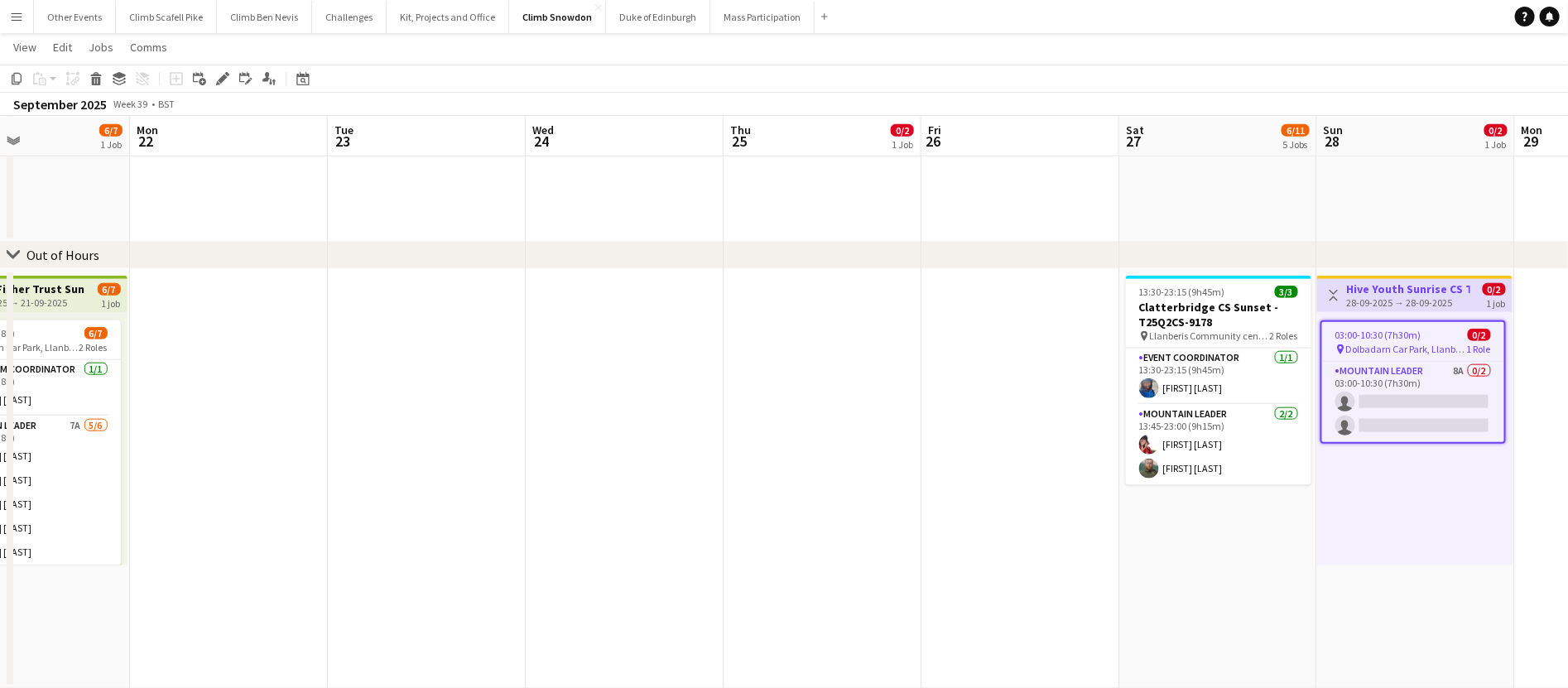 drag, startPoint x: 1267, startPoint y: 548, endPoint x: 229, endPoint y: 604, distance: 1039.5095 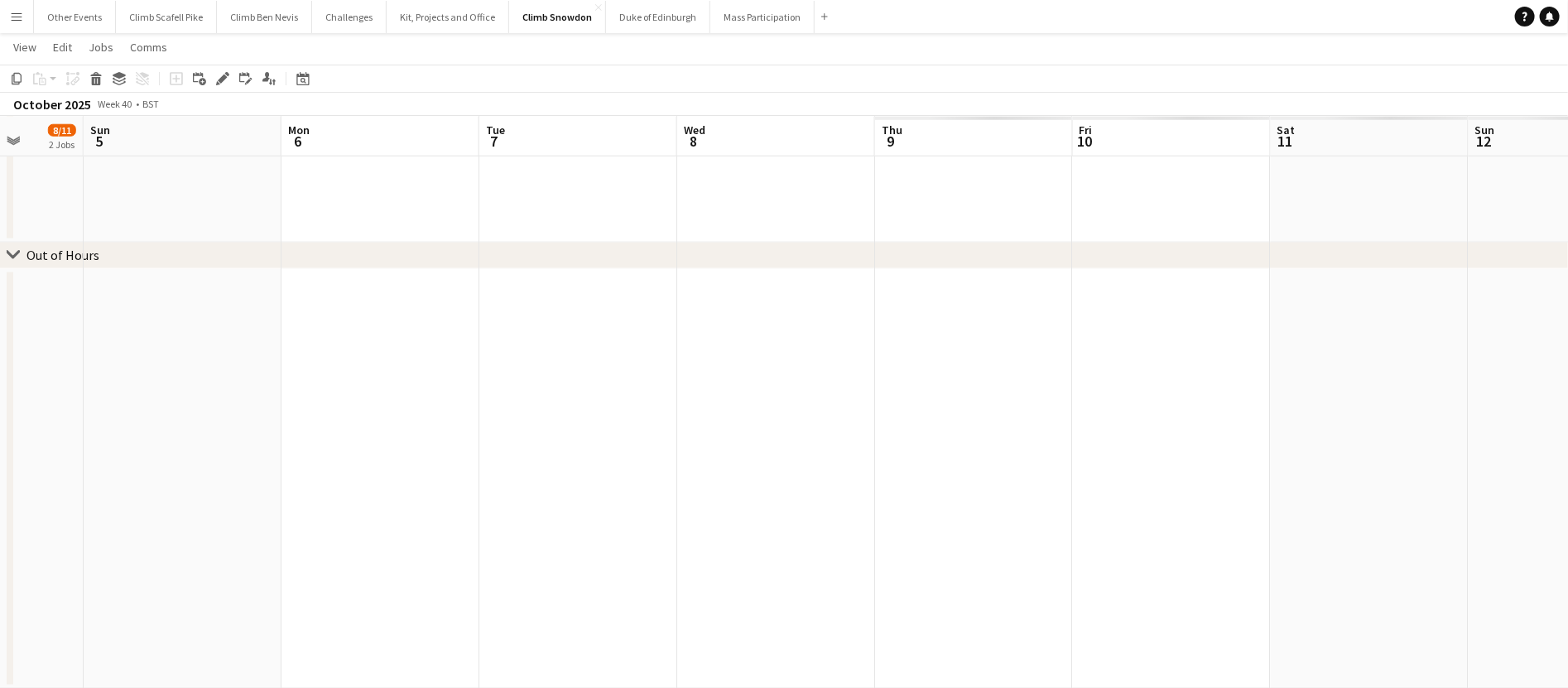 drag, startPoint x: 132, startPoint y: 534, endPoint x: 604, endPoint y: 548, distance: 472.2076 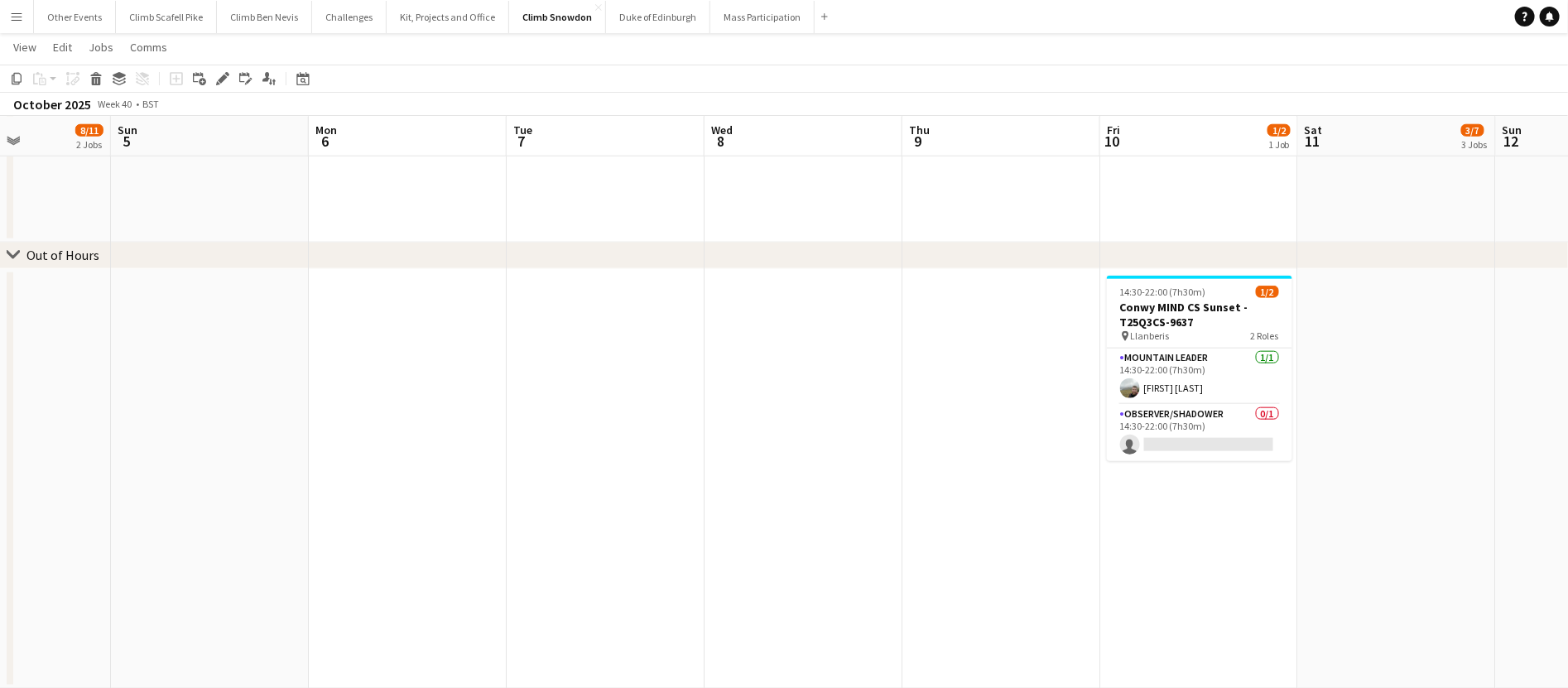 drag, startPoint x: 742, startPoint y: 522, endPoint x: 58, endPoint y: 538, distance: 684.18711 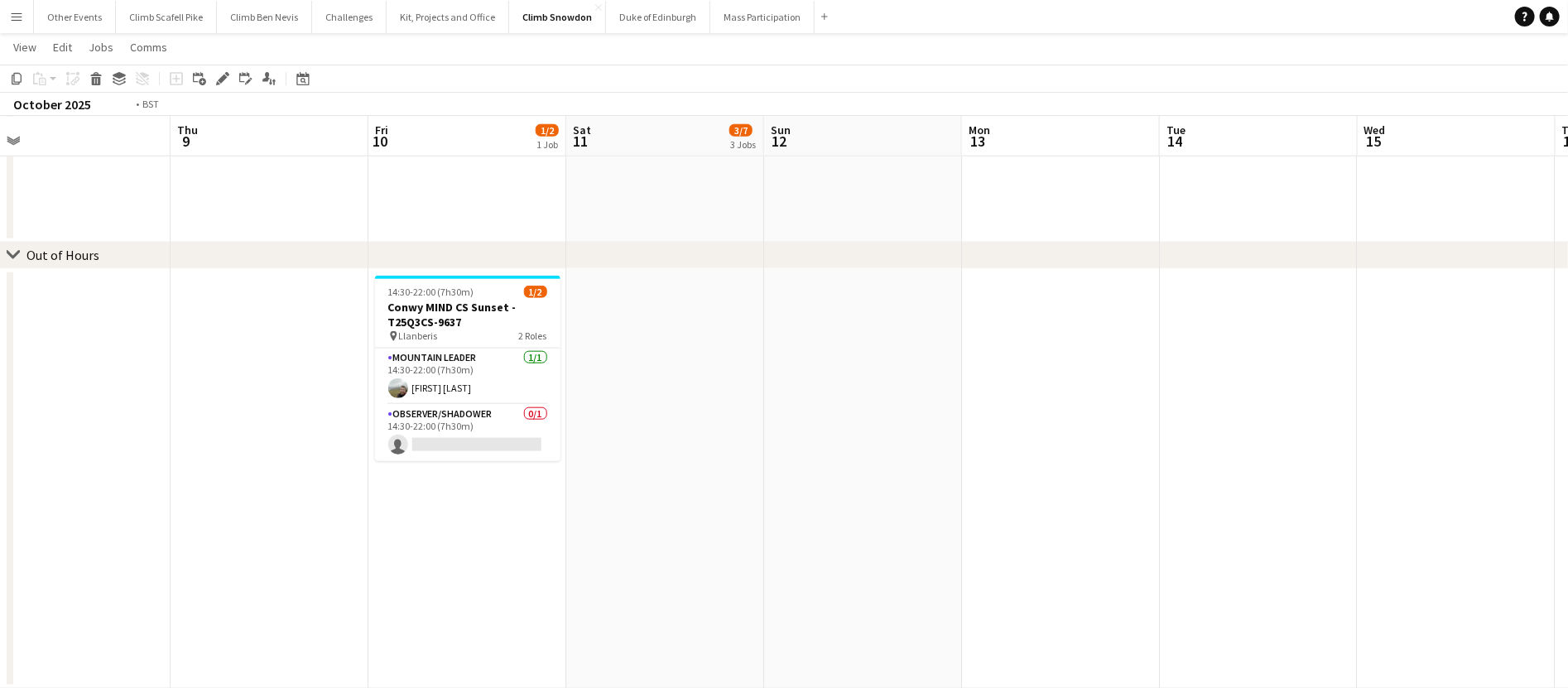 drag, startPoint x: 1243, startPoint y: 401, endPoint x: -39, endPoint y: 581, distance: 1294.5748 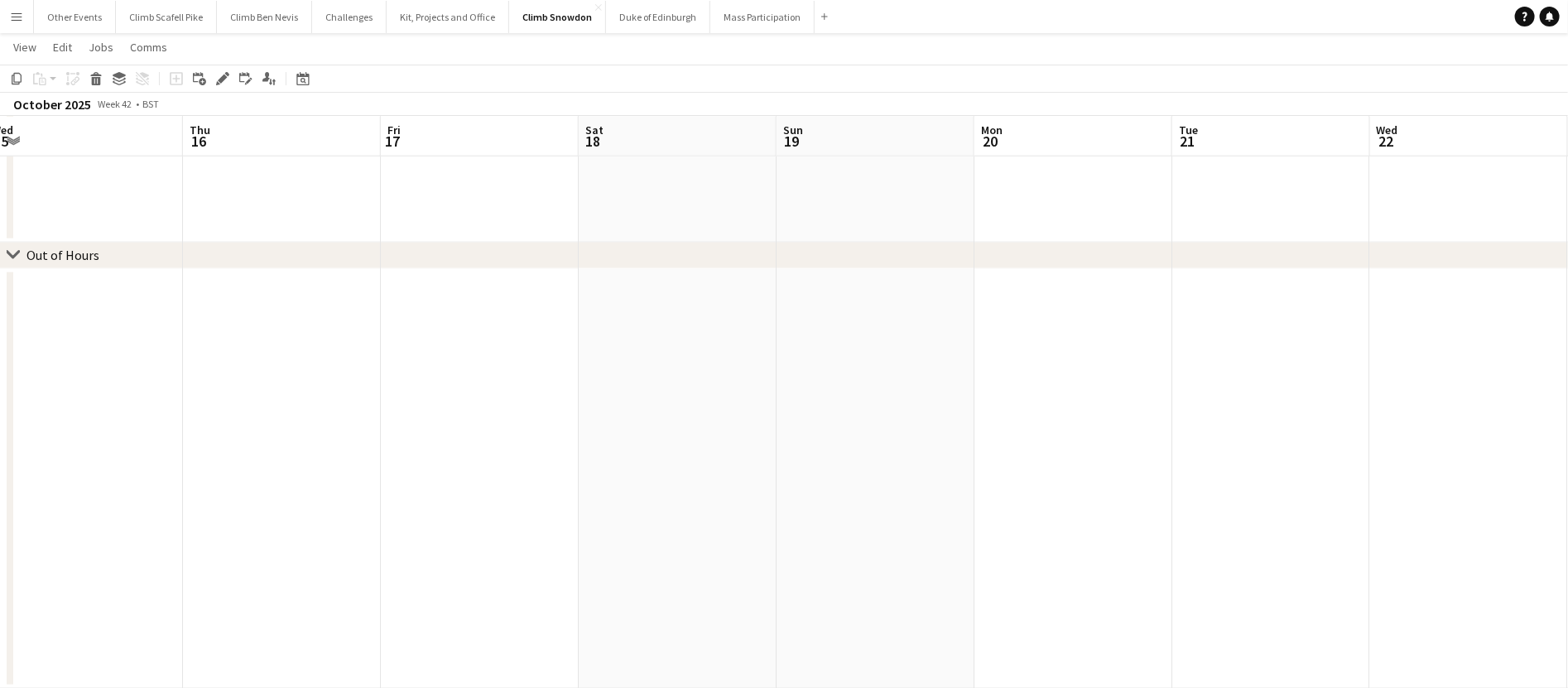 drag, startPoint x: 1044, startPoint y: 513, endPoint x: 867, endPoint y: 464, distance: 183.6573 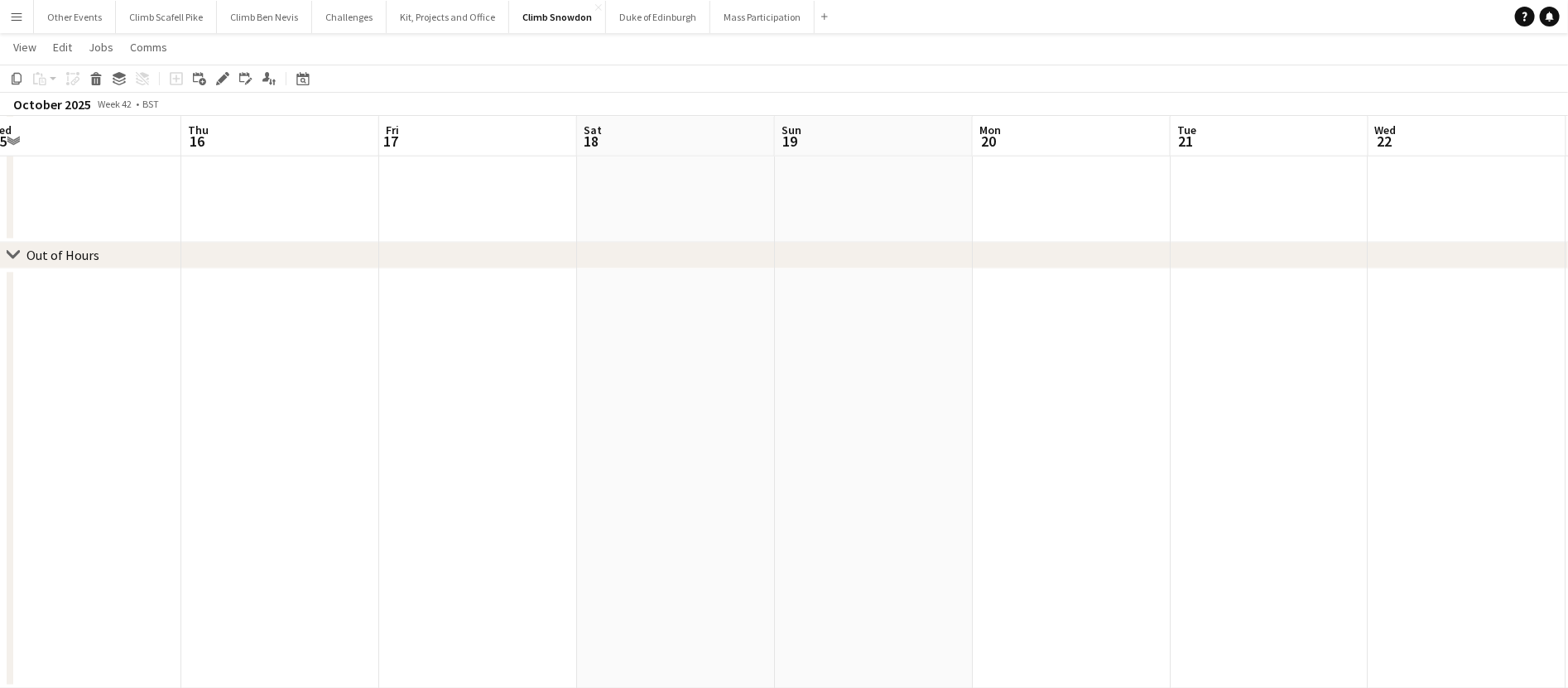click at bounding box center (873, 479) 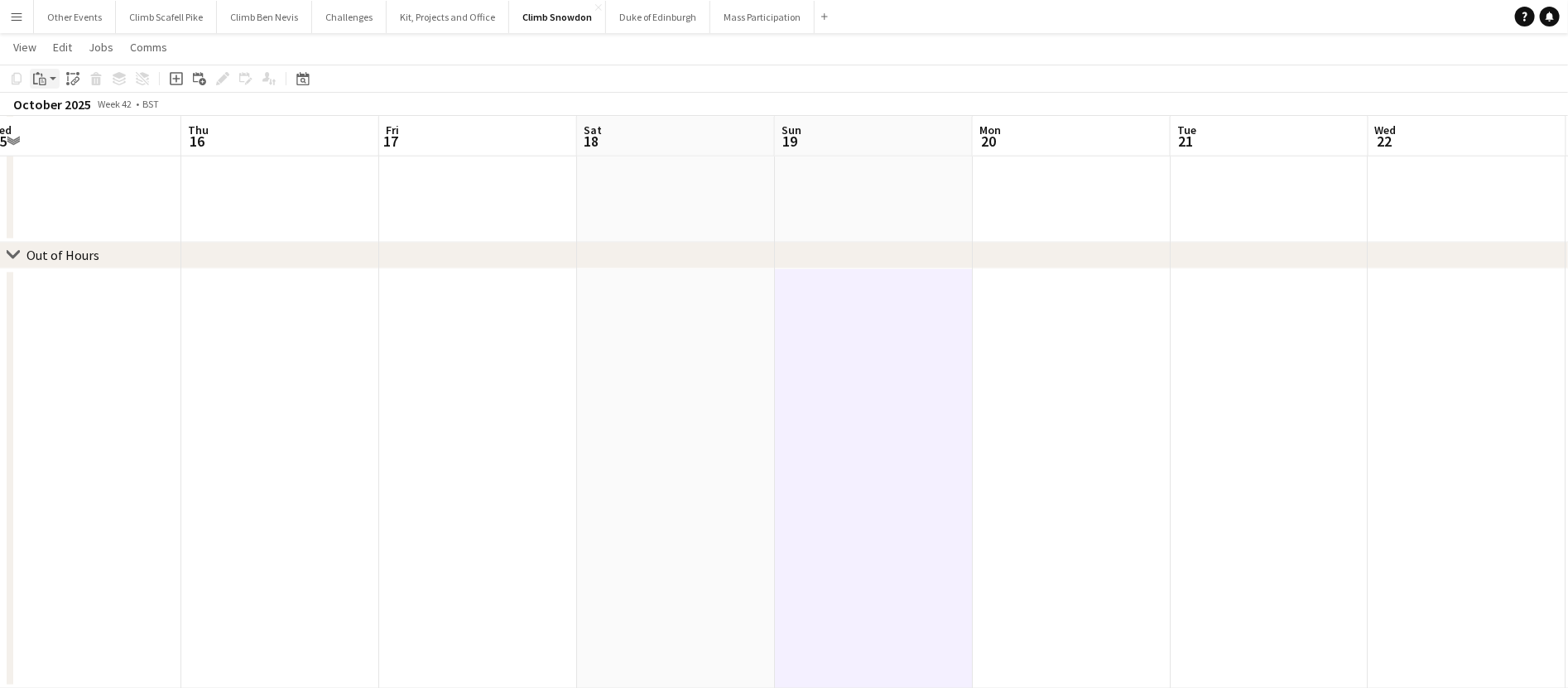 click on "Paste" at bounding box center (45, 79) 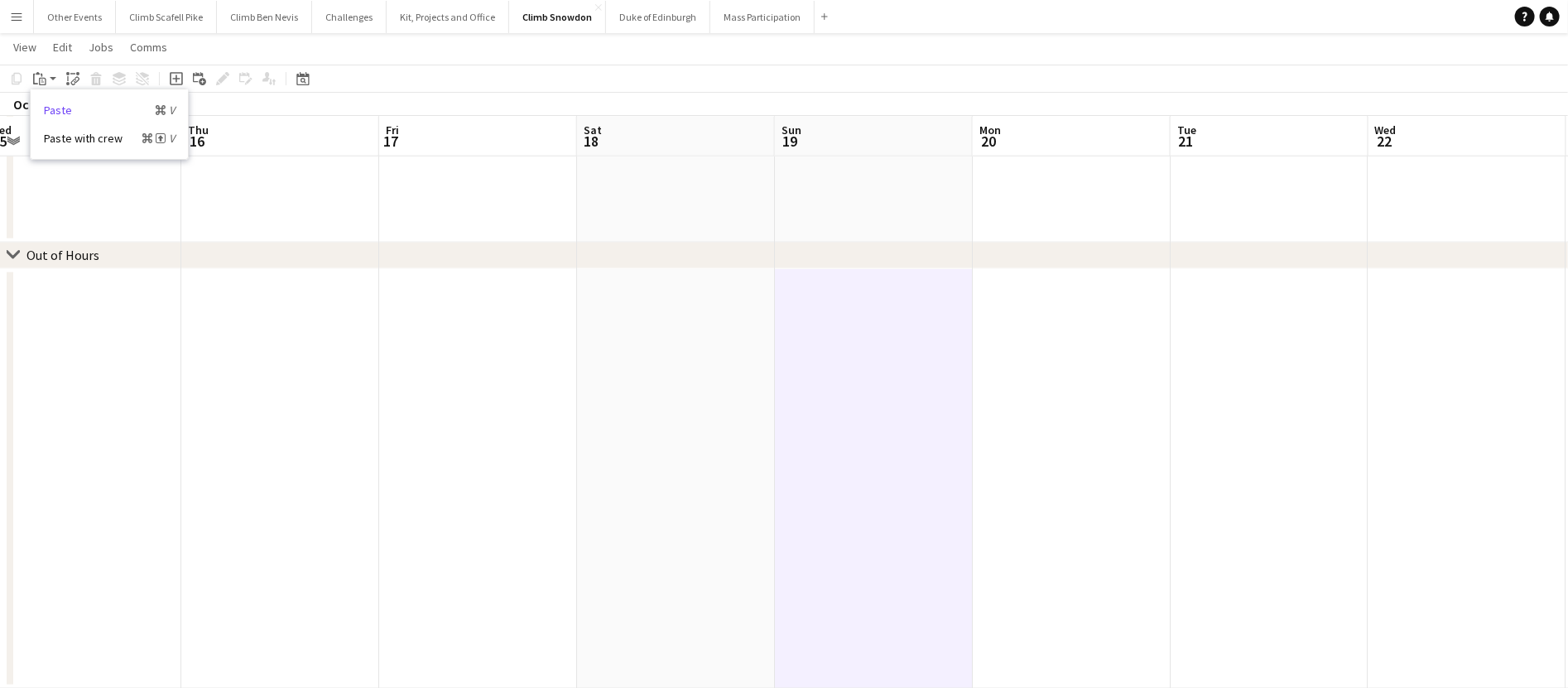 click on "Paste
Command
V" at bounding box center (109, 110) 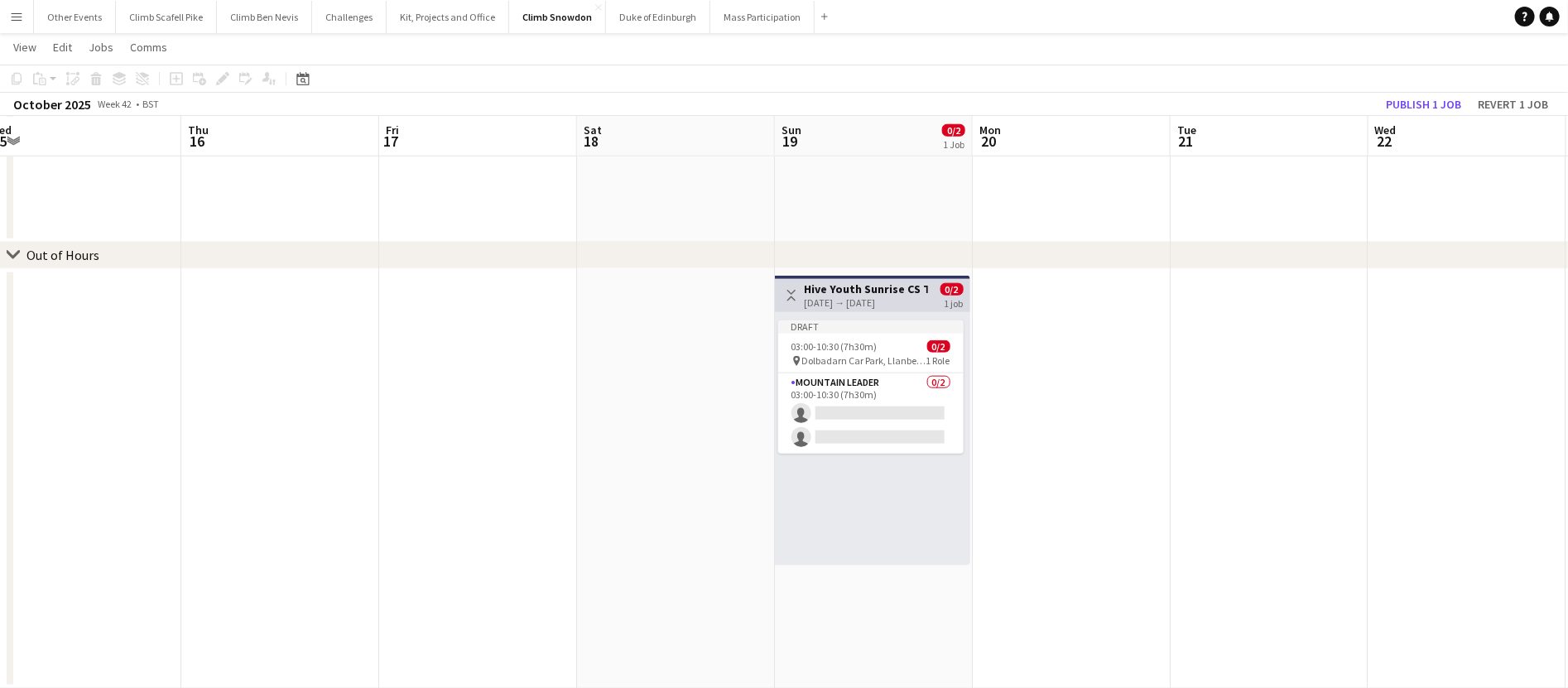 click on "Dolbadarn Car Park, Llanberis   1 Role   Mountain Leader    0/2   03:00-10:30 (7h30m)
single-neutral-actions
single-neutral-actions" at bounding box center [873, 439] 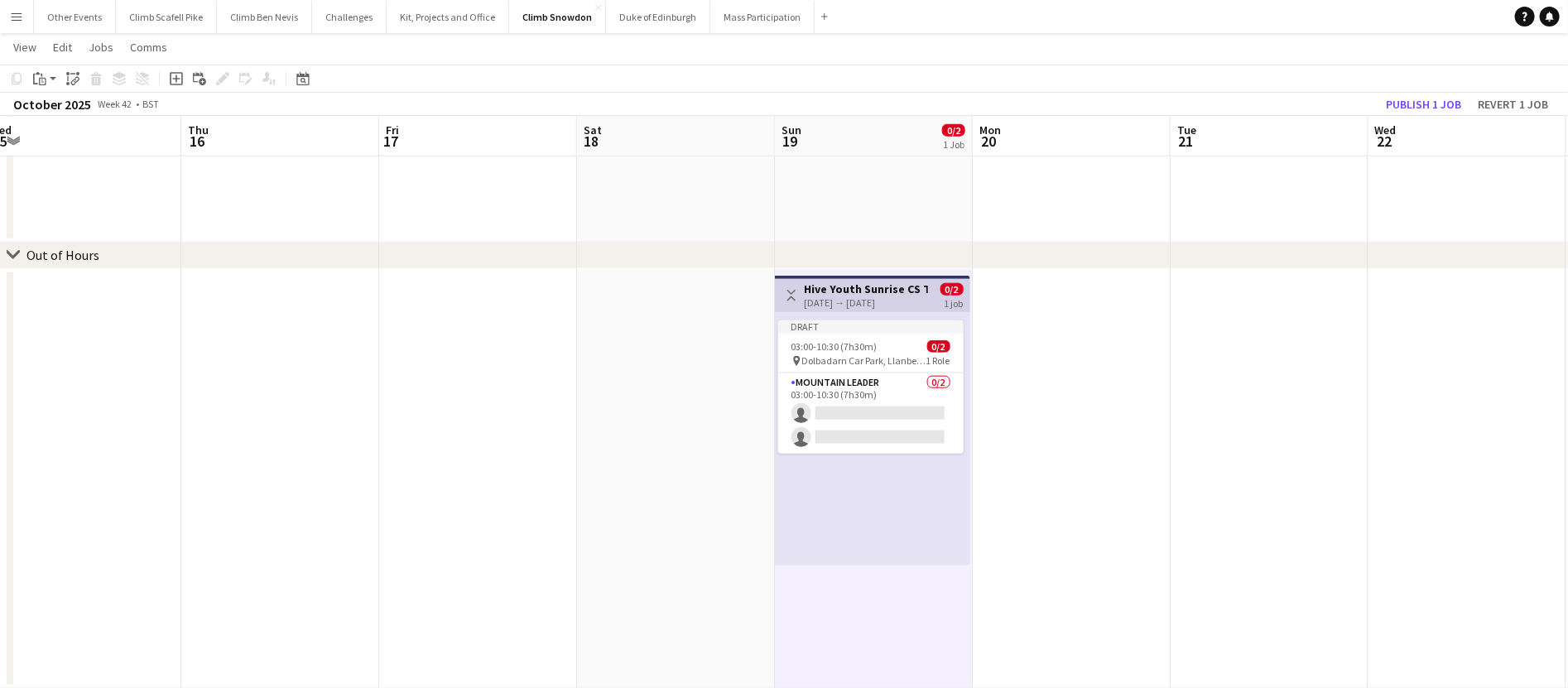 click on "[DATE] → [DATE]" at bounding box center [866, 302] 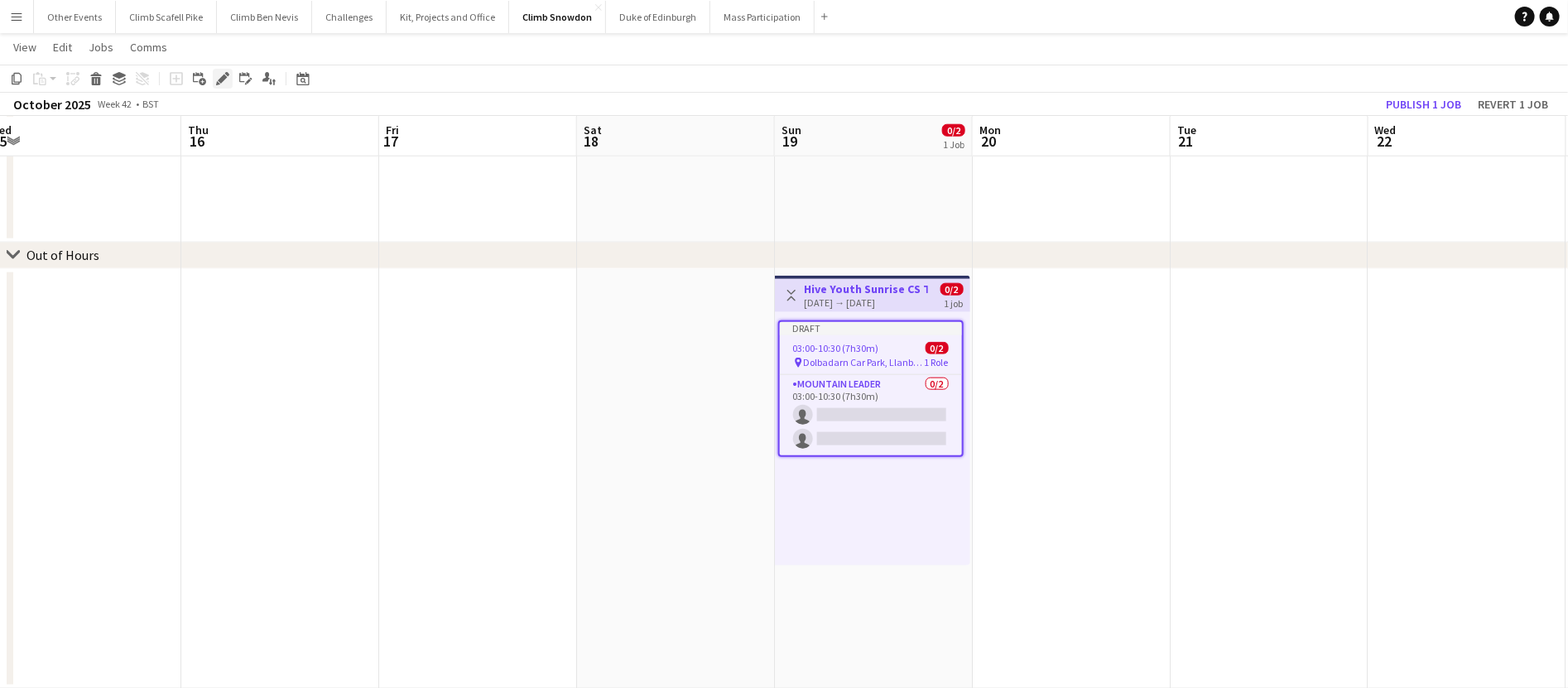 click 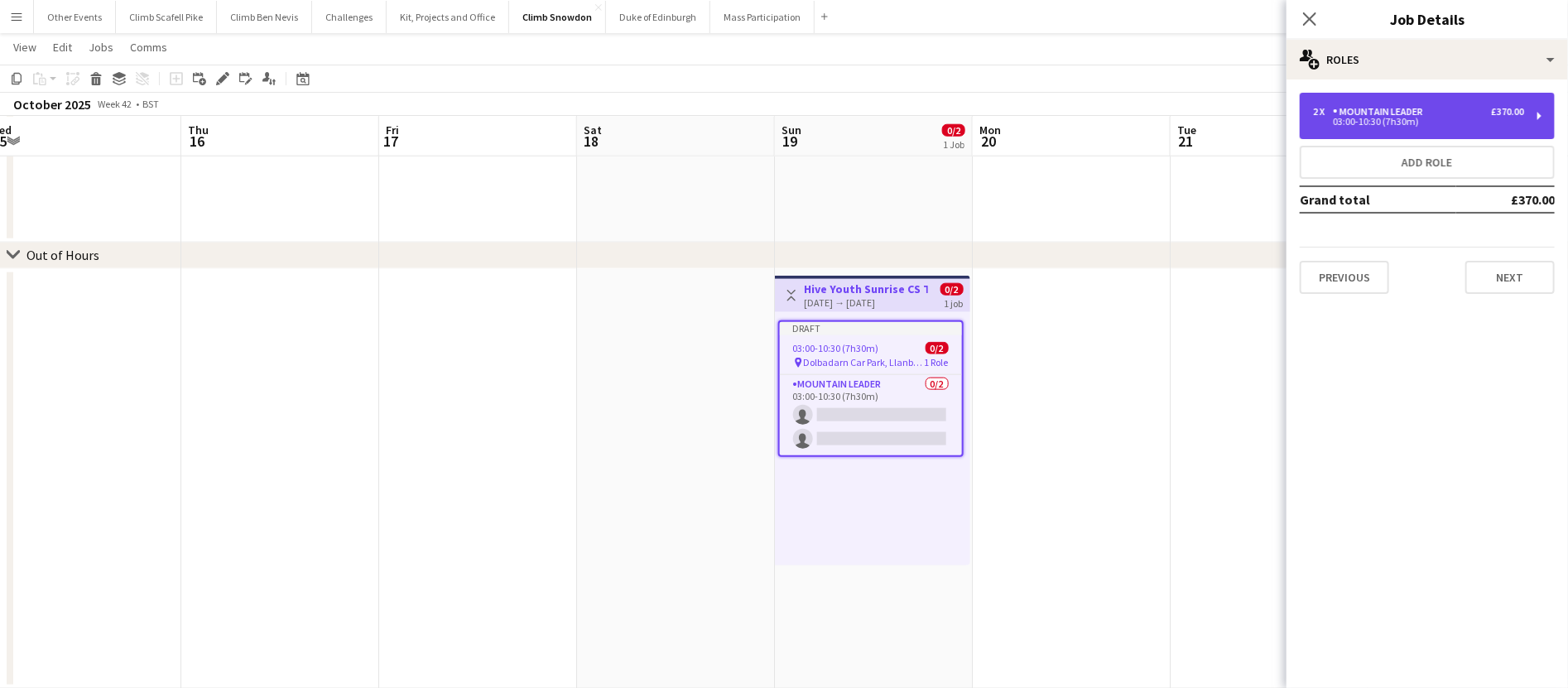click on "Mountain Leader" at bounding box center [1381, 112] 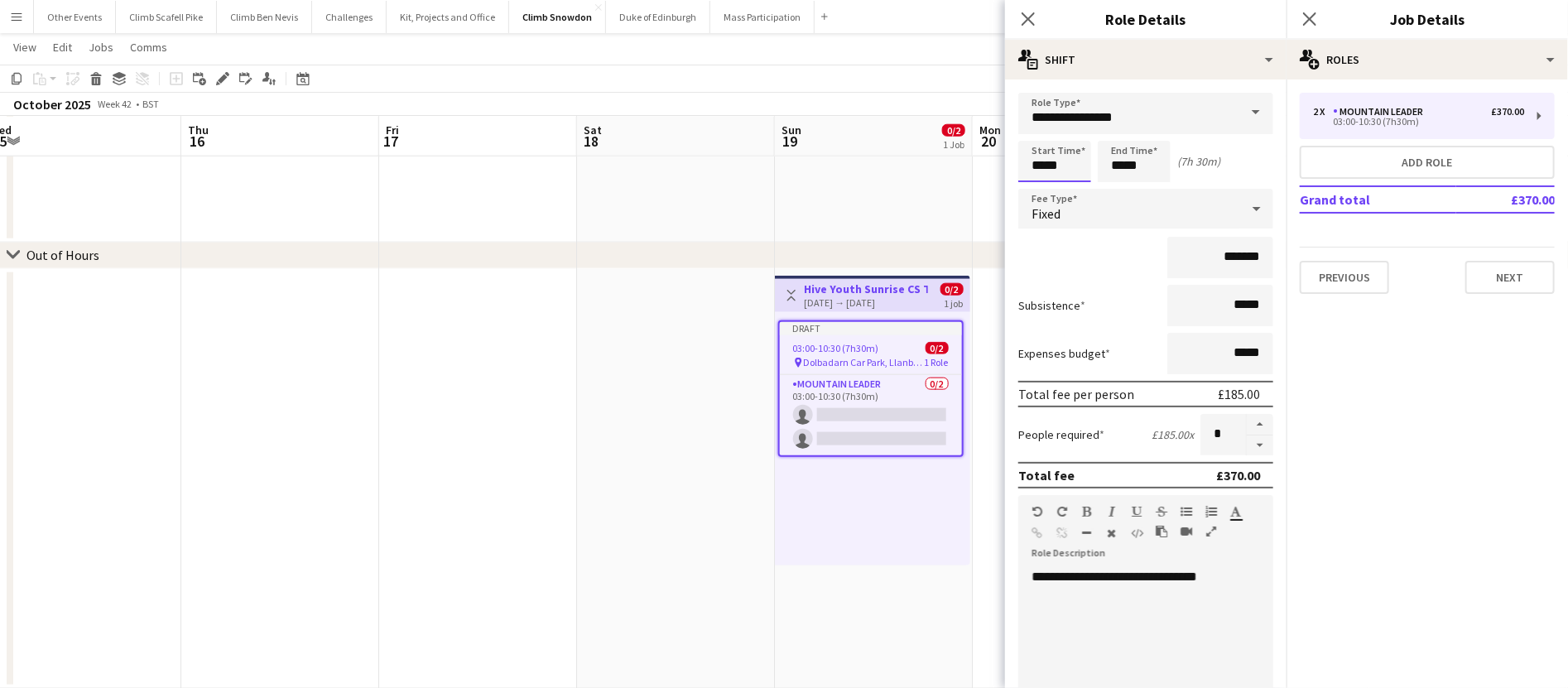 click on "*****" at bounding box center (1055, 161) 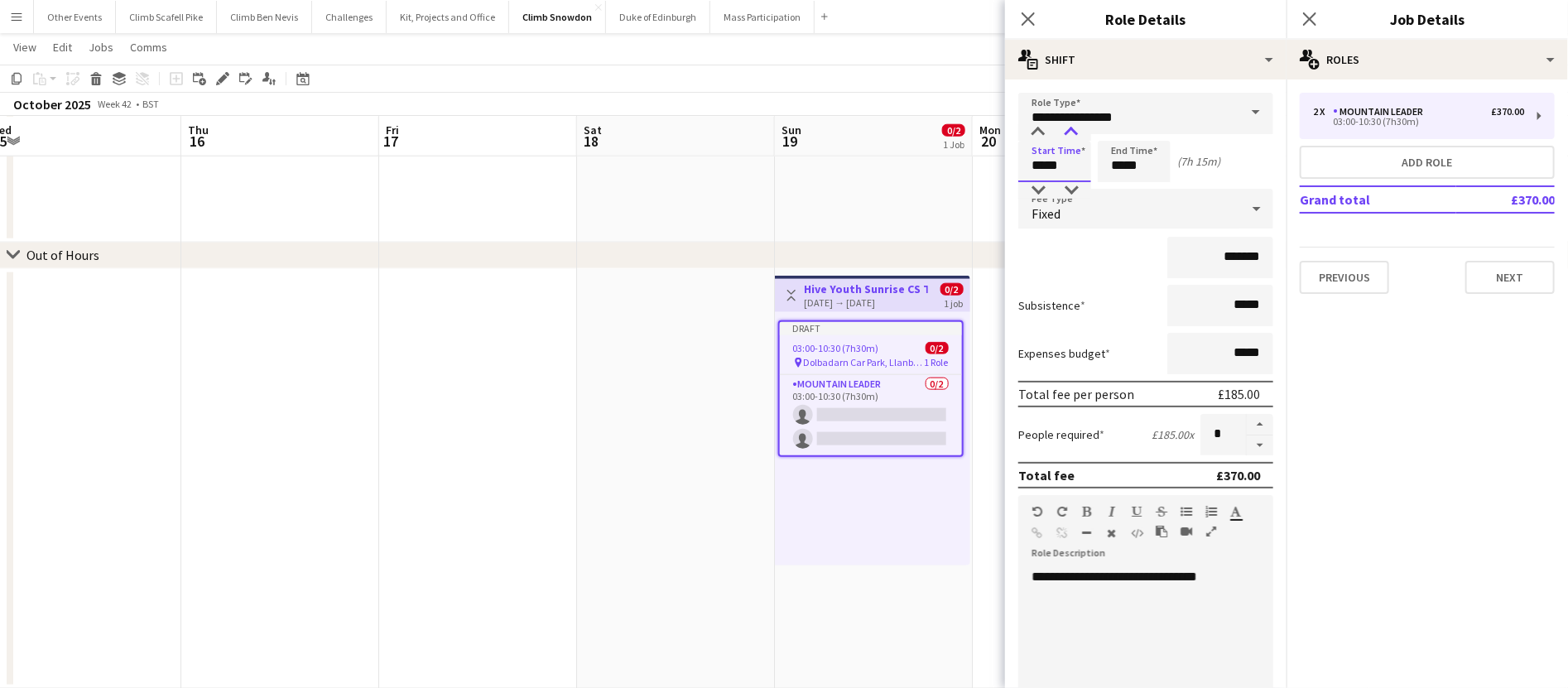 click at bounding box center [1071, 132] 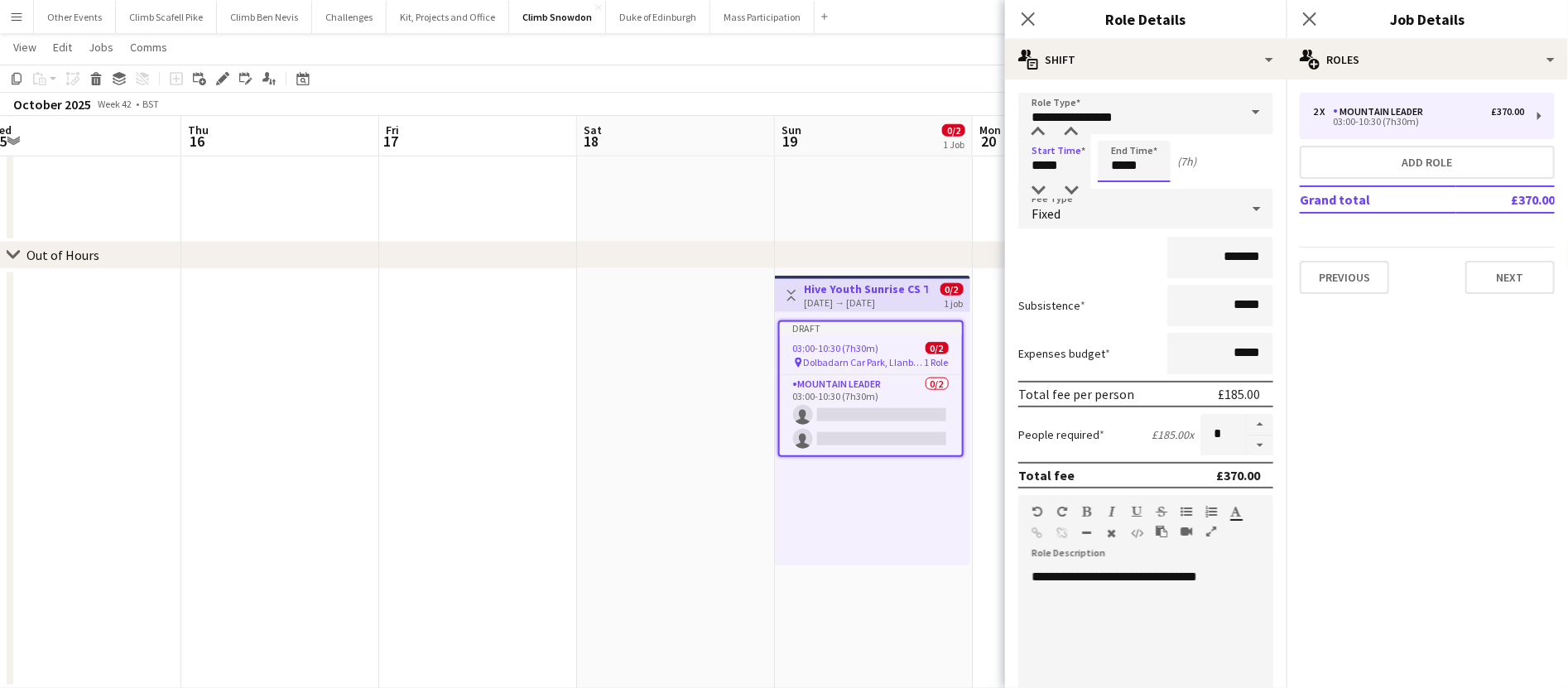 click on "*****" at bounding box center [1134, 161] 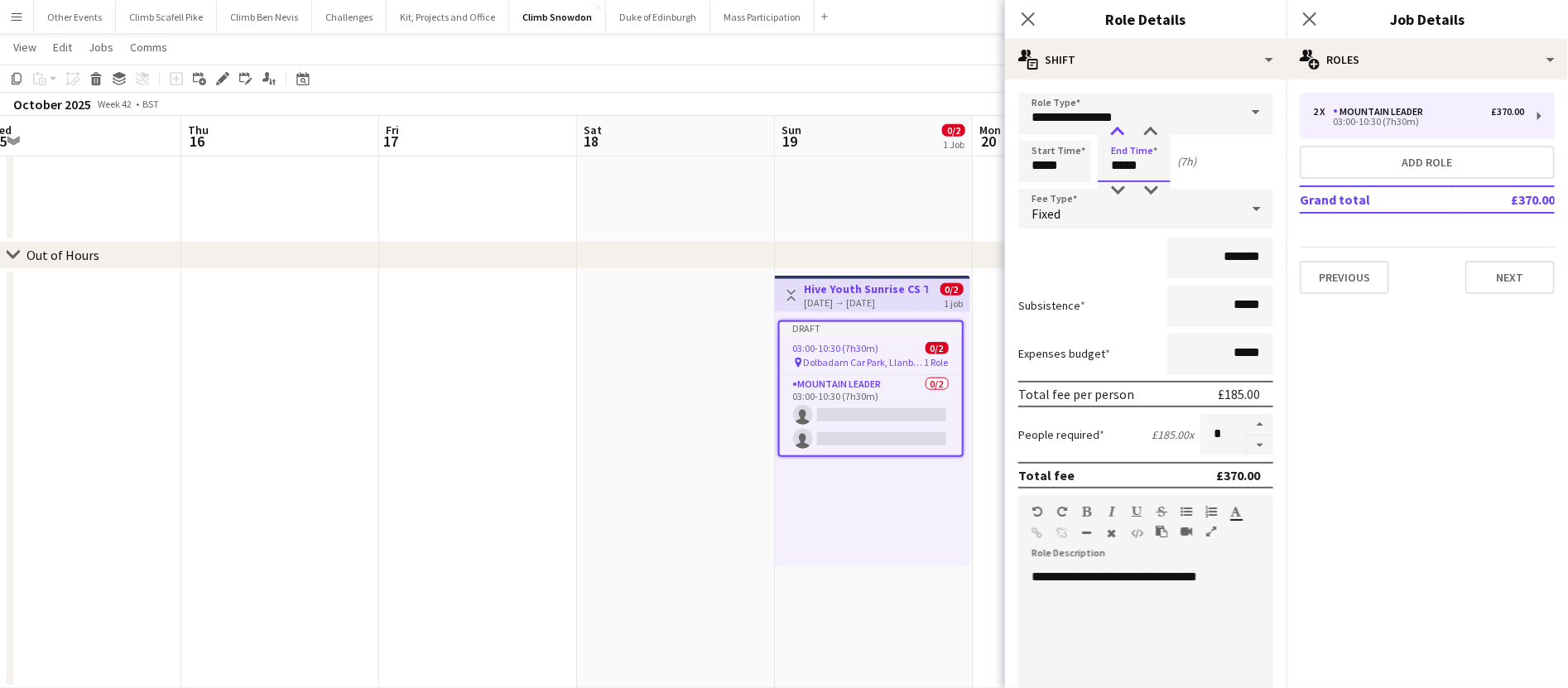 click at bounding box center [1118, 132] 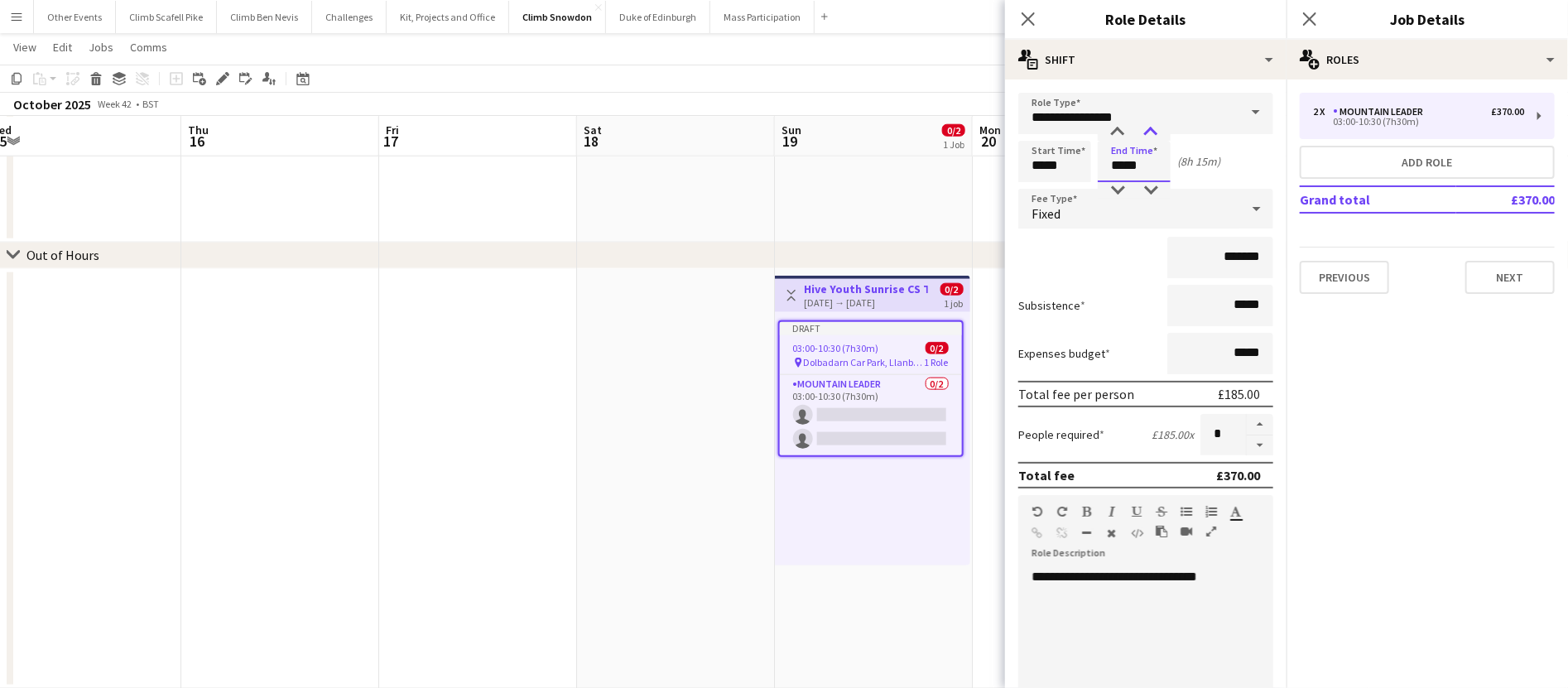 click at bounding box center (1151, 132) 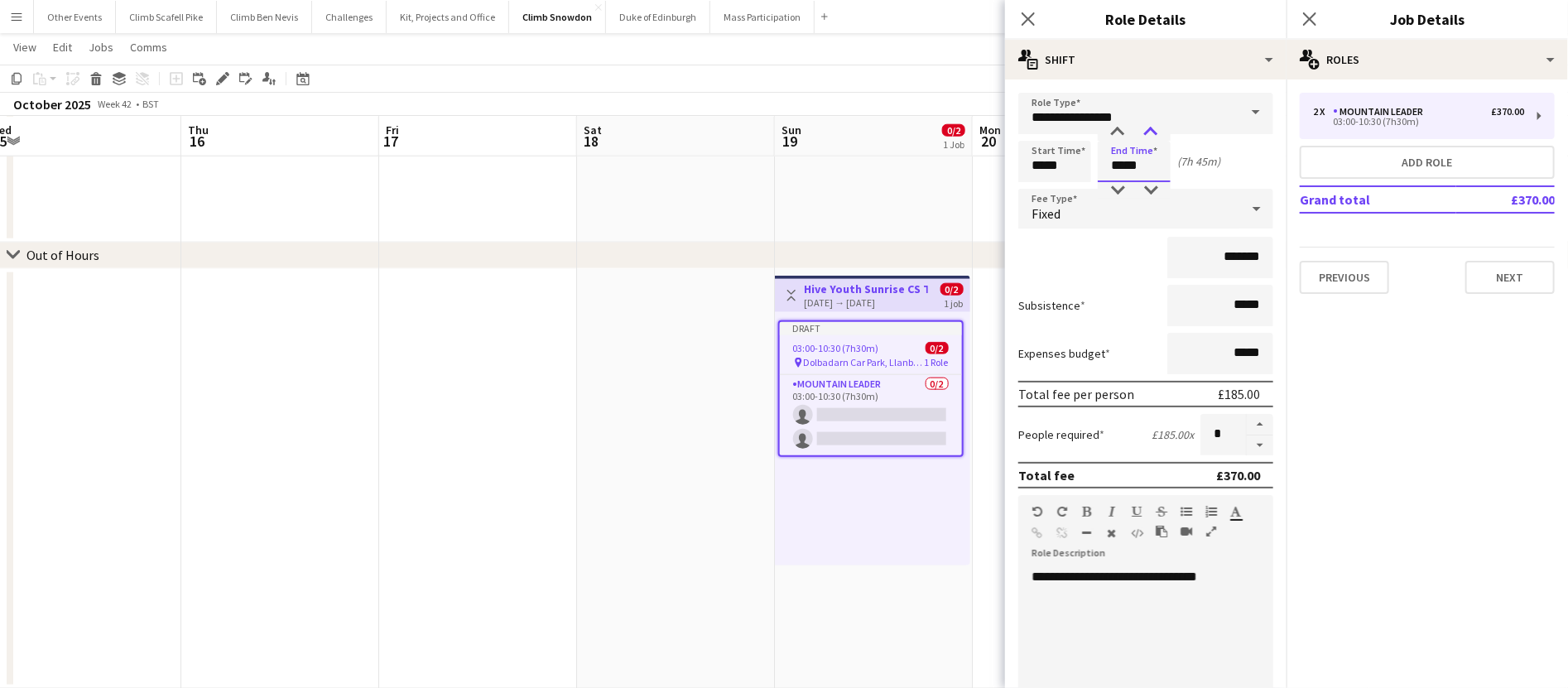 click at bounding box center (1151, 132) 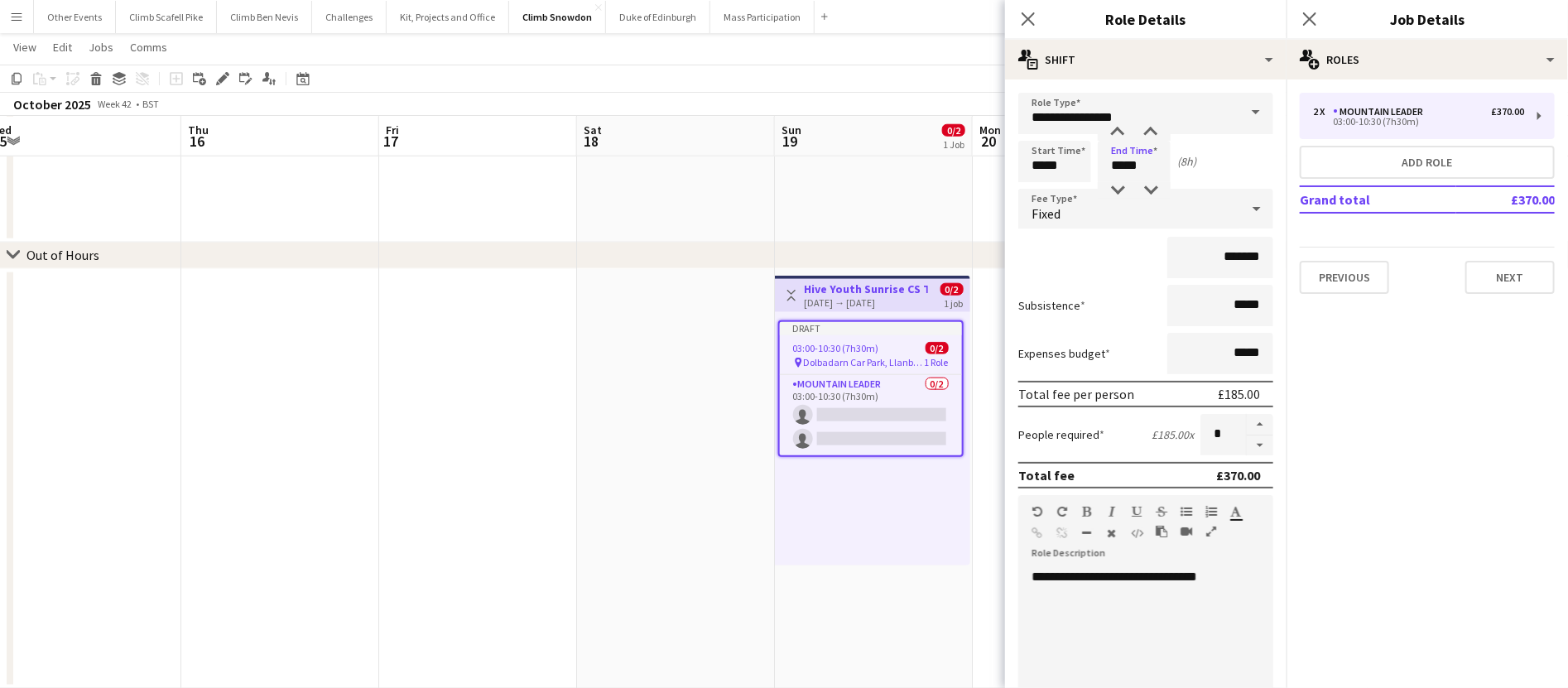 click on "**********" at bounding box center (1146, 668) 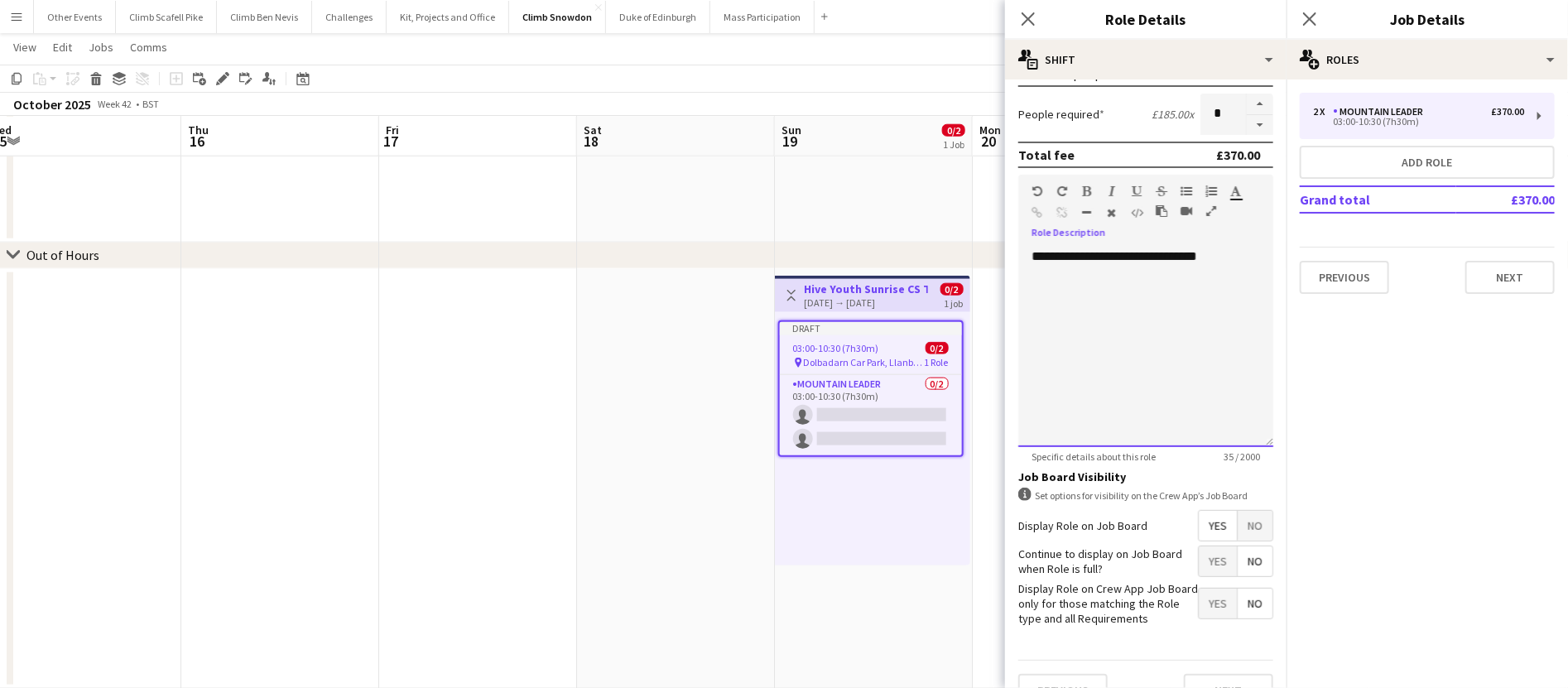 scroll, scrollTop: 346, scrollLeft: 0, axis: vertical 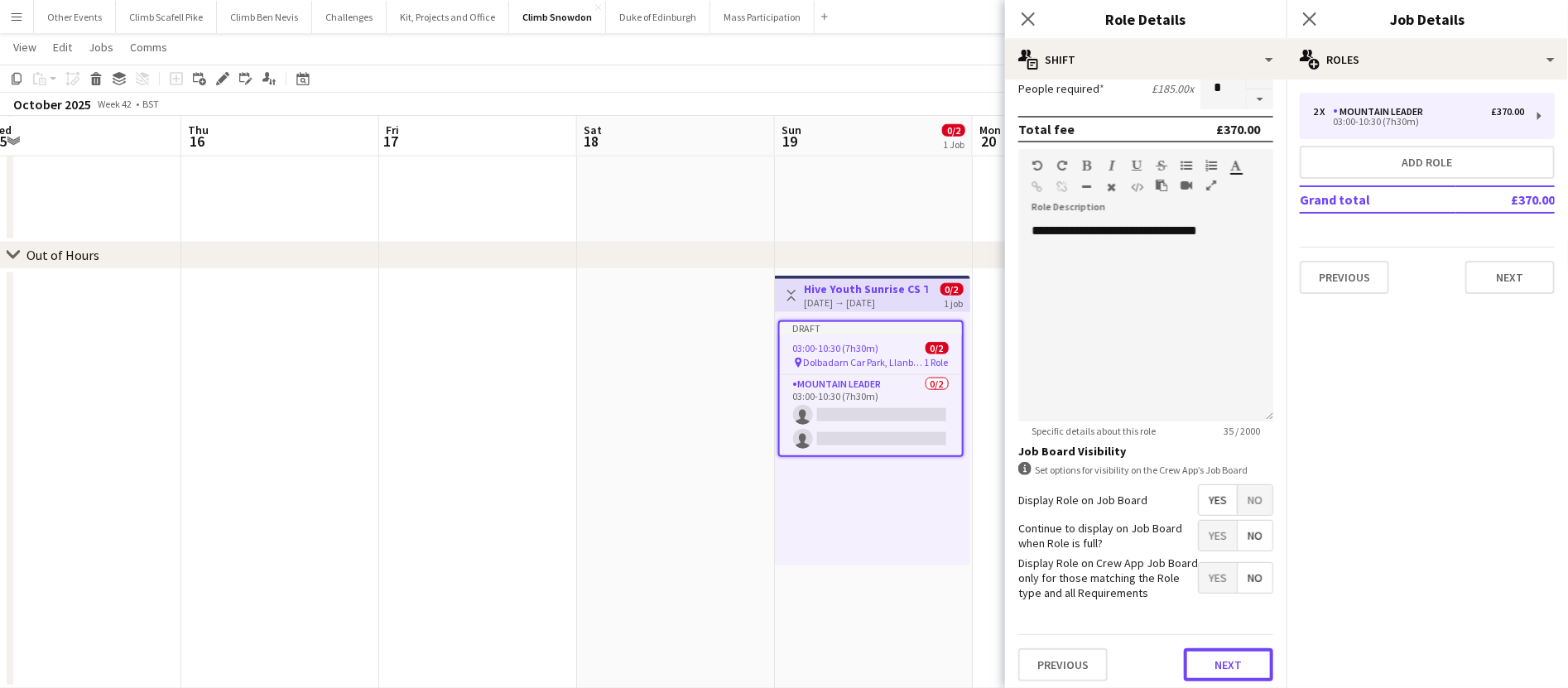 drag, startPoint x: 1213, startPoint y: 662, endPoint x: 1210, endPoint y: 646, distance: 16.27882 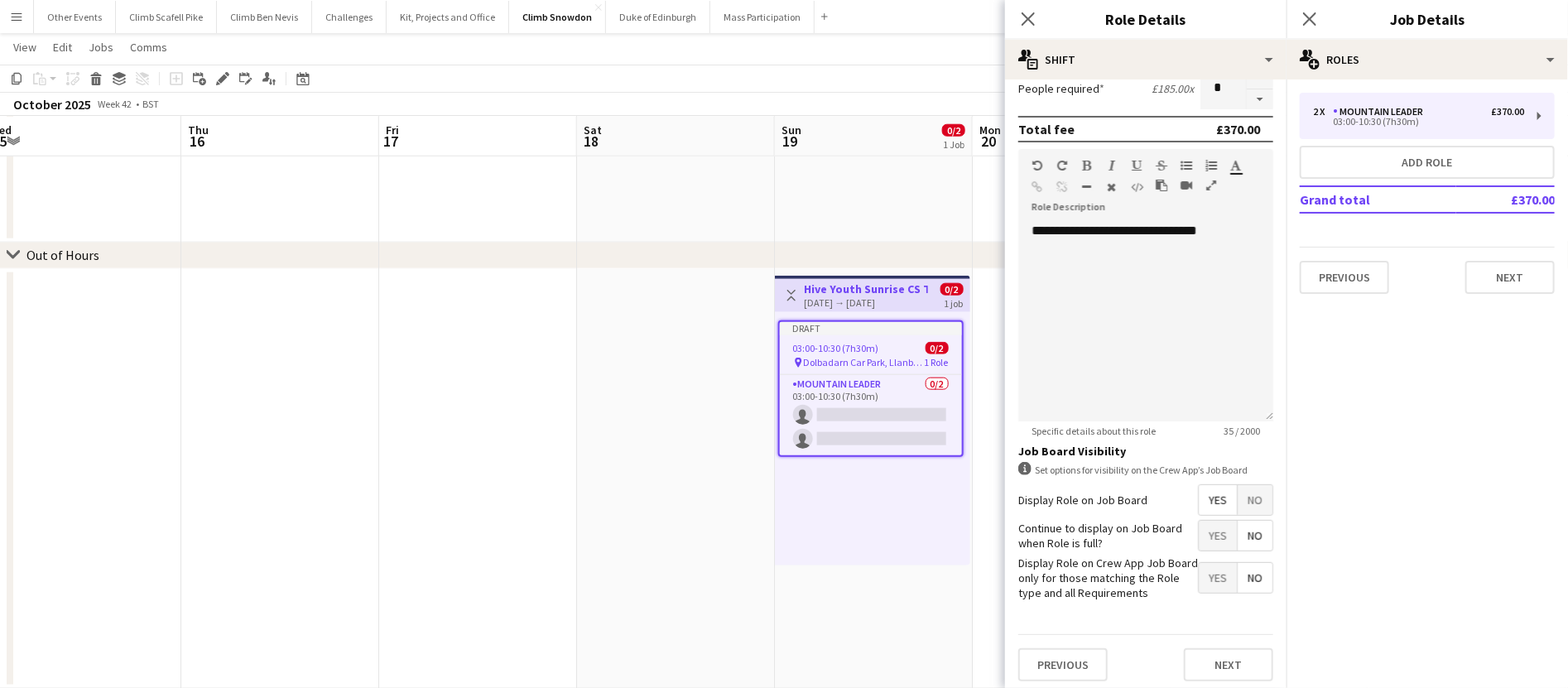 scroll, scrollTop: 0, scrollLeft: 0, axis: both 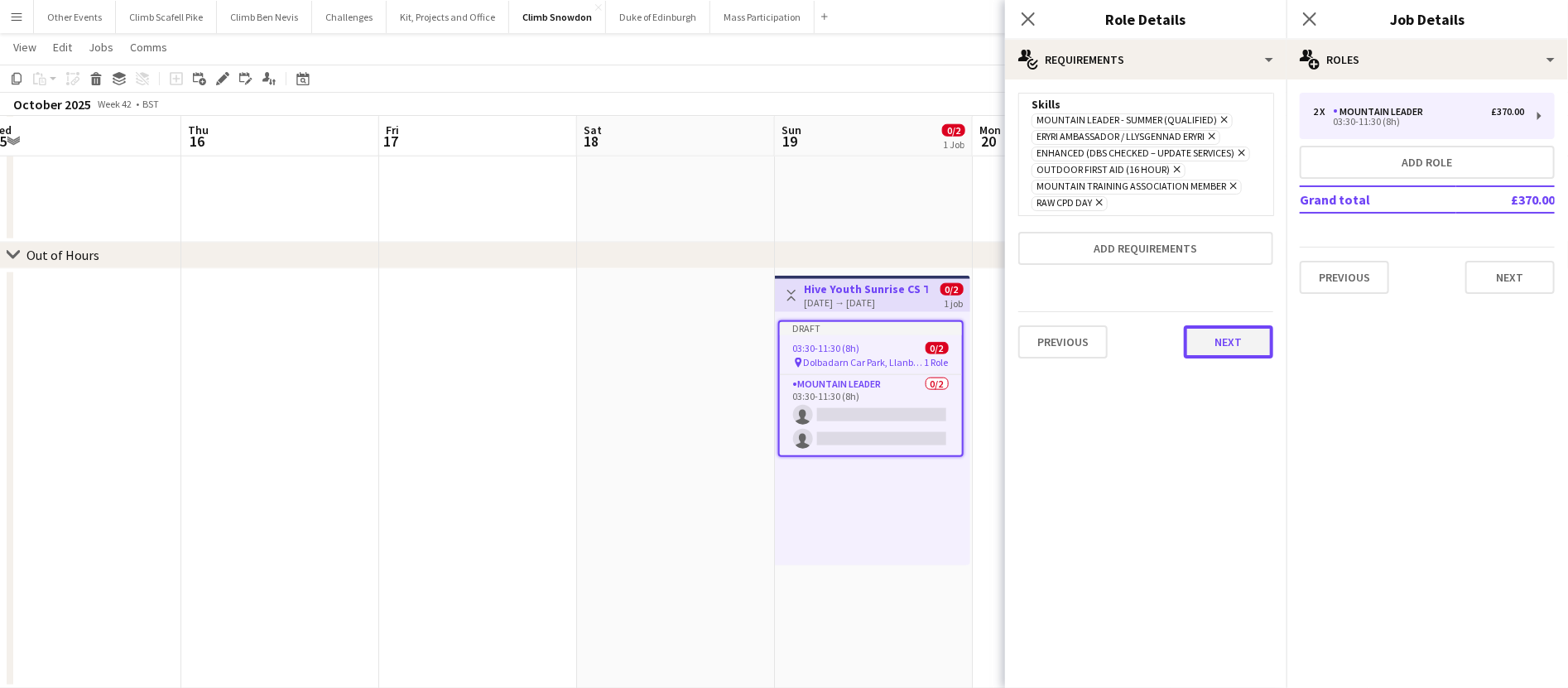 click on "Next" at bounding box center (1229, 342) 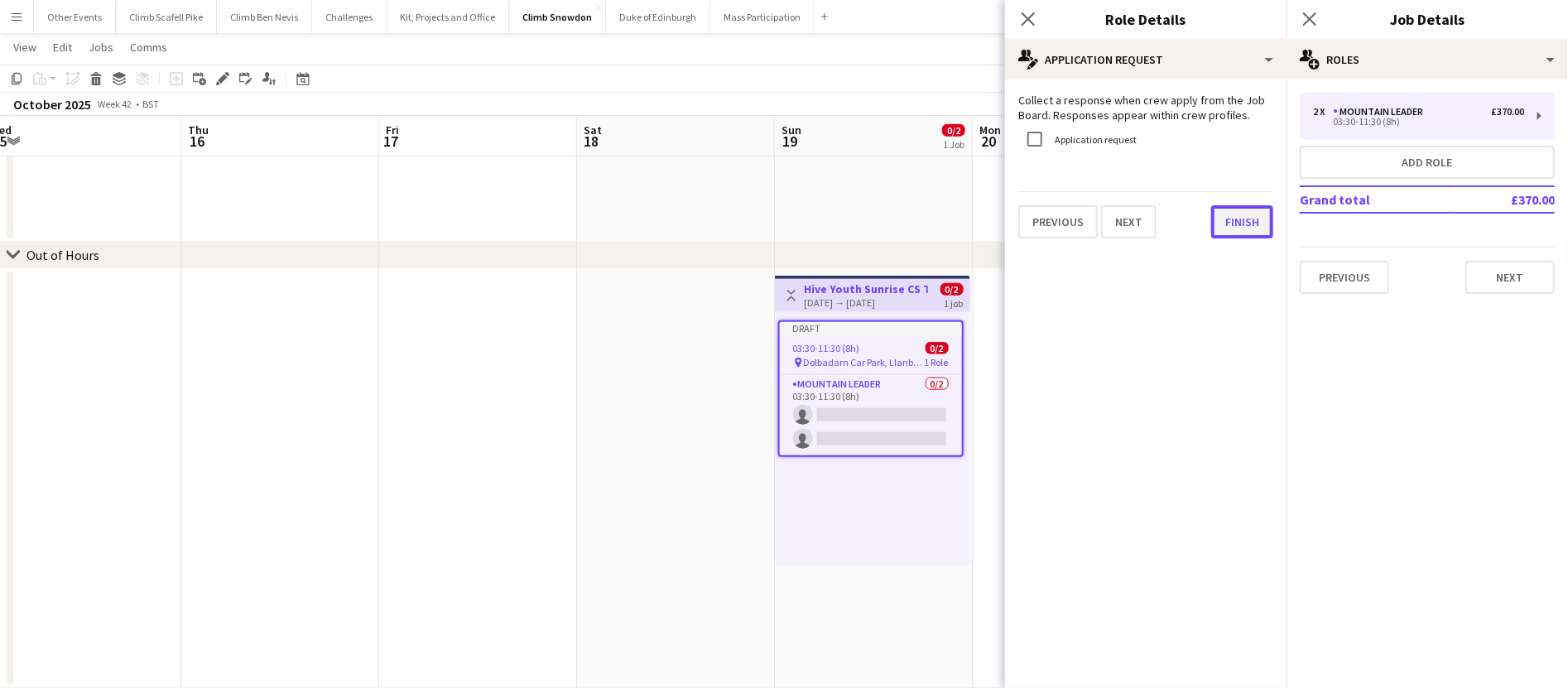 click on "Finish" at bounding box center [1242, 222] 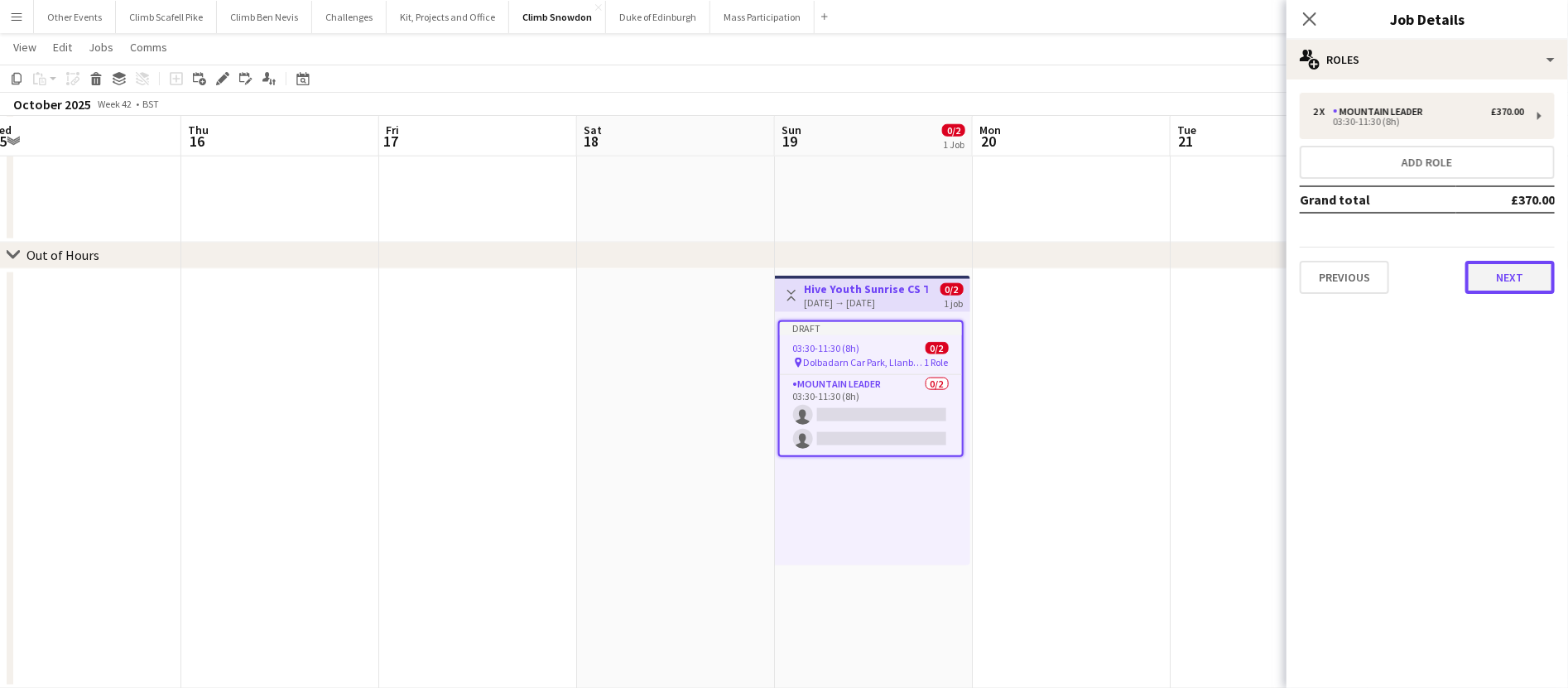 click on "Next" at bounding box center (1510, 277) 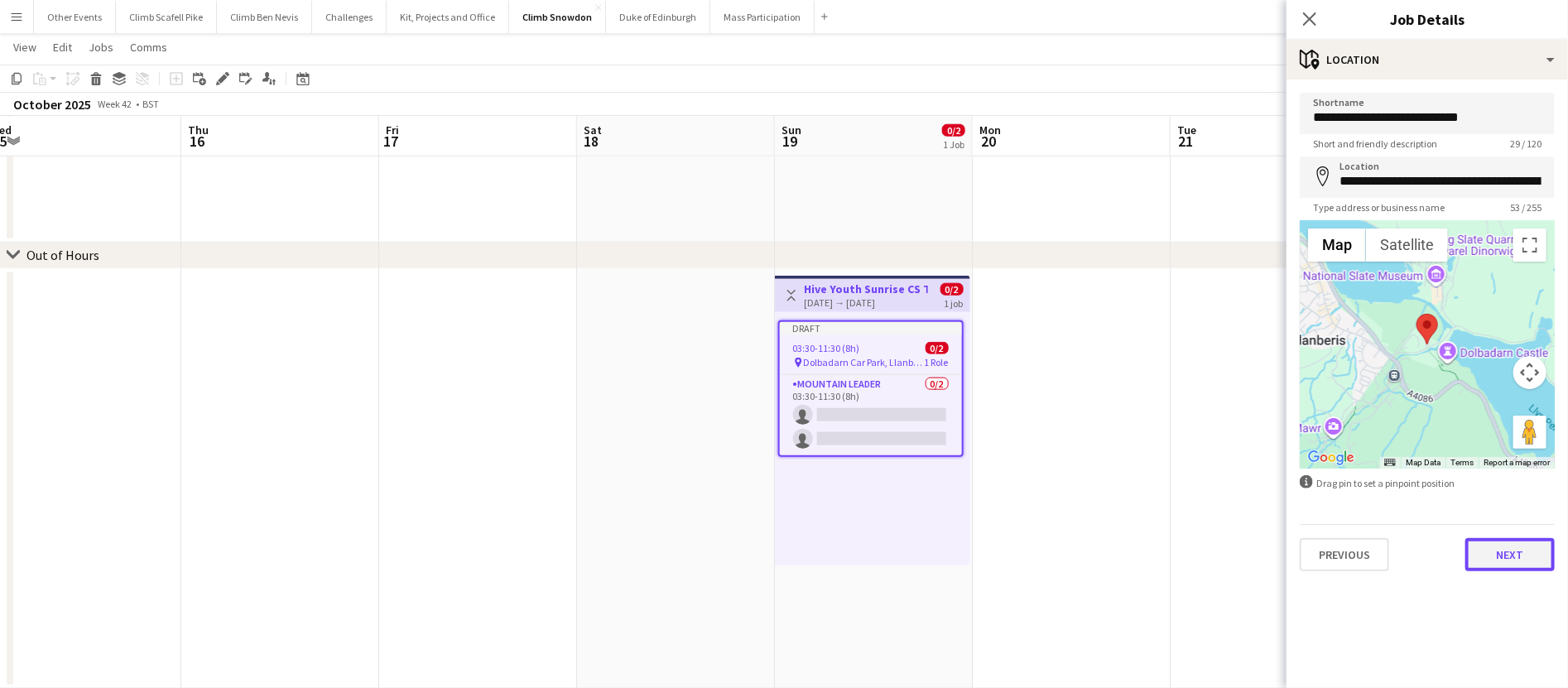 click on "Next" at bounding box center (1510, 555) 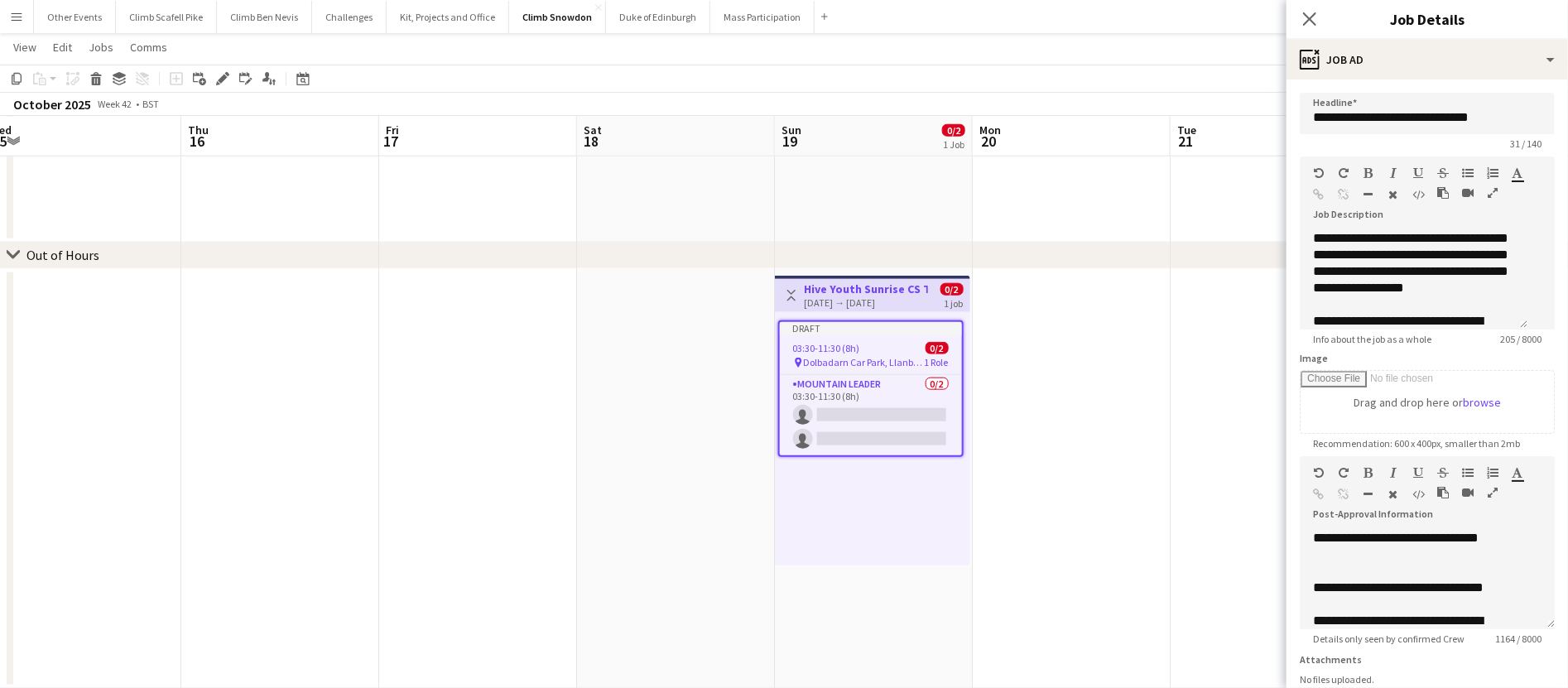 scroll, scrollTop: 52, scrollLeft: 0, axis: vertical 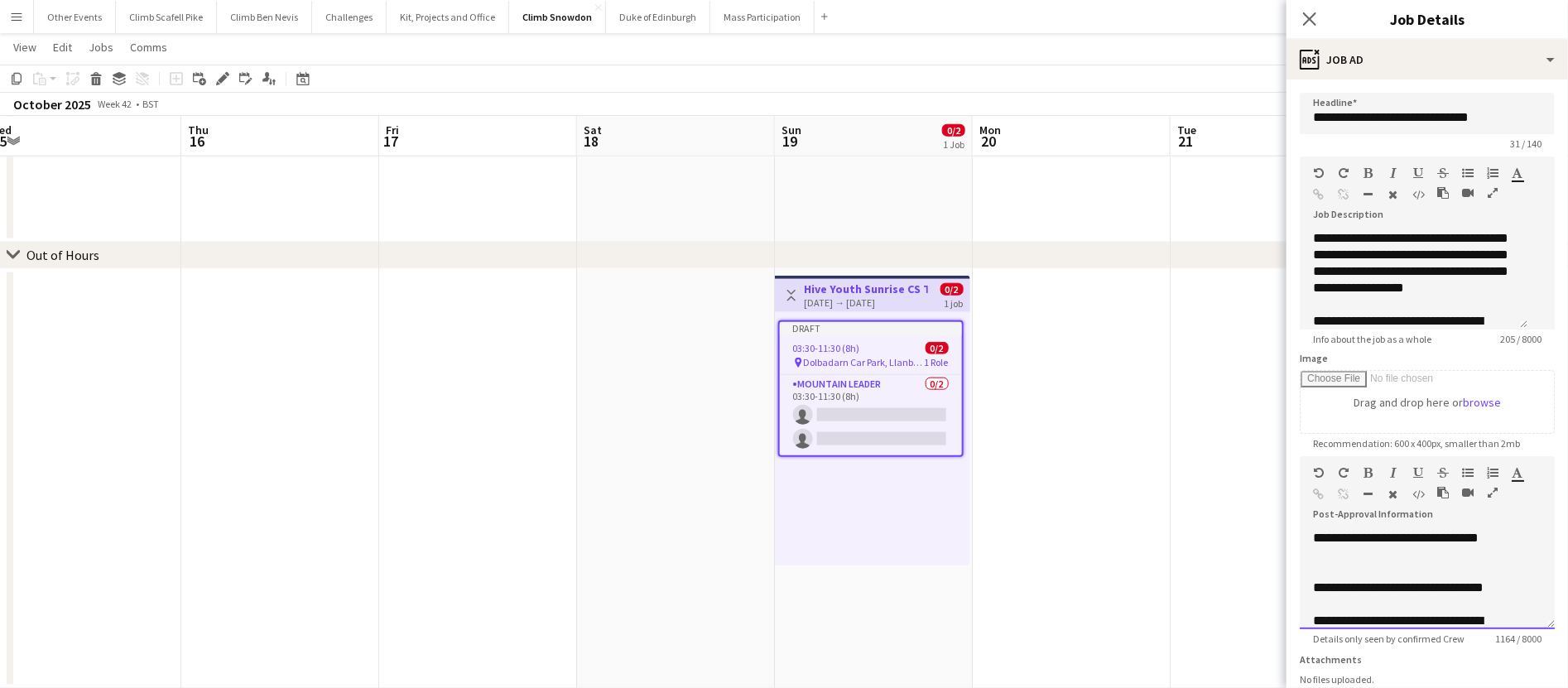click on "**********" at bounding box center [1407, 596] 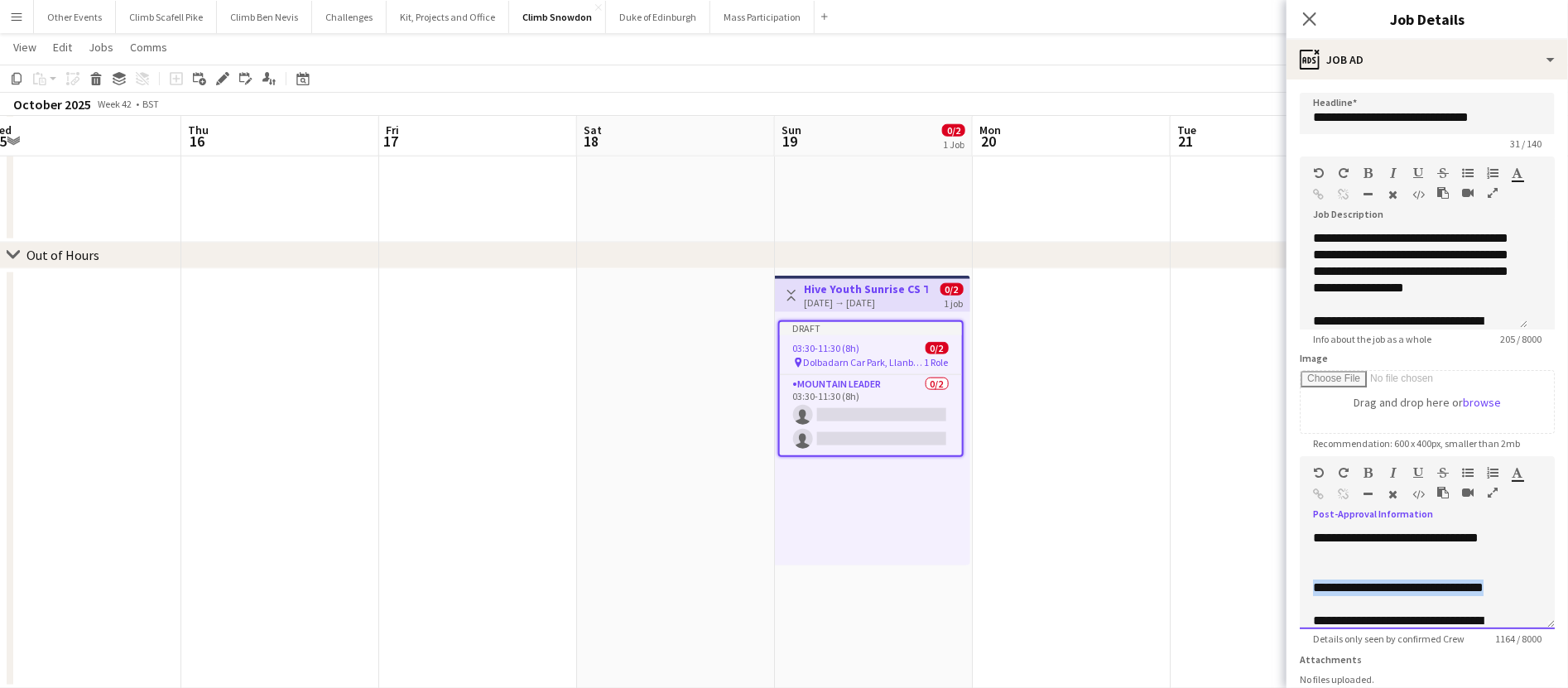 scroll, scrollTop: 17, scrollLeft: 0, axis: vertical 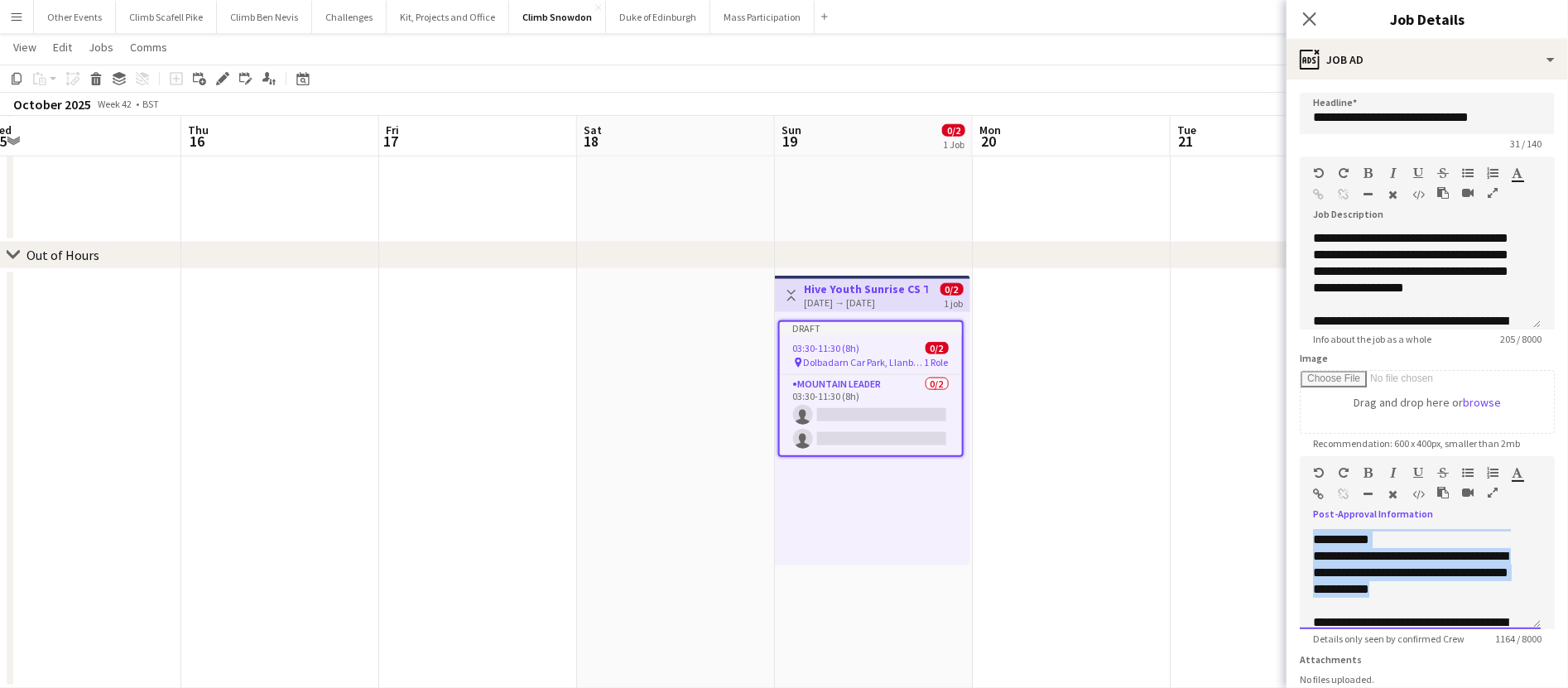 drag, startPoint x: 1311, startPoint y: 589, endPoint x: 1441, endPoint y: 585, distance: 130.06152 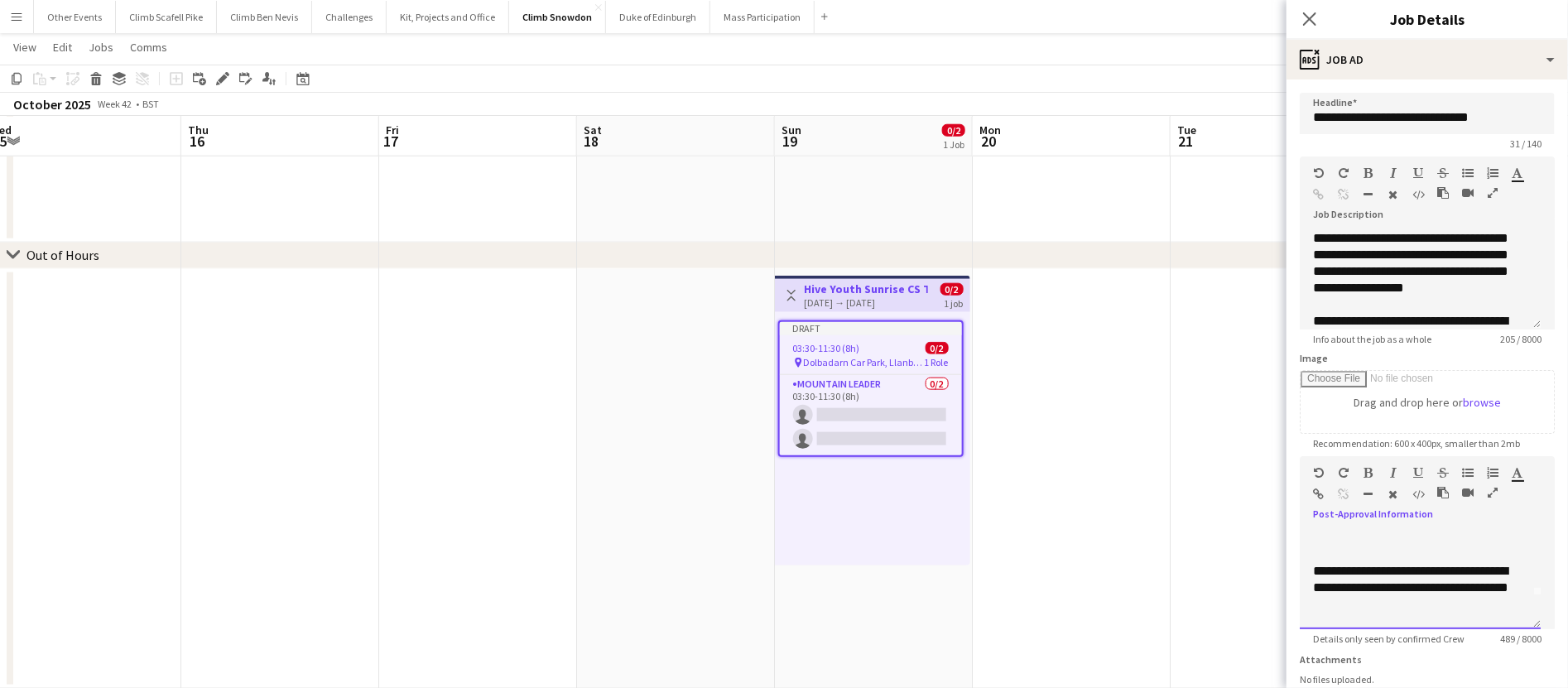 scroll, scrollTop: 349, scrollLeft: 0, axis: vertical 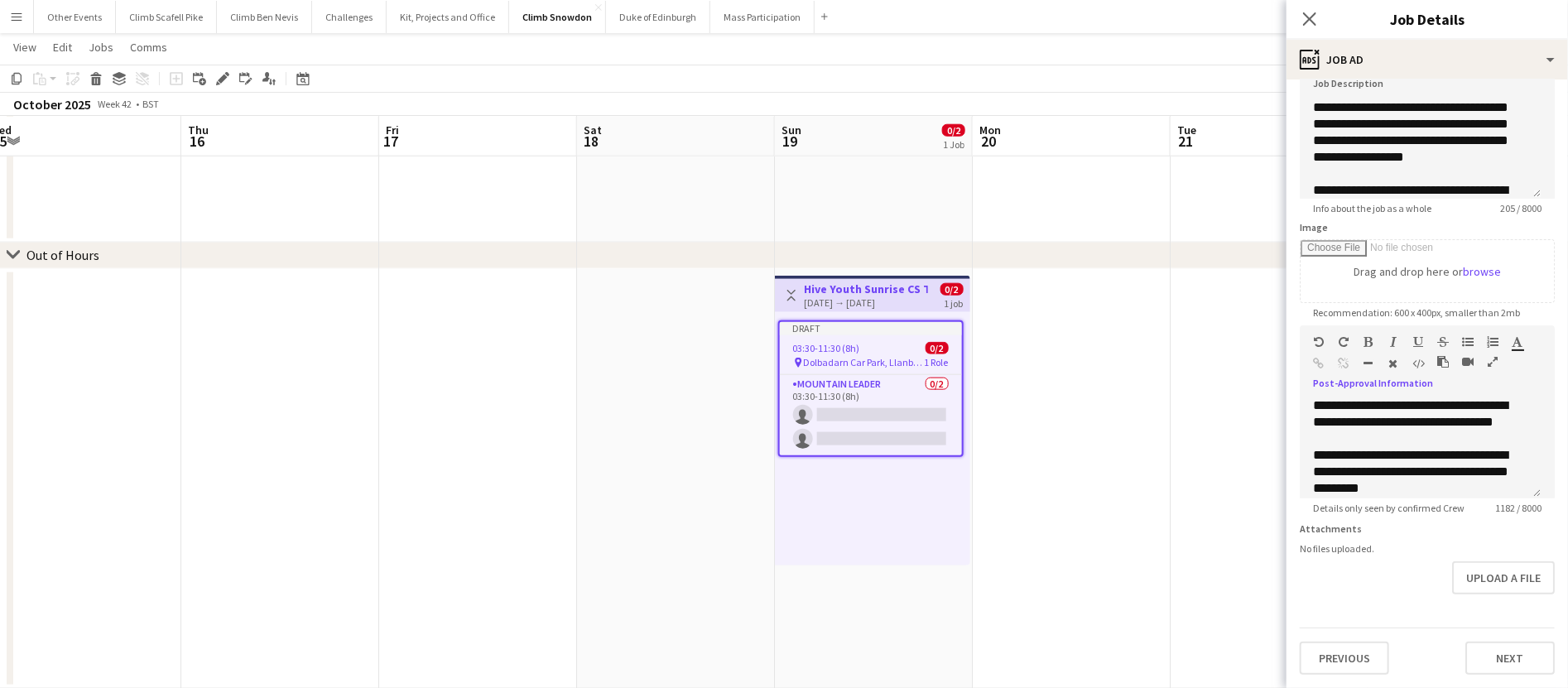 click on "Previous   Next" at bounding box center (1427, 651) 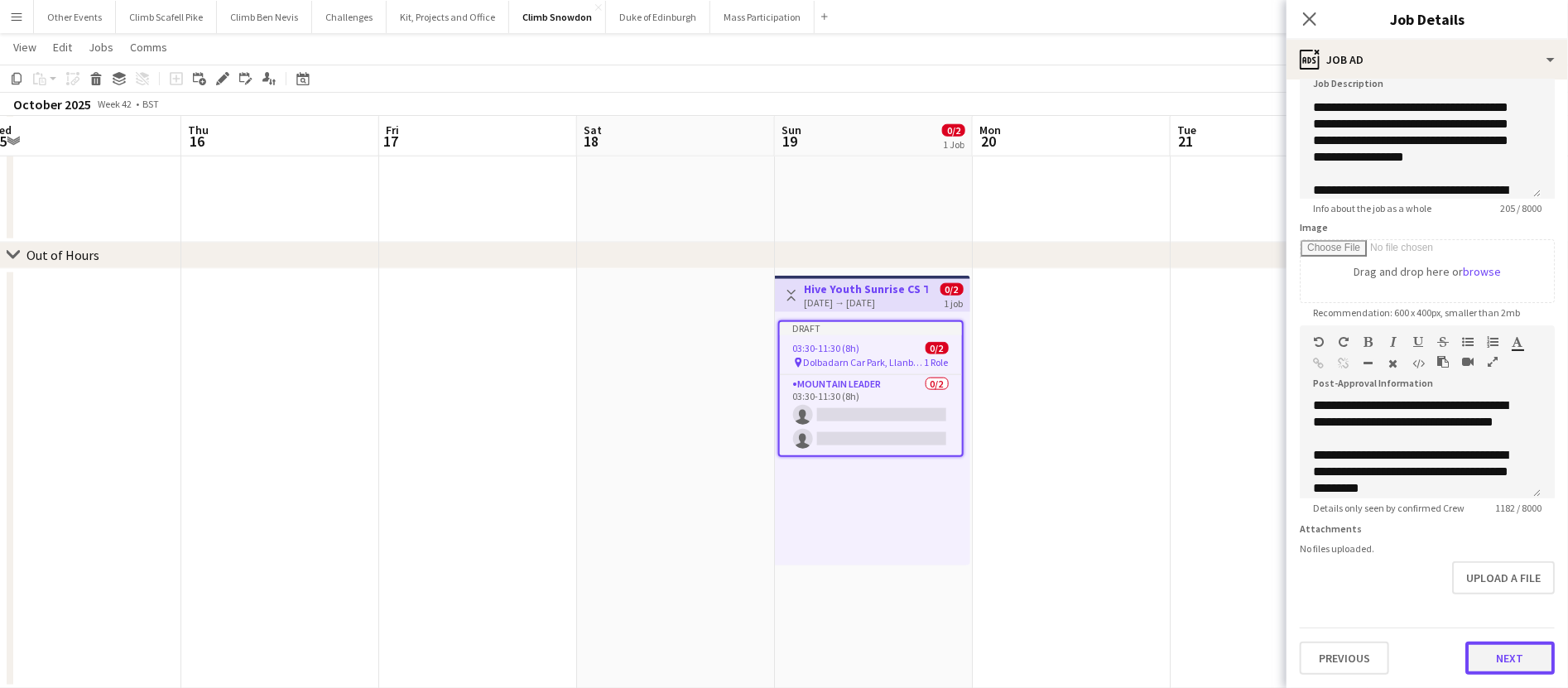 click on "Next" at bounding box center [1510, 658] 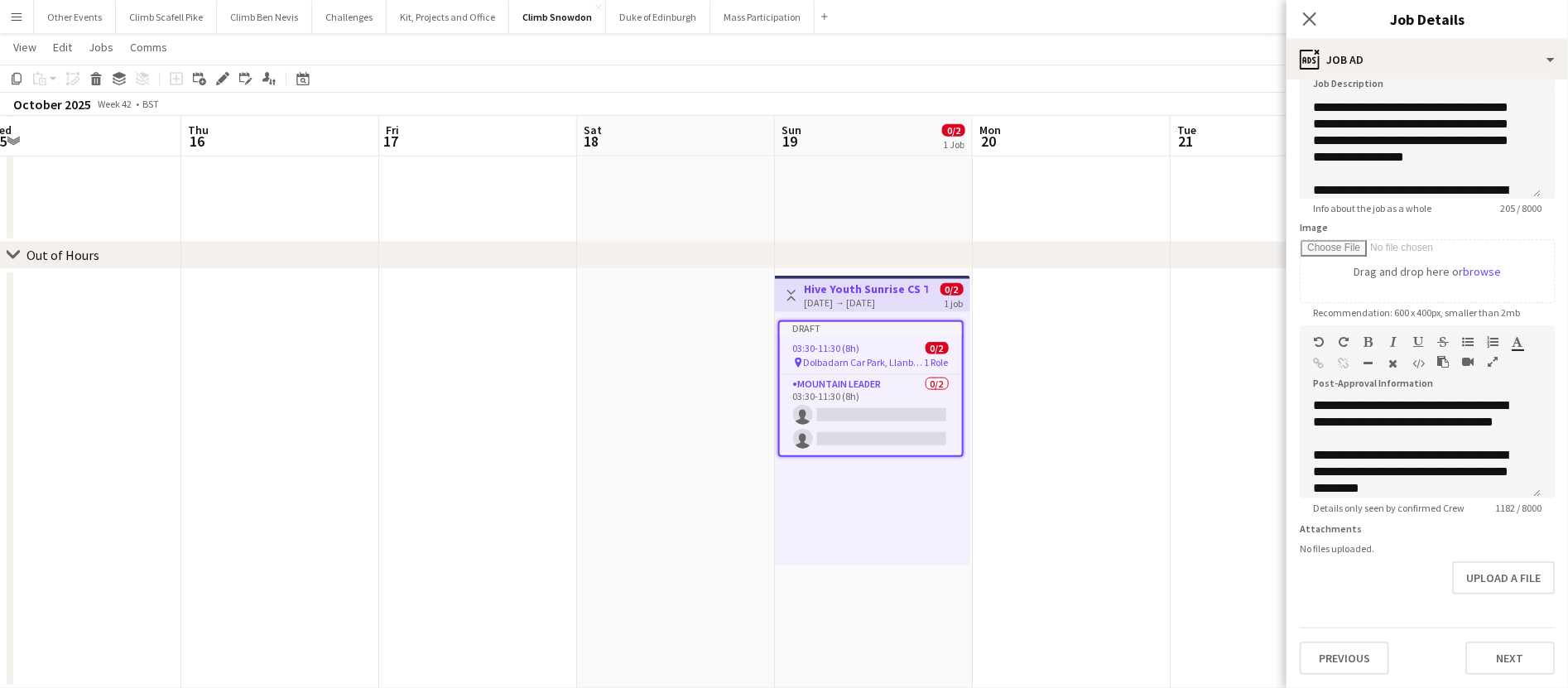 type on "*******" 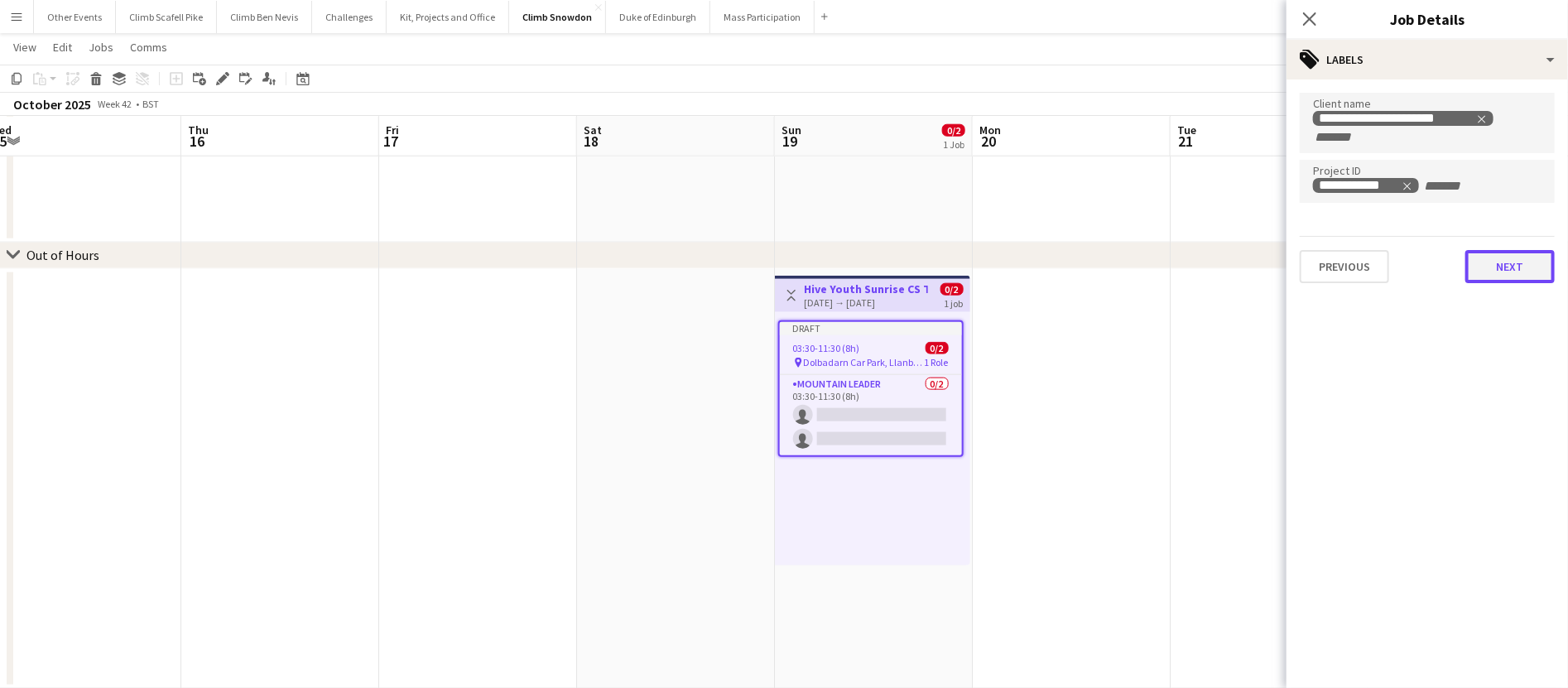 click on "Next" at bounding box center (1510, 267) 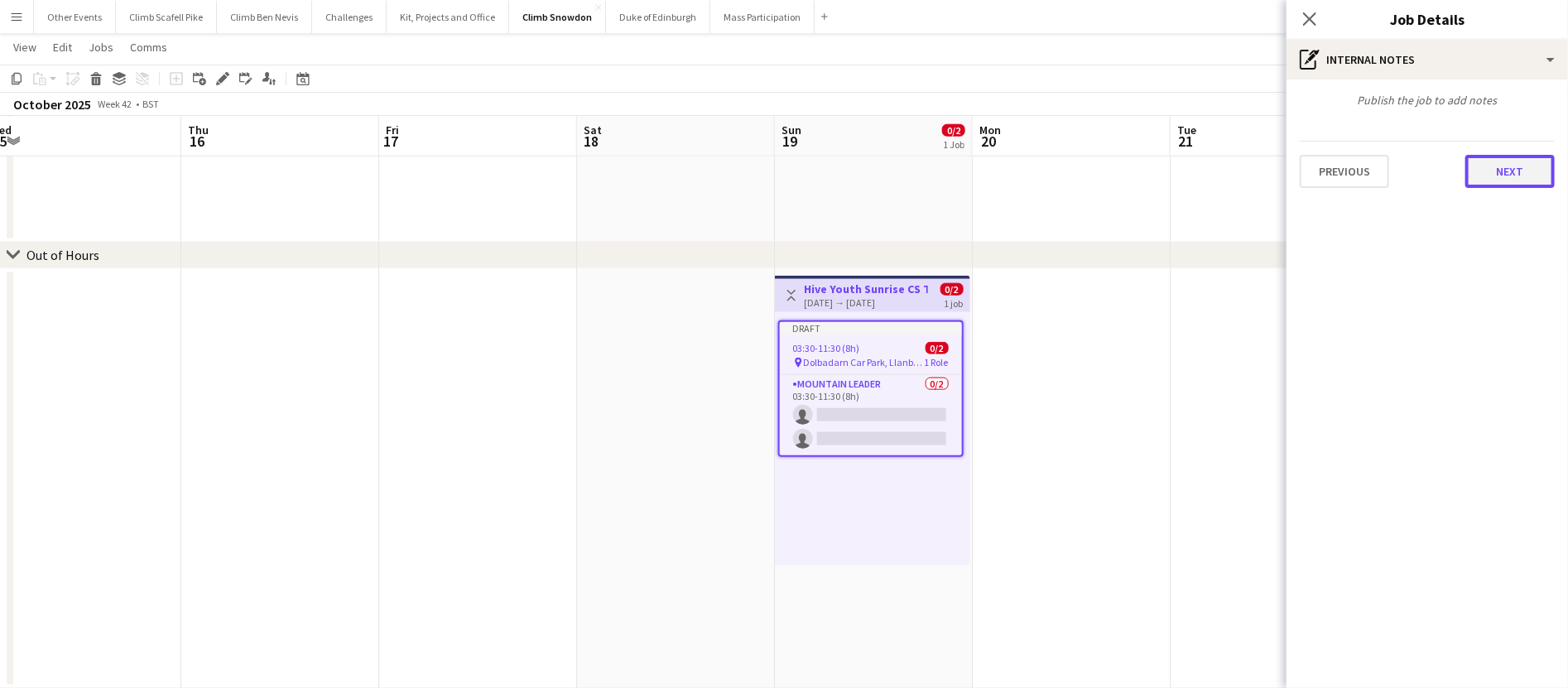 click on "Next" at bounding box center (1510, 171) 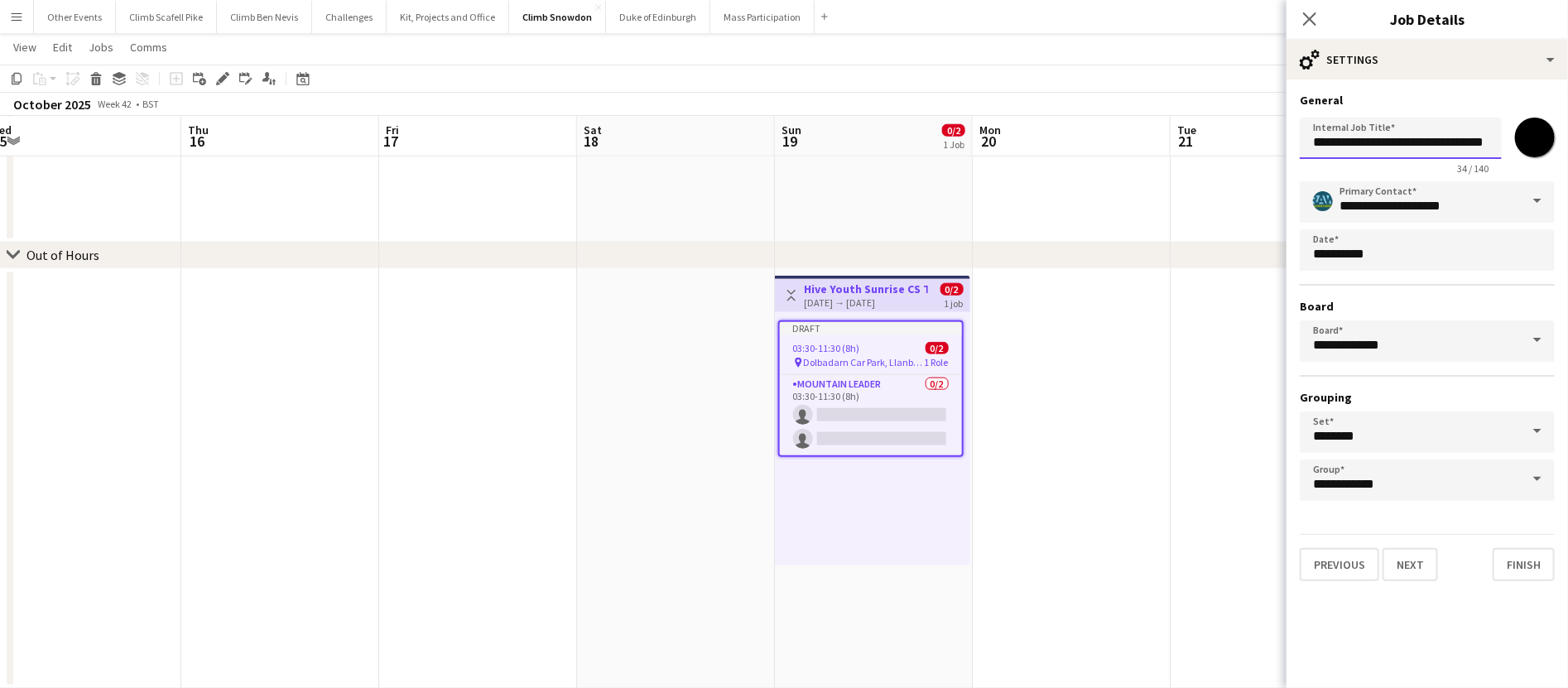 click on "**********" at bounding box center (1401, 138) 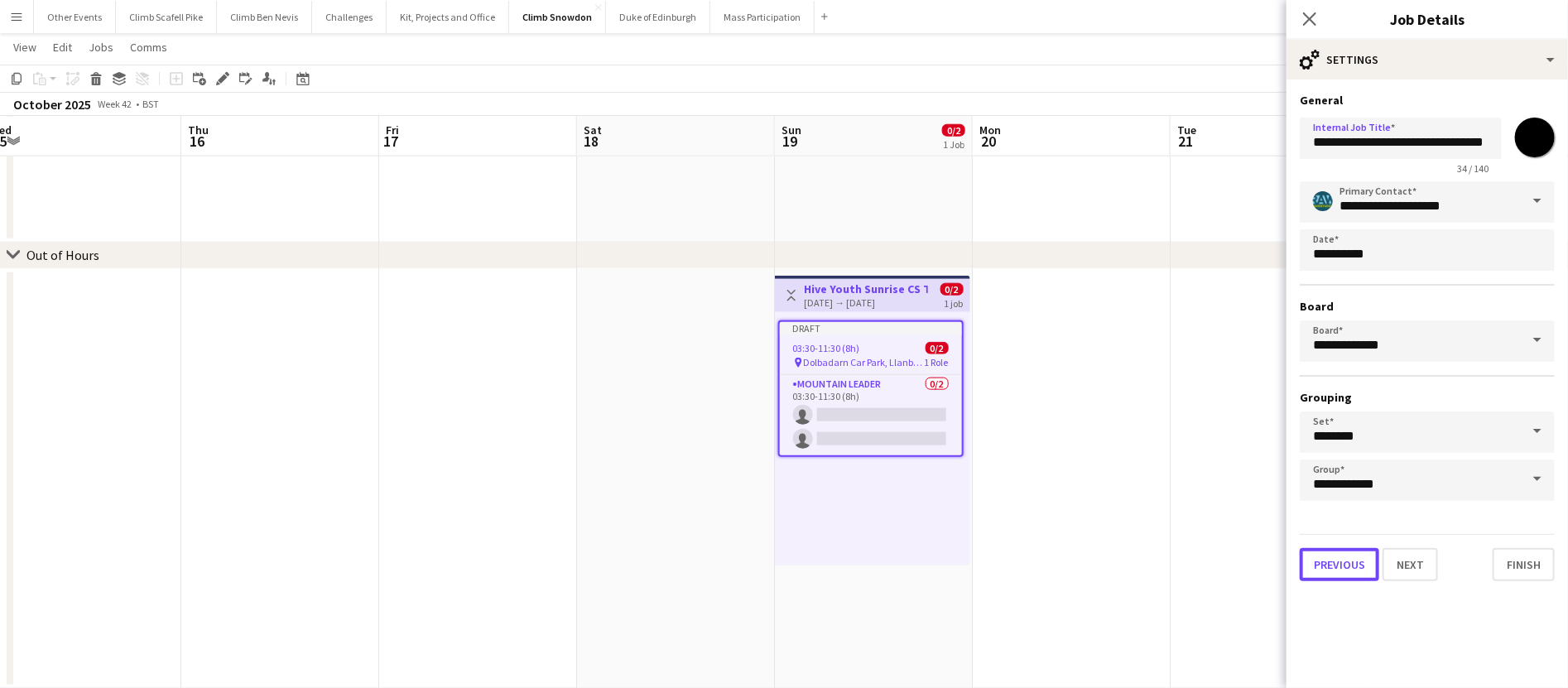 click on "Previous" at bounding box center [1340, 565] 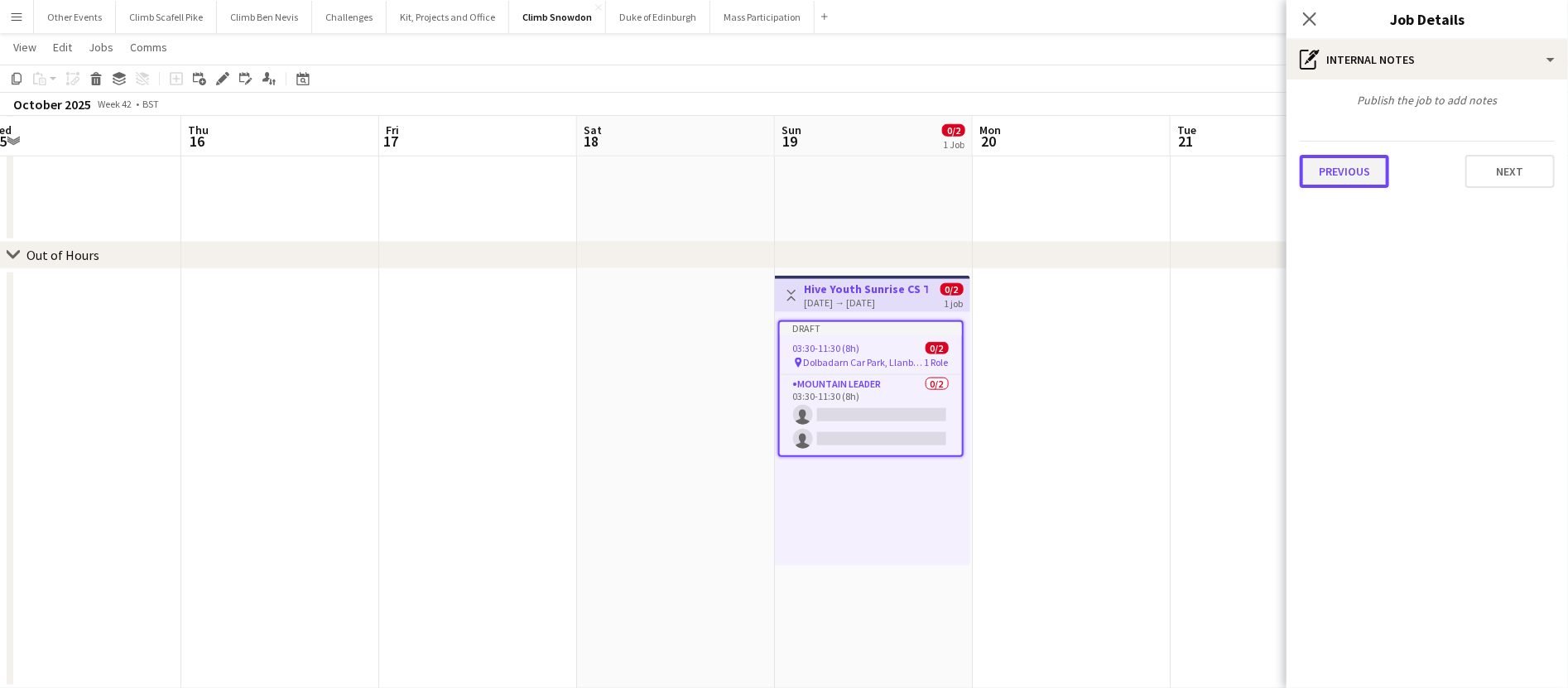click on "Previous" at bounding box center [1344, 171] 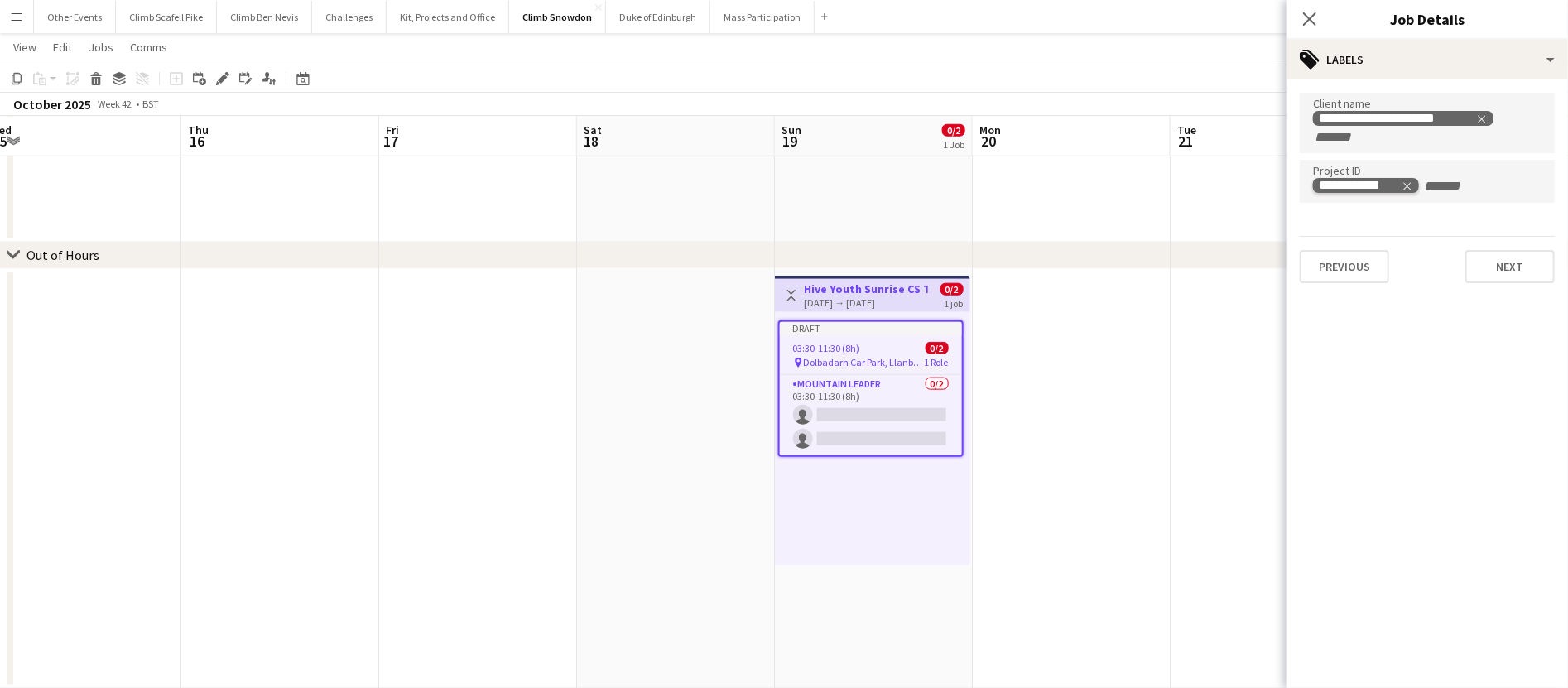click 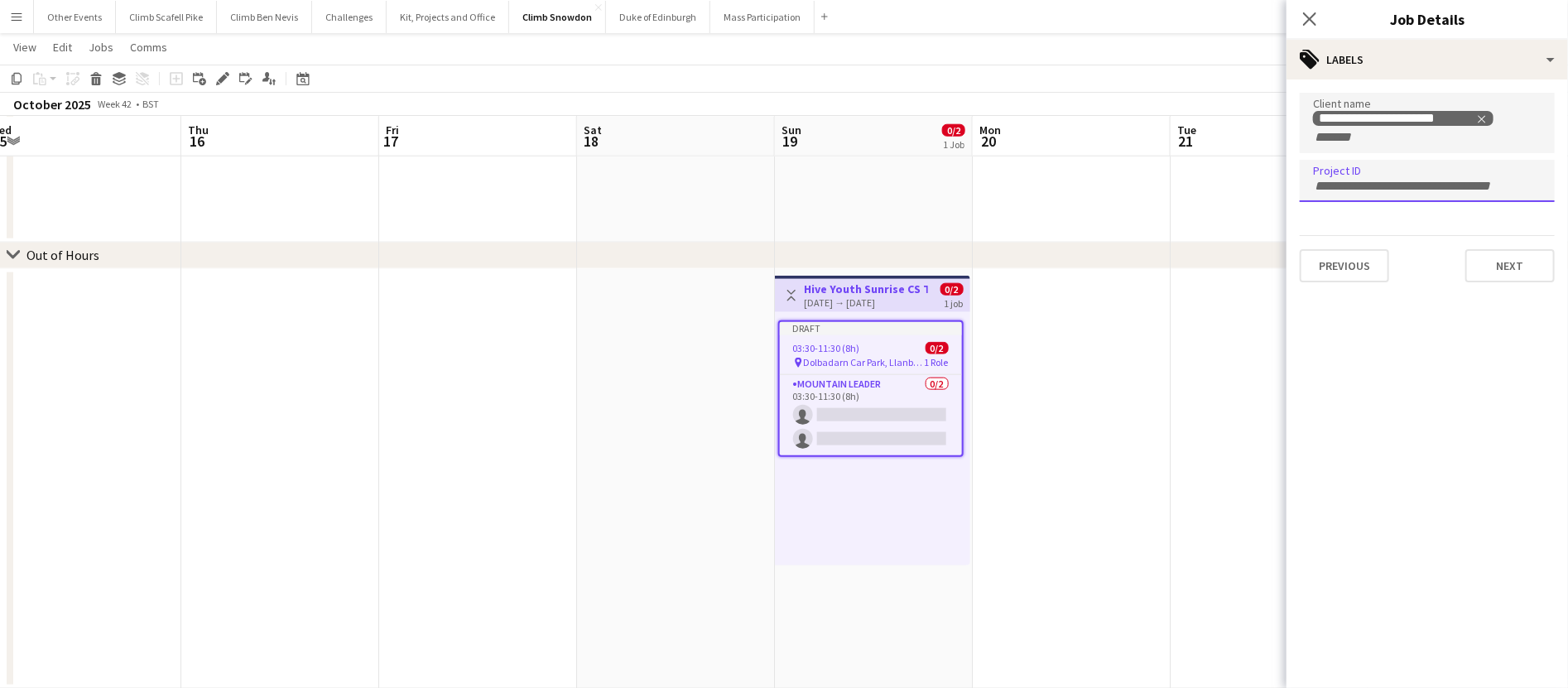 click at bounding box center (1427, 186) 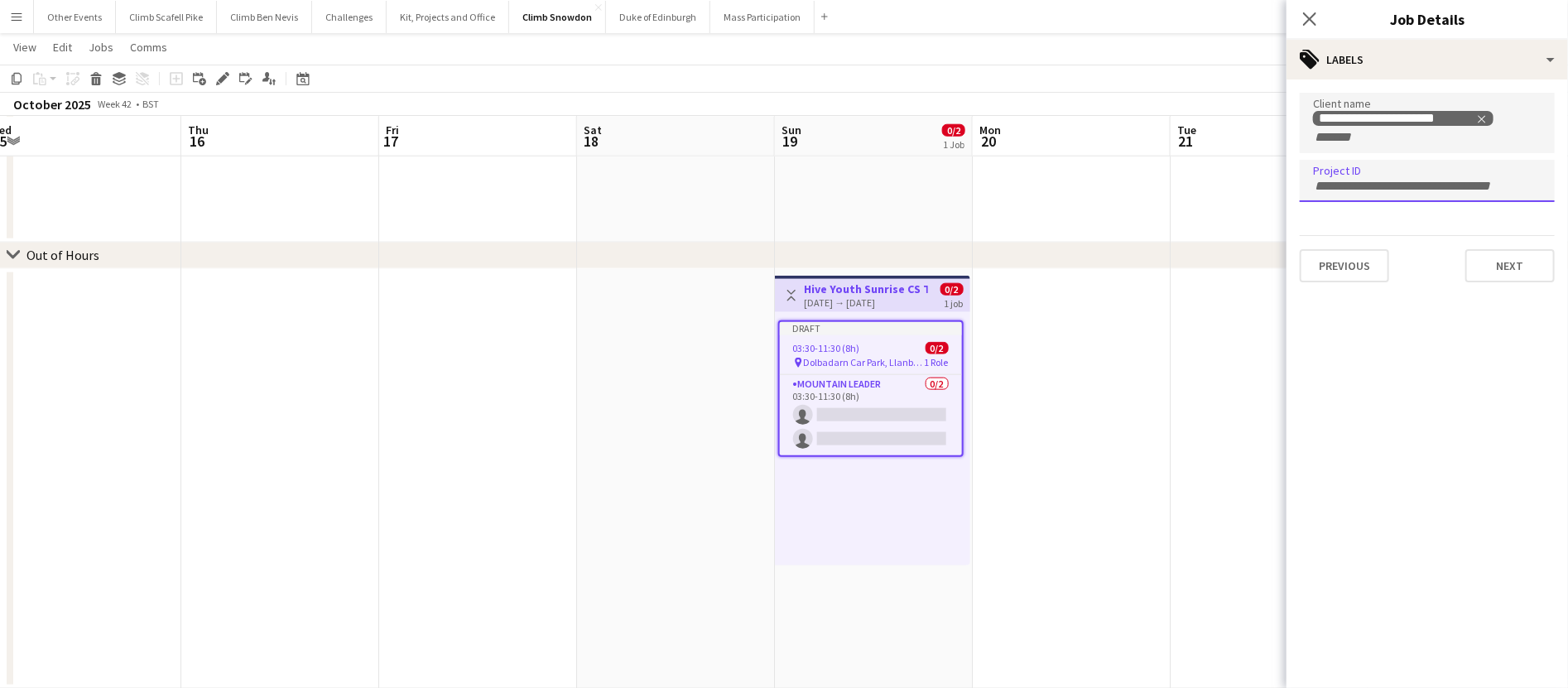 paste on "**********" 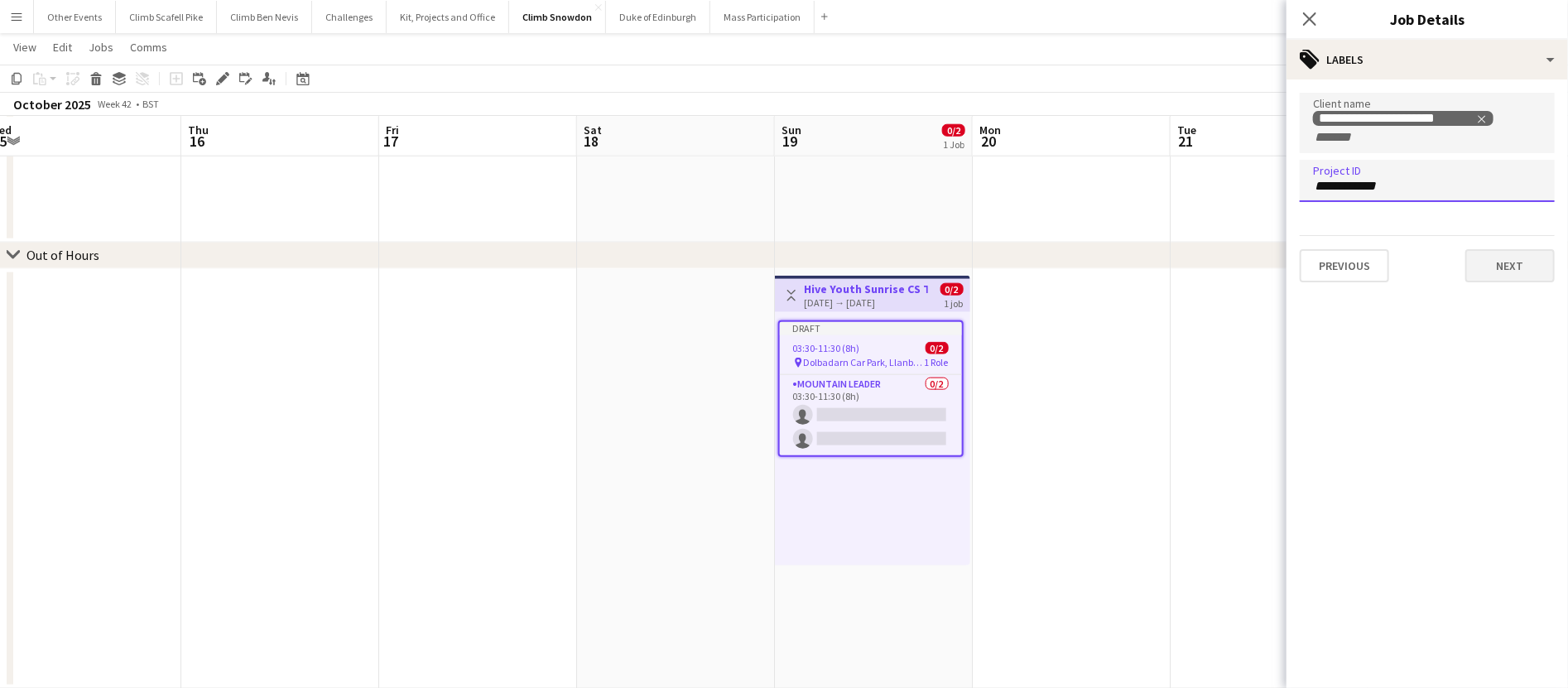 type on "**********" 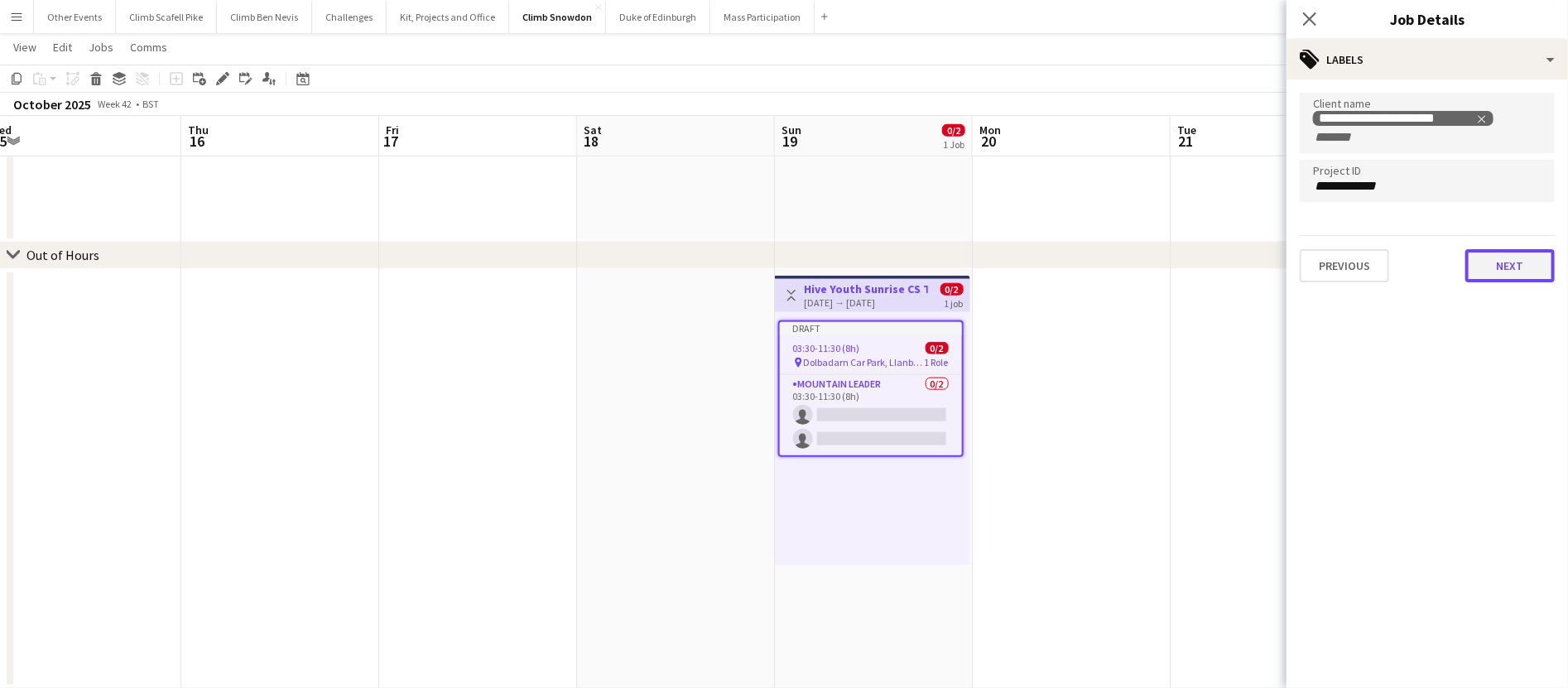 click on "Next" at bounding box center [1510, 266] 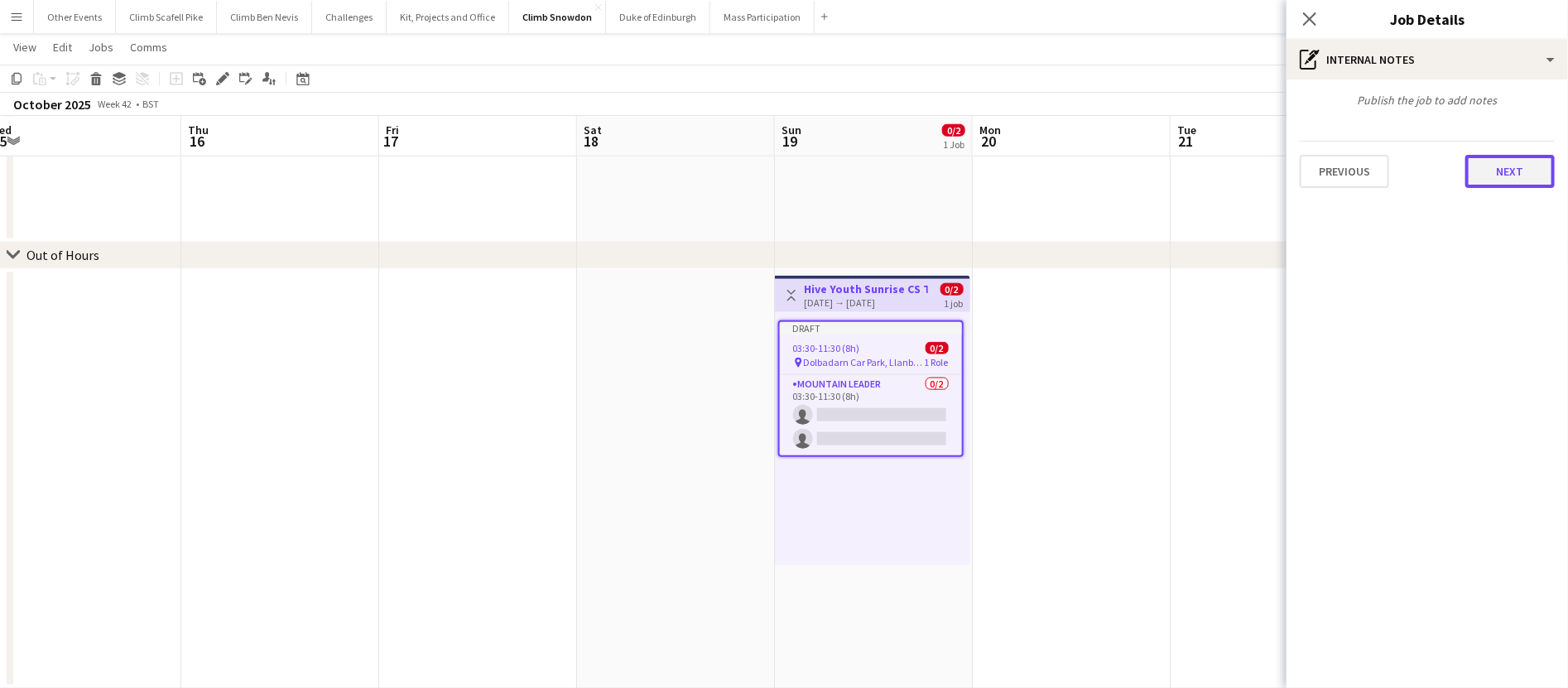 click on "Next" at bounding box center (1510, 171) 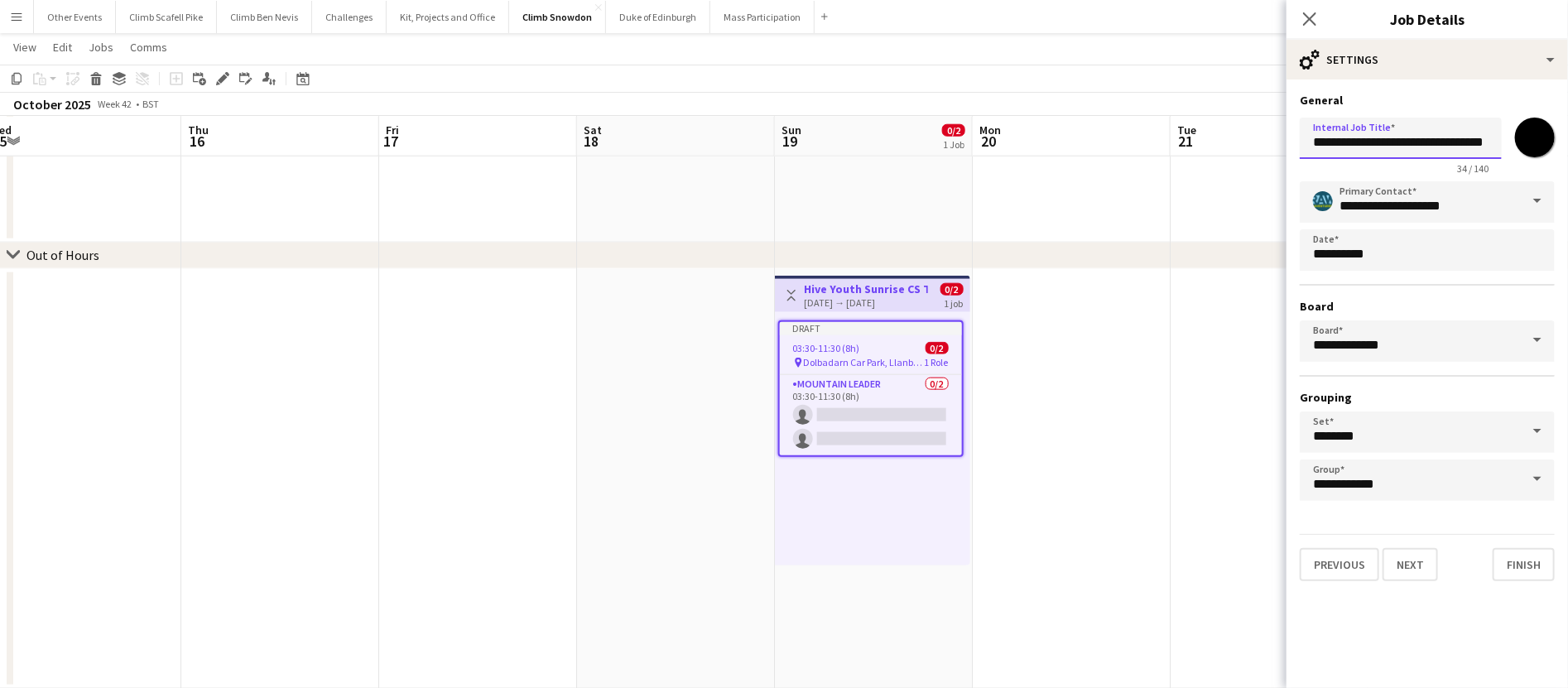 scroll, scrollTop: 0, scrollLeft: 27, axis: horizontal 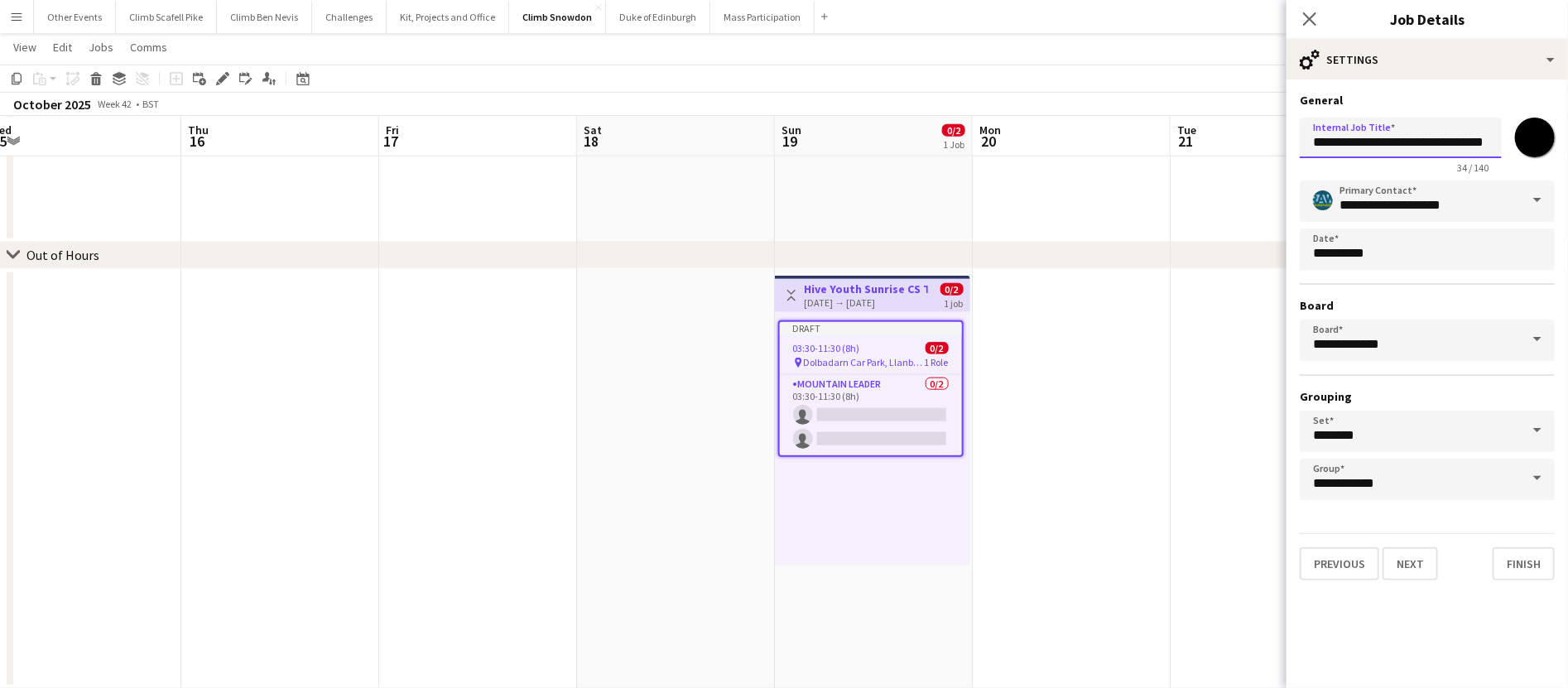 drag, startPoint x: 1439, startPoint y: 141, endPoint x: 1521, endPoint y: 142, distance: 82.0061 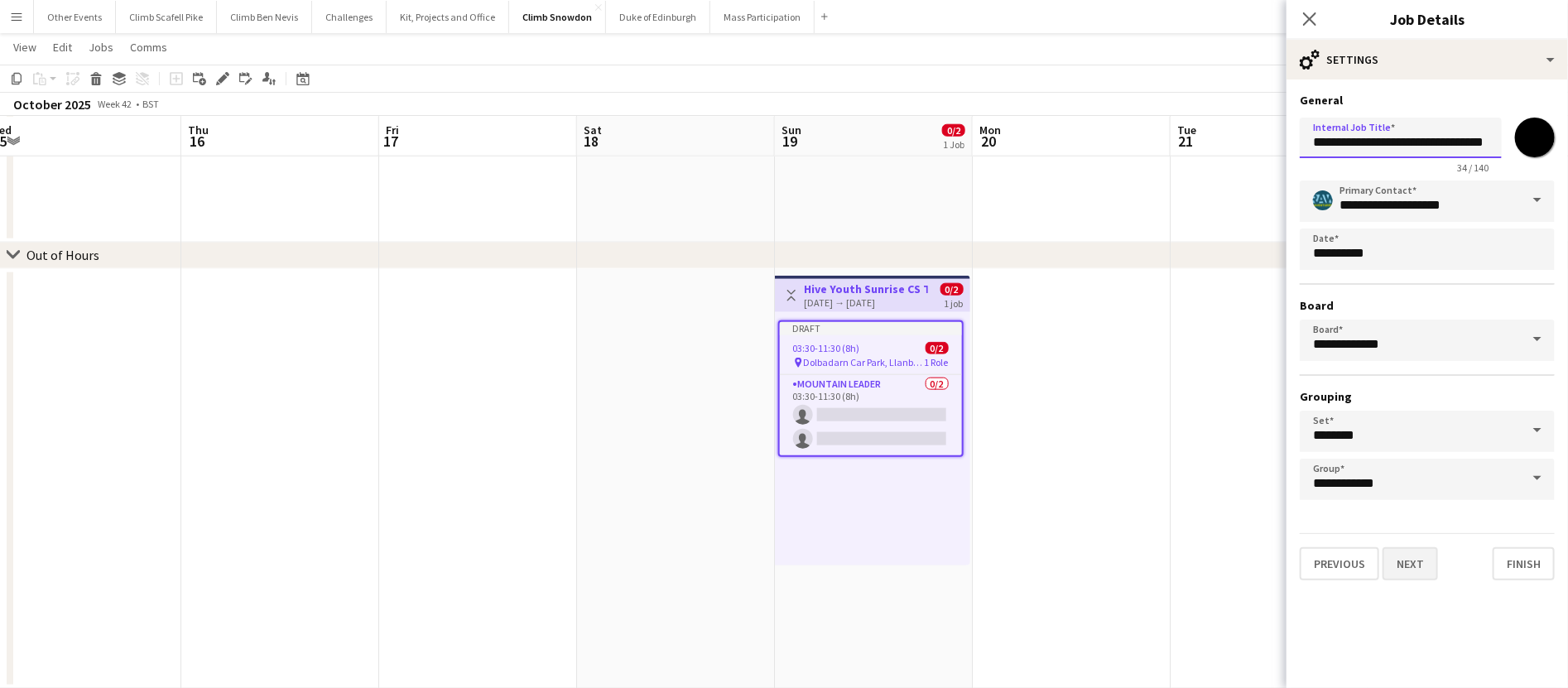 type on "**********" 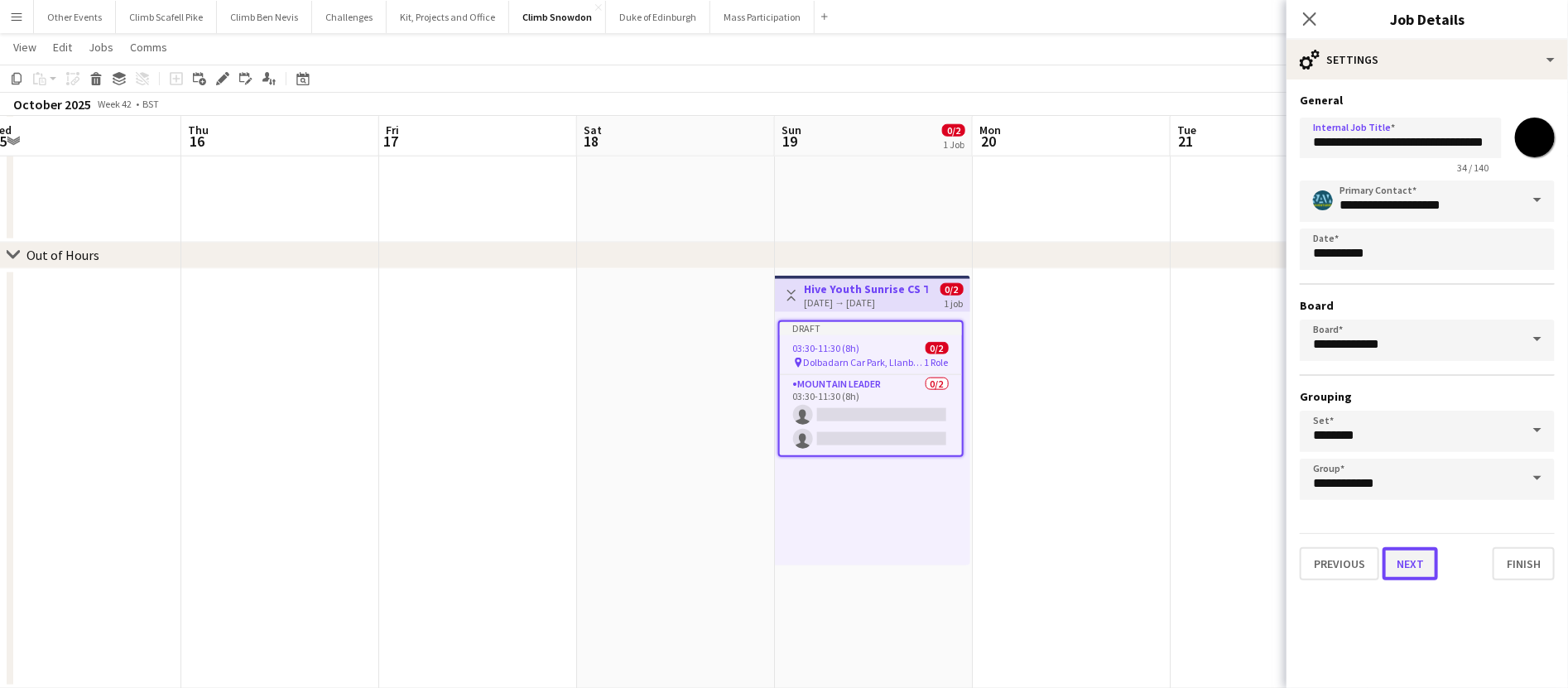 click on "Next" at bounding box center (1410, 564) 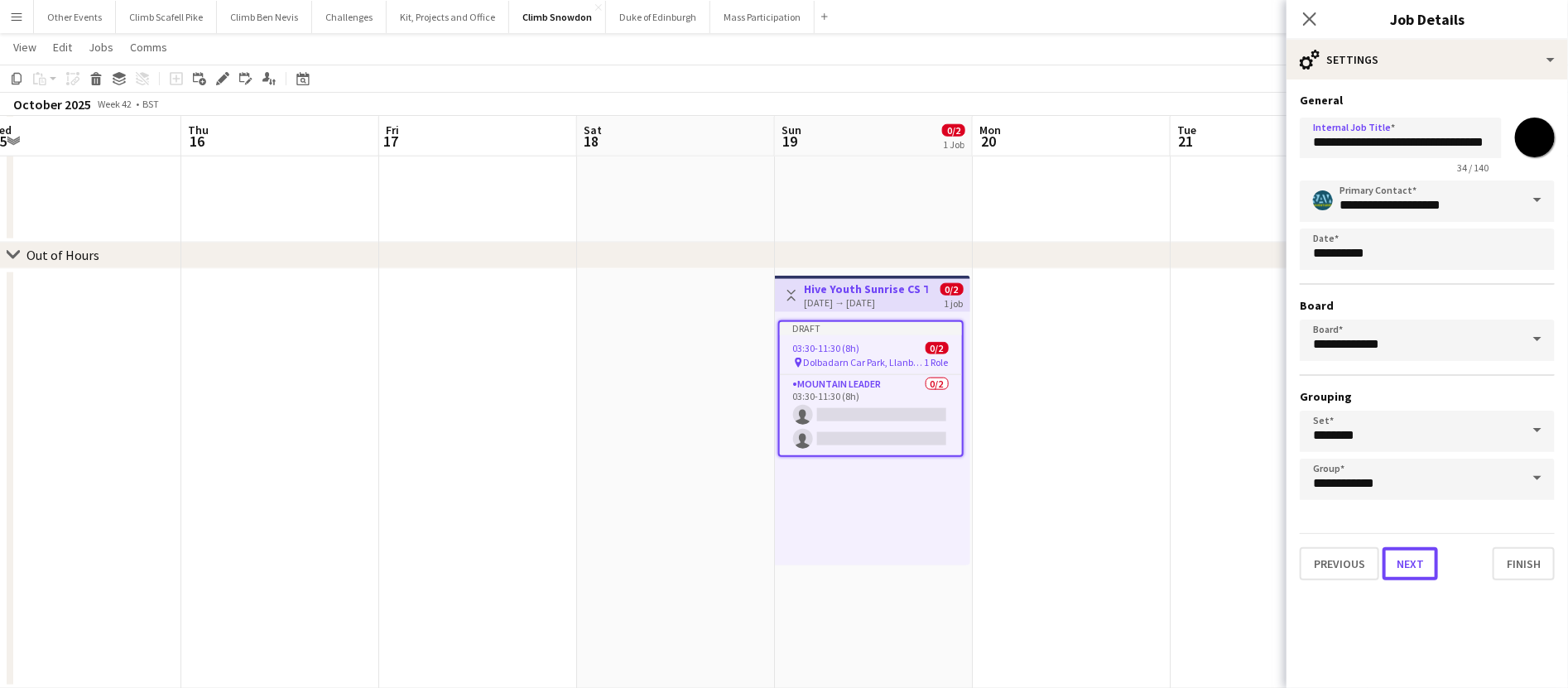 scroll, scrollTop: 0, scrollLeft: 0, axis: both 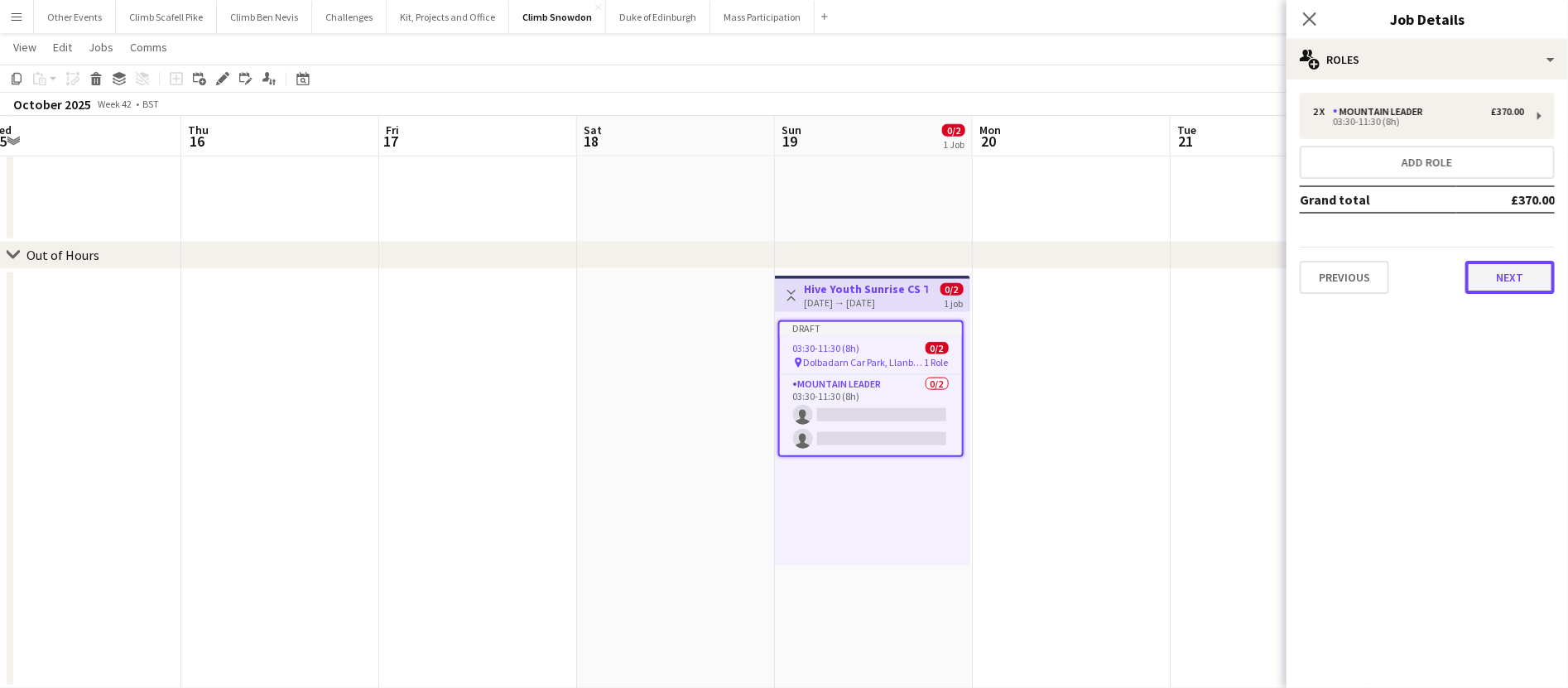 click on "Next" at bounding box center [1510, 277] 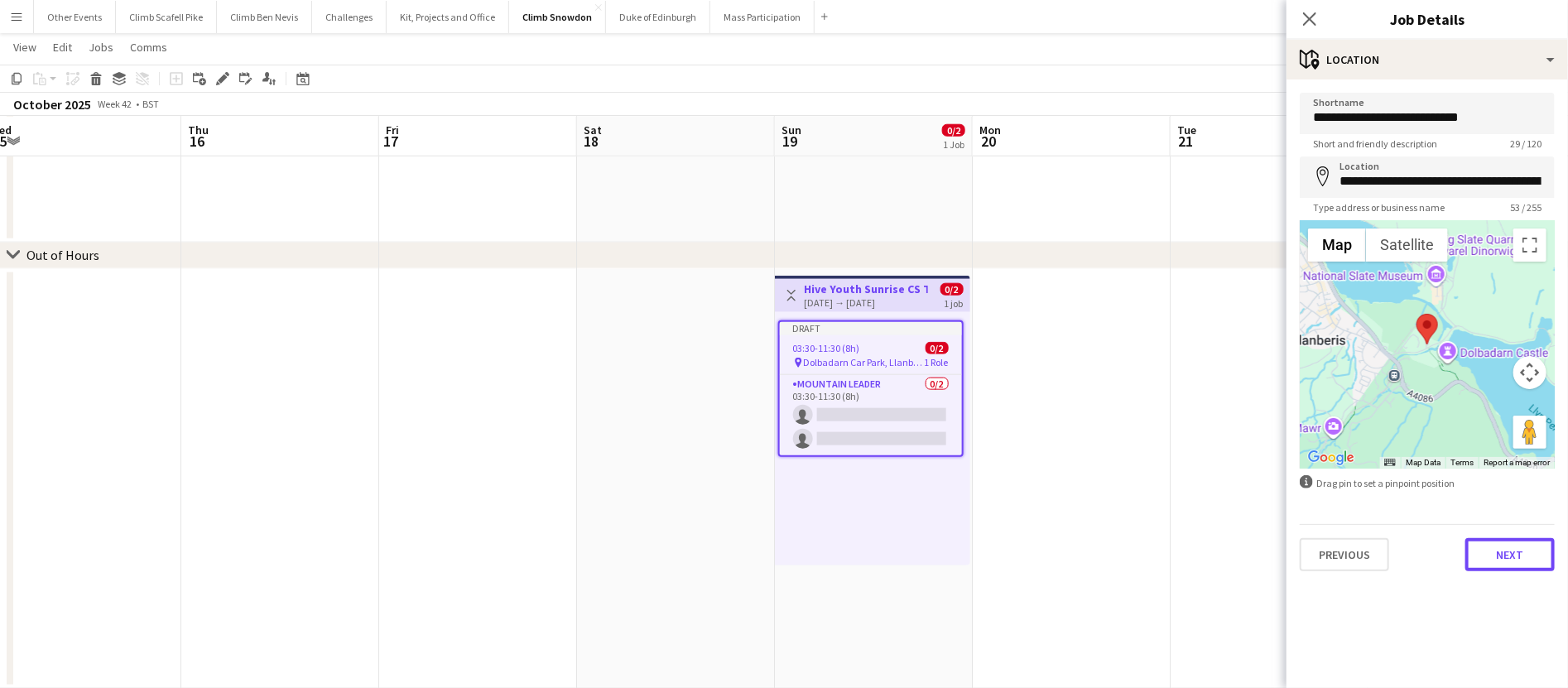 drag, startPoint x: 1484, startPoint y: 558, endPoint x: 1484, endPoint y: 542, distance: 16 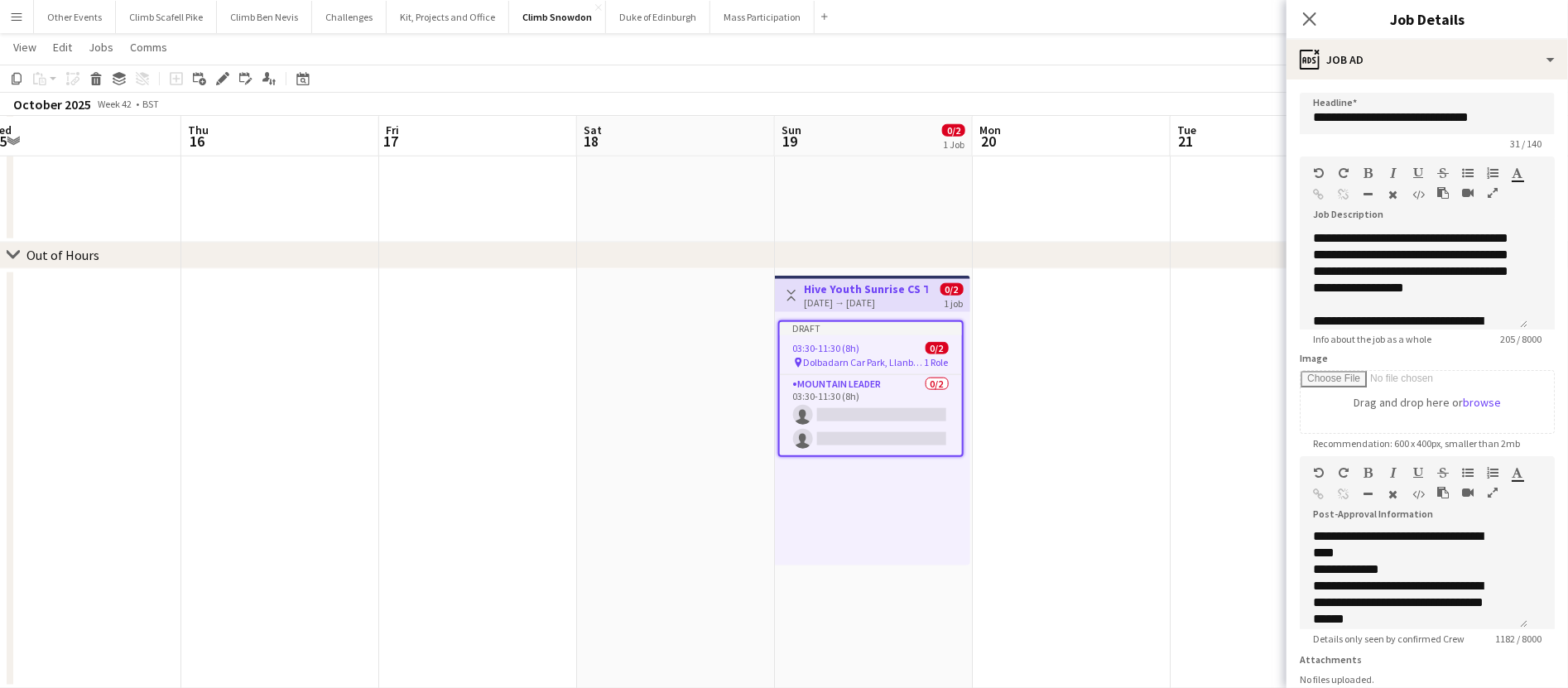 scroll, scrollTop: 399, scrollLeft: 0, axis: vertical 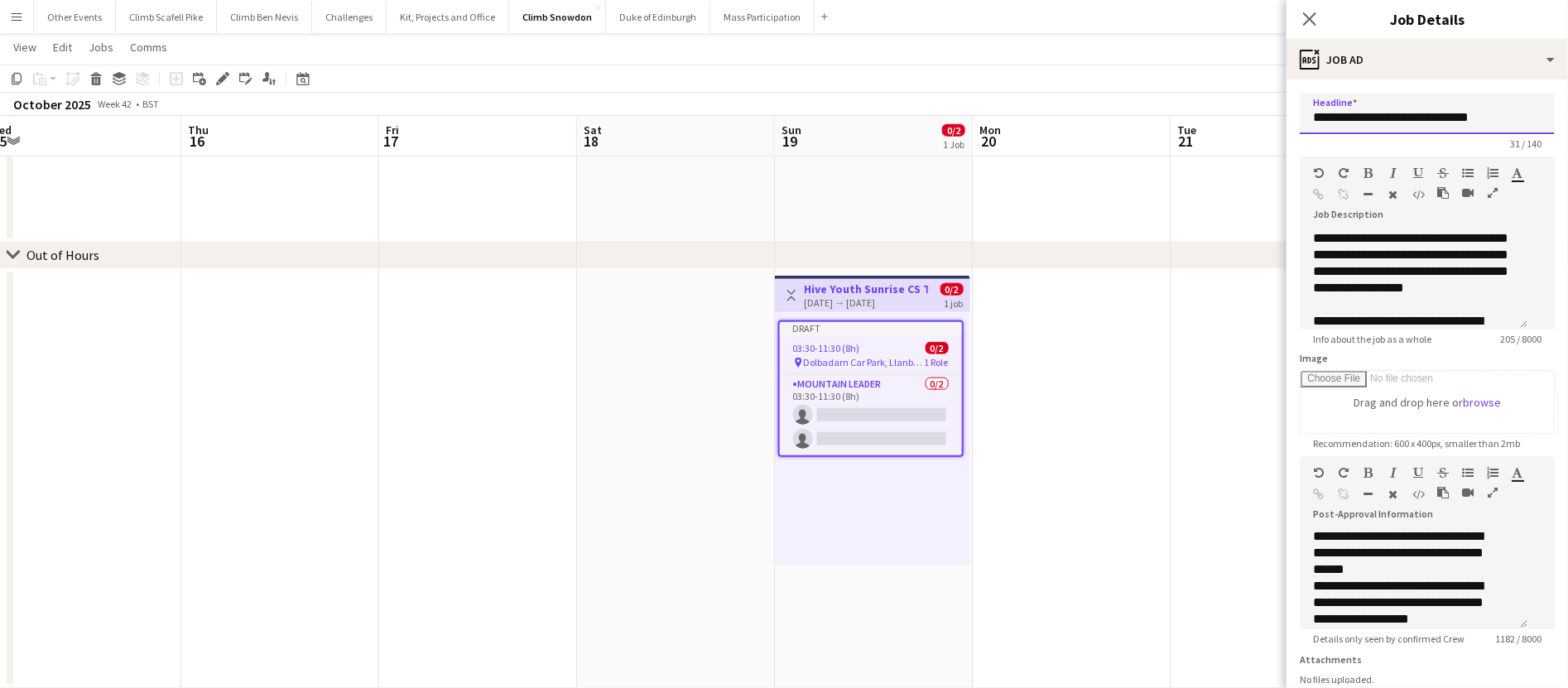 drag, startPoint x: 1508, startPoint y: 115, endPoint x: 1418, endPoint y: 123, distance: 90.354856 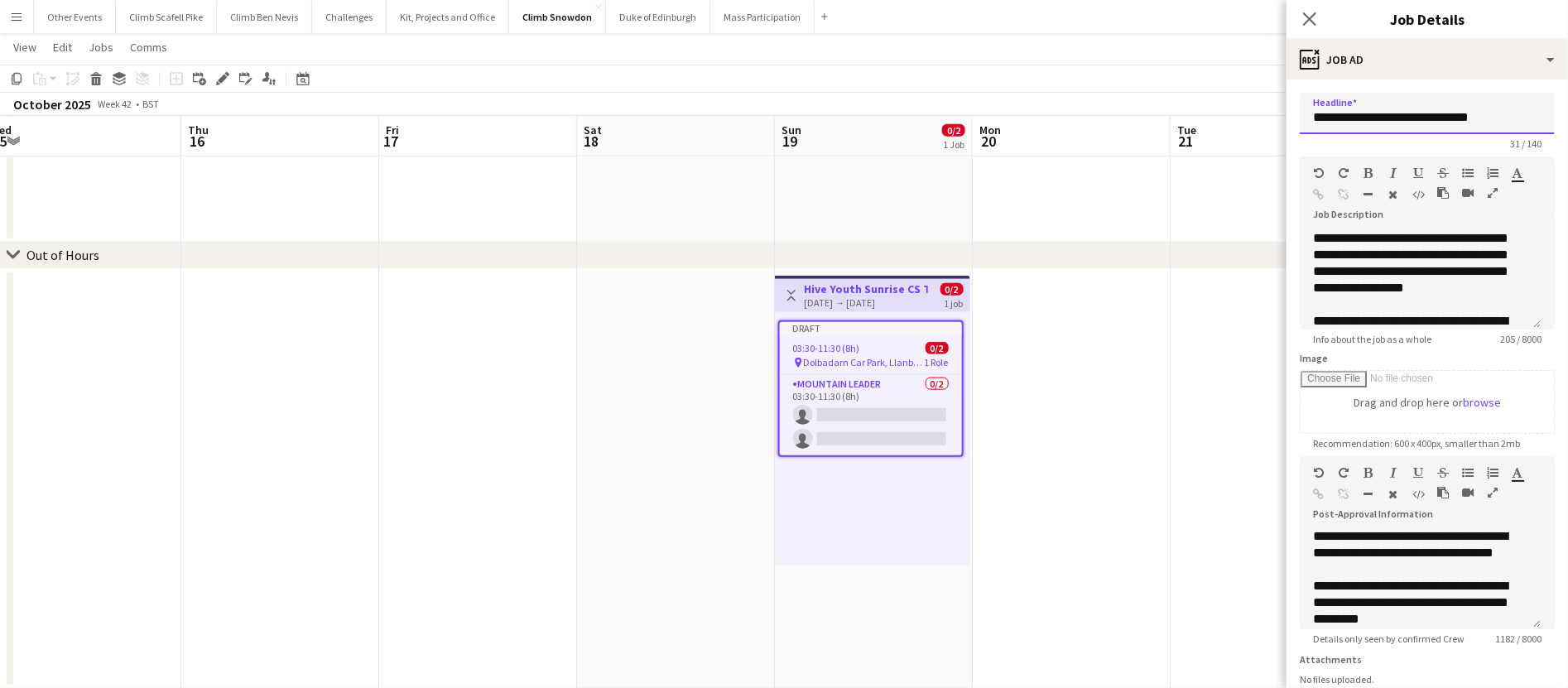 type on "**********" 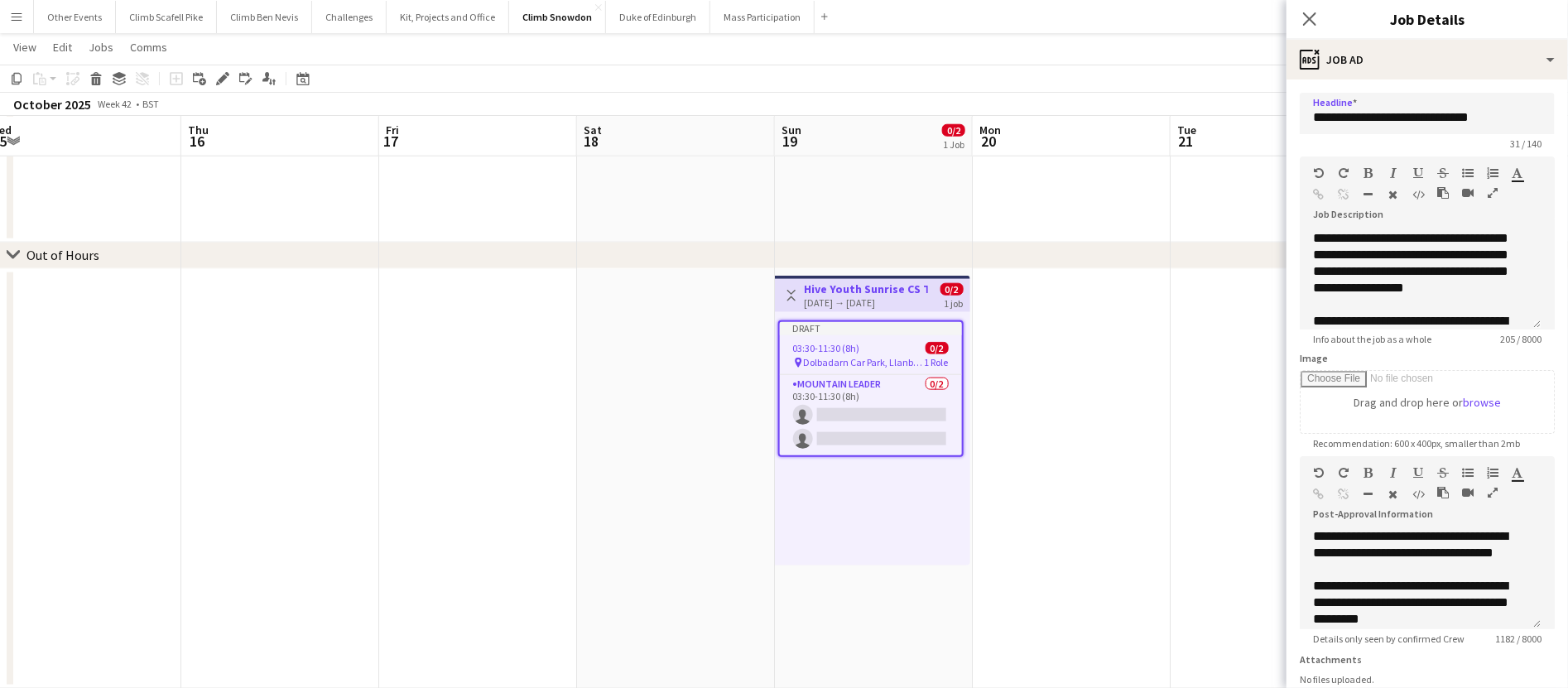 click at bounding box center [1071, 479] 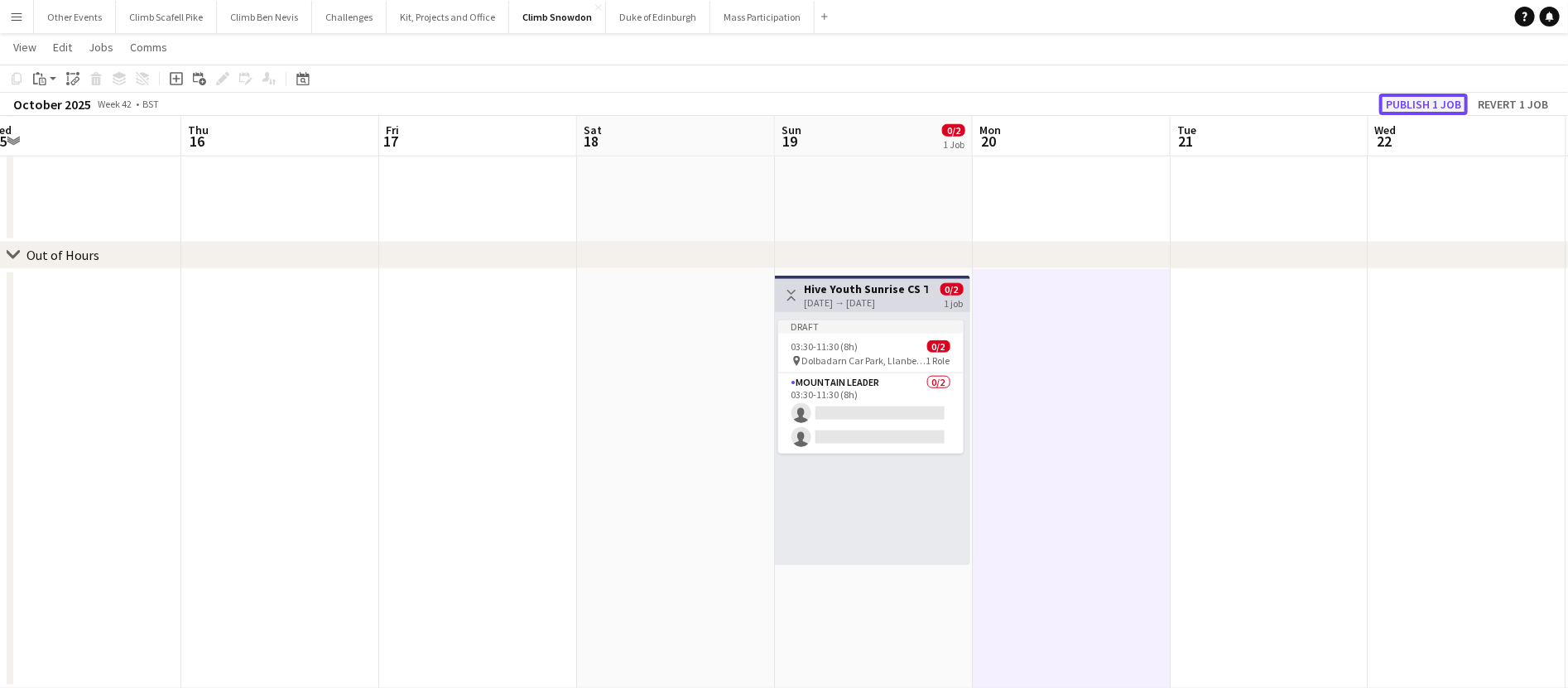 click on "Publish 1 job" 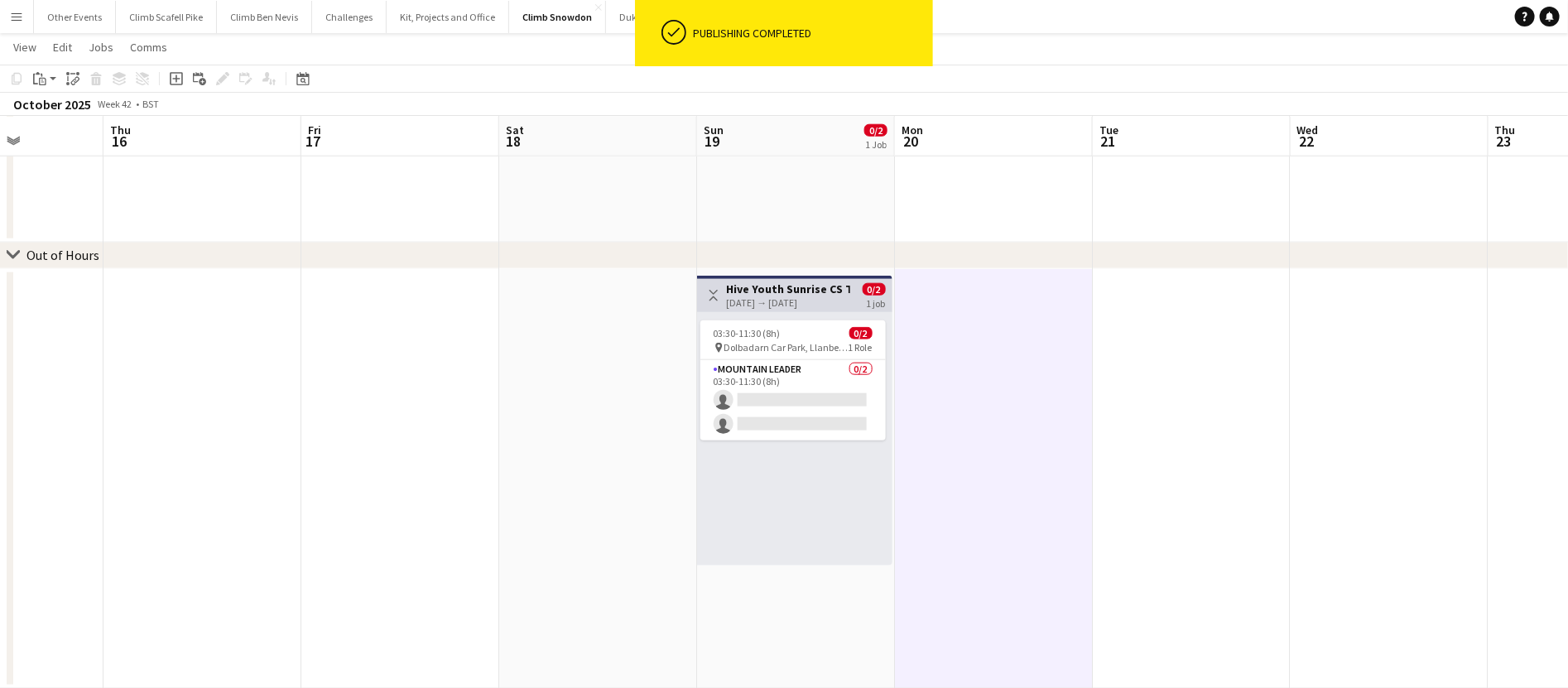 drag, startPoint x: 339, startPoint y: 531, endPoint x: 713, endPoint y: 416, distance: 391.28123 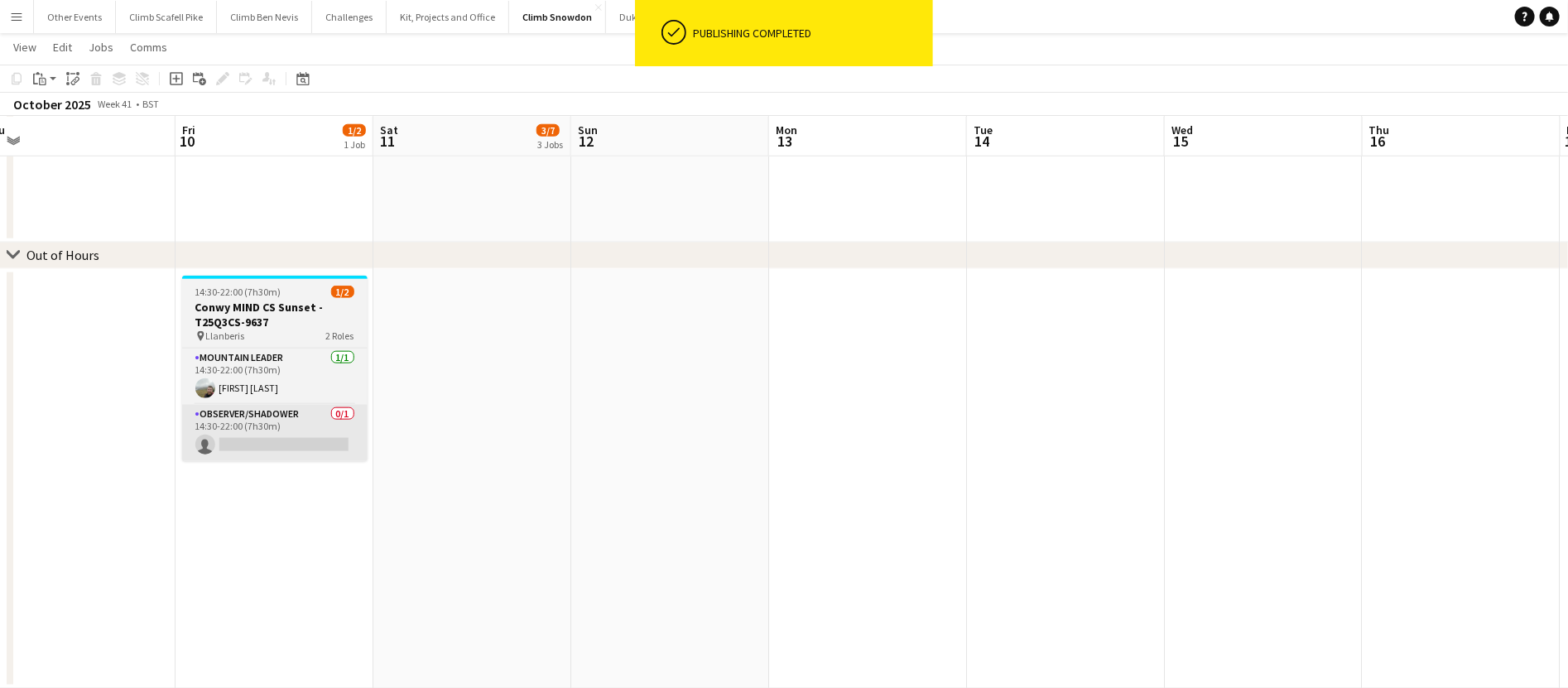 drag, startPoint x: 983, startPoint y: 429, endPoint x: 439, endPoint y: 441, distance: 544.1323 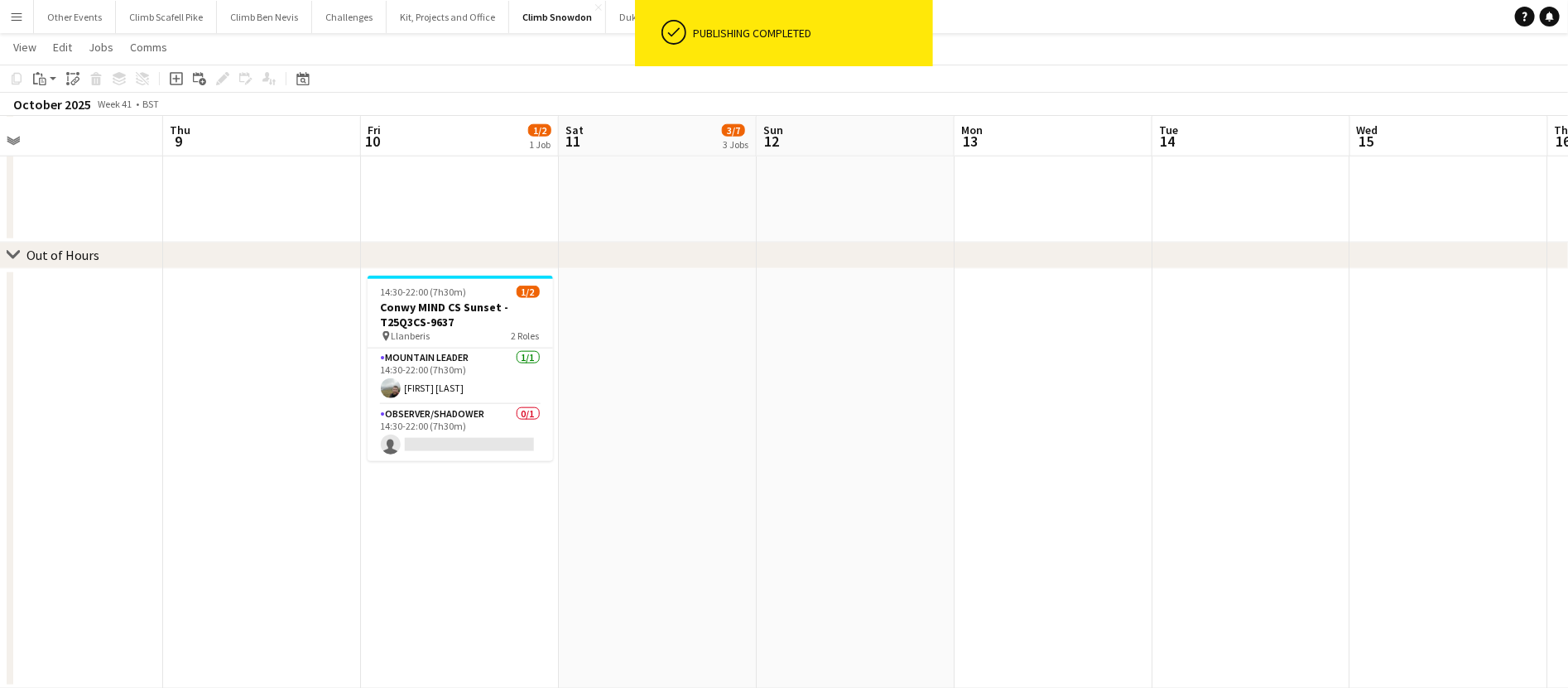 drag, startPoint x: 536, startPoint y: 552, endPoint x: 762, endPoint y: 454, distance: 246.33311 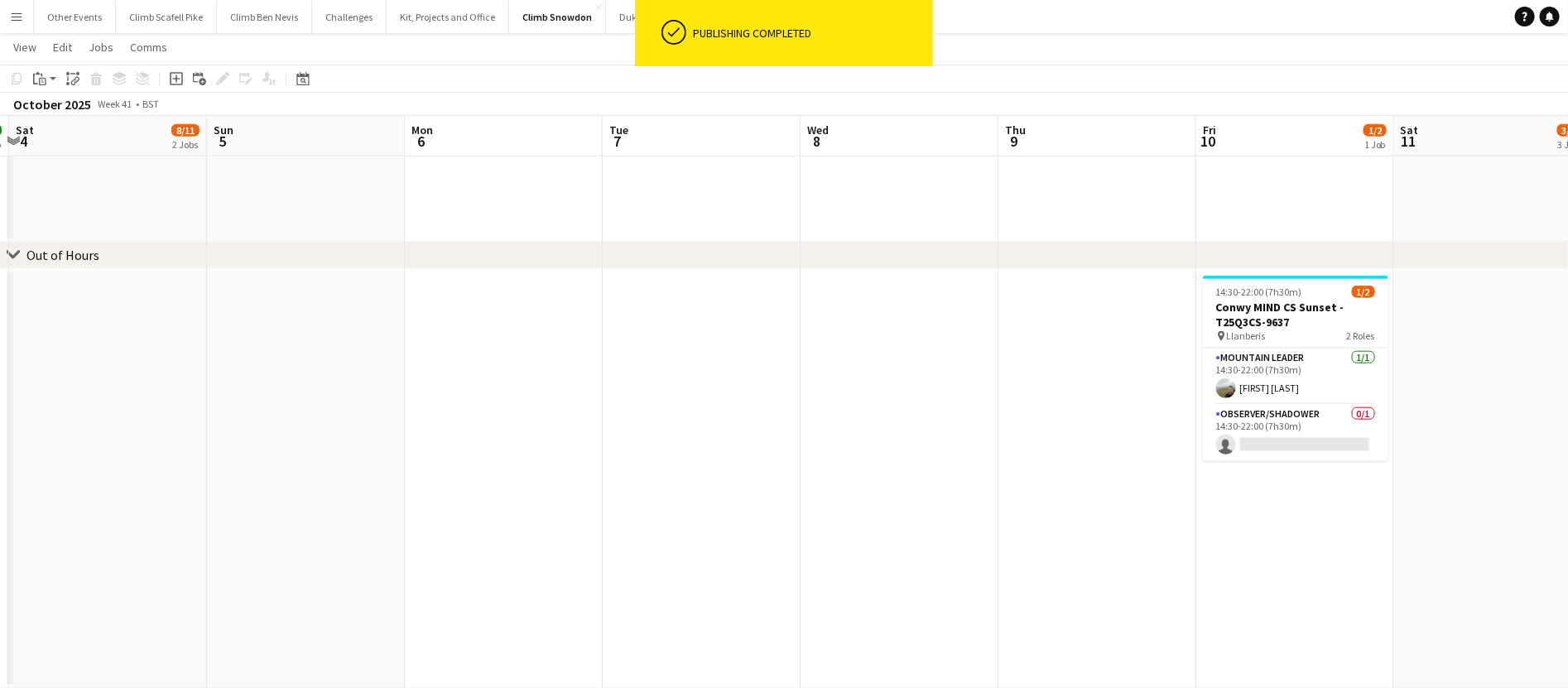 drag, startPoint x: 447, startPoint y: 510, endPoint x: 990, endPoint y: 470, distance: 544.4713 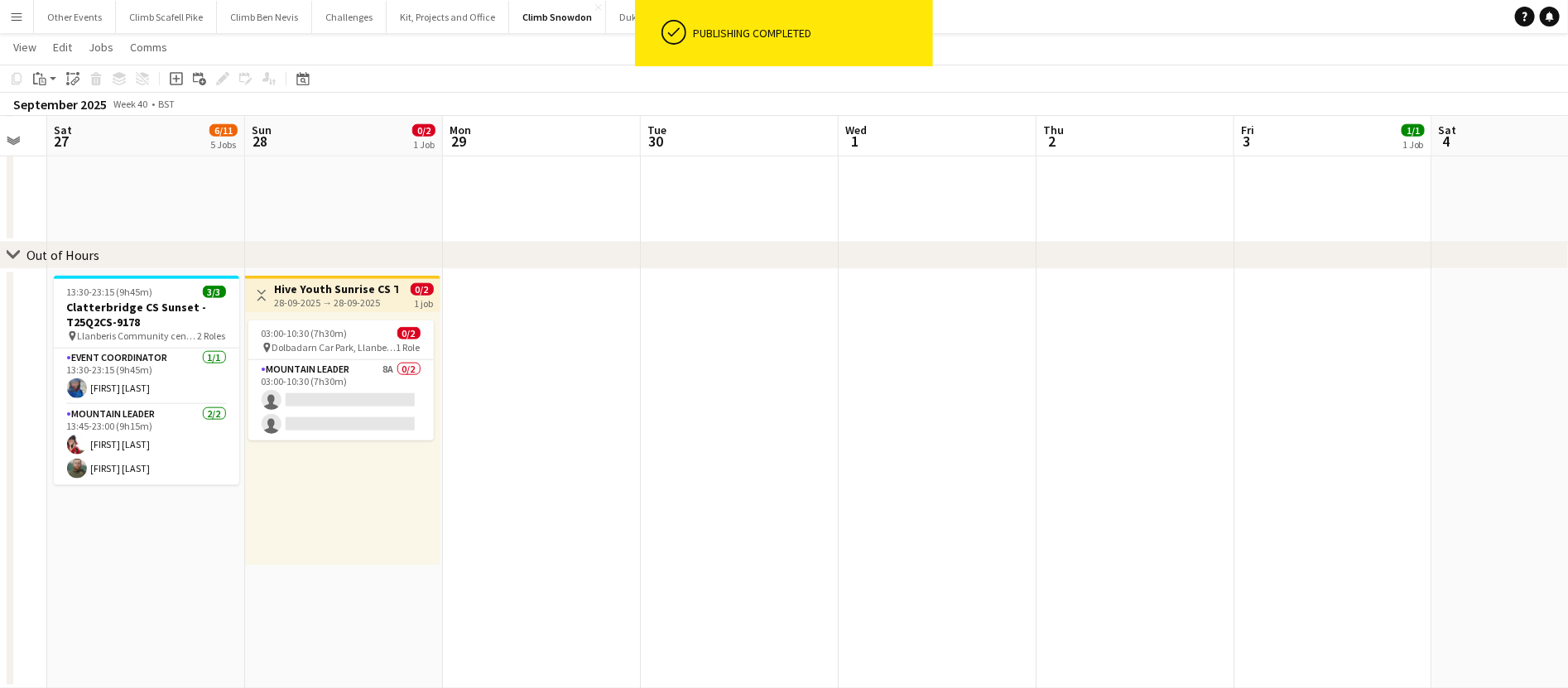 drag, startPoint x: 417, startPoint y: 519, endPoint x: 1017, endPoint y: 405, distance: 610.734 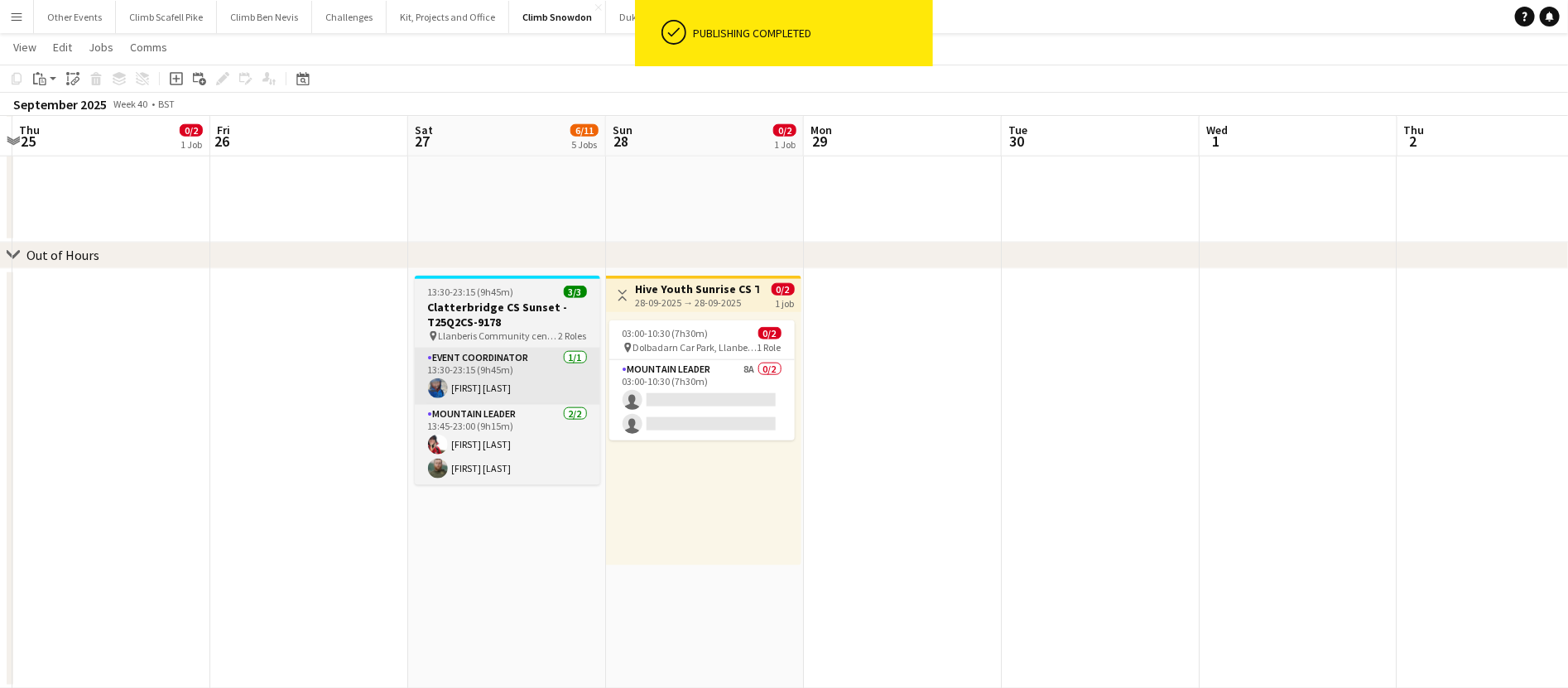 drag, startPoint x: 392, startPoint y: 488, endPoint x: 1071, endPoint y: 393, distance: 685.61359 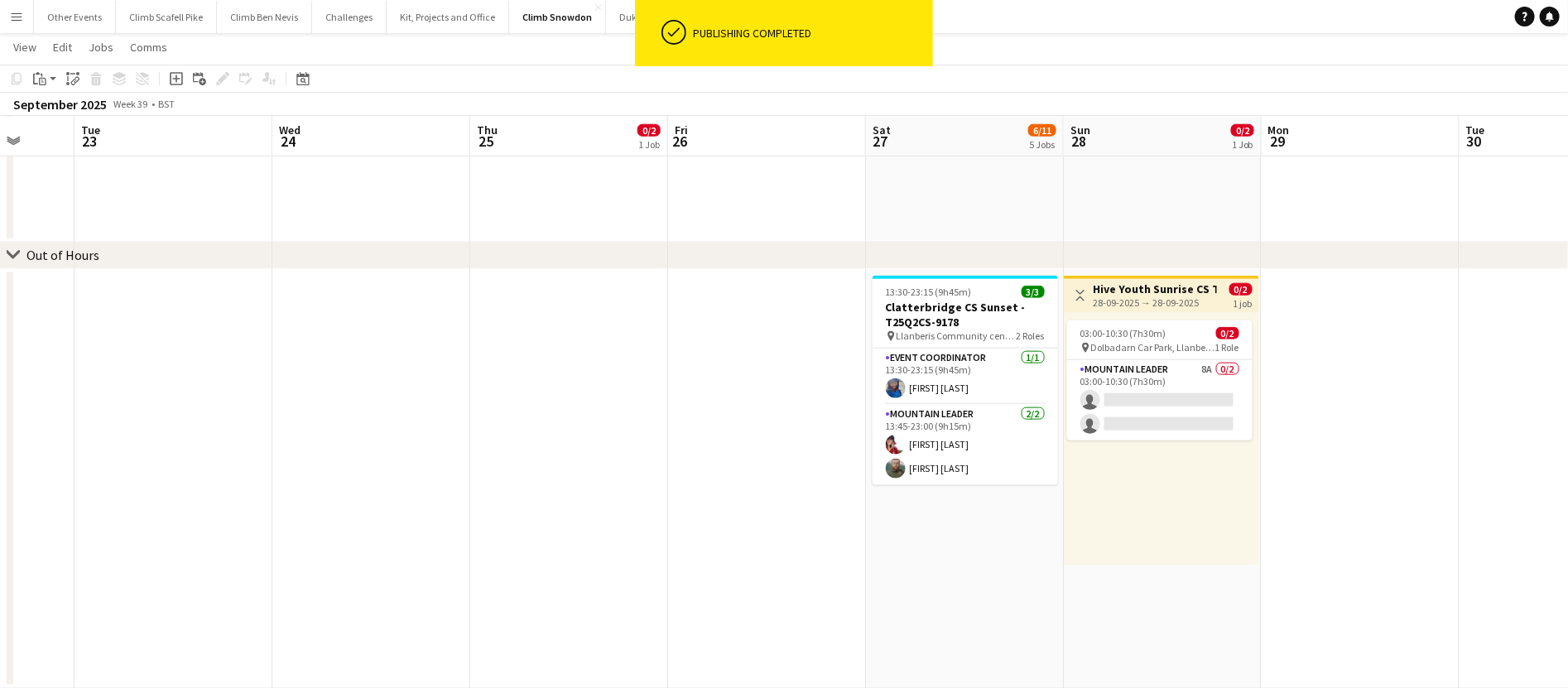 drag, startPoint x: 393, startPoint y: 449, endPoint x: 1107, endPoint y: 450, distance: 714.0007 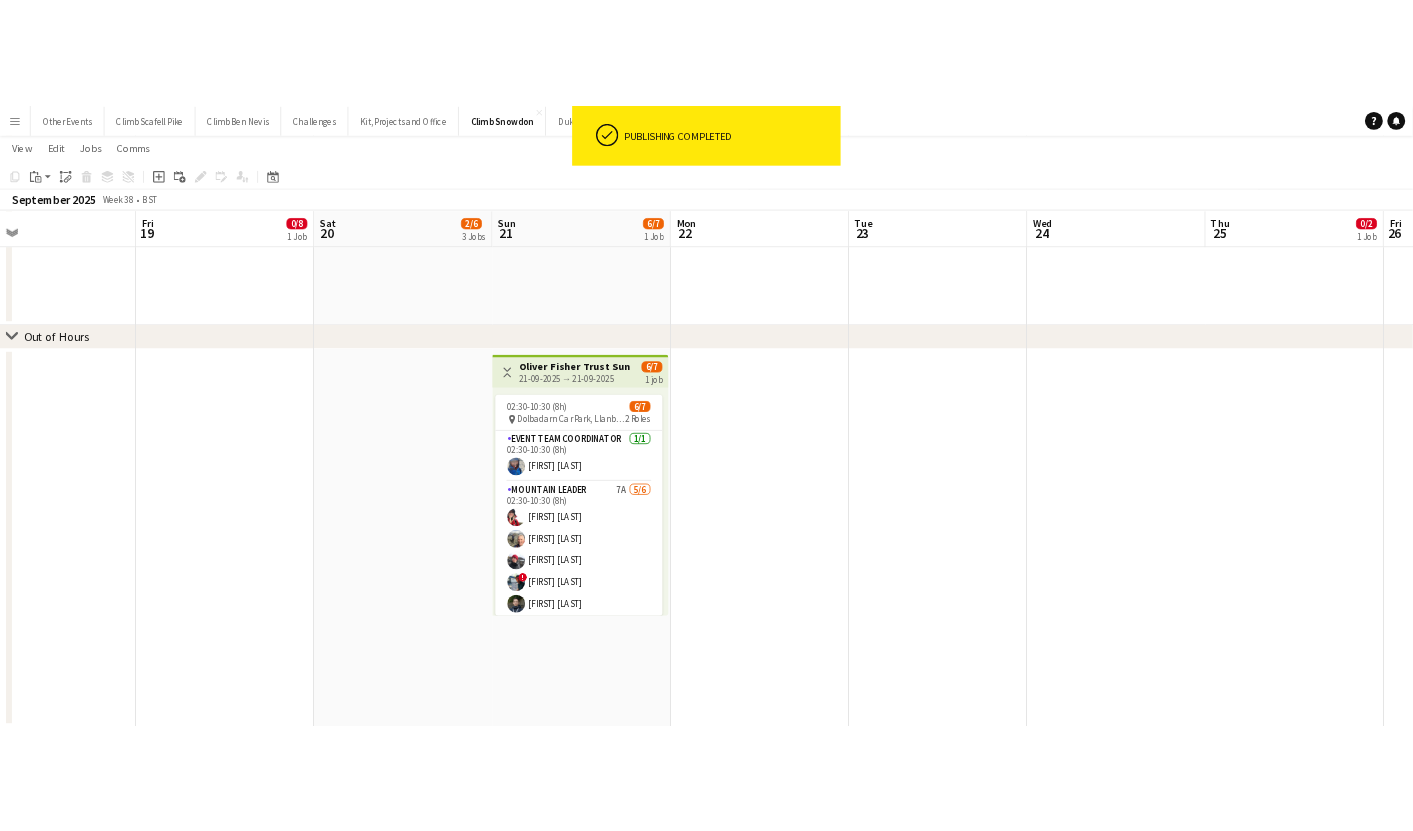 scroll, scrollTop: 0, scrollLeft: 704, axis: horizontal 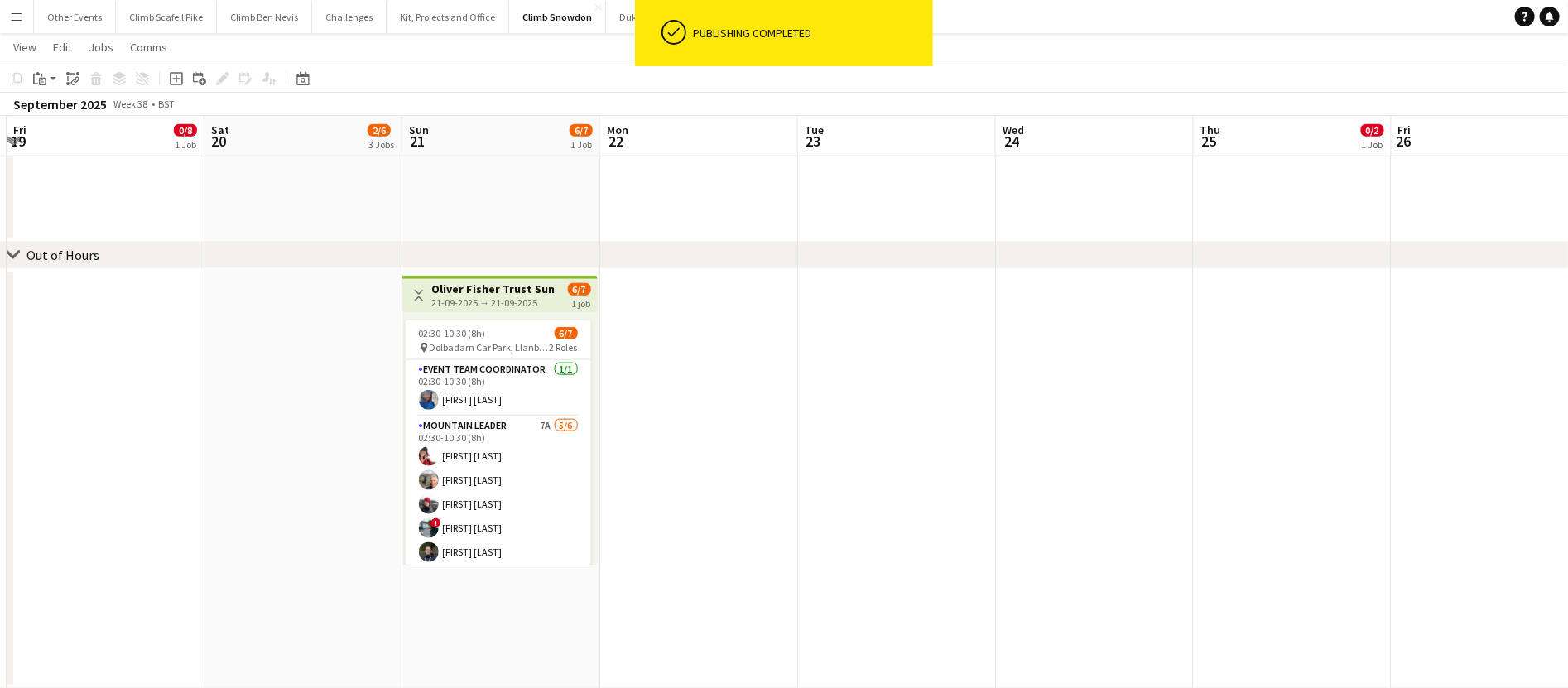 drag, startPoint x: 958, startPoint y: 439, endPoint x: 301, endPoint y: 478, distance: 658.1565 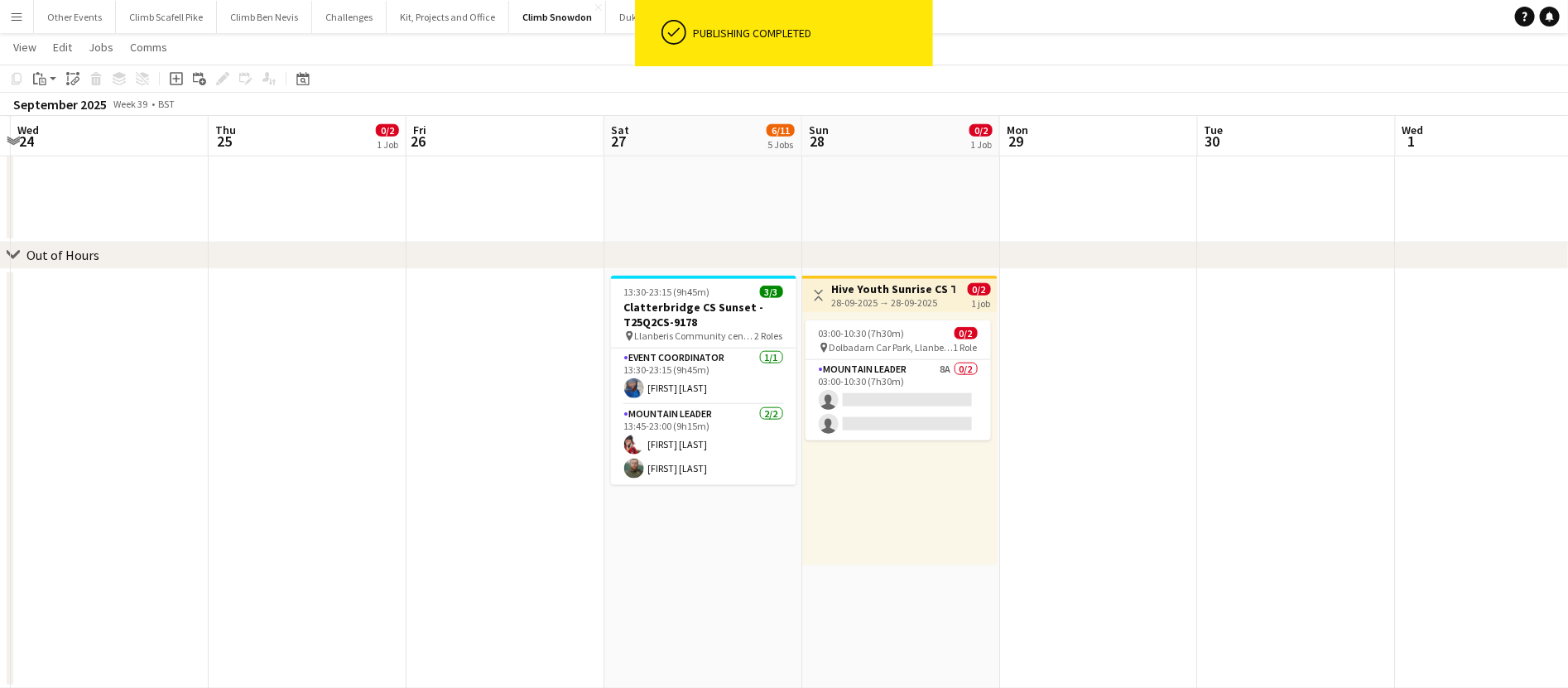 click on "28-09-2025 → 28-09-2025" at bounding box center [893, 302] 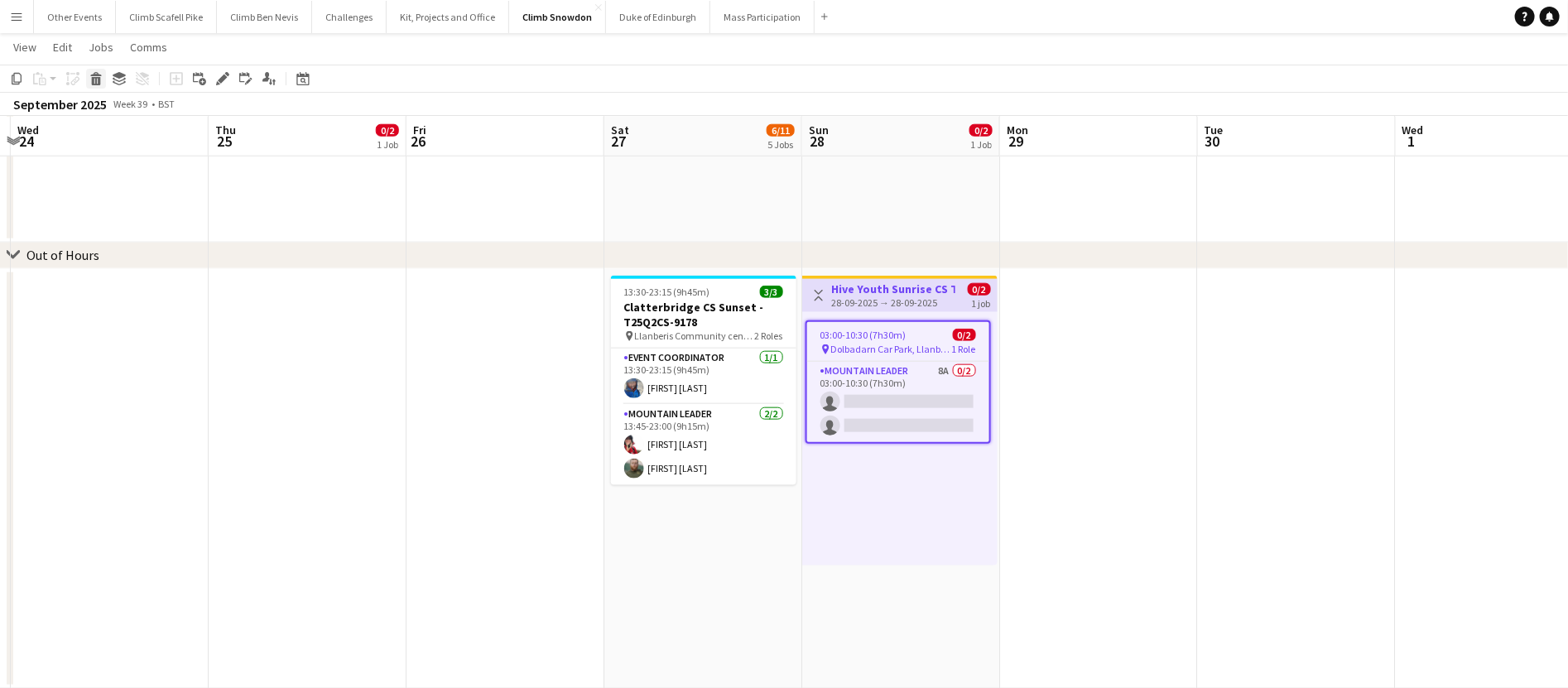 click 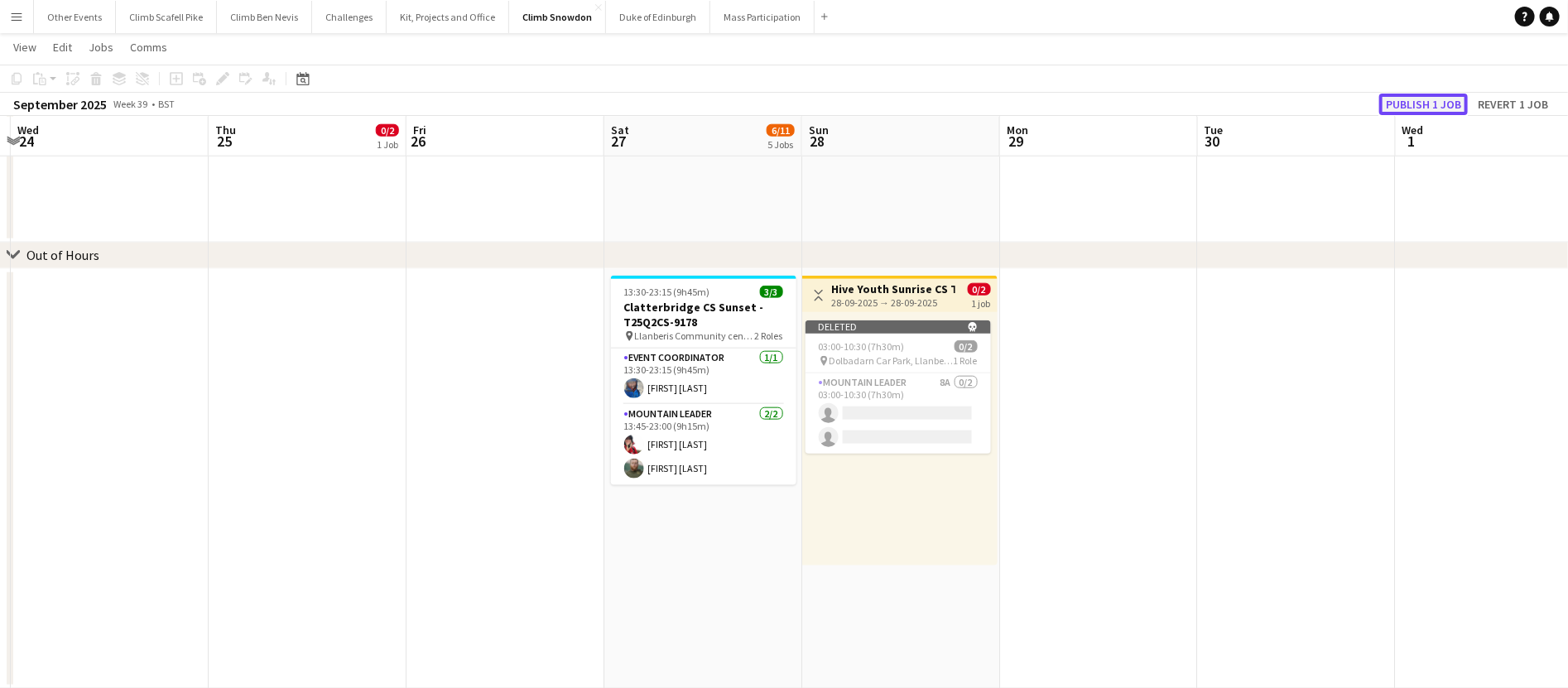 click on "Publish 1 job" 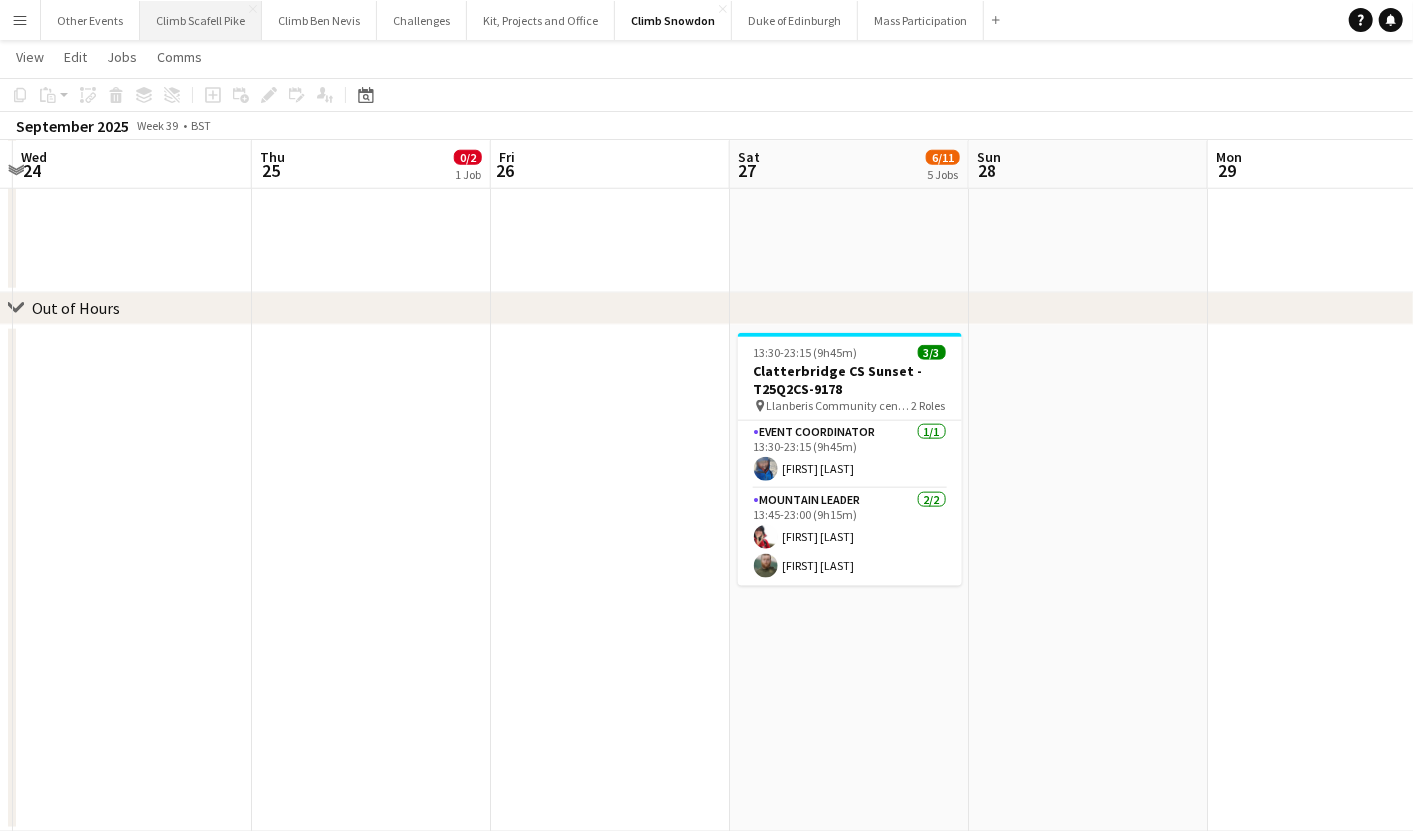 click on "Climb Scafell Pike
Close" at bounding box center (201, 20) 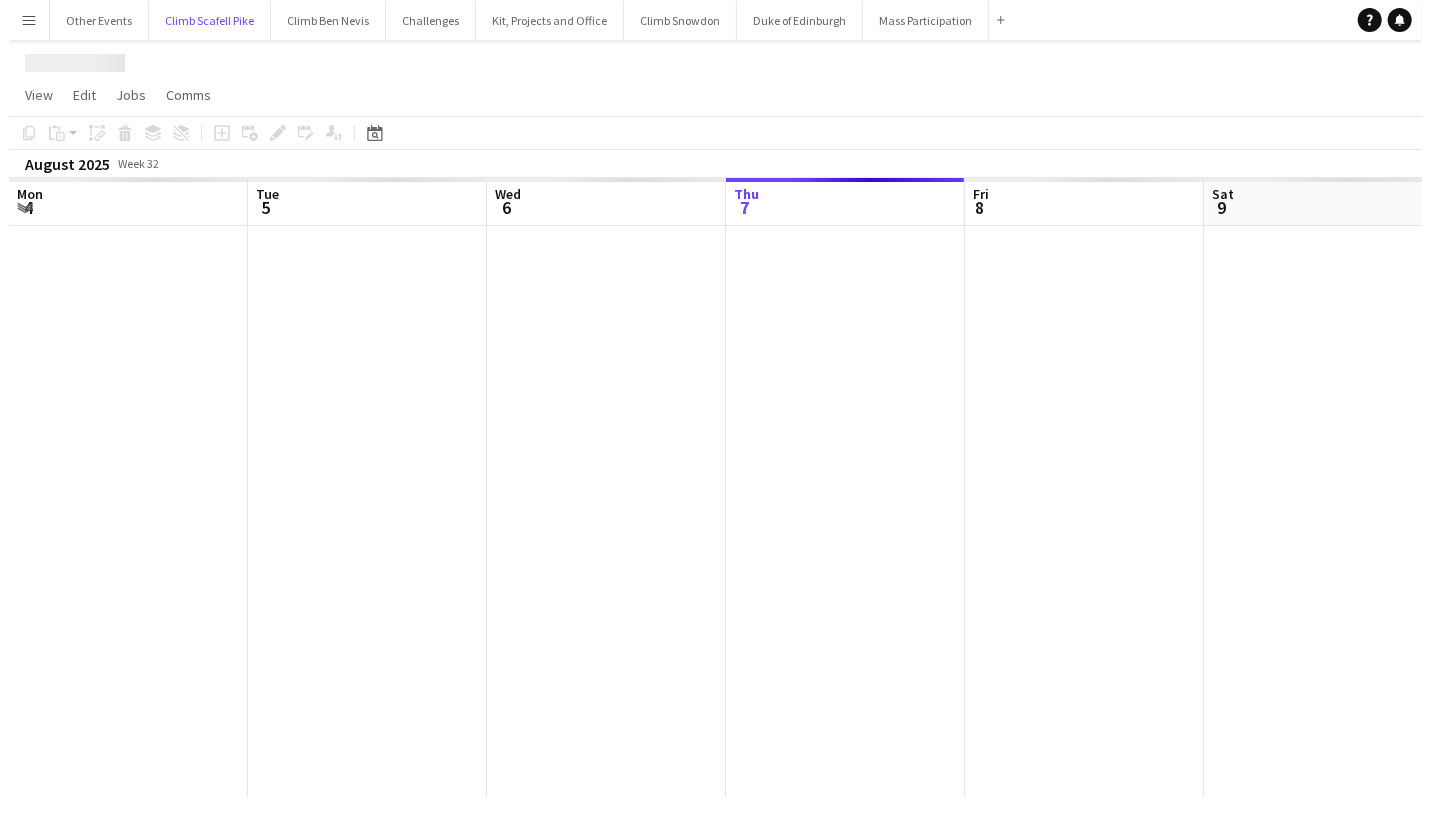 scroll, scrollTop: 0, scrollLeft: 0, axis: both 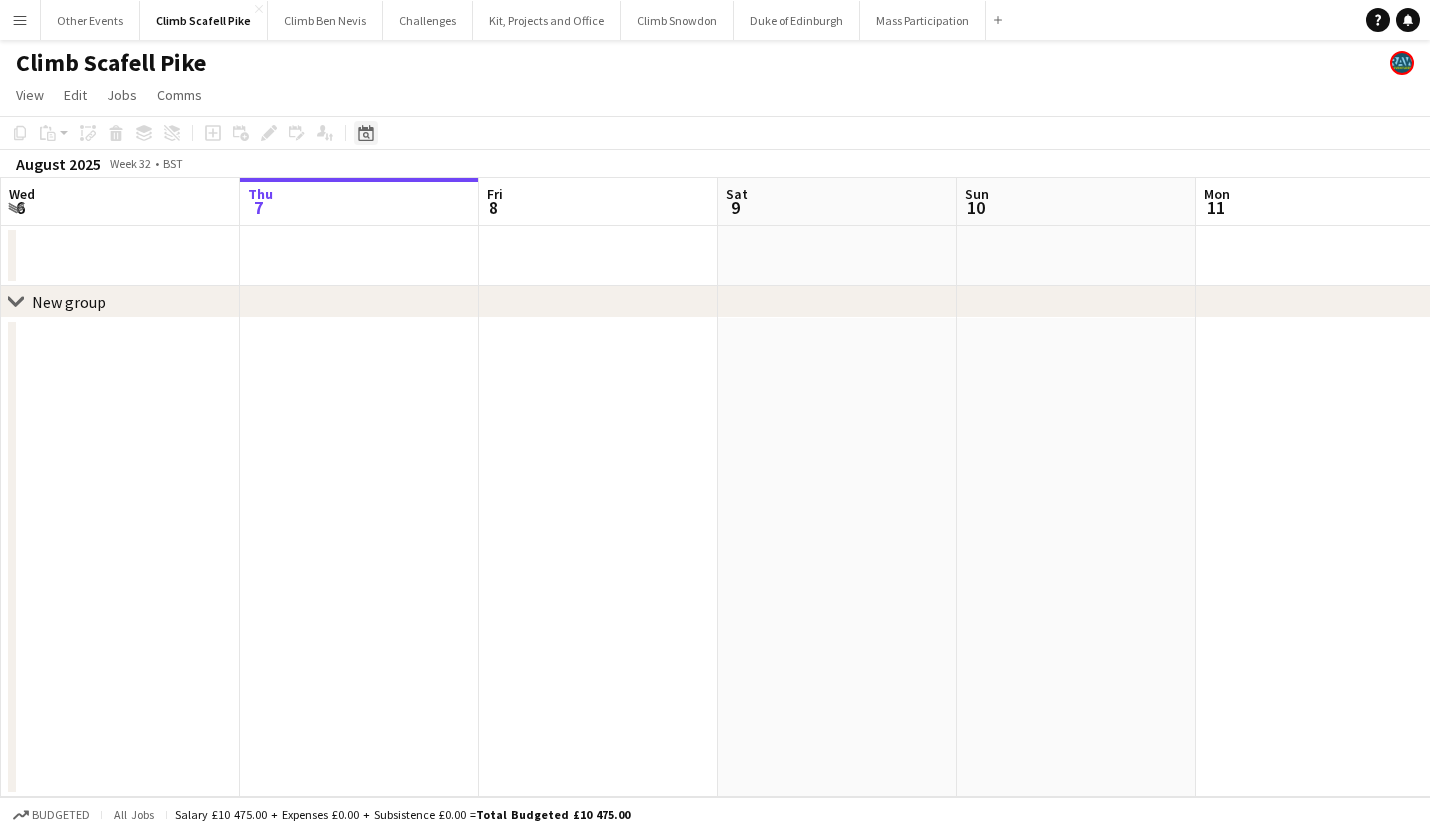 click on "Date picker" at bounding box center (366, 133) 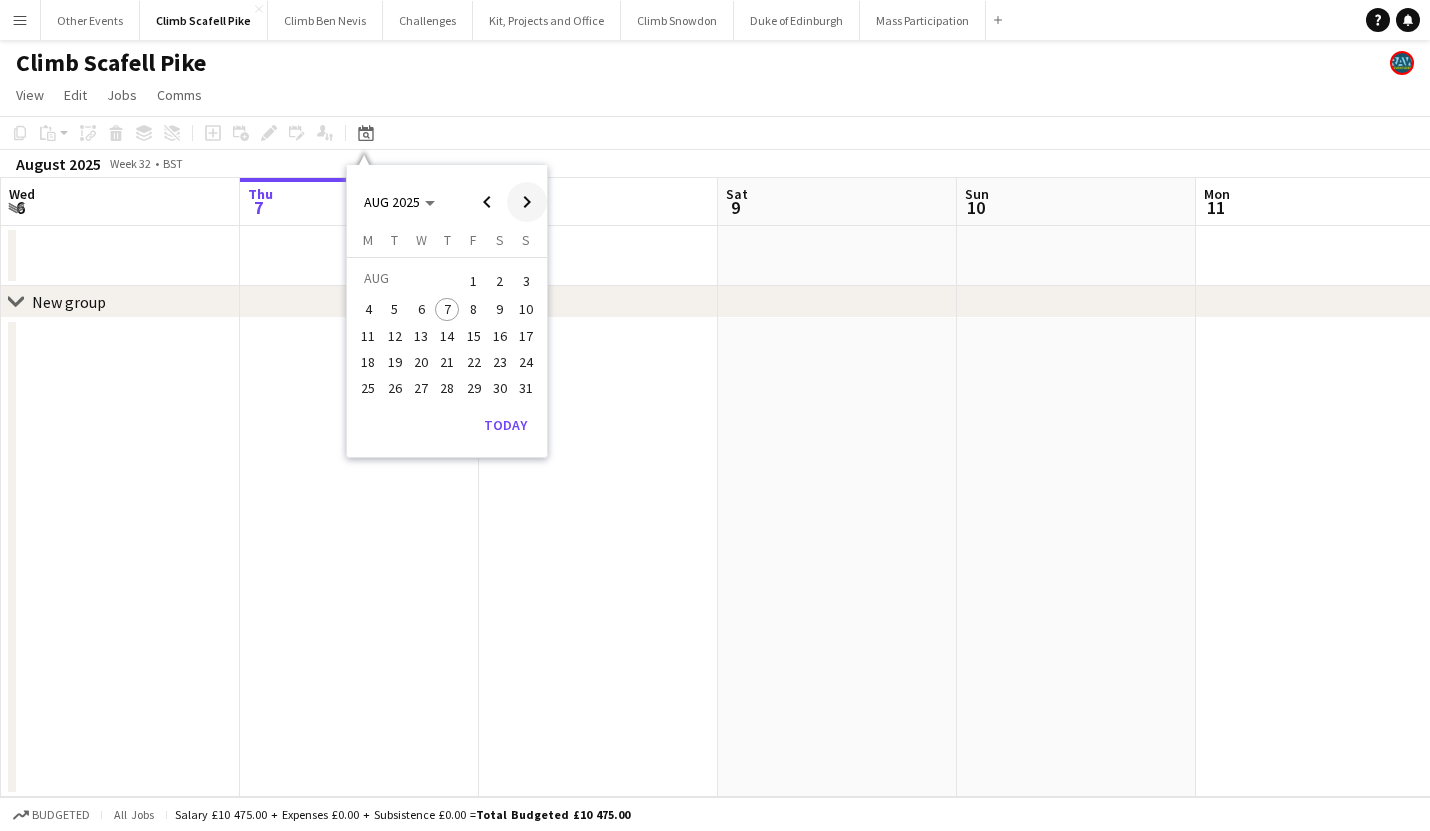 click at bounding box center (527, 202) 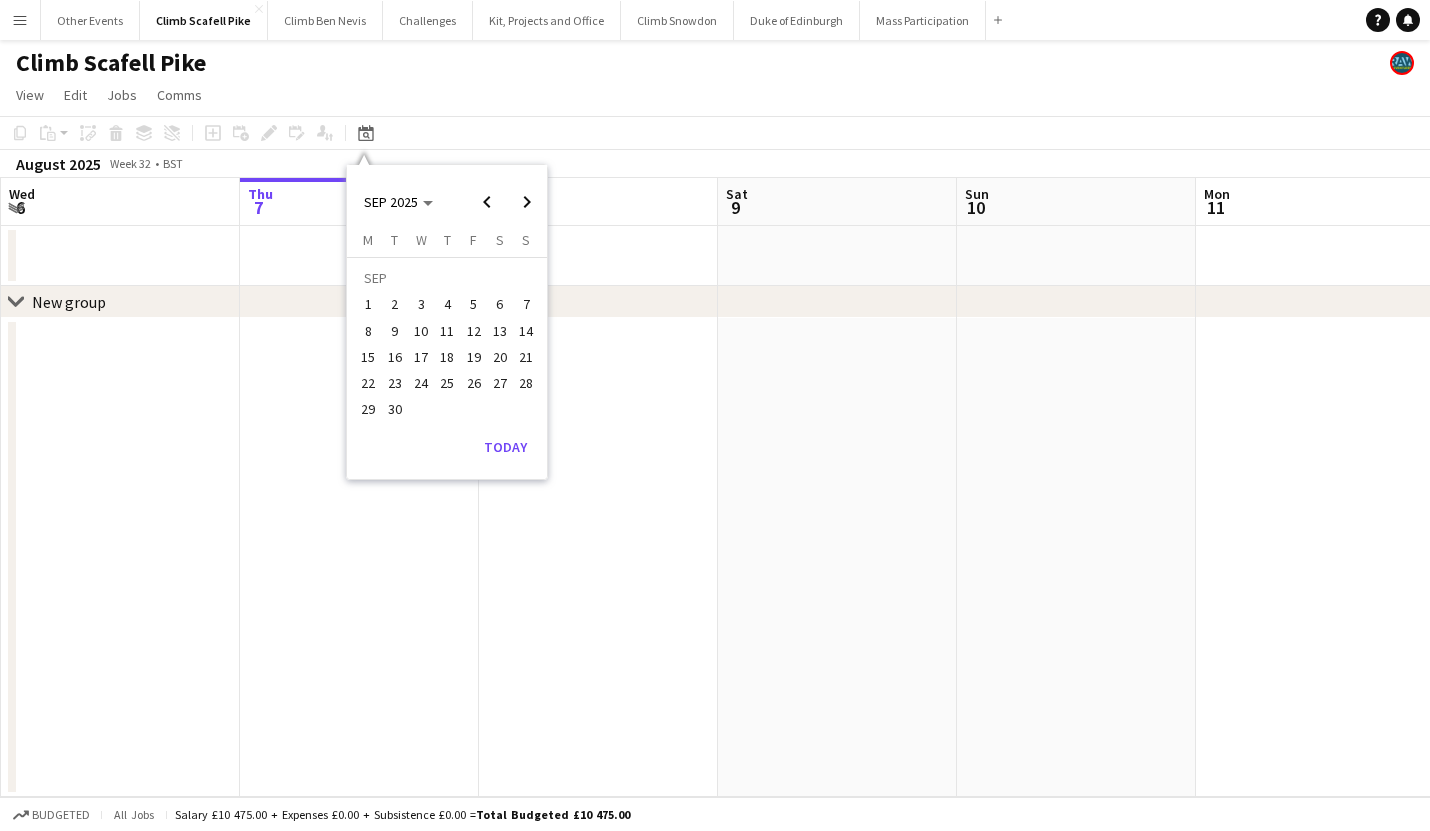 drag, startPoint x: 672, startPoint y: 106, endPoint x: 639, endPoint y: 106, distance: 33 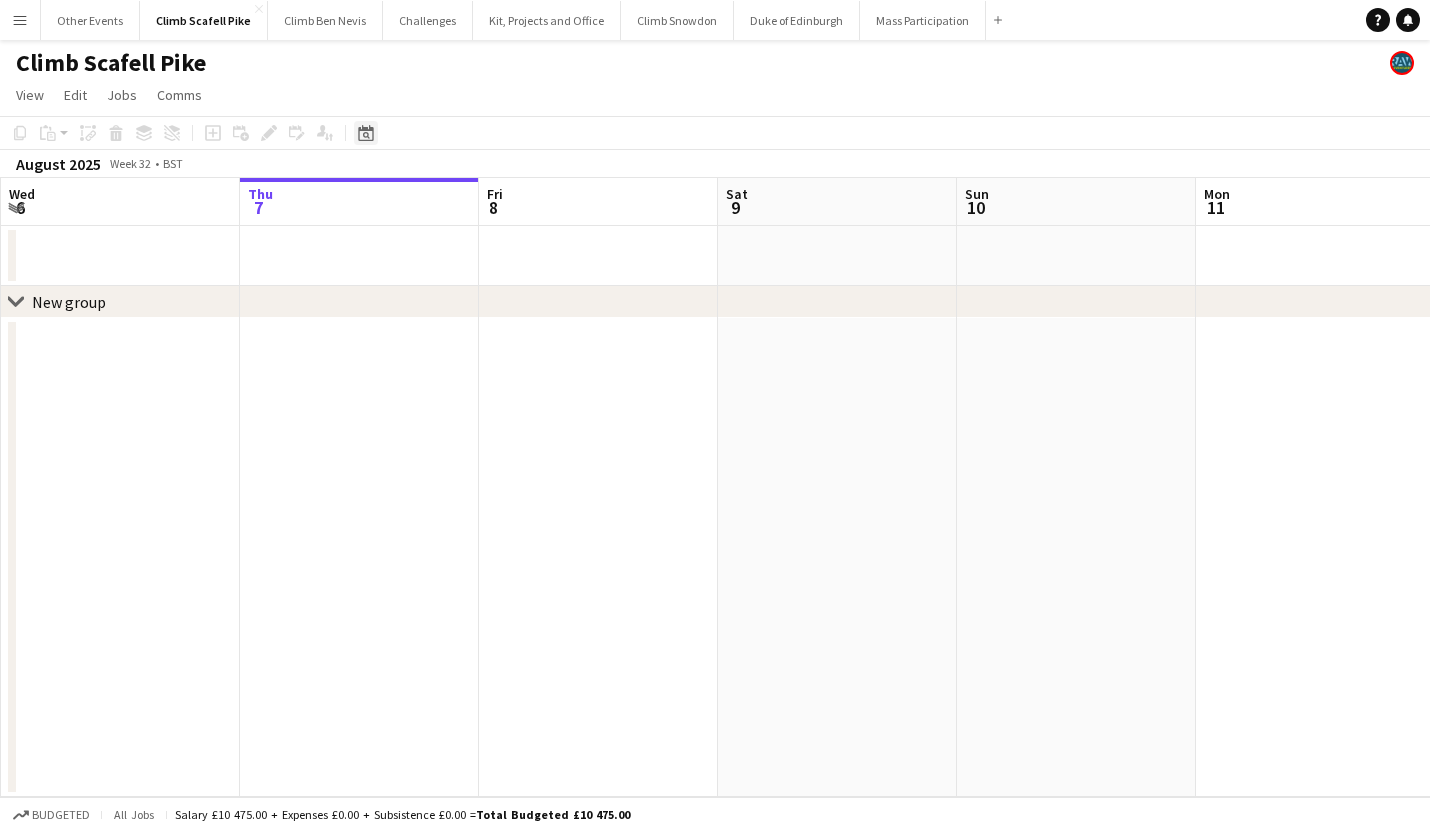 click 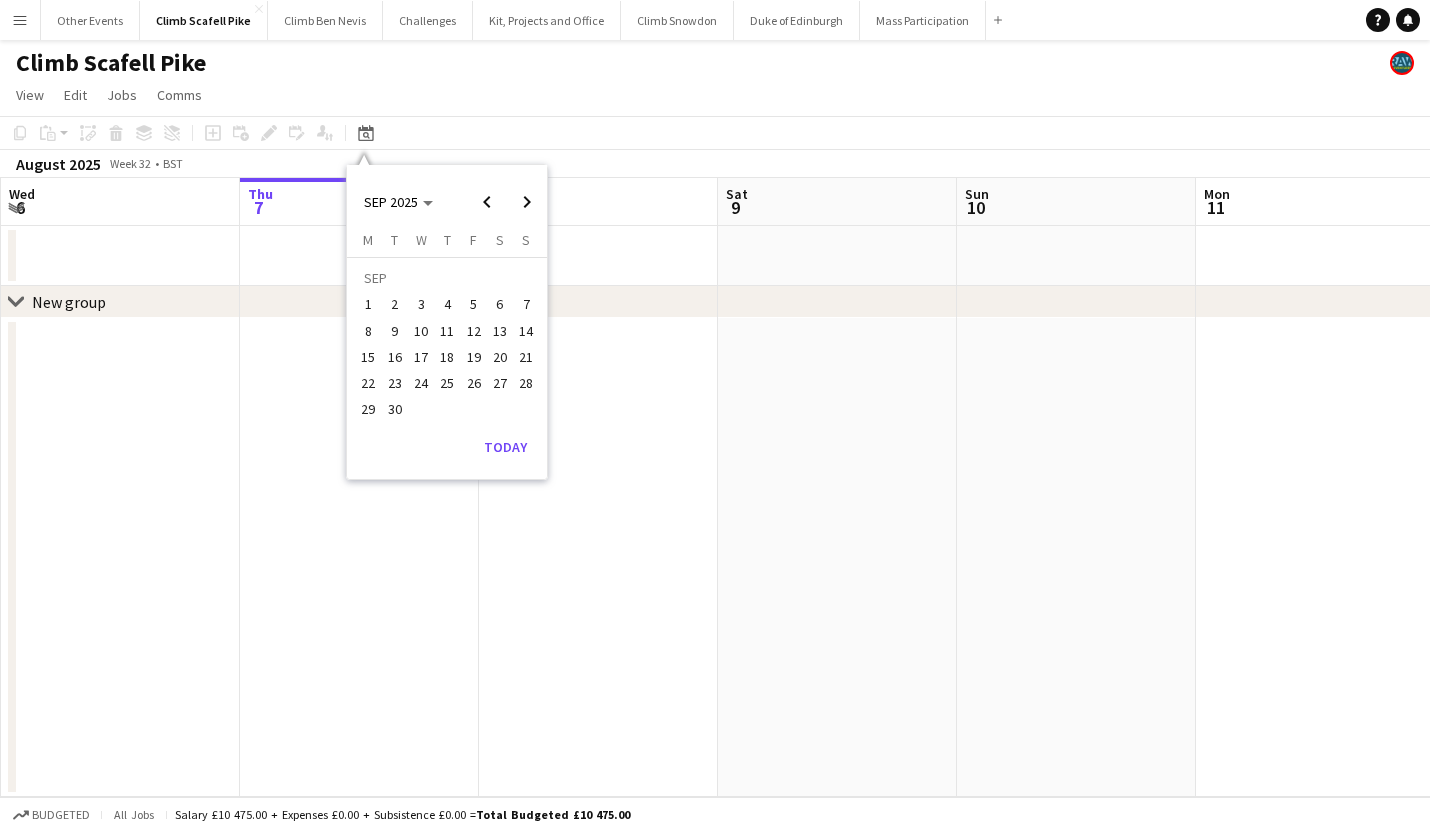 click at bounding box center [837, 557] 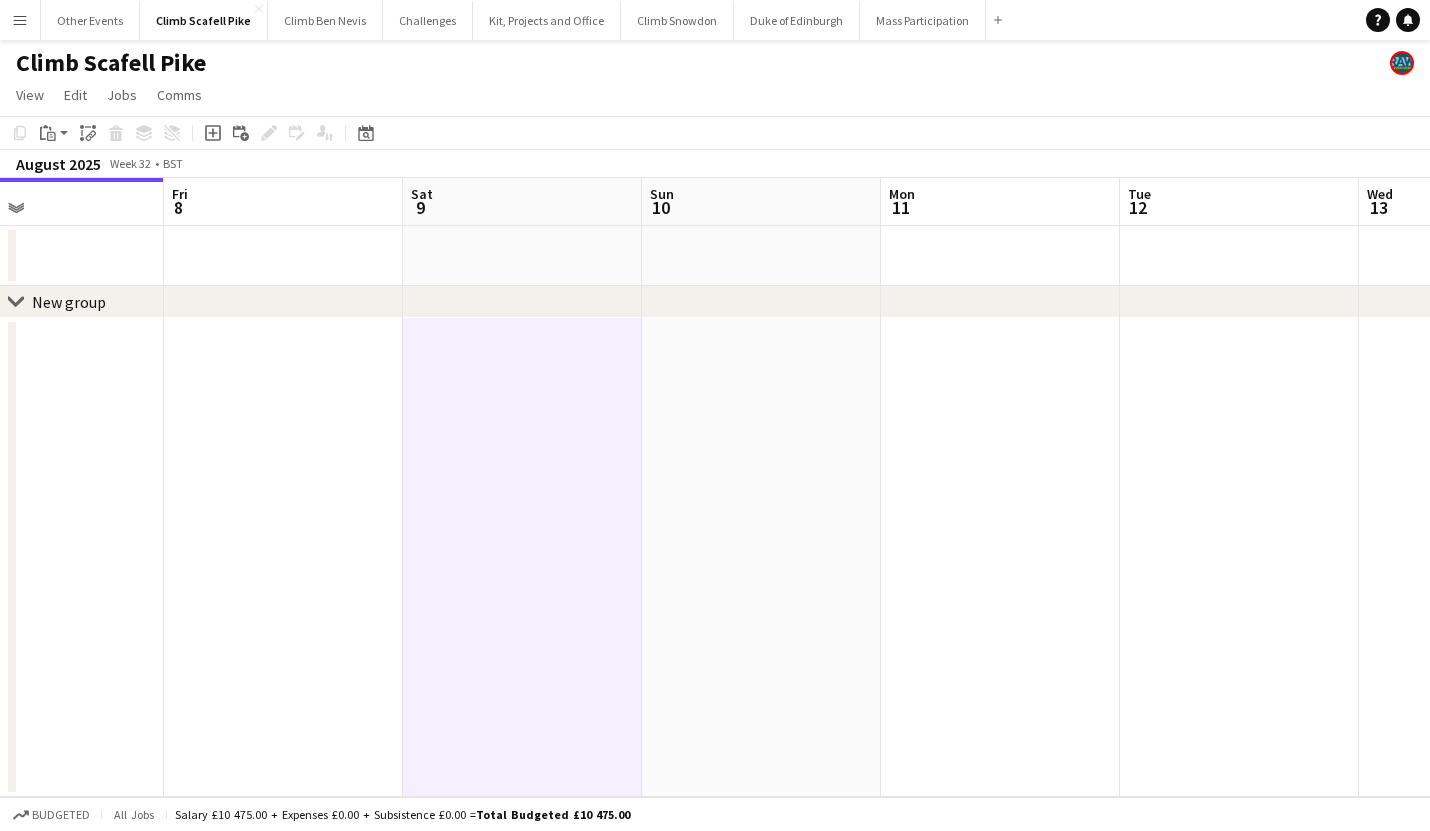 drag, startPoint x: 1142, startPoint y: 593, endPoint x: 201, endPoint y: 668, distance: 943.98413 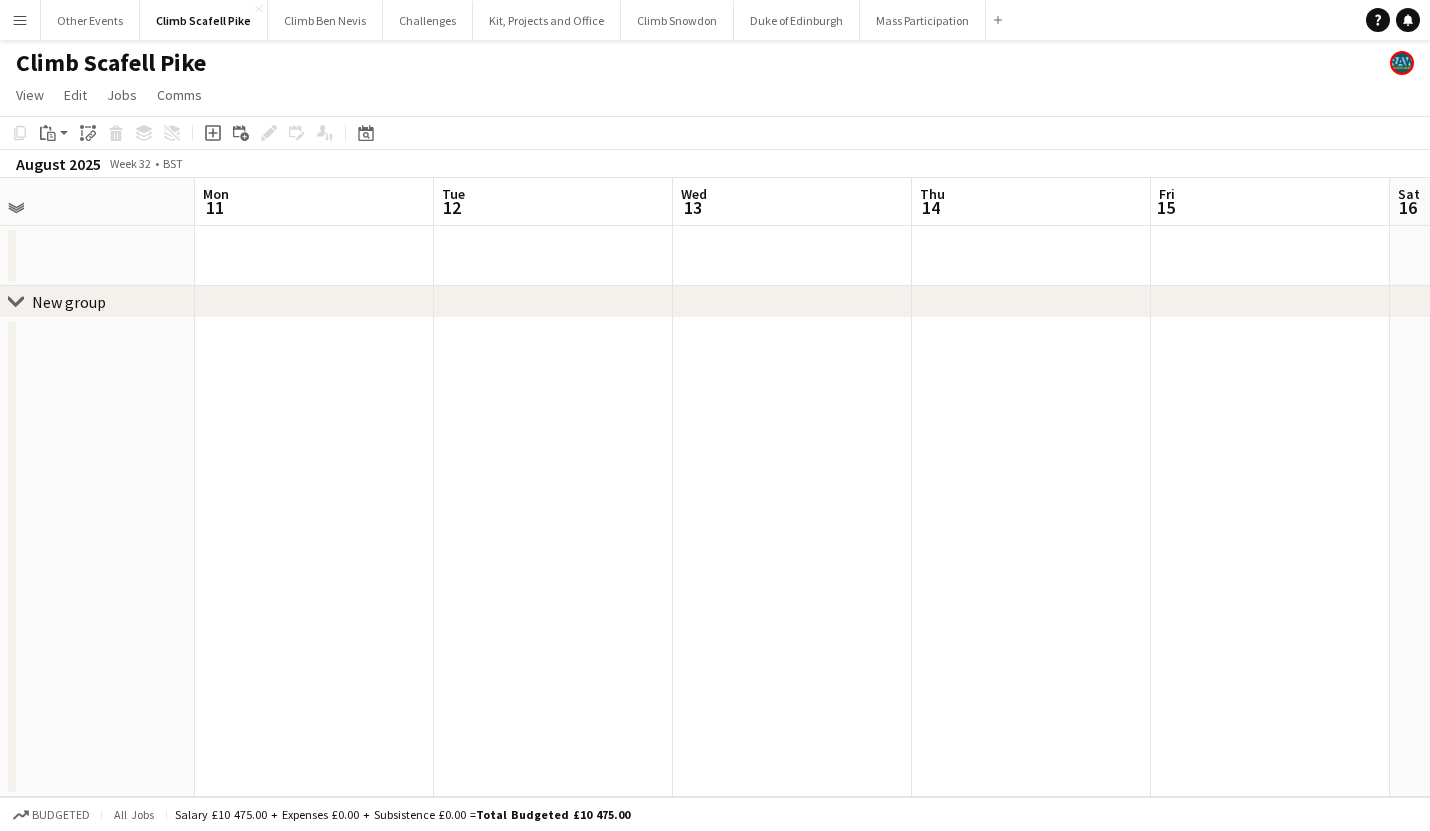 drag, startPoint x: 1008, startPoint y: 570, endPoint x: 495, endPoint y: 577, distance: 513.0477 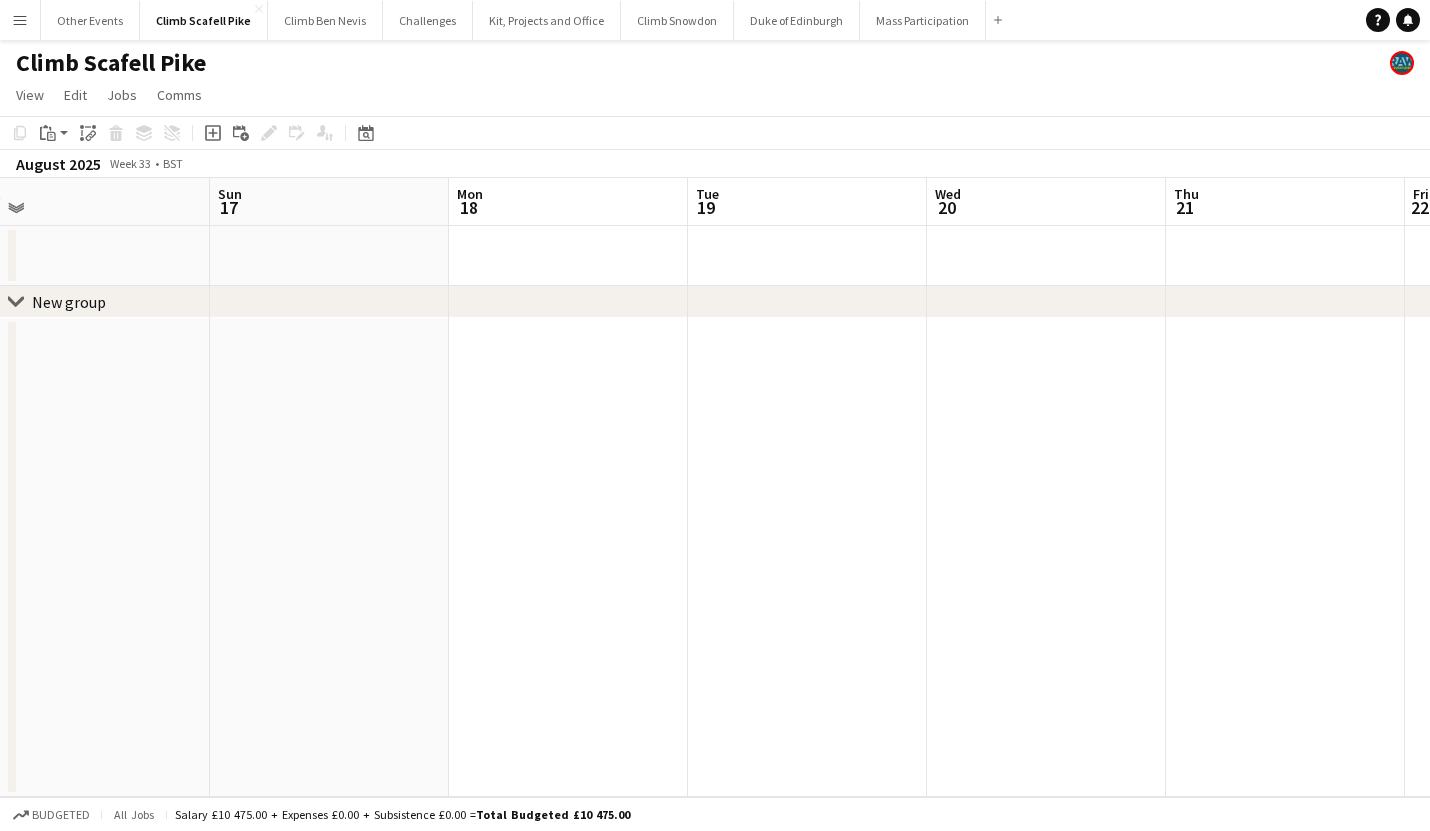 drag, startPoint x: 1019, startPoint y: 549, endPoint x: 160, endPoint y: 563, distance: 859.1141 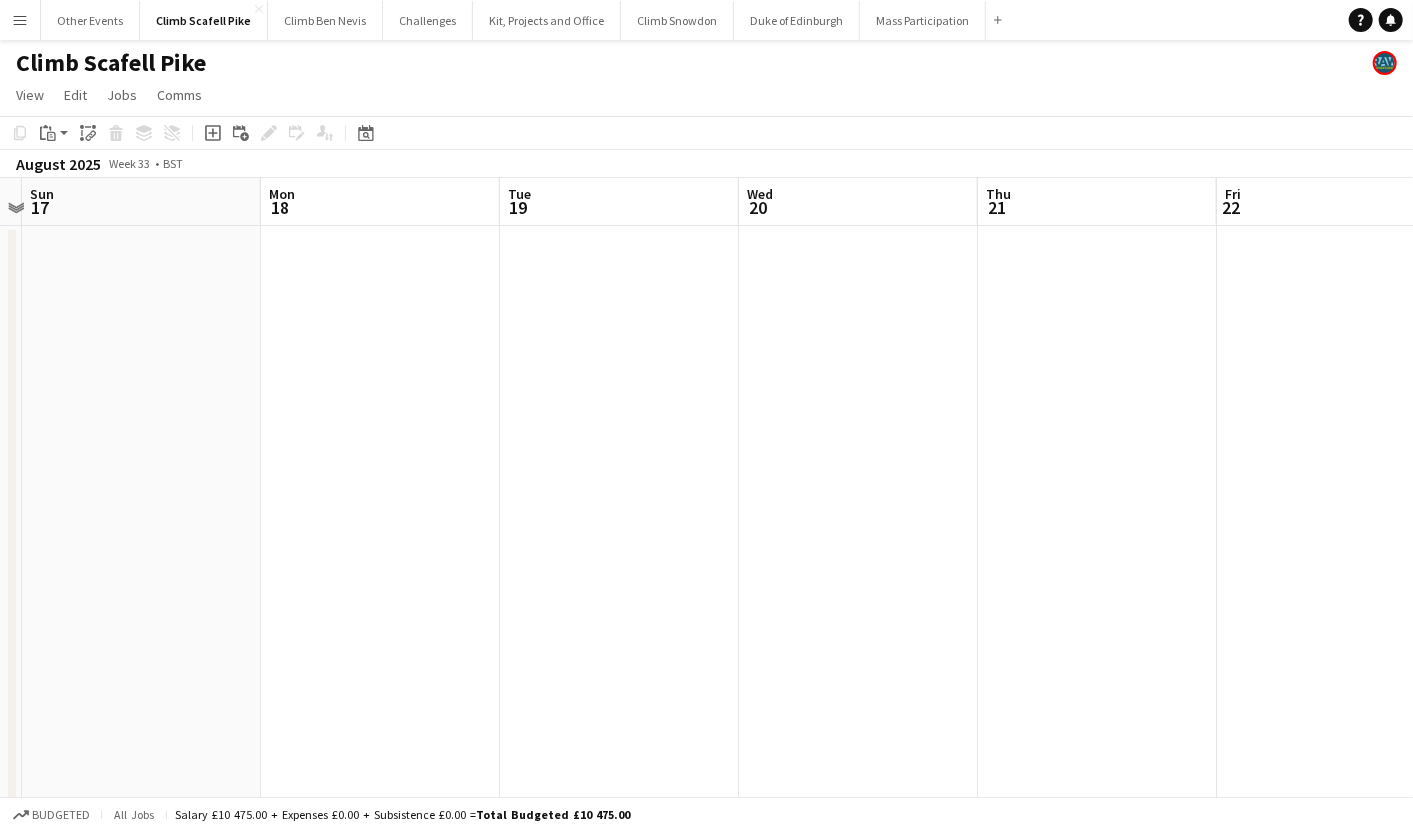 scroll, scrollTop: 0, scrollLeft: 600, axis: horizontal 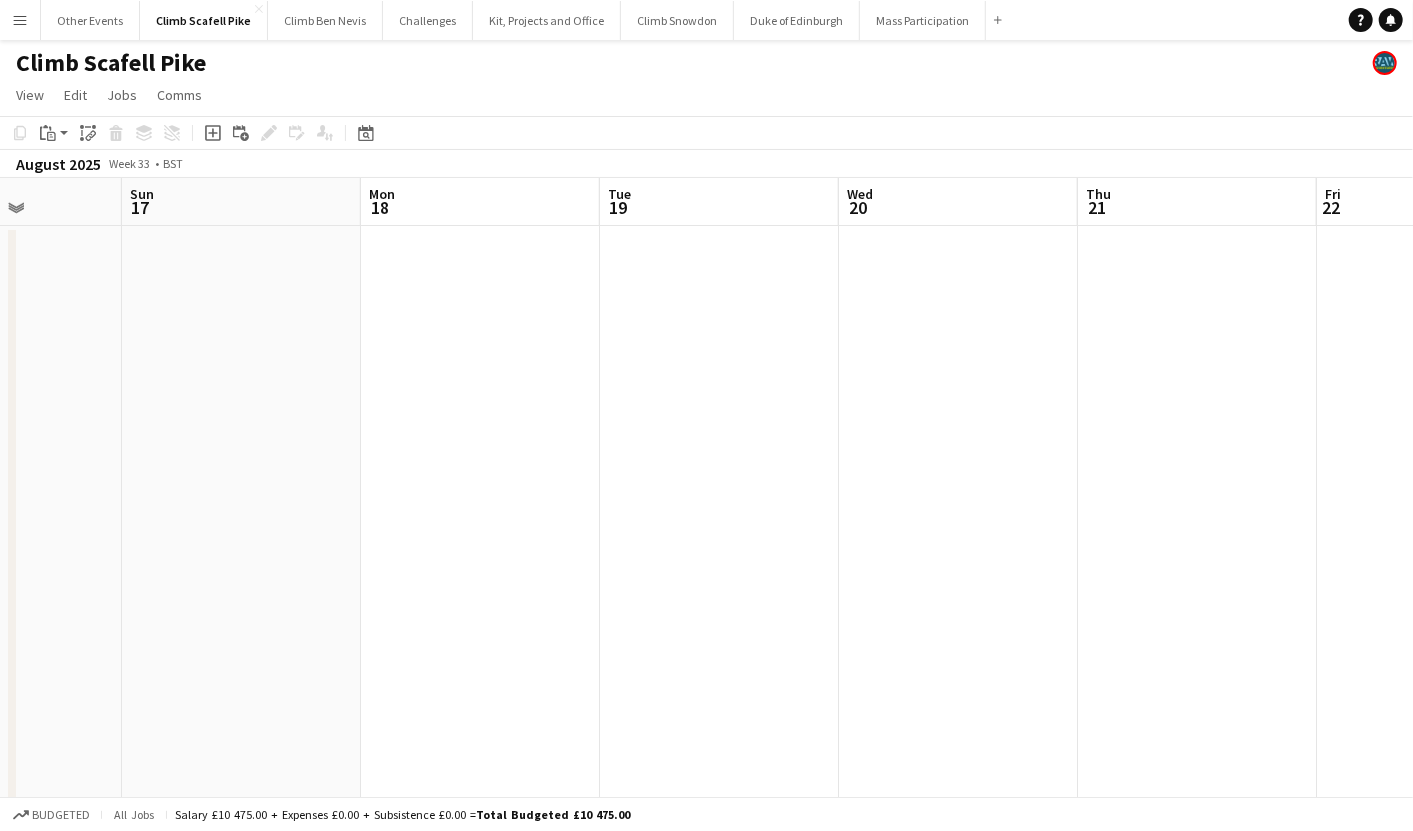 drag, startPoint x: 1185, startPoint y: 523, endPoint x: 257, endPoint y: 586, distance: 930.136 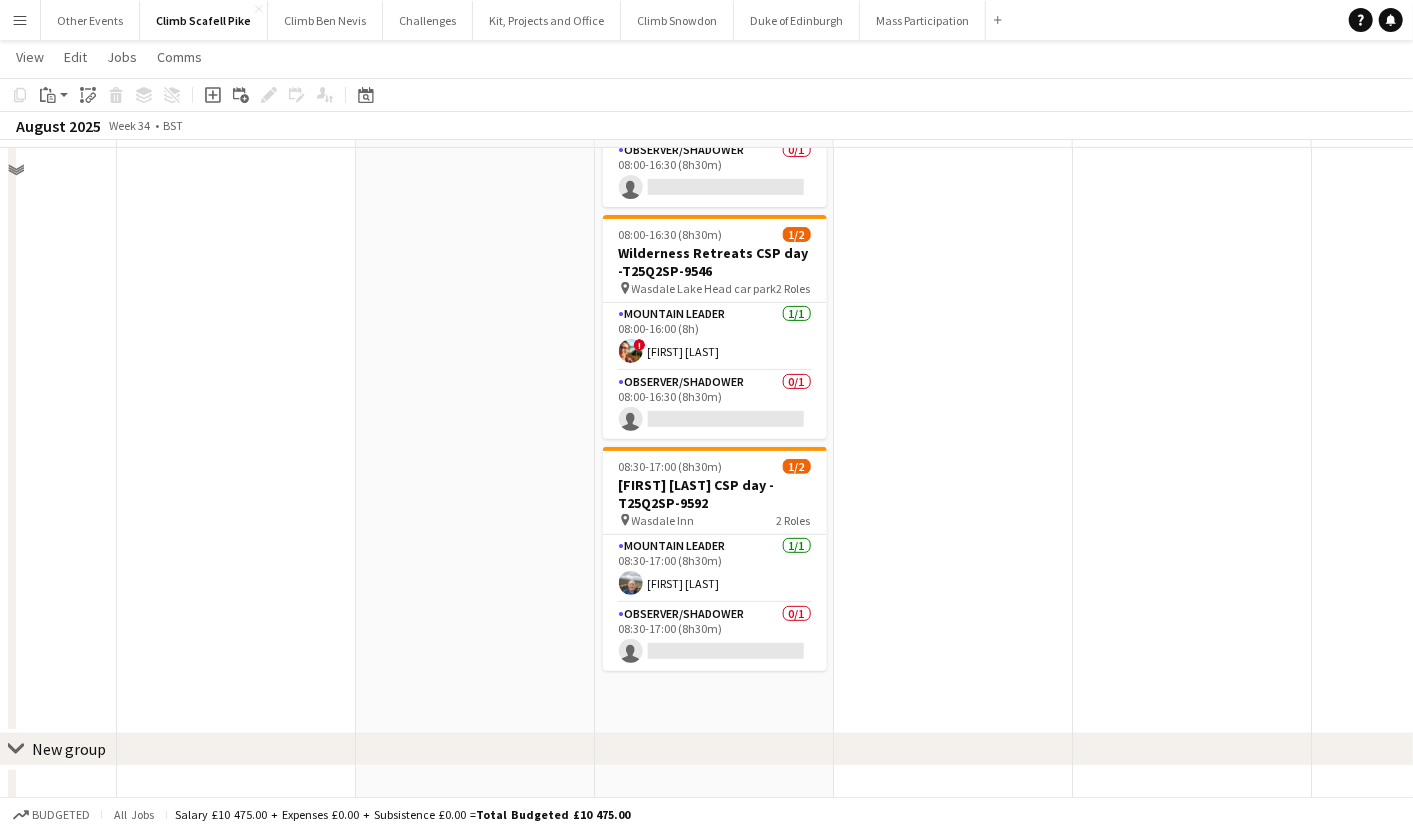 scroll, scrollTop: 258, scrollLeft: 0, axis: vertical 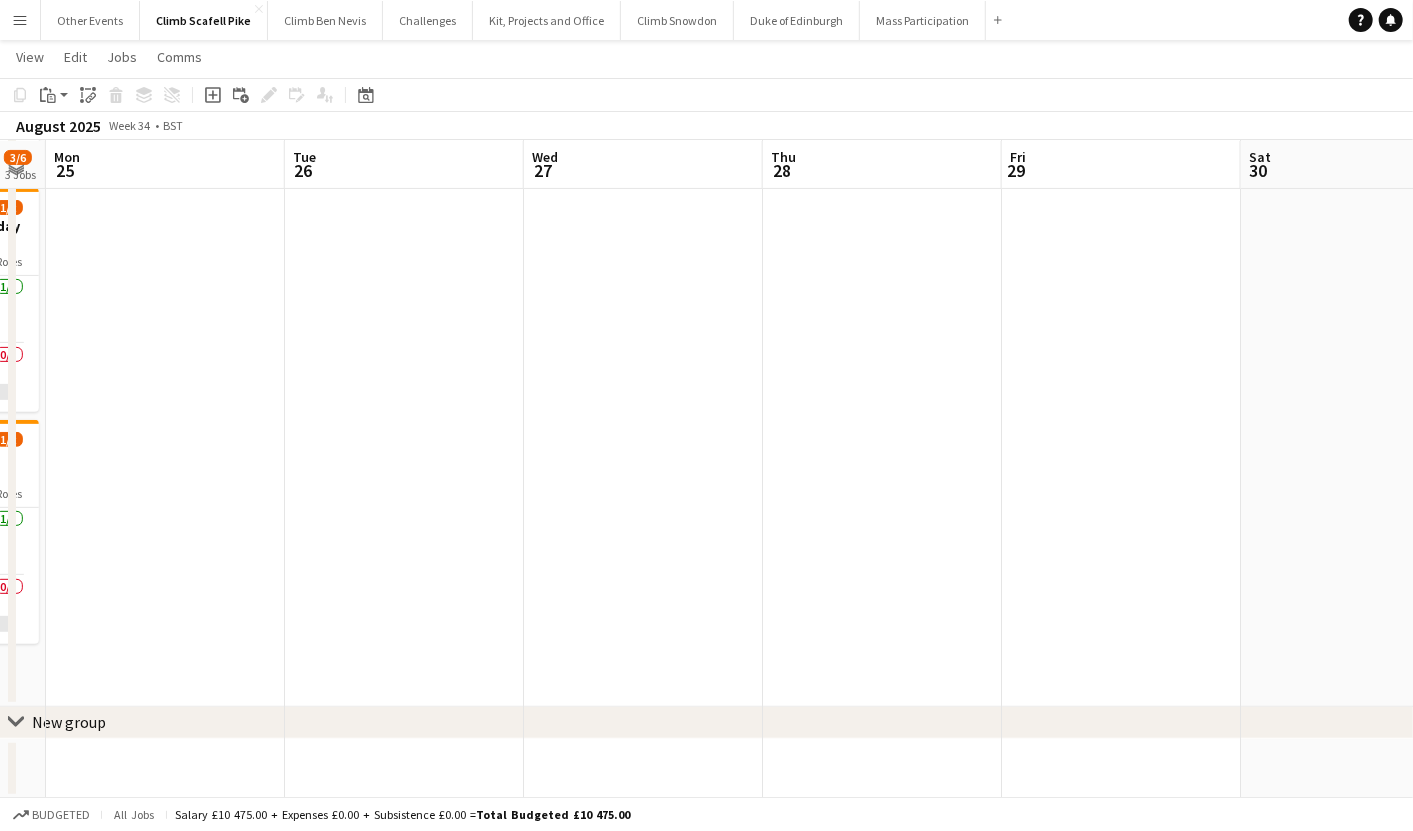 drag, startPoint x: 1129, startPoint y: 538, endPoint x: 1265, endPoint y: 482, distance: 147.07822 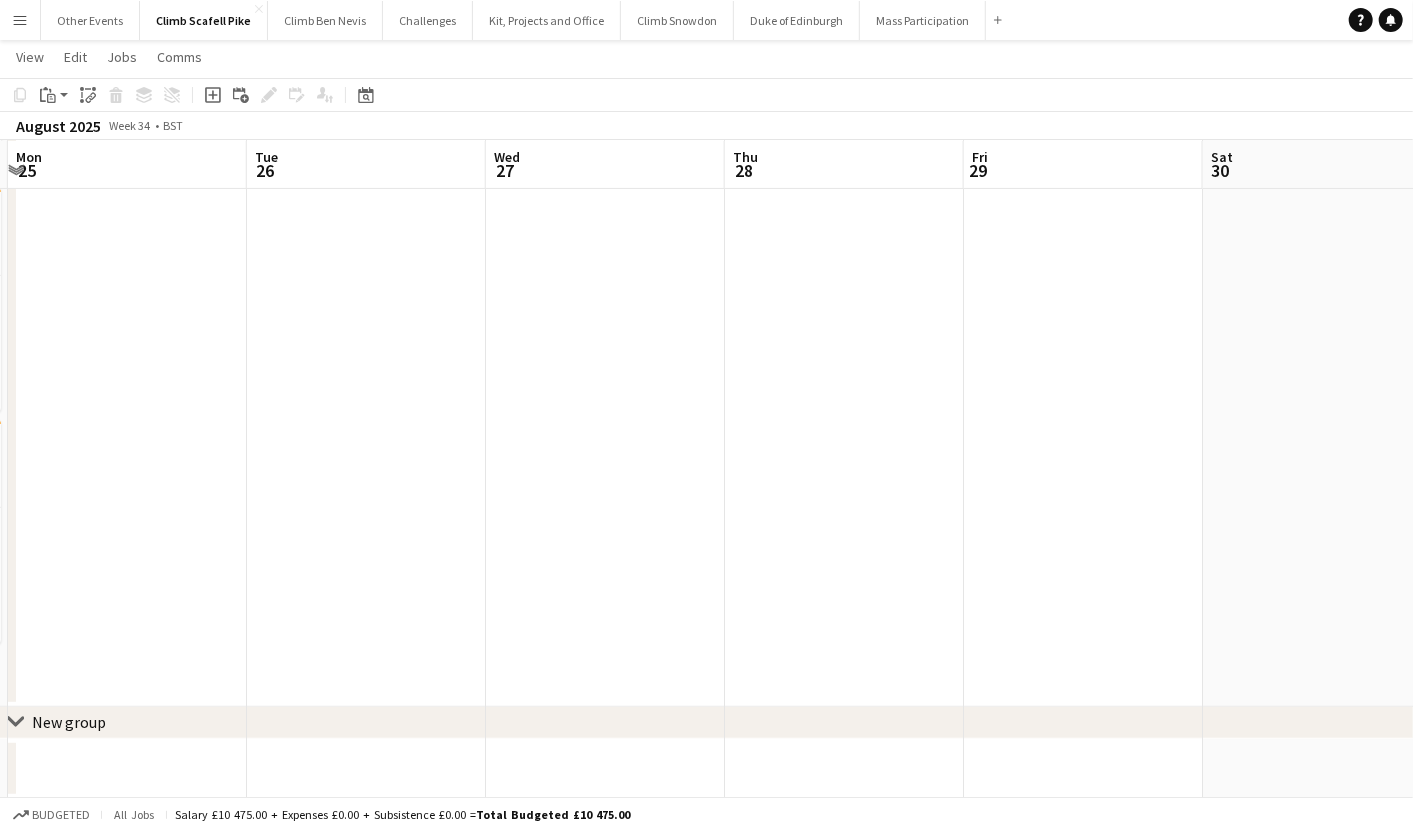 drag, startPoint x: 1380, startPoint y: 457, endPoint x: 614, endPoint y: 498, distance: 767.0965 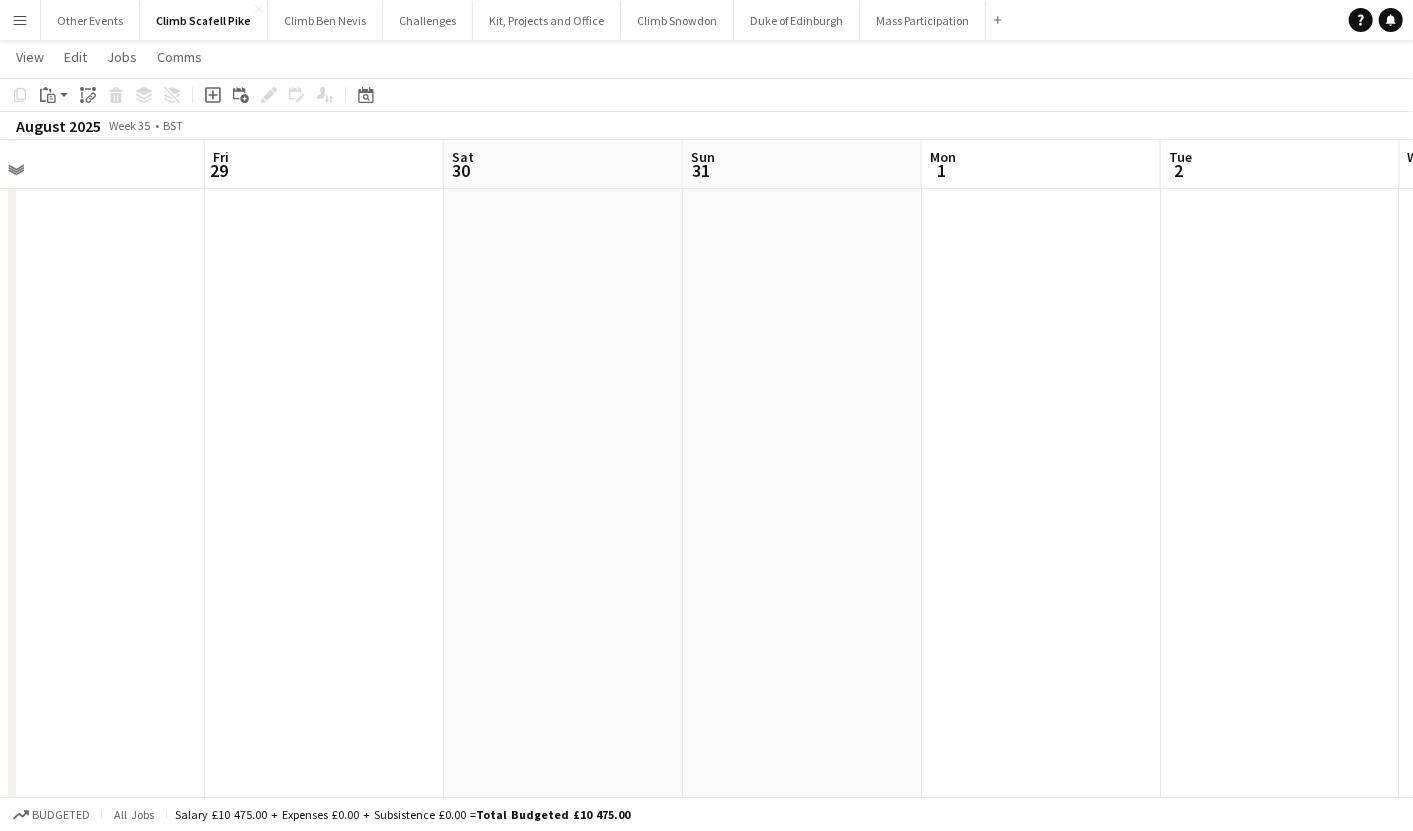 scroll, scrollTop: 1, scrollLeft: 0, axis: vertical 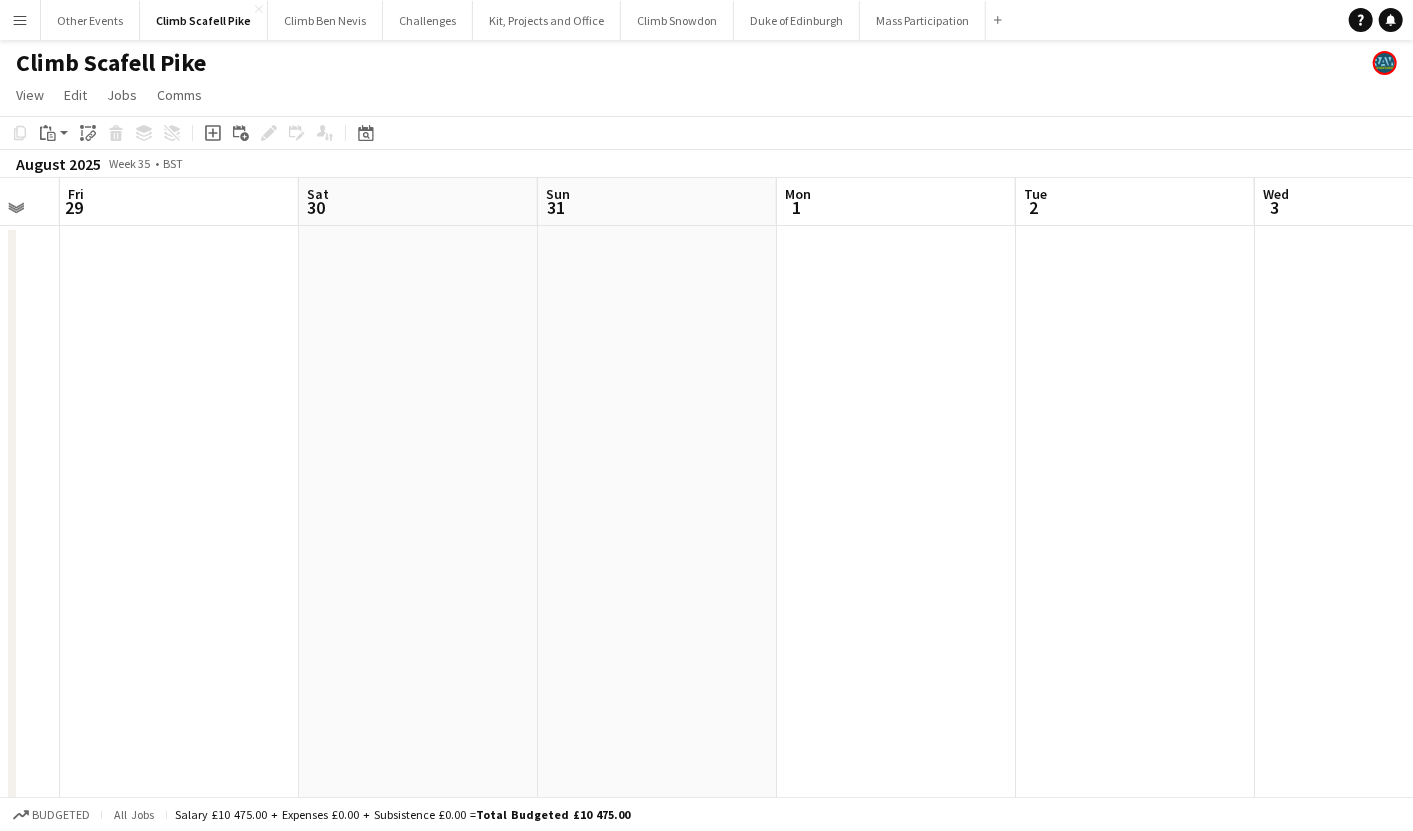drag, startPoint x: 955, startPoint y: 520, endPoint x: 583, endPoint y: 585, distance: 377.63608 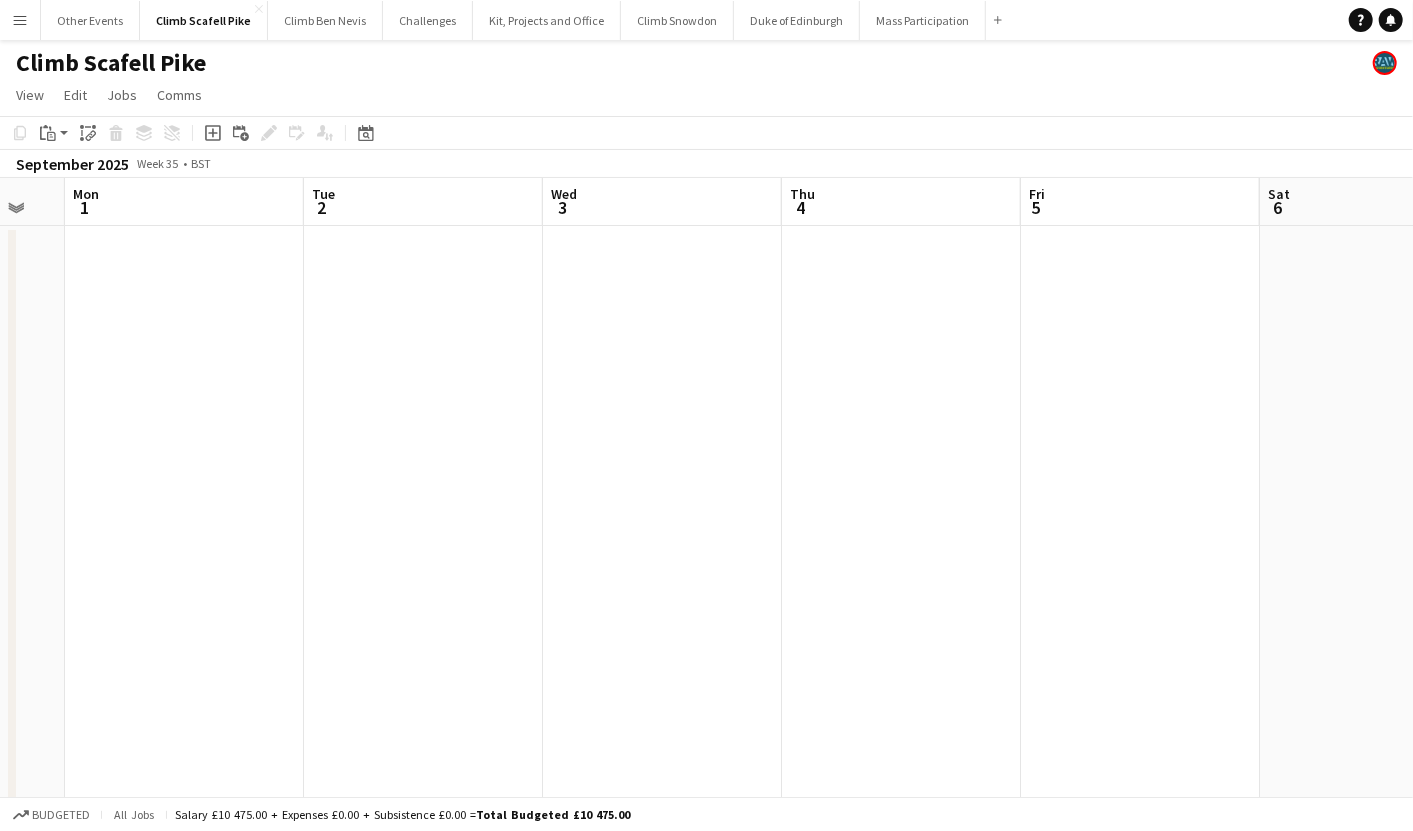 drag, startPoint x: 960, startPoint y: 543, endPoint x: 223, endPoint y: 598, distance: 739.0494 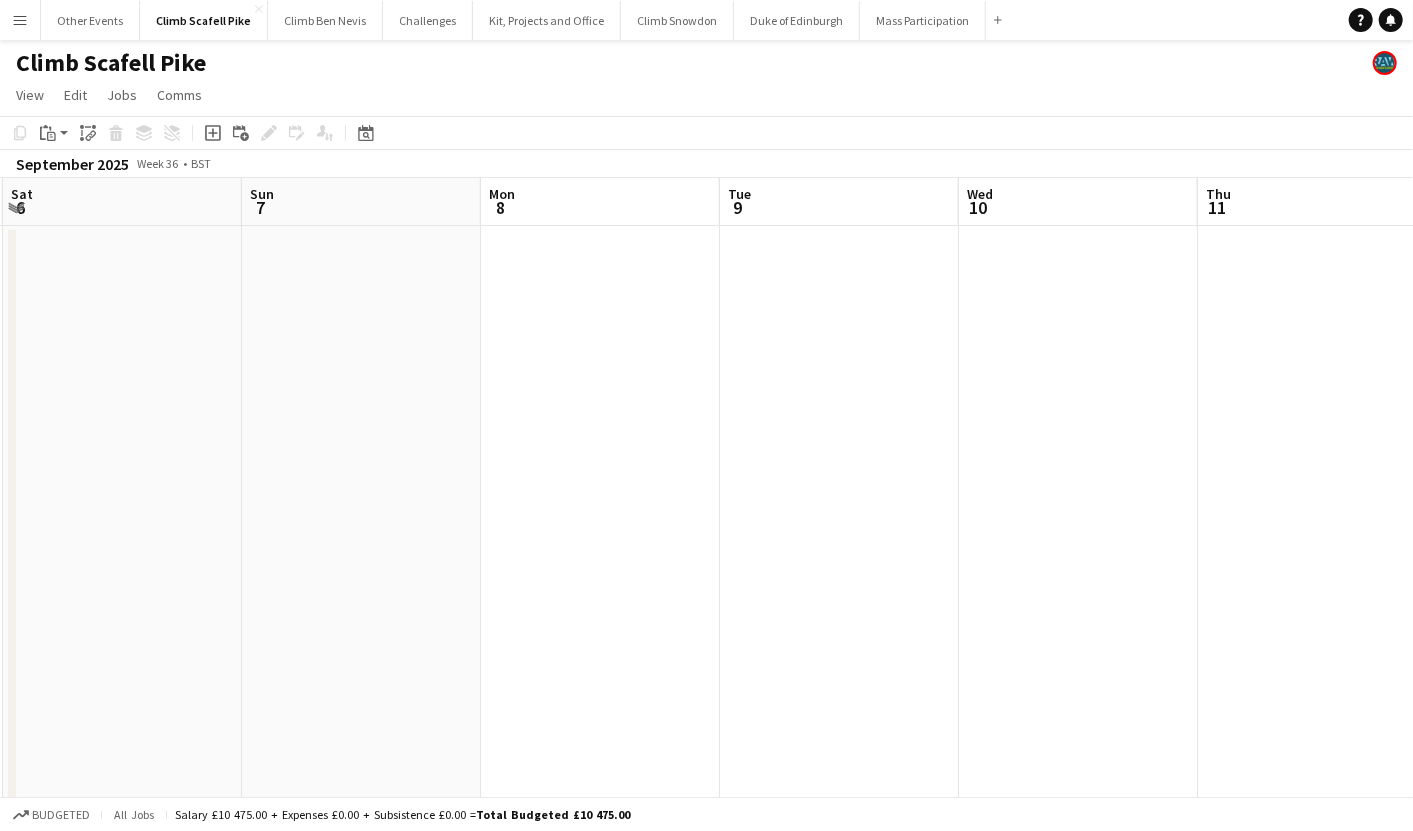 drag, startPoint x: 542, startPoint y: 553, endPoint x: 218, endPoint y: 591, distance: 326.2208 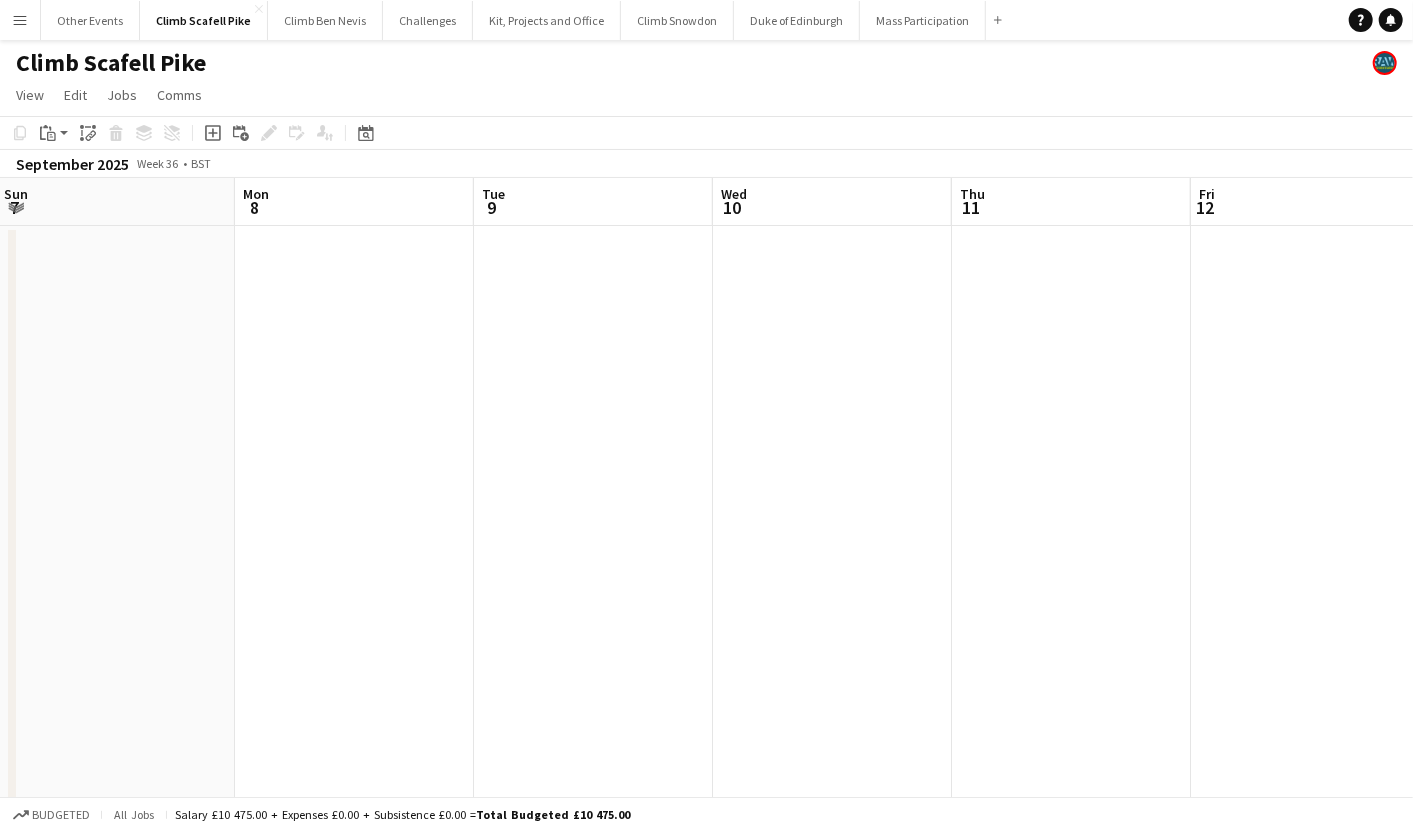 drag, startPoint x: 888, startPoint y: 548, endPoint x: 185, endPoint y: 588, distance: 704.1371 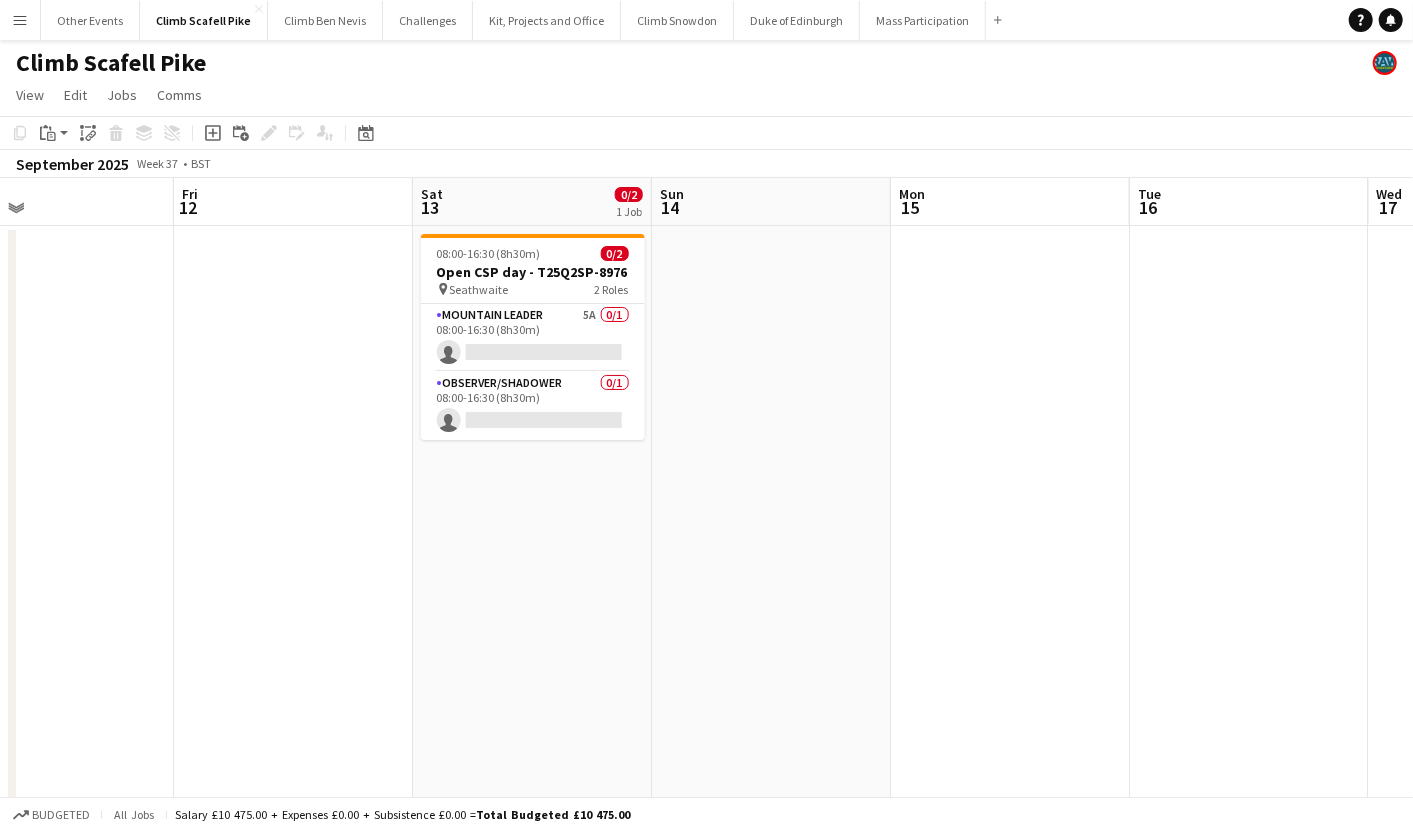 drag, startPoint x: 1125, startPoint y: 525, endPoint x: 245, endPoint y: 585, distance: 882.0431 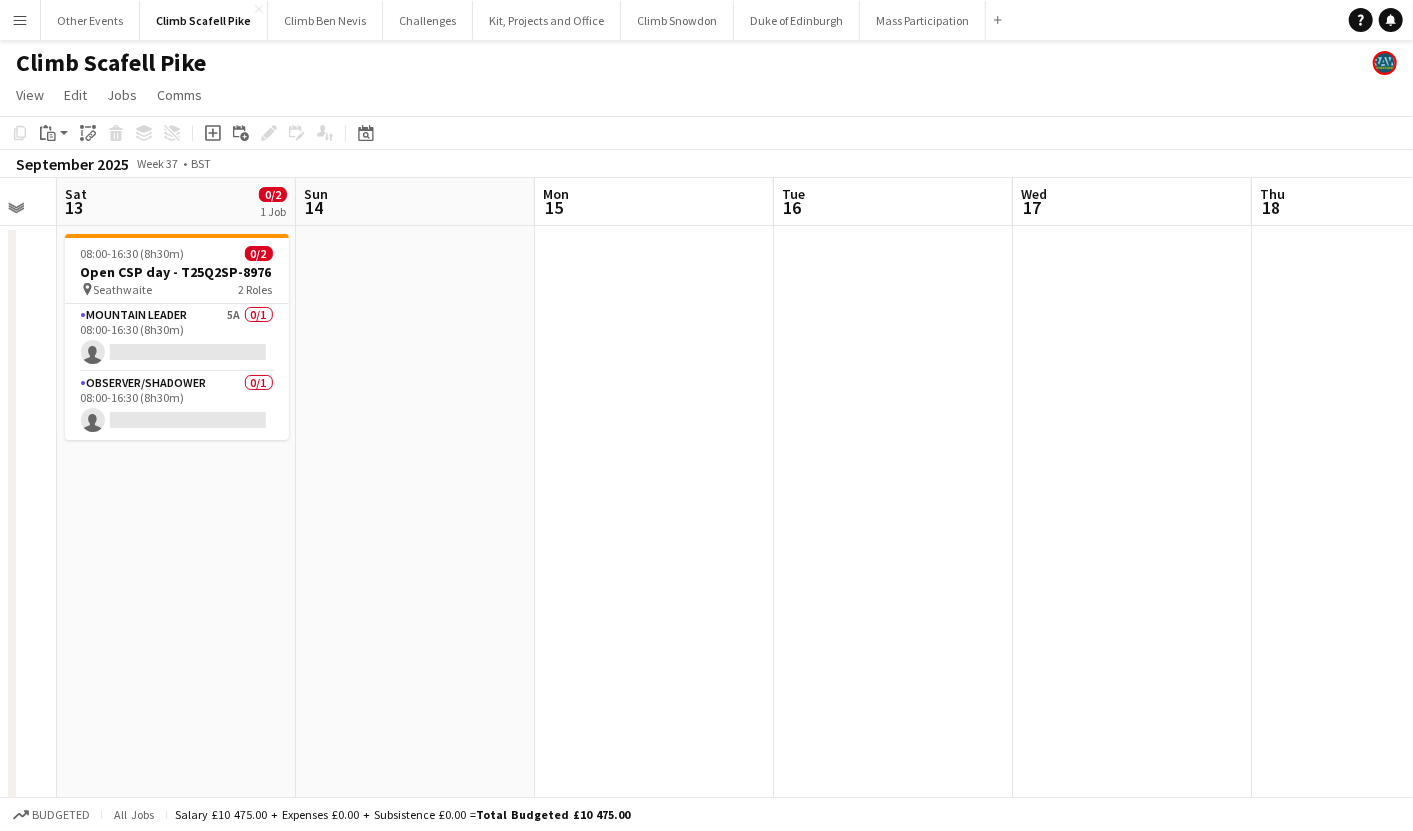 drag, startPoint x: 217, startPoint y: 533, endPoint x: 821, endPoint y: 531, distance: 604.0033 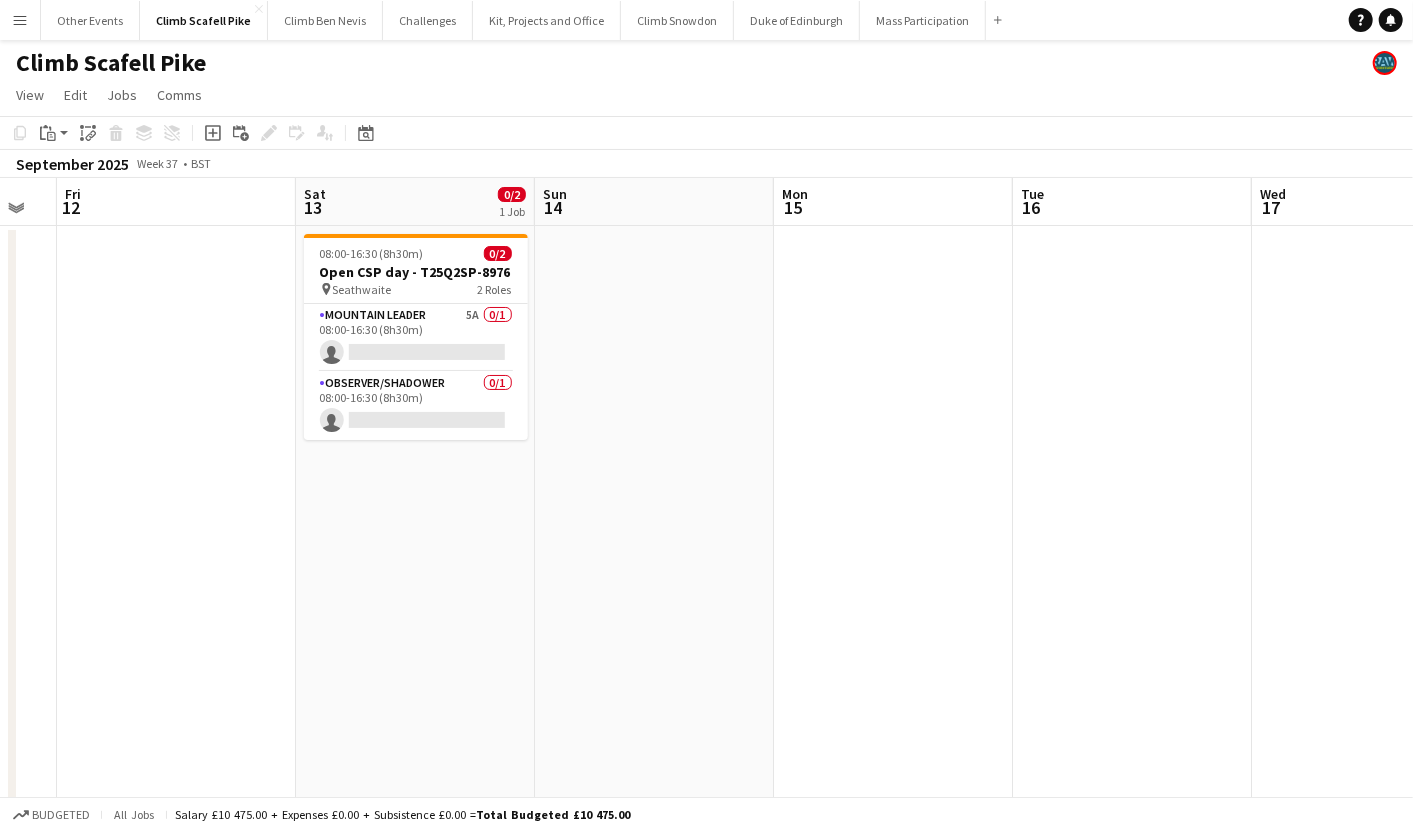 scroll, scrollTop: 0, scrollLeft: 416, axis: horizontal 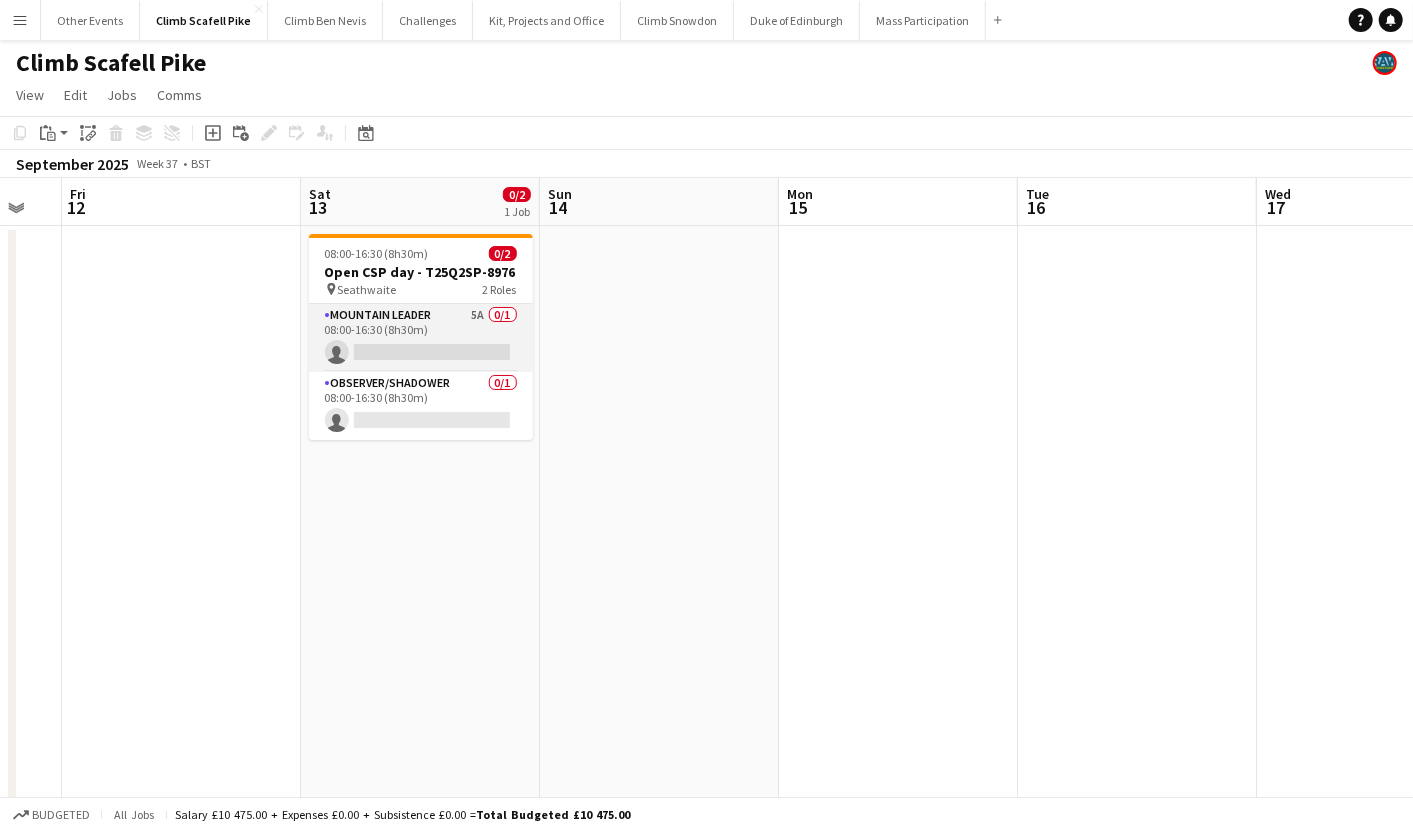 click on "Mountain Leader    5A   0/1   08:00-16:30 (8h30m)
single-neutral-actions" at bounding box center [421, 338] 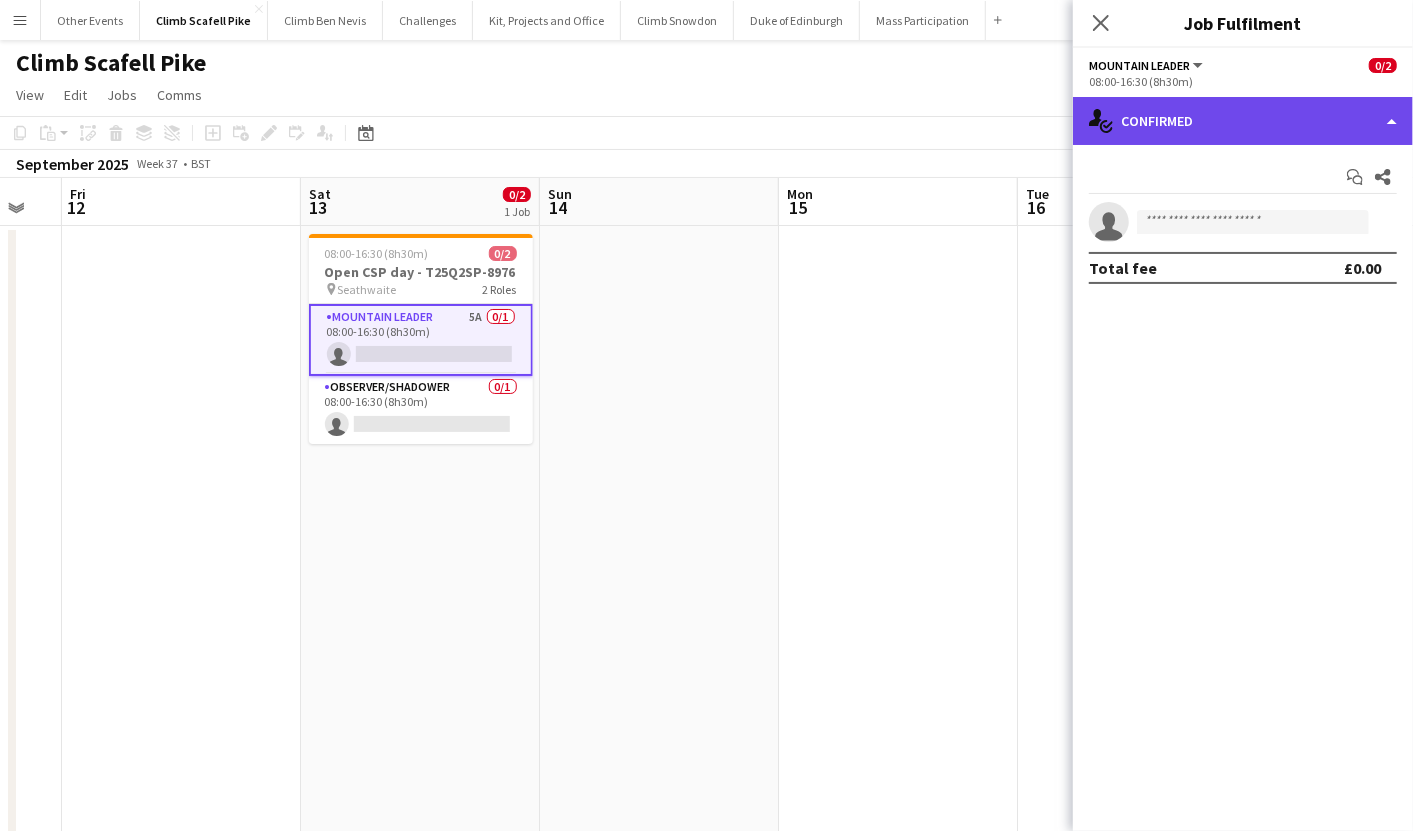click on "single-neutral-actions-check-2
Confirmed" 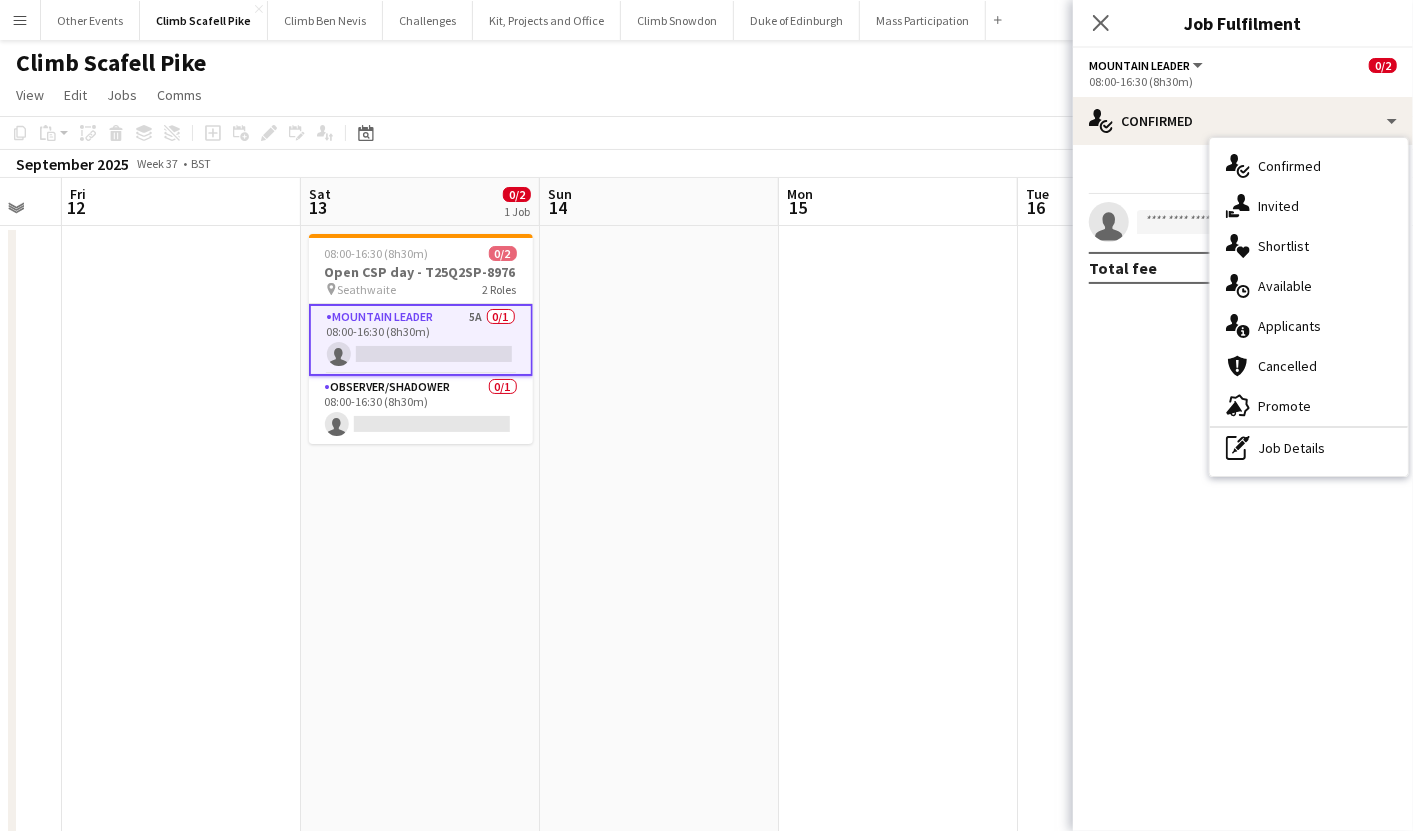 click on "single-neutral-actions-information
Applicants" at bounding box center [1309, 326] 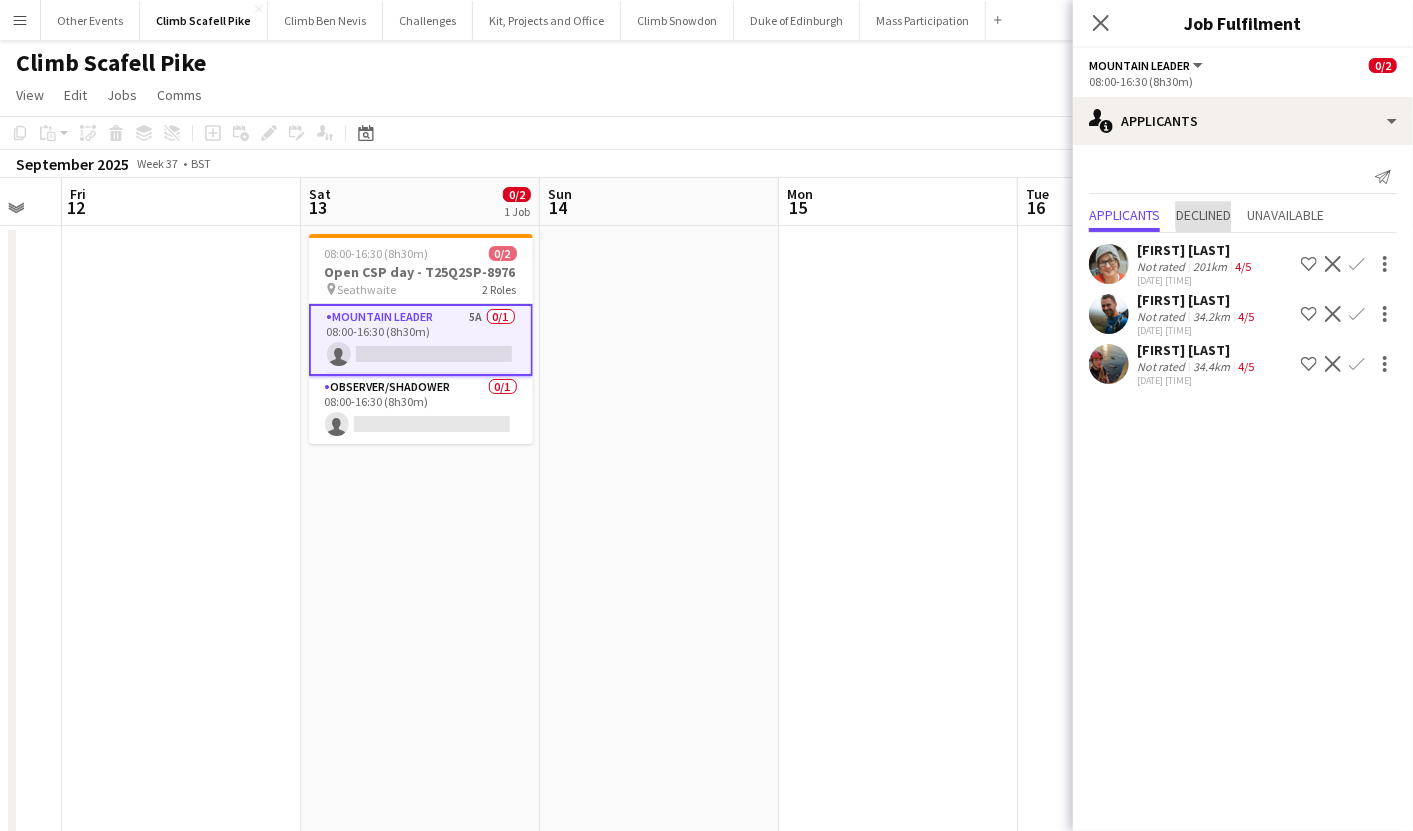 click on "Declined" at bounding box center [1203, 215] 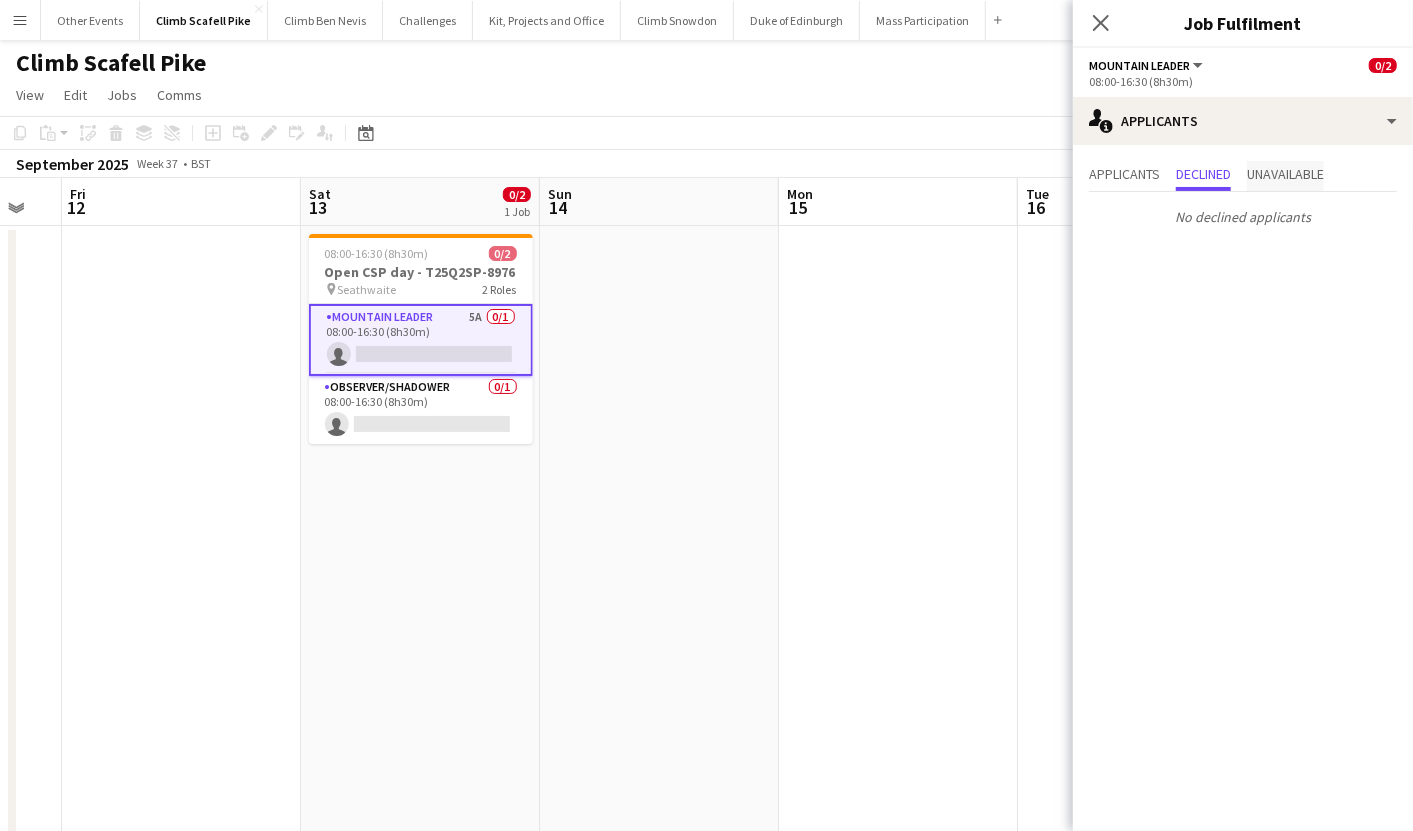 click on "Unavailable" at bounding box center [1285, 174] 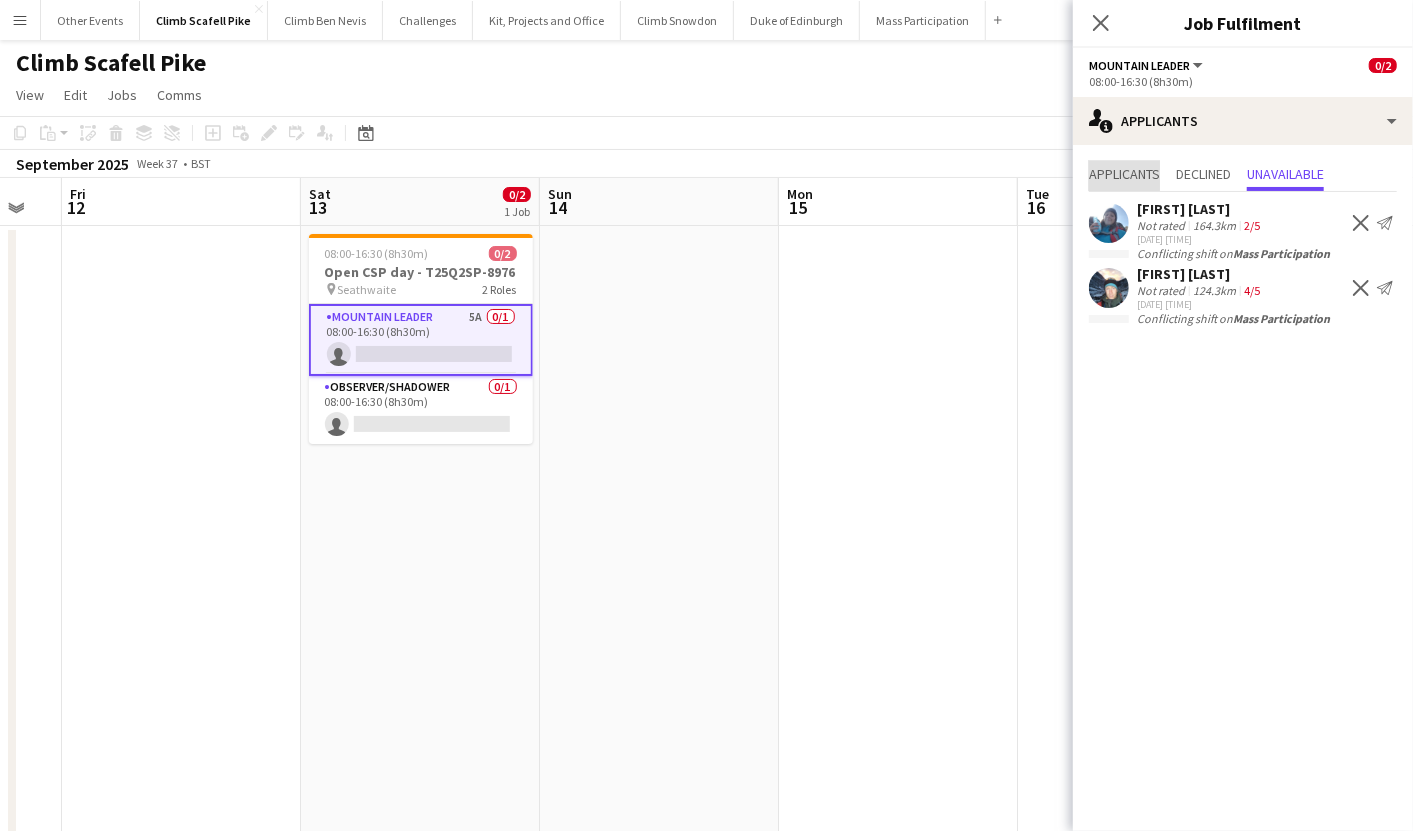click on "Applicants" at bounding box center (1124, 174) 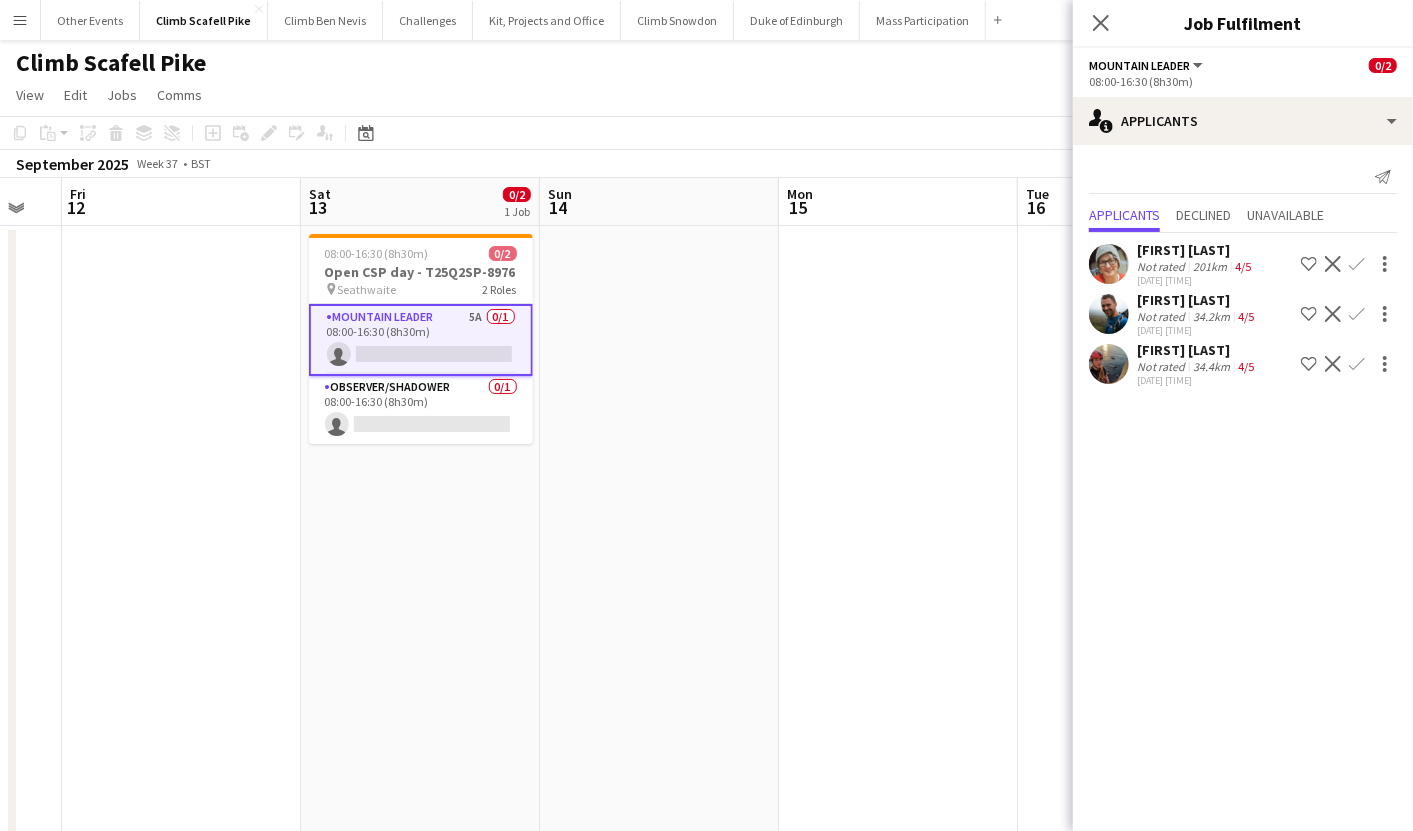click at bounding box center [898, 596] 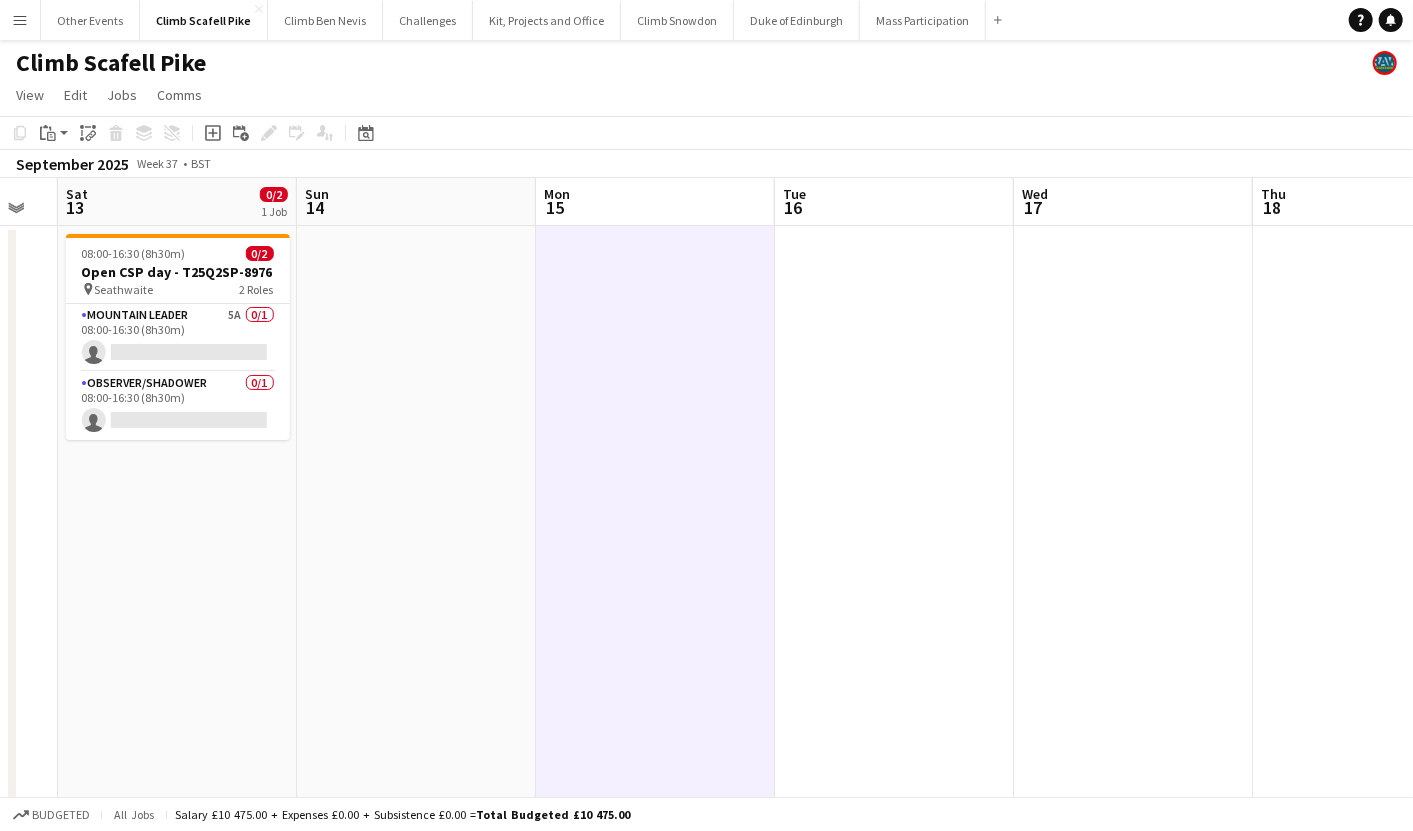 drag, startPoint x: 1215, startPoint y: 497, endPoint x: 1045, endPoint y: 520, distance: 171.54883 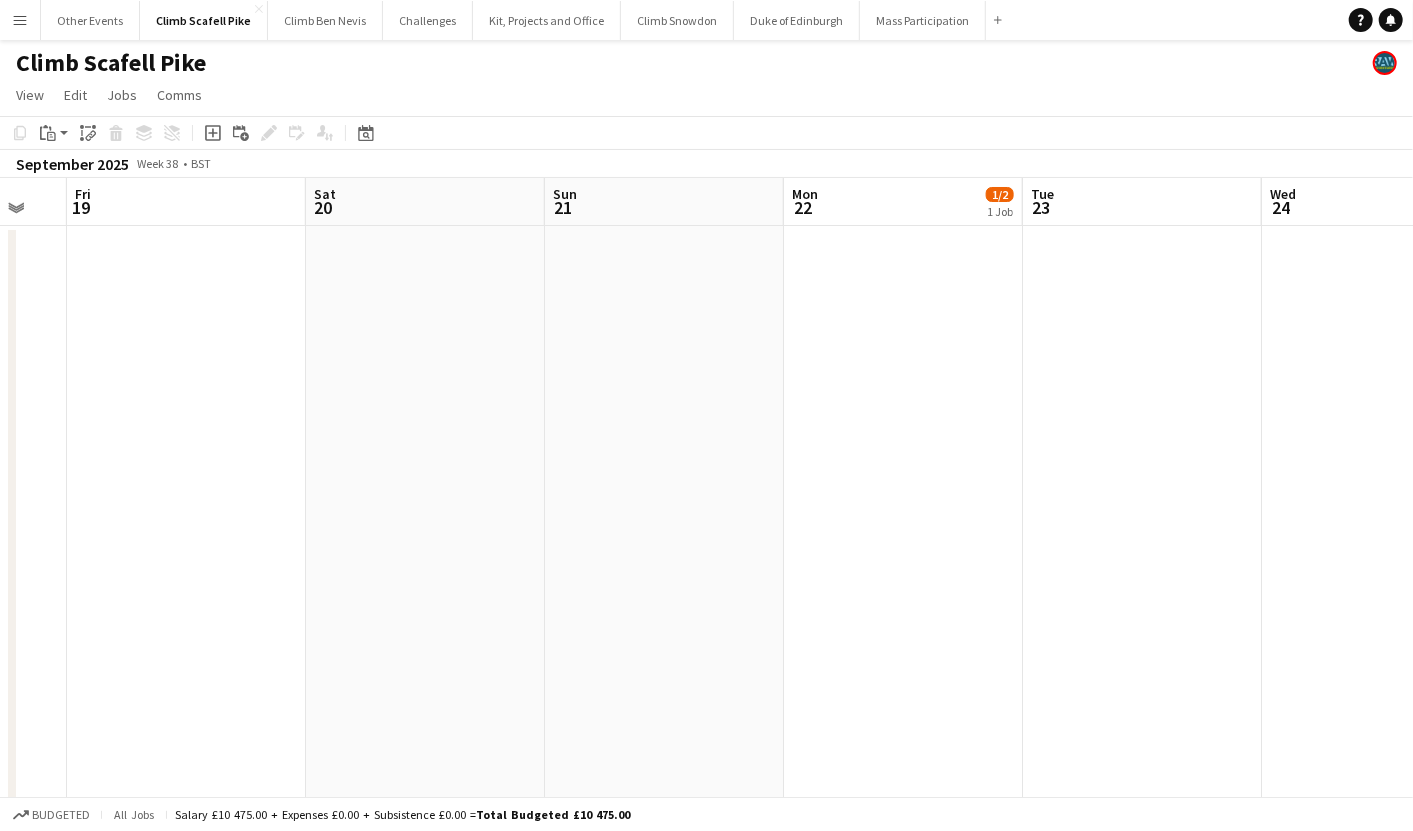 drag, startPoint x: 1030, startPoint y: 509, endPoint x: 365, endPoint y: 522, distance: 665.1271 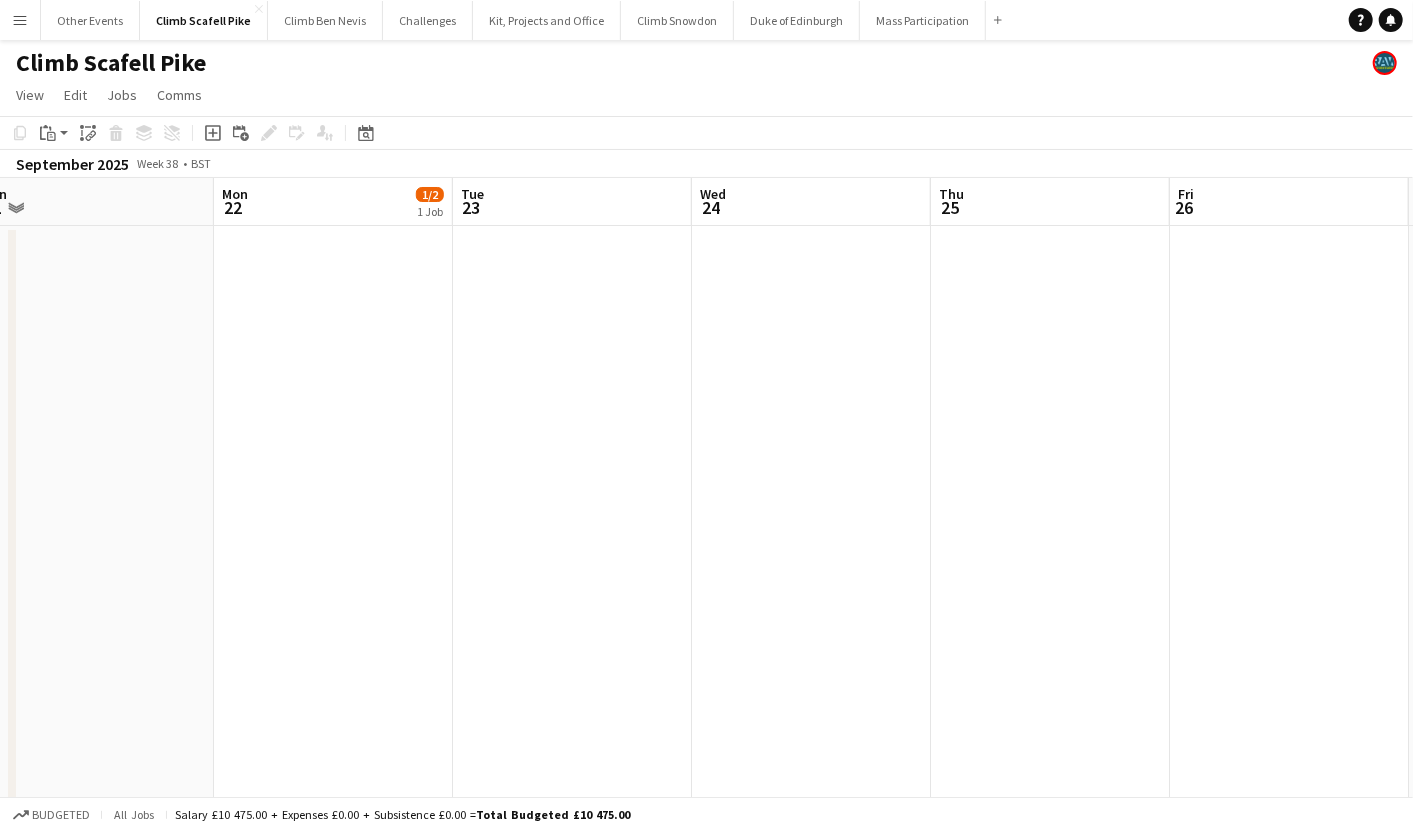 drag, startPoint x: 545, startPoint y: 486, endPoint x: 891, endPoint y: 458, distance: 347.1311 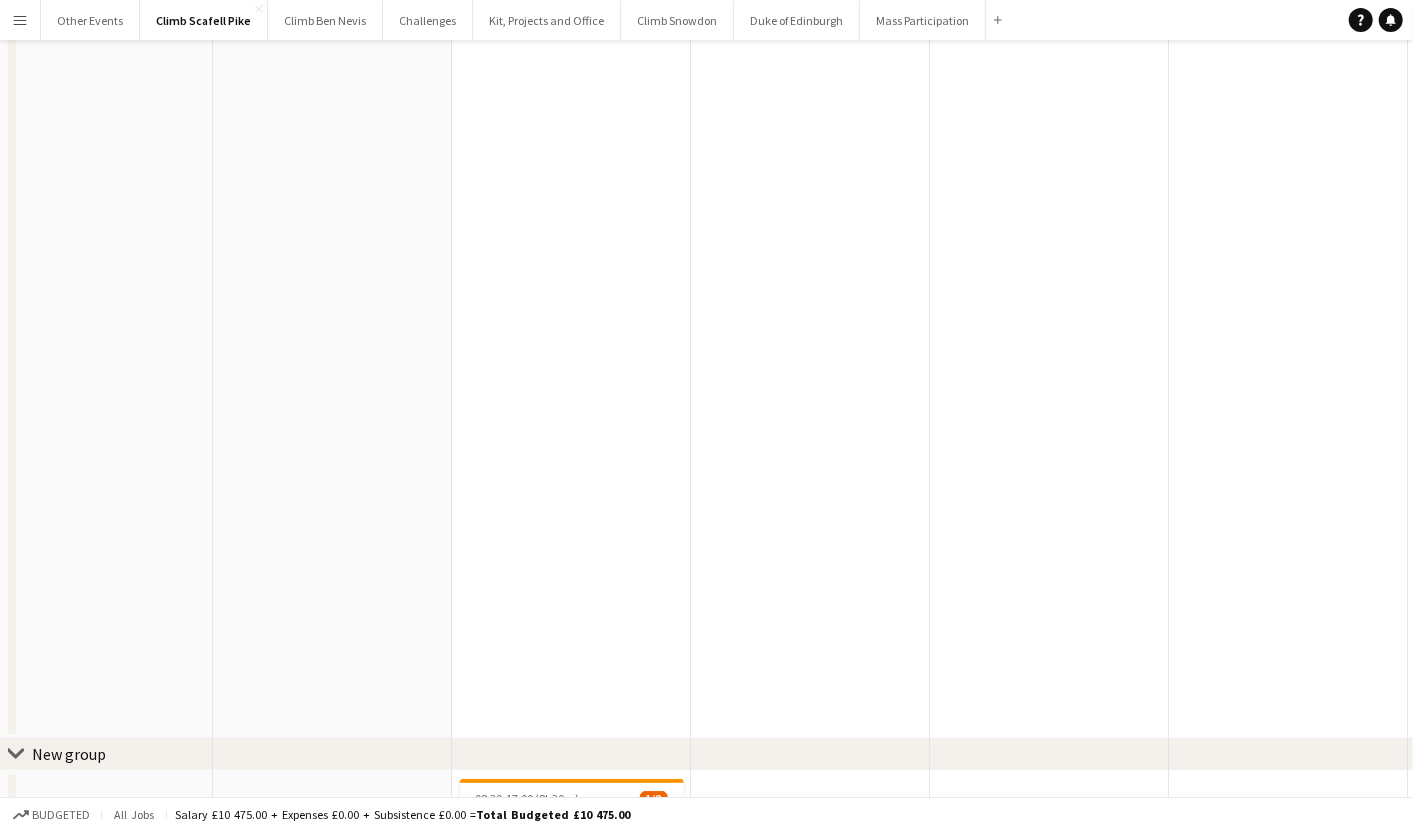 scroll, scrollTop: 0, scrollLeft: 0, axis: both 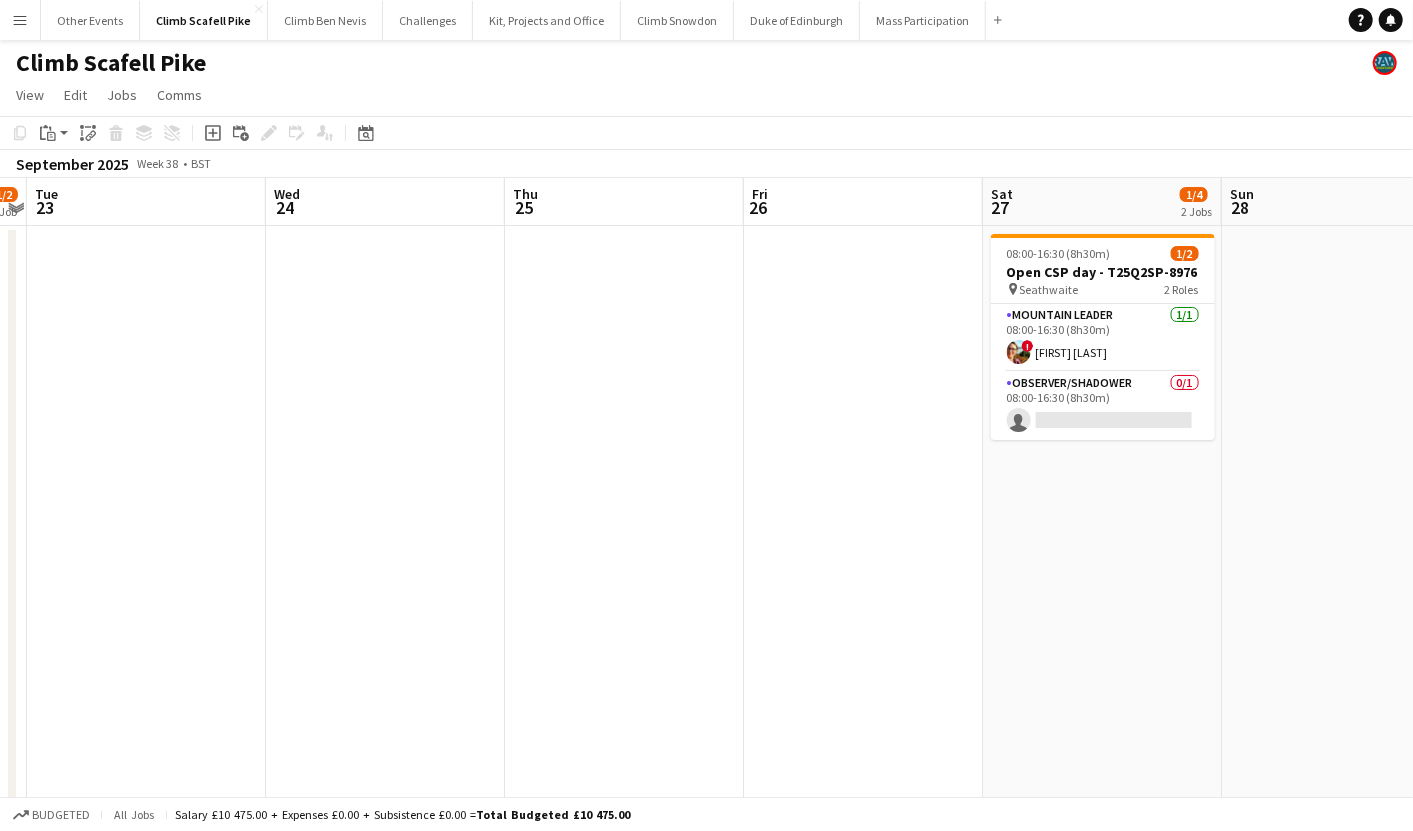 drag, startPoint x: 959, startPoint y: 475, endPoint x: 598, endPoint y: 521, distance: 363.91895 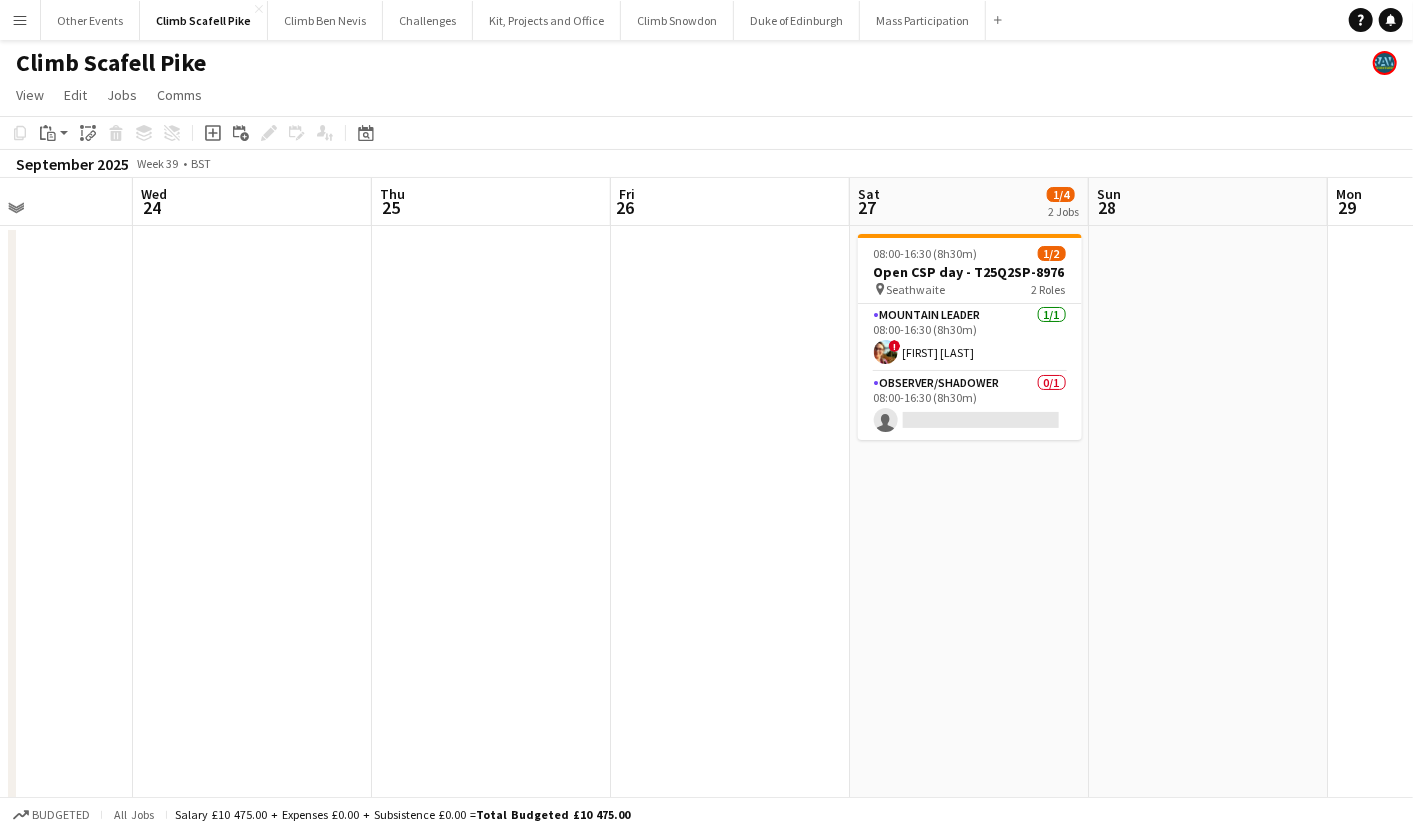 scroll, scrollTop: 0, scrollLeft: 687, axis: horizontal 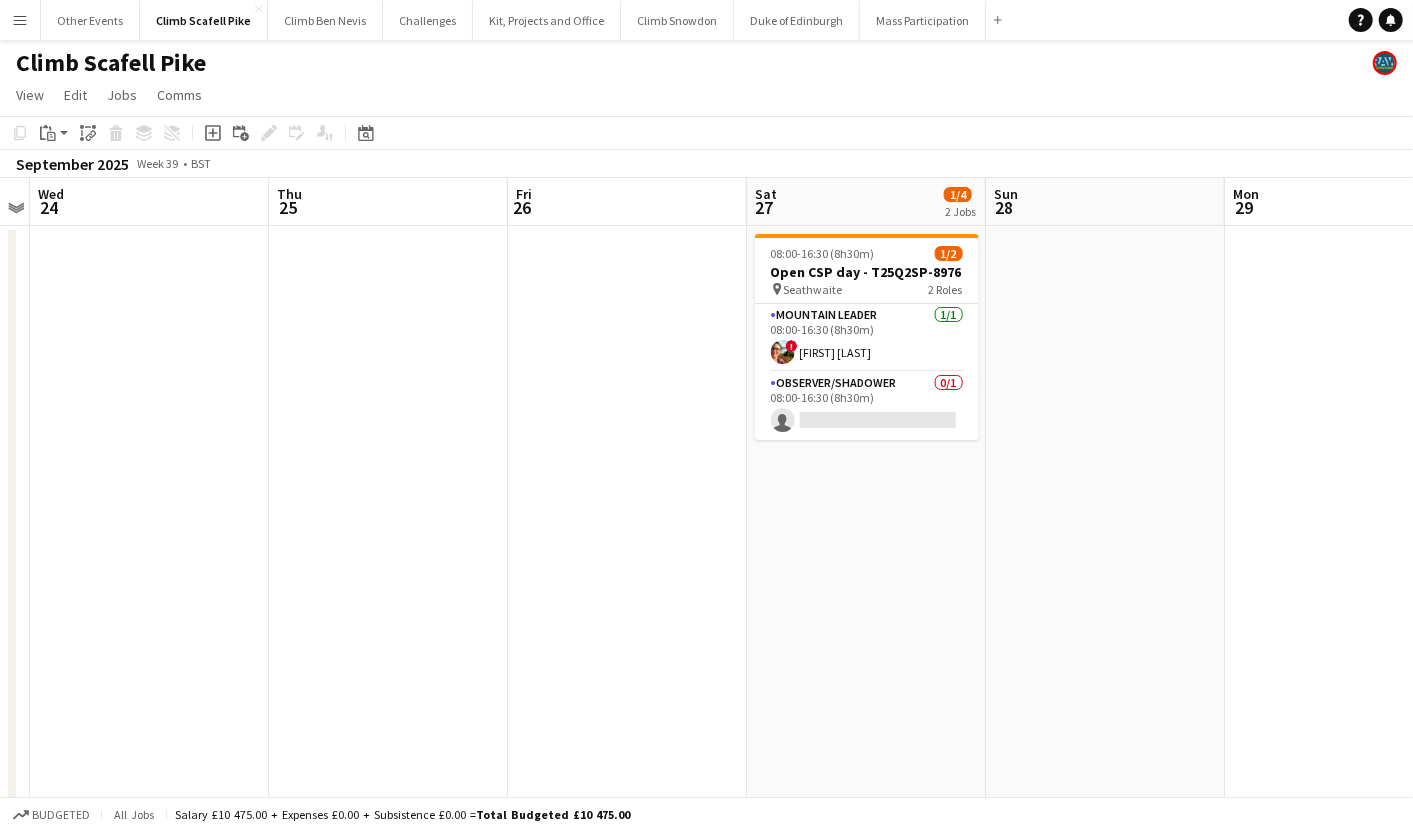 drag, startPoint x: 997, startPoint y: 502, endPoint x: 760, endPoint y: 518, distance: 237.53947 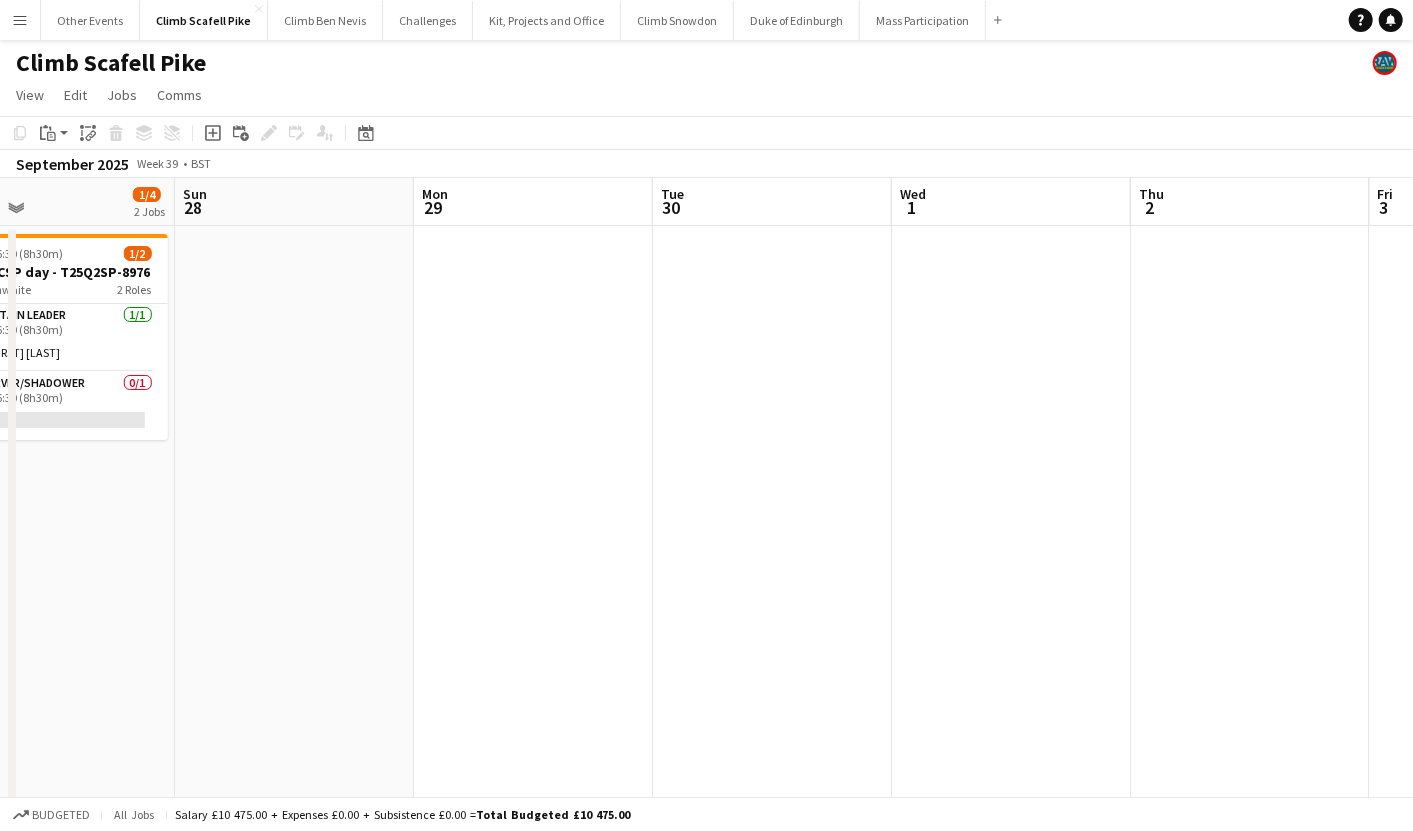 drag, startPoint x: 1238, startPoint y: 487, endPoint x: 666, endPoint y: 593, distance: 581.7388 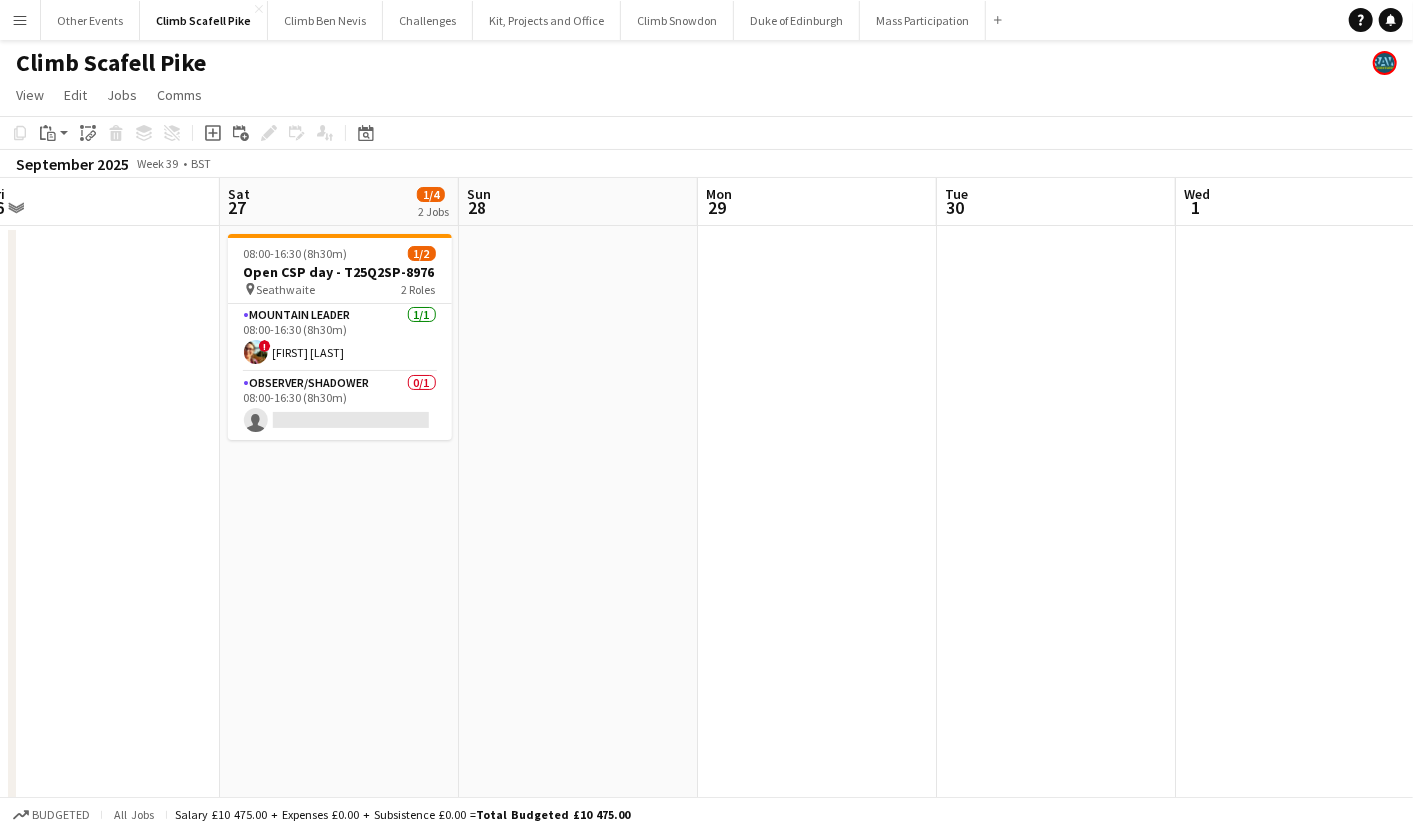 drag, startPoint x: 697, startPoint y: 579, endPoint x: 982, endPoint y: 555, distance: 286.00873 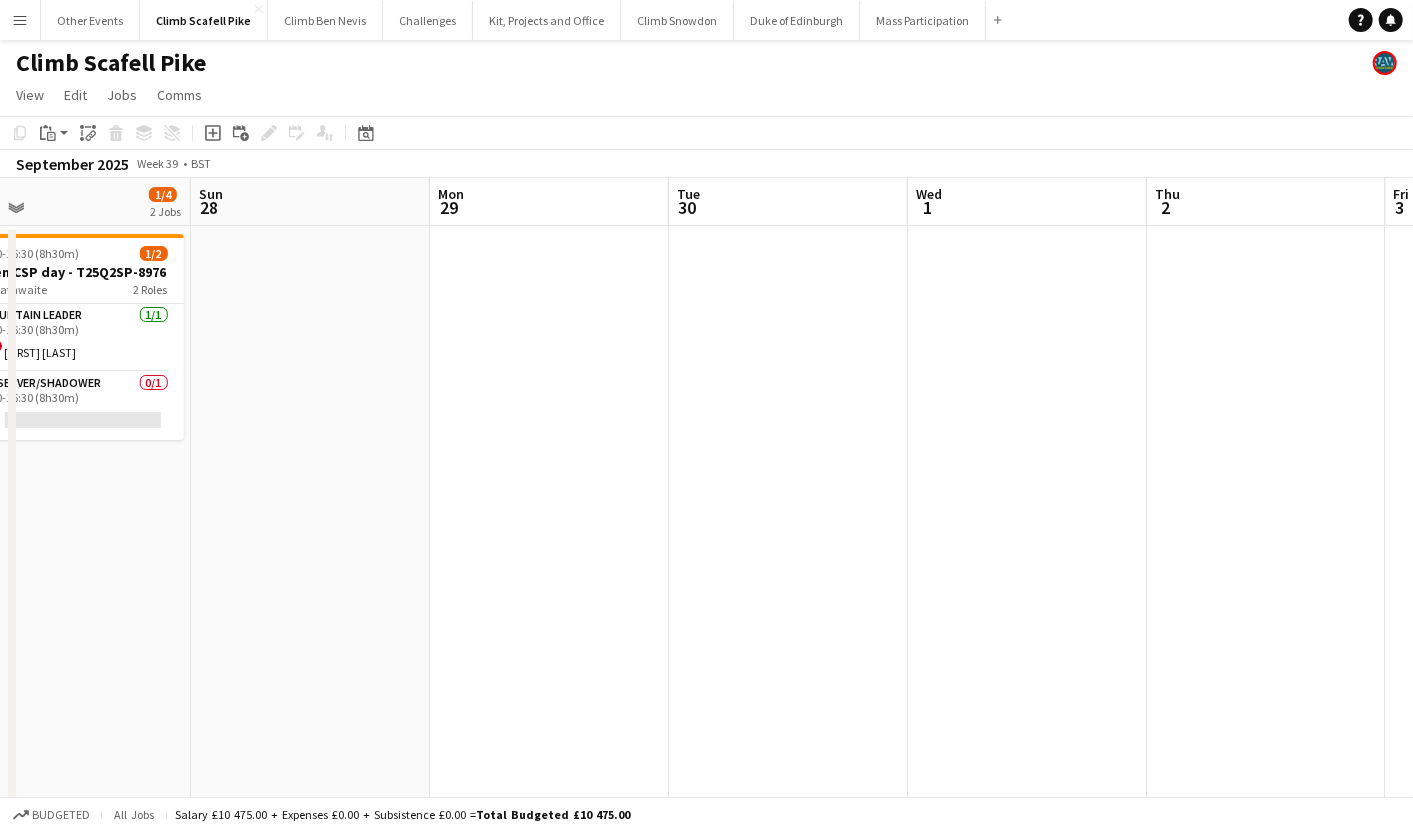 drag, startPoint x: 1054, startPoint y: 537, endPoint x: 553, endPoint y: 560, distance: 501.52768 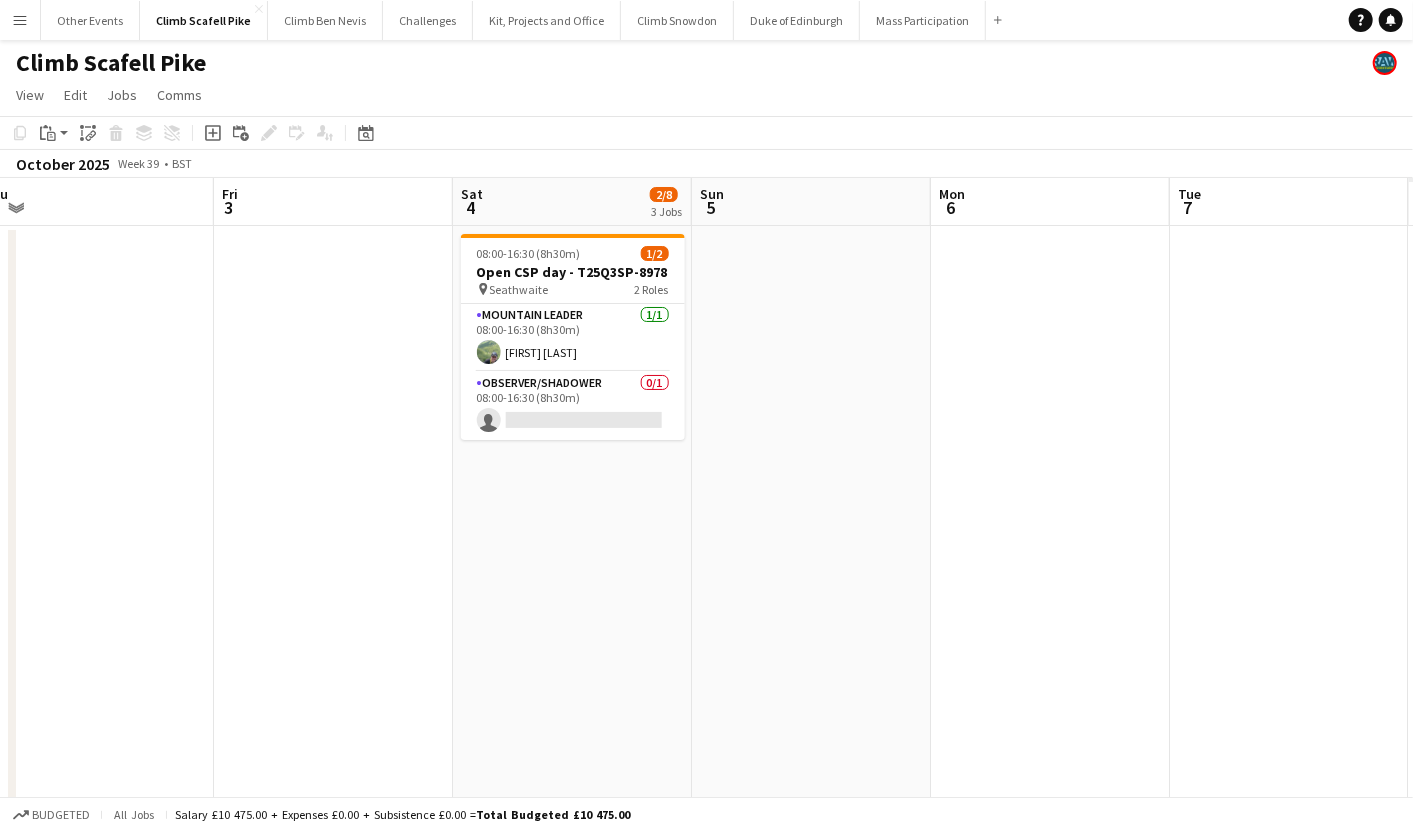 drag, startPoint x: 459, startPoint y: 571, endPoint x: 416, endPoint y: 594, distance: 48.76474 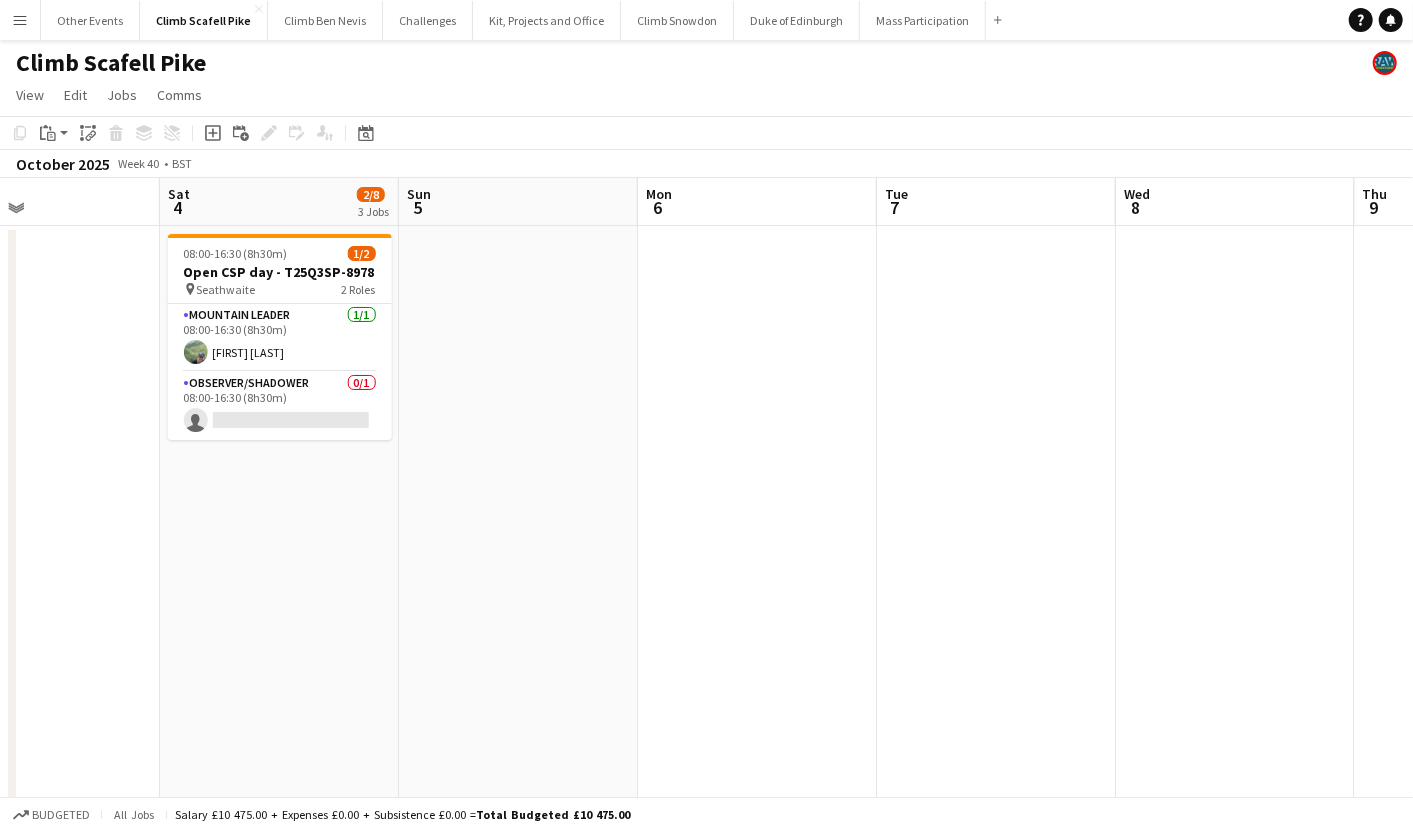 drag, startPoint x: 837, startPoint y: 582, endPoint x: 659, endPoint y: 609, distance: 180.0361 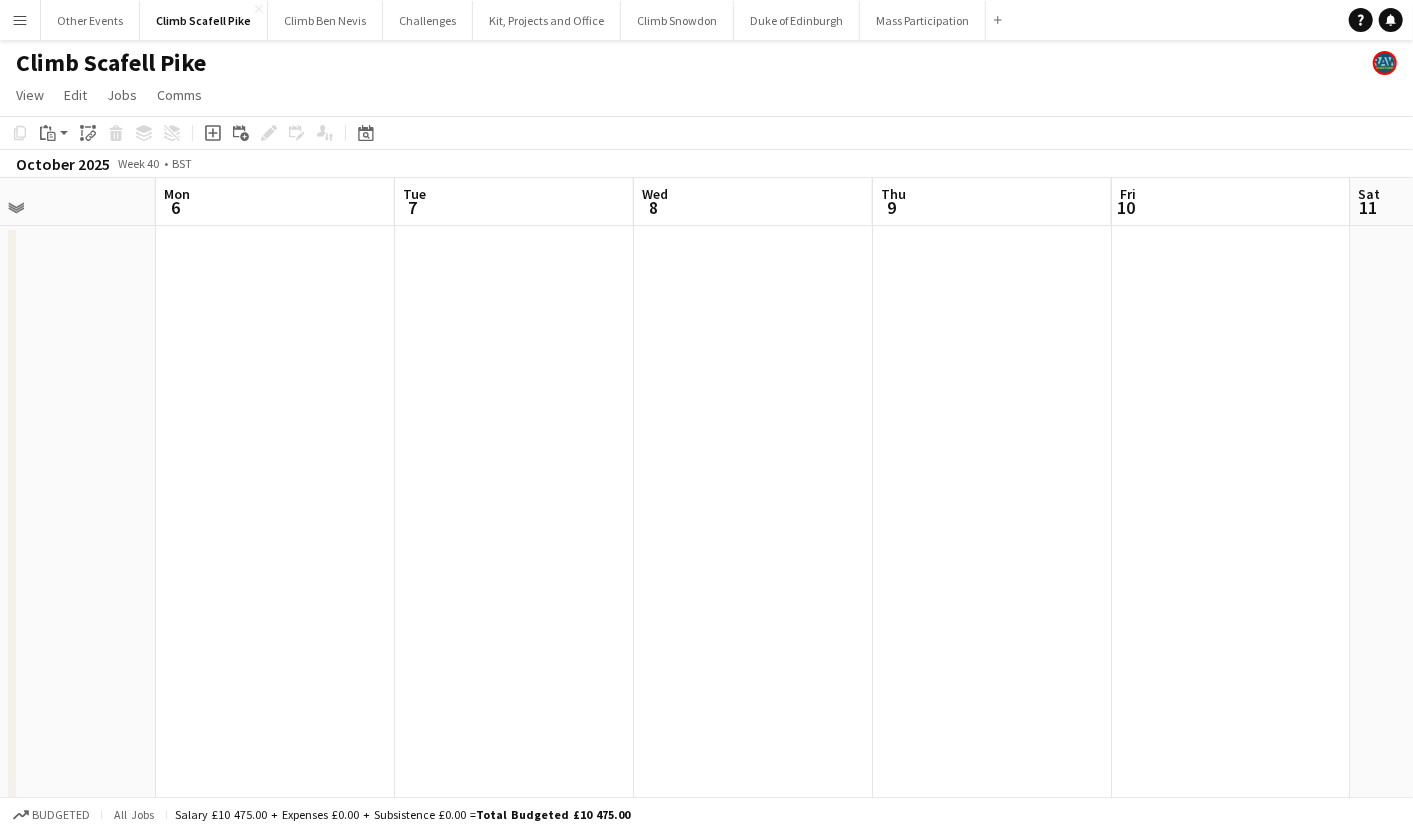 drag, startPoint x: 867, startPoint y: 583, endPoint x: 443, endPoint y: 626, distance: 426.17484 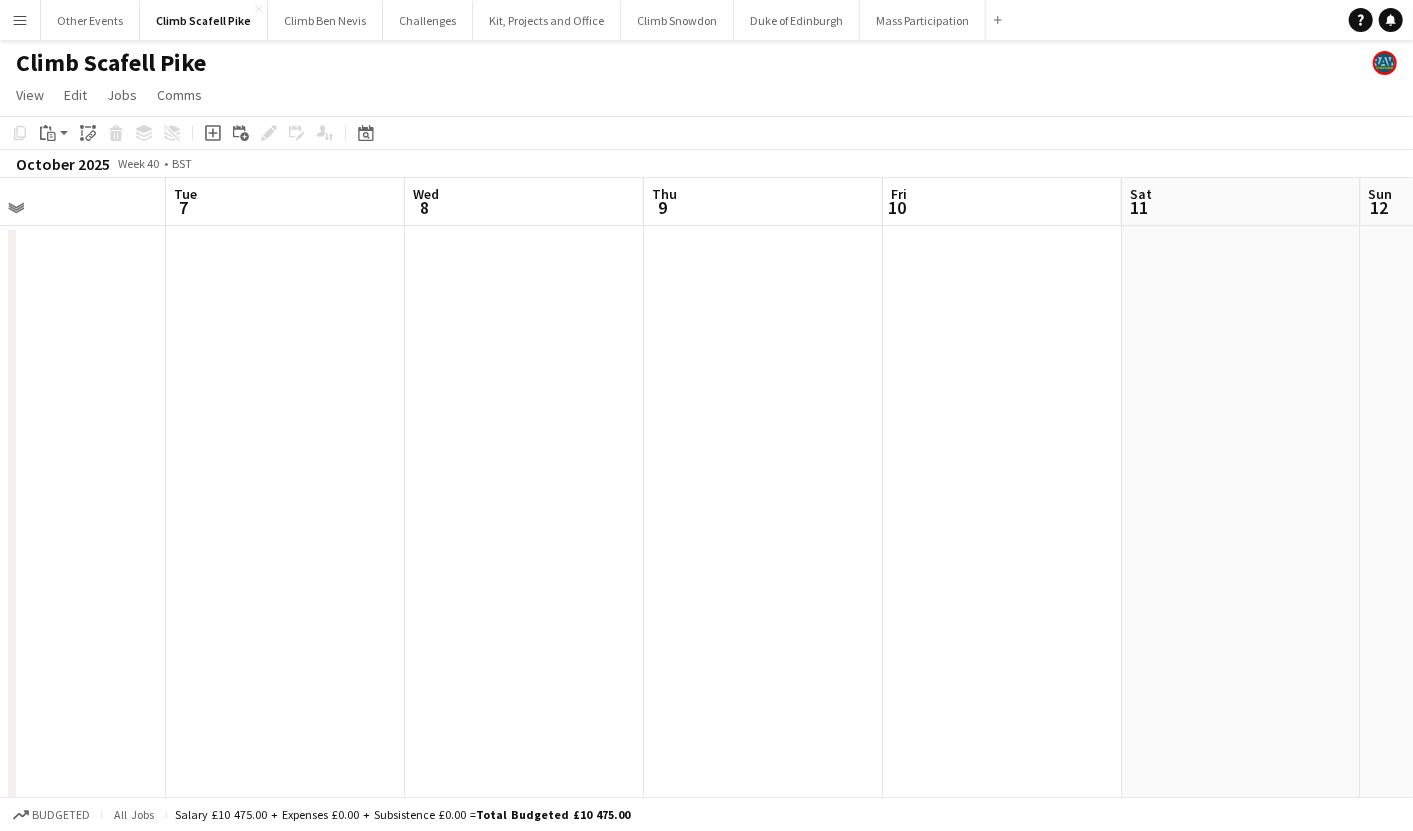 drag, startPoint x: 525, startPoint y: 602, endPoint x: 462, endPoint y: 612, distance: 63.788715 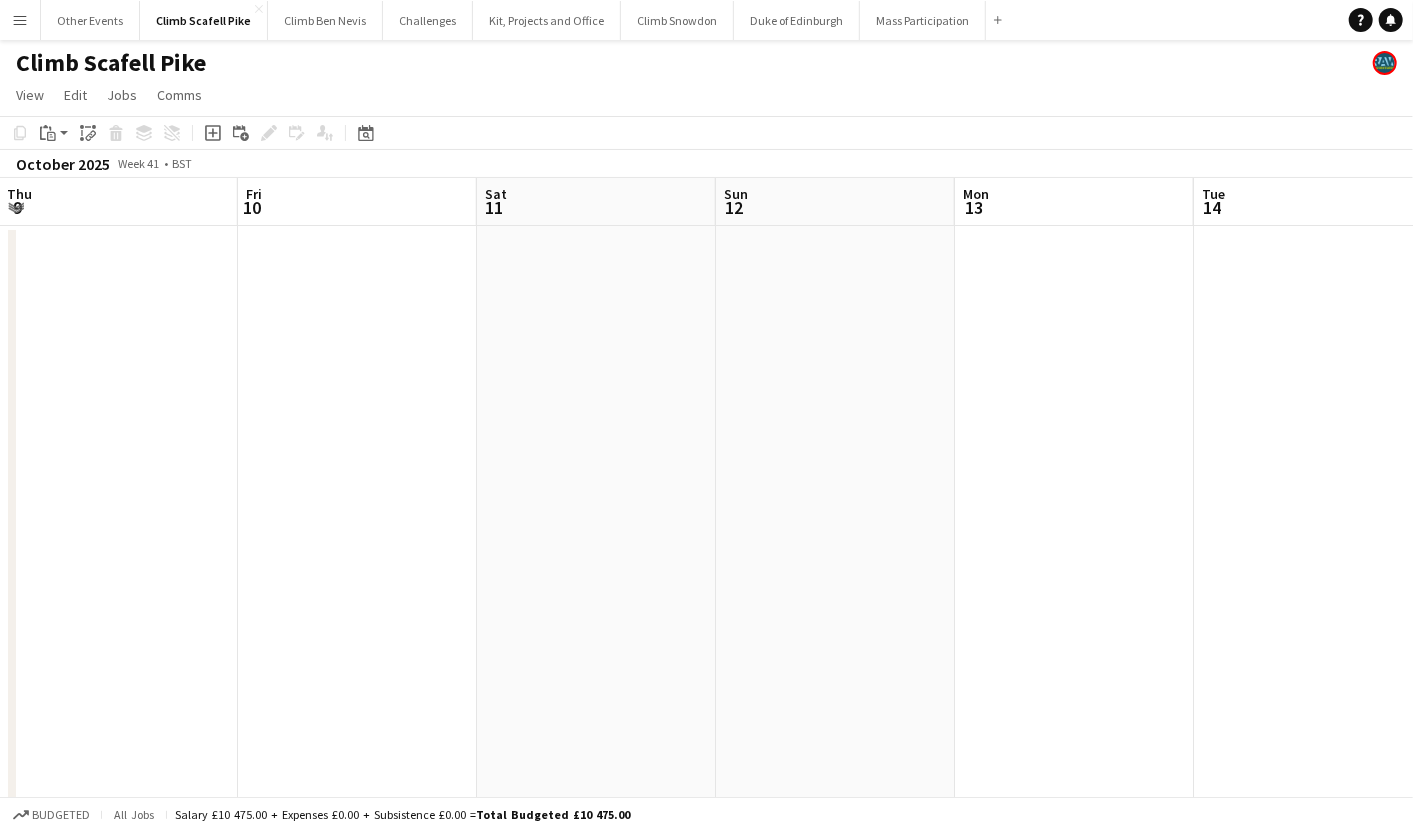 drag, startPoint x: 1031, startPoint y: 586, endPoint x: 391, endPoint y: 652, distance: 643.3941 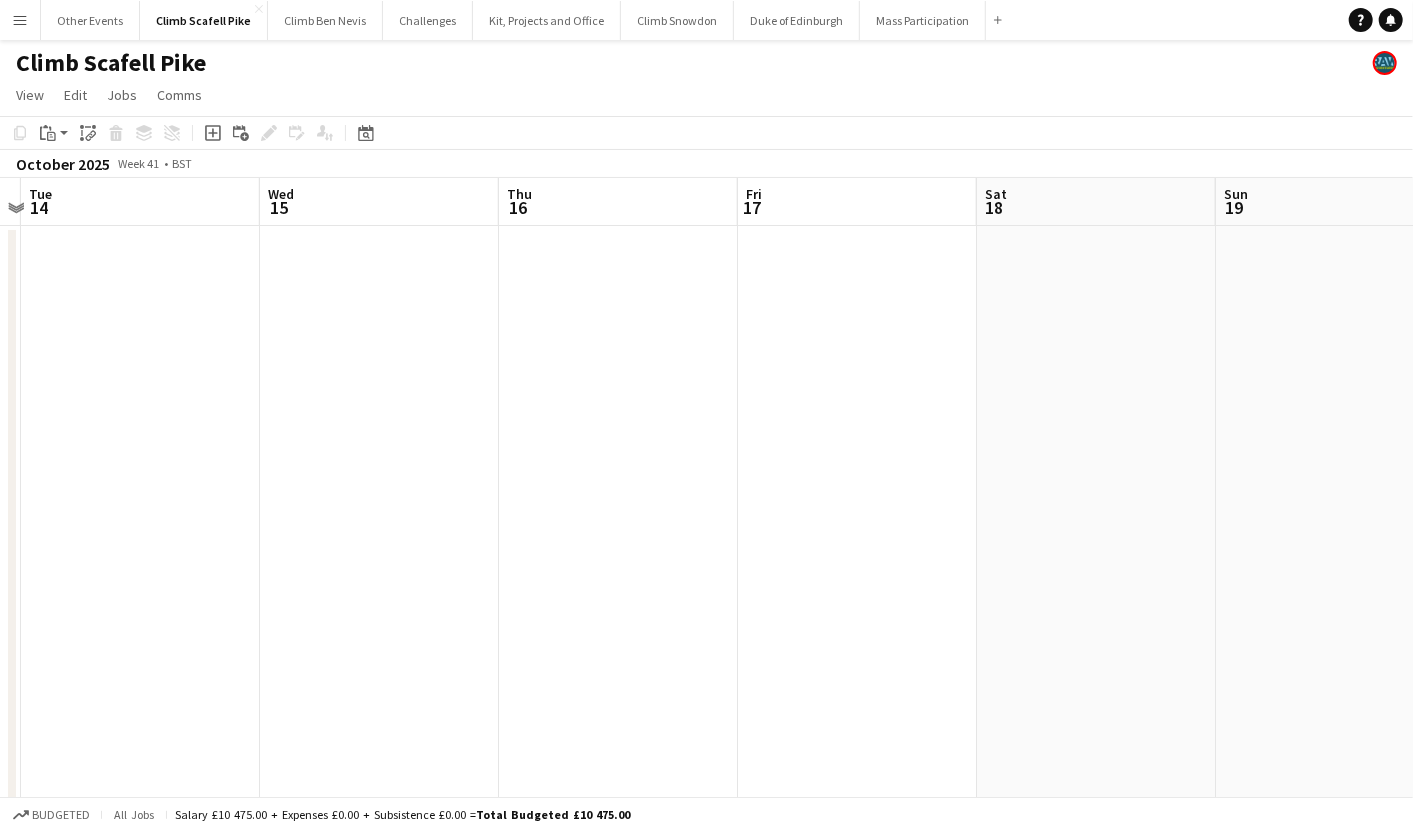 drag, startPoint x: 1071, startPoint y: 595, endPoint x: 664, endPoint y: 619, distance: 407.707 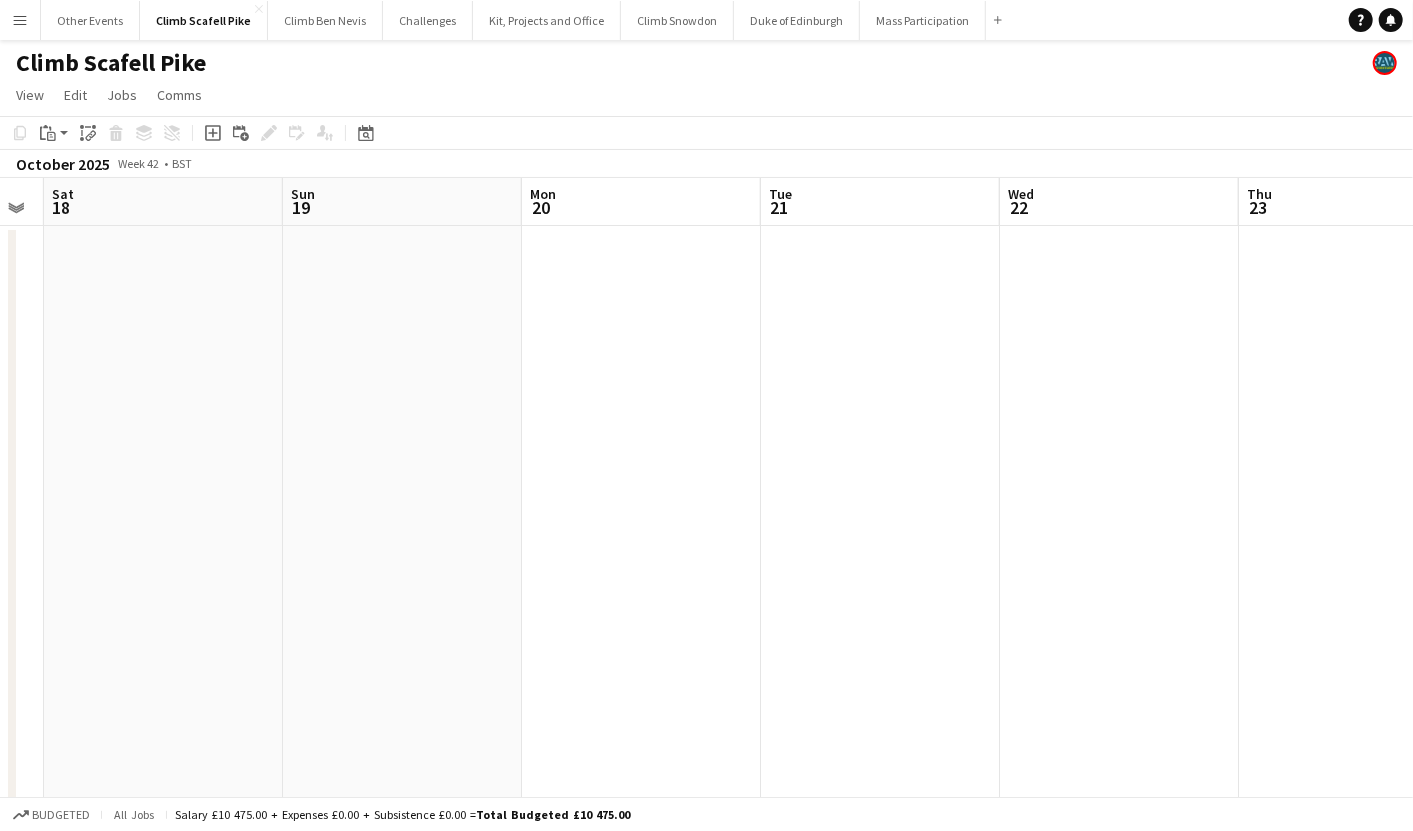 drag, startPoint x: 1141, startPoint y: 576, endPoint x: 476, endPoint y: 628, distance: 667.02997 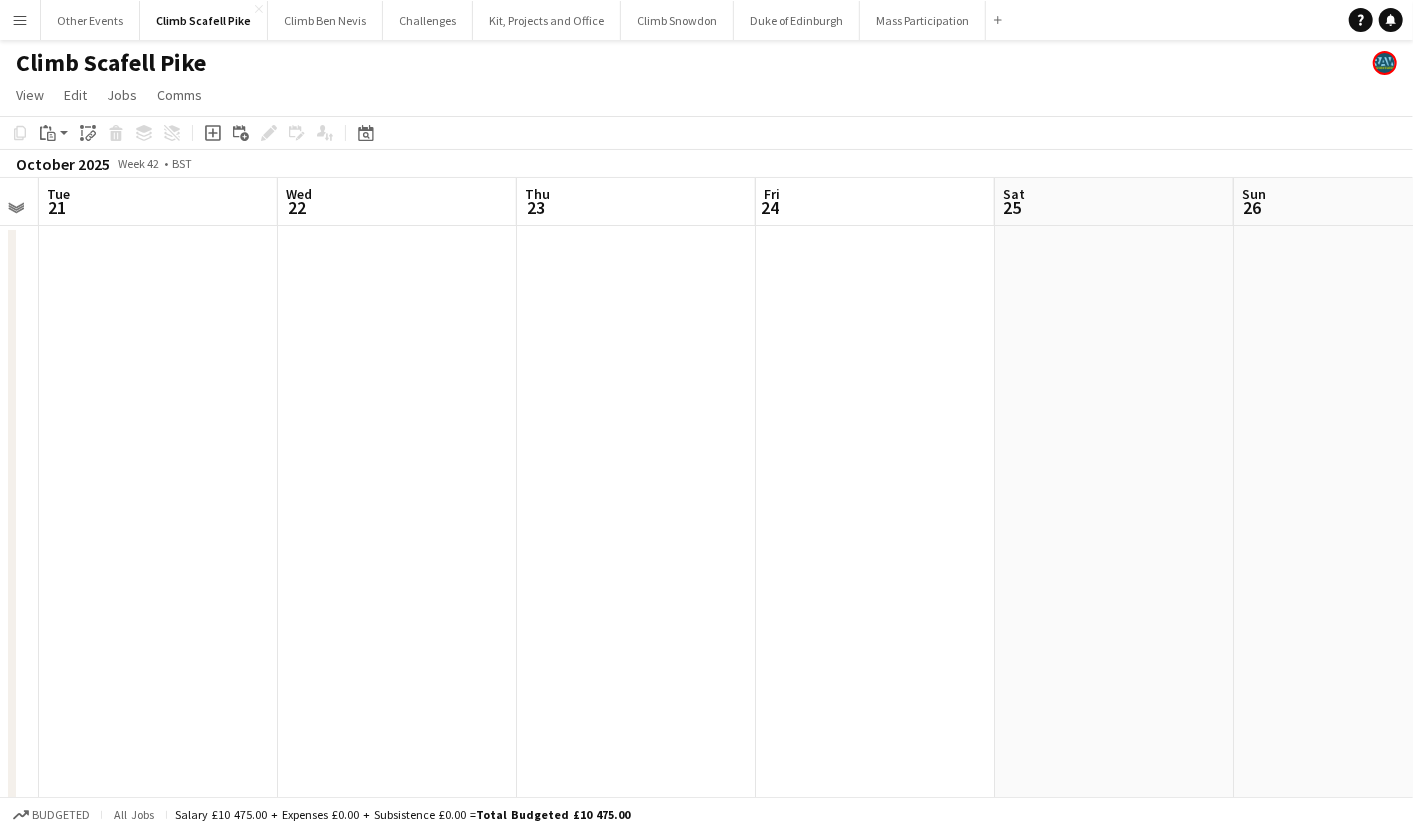 drag, startPoint x: 1172, startPoint y: 473, endPoint x: 622, endPoint y: 536, distance: 553.59644 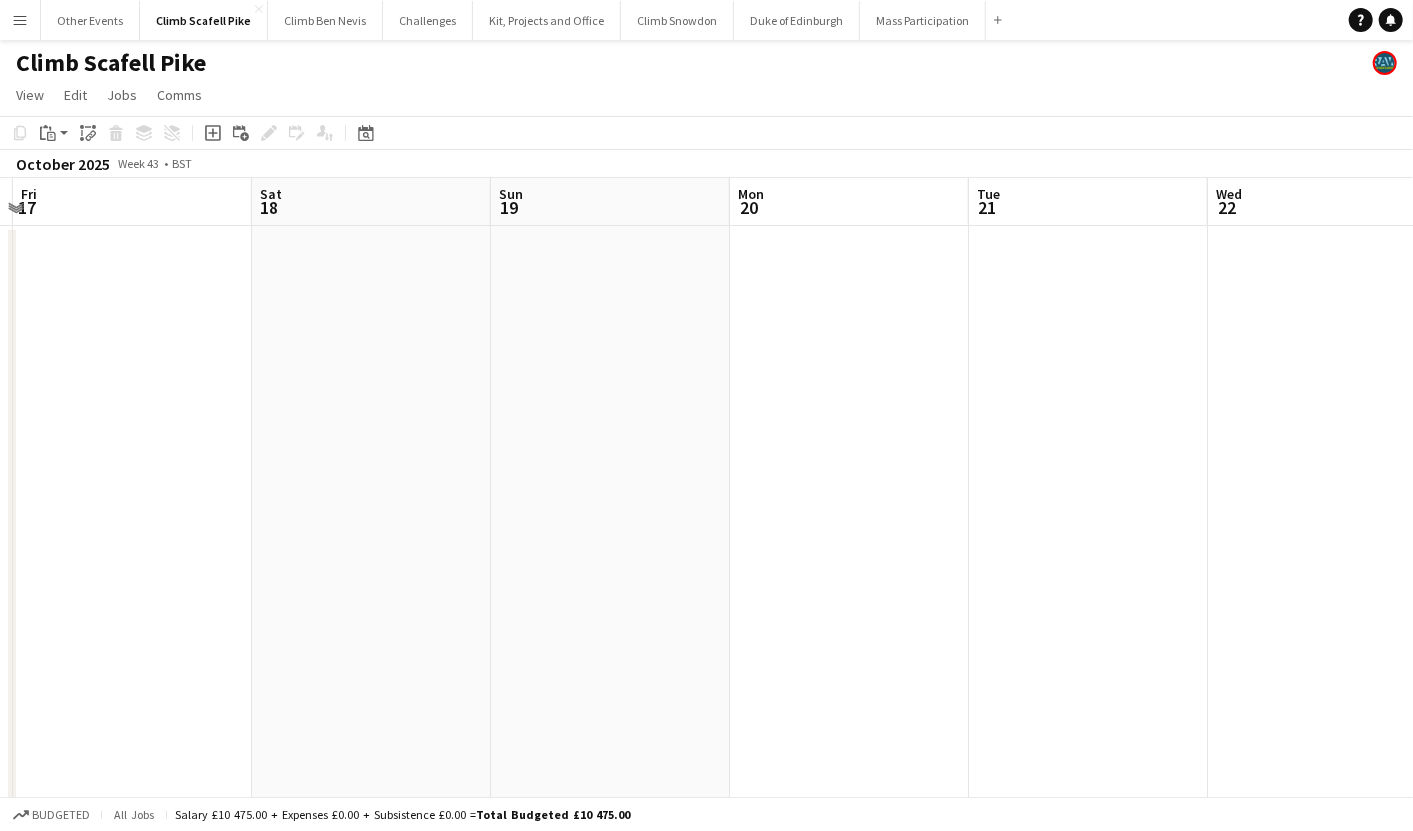 drag, startPoint x: 910, startPoint y: 526, endPoint x: 1364, endPoint y: 464, distance: 458.21393 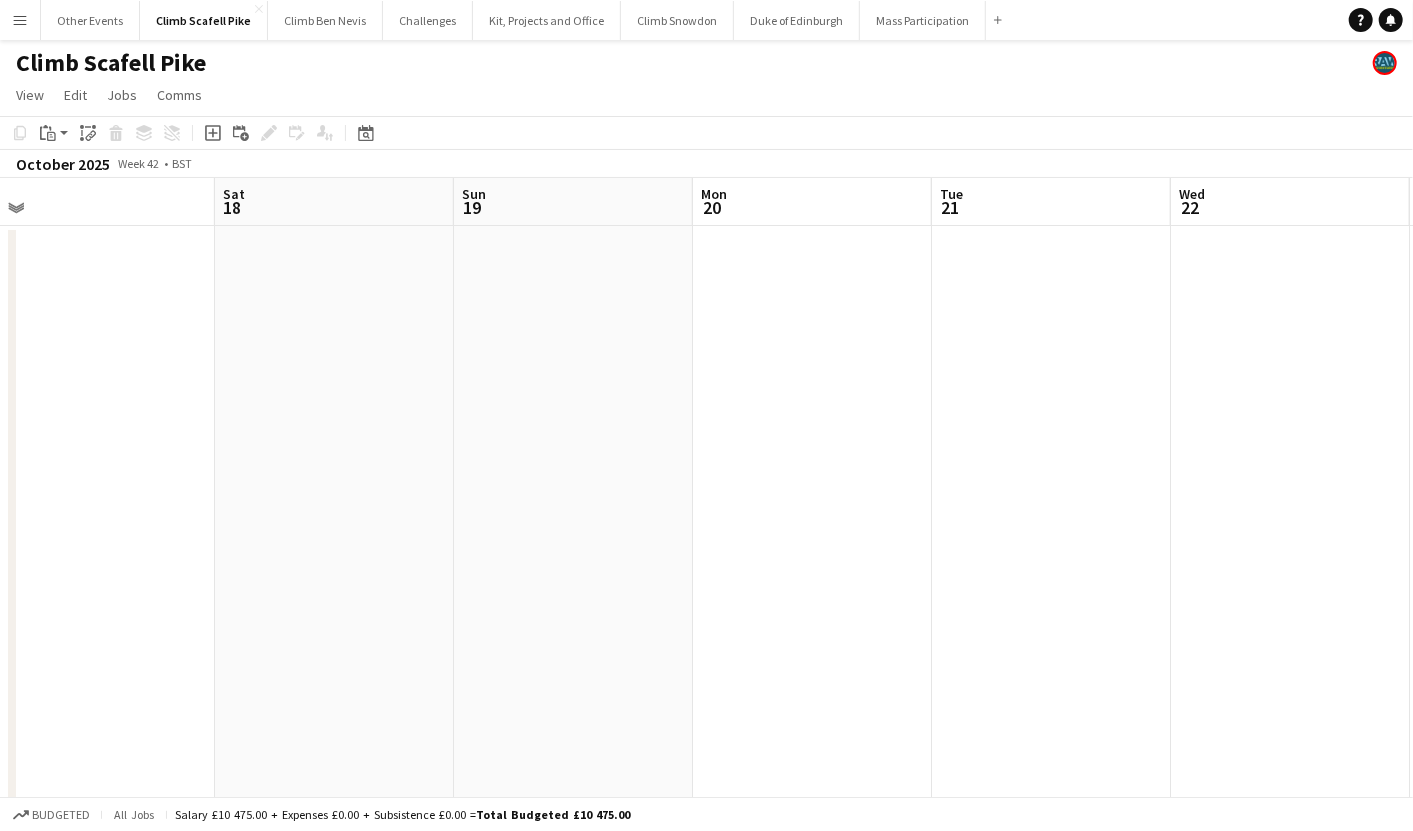 drag 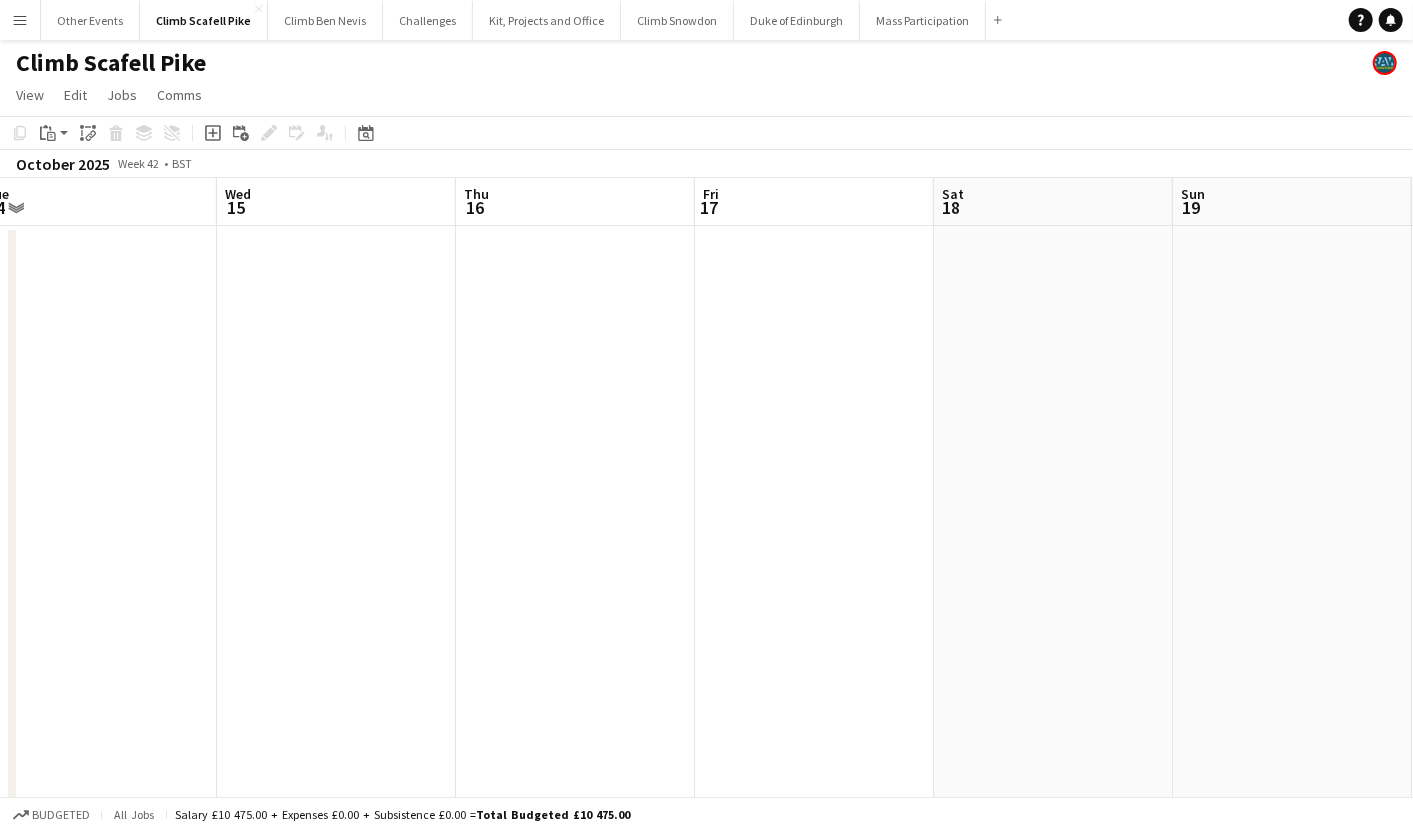 click on "Sun   12   Mon   13   Tue   14   Wed   15   Thu   16   Fri   17   Sat   18   Sun   19   Mon   20   Tue   21   Wed   22" at bounding box center [706, 871] 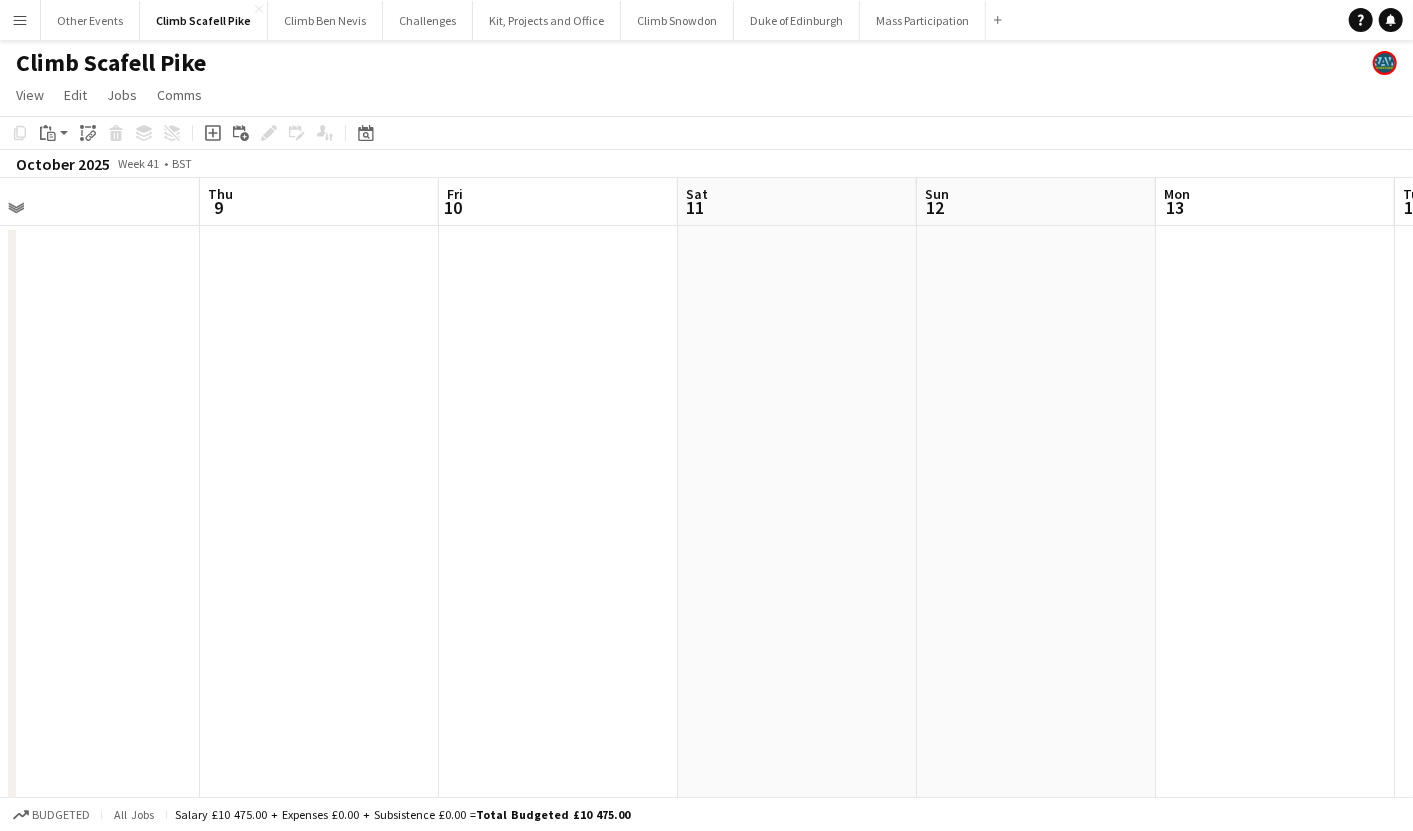 click on "Mon   6   Tue   7   Wed   8   Thu   9   Fri   10   Sat   11   Sun   12   Mon   13   Tue   14   Wed   15   Thu   16" at bounding box center (706, 871) 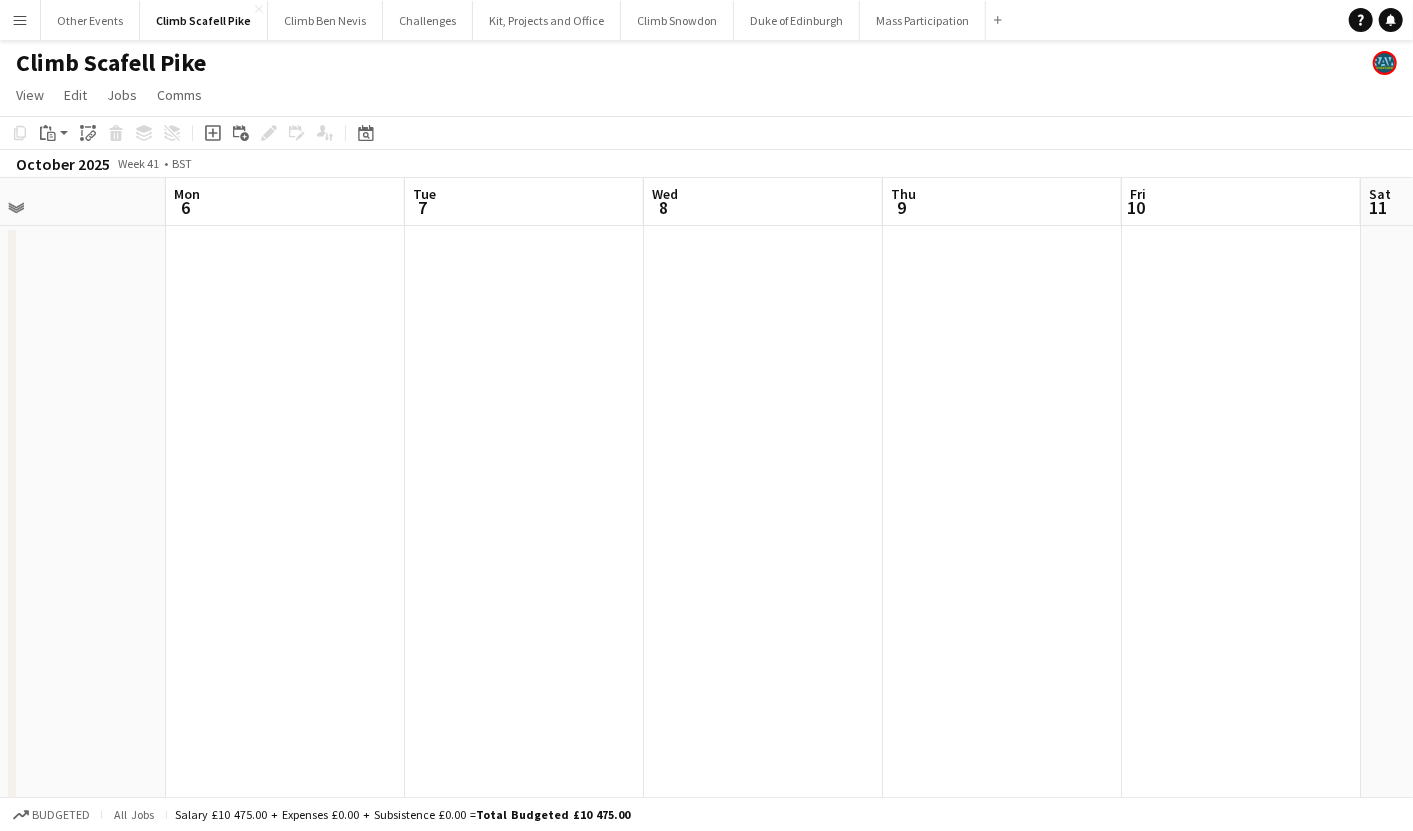 click on "Fri   3   Sat   4   2/8   3 Jobs   Sun   5   Mon   6   Tue   7   Wed   8   Thu   9   Fri   10   Sat   11   Sun   12   Mon   13      08:00-16:30 (8h30m)    1/2   Open CSP day - T25Q3SP-8978
pin
Seathwaite   2 Roles   Mountain Leader    1/1   08:00-16:30 (8h30m)
[FIRST] [LAST]  Observer/Shadower   0/1   08:00-16:30 (8h30m)
single-neutral-actions
08:00-16:30 (8h30m)    0/4   Michael Brady Ltd CSP day - S25Q3SP-9907
pin
Seathwaite   2 Roles   Mountain Leader    0/3   08:00-16:30 (8h30m)
single-neutral-actions
single-neutral-actions
single-neutral-actions
Observer/Shadower   0/1   08:00-16:30 (8h30m)
single-neutral-actions
08:00-16:30 (8h30m)    1/2   TDAS CSP day - T25Q3SP-9526
pin
Seathwaite   2 Roles   1/1   0/1" at bounding box center (706, 871) 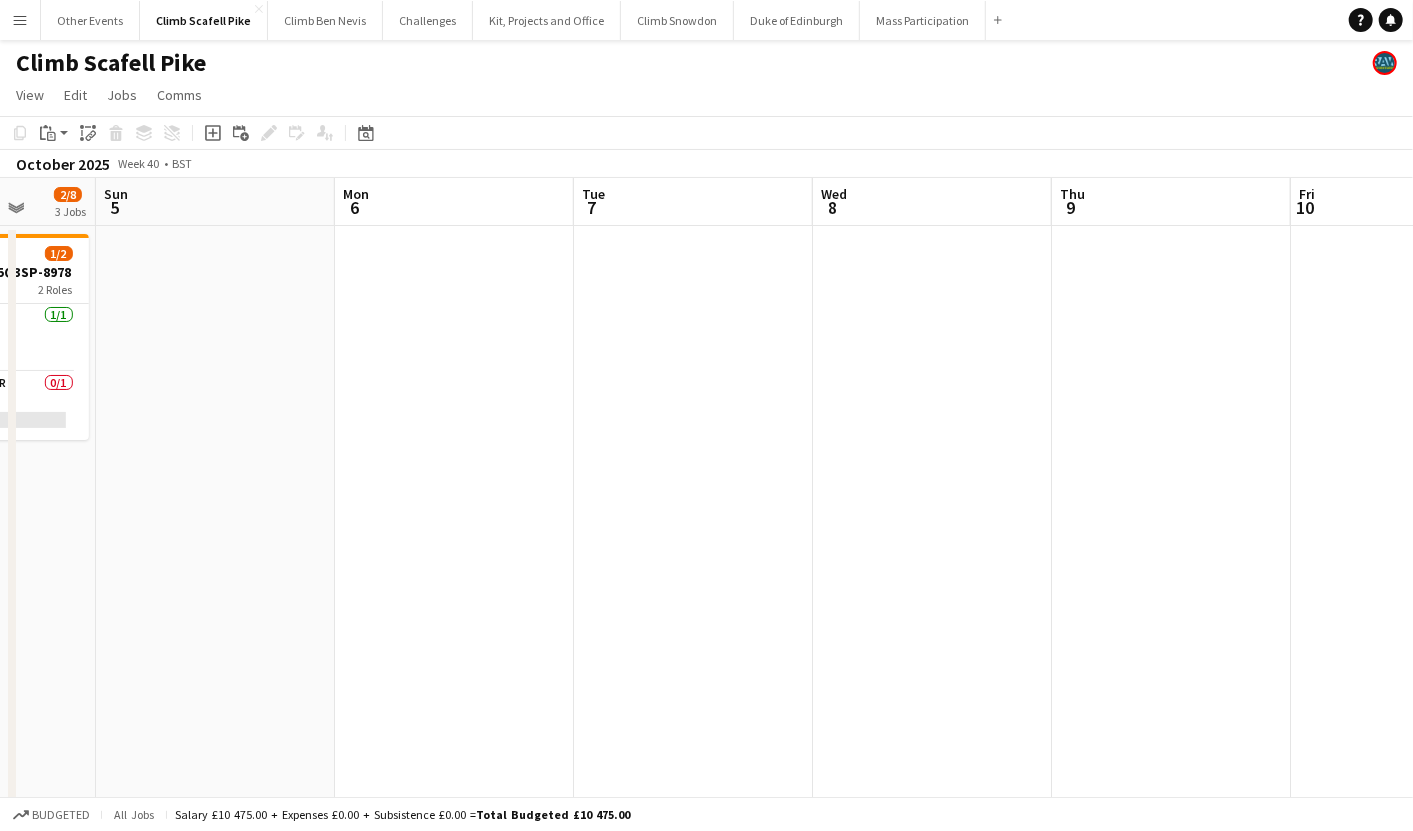scroll, scrollTop: 0, scrollLeft: 470, axis: horizontal 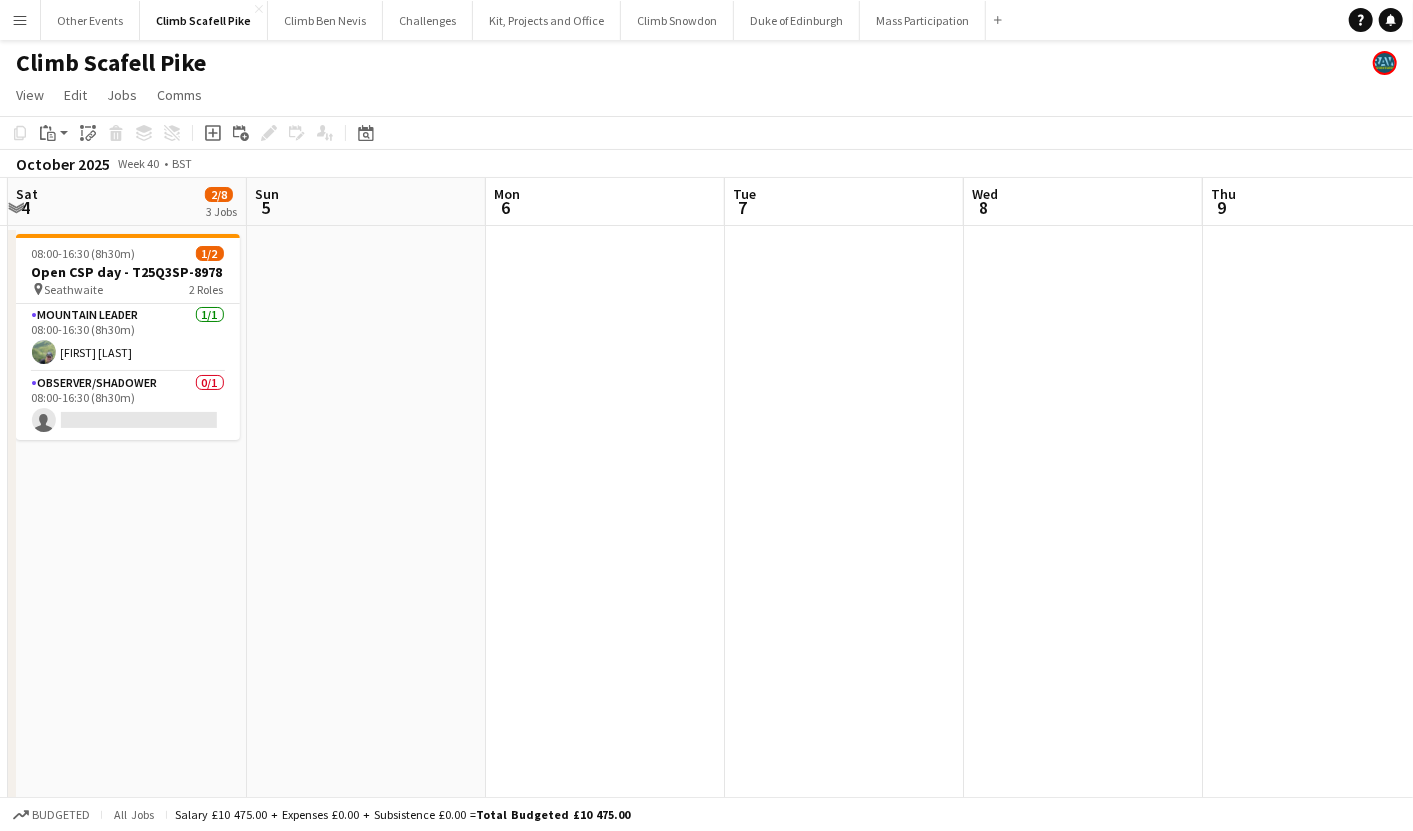 click on "Thu   2   Fri   3   Sat   4   2/8   3 Jobs   Sun   5   Mon   6   Tue   7   Wed   8   Thu   9   Fri   10   Sat   11   Sun   12      08:00-16:30 (8h30m)    1/2   Open CSP day - T25Q3SP-8978
pin
Seathwaite   2 Roles   Mountain Leader    1/1   08:00-16:30 (8h30m)
[FIRST] [LAST]  Observer/Shadower   0/1   08:00-16:30 (8h30m)
single-neutral-actions
08:00-16:30 (8h30m)    0/4   Michael Brady Ltd CSP day - S25Q3SP-9907
pin
Seathwaite   2 Roles   Mountain Leader    0/3   08:00-16:30 (8h30m)
single-neutral-actions
single-neutral-actions
single-neutral-actions
Observer/Shadower   0/1   08:00-16:30 (8h30m)
single-neutral-actions
08:00-16:30 (8h30m)    1/2   TDAS CSP day - T25Q3SP-9526
pin
Seathwaite   2 Roles   1/1   0/1" at bounding box center (706, 871) 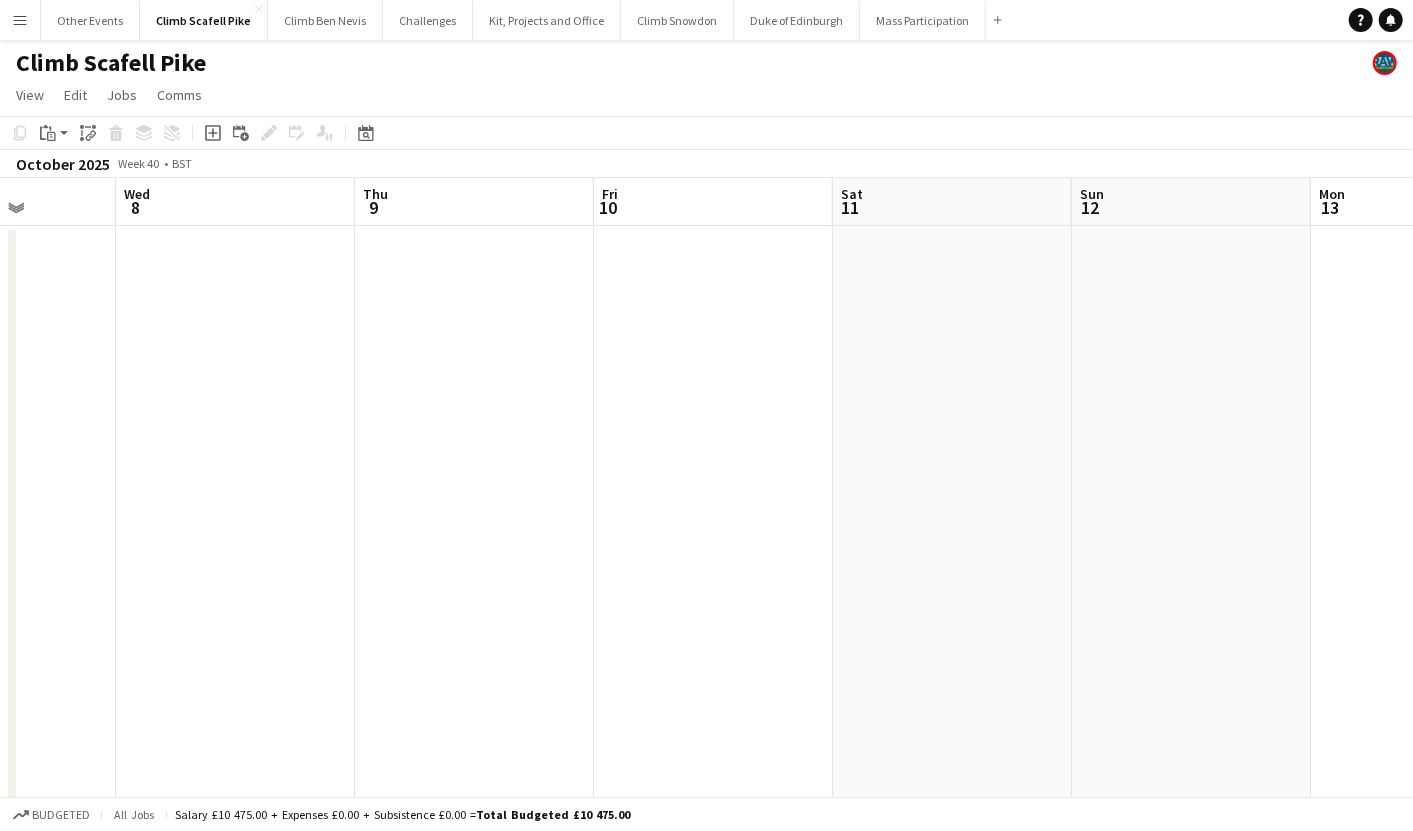 click on "Sun   5   Mon   6   Tue   7   Wed   8   Thu   9   Fri   10   Sat   11   Sun   12   Mon   13   Tue   14   Wed   15" at bounding box center [706, 871] 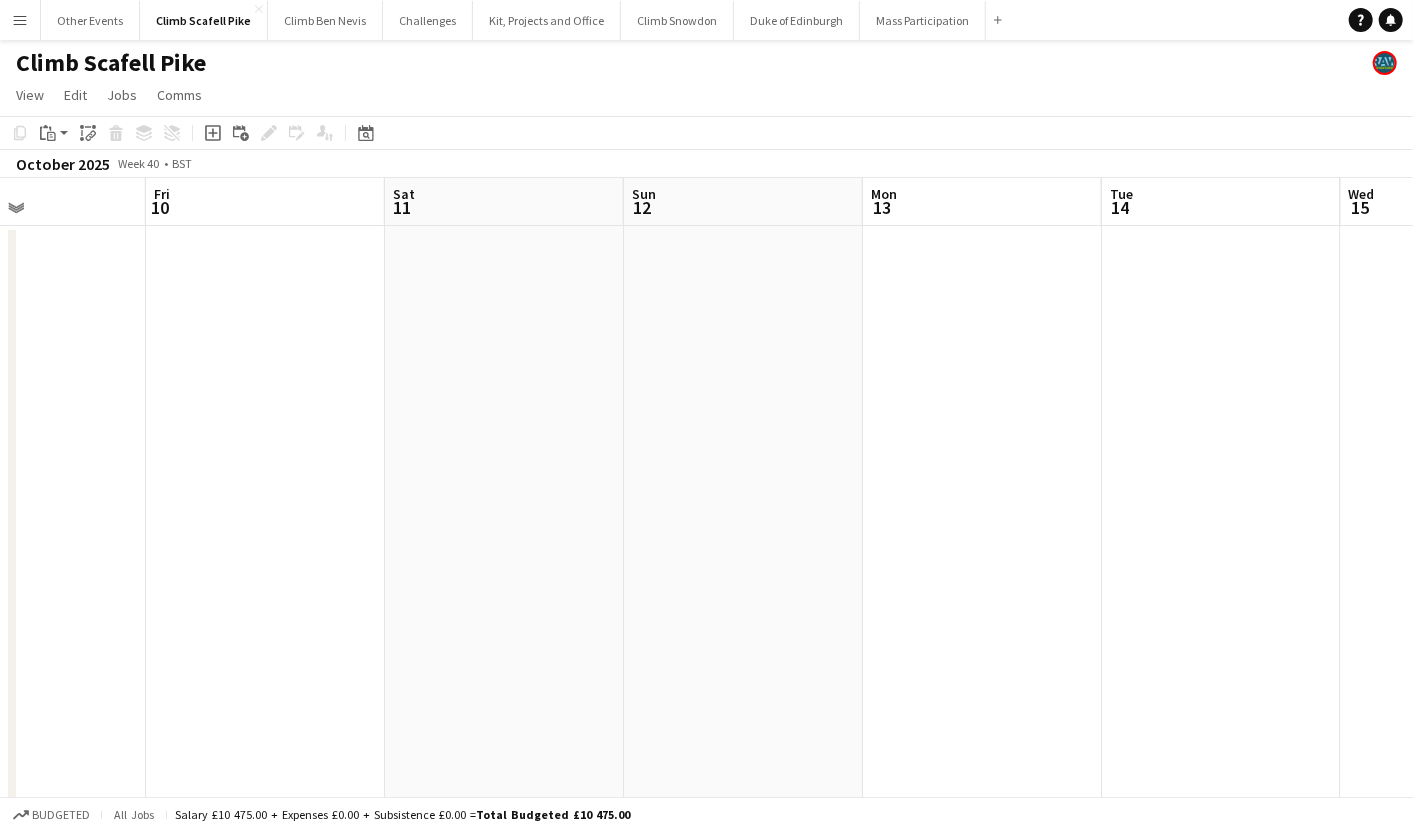 click on "Mon   6   Tue   7   Wed   8   Thu   9   Fri   10   Sat   11   Sun   12   Mon   13   Tue   14   Wed   15   Thu   16" at bounding box center [706, 871] 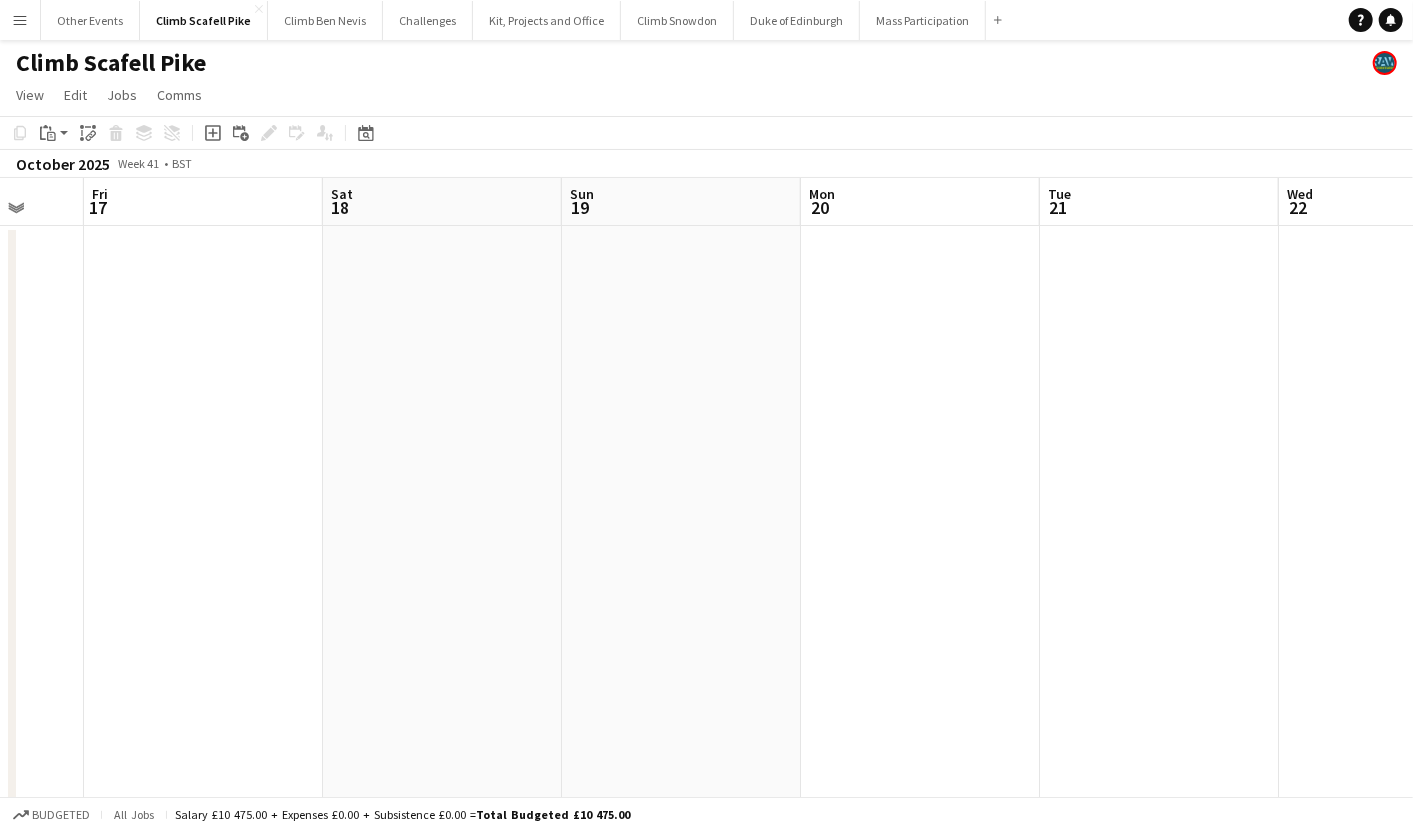 click on "Menu
Boards
Boards   Boards   All jobs   Status
Workforce
Workforce   My Workforce   Recruiting
Comms
Comms
Pay
Pay   Approvals   Payments   Reports
Platform Settings
Platform Settings   App settings   Your settings   Profiles
Training Academy
Training Academy
Knowledge Base
Knowledge Base
Product Updates
Product Updates   Log Out   Privacy   Other Events
Close
Climb Scafell Pike
Close
Climb Ben Nevis
Close
Challenges
Close
Kit, Projects and Office
Close
Climb Snowdon
Close
Duke of Edinburgh
Close
Mass Participation
Close" at bounding box center (706, 799) 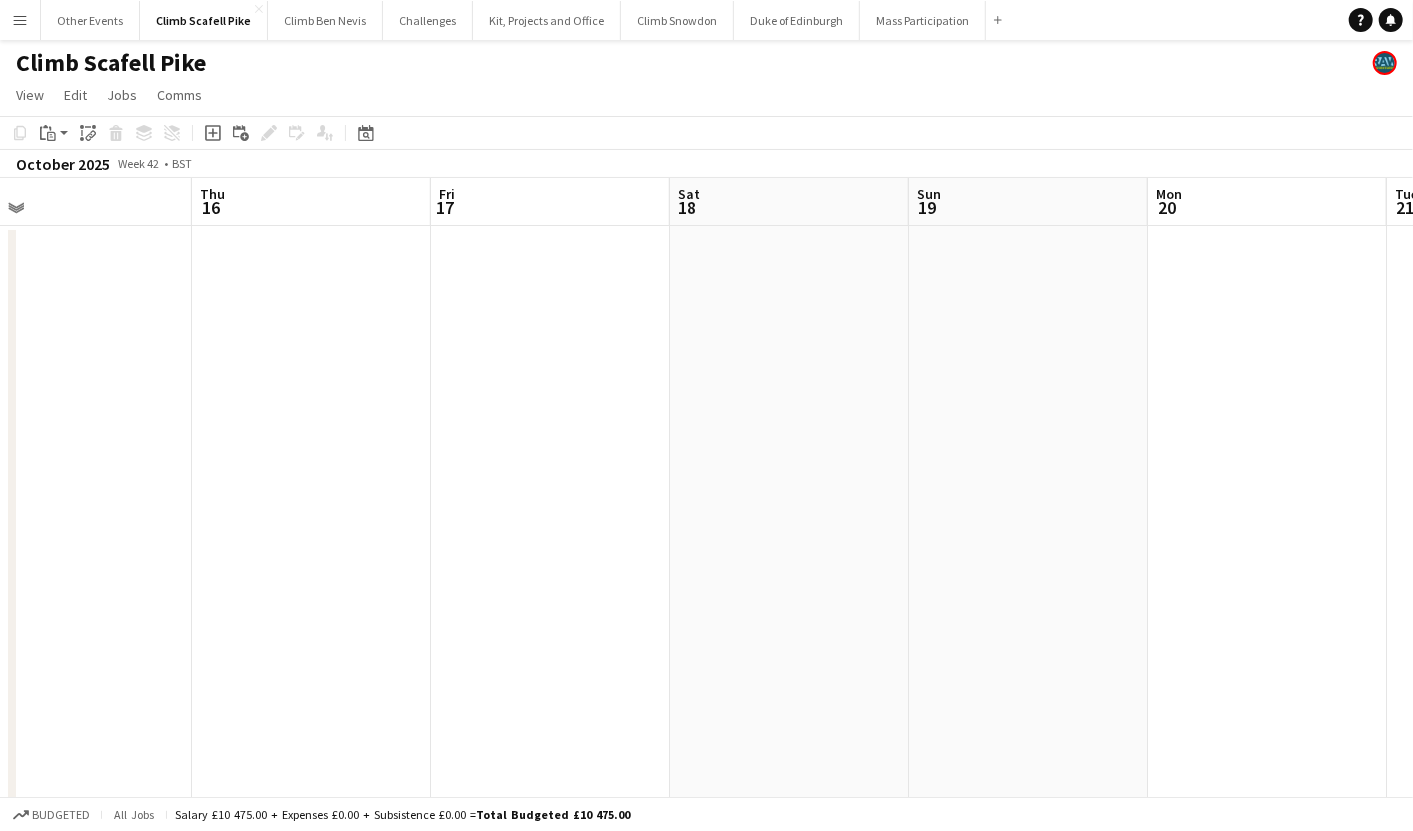click on "Menu
Boards
Boards   Boards   All jobs   Status
Workforce
Workforce   My Workforce   Recruiting
Comms
Comms
Pay
Pay   Approvals   Payments   Reports
Platform Settings
Platform Settings   App settings   Your settings   Profiles
Training Academy
Training Academy
Knowledge Base
Knowledge Base
Product Updates
Product Updates   Log Out   Privacy   Other Events
Close
Climb Scafell Pike
Close
Climb Ben Nevis
Close
Challenges
Close
Kit, Projects and Office
Close
Climb Snowdon
Close
Duke of Edinburgh
Close
Mass Participation
Close" at bounding box center [706, 799] 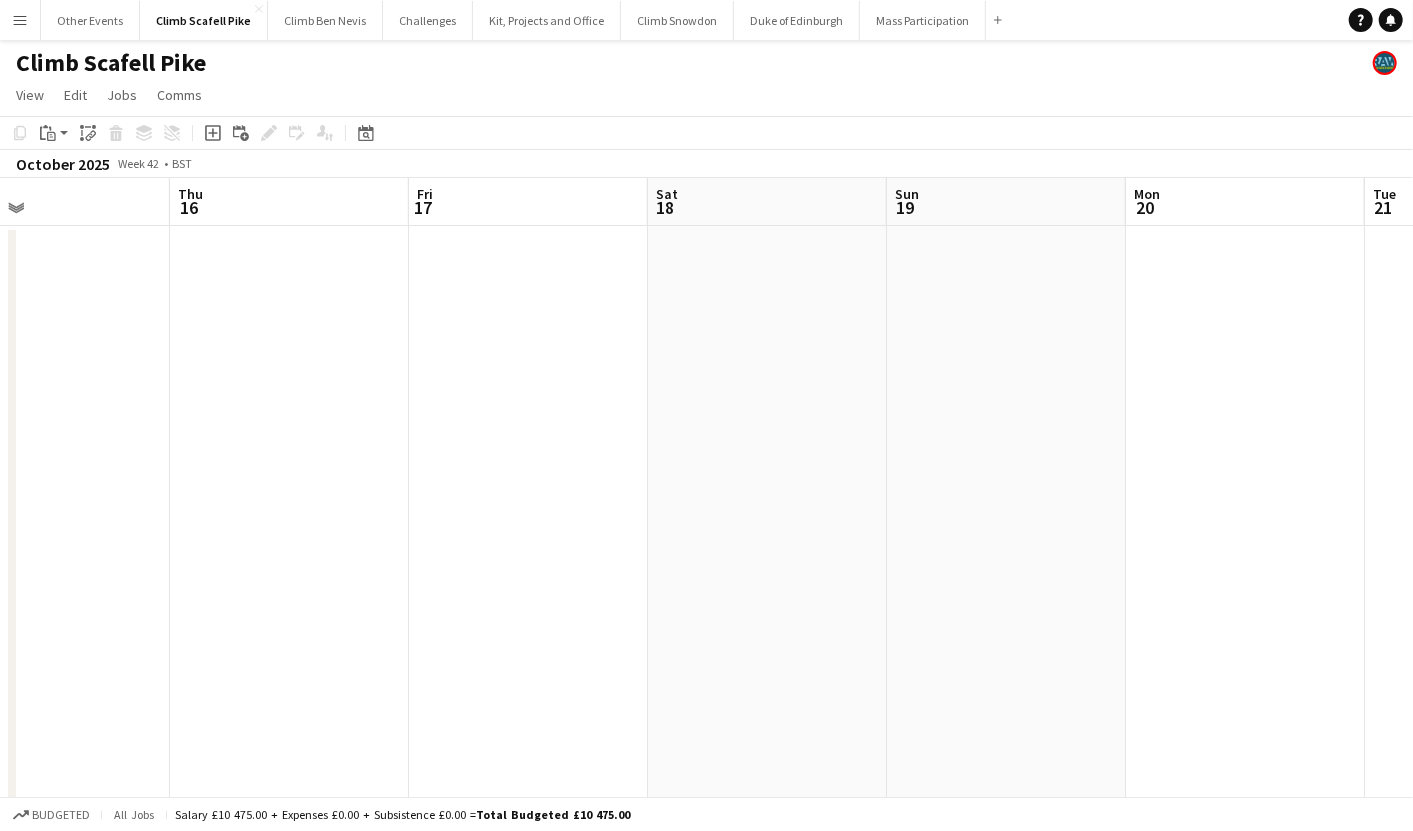 click on "Mon   13   Tue   14   Wed   15   Thu   16   Fri   17   Sat   18   Sun   19   Mon   20   Tue   21   Wed   22   Thu   23" at bounding box center [706, 871] 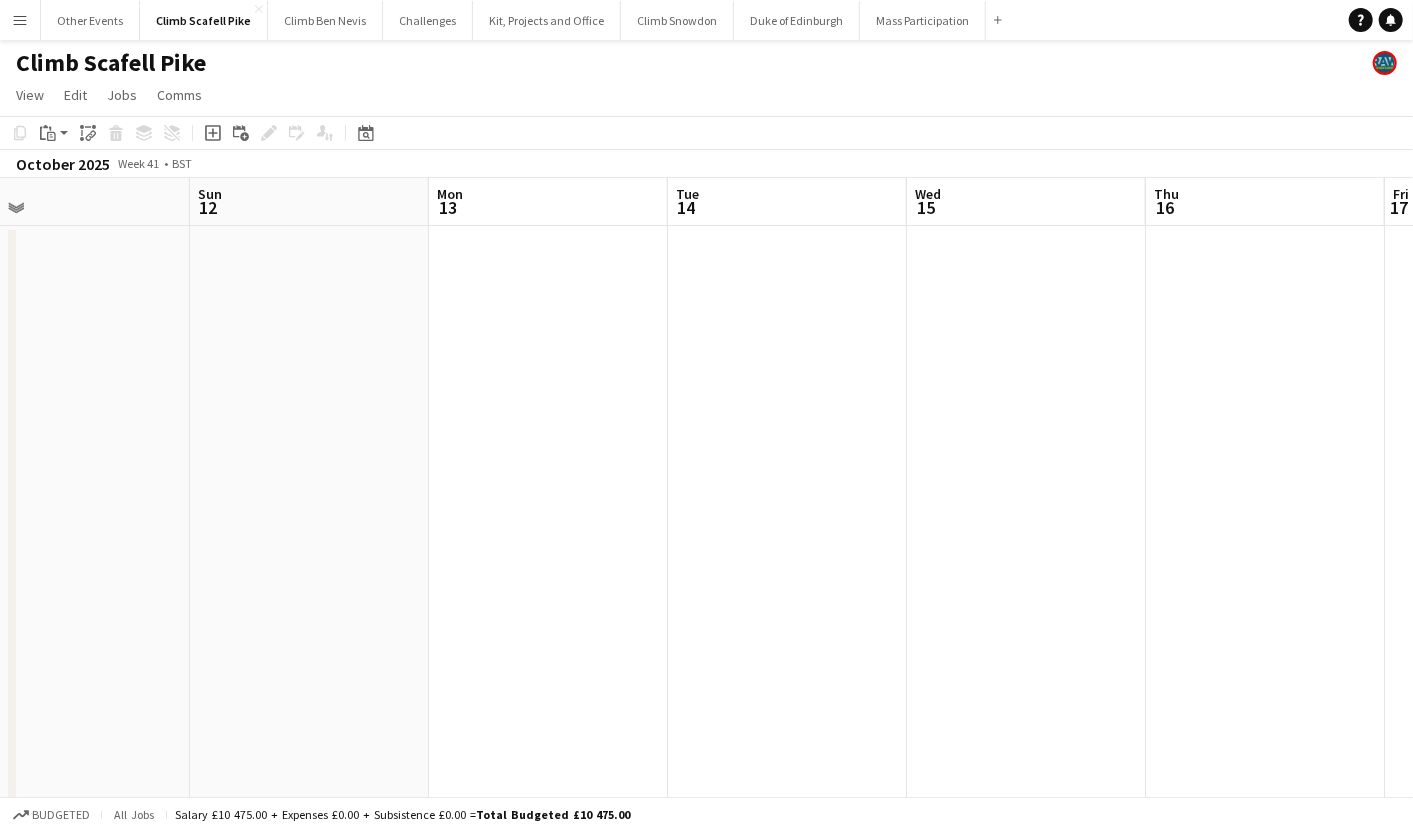 scroll, scrollTop: 0, scrollLeft: 608, axis: horizontal 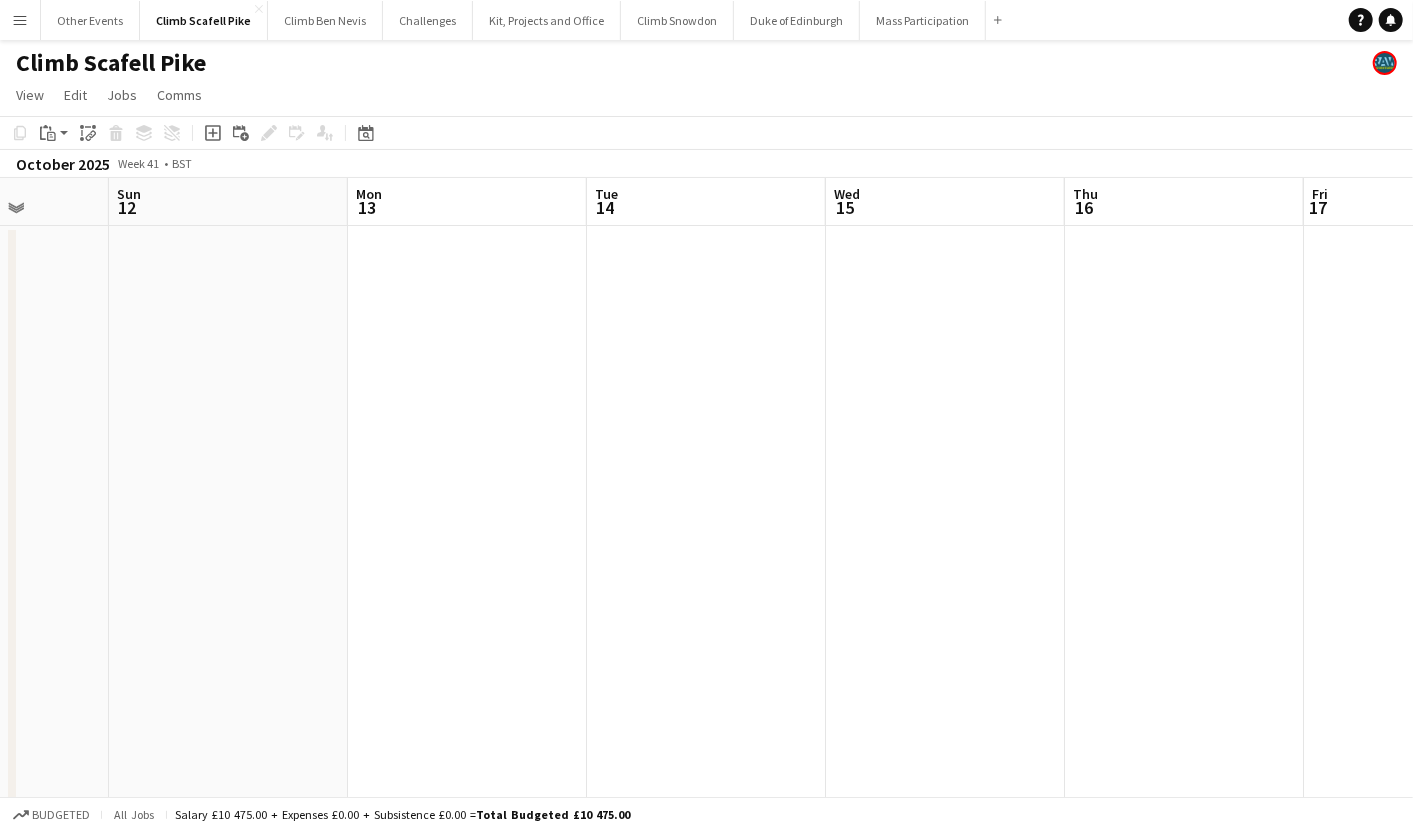 click on "Thu   9   Fri   10   Sat   11   Sun   12   Mon   13   Tue   14   Wed   15   Thu   16   Fri   17   Sat   18   Sun   19" at bounding box center [706, 871] 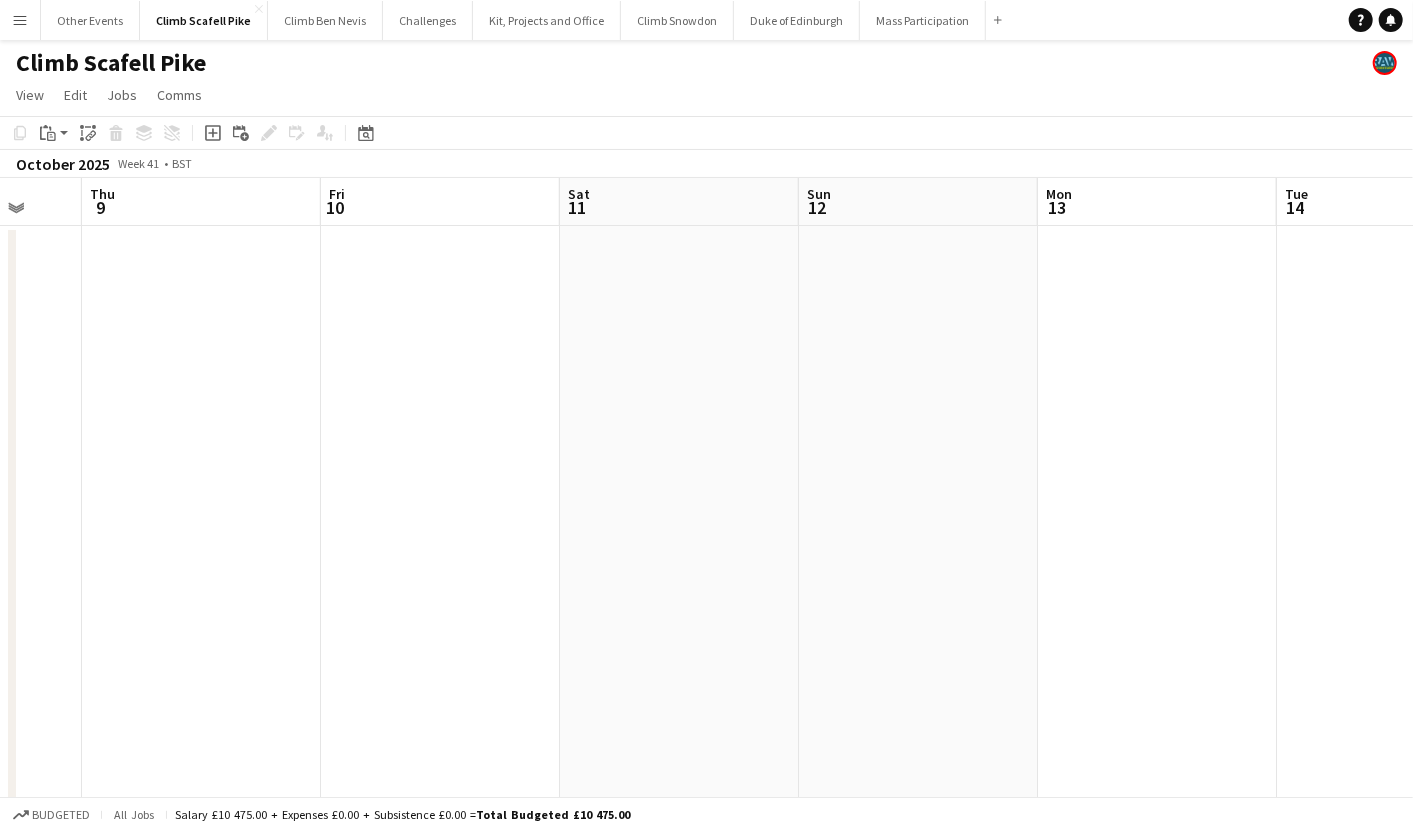 click on "Mon   6   Tue   7   Wed   8   Thu   9   Fri   10   Sat   11   Sun   12   Mon   13   Tue   14   Wed   15   Thu   16" at bounding box center [706, 871] 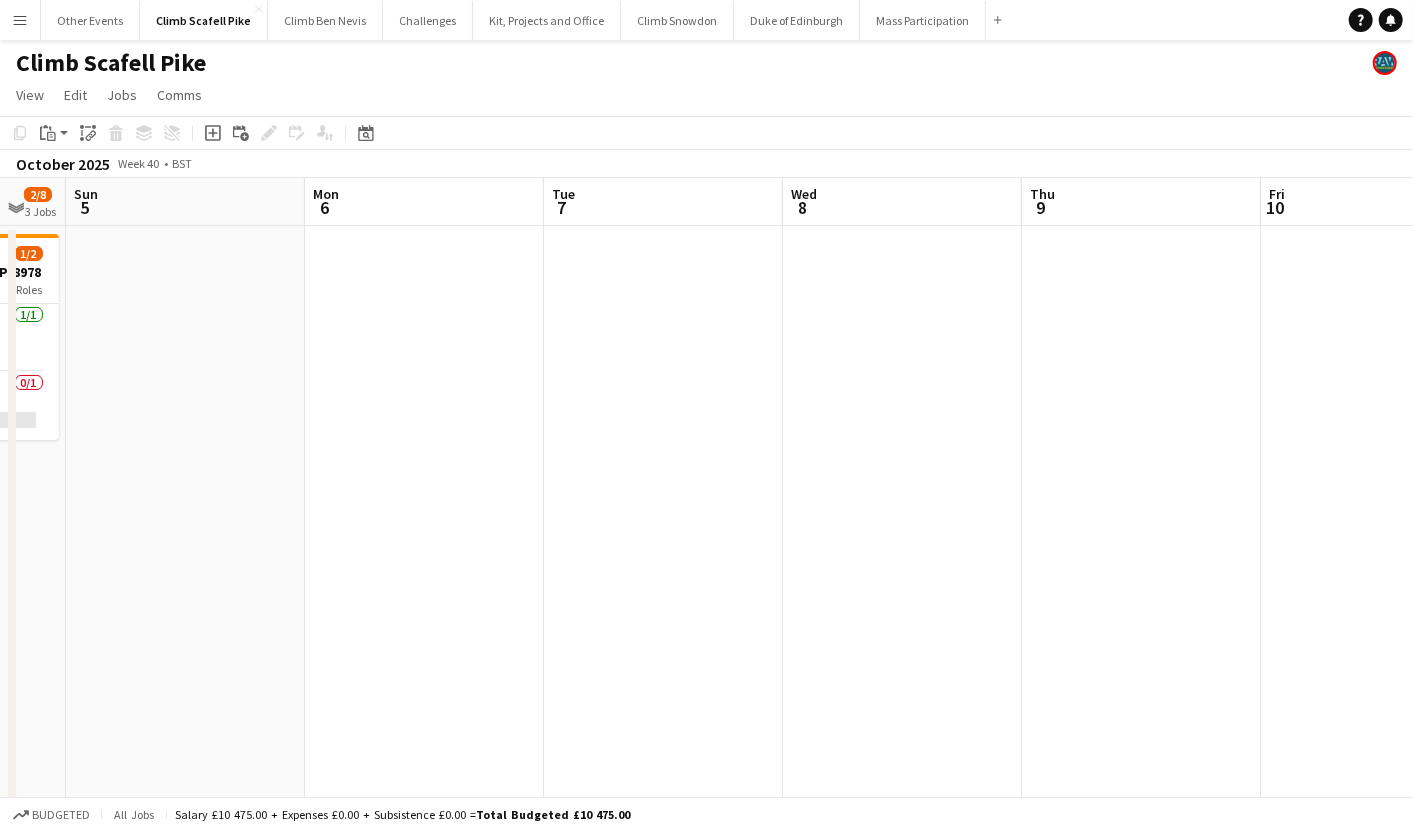 scroll, scrollTop: 0, scrollLeft: 634, axis: horizontal 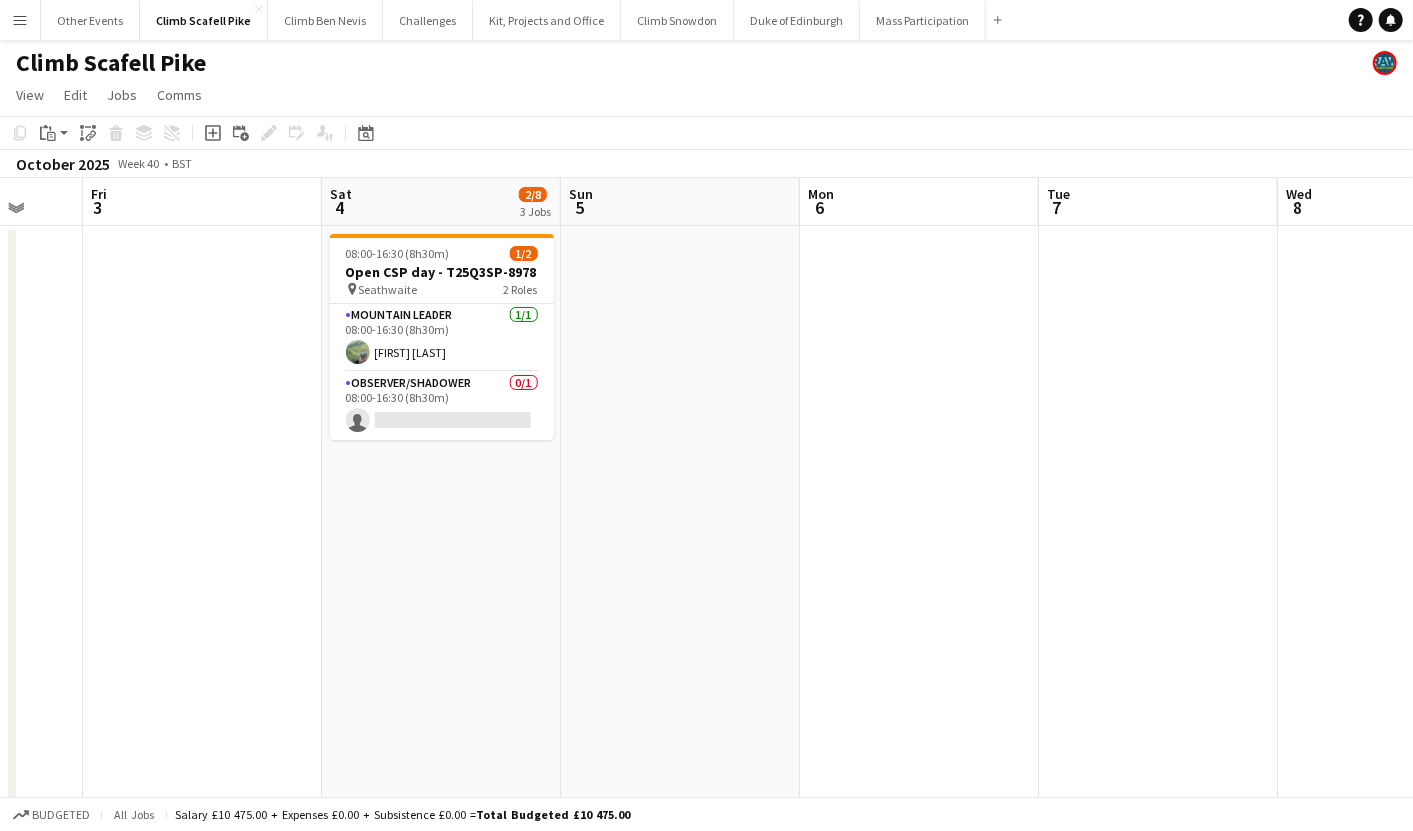 click on "Tue   30   Wed   1   Thu   2   Fri   3   Sat   4   2/8   3 Jobs   Sun   5   Mon   6   Tue   7   Wed   8   Thu   9   Fri   10      08:00-16:30 (8h30m)    1/2   Open CSP day - T25Q3SP-8978
pin
Seathwaite   2 Roles   Mountain Leader    1/1   08:00-16:30 (8h30m)
[FIRST] [LAST]  Observer/Shadower   0/1   08:00-16:30 (8h30m)
single-neutral-actions
08:00-16:30 (8h30m)    0/4   Michael Brady Ltd CSP day - S25Q3SP-9907
pin
Seathwaite   2 Roles   Mountain Leader    0/3   08:00-16:30 (8h30m)
single-neutral-actions
single-neutral-actions
single-neutral-actions
Observer/Shadower   0/1   08:00-16:30 (8h30m)
single-neutral-actions
08:00-16:30 (8h30m)    1/2   TDAS CSP day - T25Q3SP-9526
pin
Seathwaite   2 Roles   1/1   0/1" at bounding box center [706, 871] 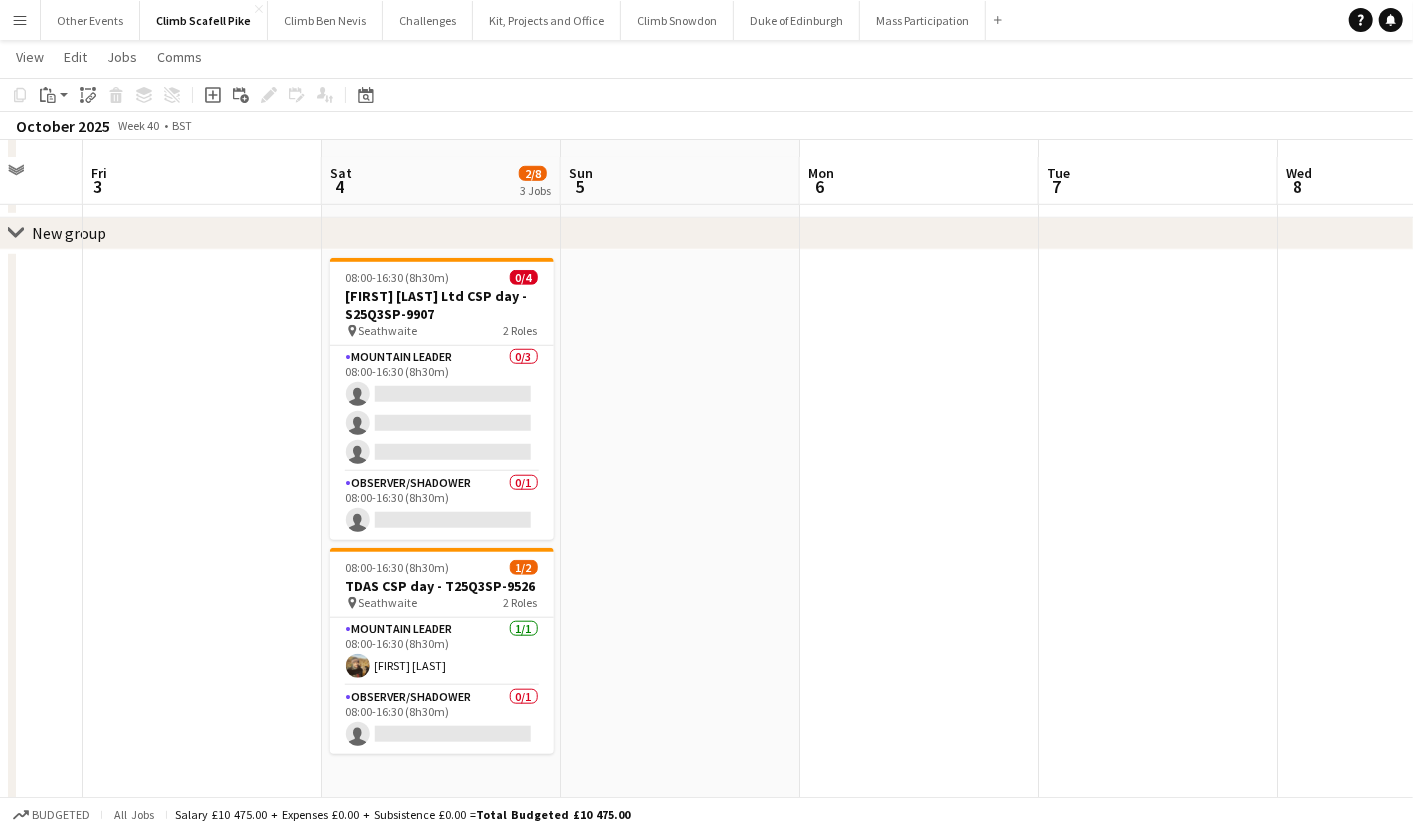 scroll, scrollTop: 731, scrollLeft: 0, axis: vertical 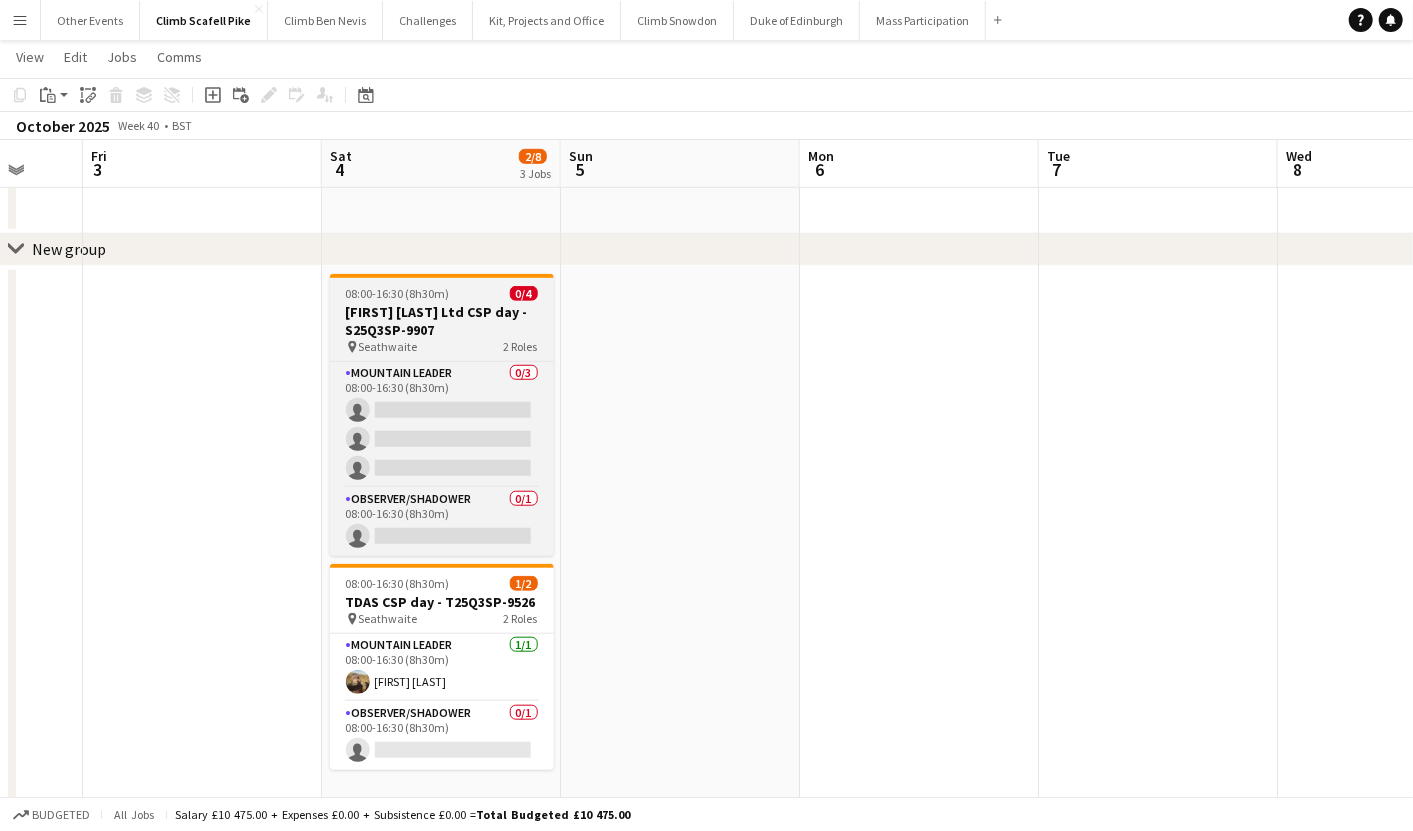 click on "[FIRST] [LAST] Ltd CSP day - S25Q3SP-9907" at bounding box center (442, 321) 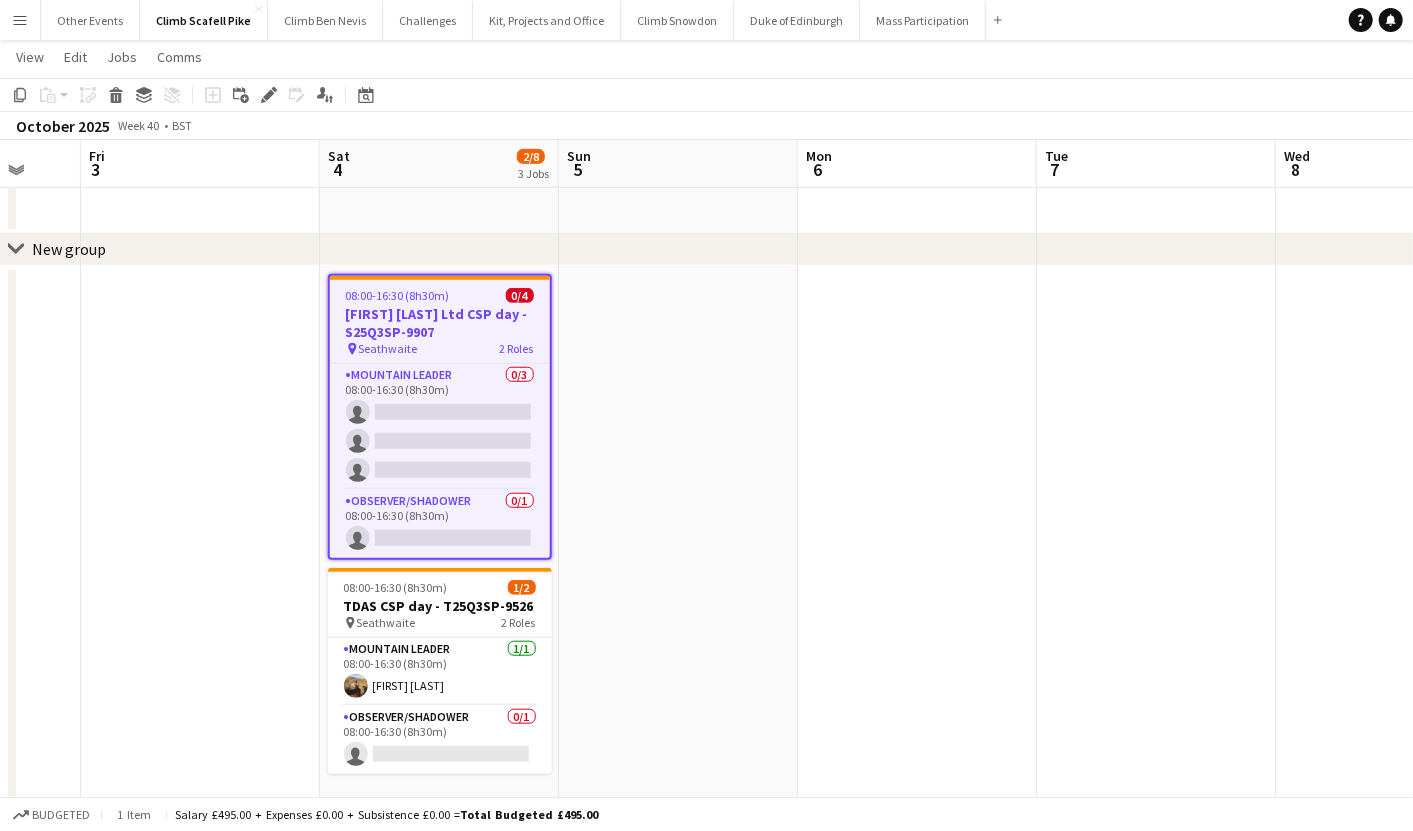 click on "[FIRST] [LAST] Ltd CSP day - S25Q3SP-9907" at bounding box center (440, 323) 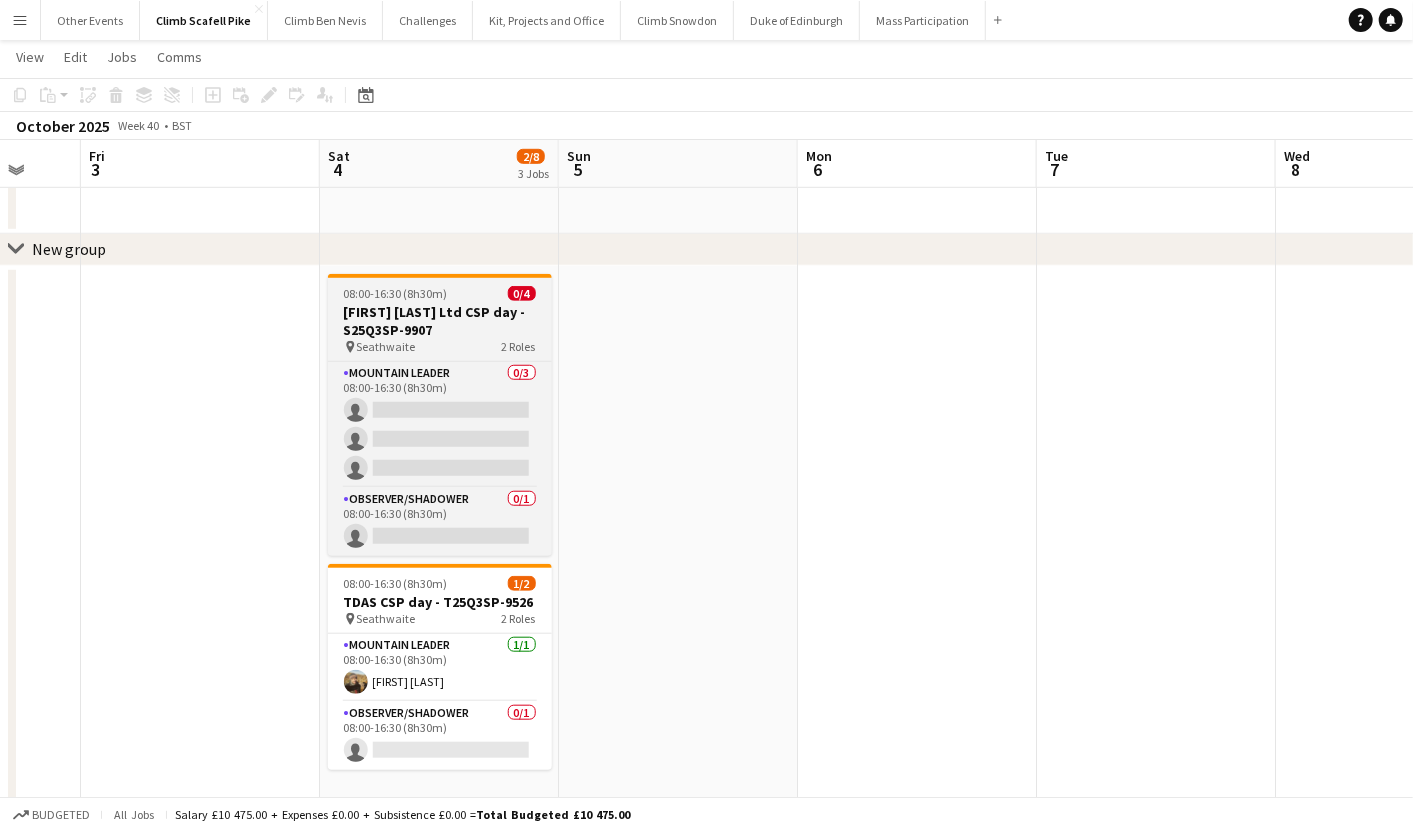 click on "[FIRST] [LAST] Ltd CSP day - S25Q3SP-9907" at bounding box center (440, 321) 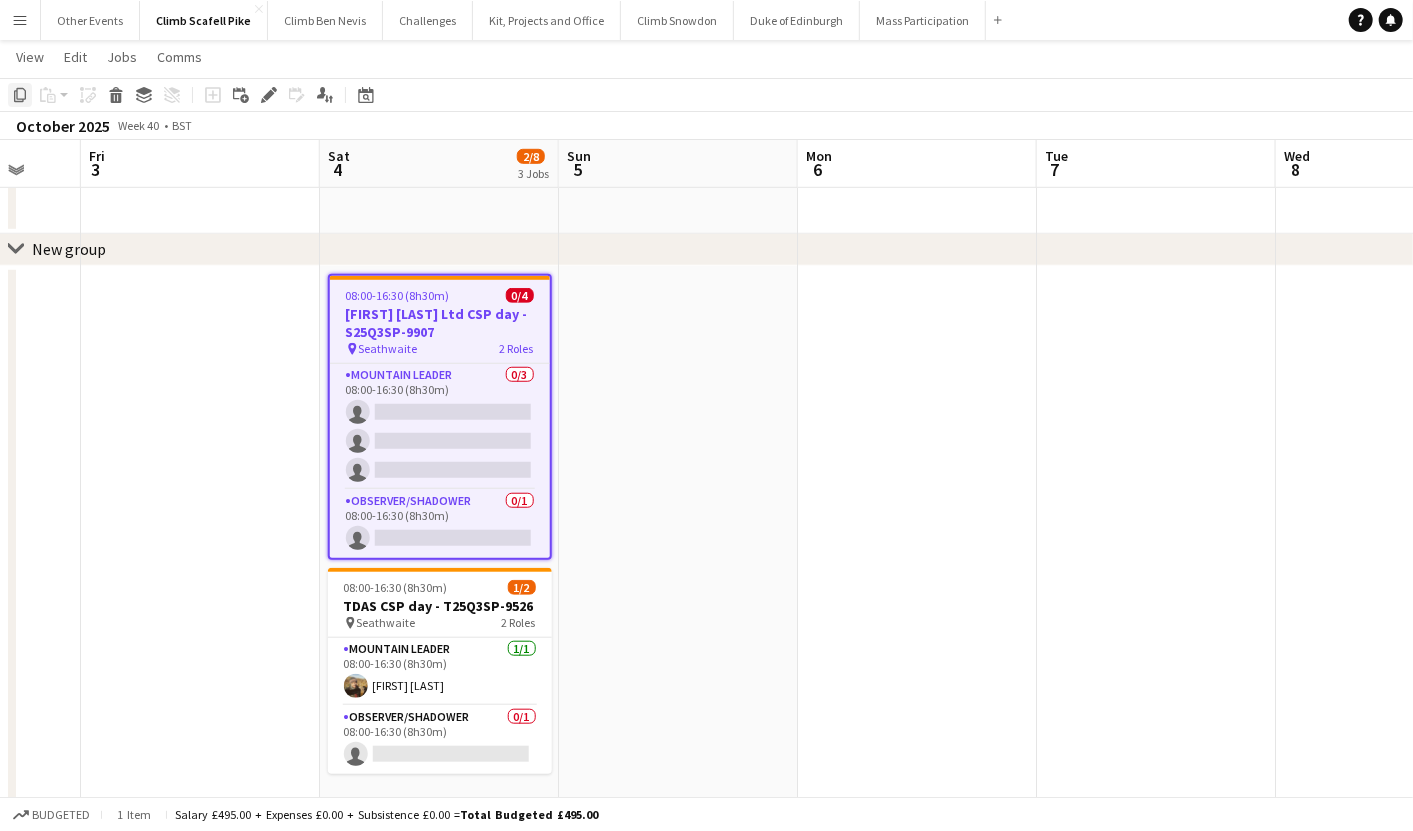 click 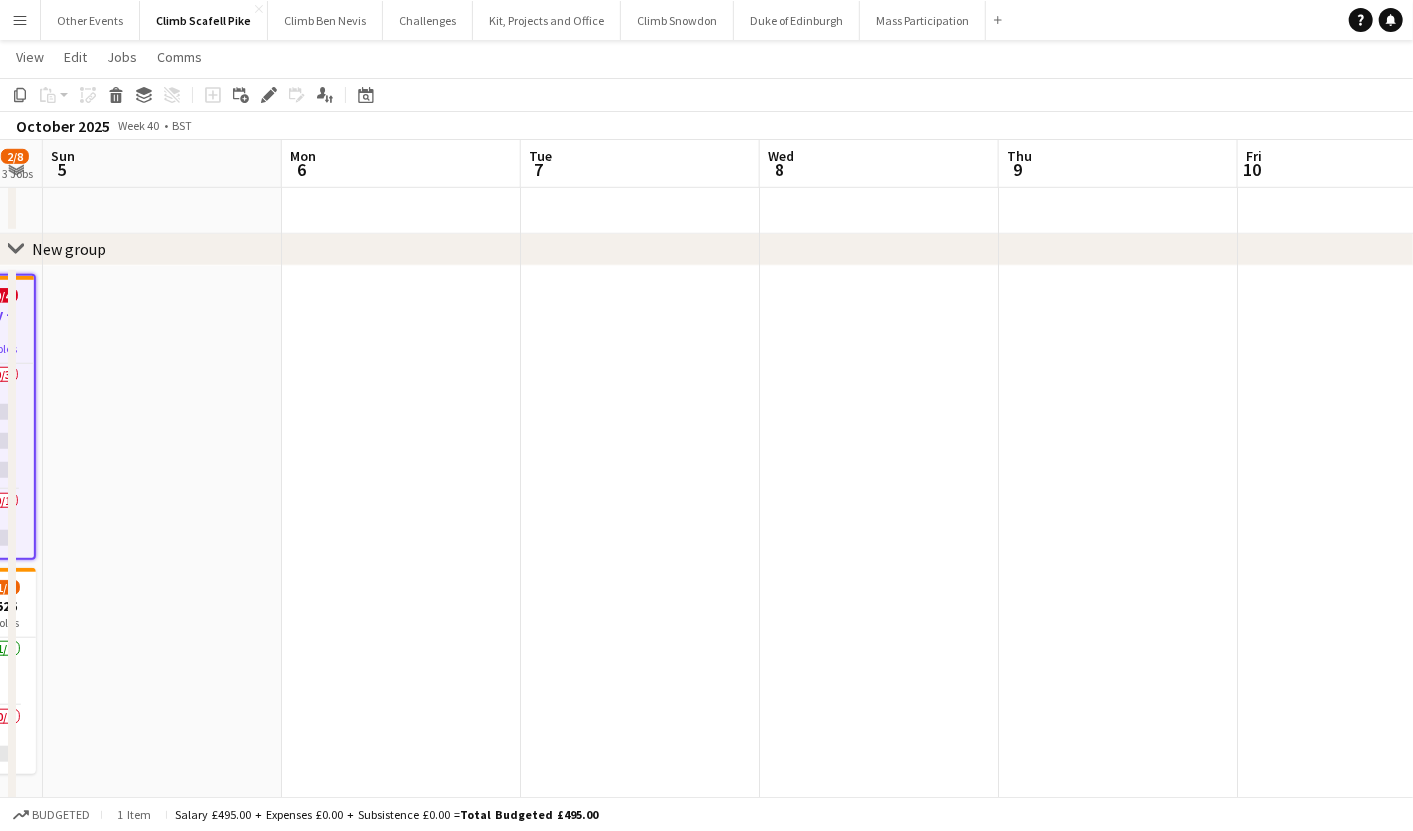 scroll, scrollTop: 0, scrollLeft: 686, axis: horizontal 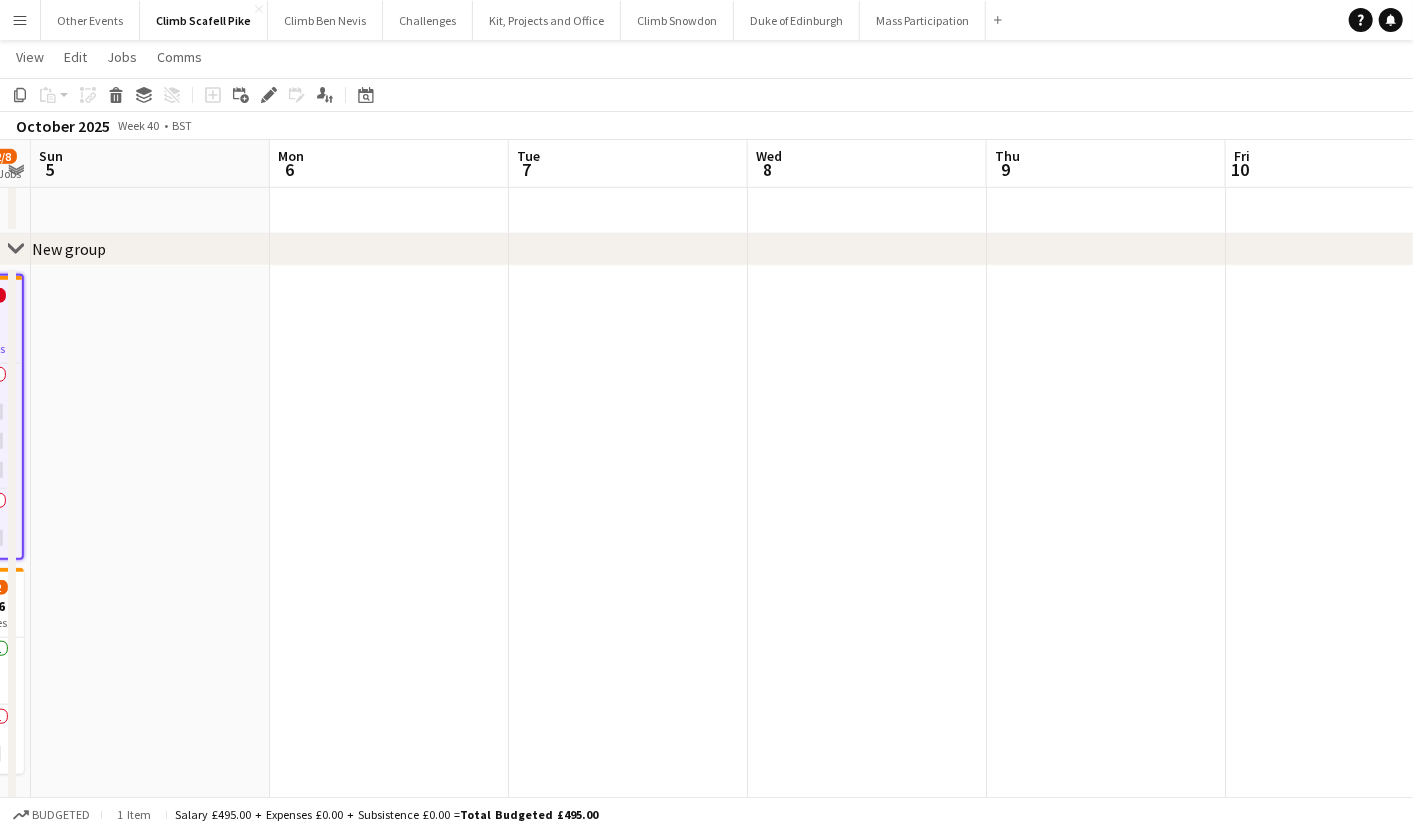drag, startPoint x: 1131, startPoint y: 448, endPoint x: 642, endPoint y: 468, distance: 489.4088 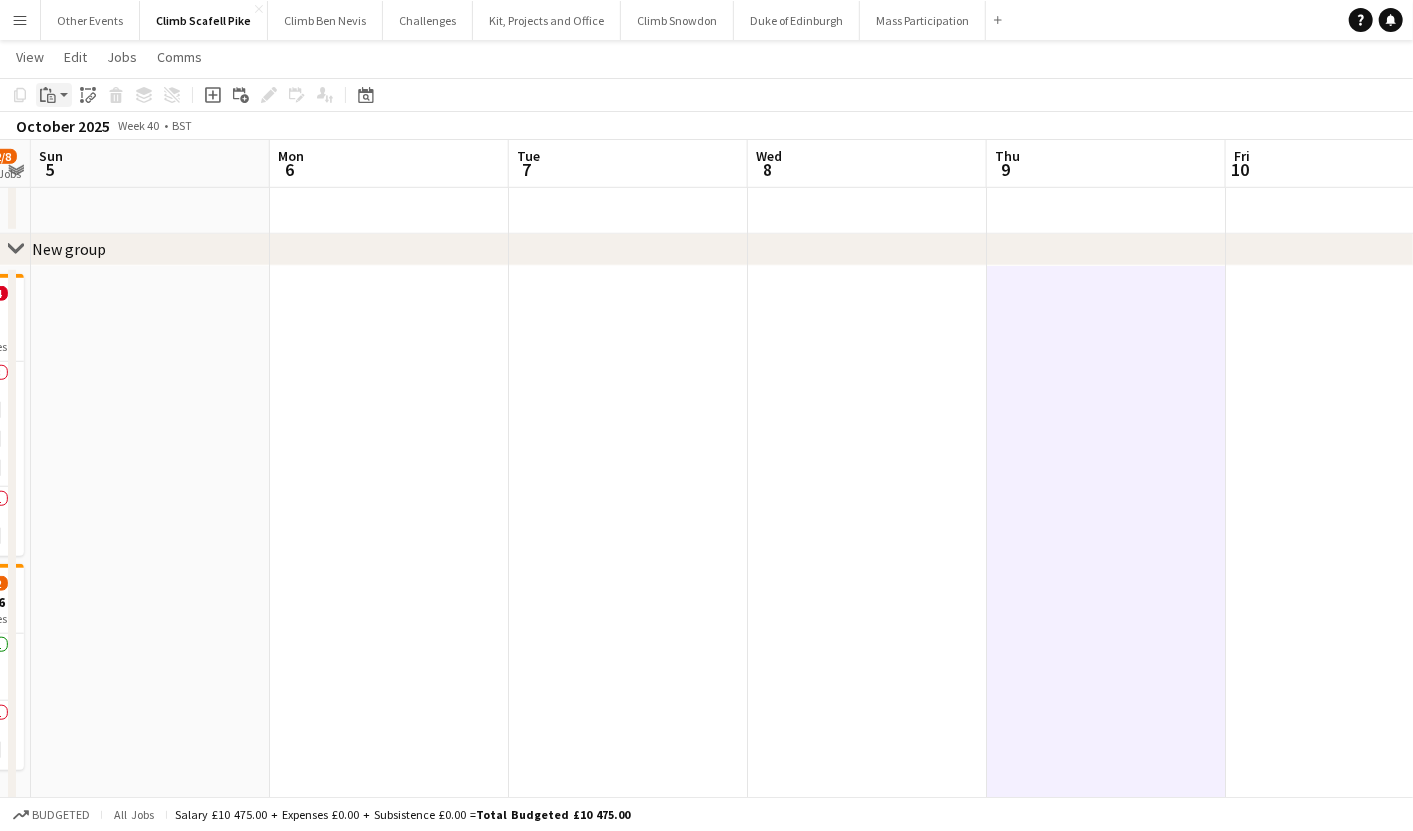 click on "Paste" at bounding box center (48, 95) 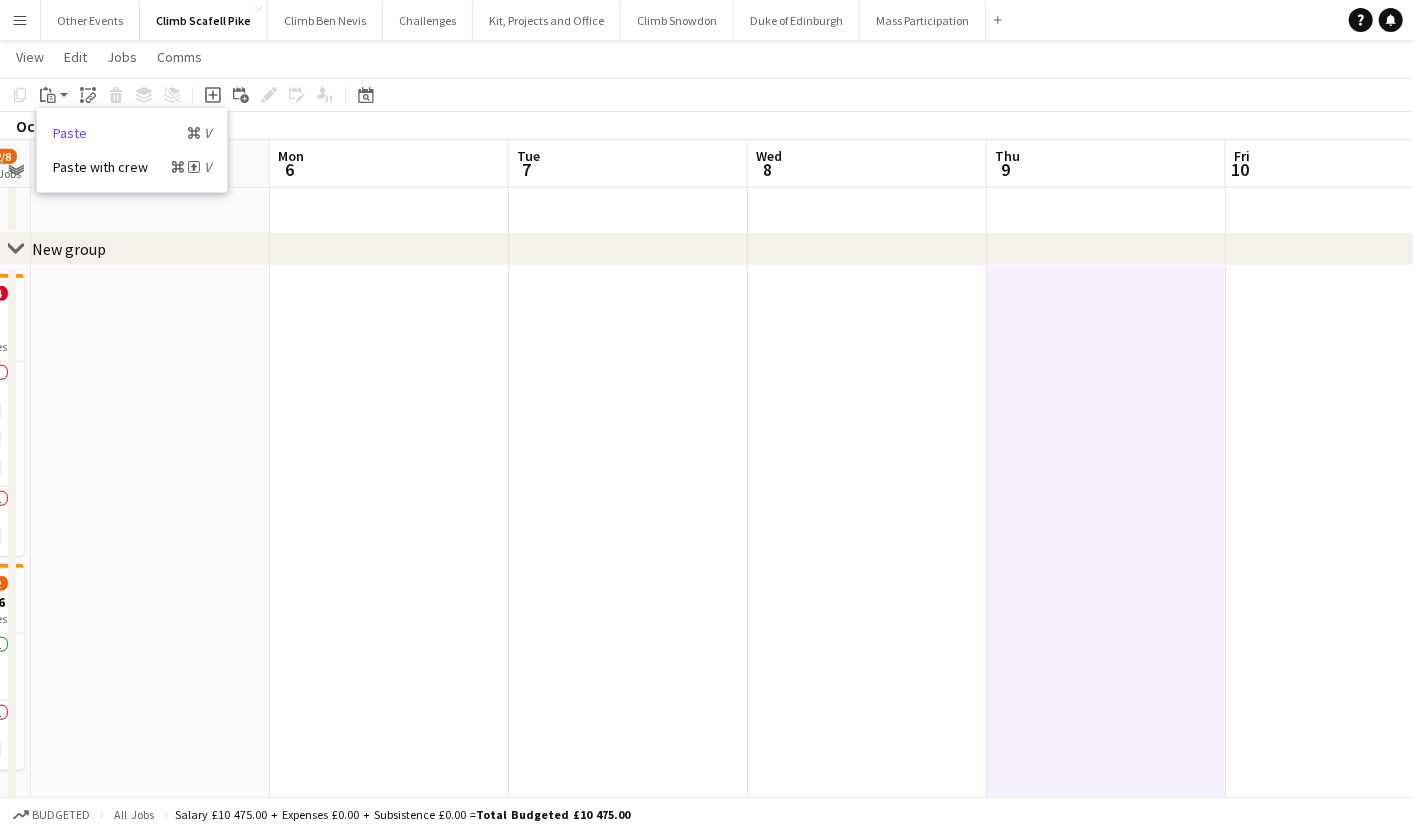 click on "Paste
Command
V" at bounding box center [132, 133] 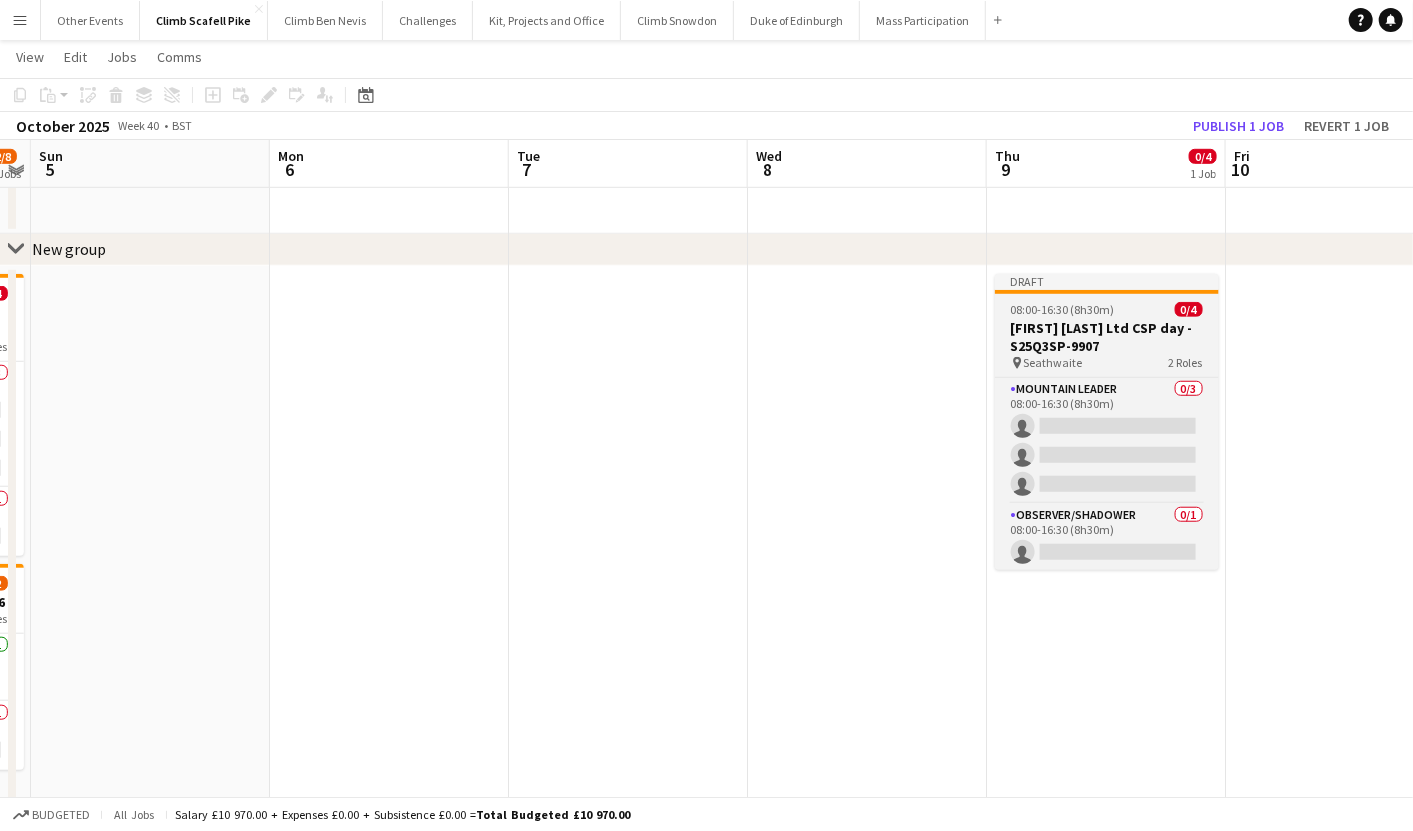 click on "[FIRST] [LAST] Ltd CSP day - S25Q3SP-9907" at bounding box center (1107, 337) 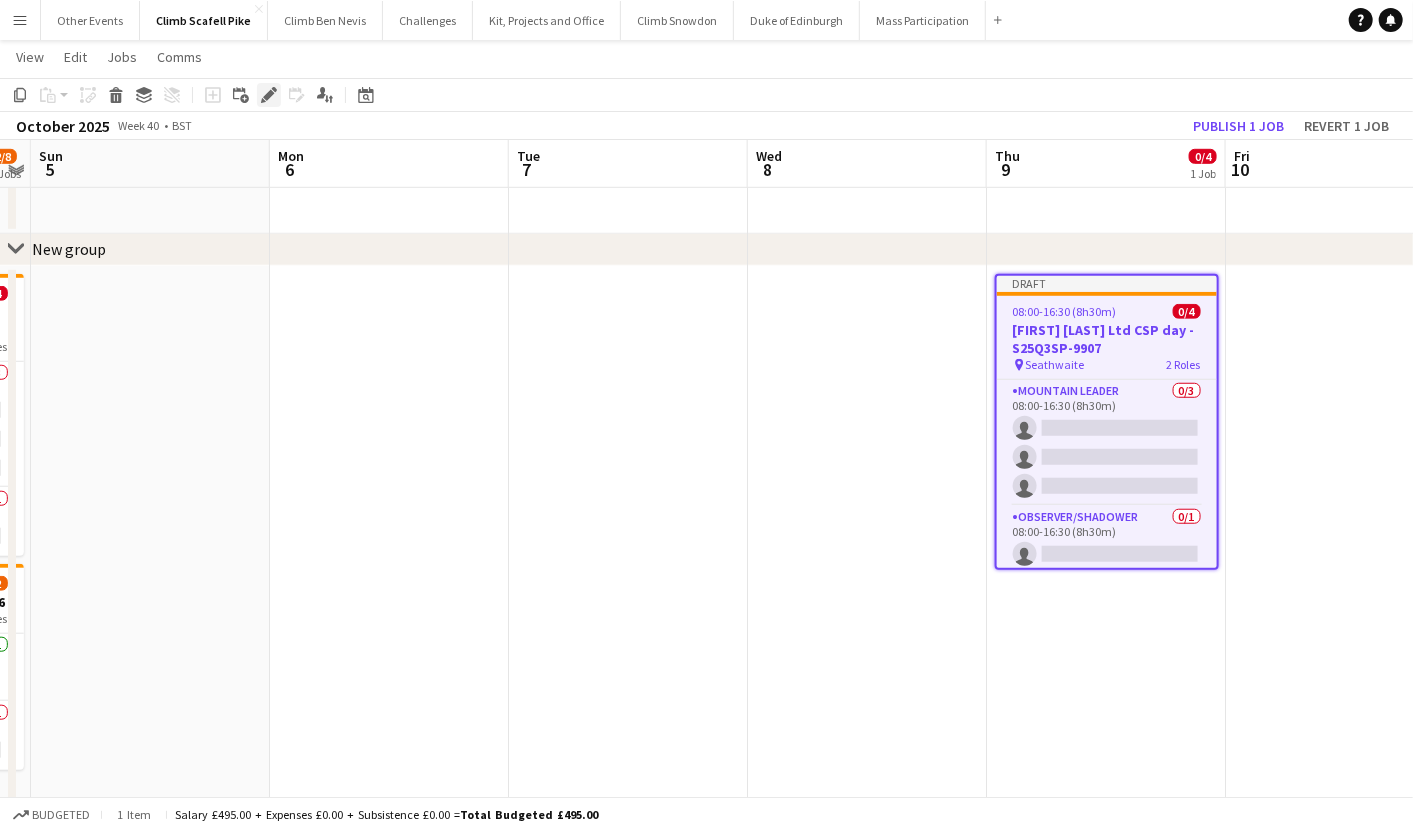 click on "Edit" 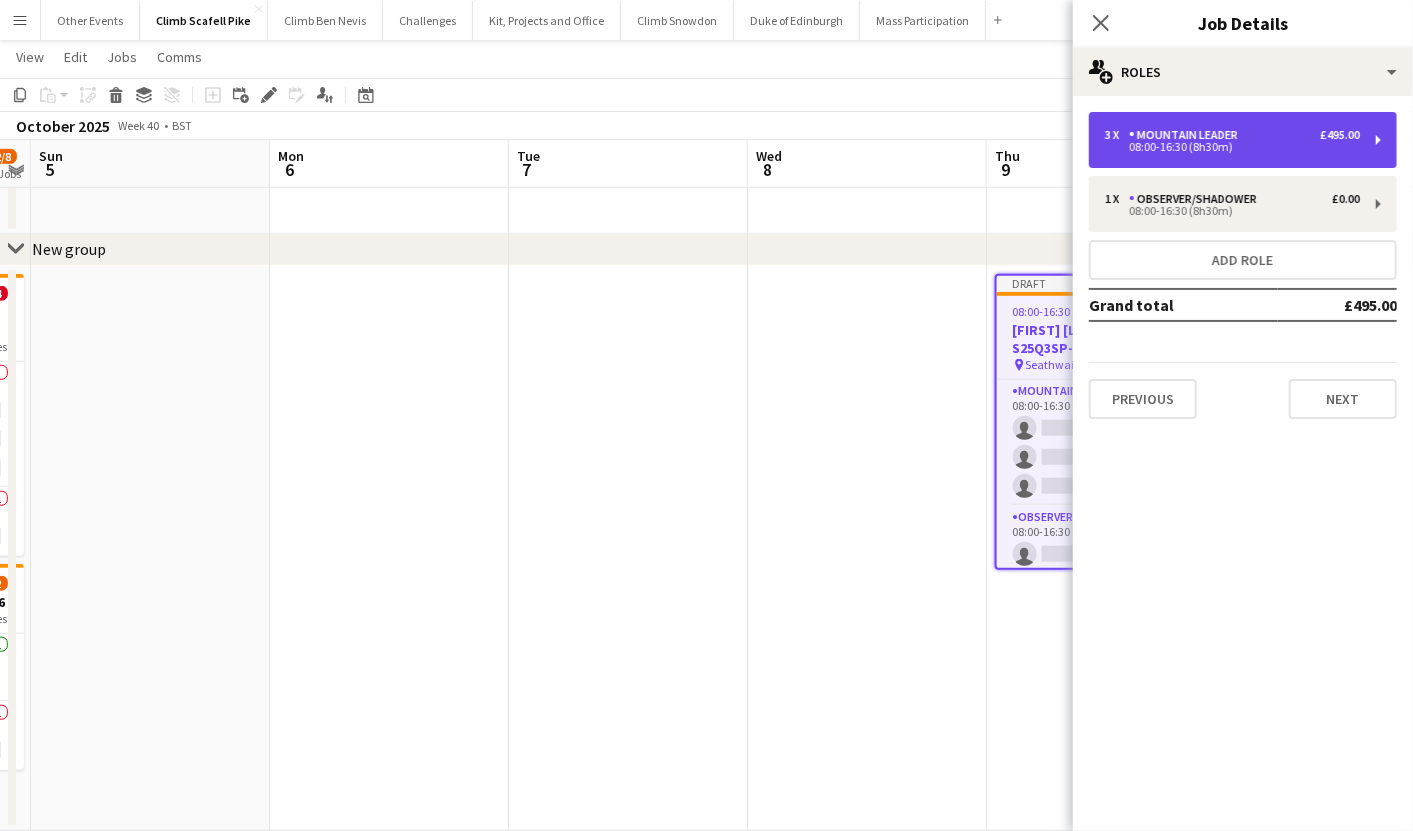 click on "3 x   Mountain Leader    £495.00   08:00-16:30 (8h30m)" at bounding box center (1243, 140) 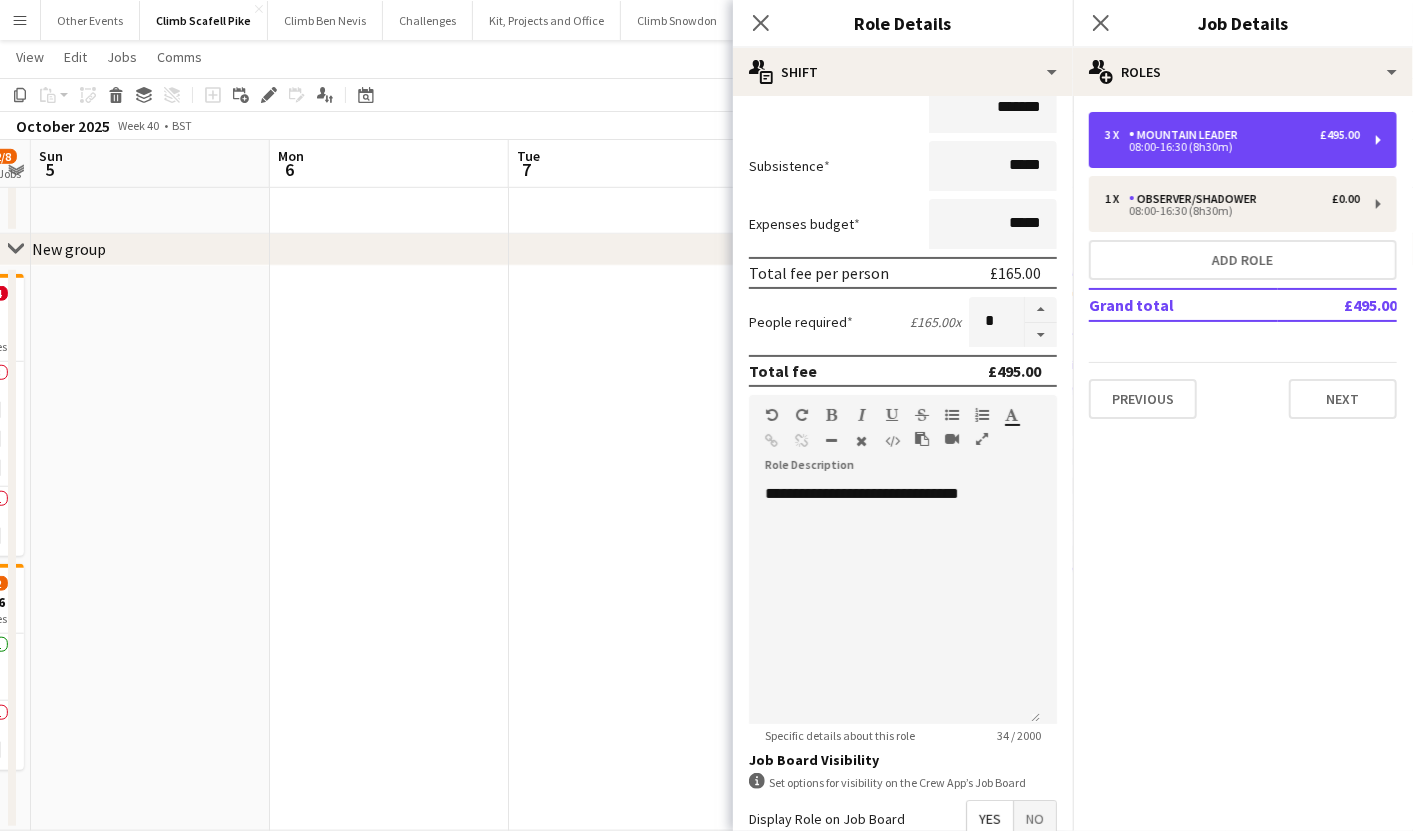 scroll, scrollTop: 418, scrollLeft: 0, axis: vertical 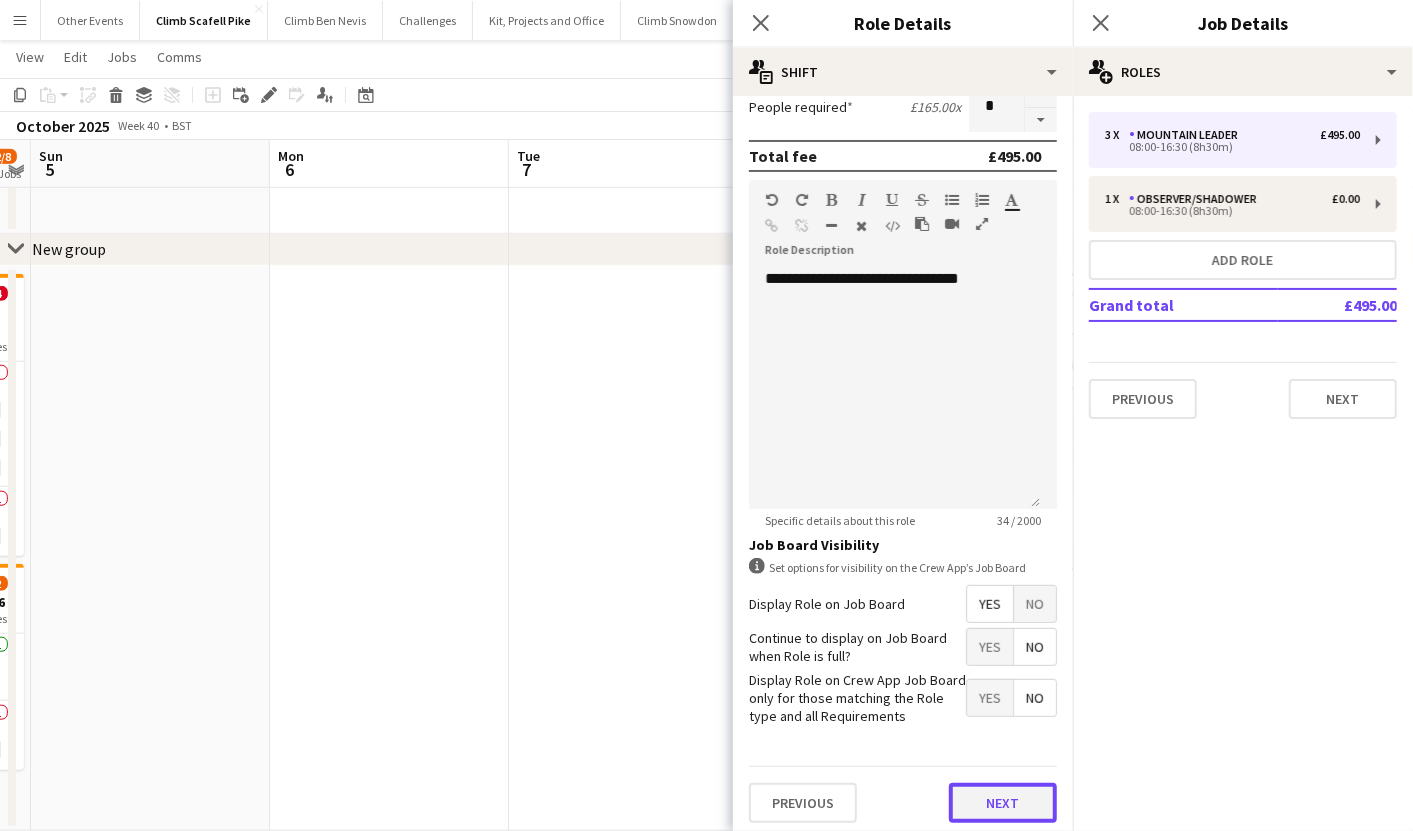 click on "Next" at bounding box center [1003, 803] 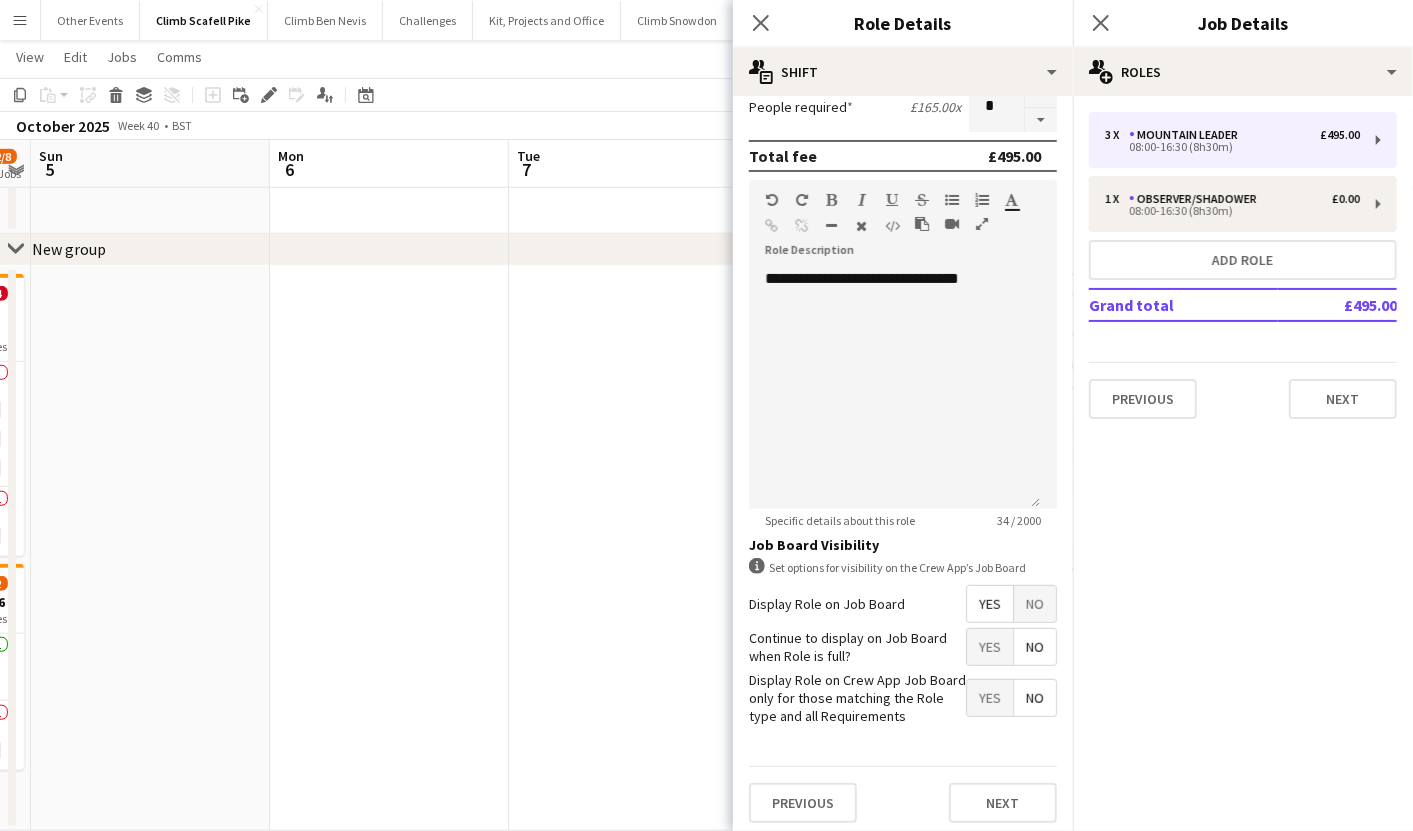 scroll, scrollTop: 0, scrollLeft: 0, axis: both 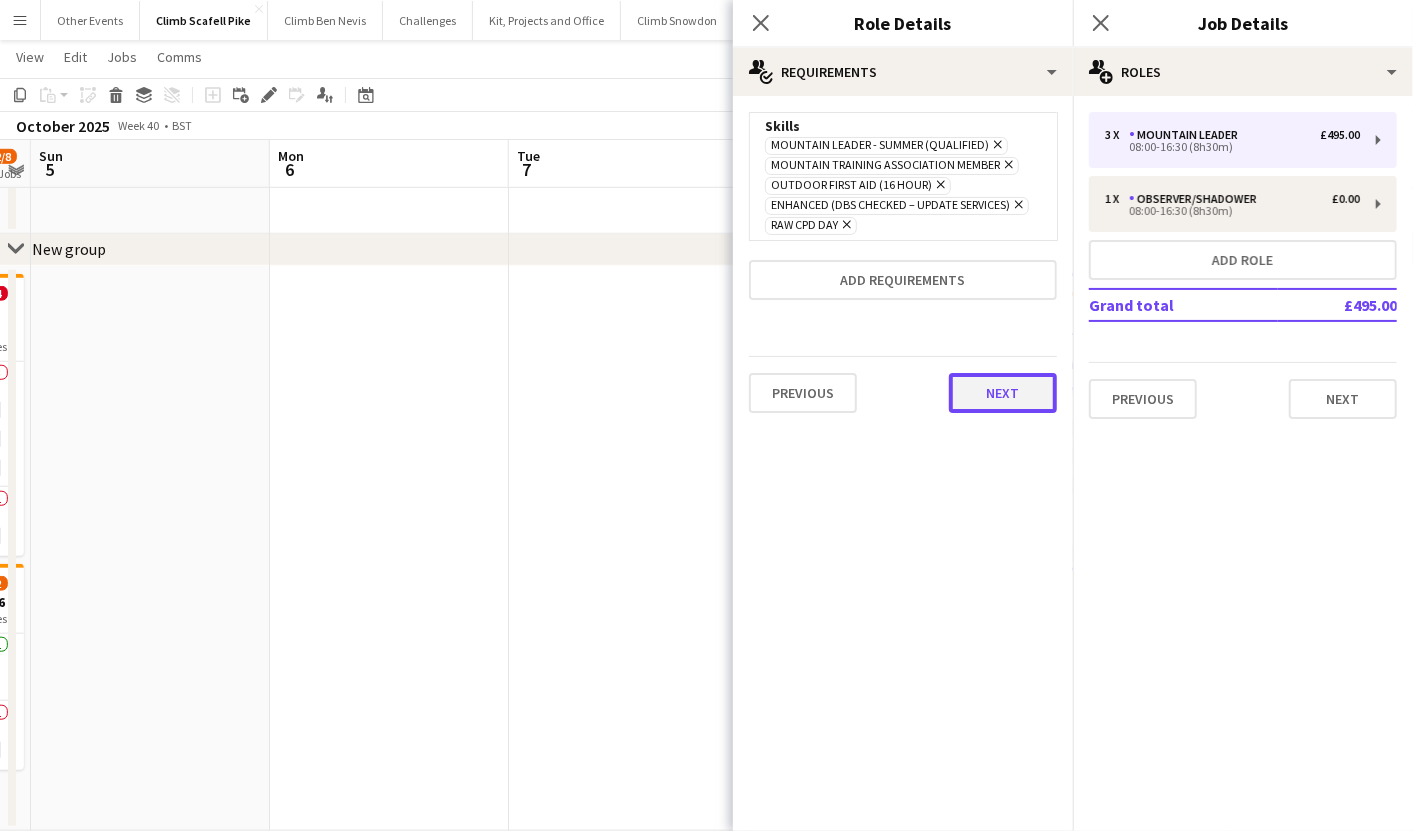click on "Next" at bounding box center [1003, 393] 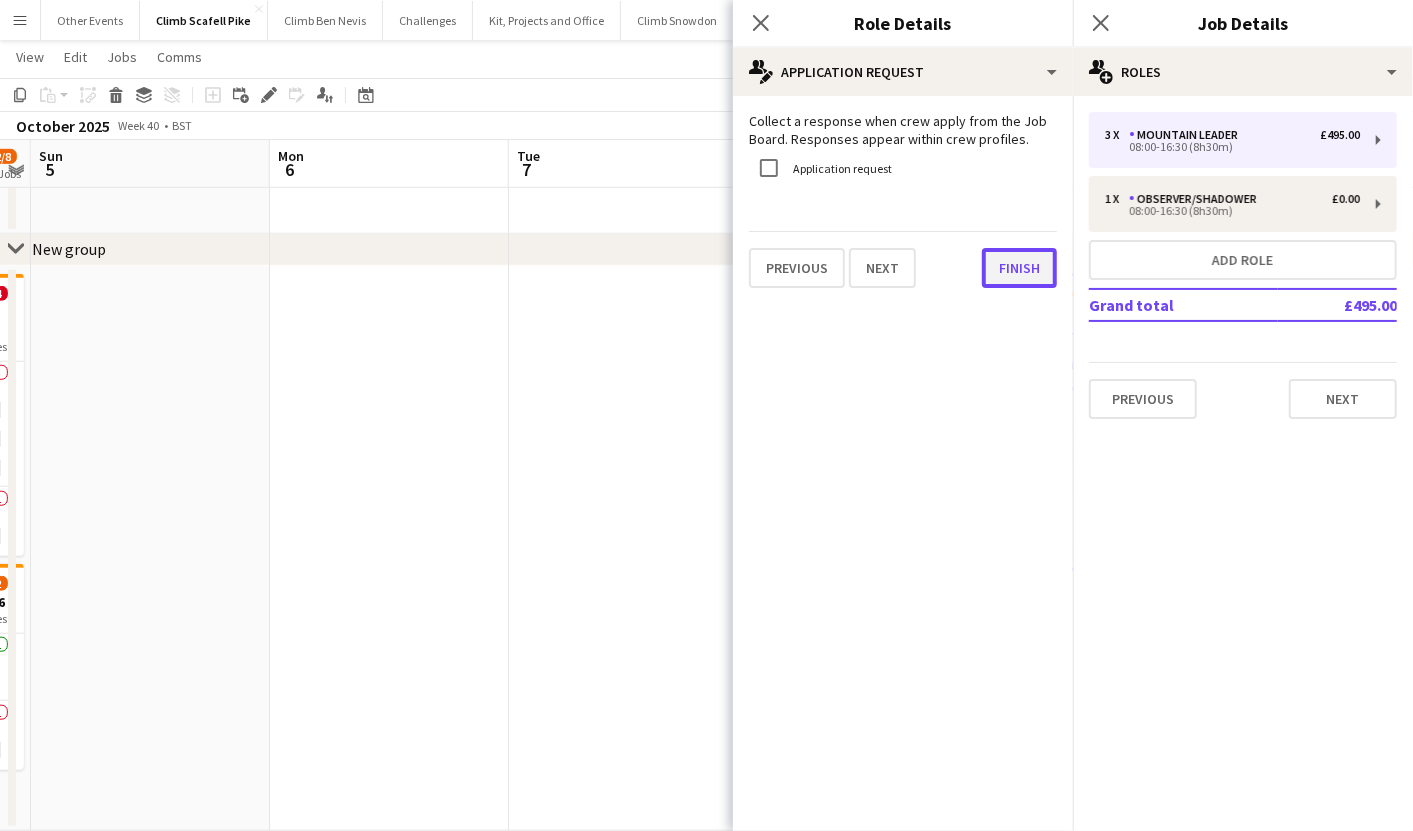 click on "Finish" at bounding box center (1019, 268) 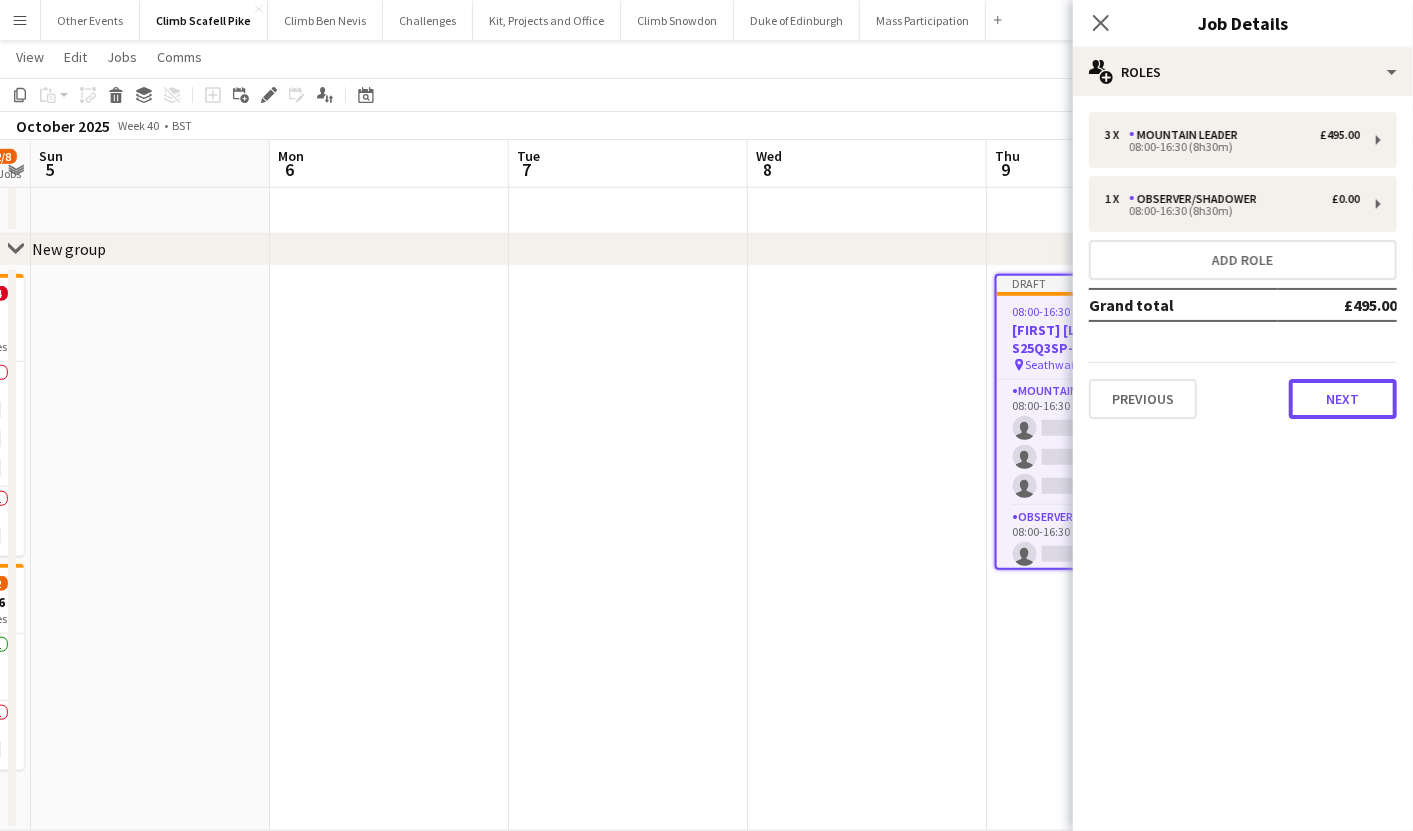 click on "Next" at bounding box center (1343, 399) 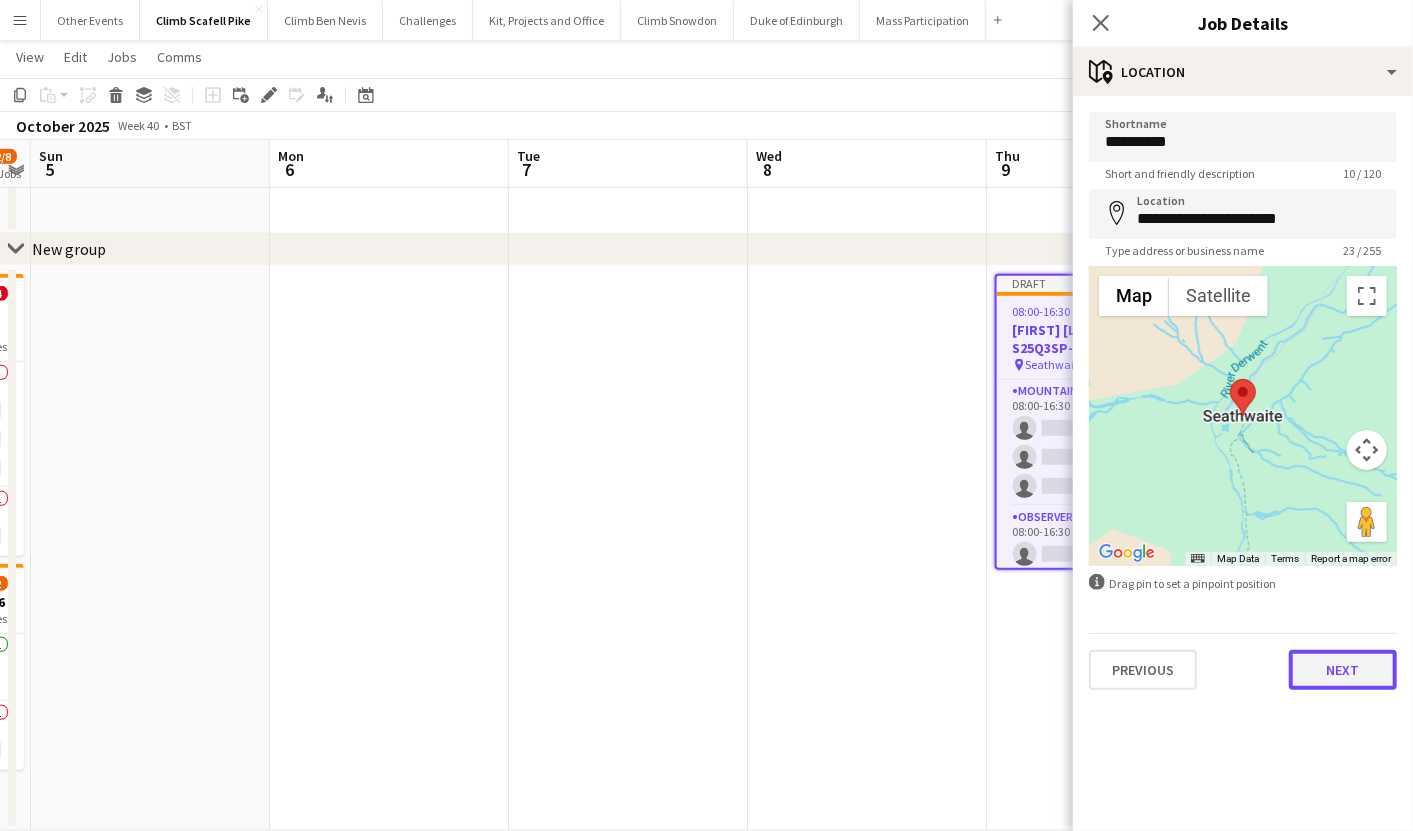 click on "Next" at bounding box center (1343, 670) 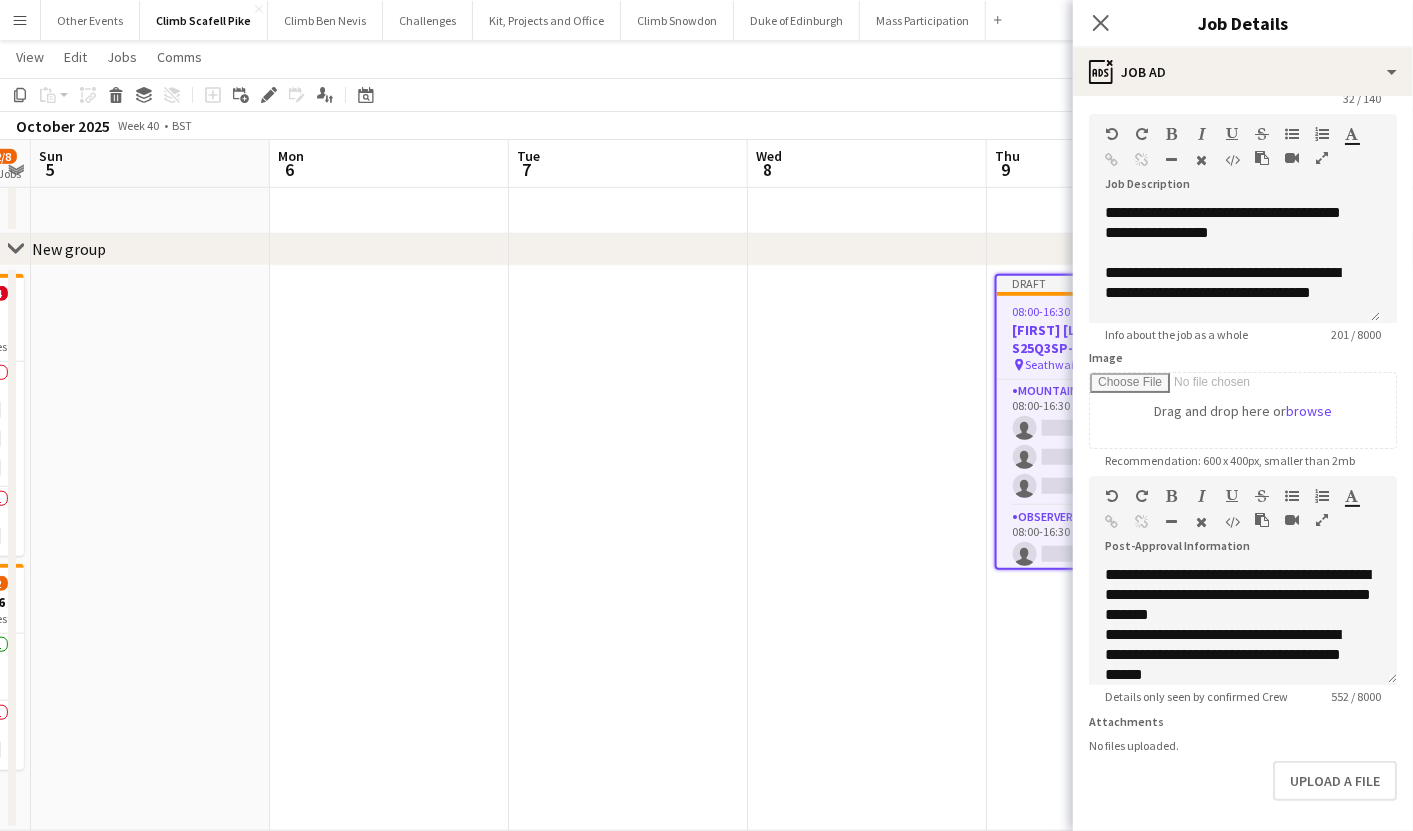 scroll, scrollTop: 170, scrollLeft: 0, axis: vertical 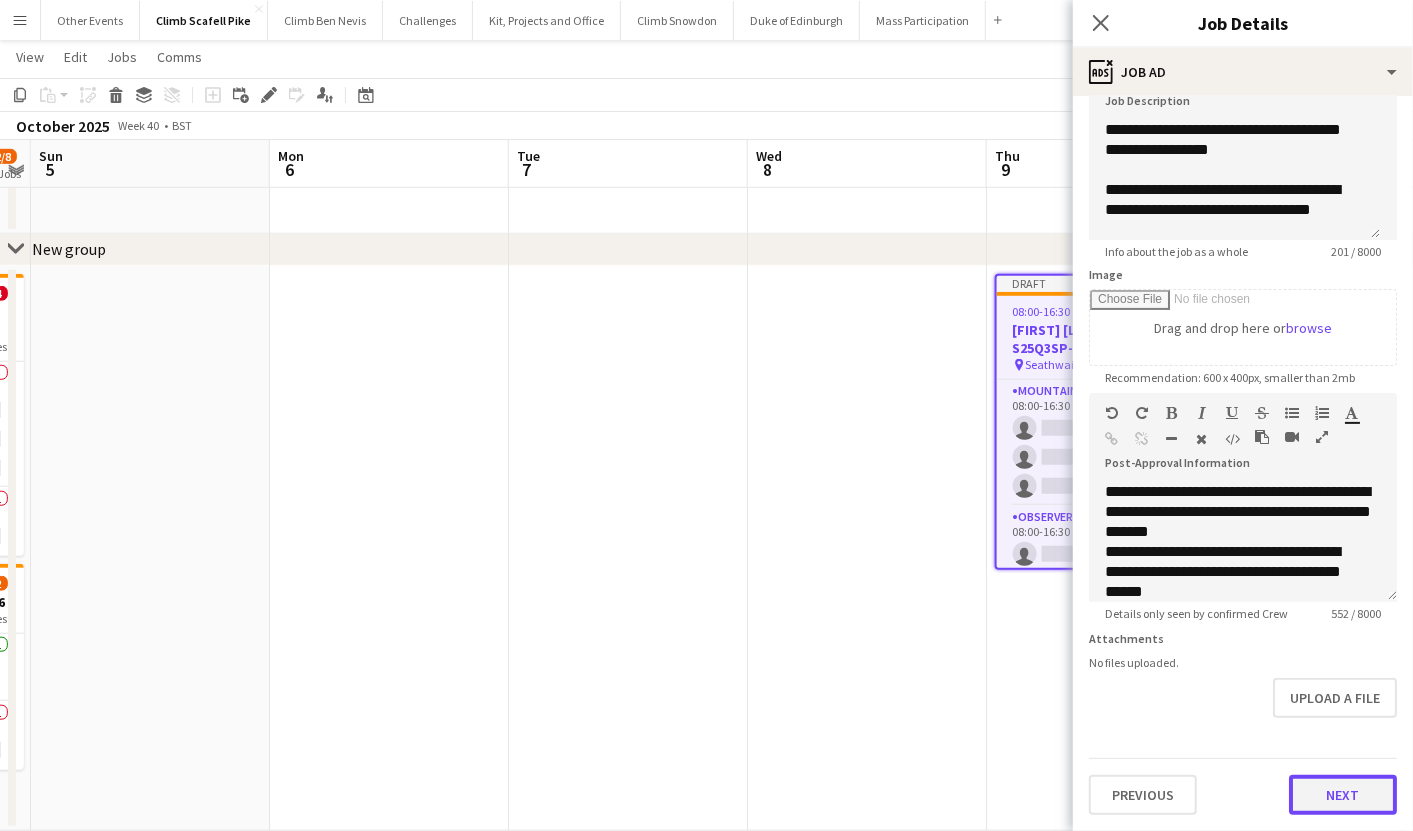click on "Next" at bounding box center (1343, 795) 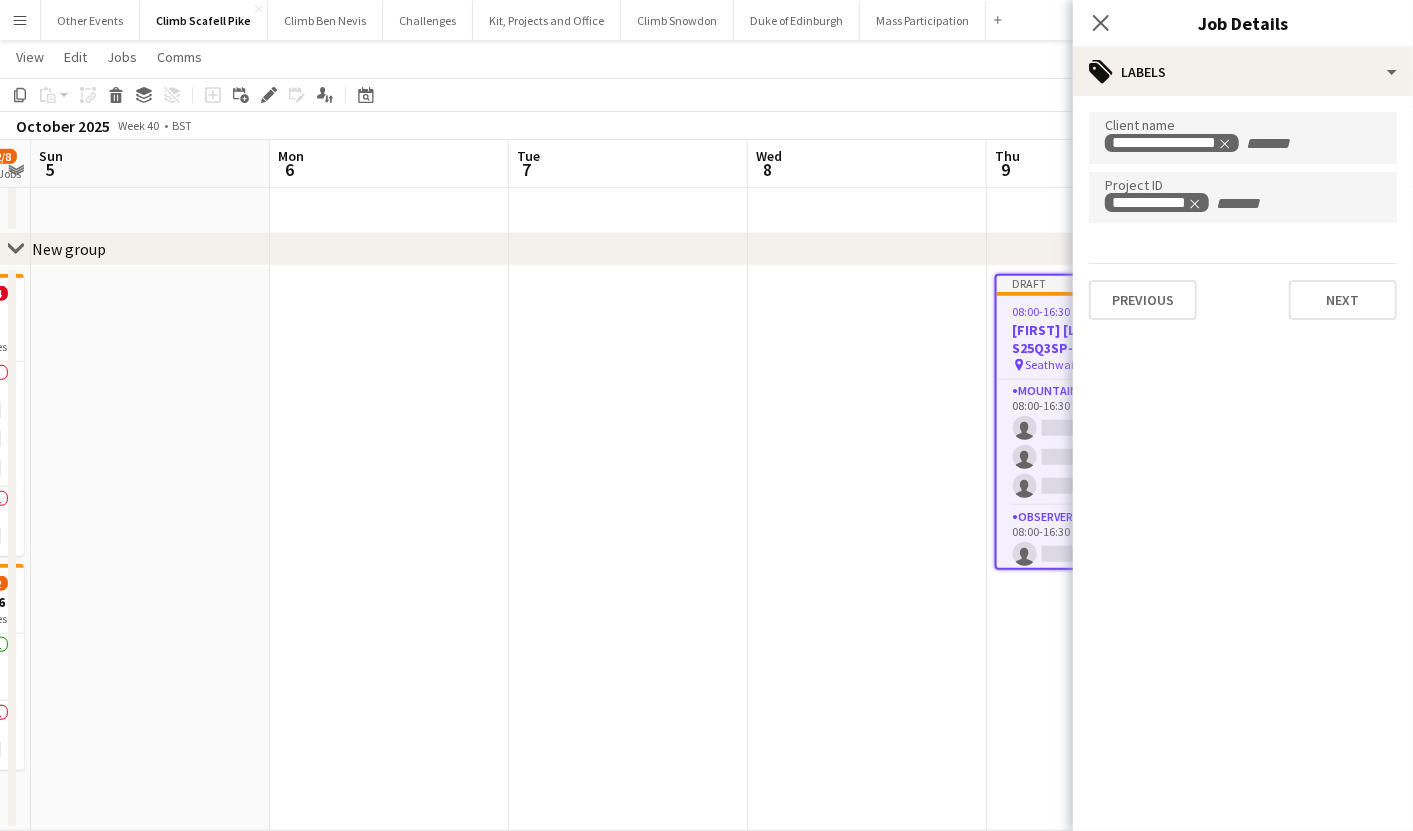 scroll, scrollTop: 0, scrollLeft: 0, axis: both 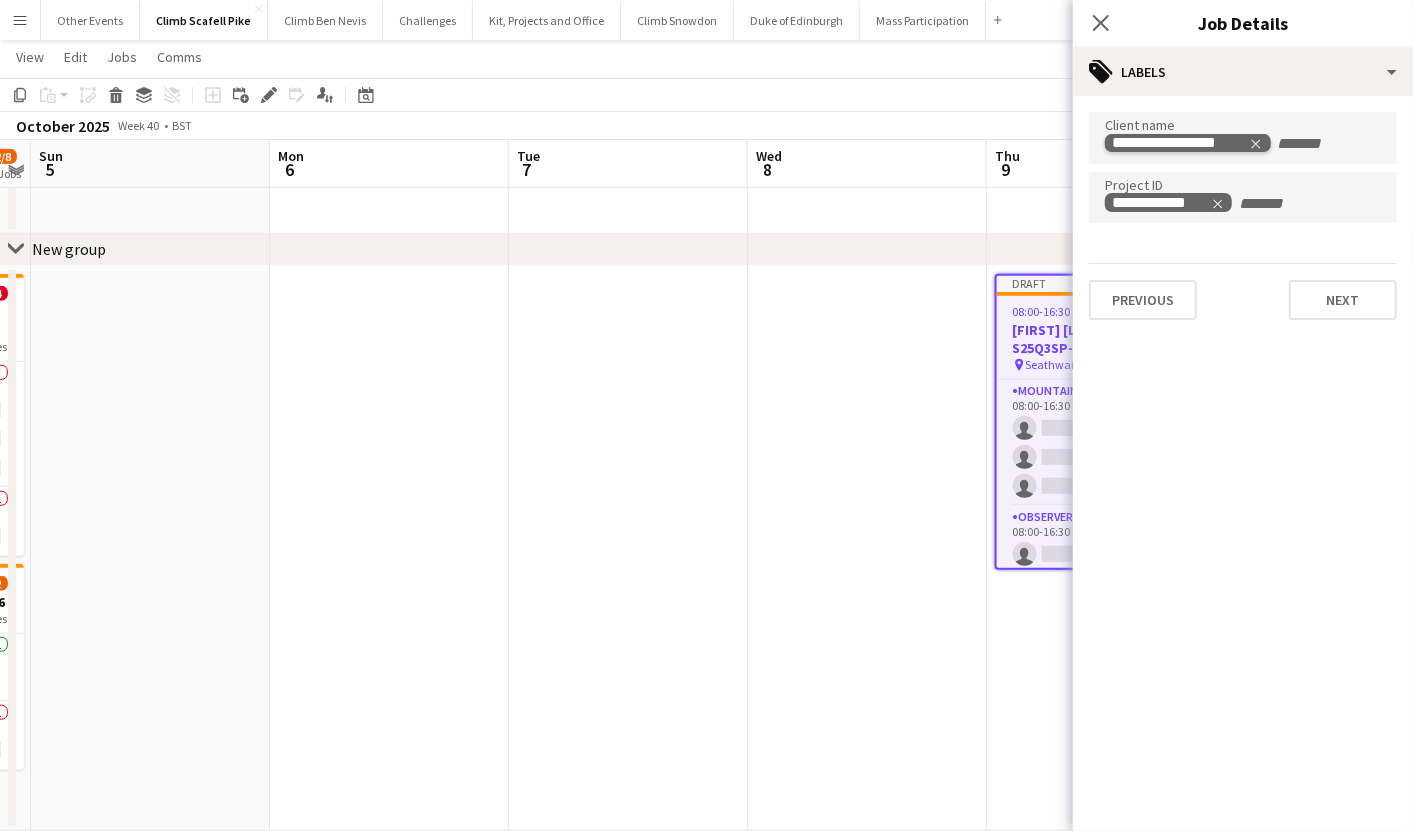 click 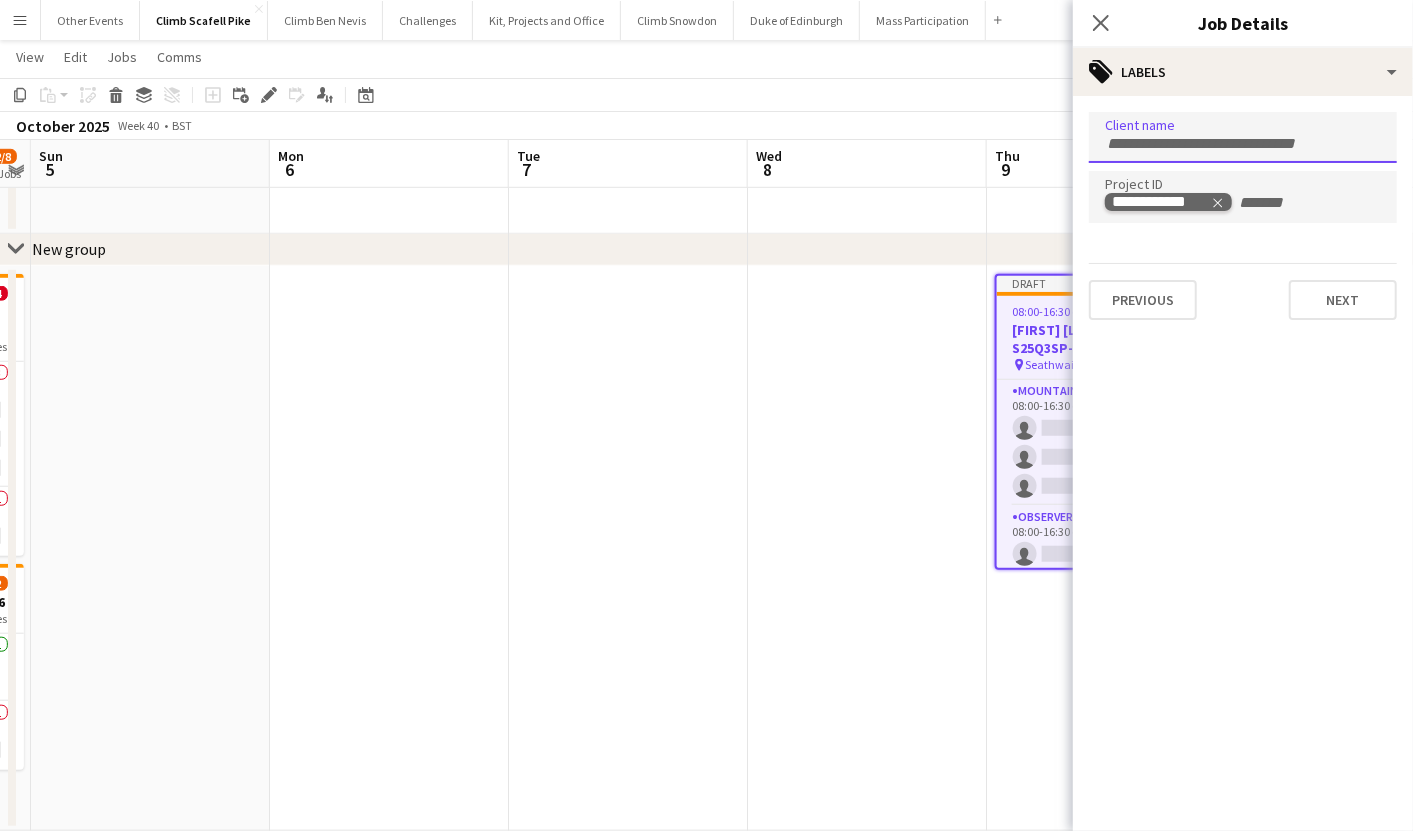 click 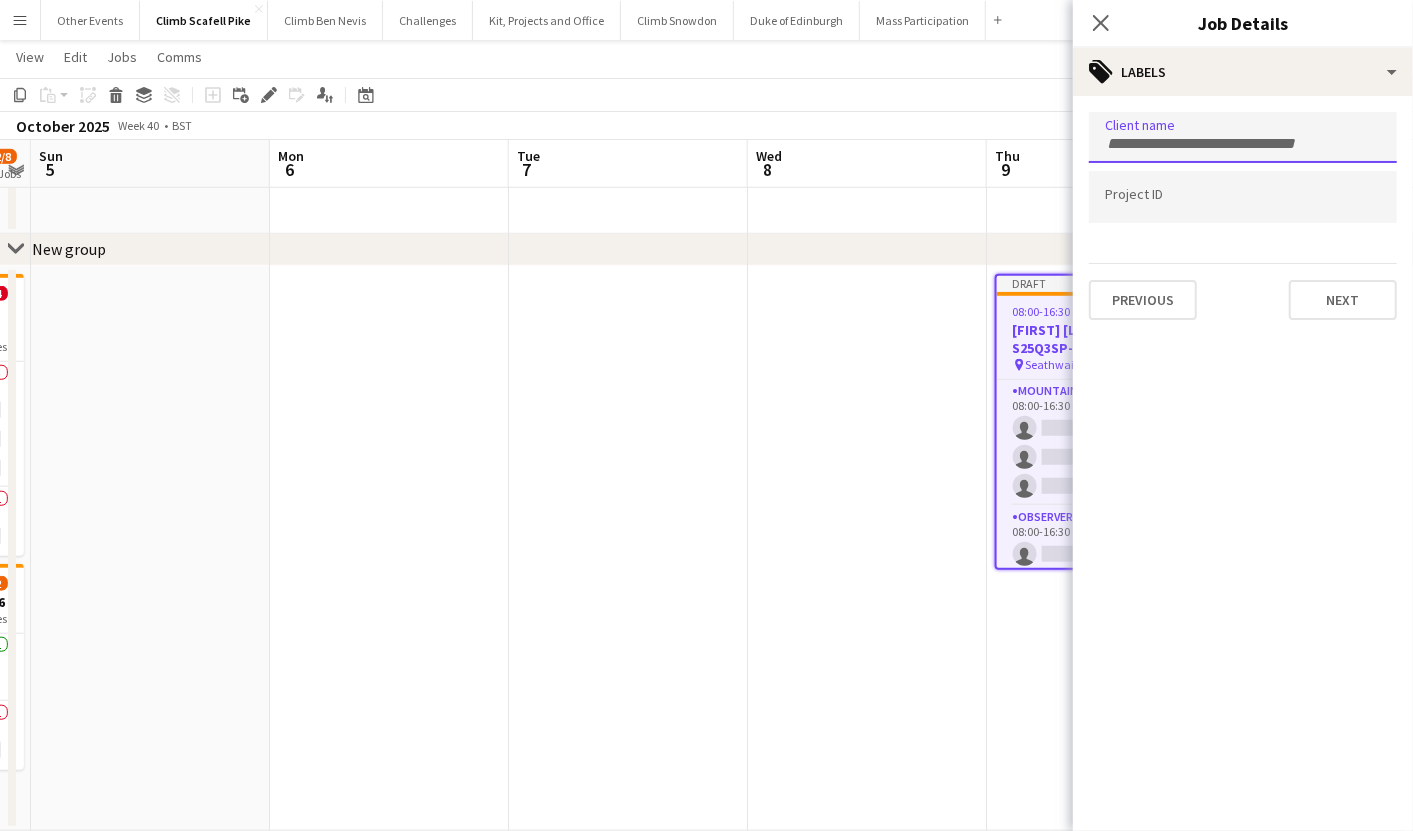 click at bounding box center [1243, 144] 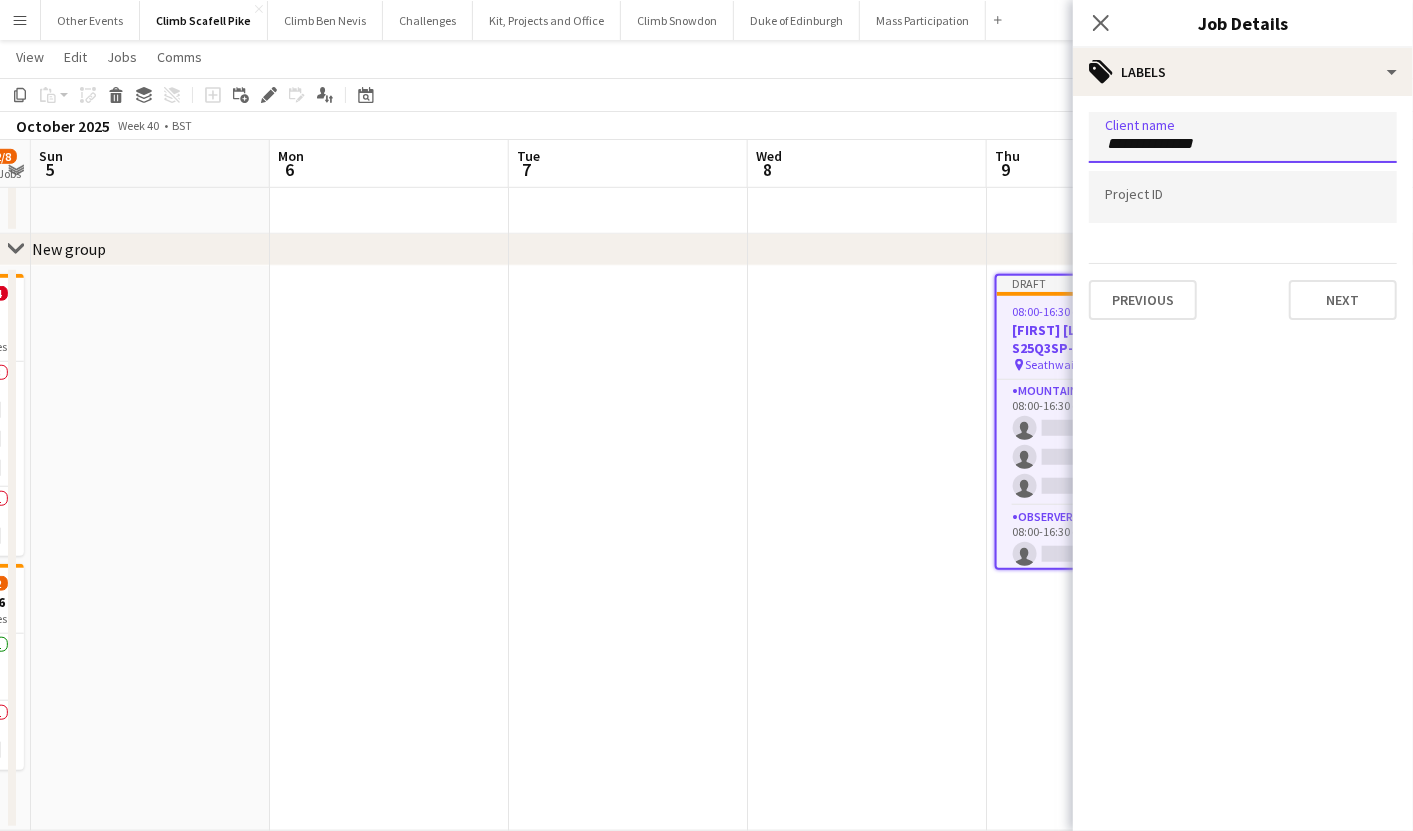 type on "**********" 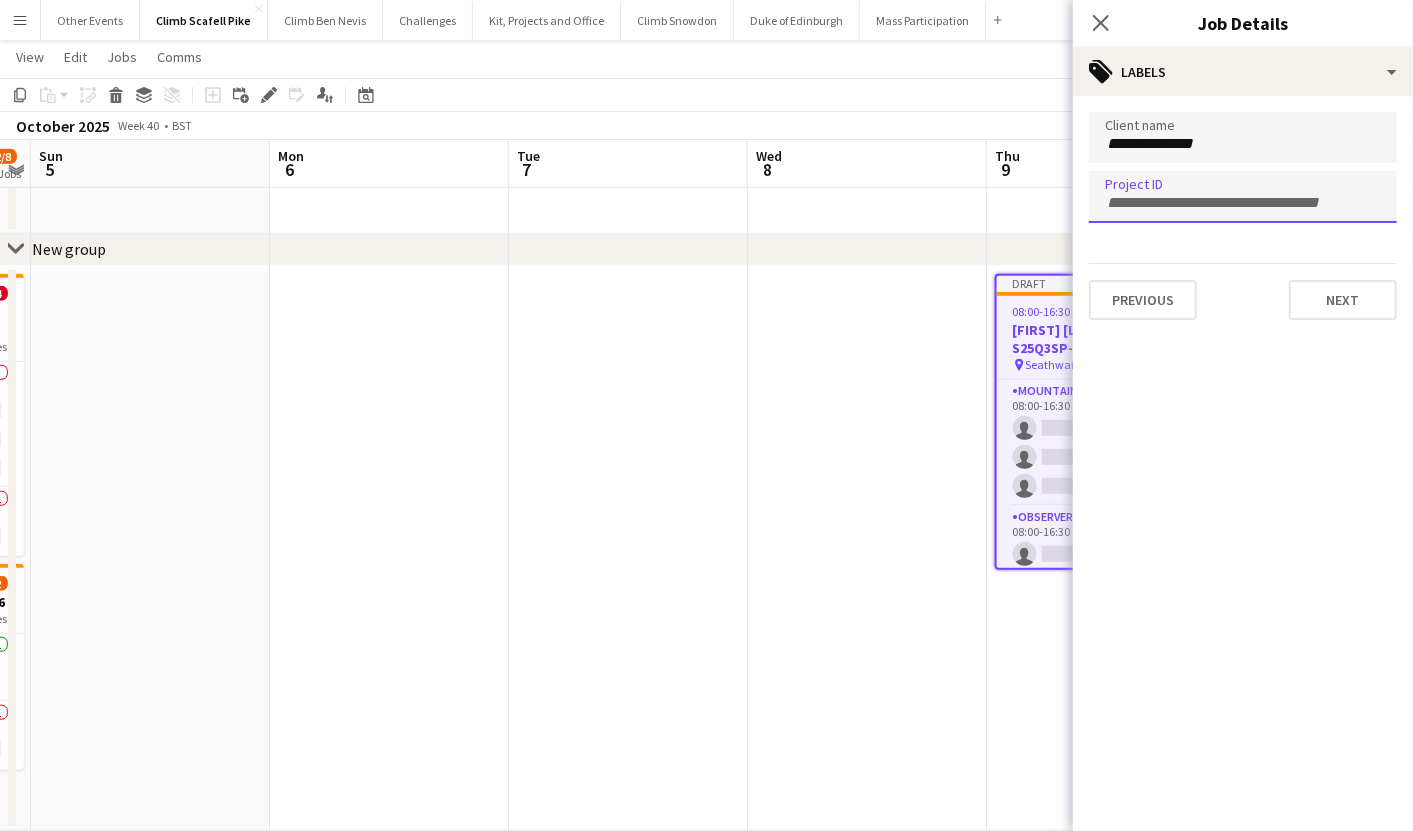 click at bounding box center (1243, 203) 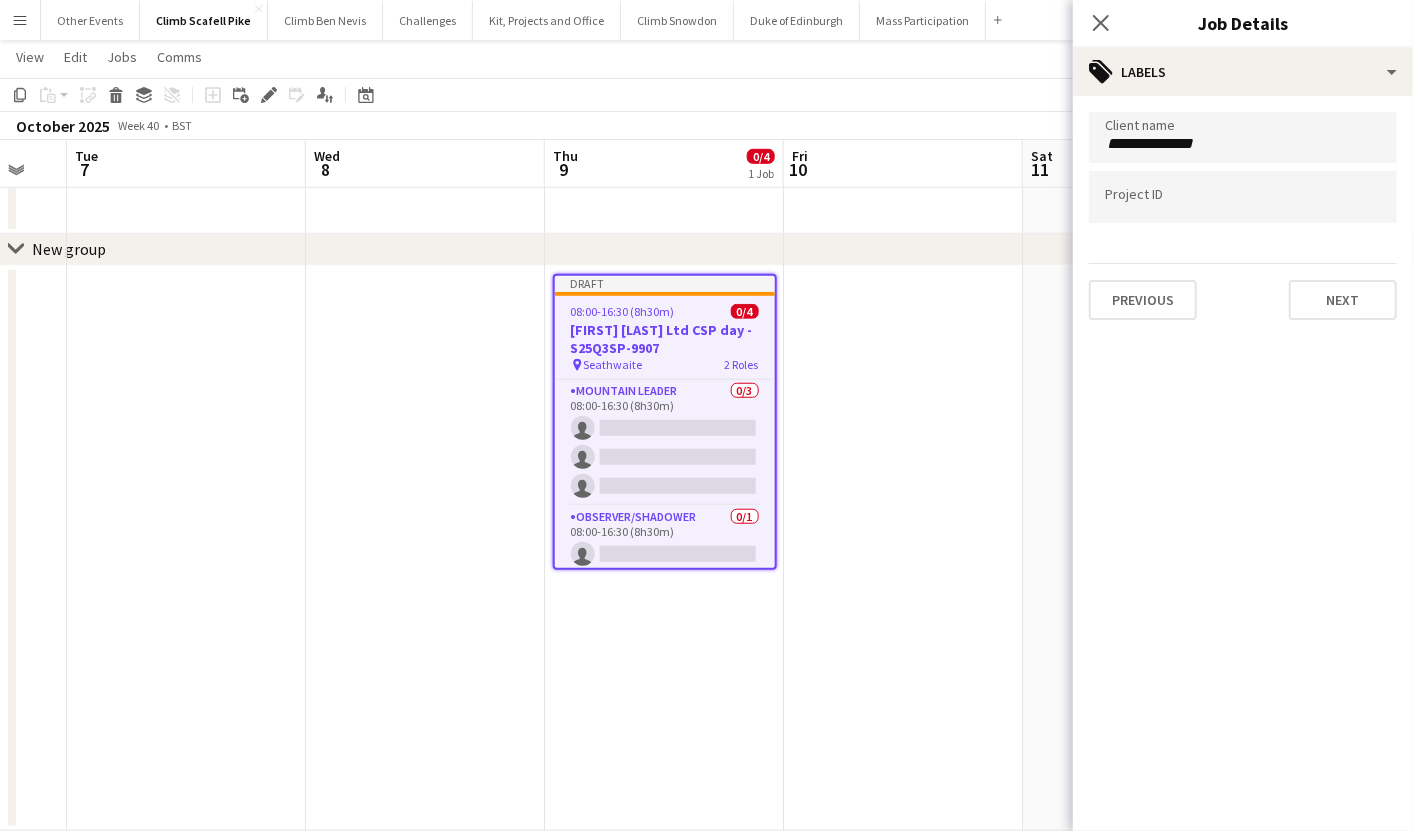 drag, startPoint x: 811, startPoint y: 458, endPoint x: 923, endPoint y: 283, distance: 207.77151 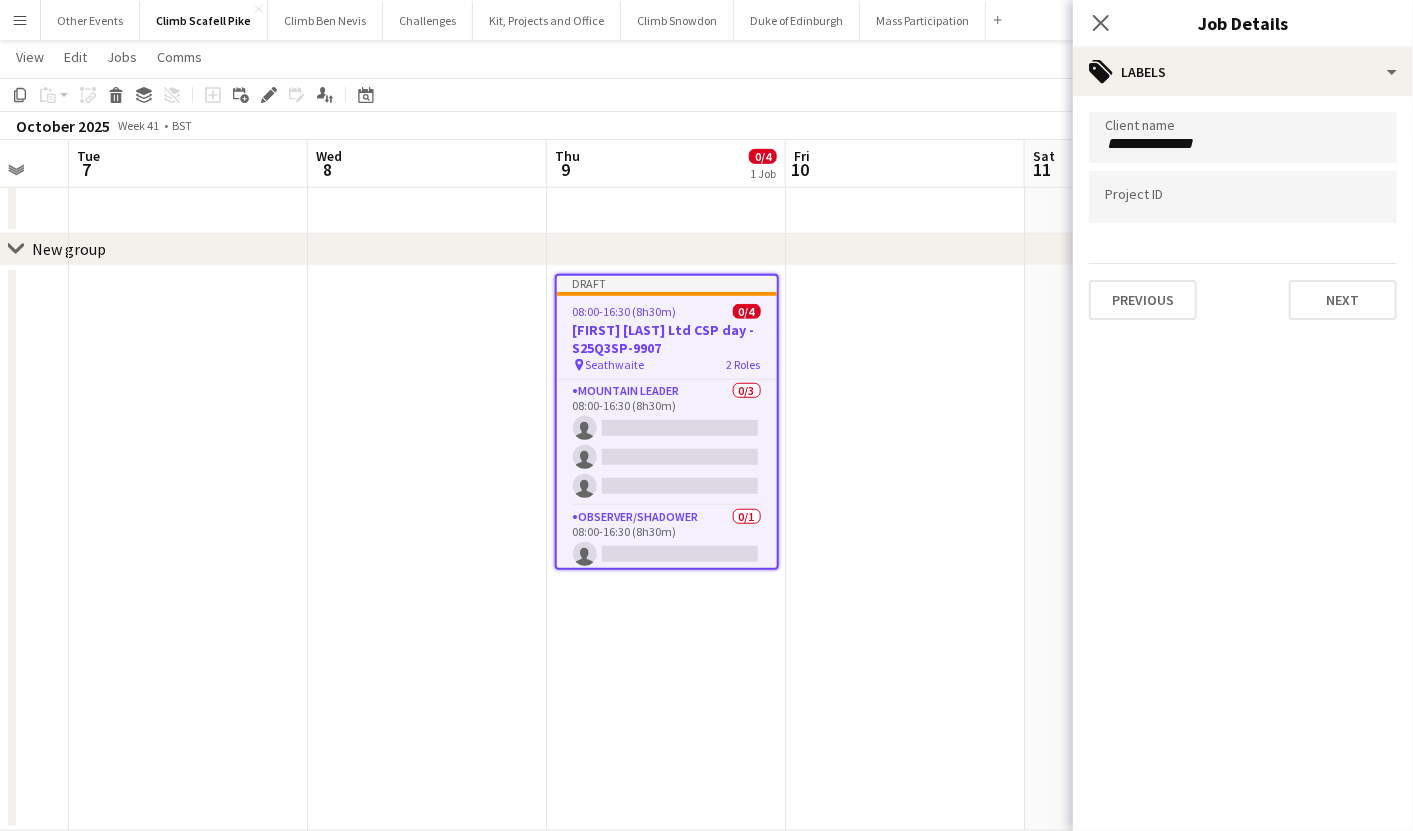 drag, startPoint x: 1237, startPoint y: 192, endPoint x: 1126, endPoint y: 163, distance: 114.72576 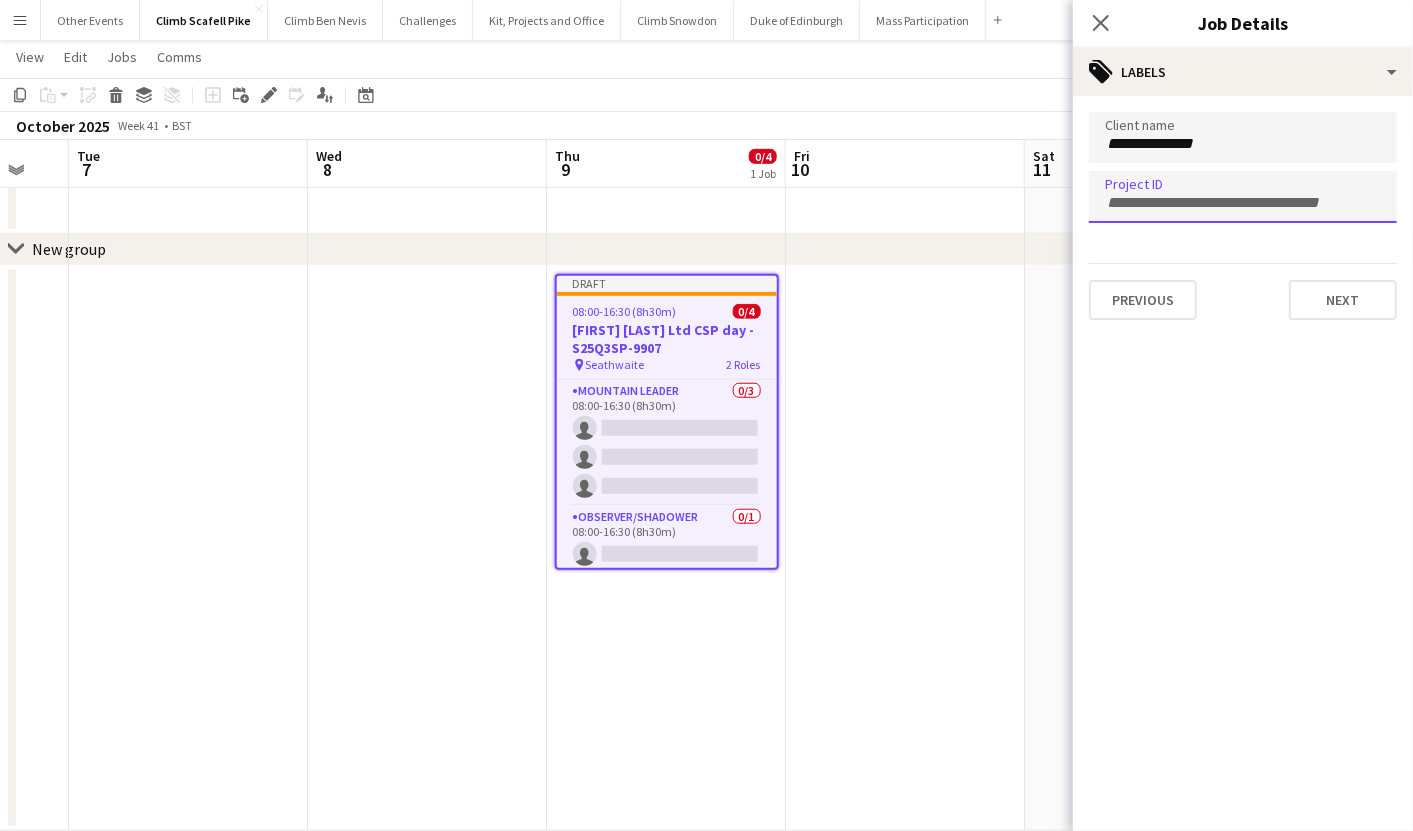 click at bounding box center [1243, 203] 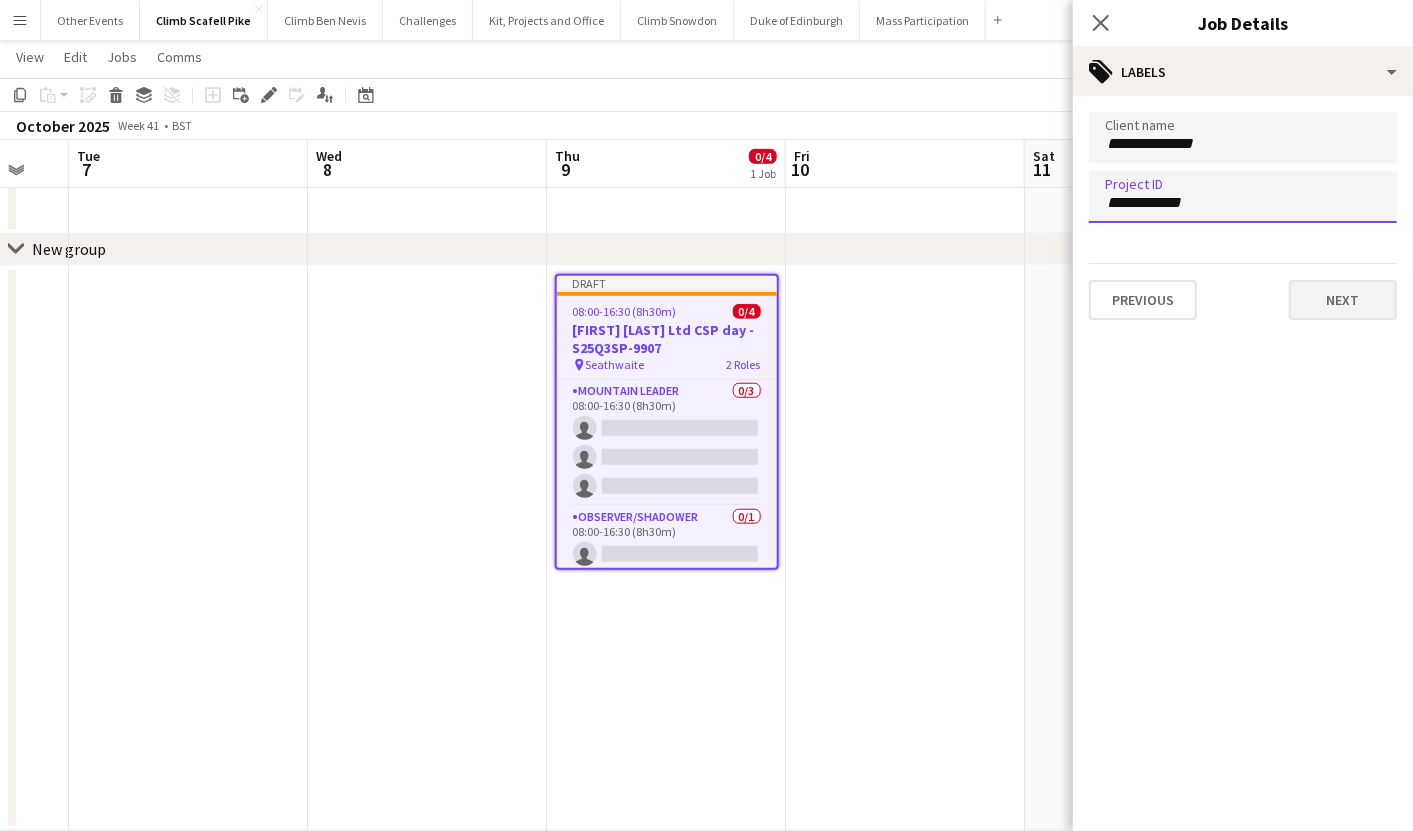type on "**********" 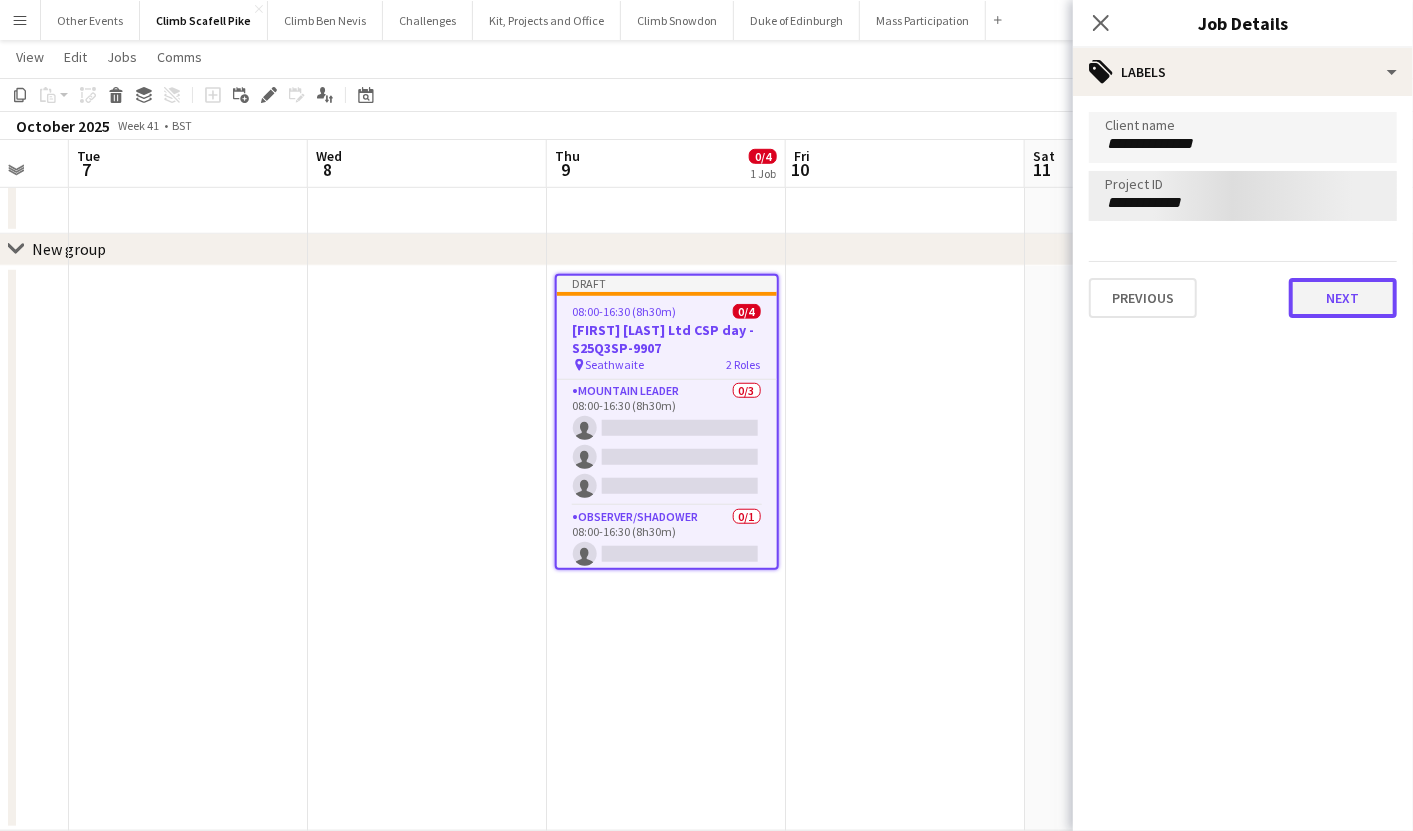 click on "Next" at bounding box center (1343, 298) 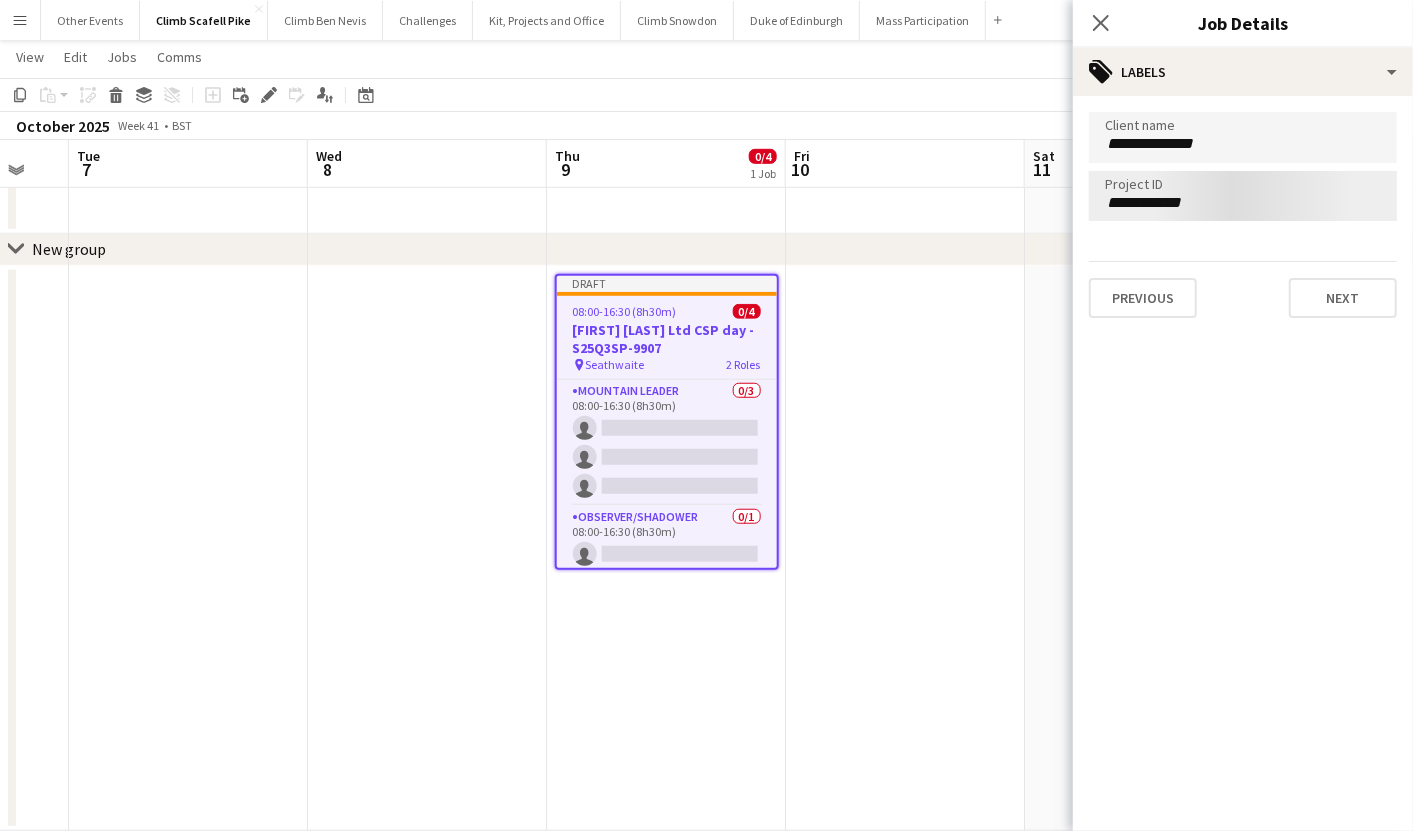 type on "*******" 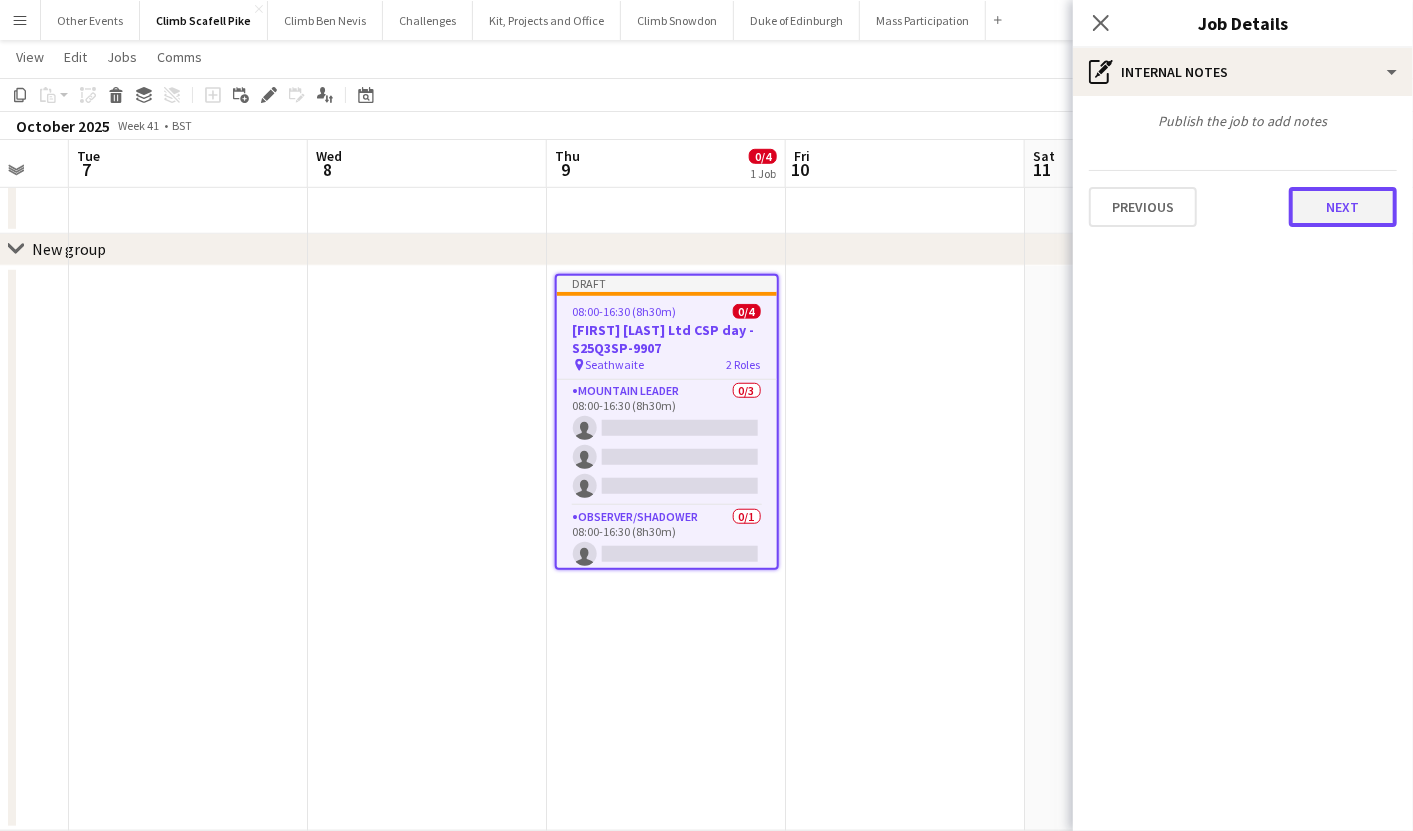 click on "Next" at bounding box center [1343, 207] 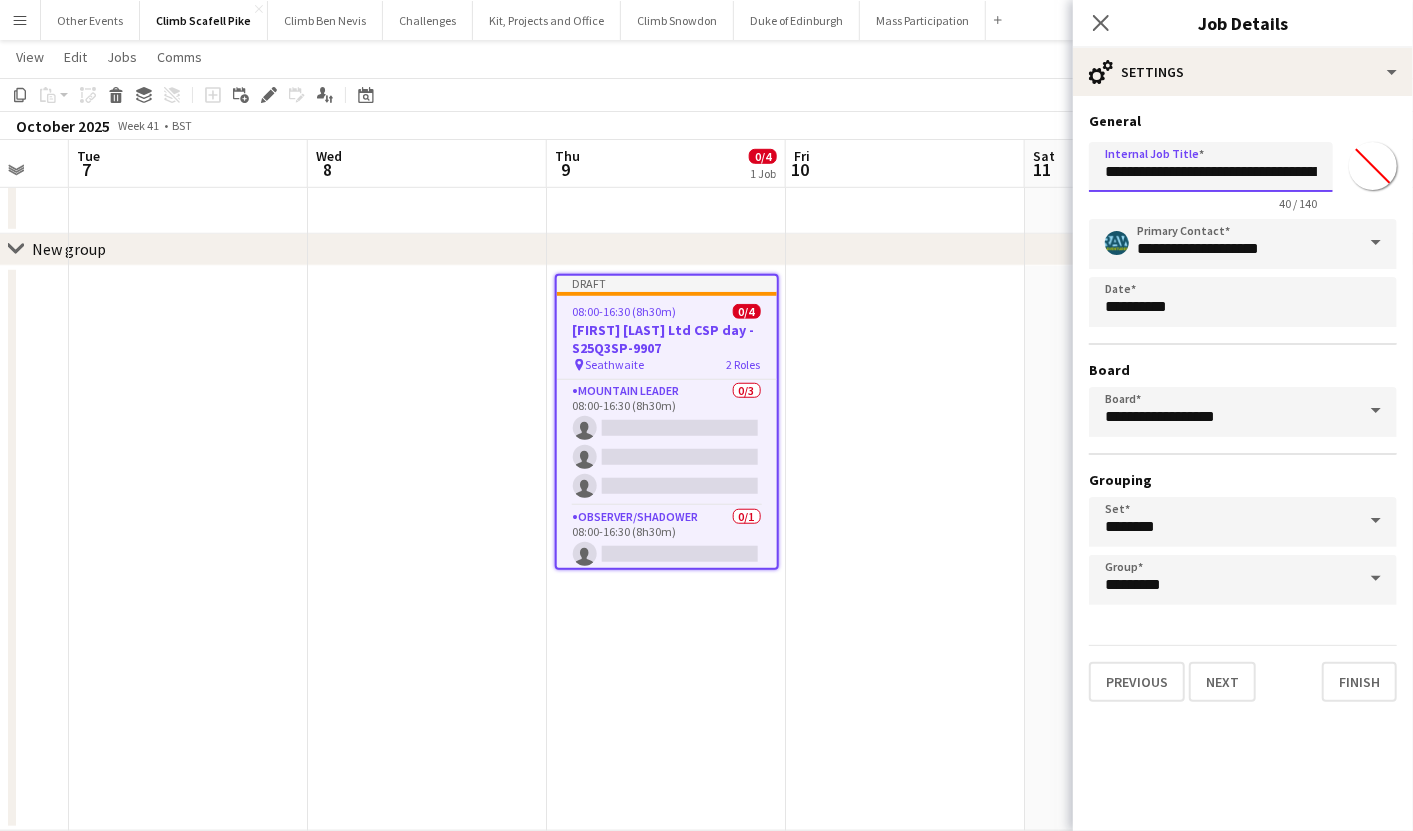 scroll, scrollTop: 0, scrollLeft: 72, axis: horizontal 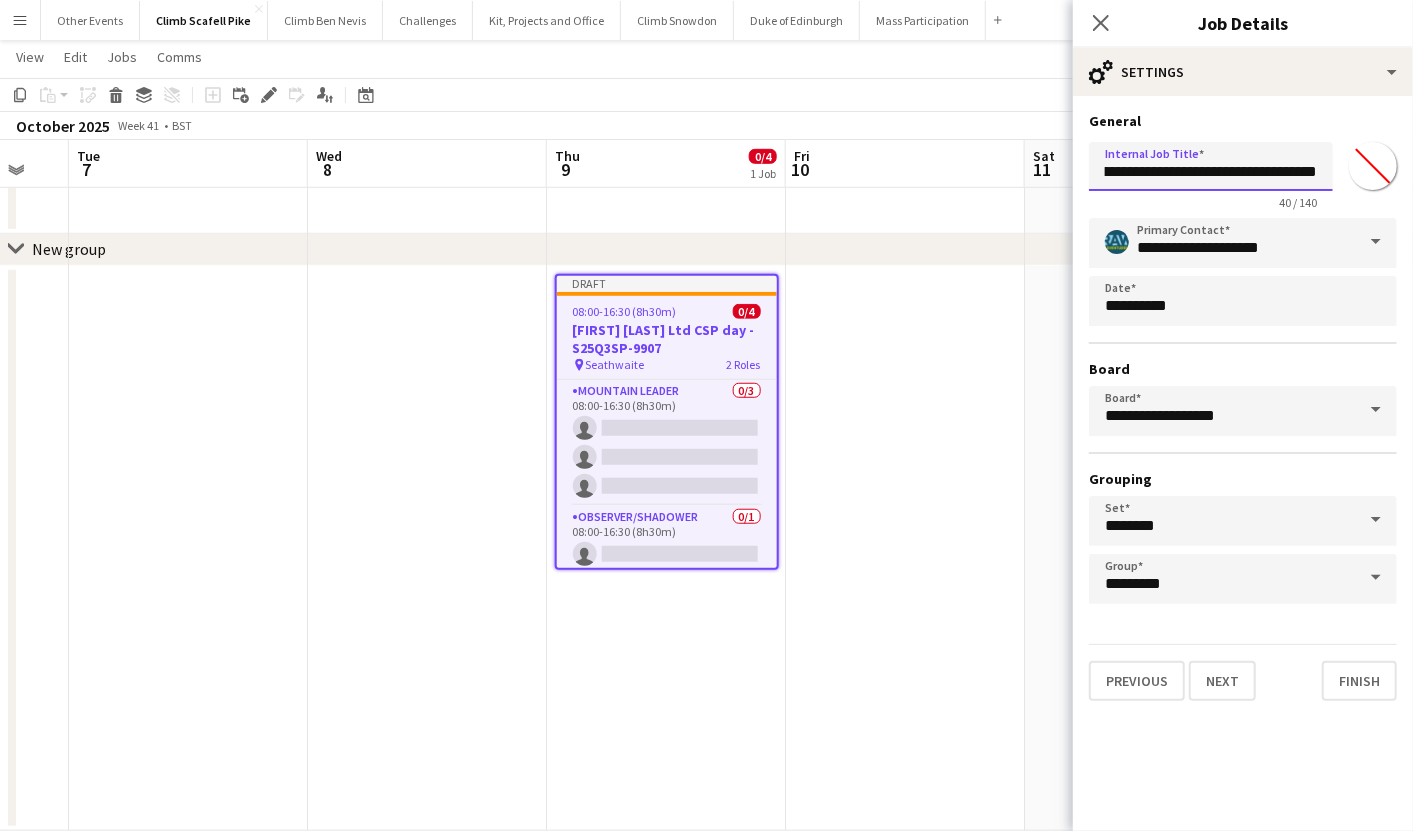 drag, startPoint x: 1293, startPoint y: 173, endPoint x: 1361, endPoint y: 178, distance: 68.18358 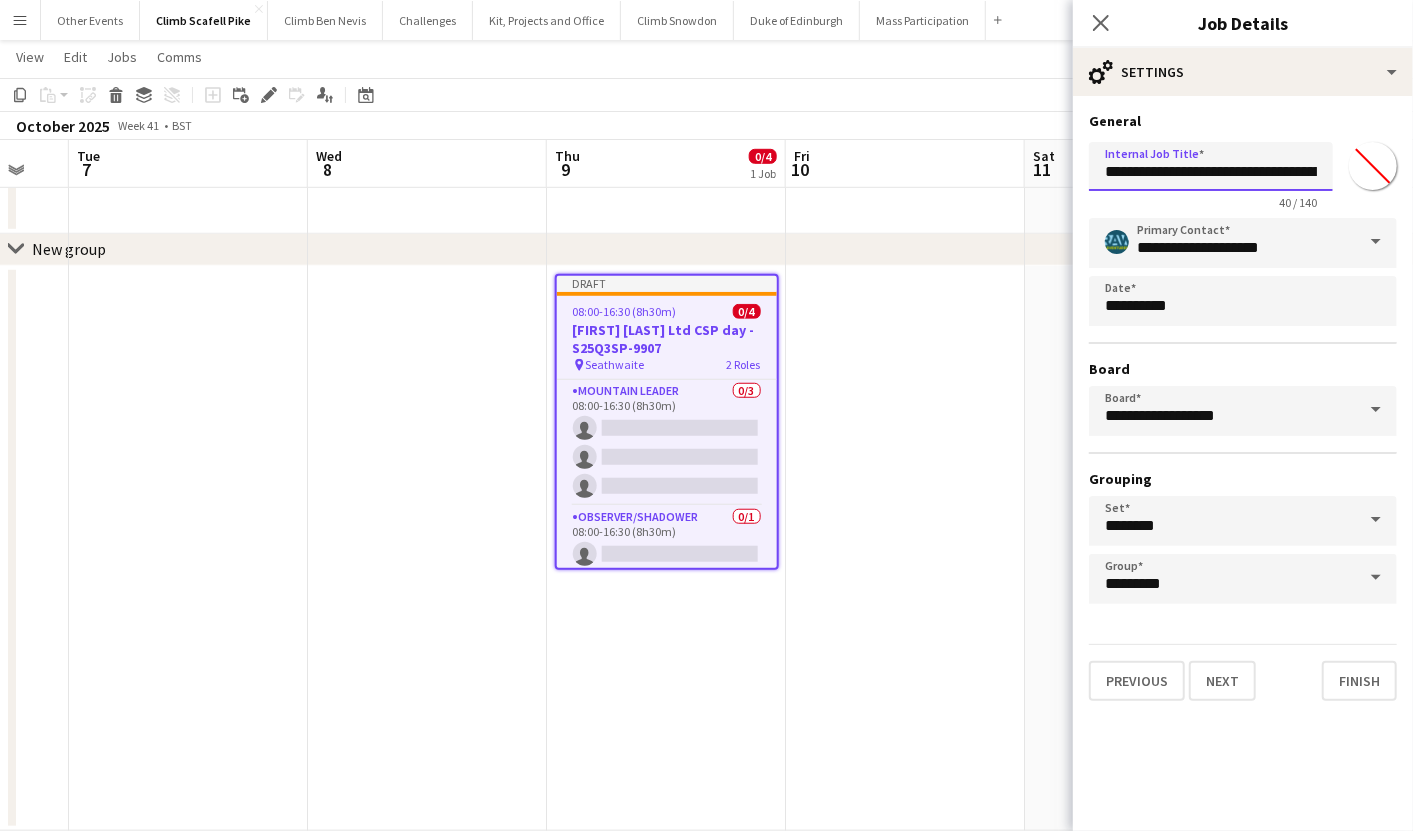 drag, startPoint x: 1179, startPoint y: 174, endPoint x: 1070, endPoint y: 180, distance: 109.165016 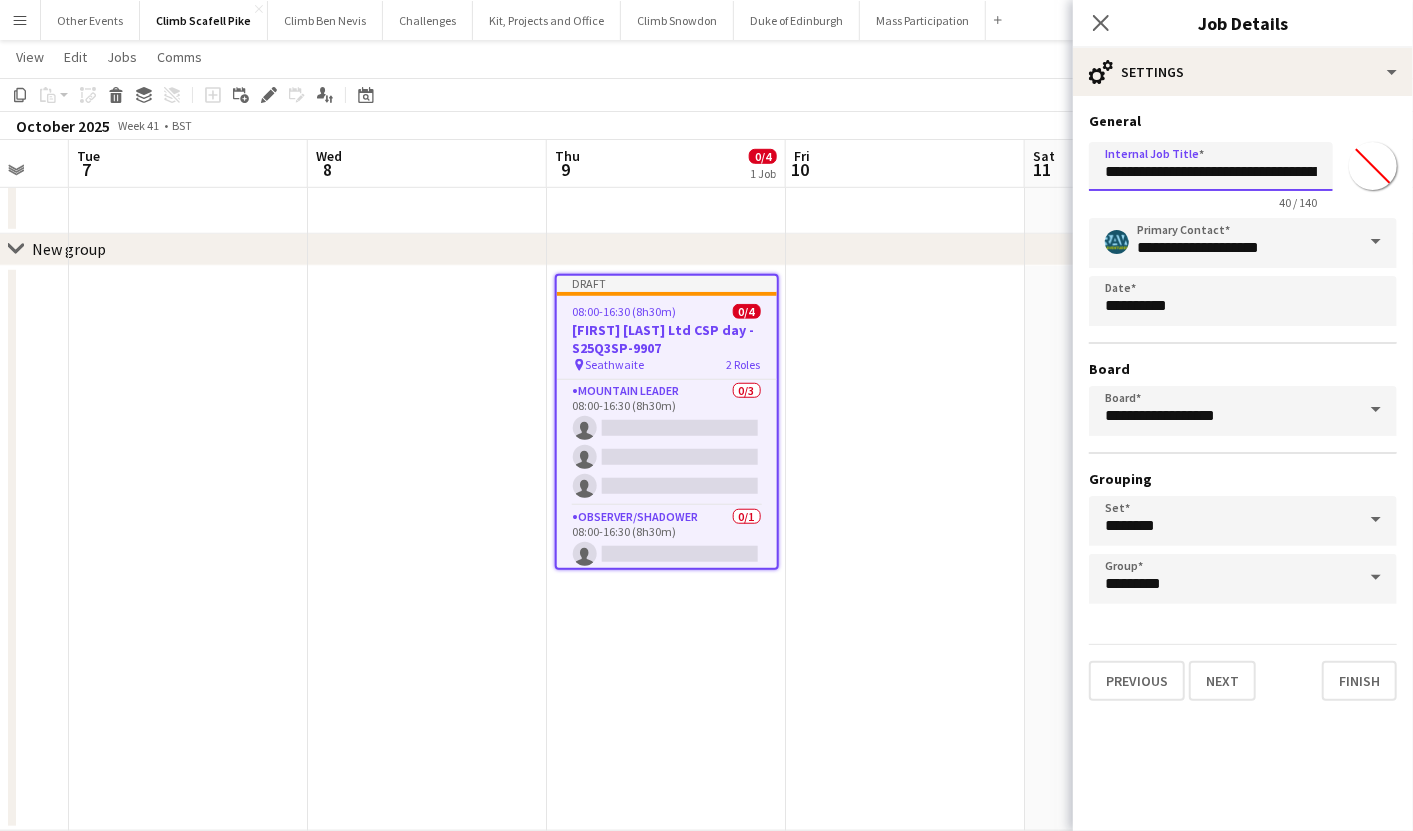 click on "Menu
Boards
Boards   Boards   All jobs   Status
Workforce
Workforce   My Workforce   Recruiting
Comms
Comms
Pay
Pay   Approvals   Payments   Reports
Platform Settings
Platform Settings   App settings   Your settings   Profiles
Training Academy
Training Academy
Knowledge Base
Knowledge Base
Product Updates
Product Updates   Log Out   Privacy   Other Events
Close
Climb Scafell Pike
Close
Climb Ben Nevis
Close
Challenges
Close
Kit, Projects and Office
Close
Climb Snowdon
Close
Duke of Edinburgh
Close
Mass Participation
Close
Add" at bounding box center [706, 67] 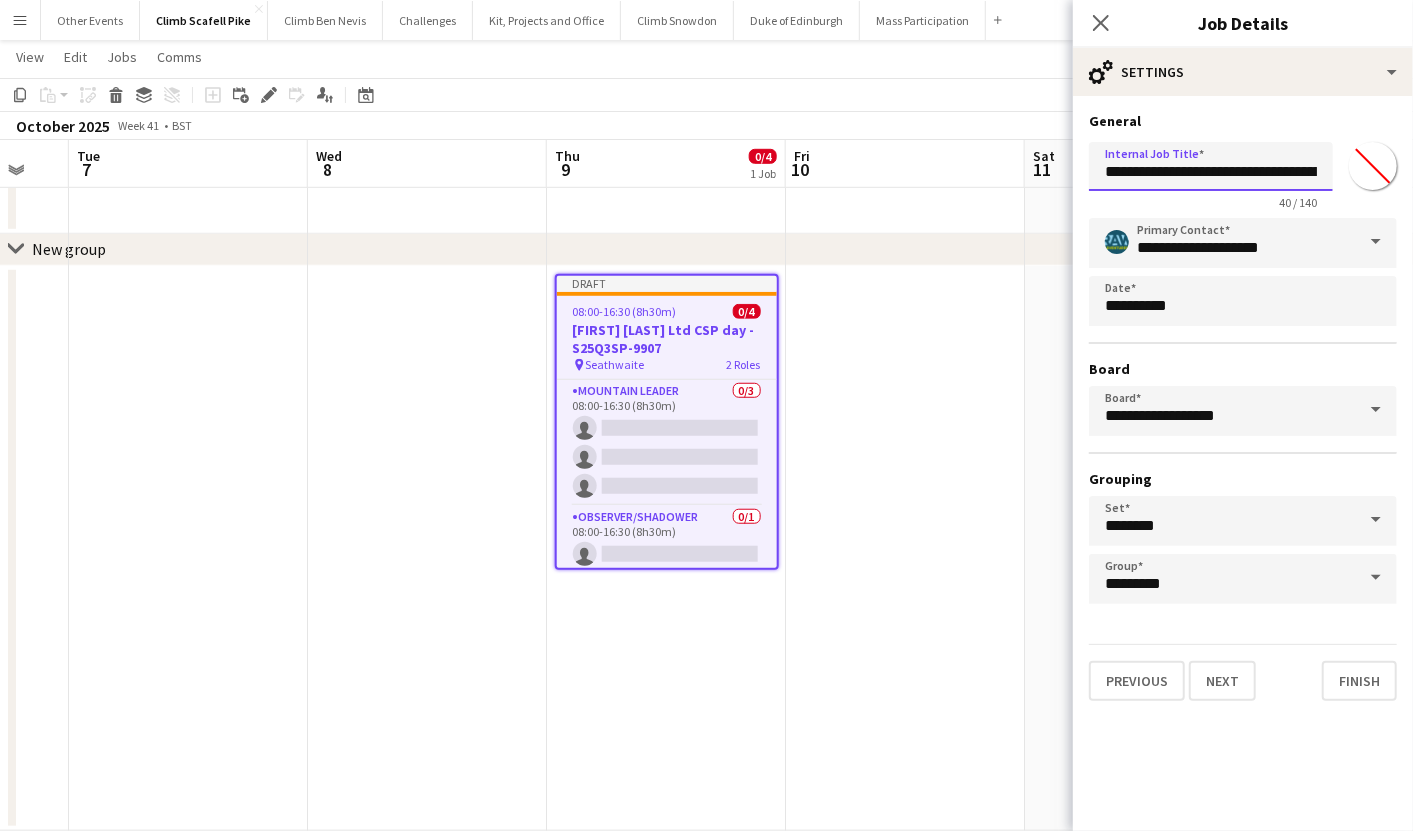 click on "**********" at bounding box center (1211, 166) 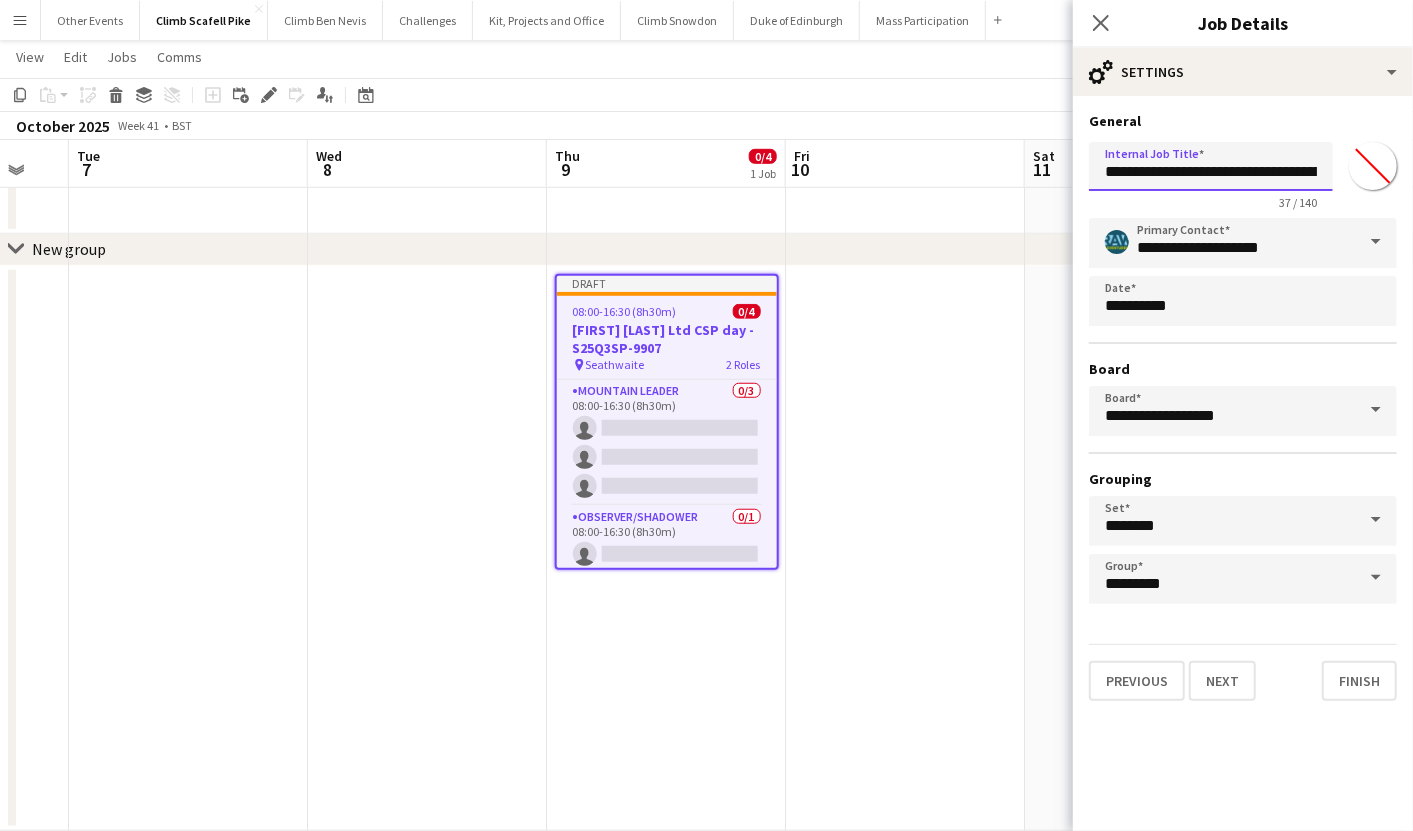 click on "**********" at bounding box center [1211, 166] 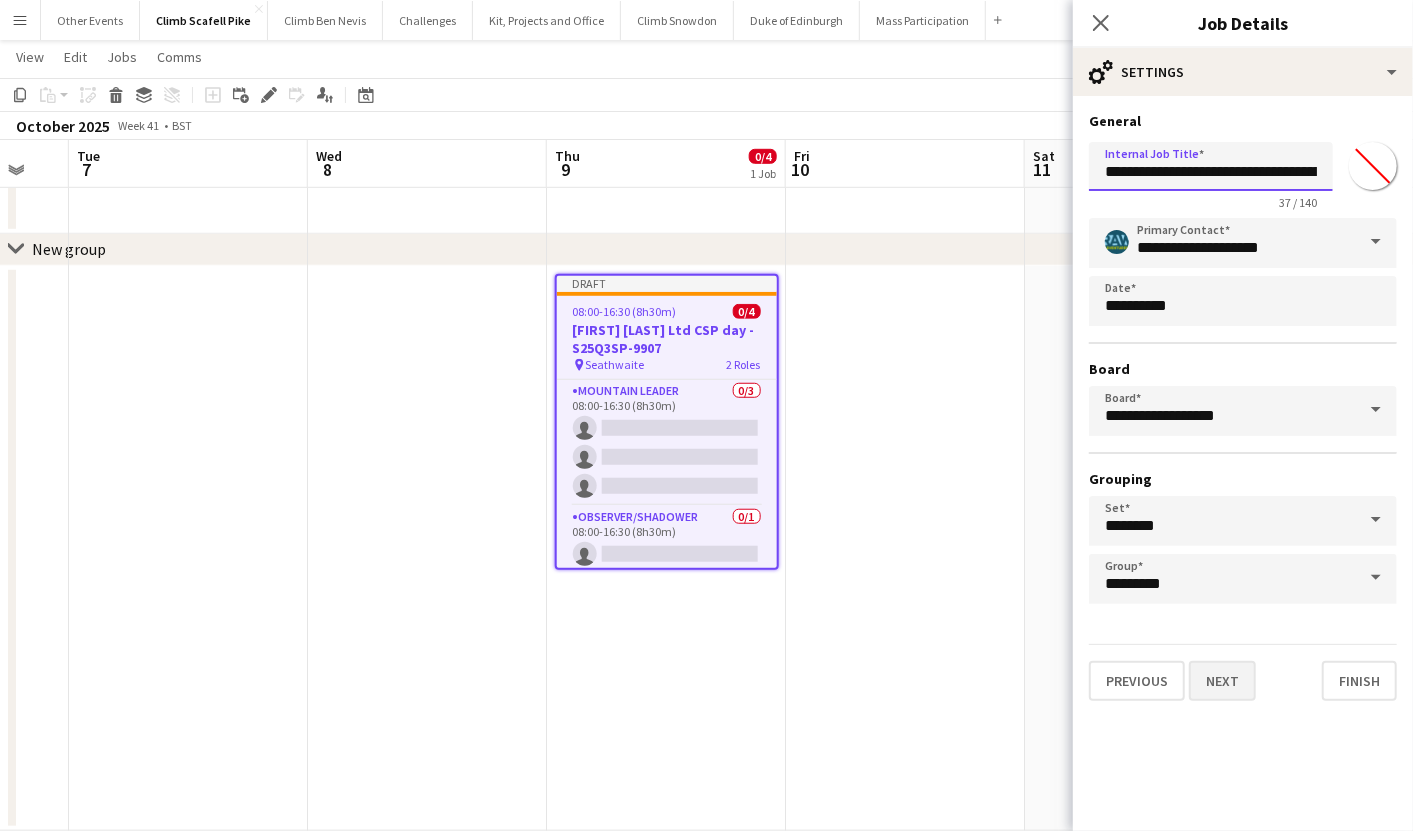type on "**********" 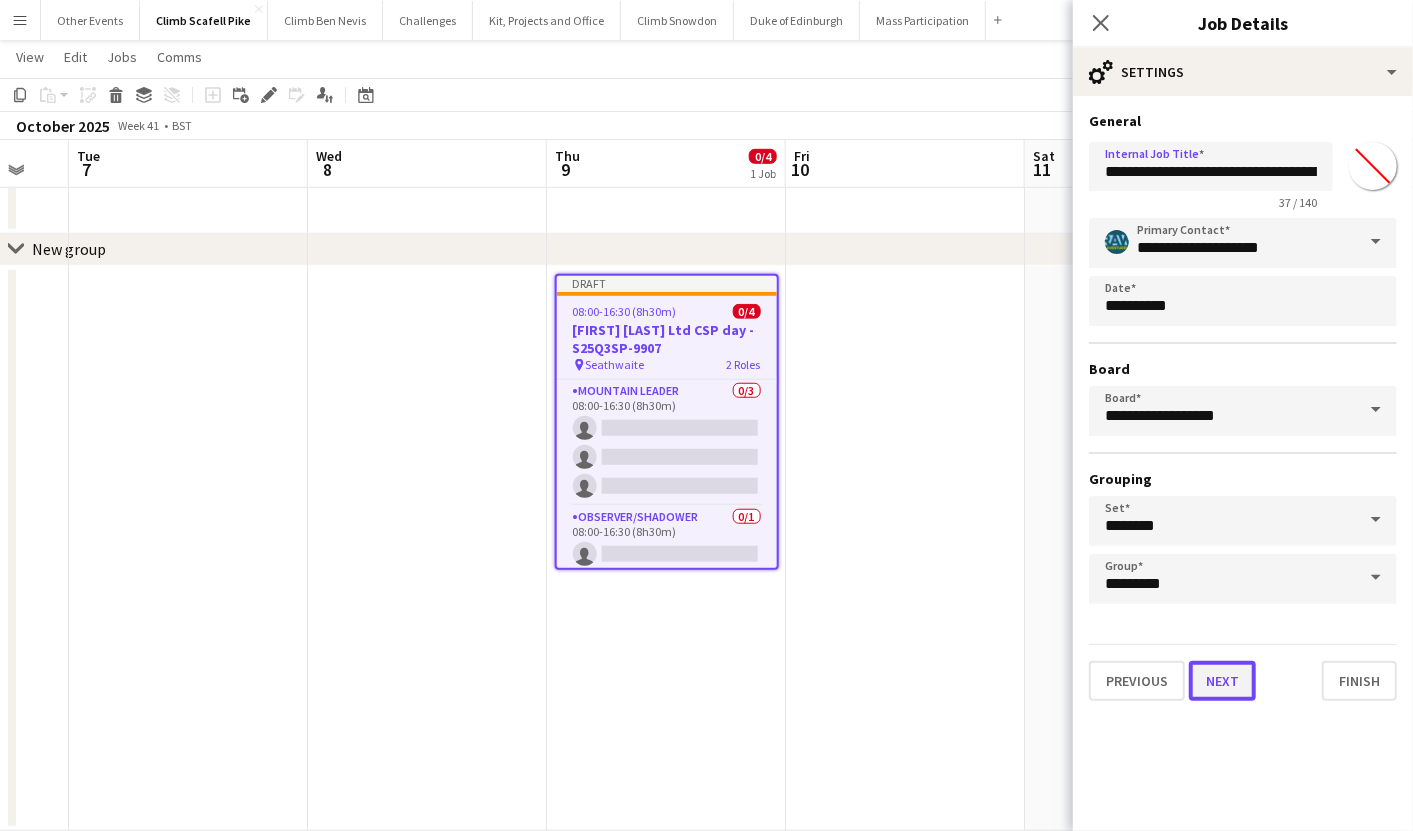 click on "Next" at bounding box center [1222, 681] 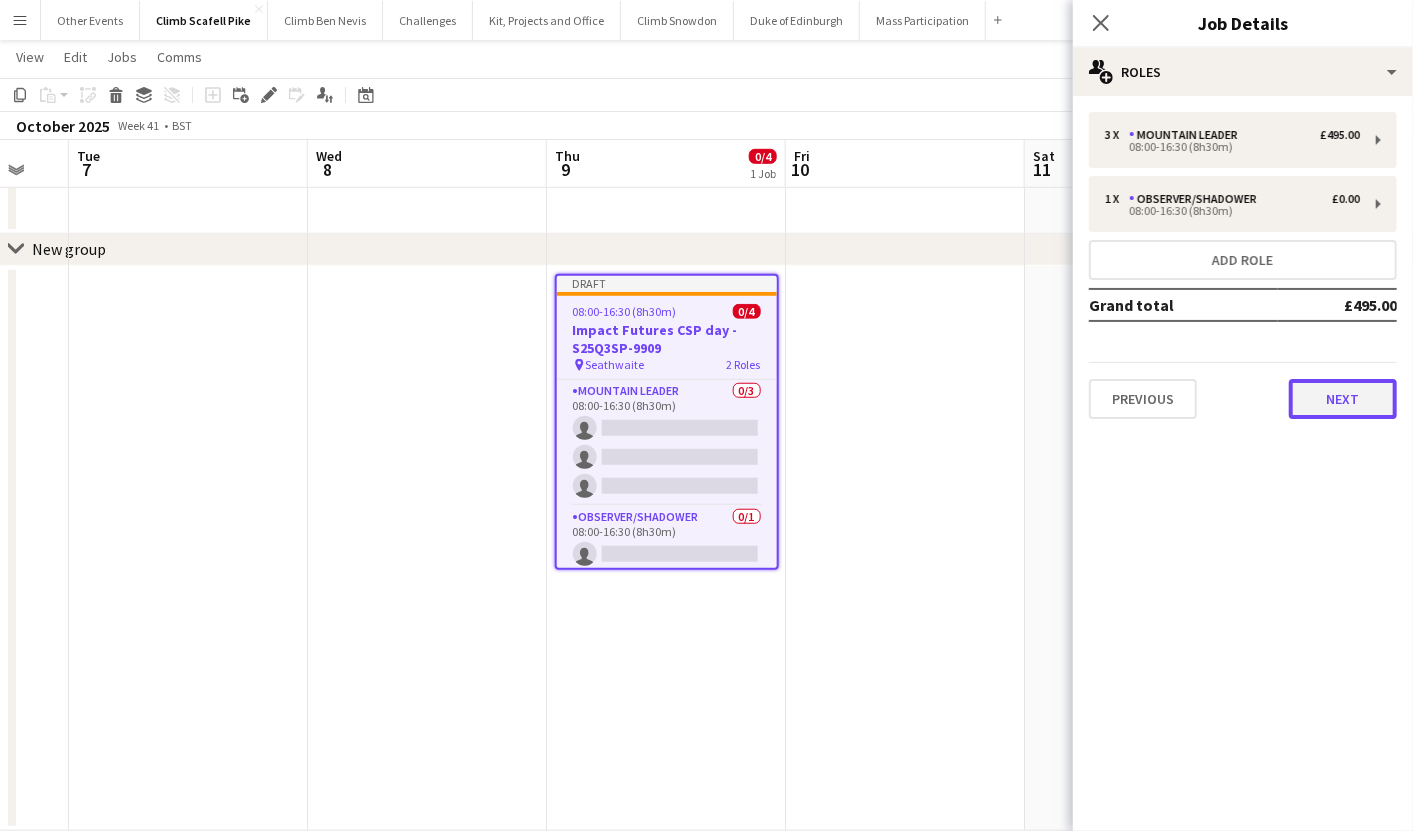 click on "Next" at bounding box center (1343, 399) 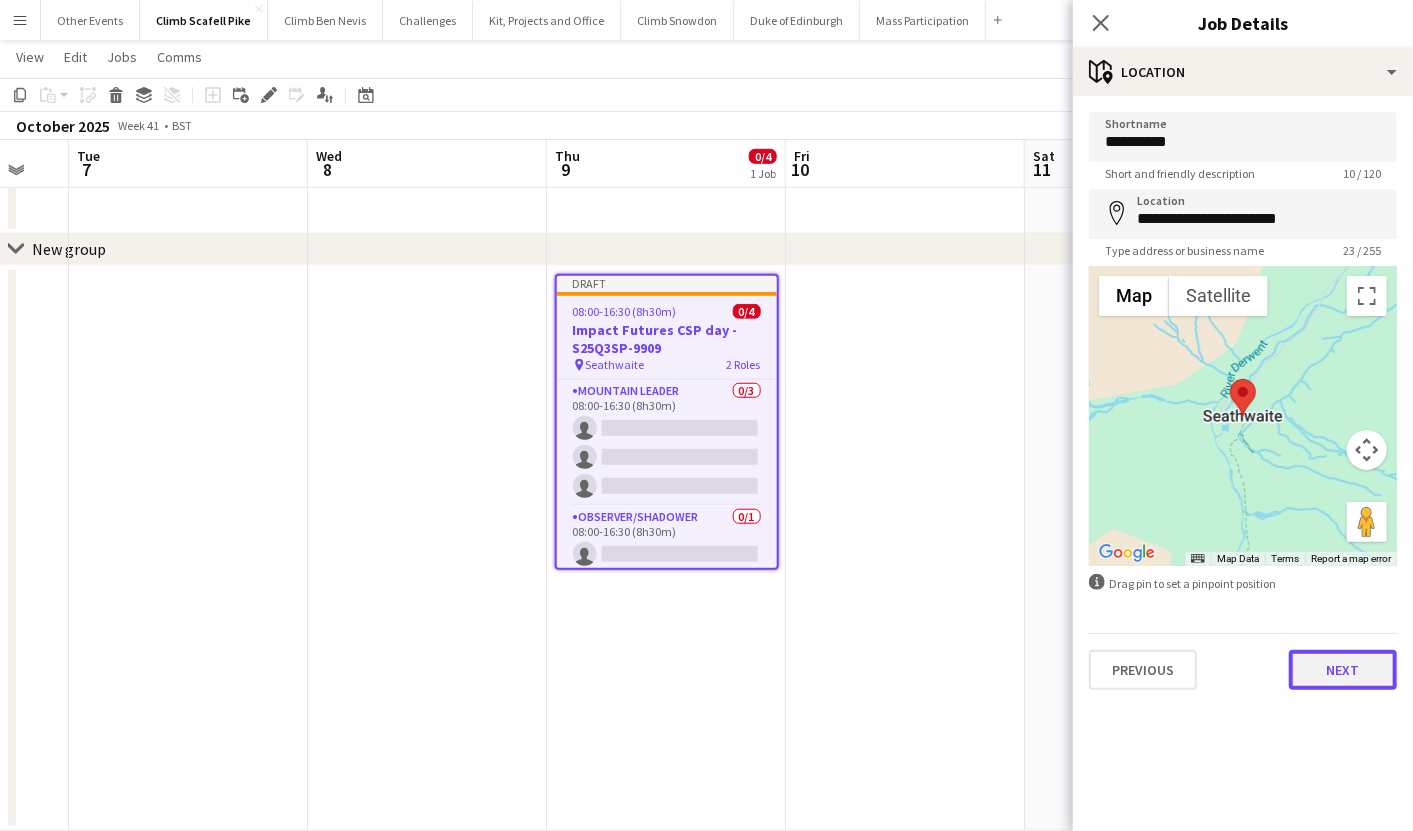 click on "Next" at bounding box center [1343, 670] 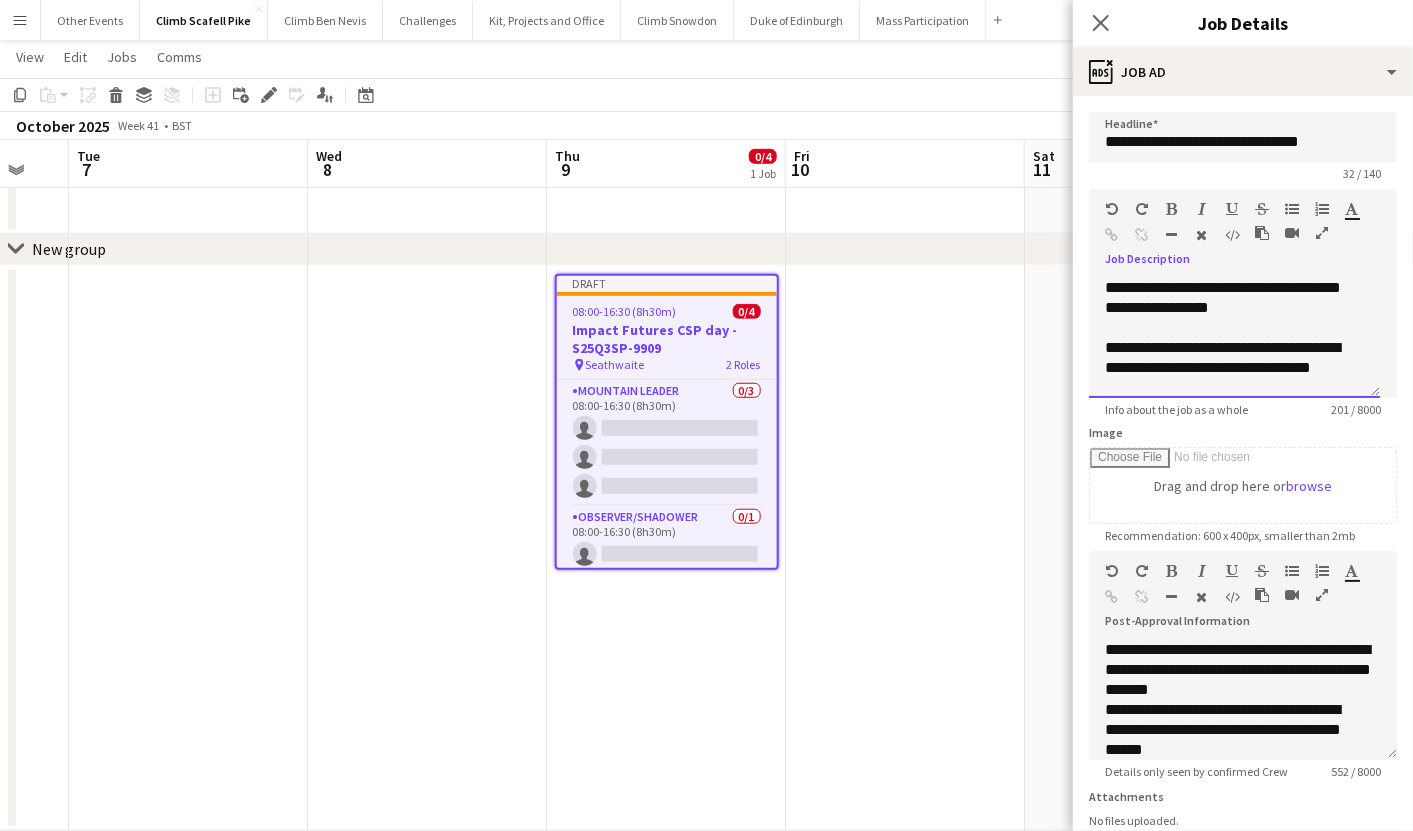 click at bounding box center (1234, 328) 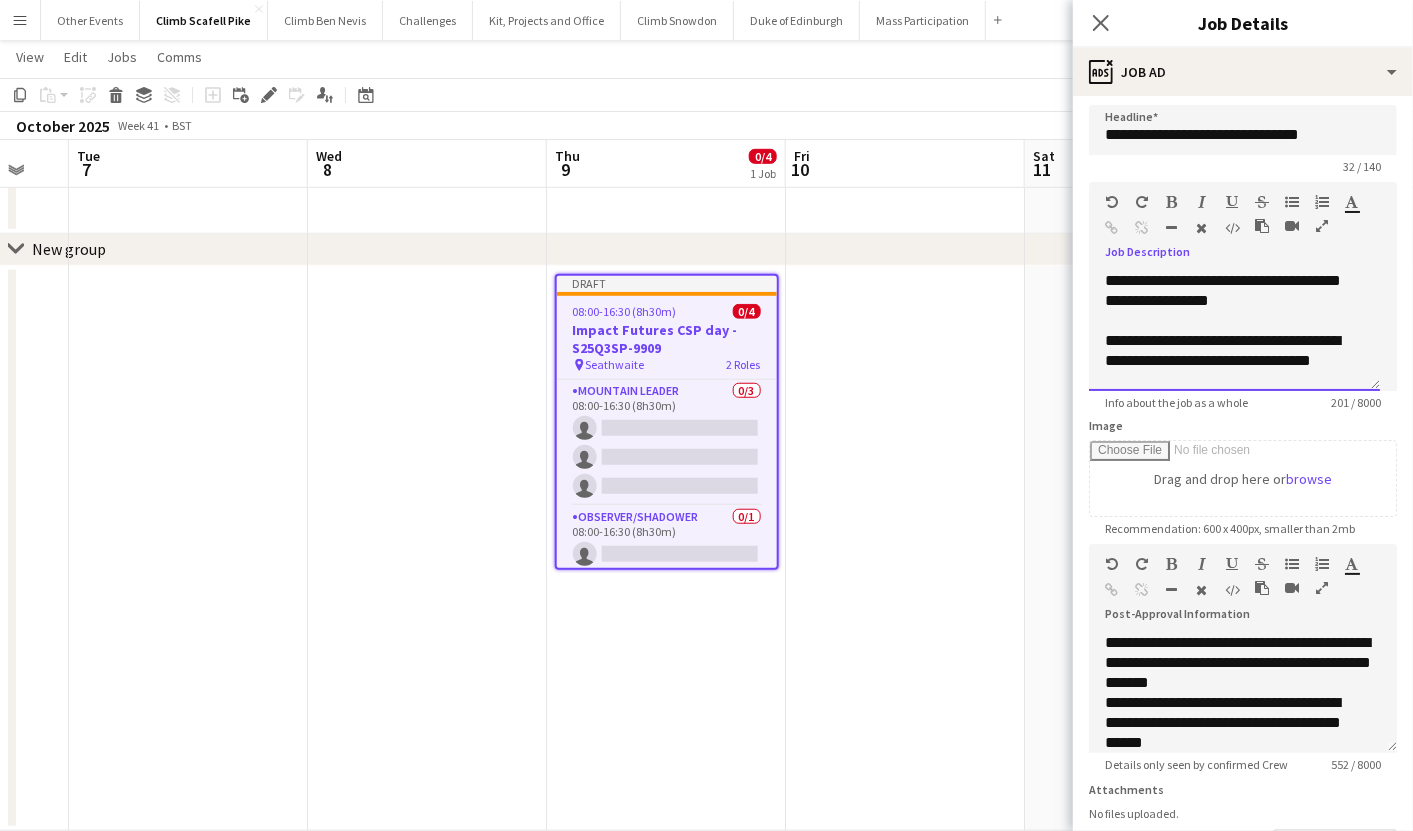 scroll, scrollTop: 8, scrollLeft: 0, axis: vertical 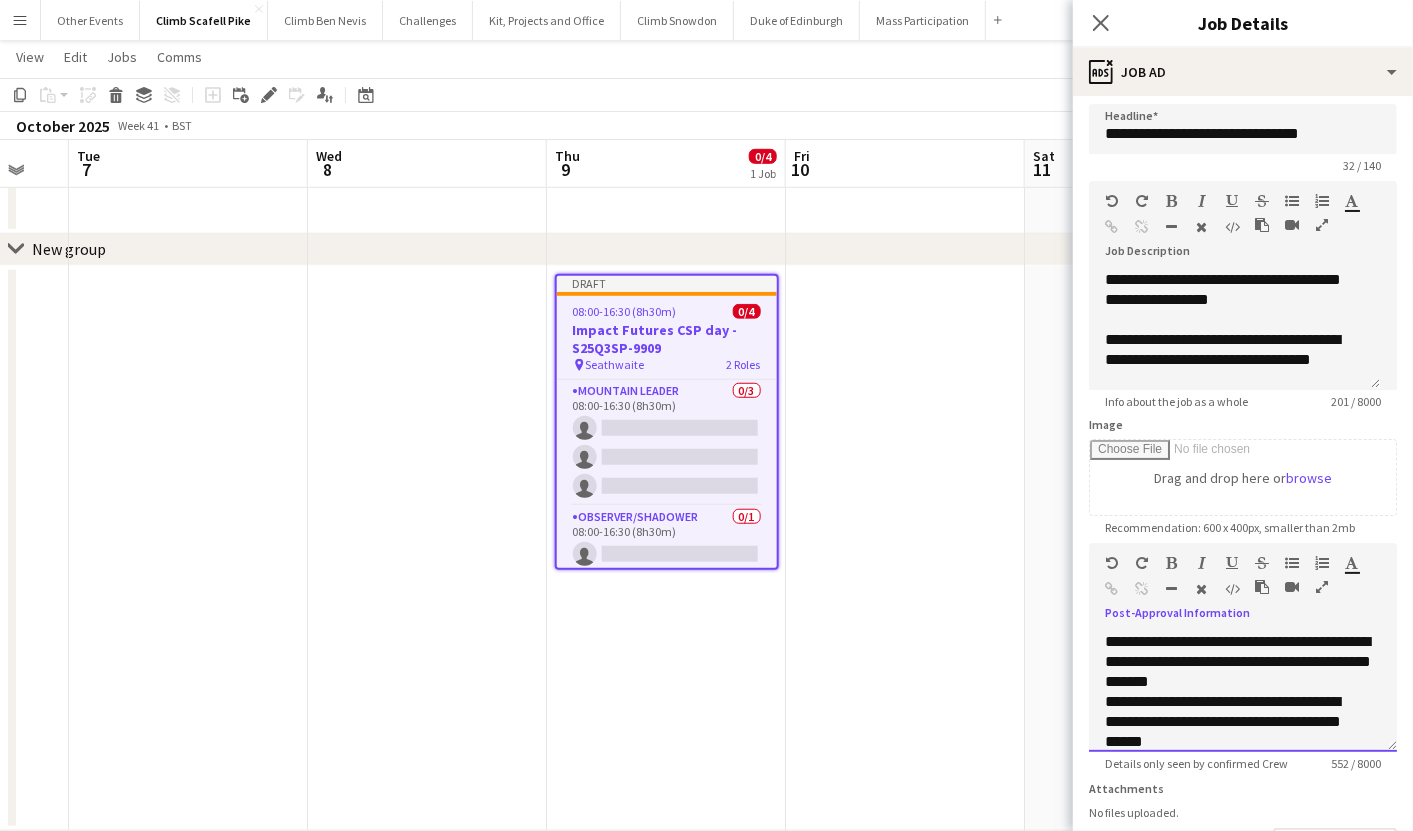 click on "**********" at bounding box center [1226, 722] 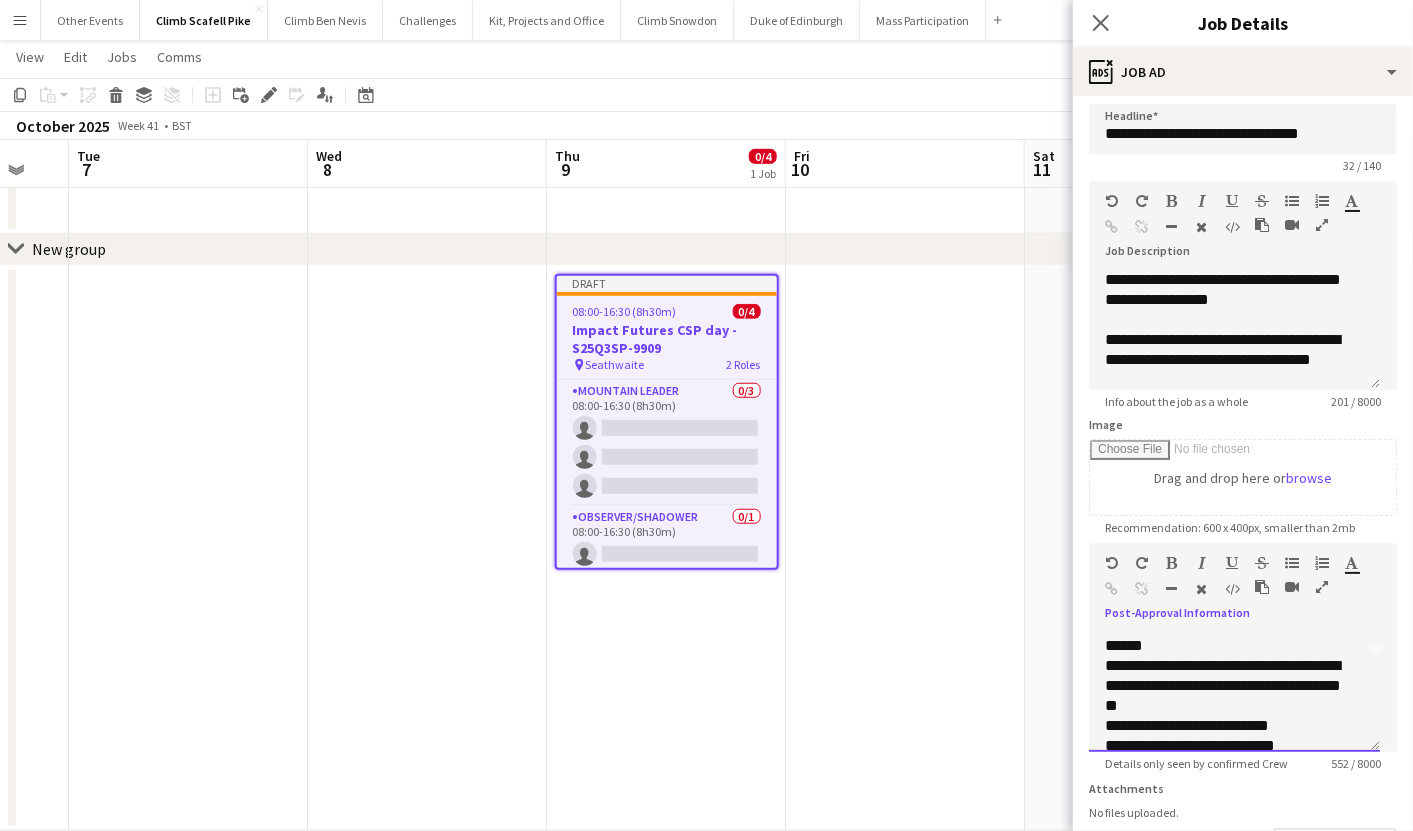 scroll, scrollTop: 140, scrollLeft: 0, axis: vertical 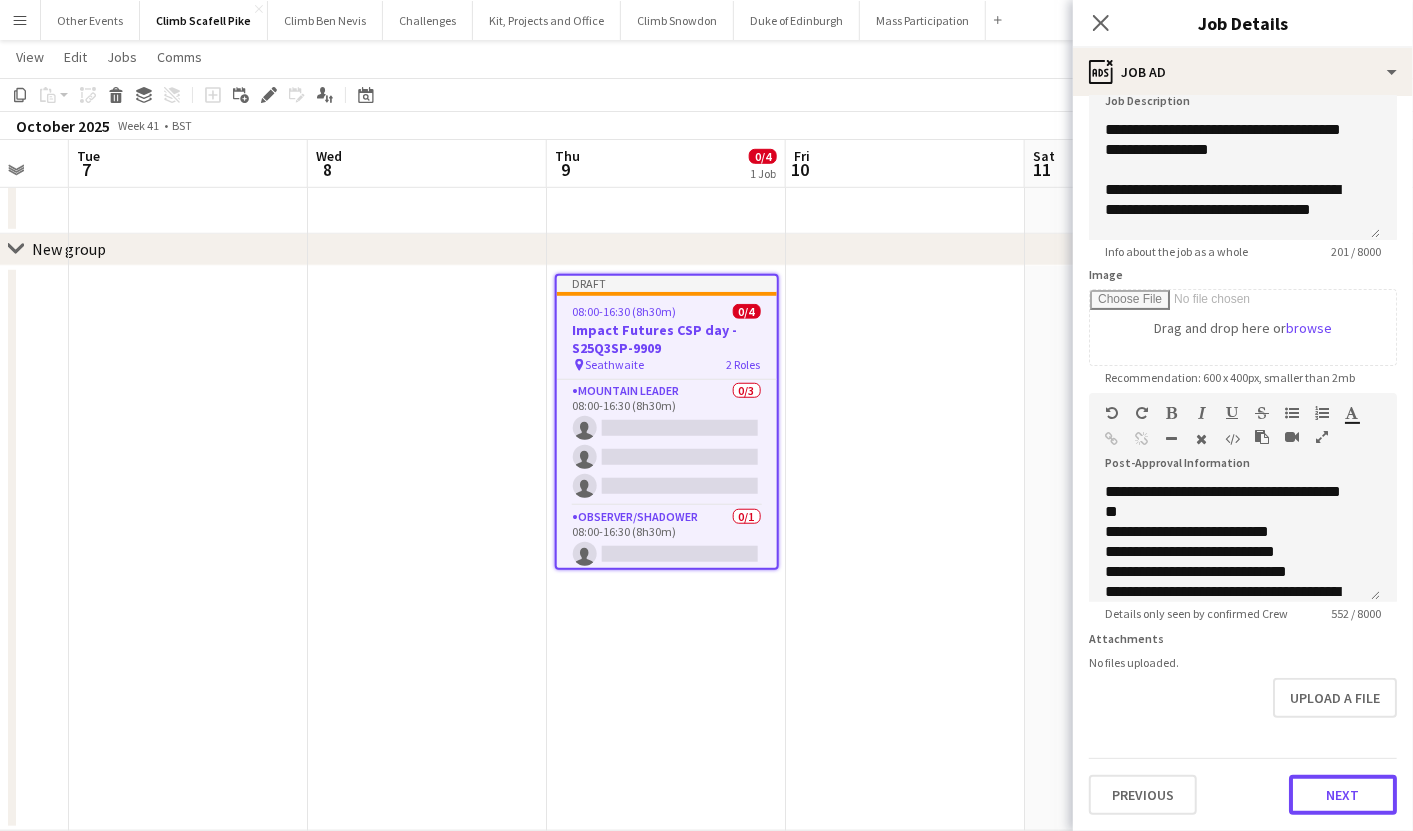 drag, startPoint x: 1308, startPoint y: 807, endPoint x: 1300, endPoint y: 782, distance: 26.24881 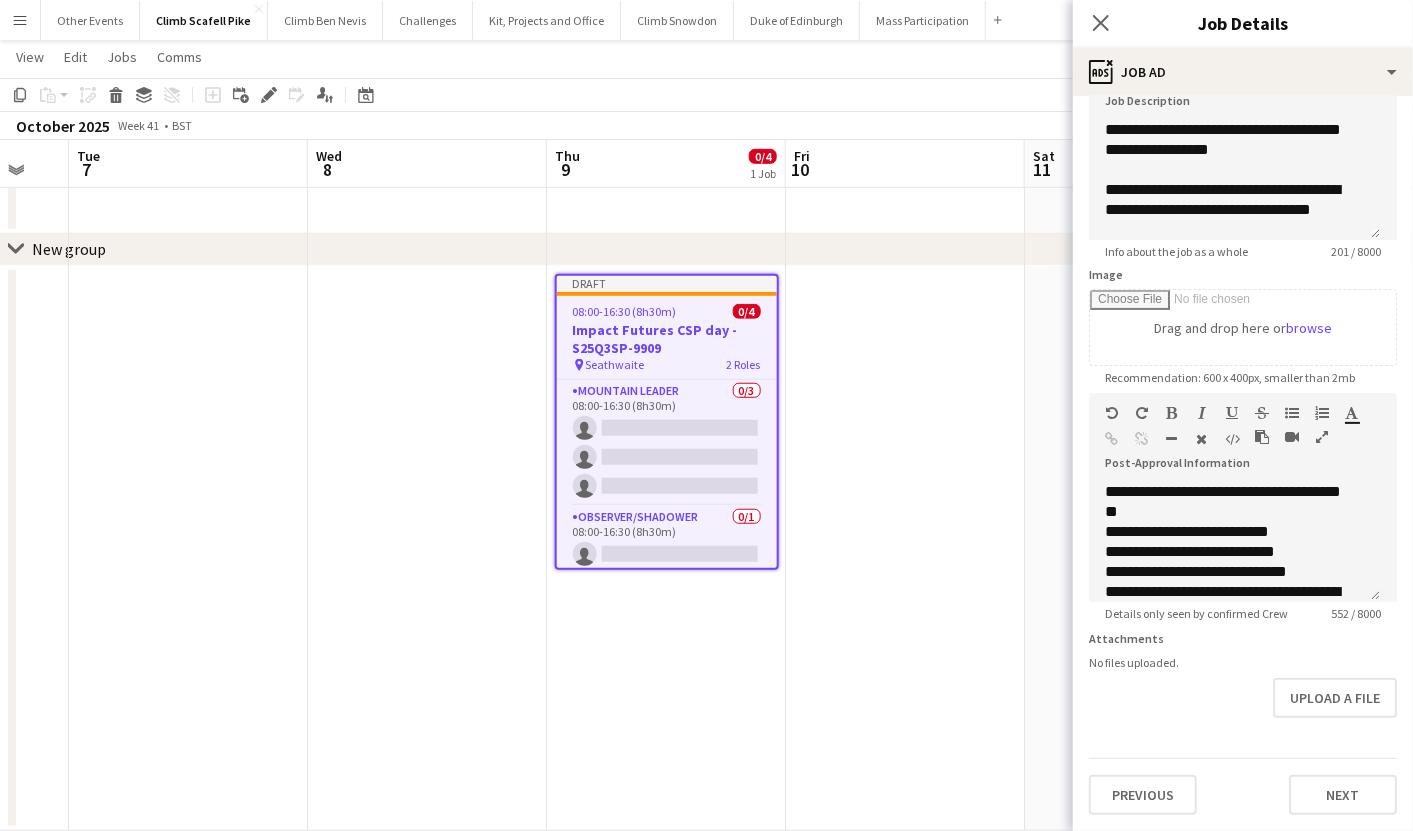 scroll, scrollTop: 0, scrollLeft: 0, axis: both 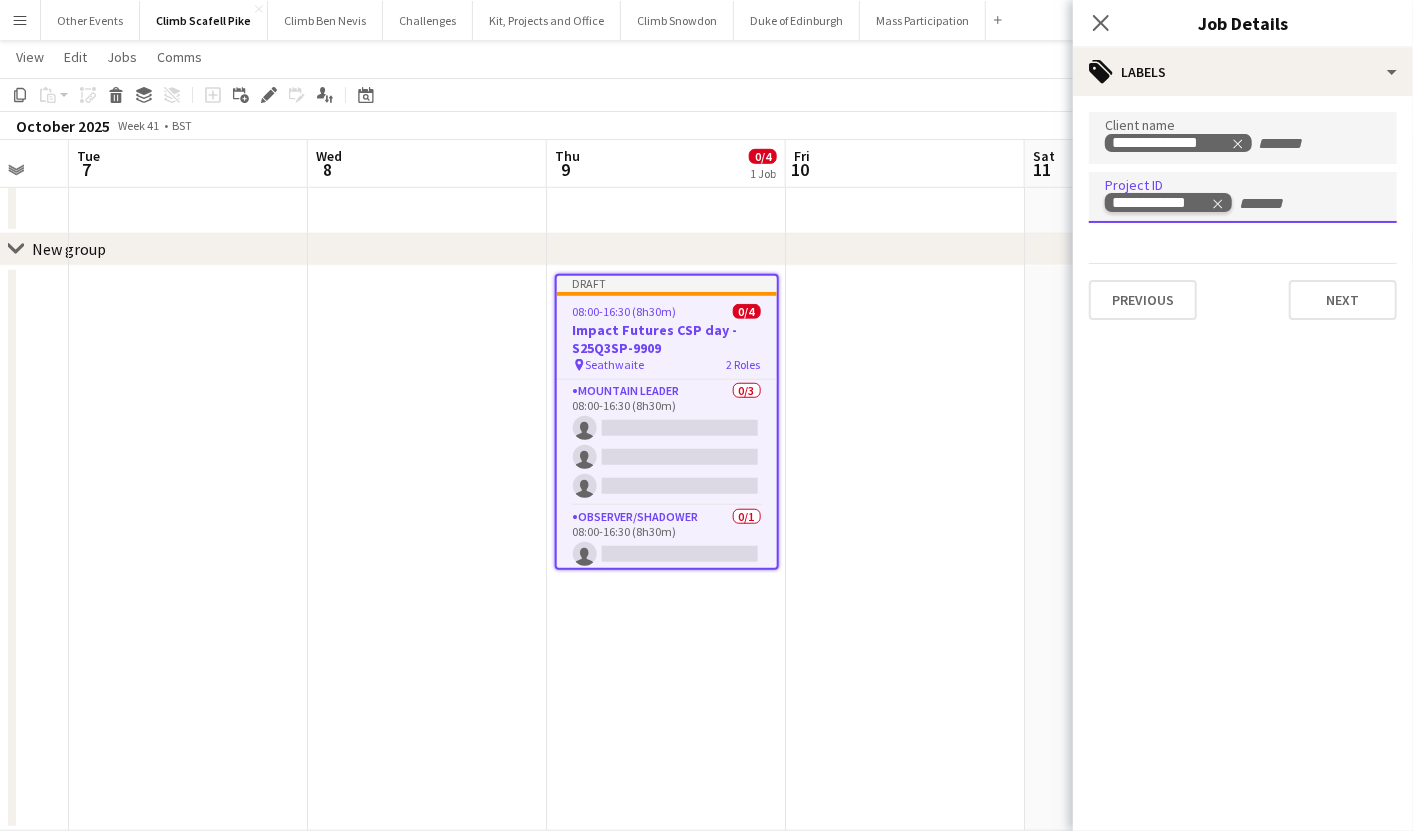 click 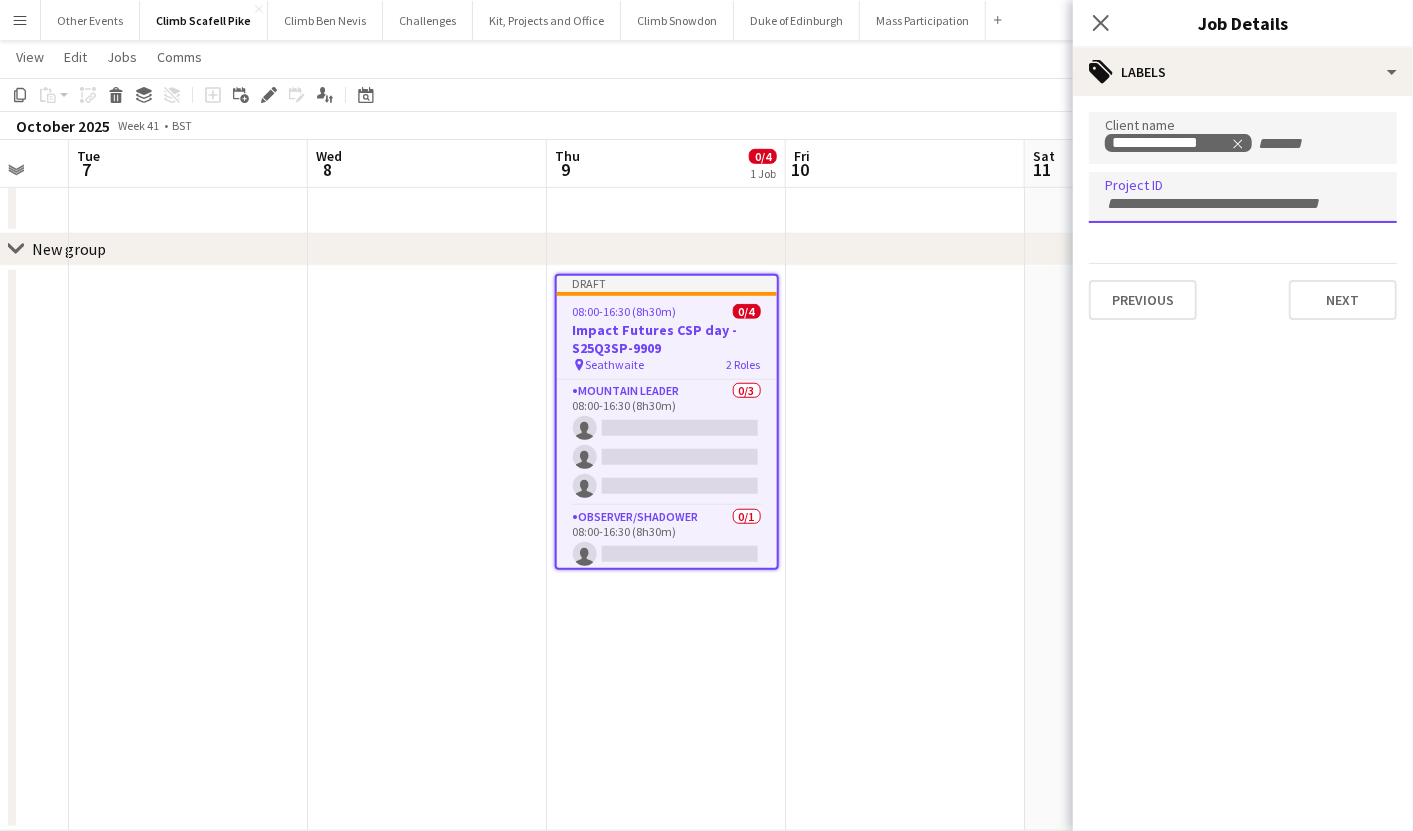 paste on "**********" 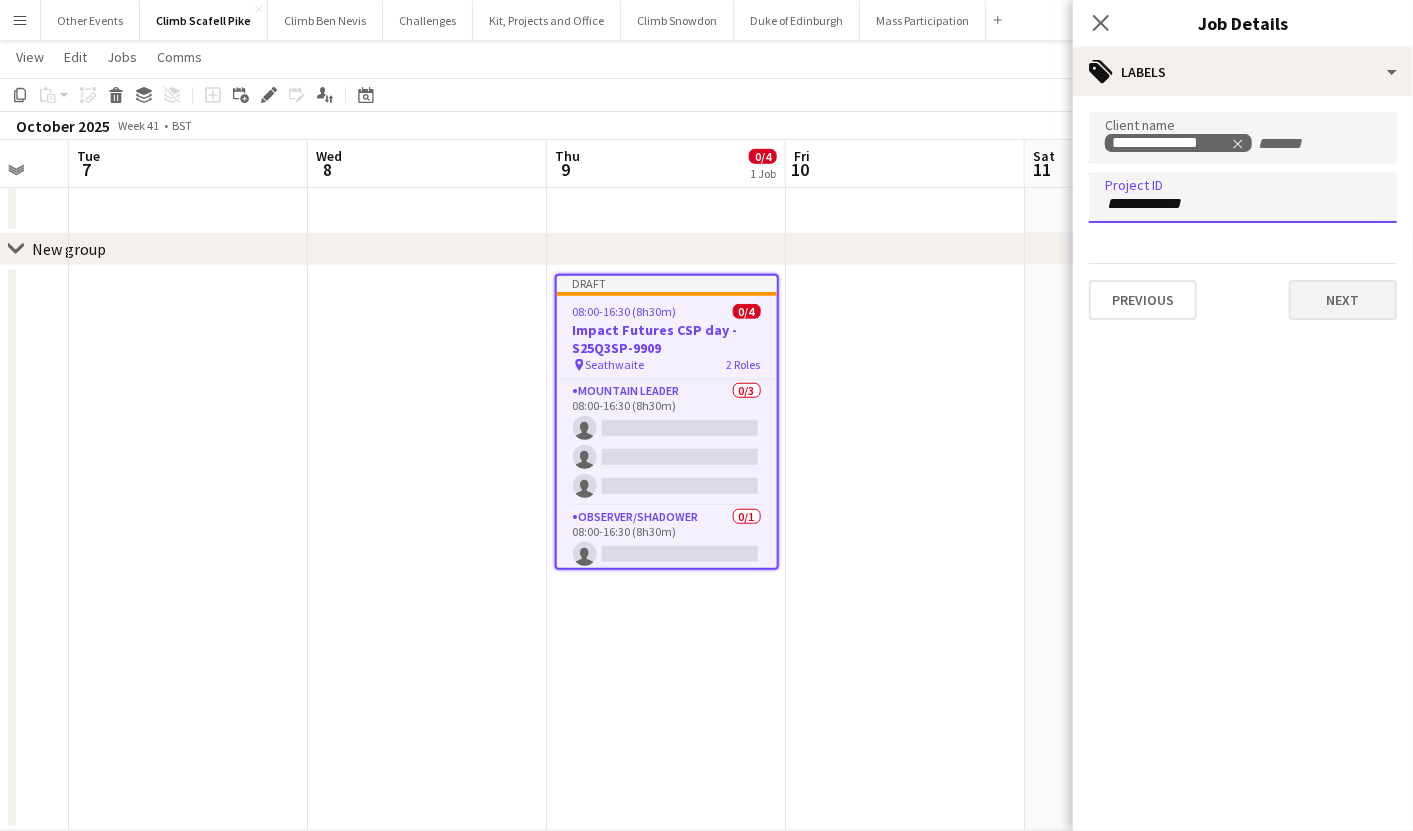 type on "**********" 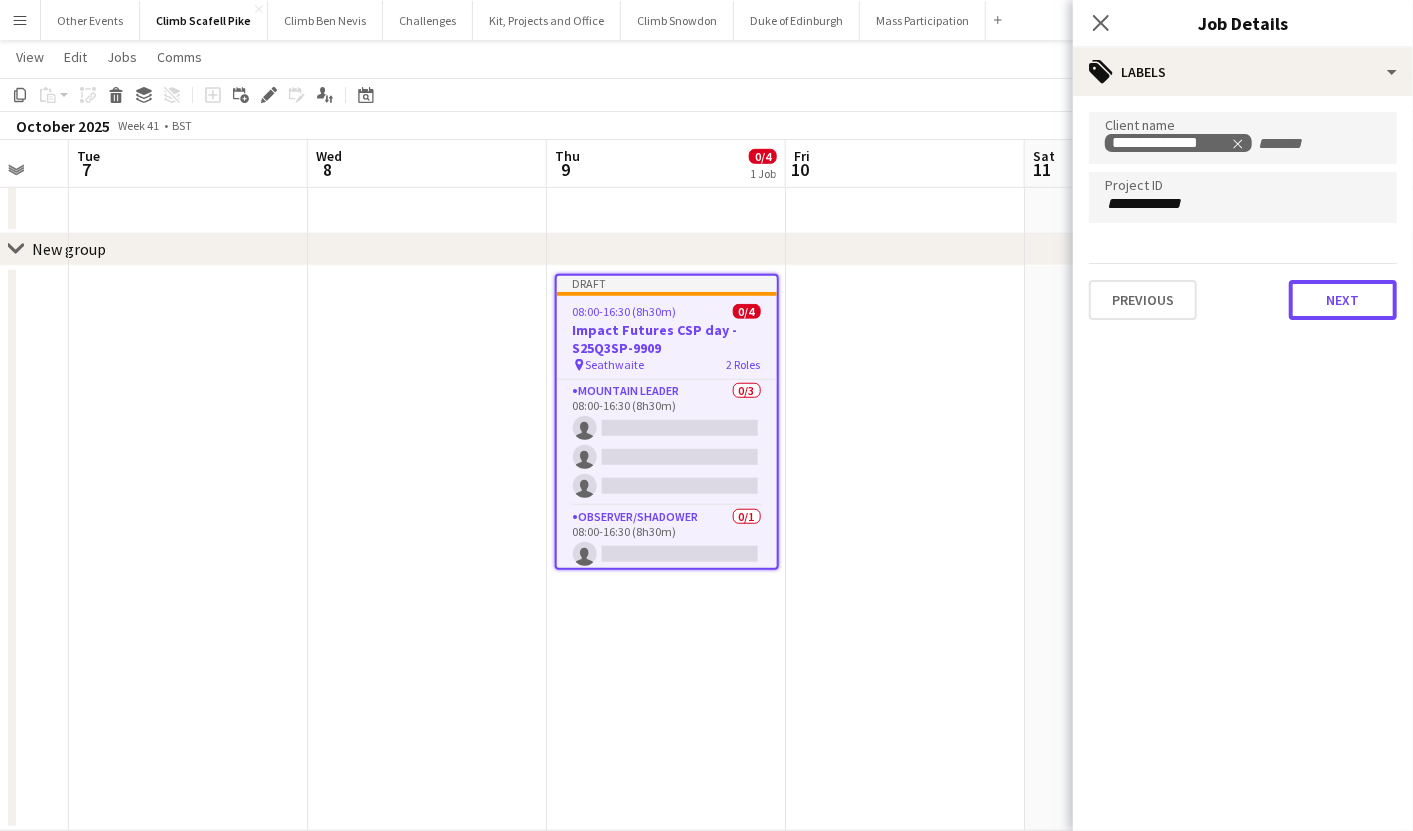 click on "Next" at bounding box center (1343, 300) 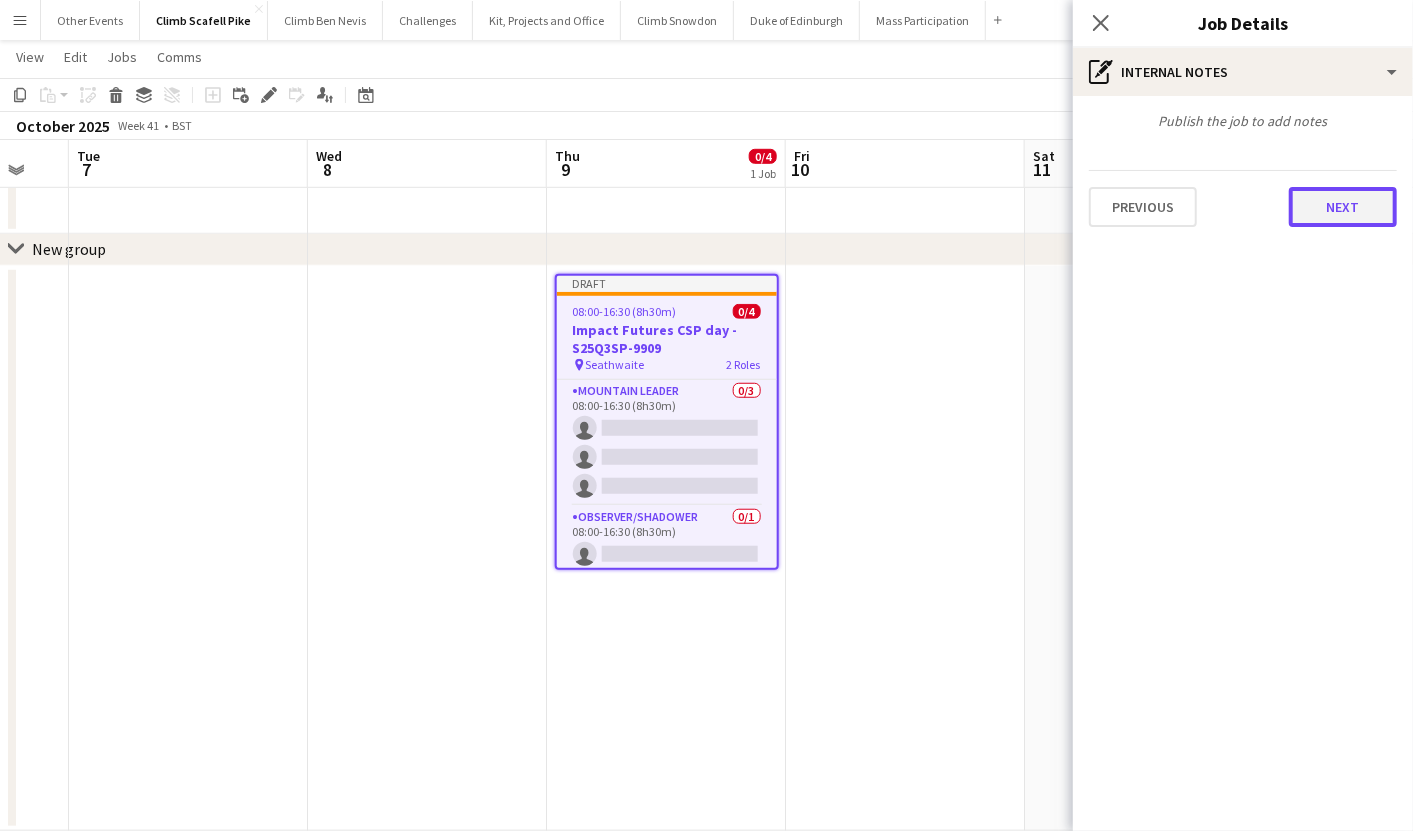 click on "Next" at bounding box center [1343, 207] 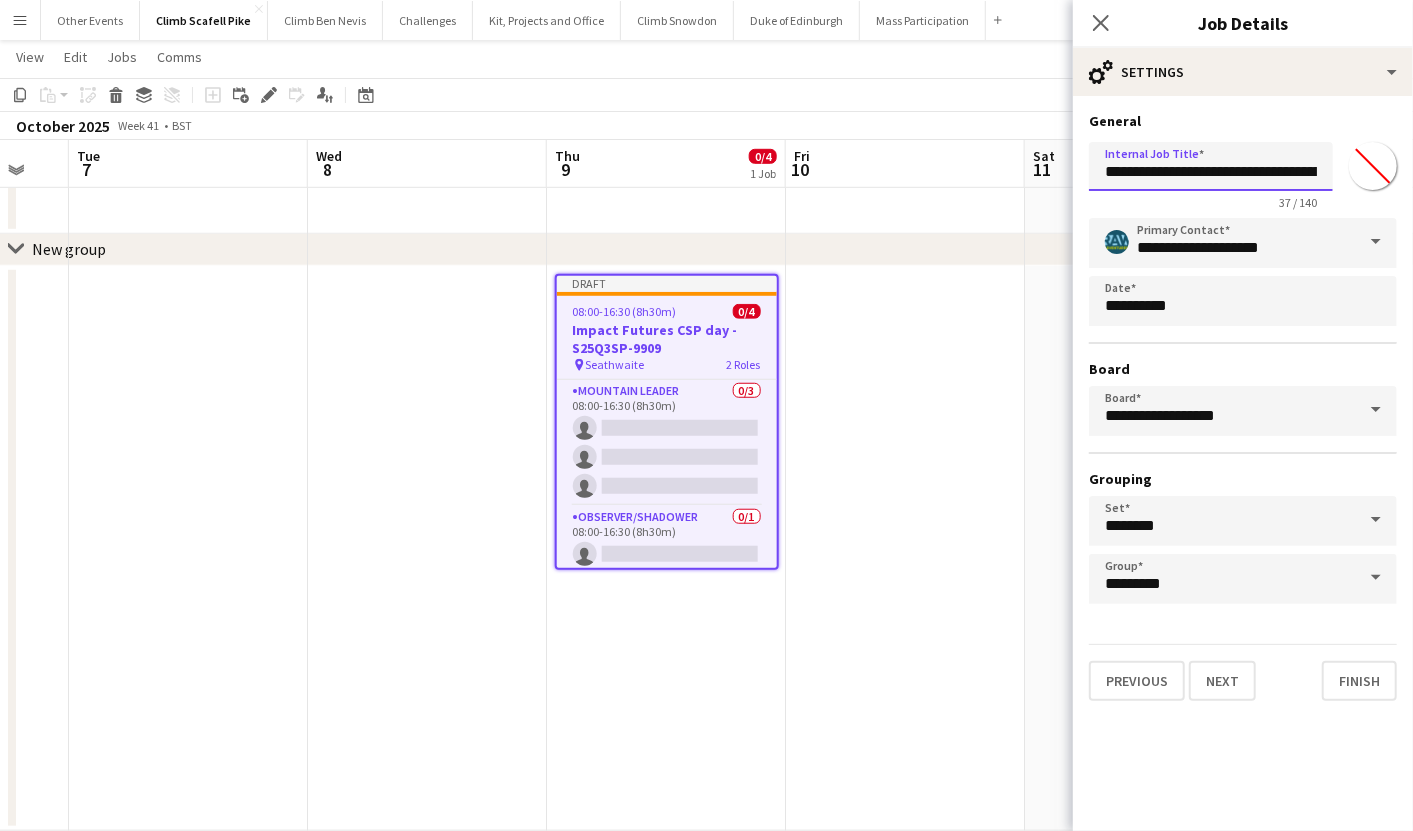 scroll, scrollTop: 0, scrollLeft: 53, axis: horizontal 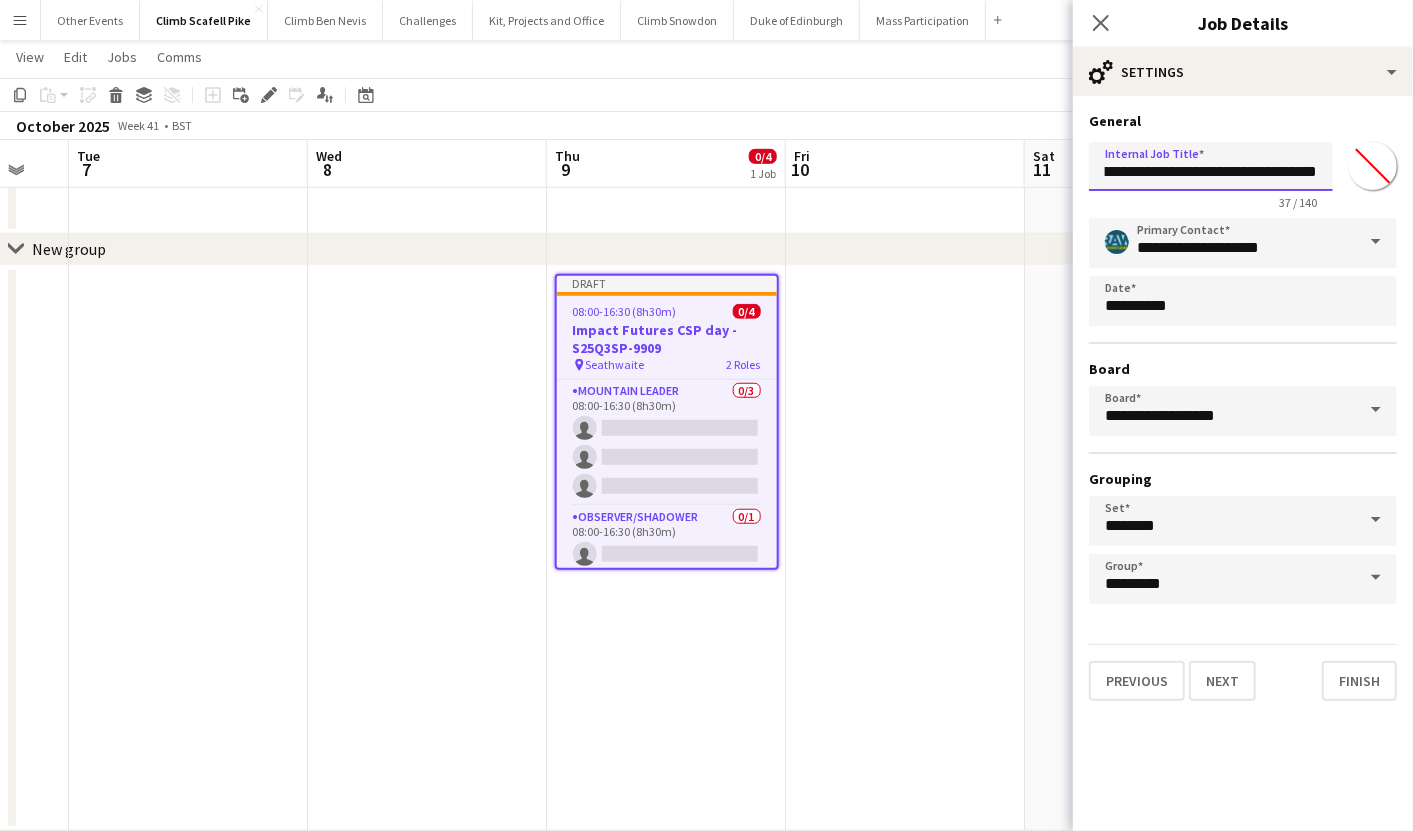 drag, startPoint x: 1277, startPoint y: 172, endPoint x: 1379, endPoint y: 175, distance: 102.044106 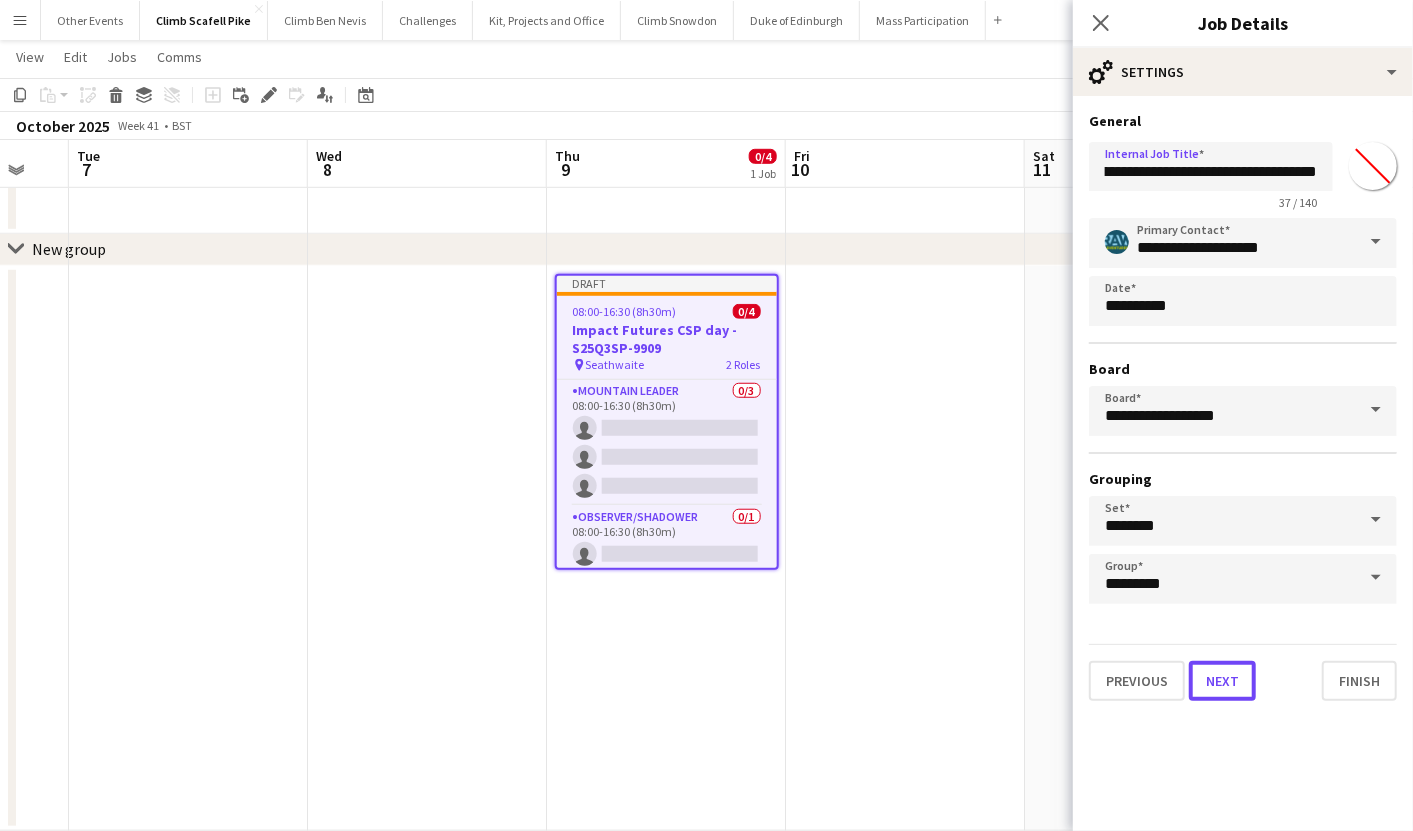 click on "Next" at bounding box center [1222, 681] 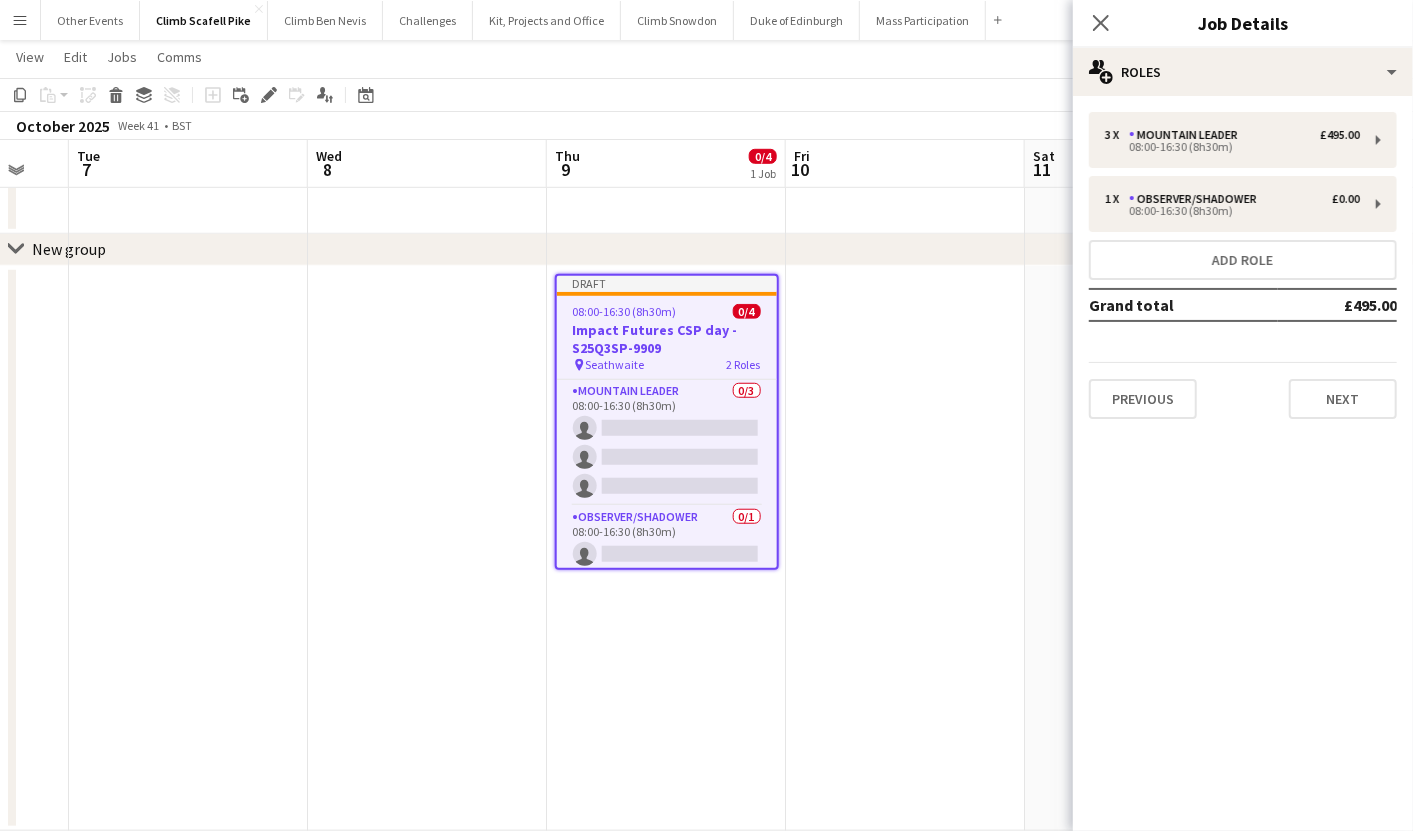 scroll, scrollTop: 0, scrollLeft: 0, axis: both 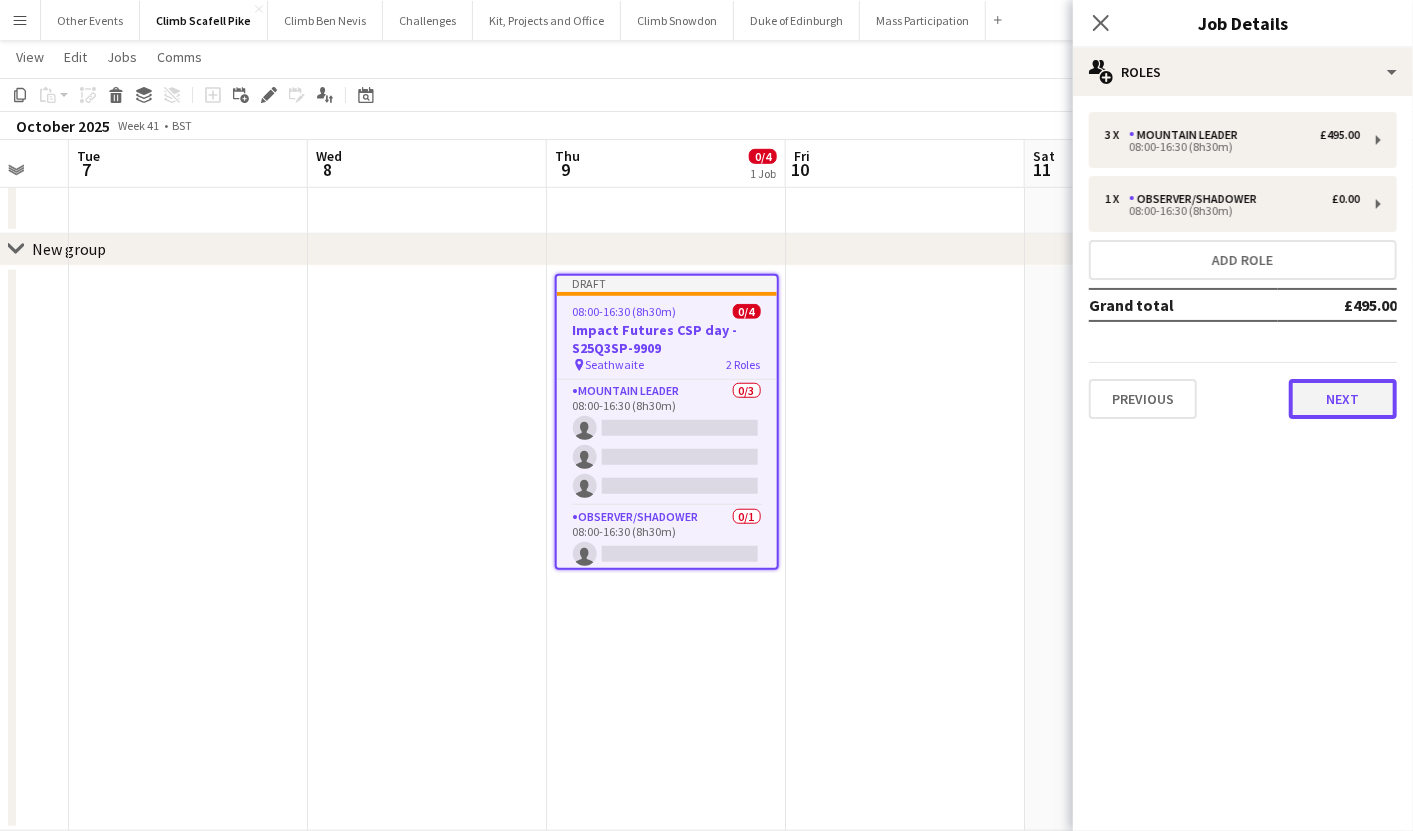 click on "Next" at bounding box center (1343, 399) 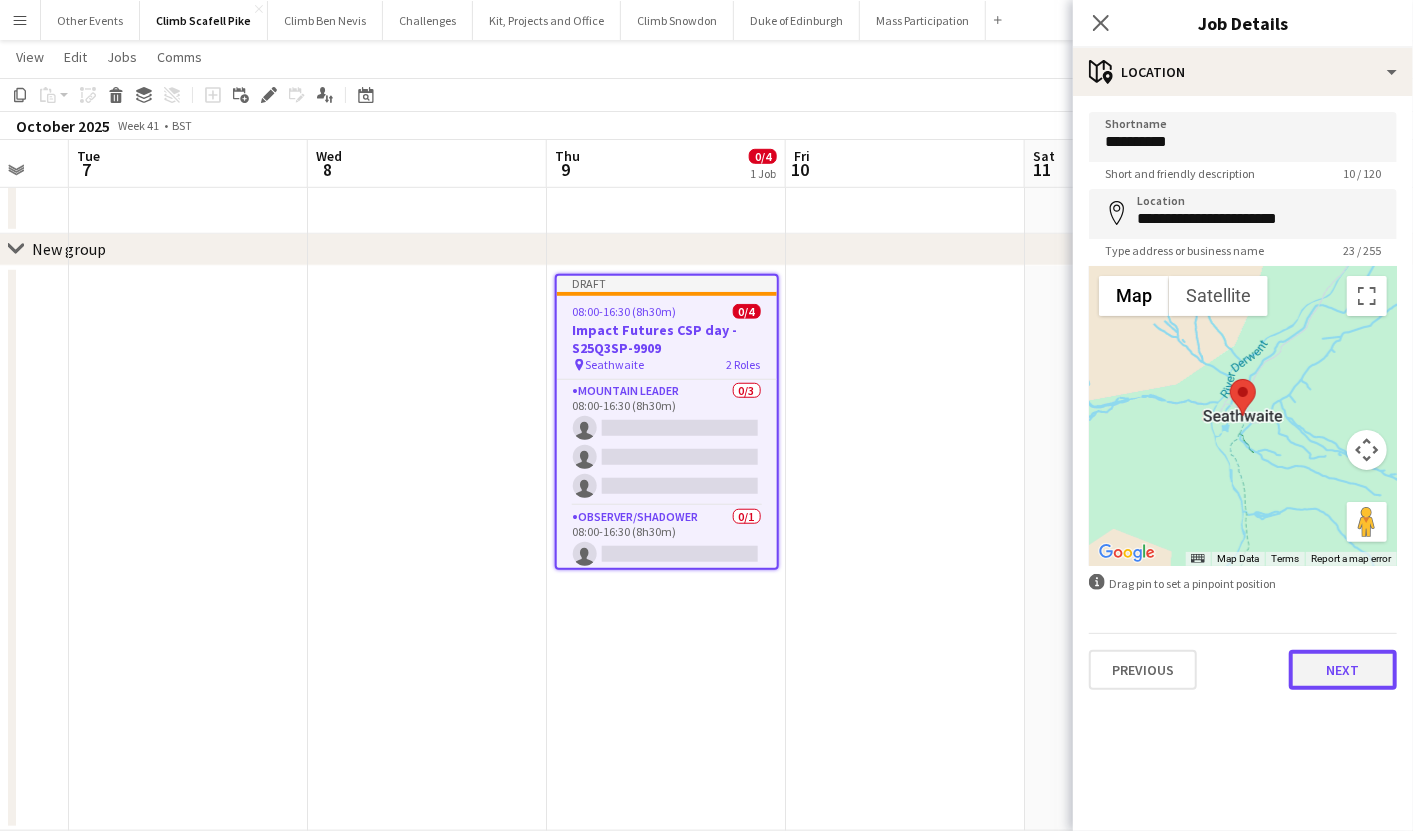 click on "Next" at bounding box center [1343, 670] 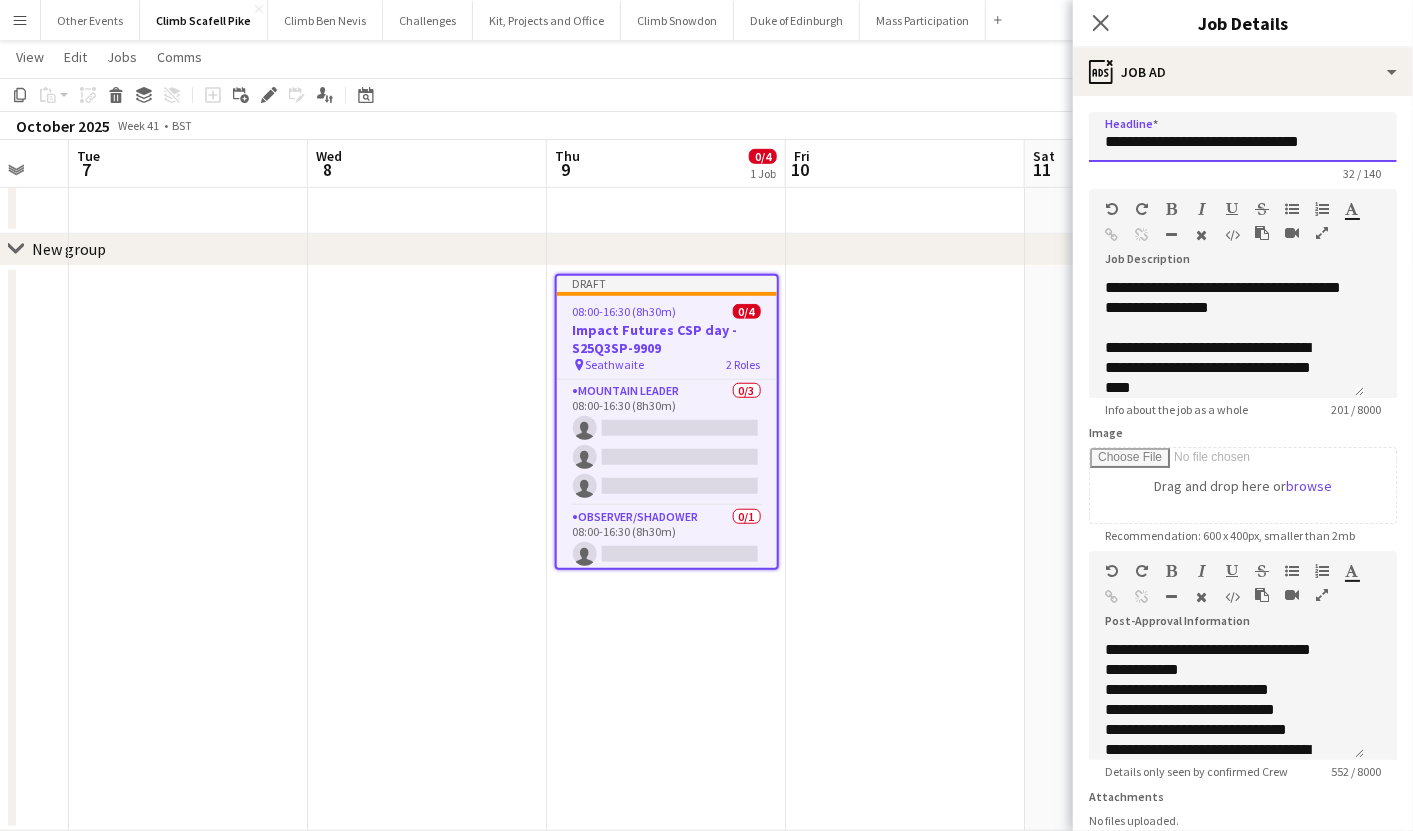 drag, startPoint x: 1285, startPoint y: 144, endPoint x: 1242, endPoint y: 145, distance: 43.011627 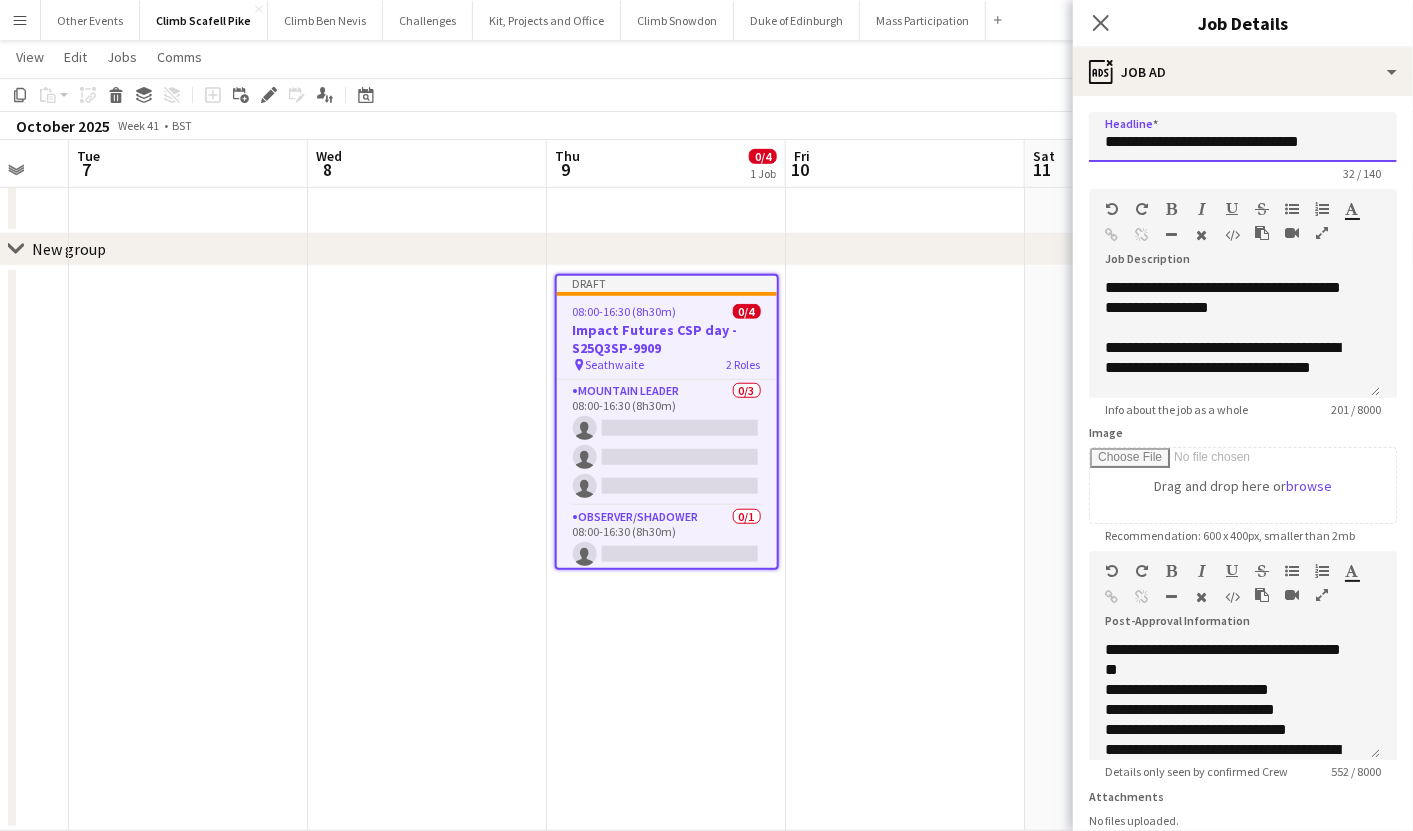 type on "**********" 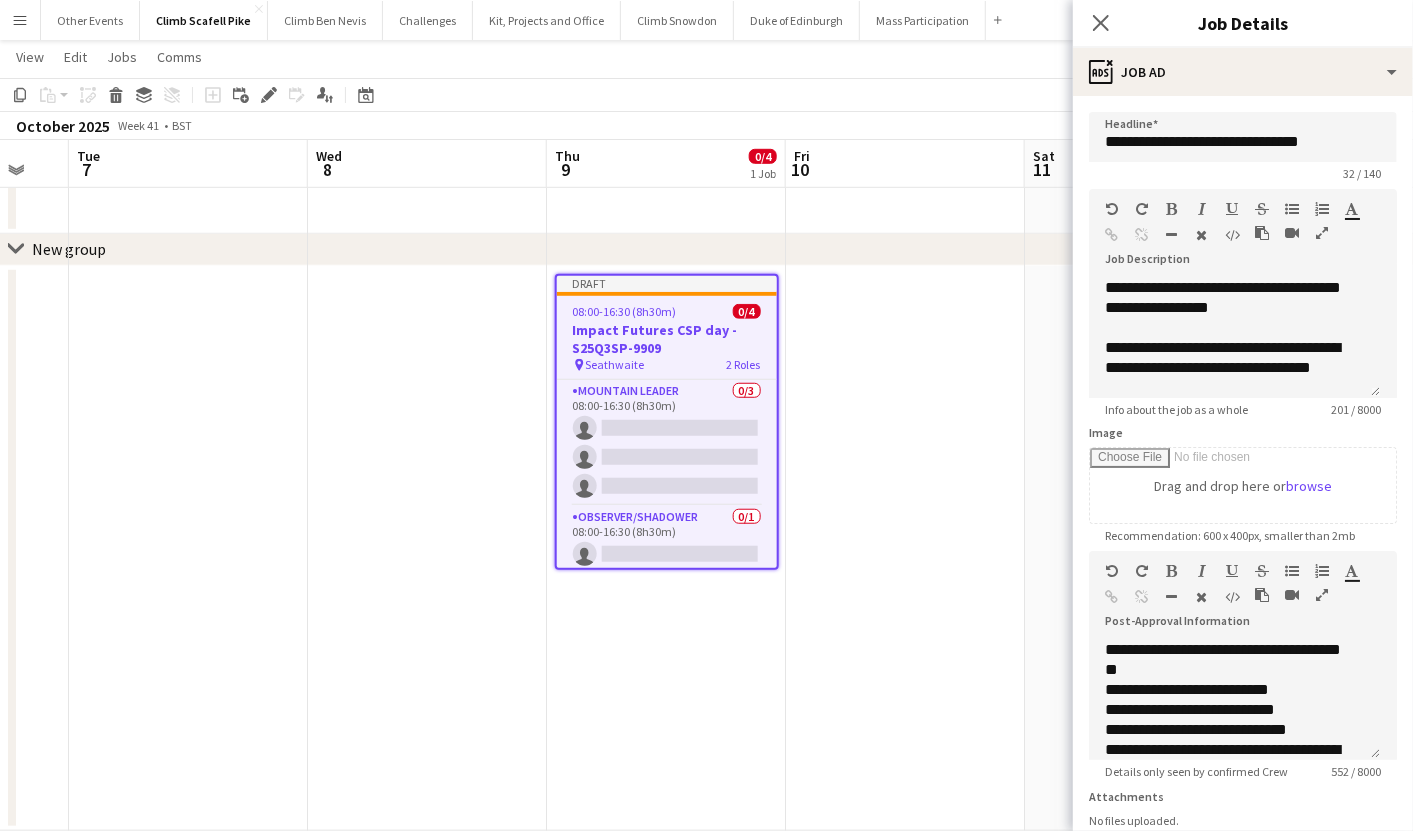 scroll, scrollTop: 0, scrollLeft: 647, axis: horizontal 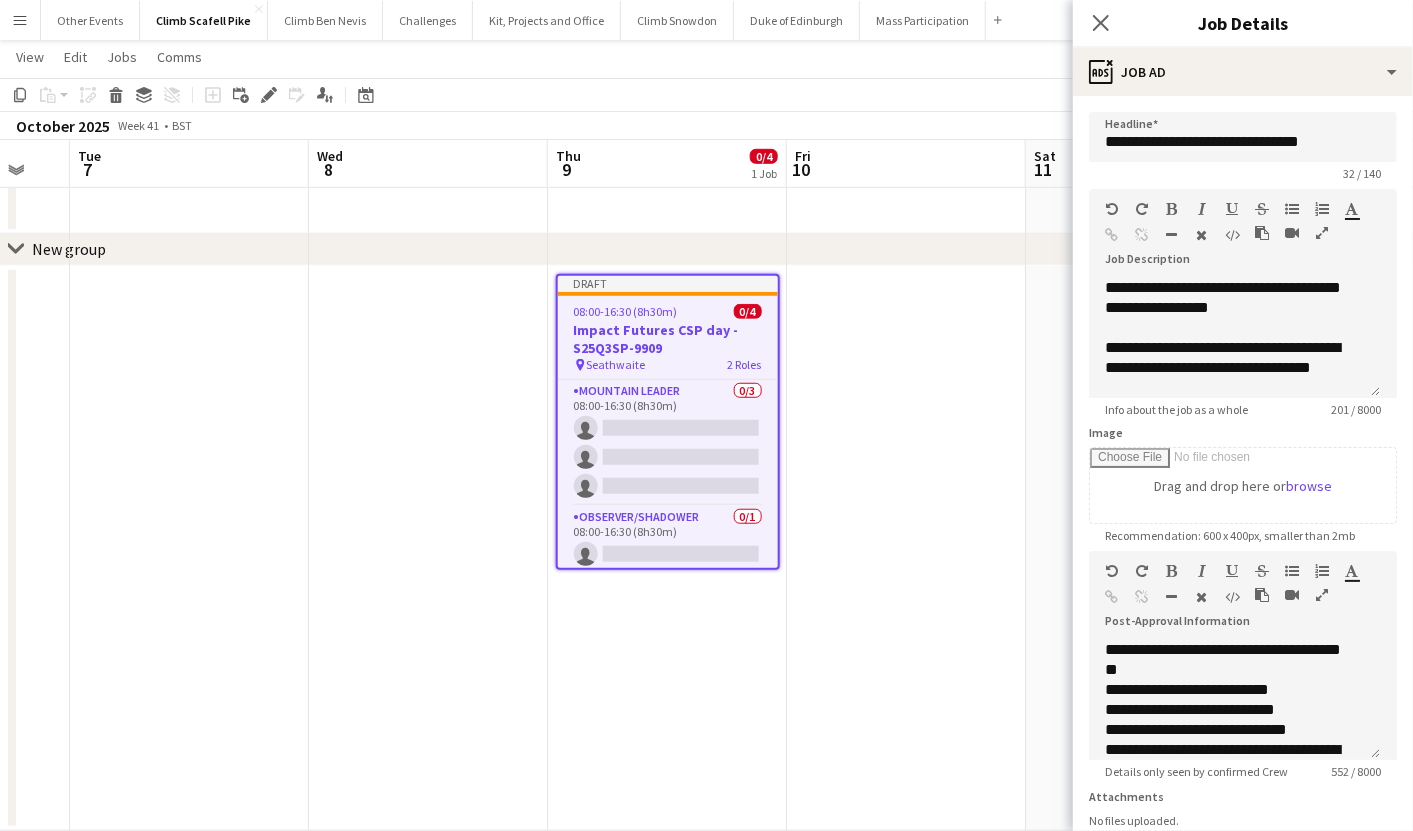 click at bounding box center (906, 548) 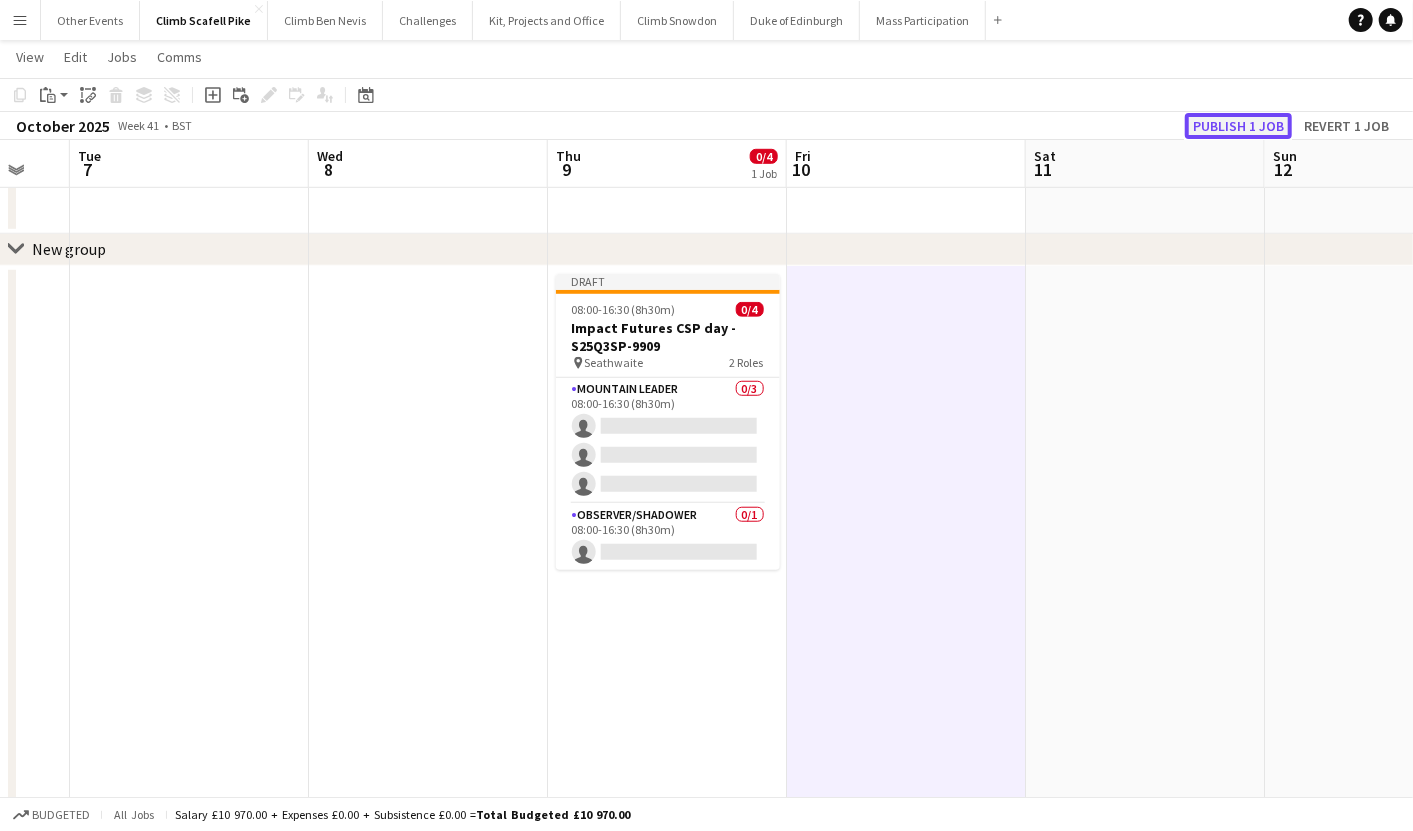 click on "Publish 1 job" 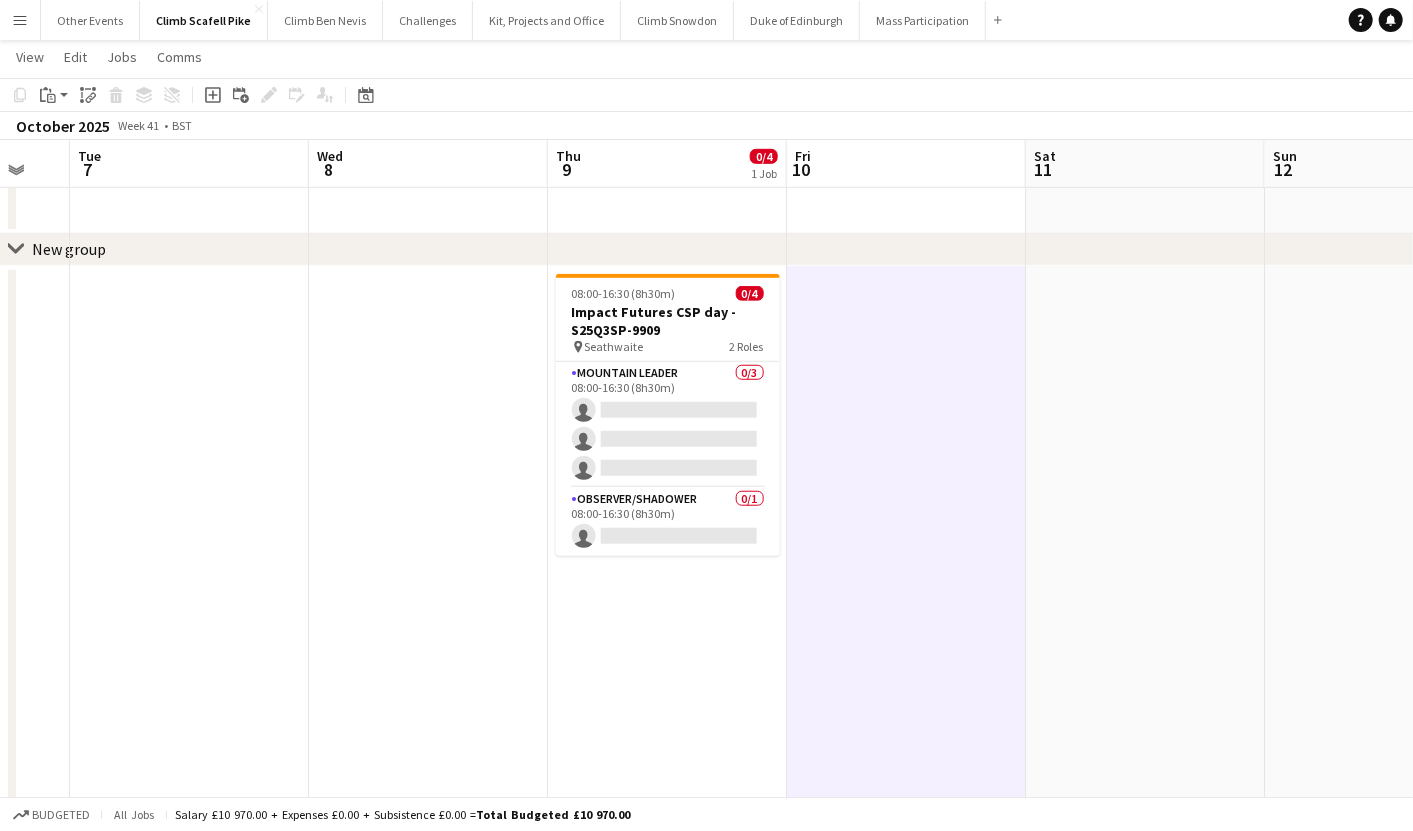 click on "Impact Futures CSP day - S25Q3SP-9909" at bounding box center [668, 321] 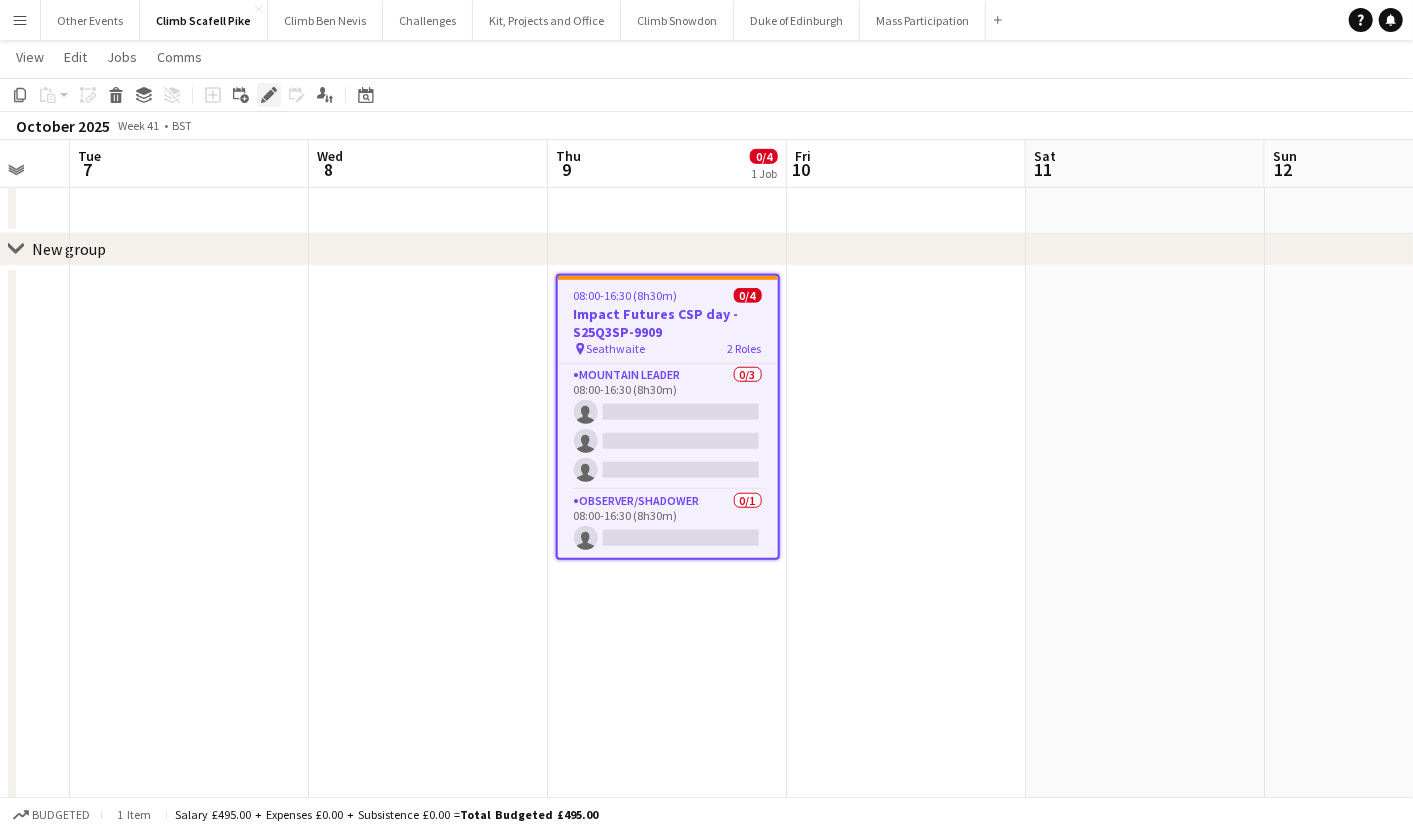 click on "Edit" 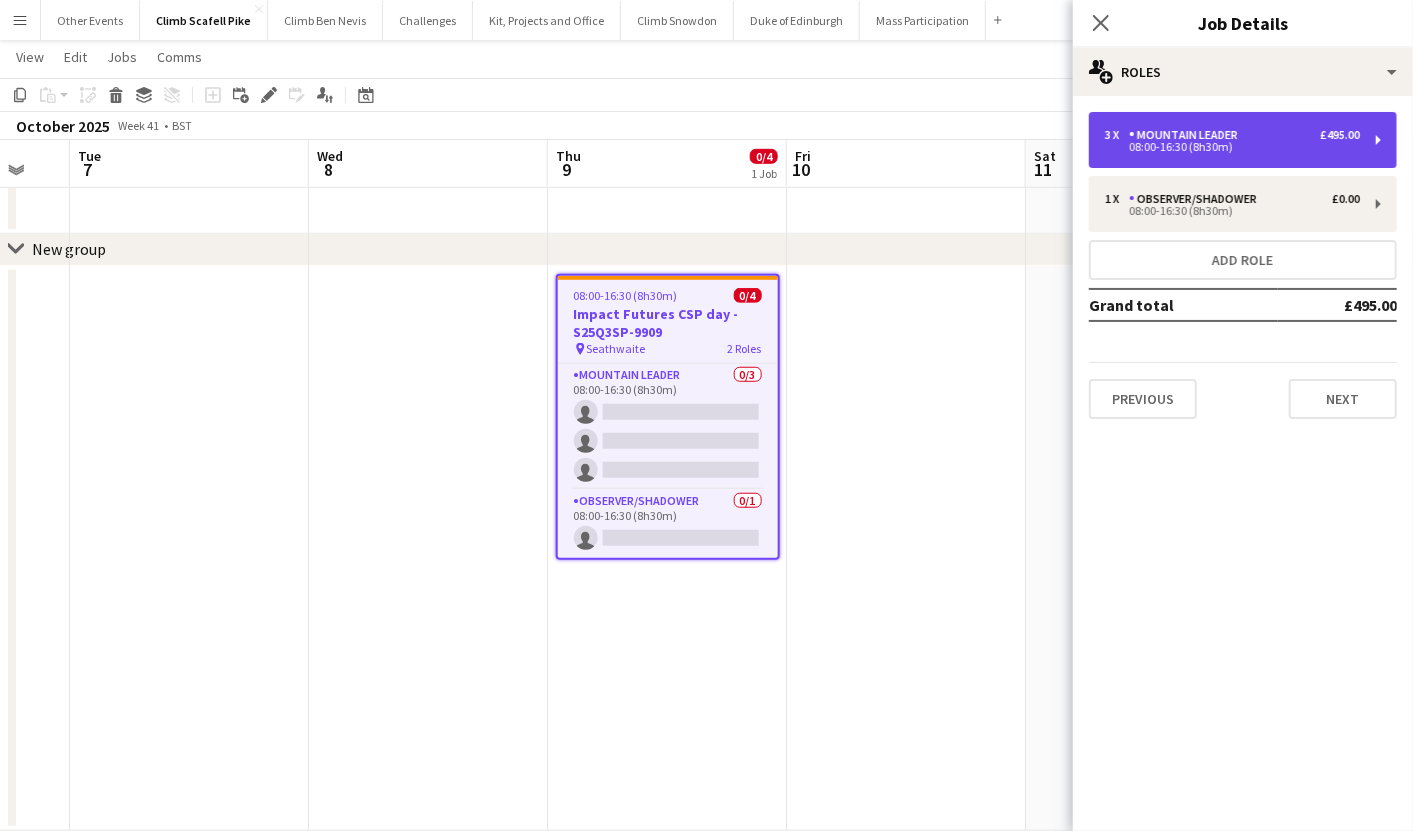 click on "3 x   Mountain Leader    £495.00   08:00-16:30 (8h30m)" at bounding box center (1243, 140) 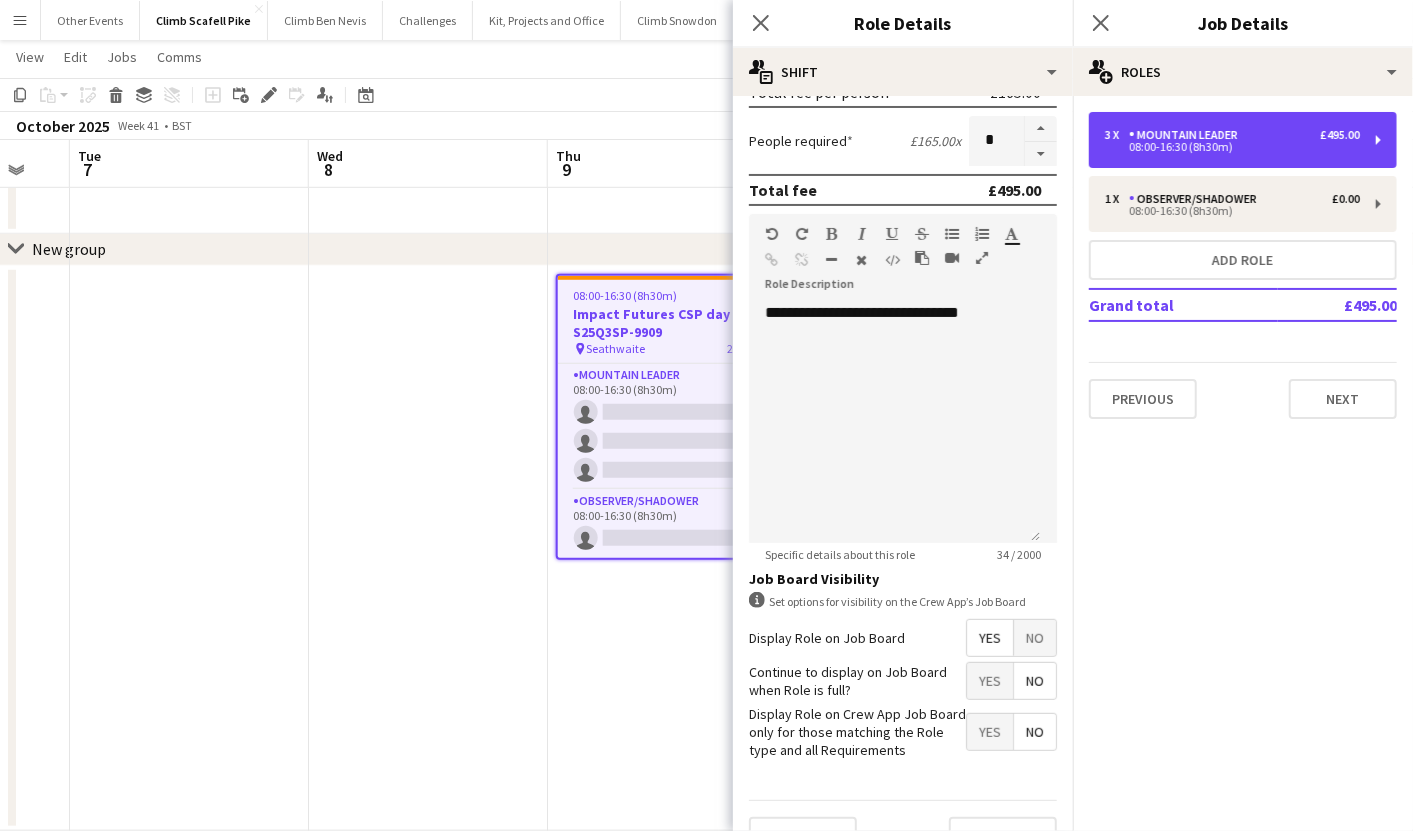 scroll, scrollTop: 418, scrollLeft: 0, axis: vertical 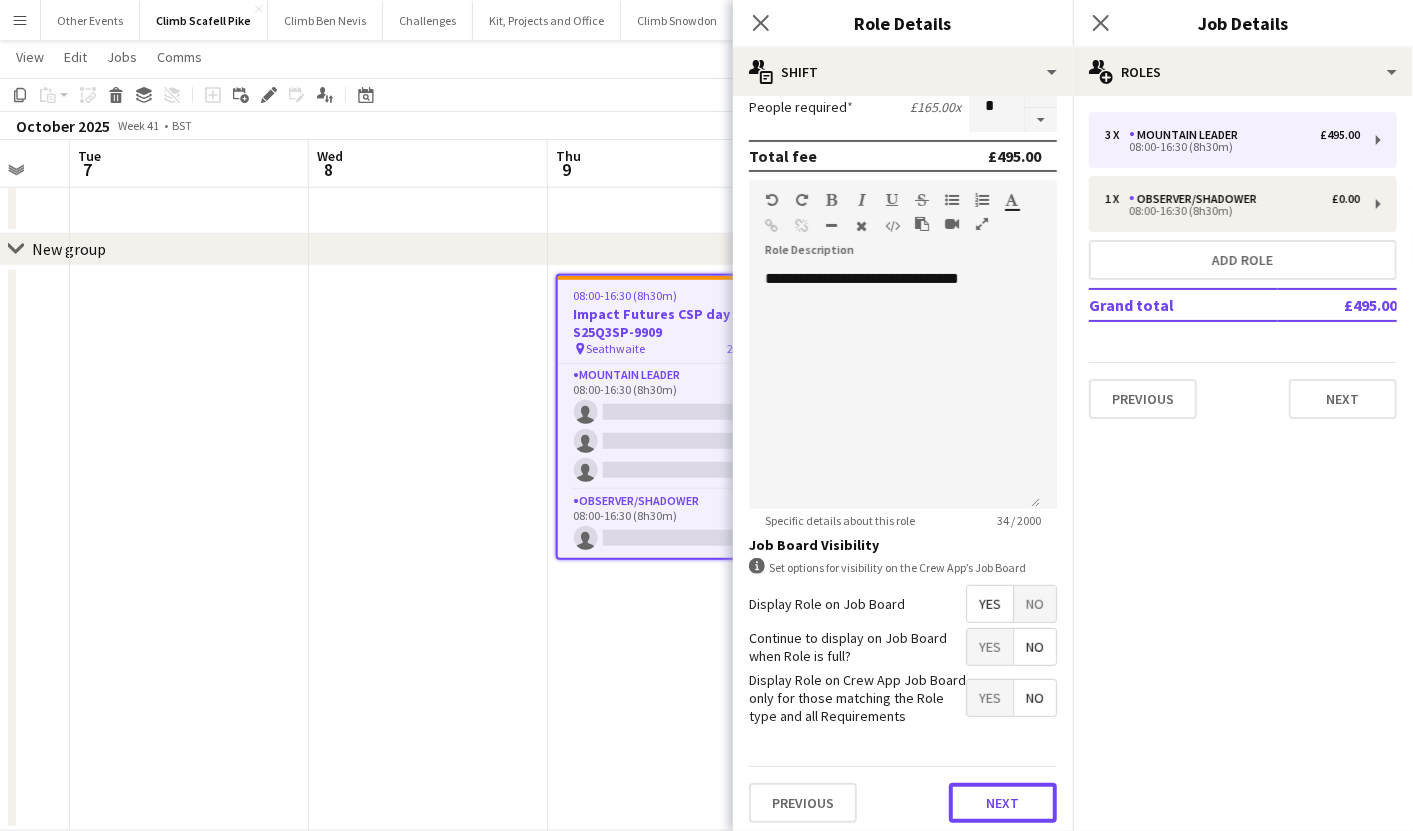 click on "Next" at bounding box center [1003, 803] 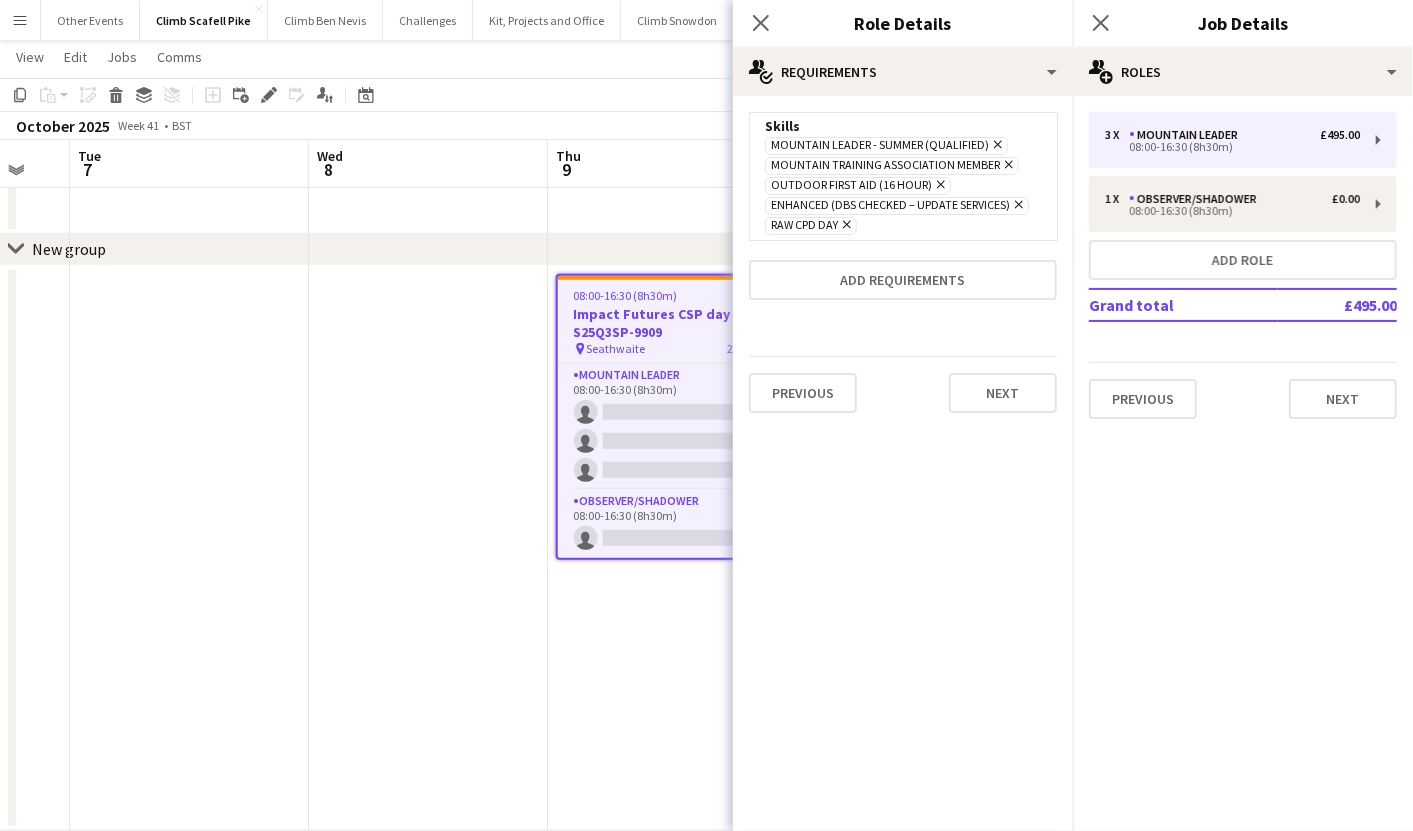 scroll, scrollTop: 0, scrollLeft: 0, axis: both 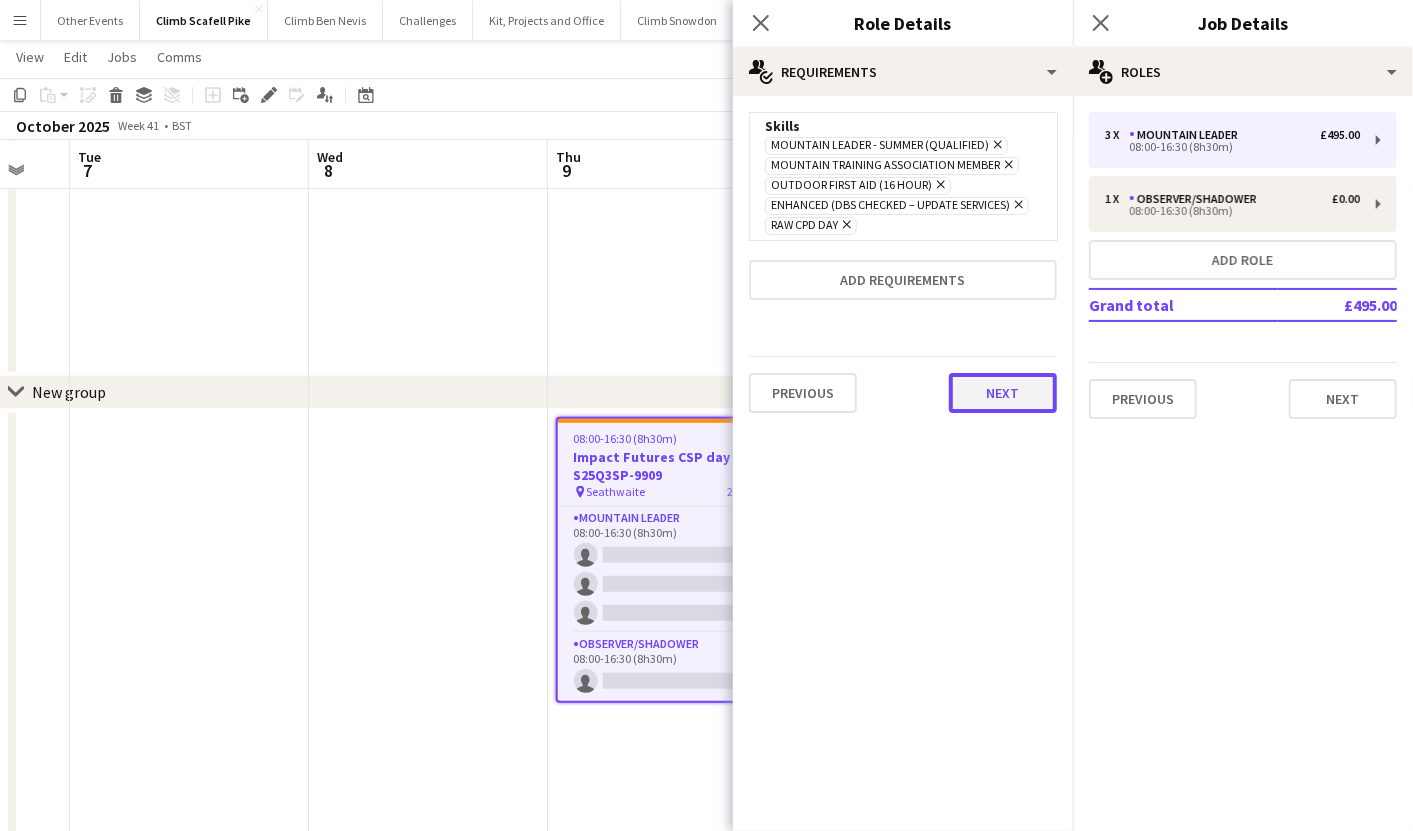 click on "Previous   Next" at bounding box center (903, 392) 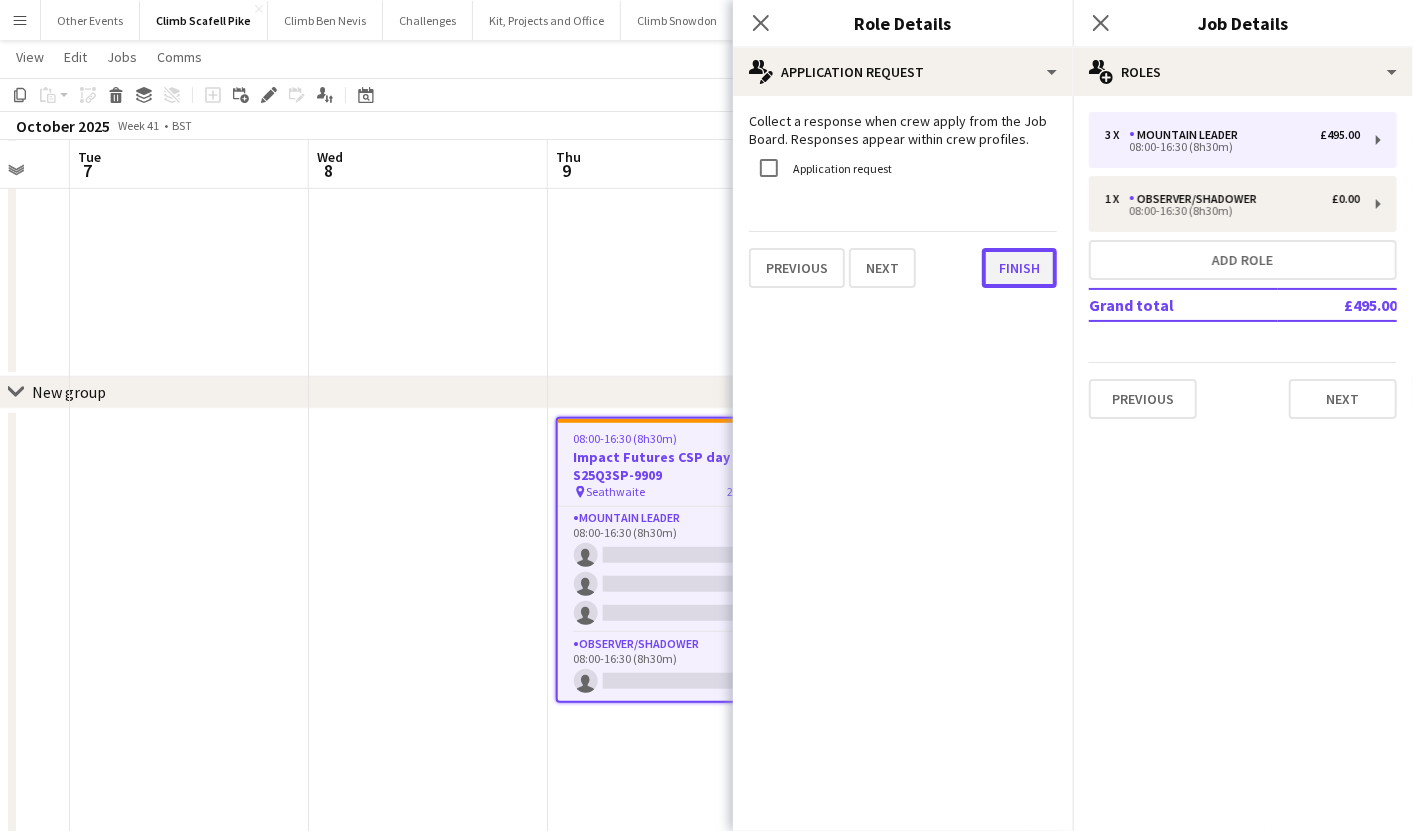 click on "Finish" at bounding box center (1019, 268) 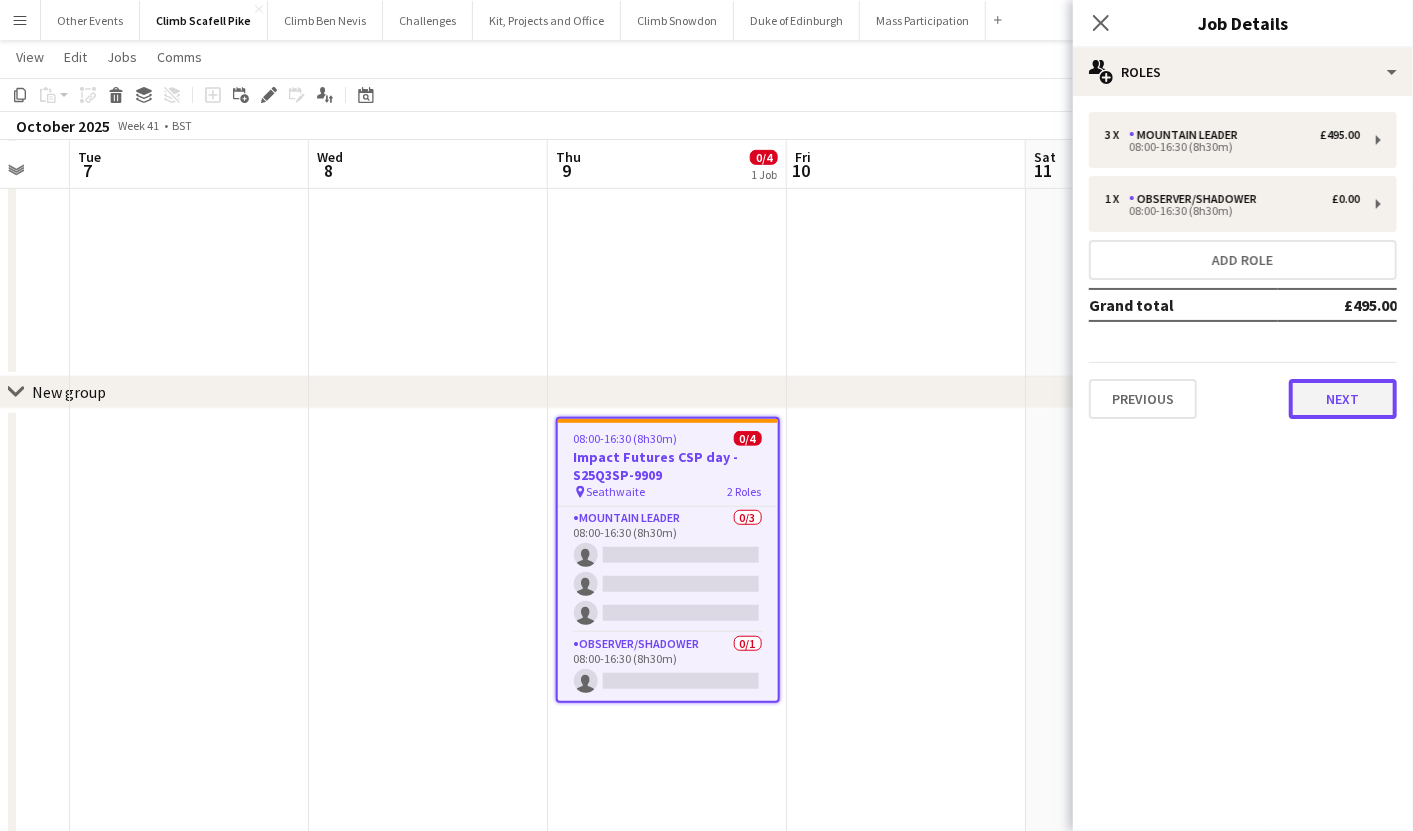 click on "Next" at bounding box center (1343, 399) 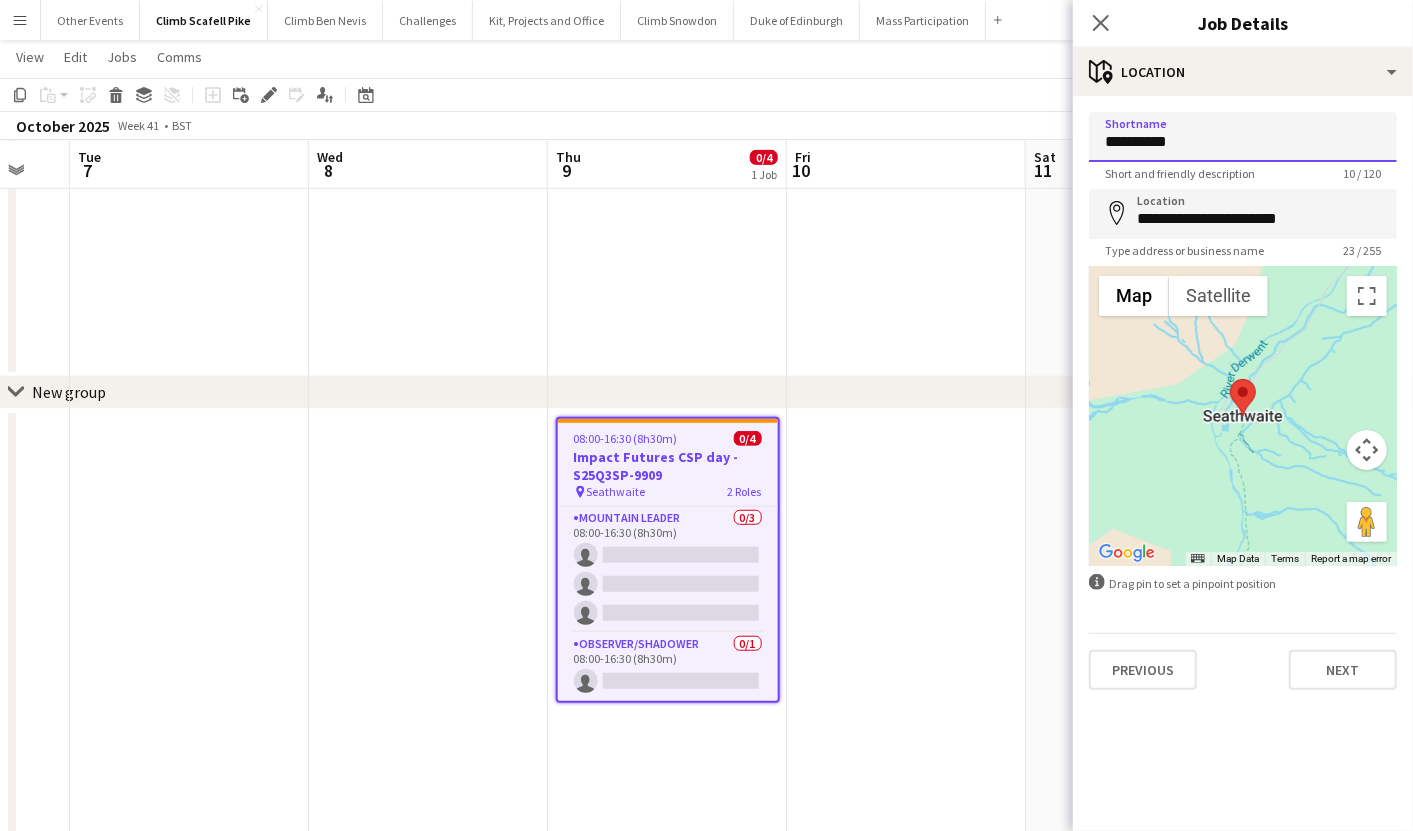 drag, startPoint x: 1186, startPoint y: 145, endPoint x: 1098, endPoint y: 147, distance: 88.02273 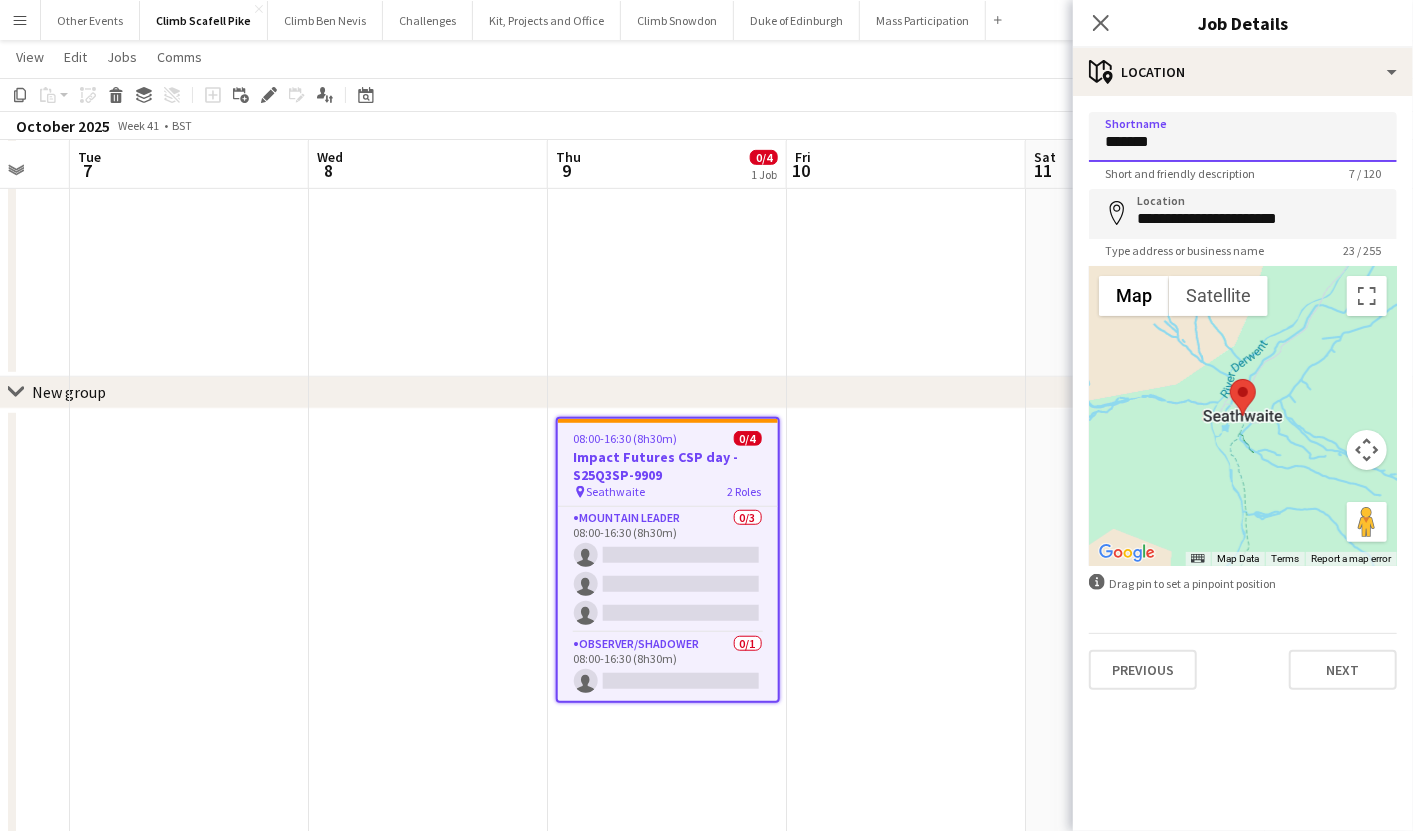 type on "**********" 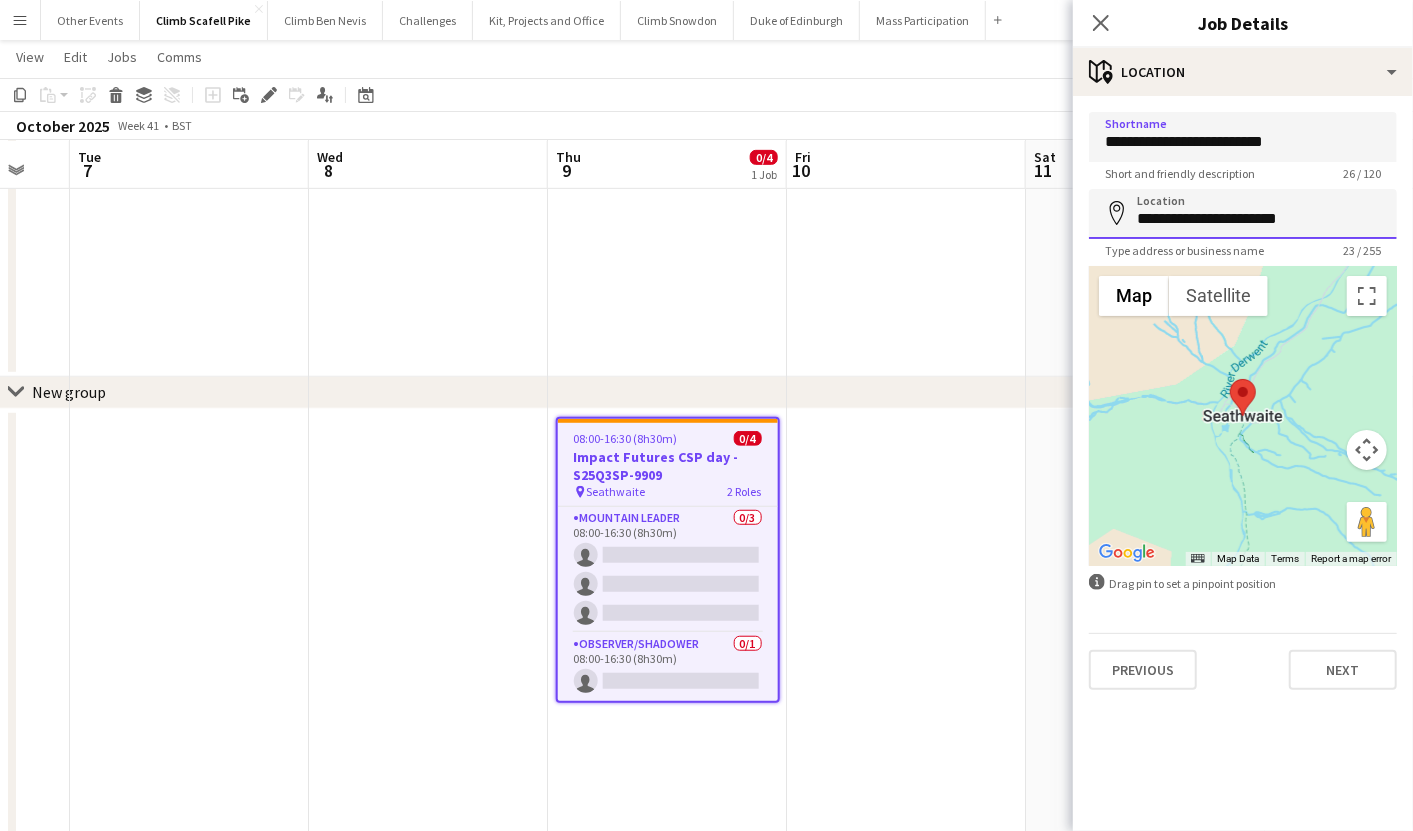 click on "**********" at bounding box center [1243, 214] 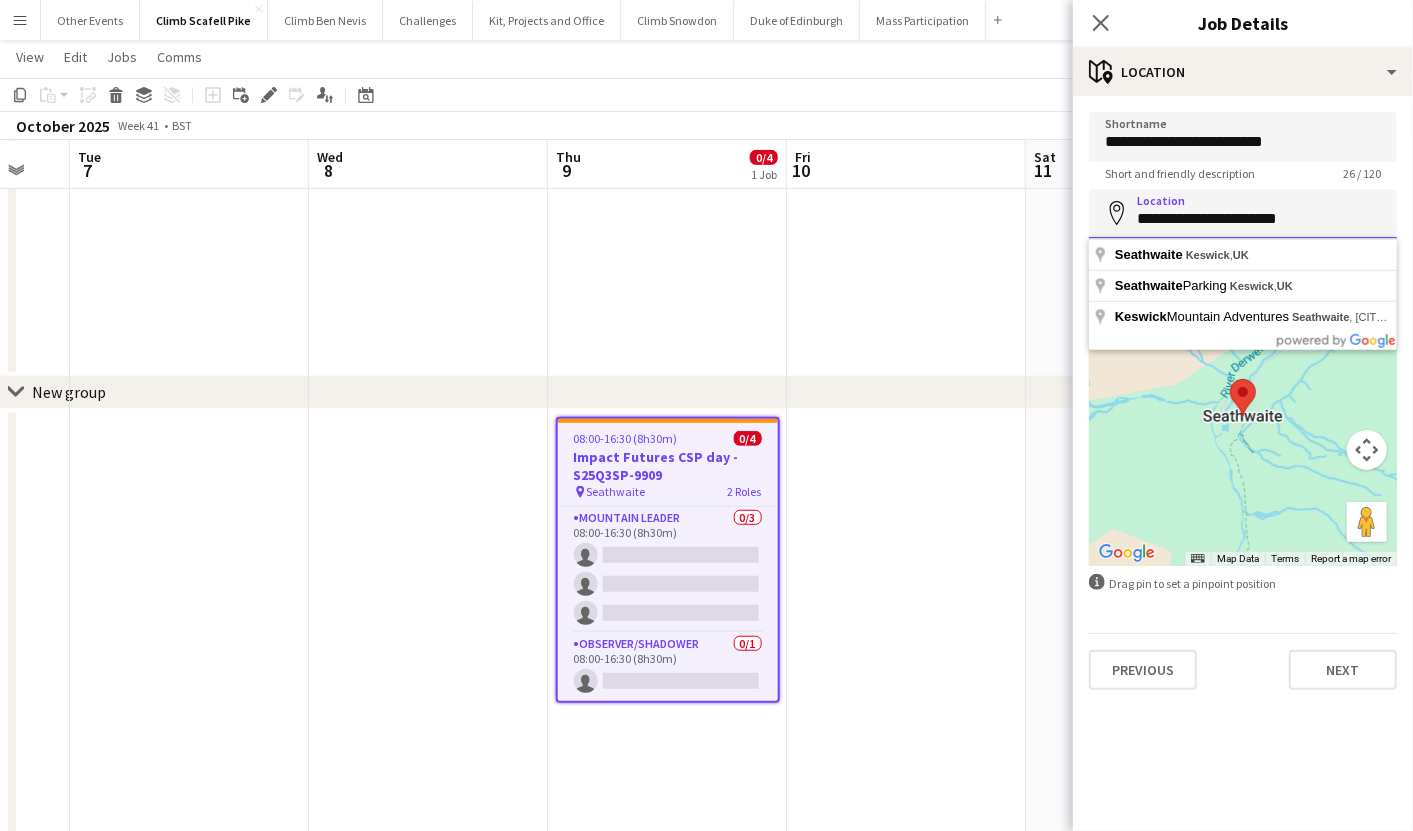 drag, startPoint x: 1280, startPoint y: 219, endPoint x: 1121, endPoint y: 218, distance: 159.00314 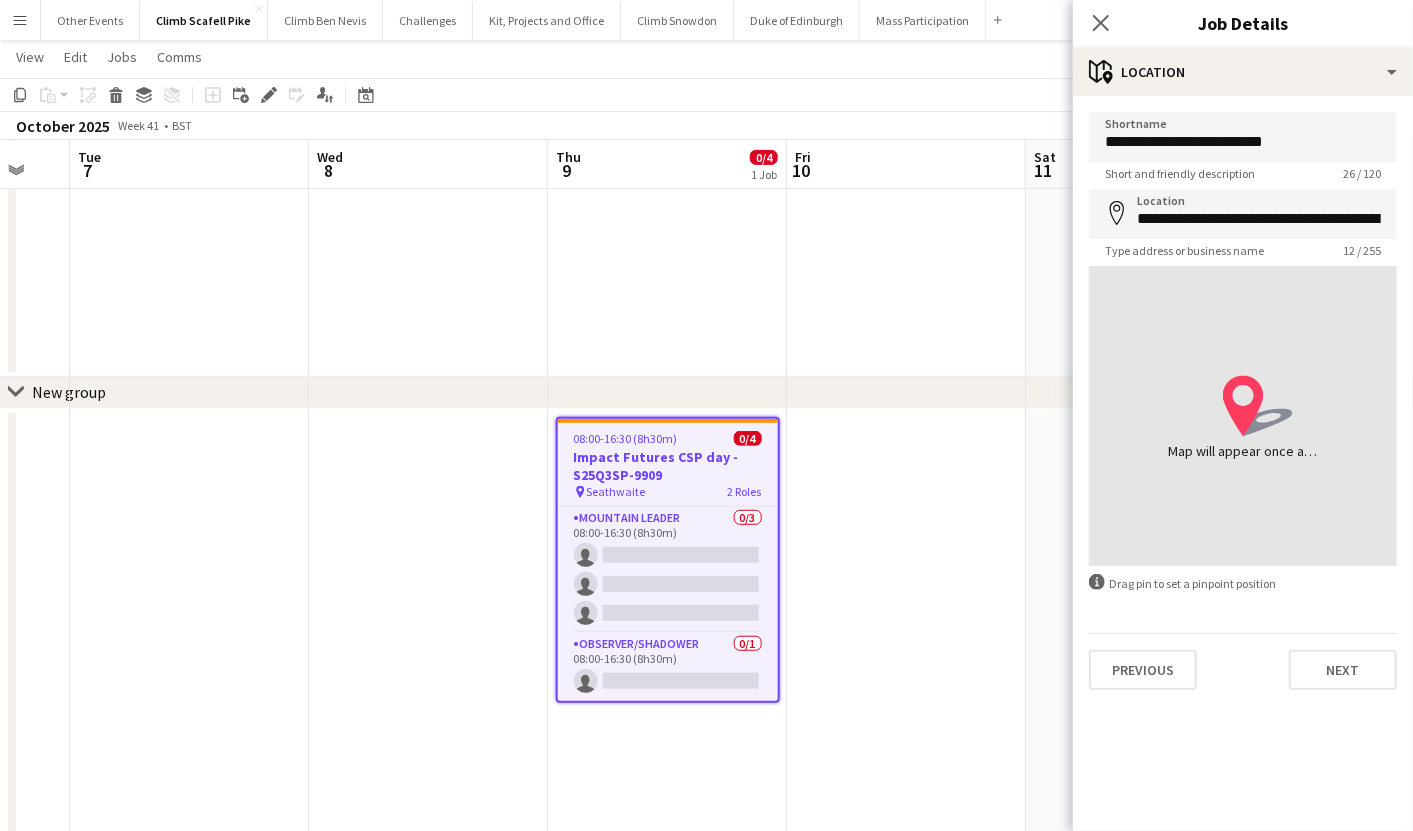 type on "**********" 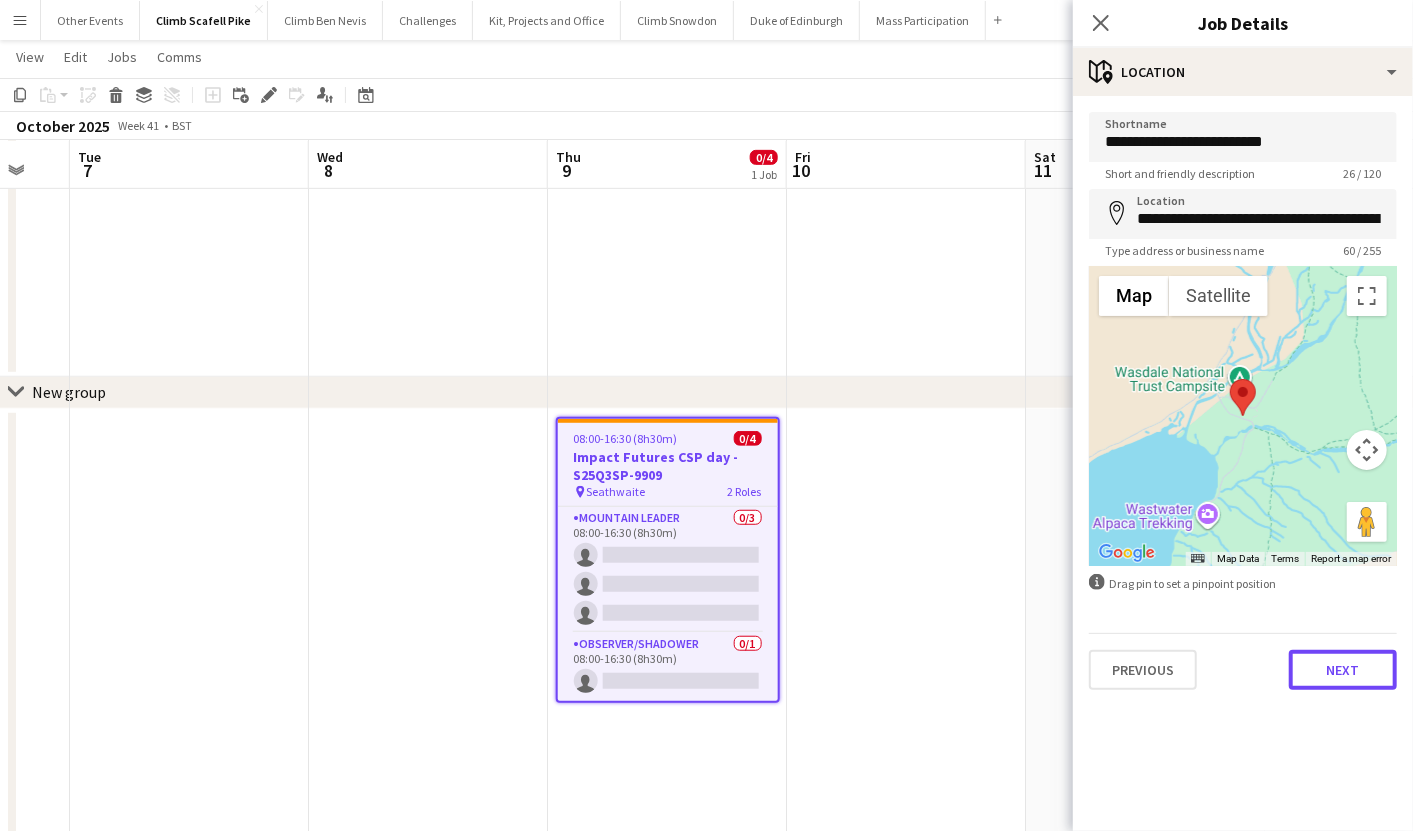 click on "Next" at bounding box center [1343, 670] 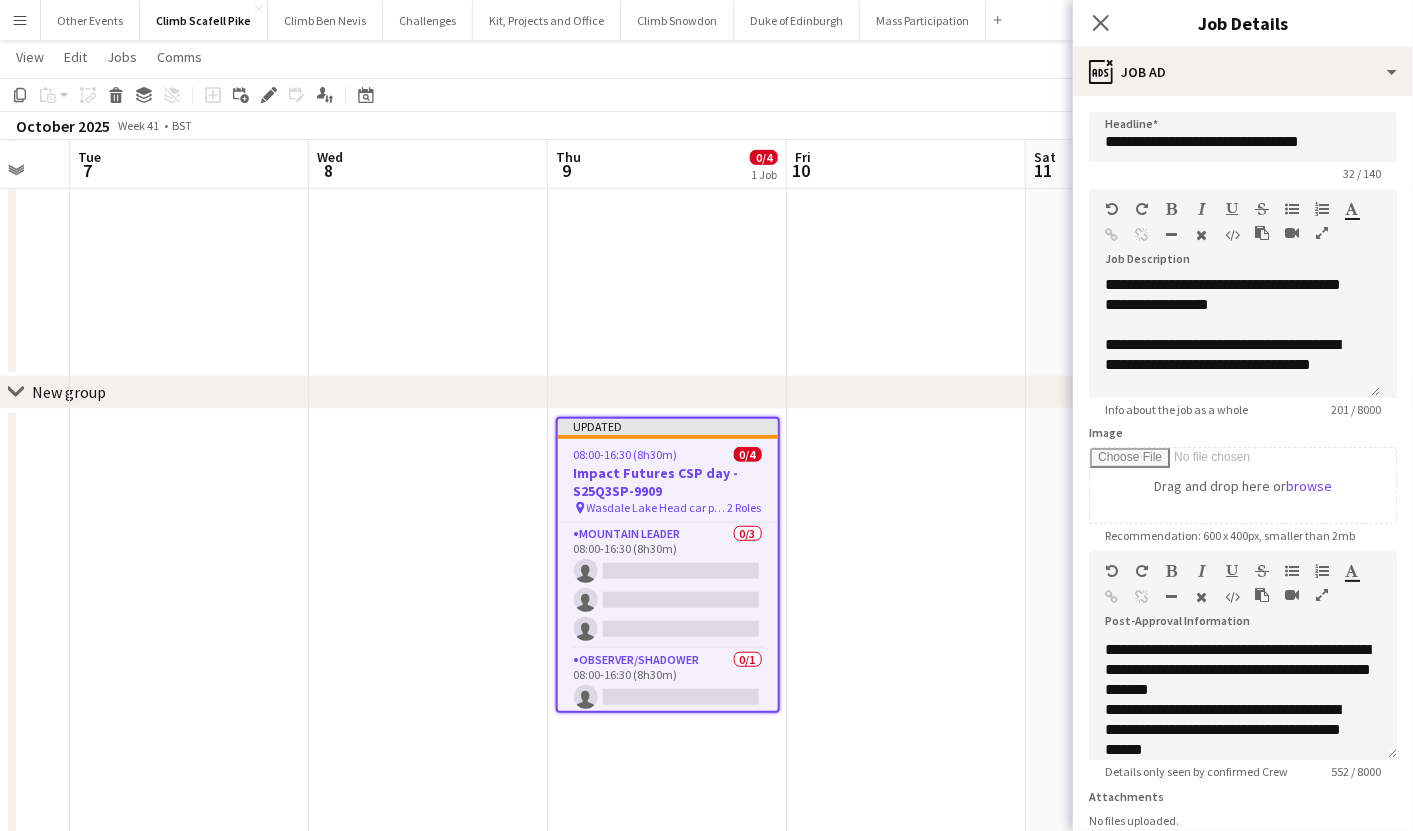 scroll, scrollTop: 4, scrollLeft: 0, axis: vertical 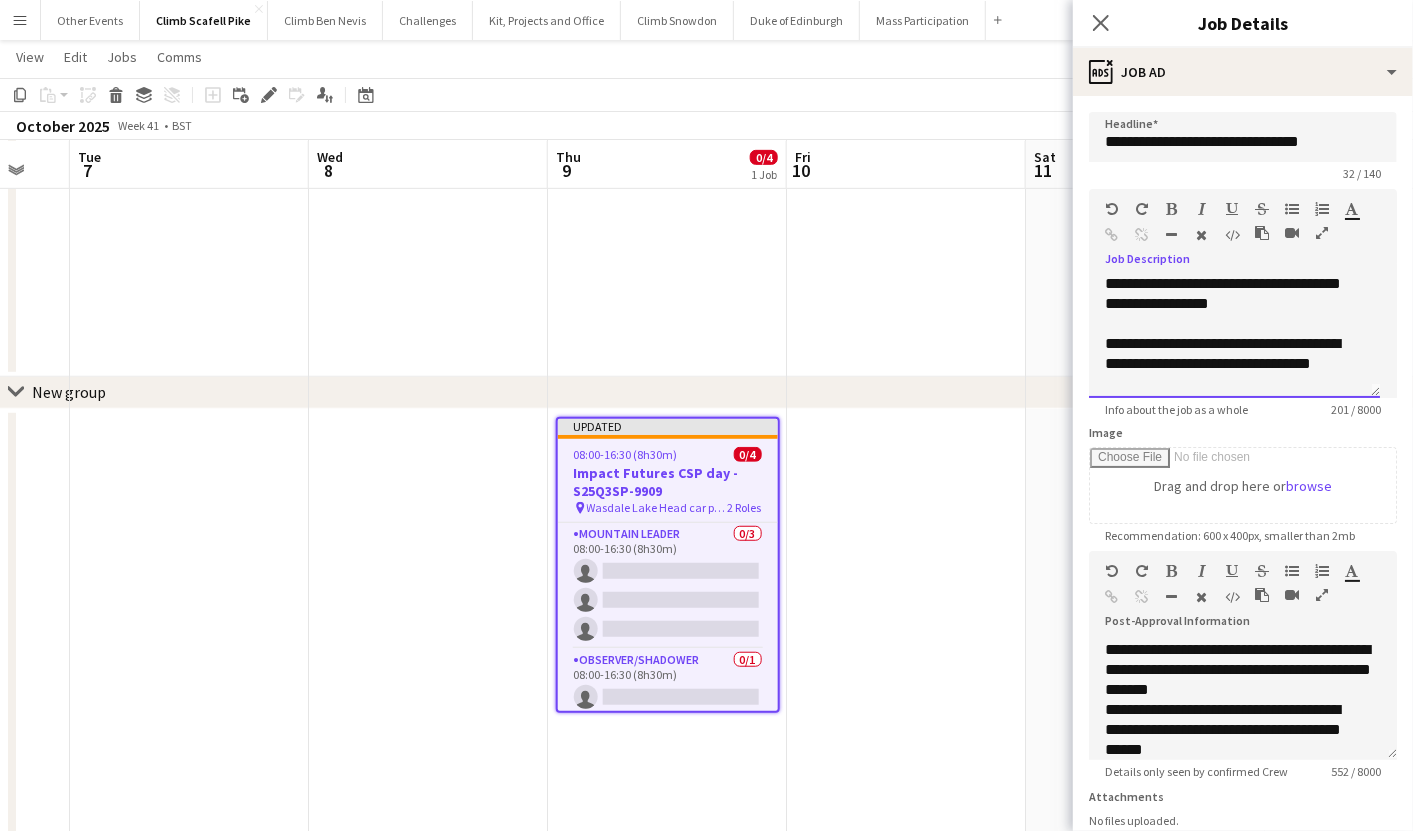 drag, startPoint x: 1198, startPoint y: 379, endPoint x: 1106, endPoint y: 338, distance: 100.72239 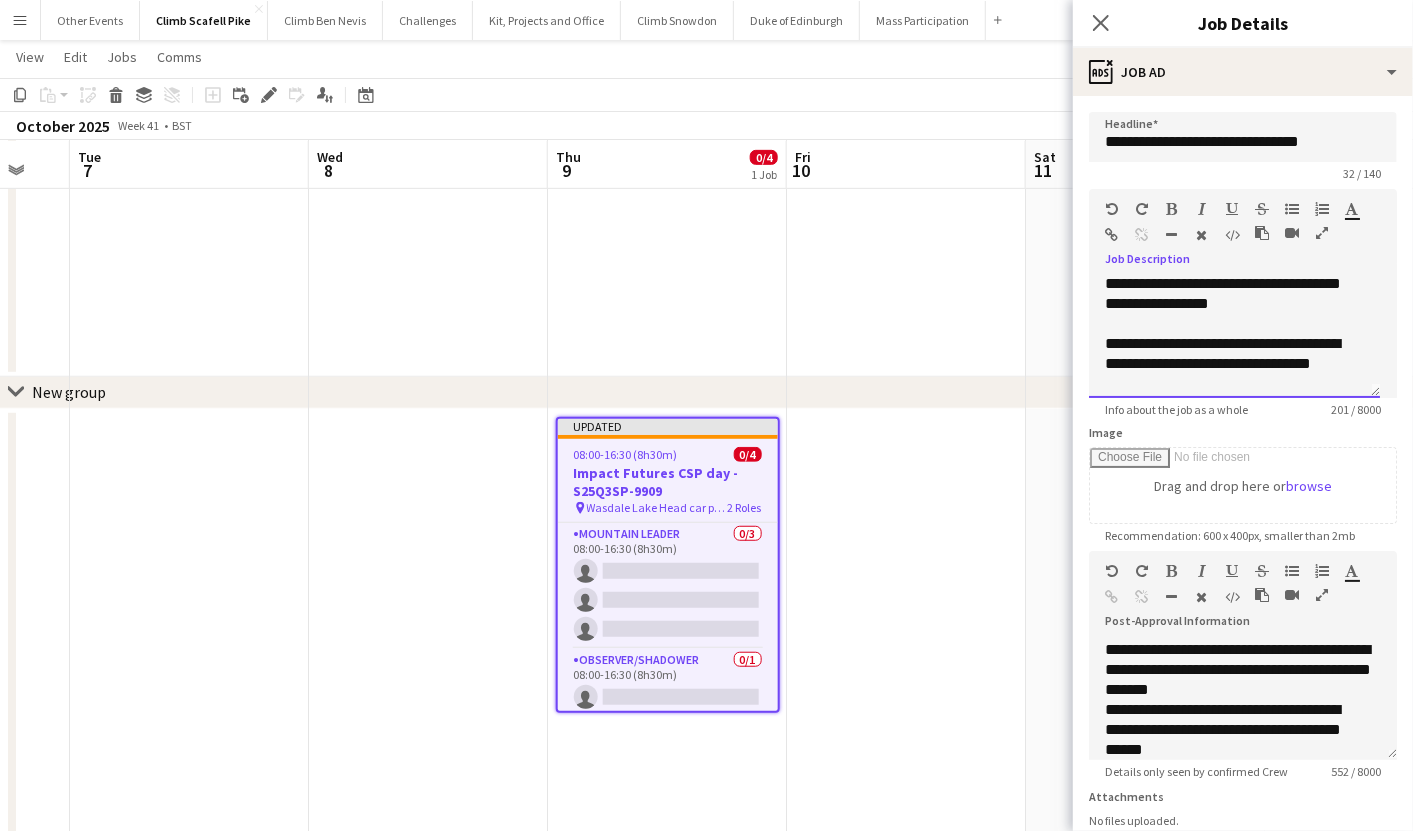 type 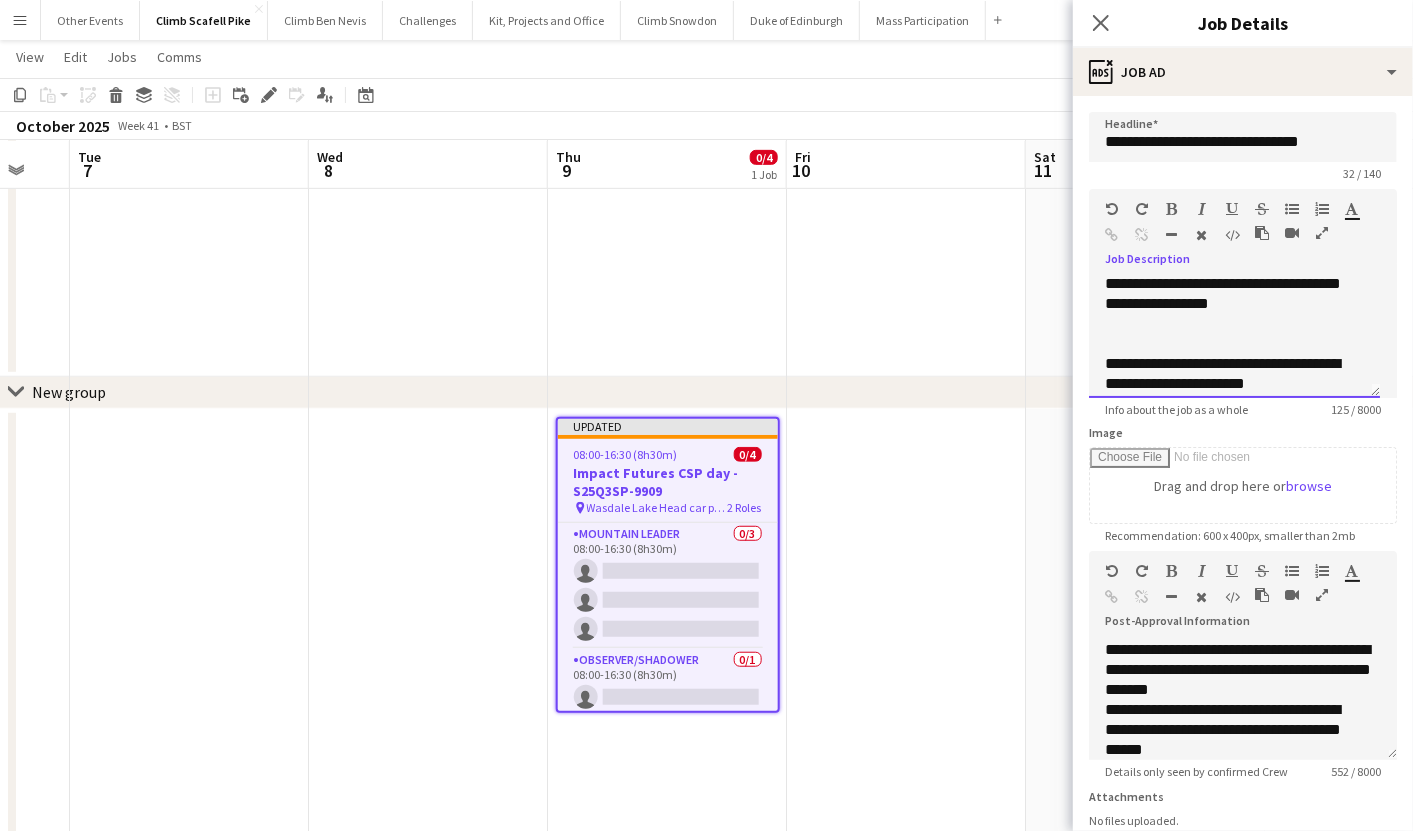scroll, scrollTop: 0, scrollLeft: 0, axis: both 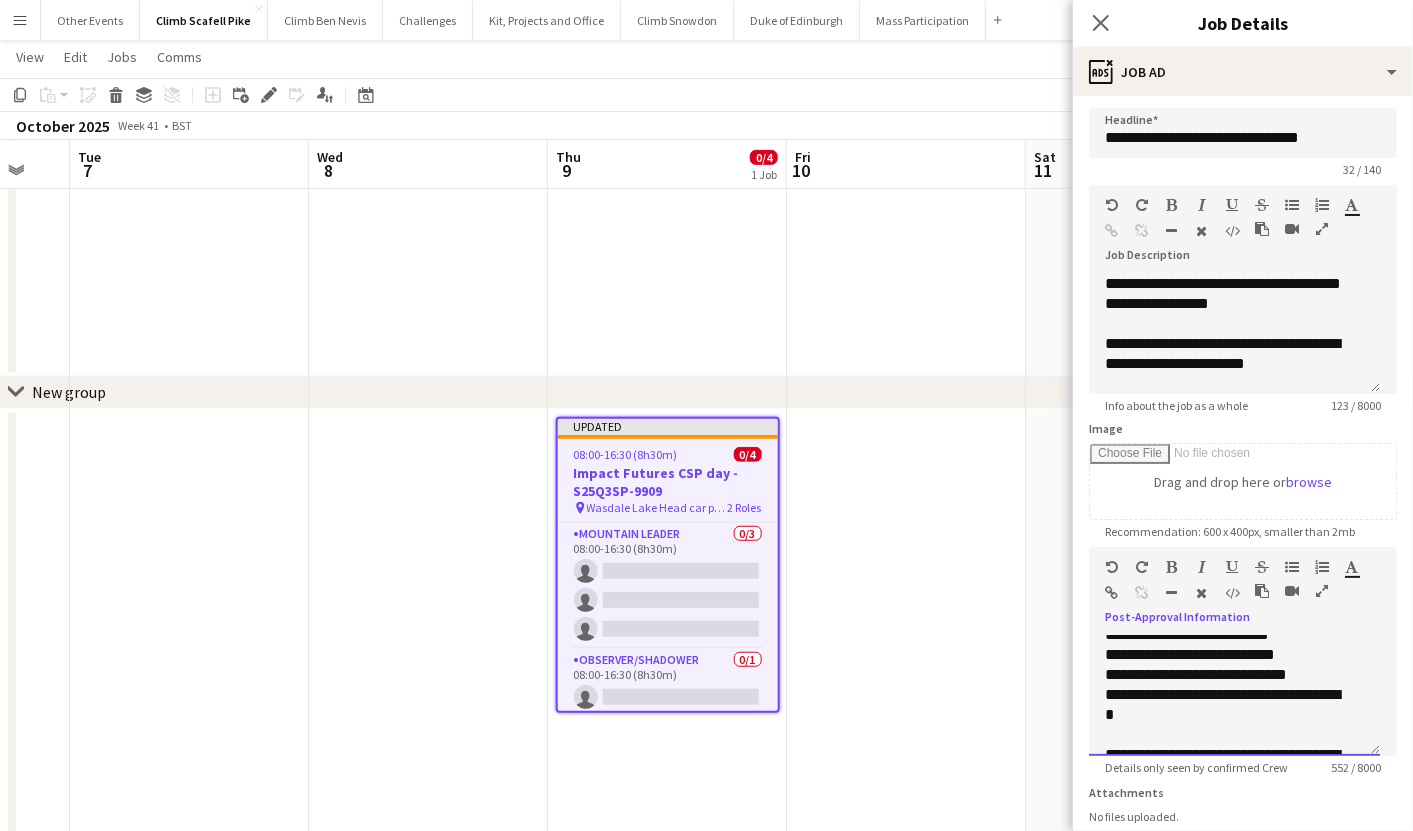drag, startPoint x: 1107, startPoint y: 642, endPoint x: 1206, endPoint y: 722, distance: 127.28315 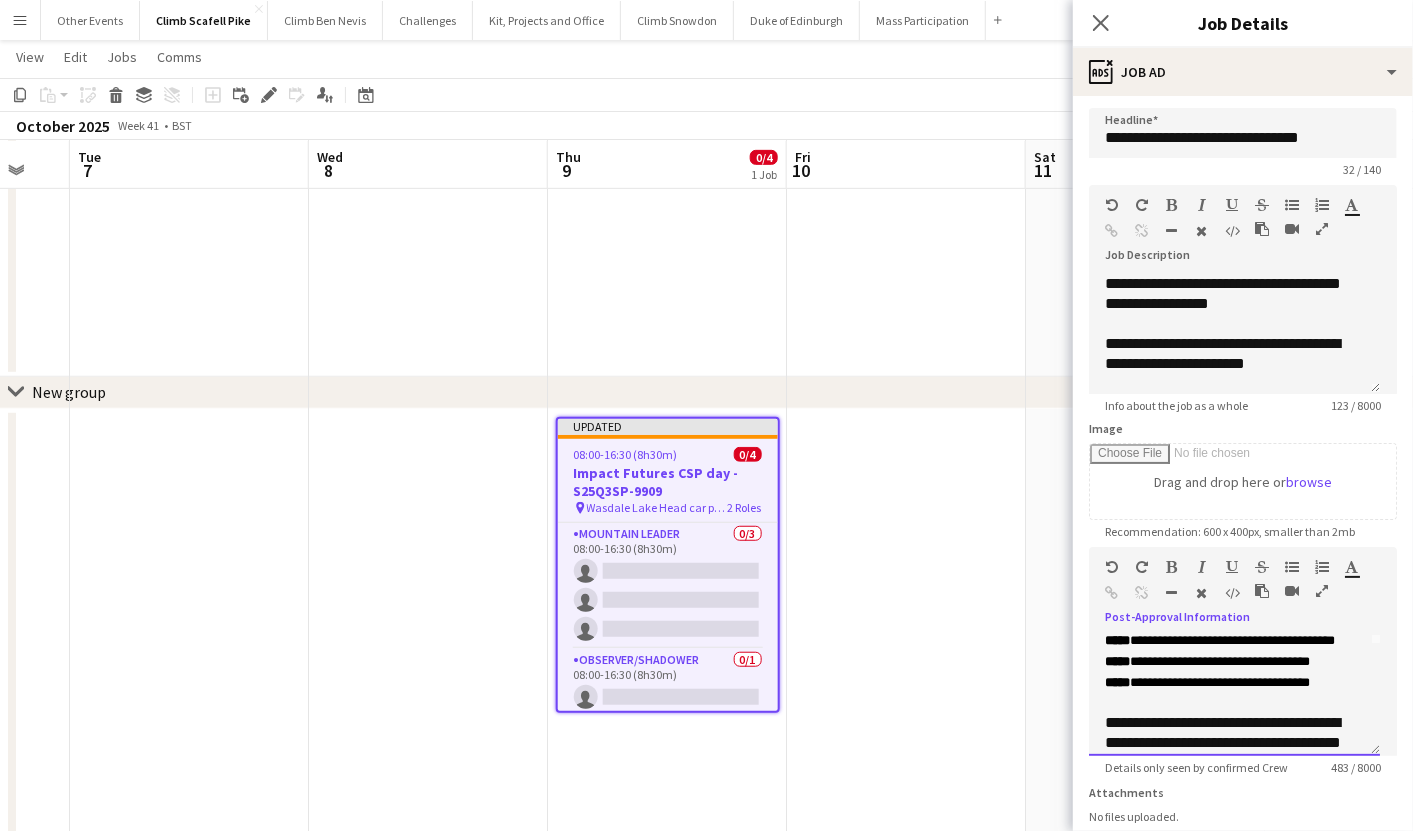 scroll, scrollTop: 225, scrollLeft: 0, axis: vertical 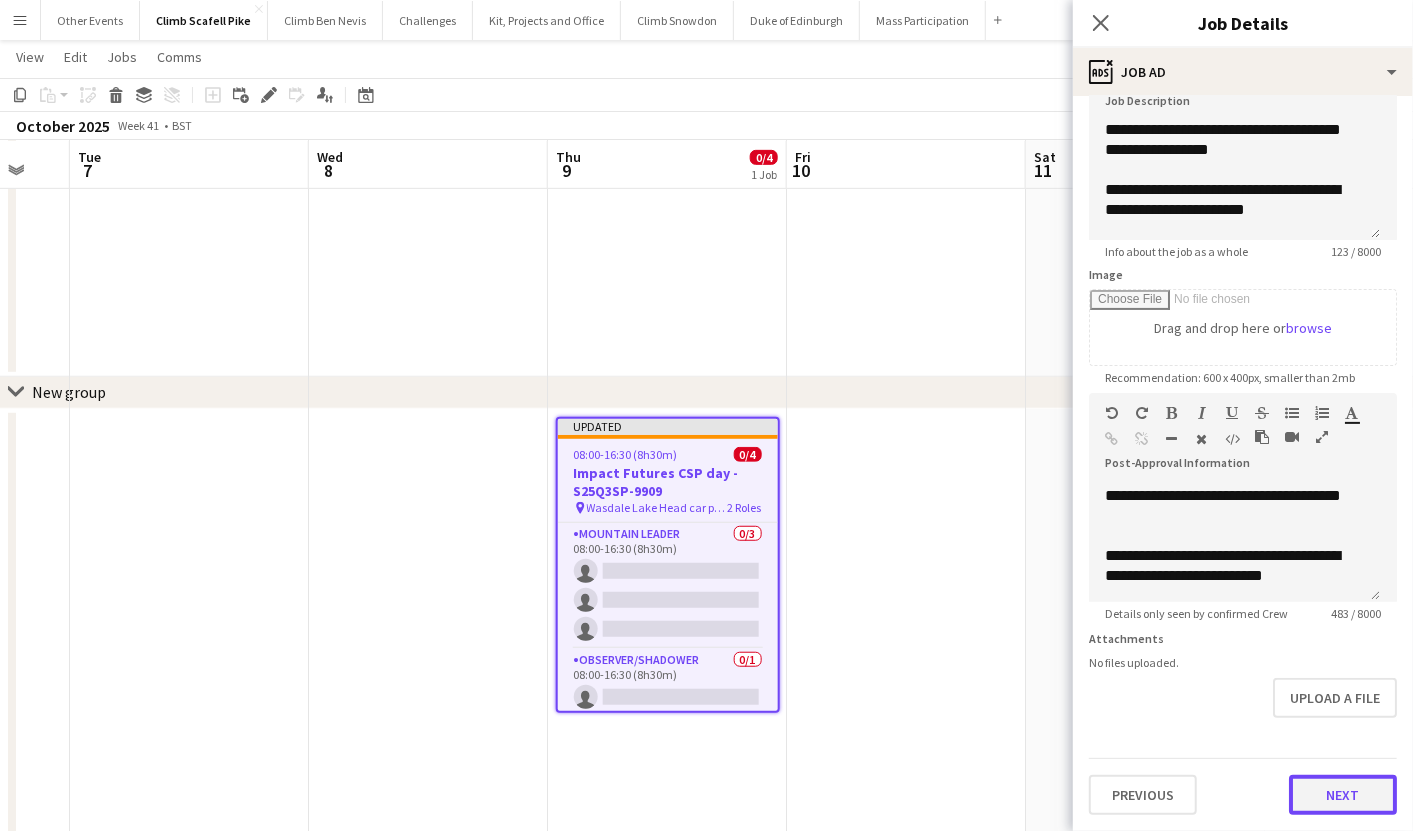 click on "Next" at bounding box center (1343, 795) 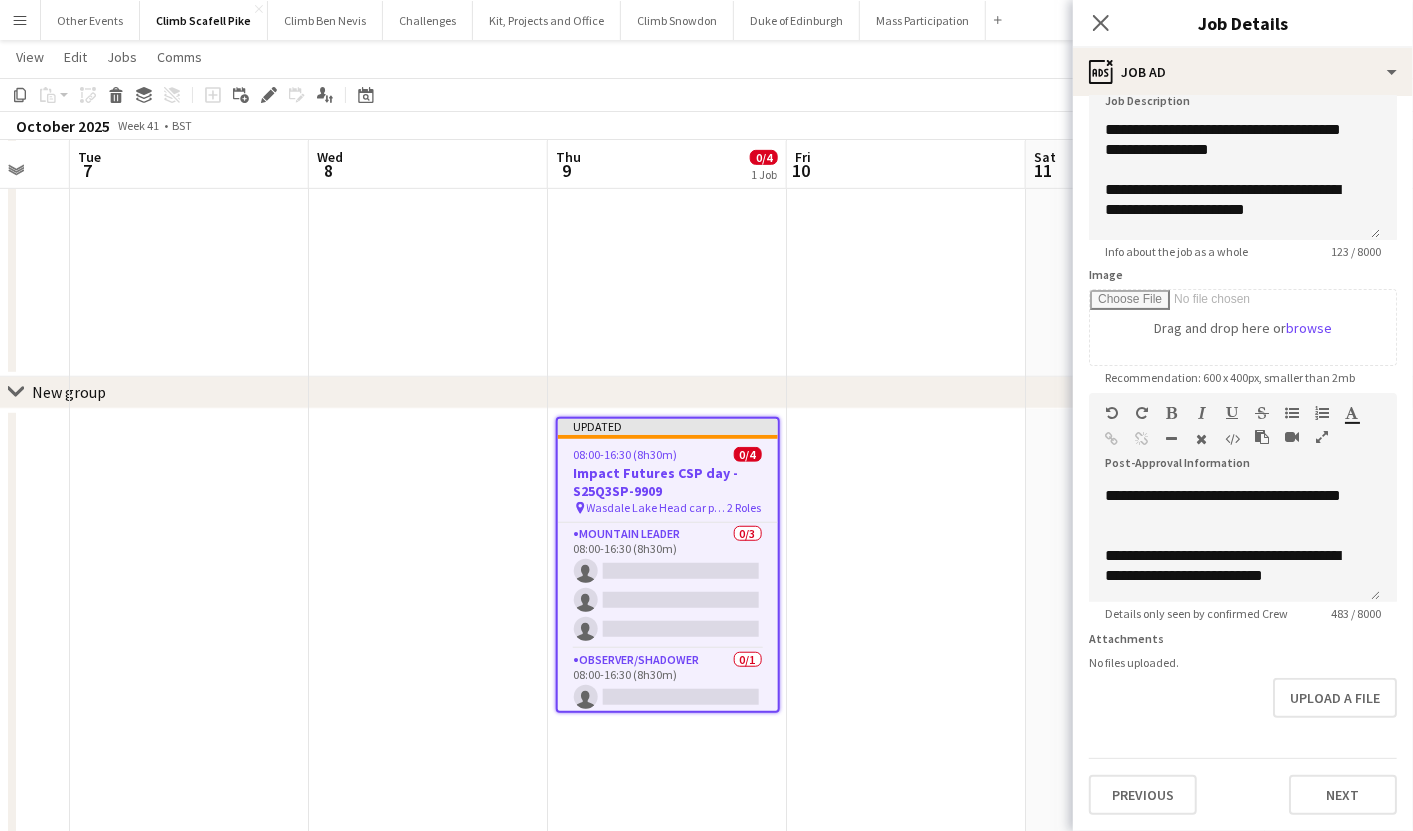 scroll, scrollTop: 0, scrollLeft: 0, axis: both 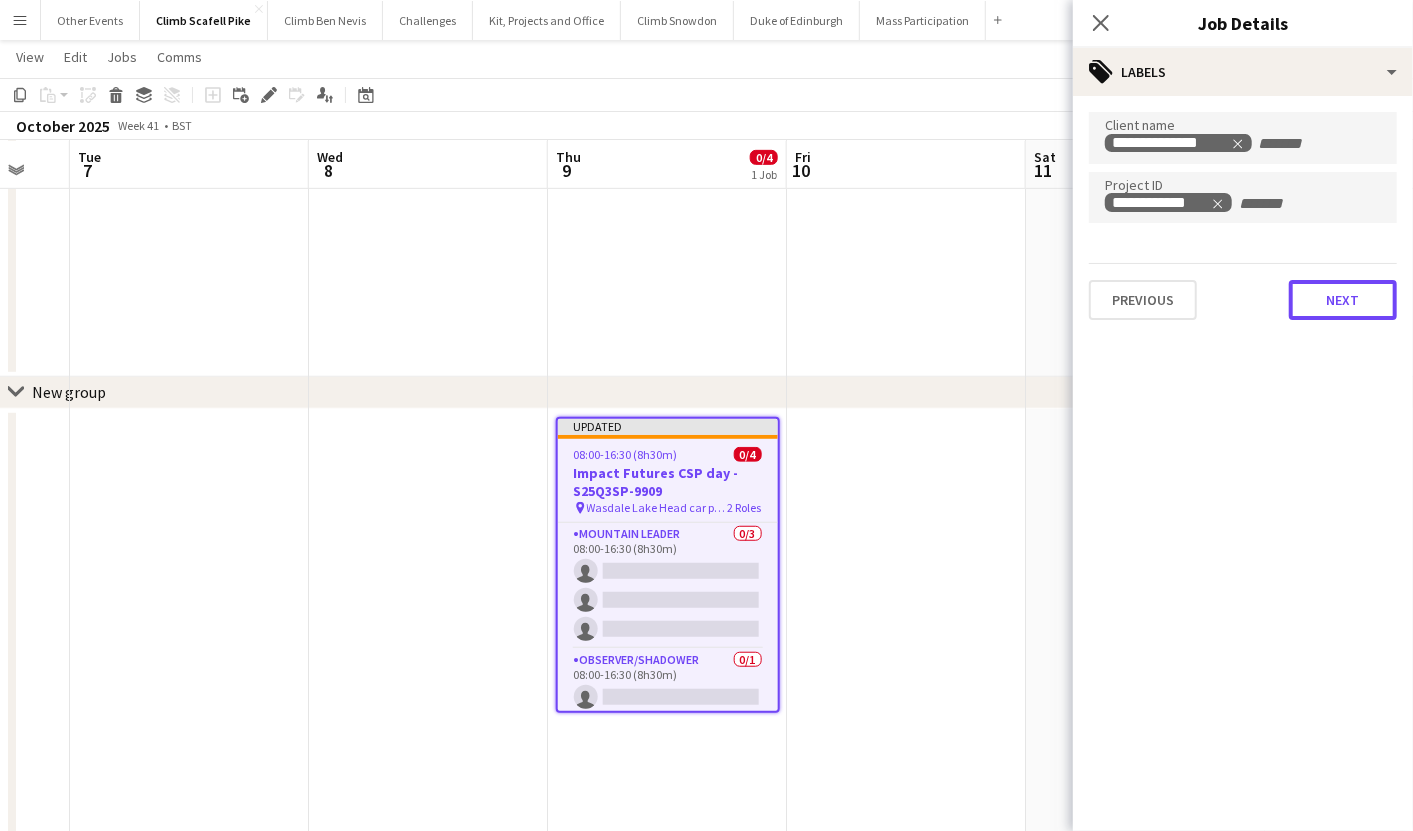 click on "Next" at bounding box center [1343, 300] 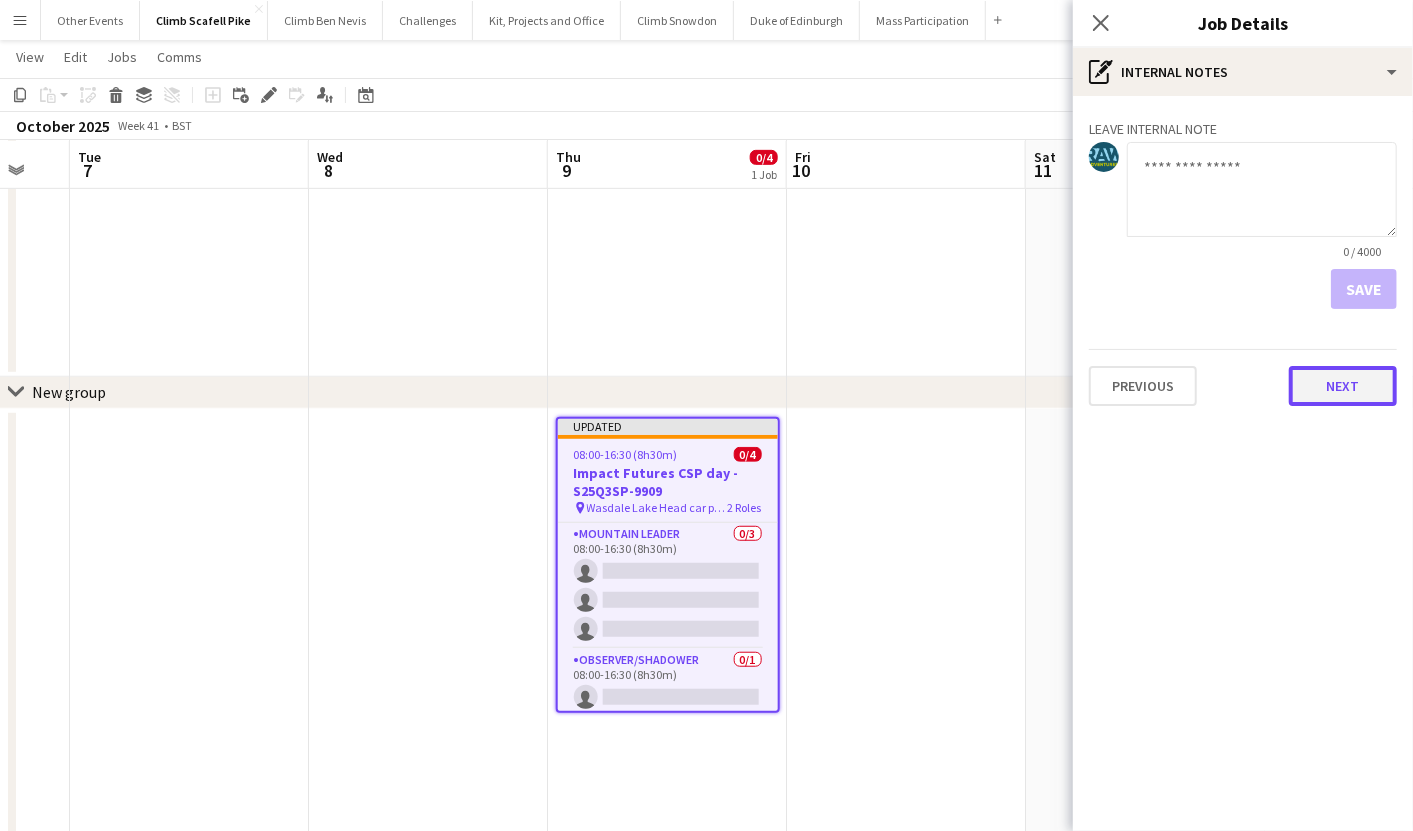 click on "Next" at bounding box center (1343, 386) 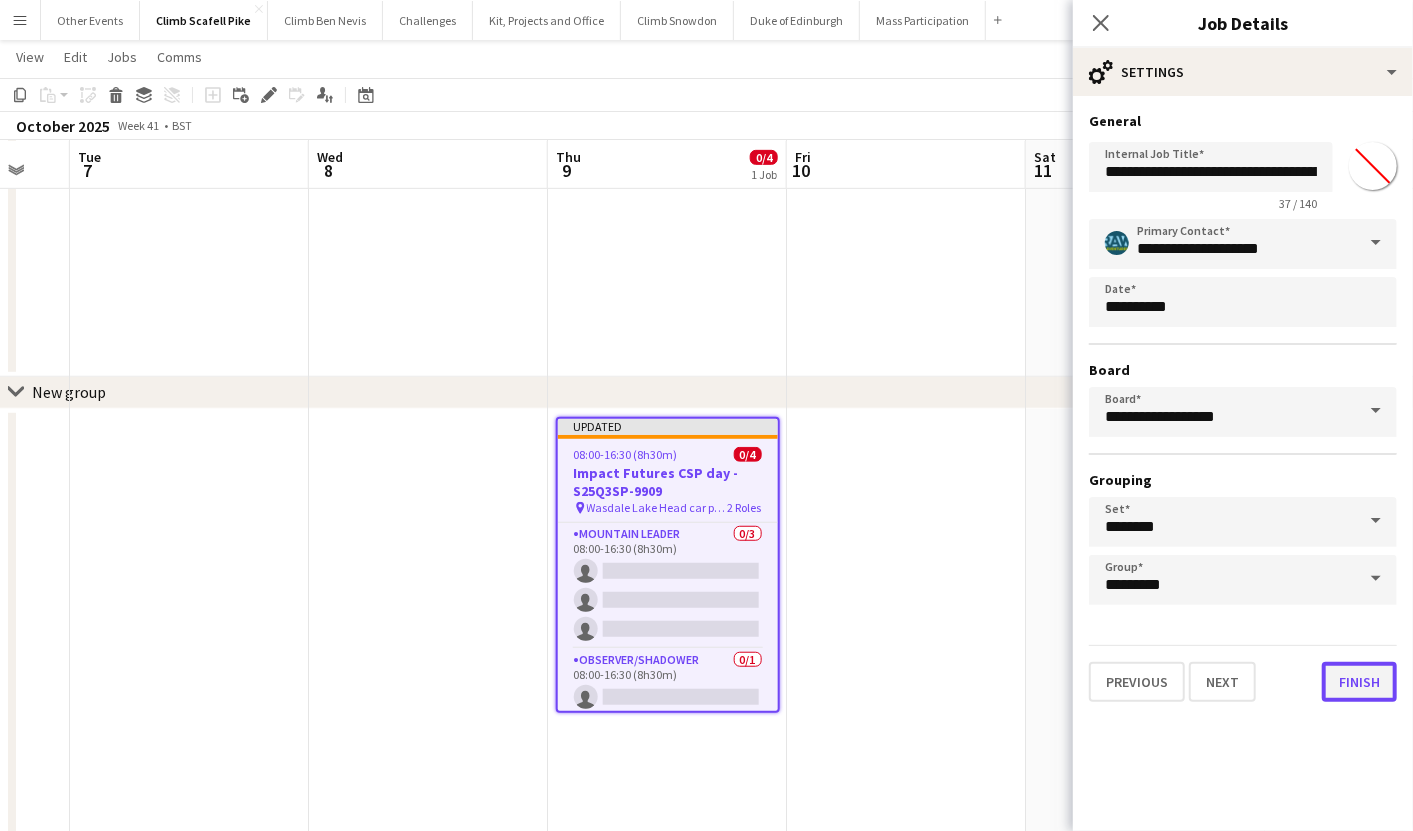 click on "Finish" at bounding box center (1359, 682) 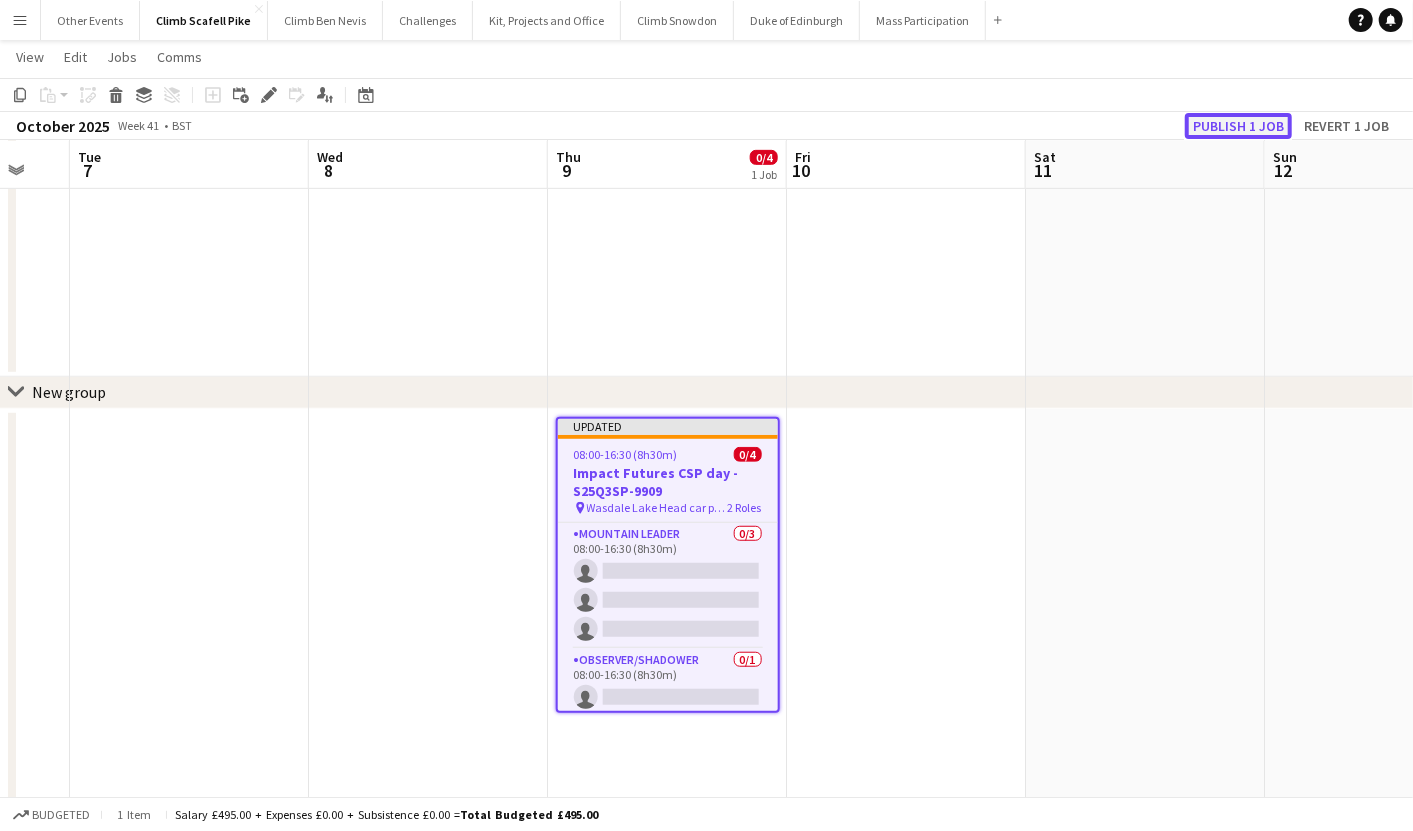 click on "Publish 1 job" 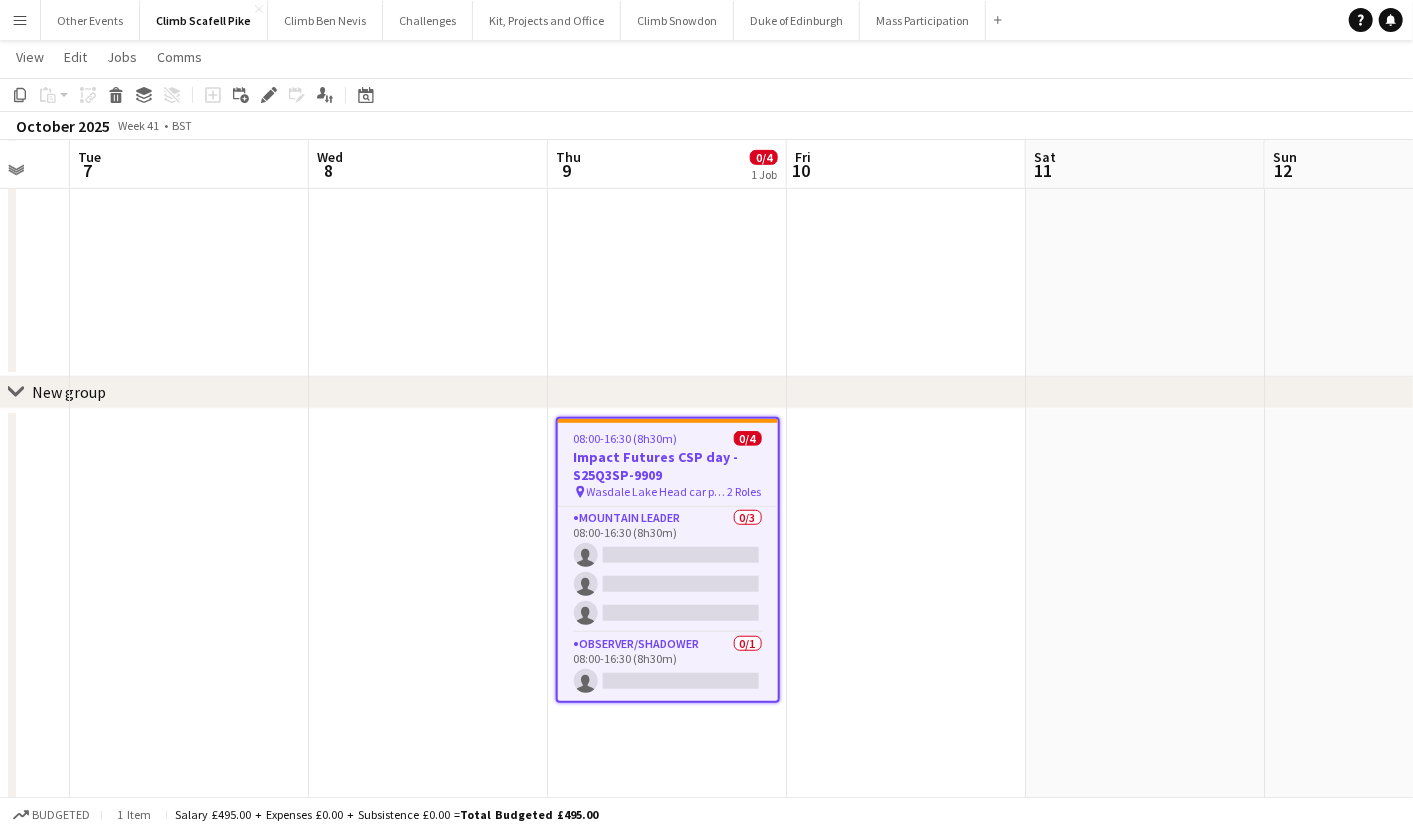 click at bounding box center (906, 691) 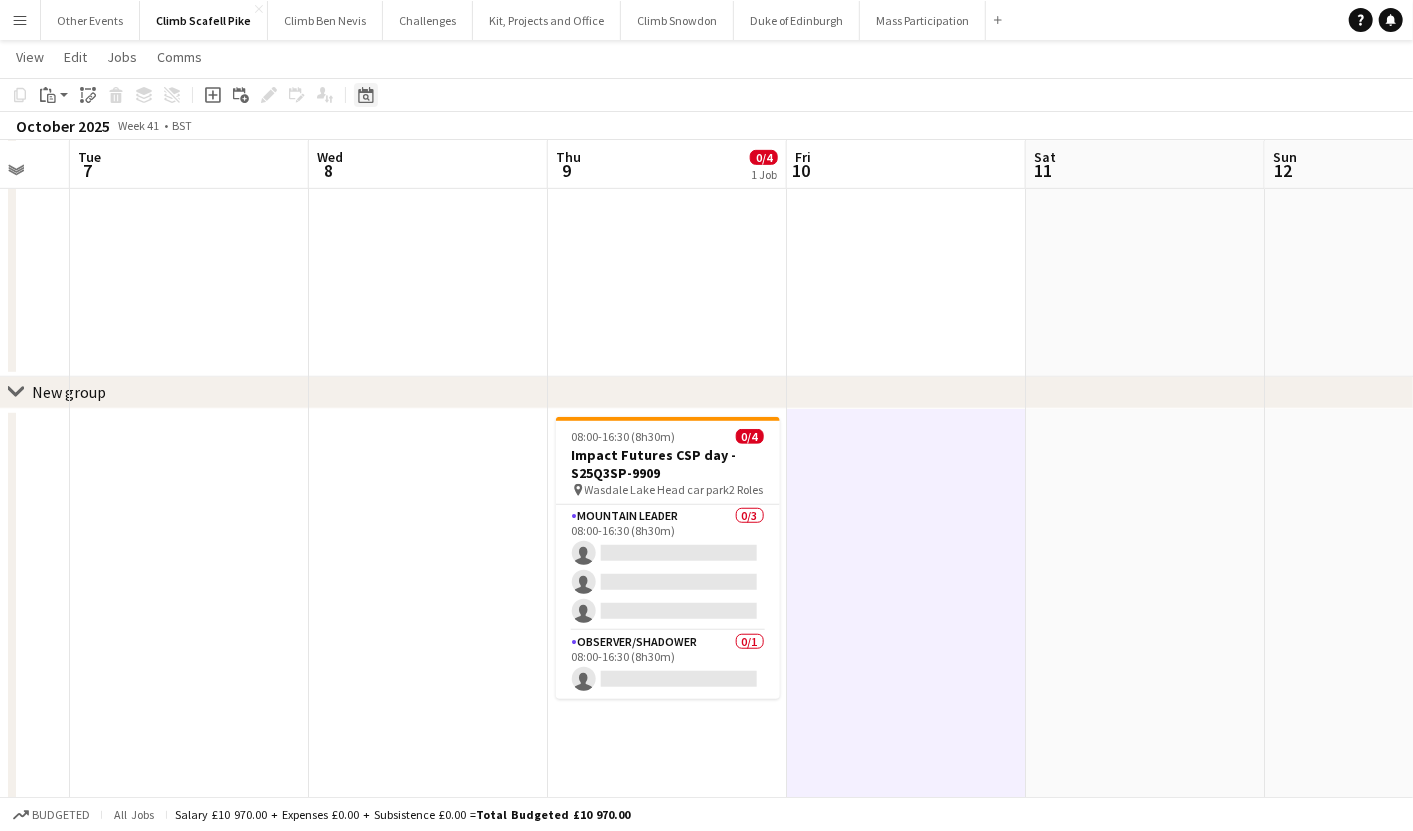 click on "Date picker" at bounding box center [366, 95] 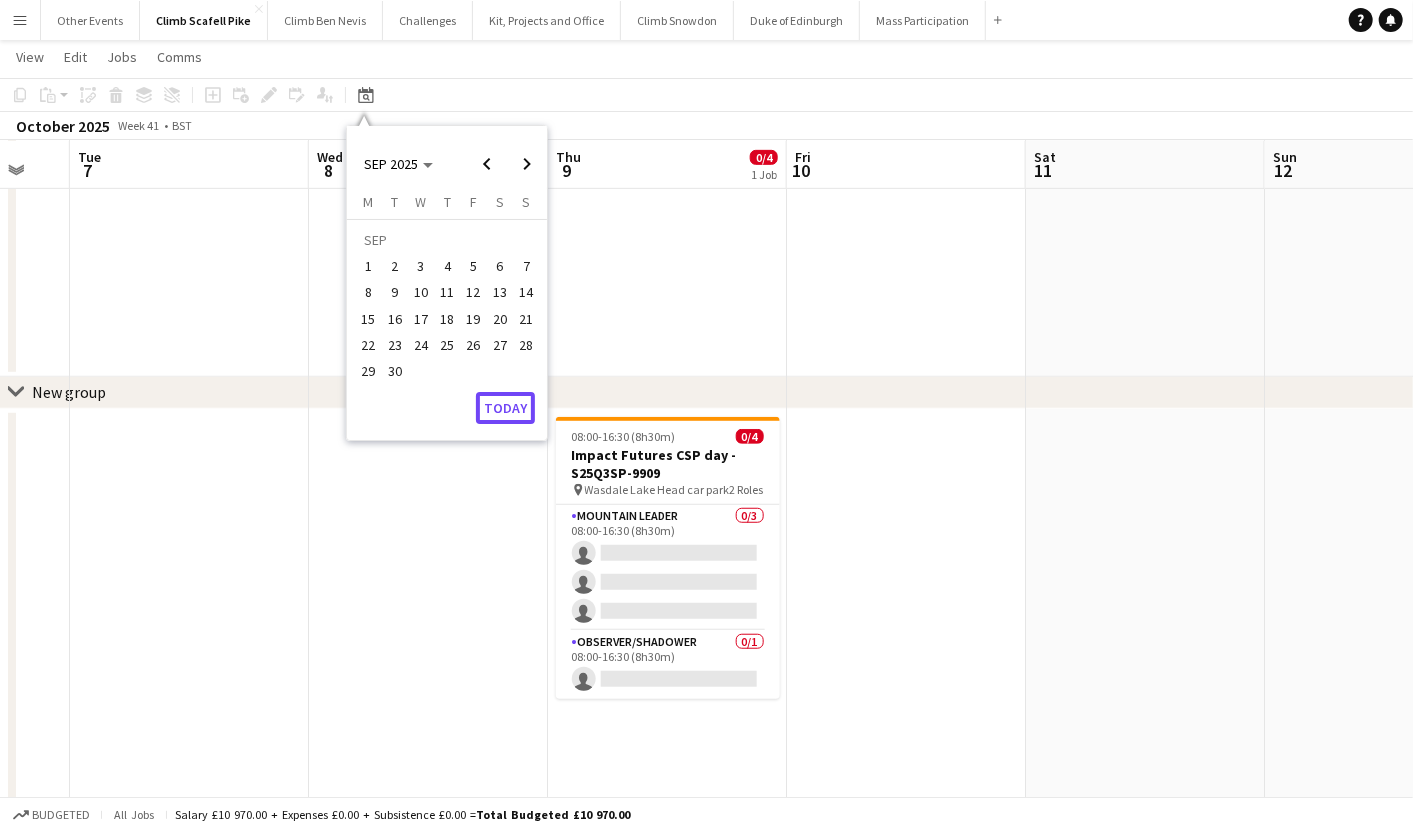 drag, startPoint x: 500, startPoint y: 407, endPoint x: 527, endPoint y: 406, distance: 27.018513 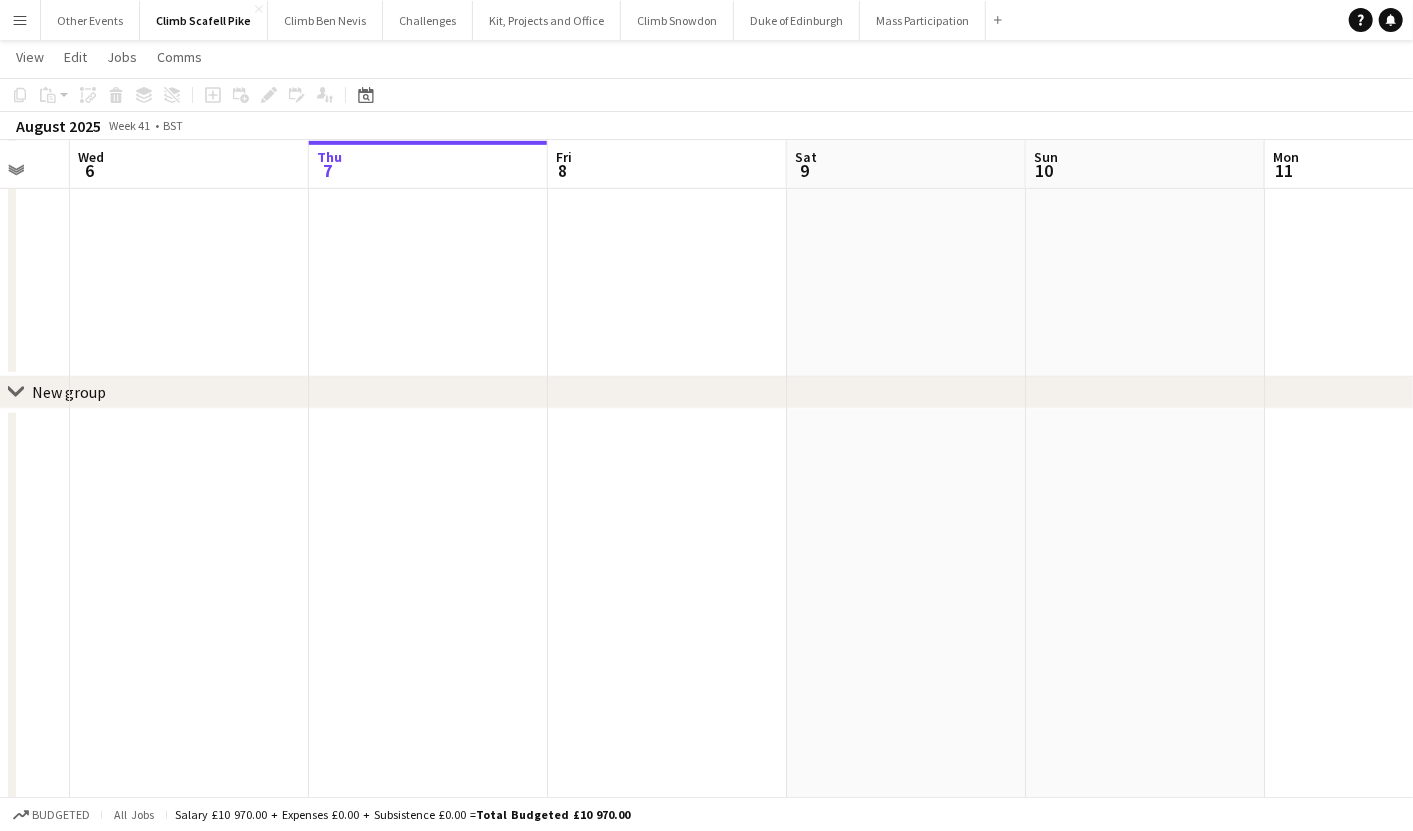 scroll, scrollTop: 0, scrollLeft: 687, axis: horizontal 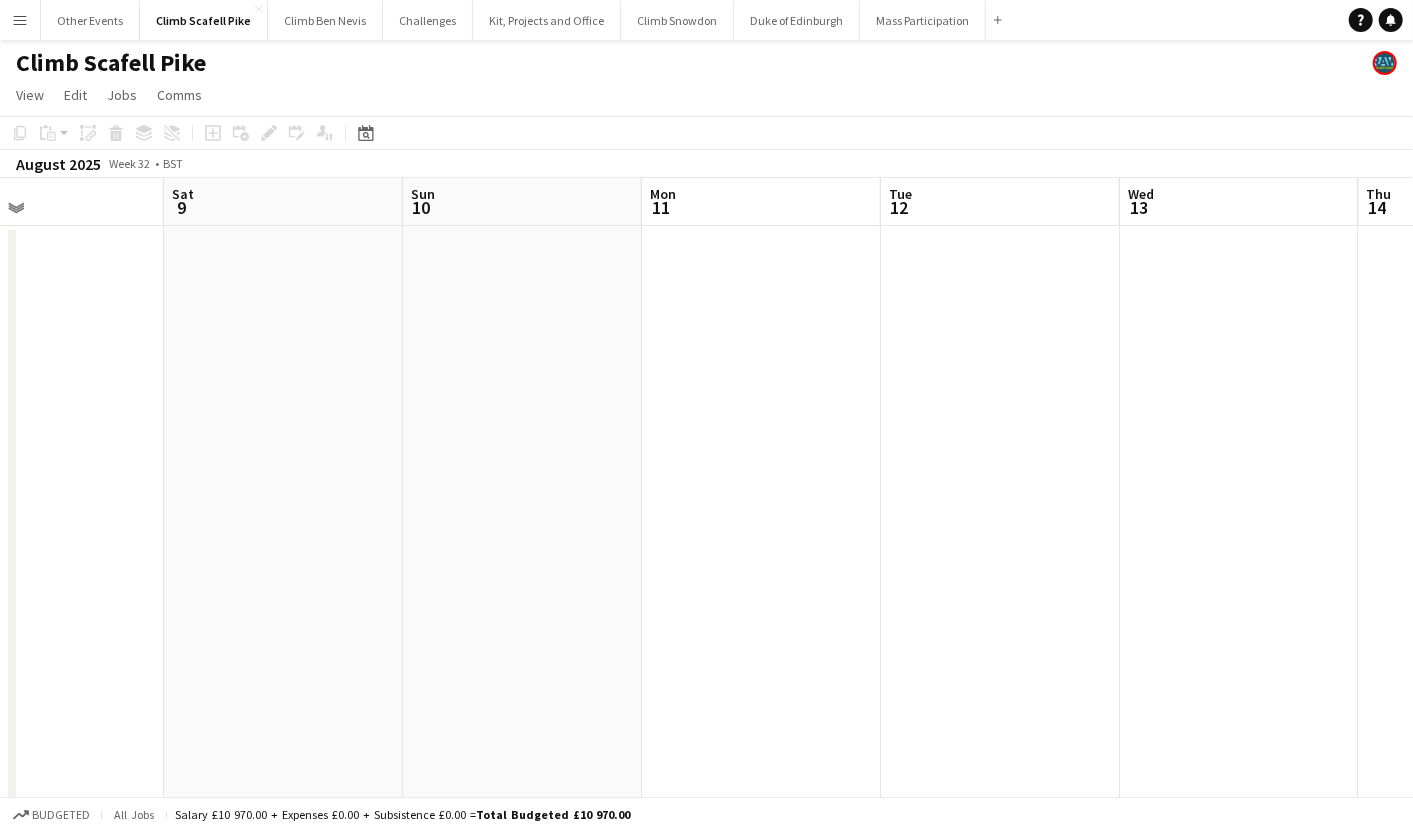 drag, startPoint x: 1134, startPoint y: 517, endPoint x: 649, endPoint y: 555, distance: 486.4864 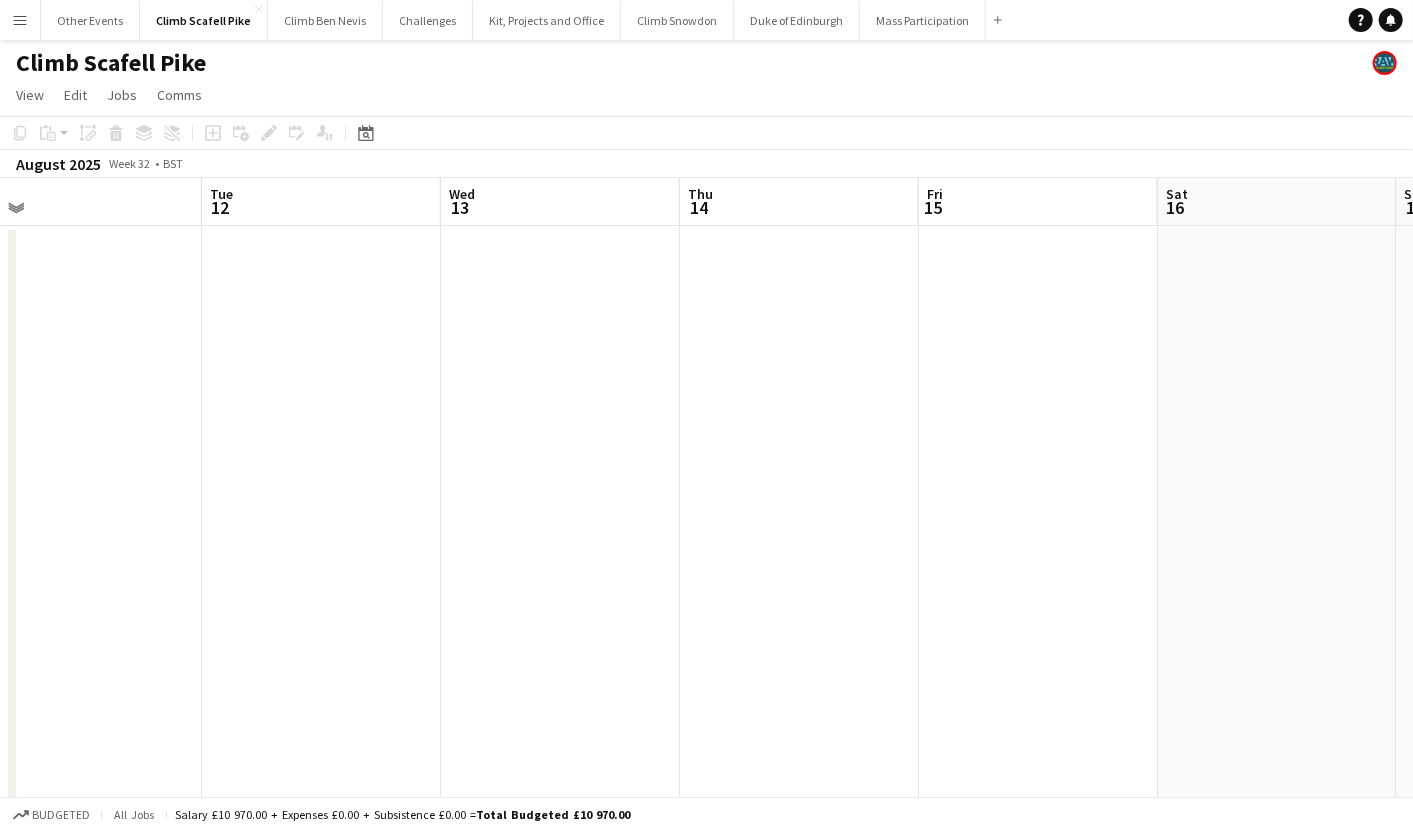 drag, startPoint x: 765, startPoint y: 563, endPoint x: 559, endPoint y: 594, distance: 208.31947 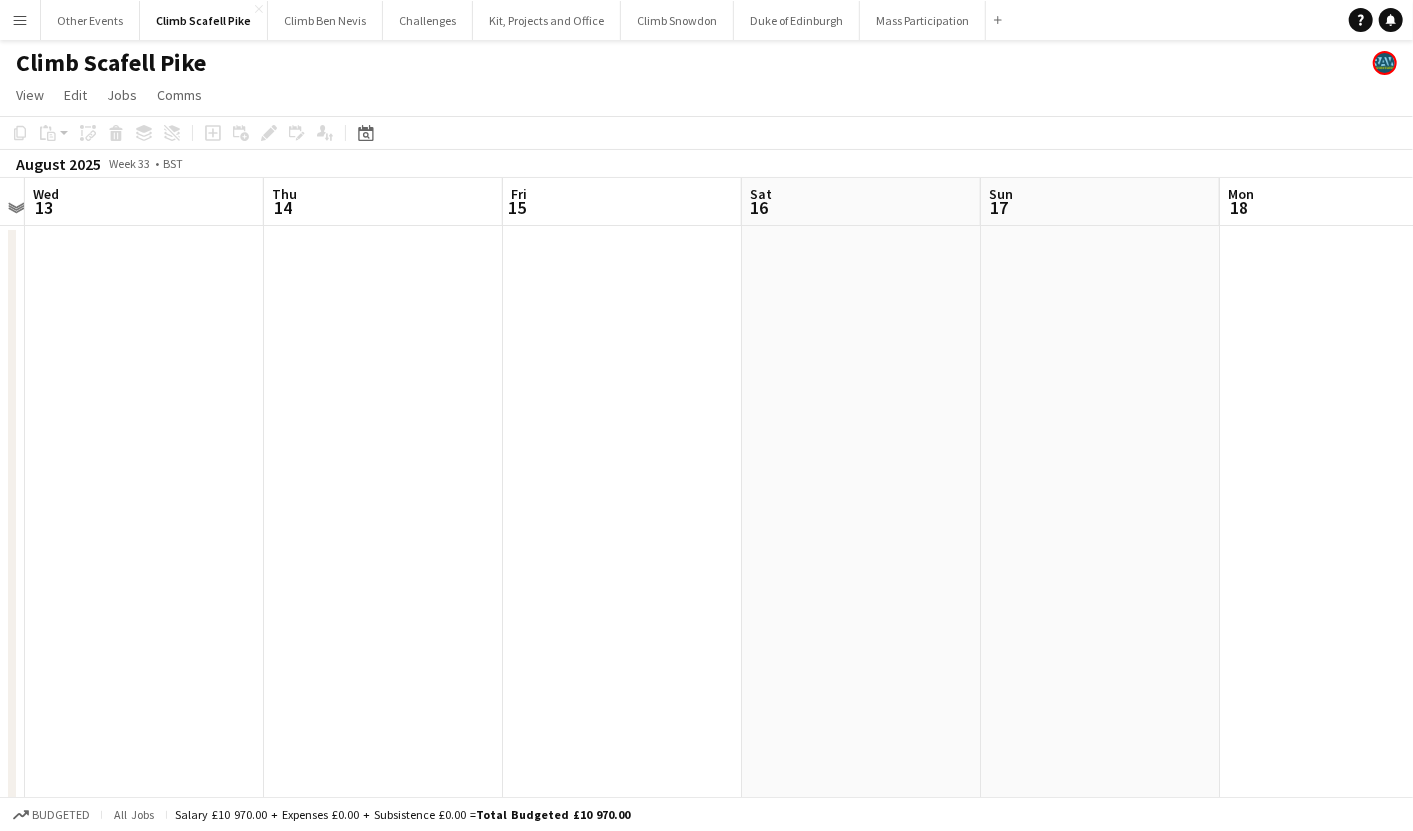 drag, startPoint x: 974, startPoint y: 584, endPoint x: 749, endPoint y: 606, distance: 226.073 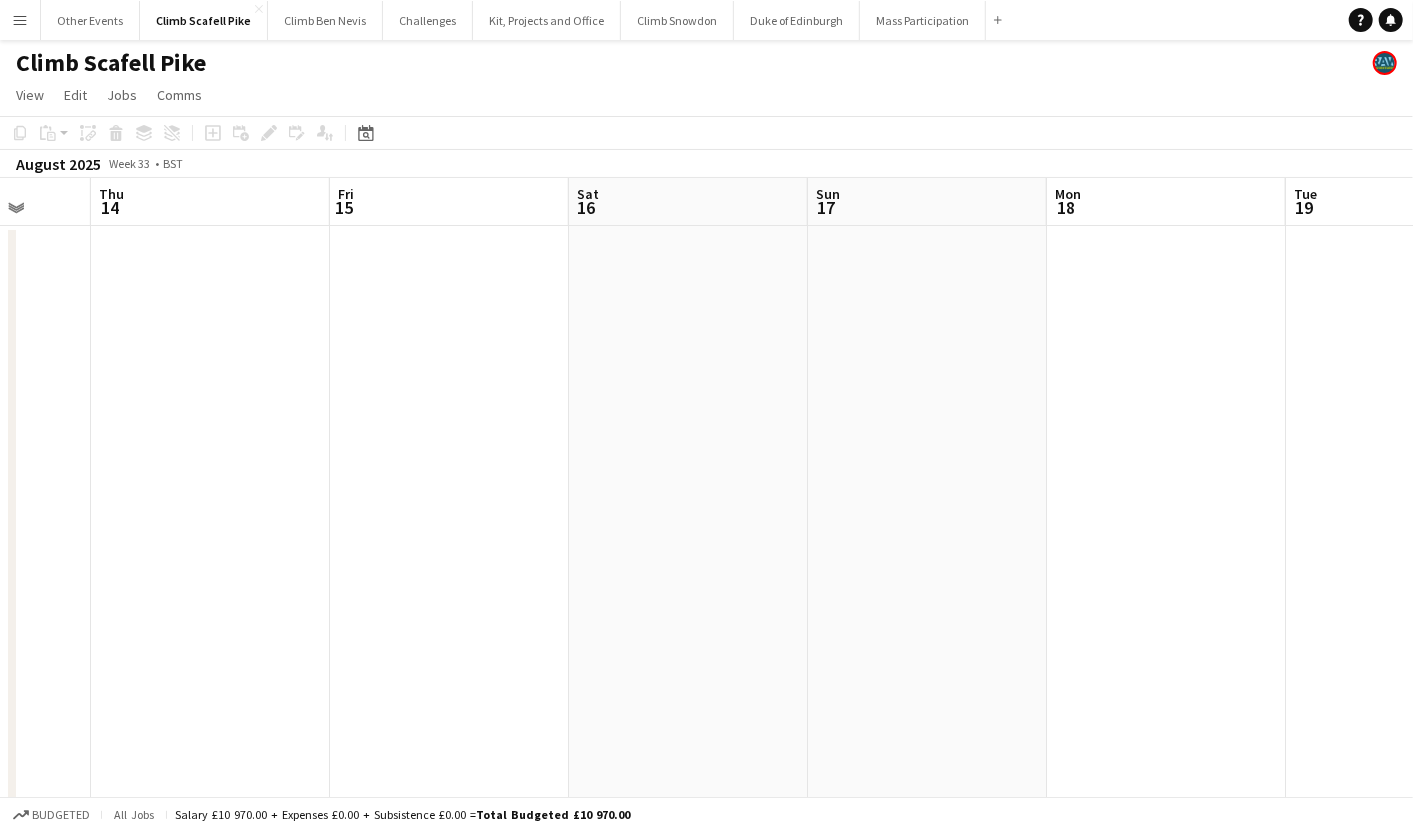drag, startPoint x: 877, startPoint y: 581, endPoint x: 465, endPoint y: 629, distance: 414.78668 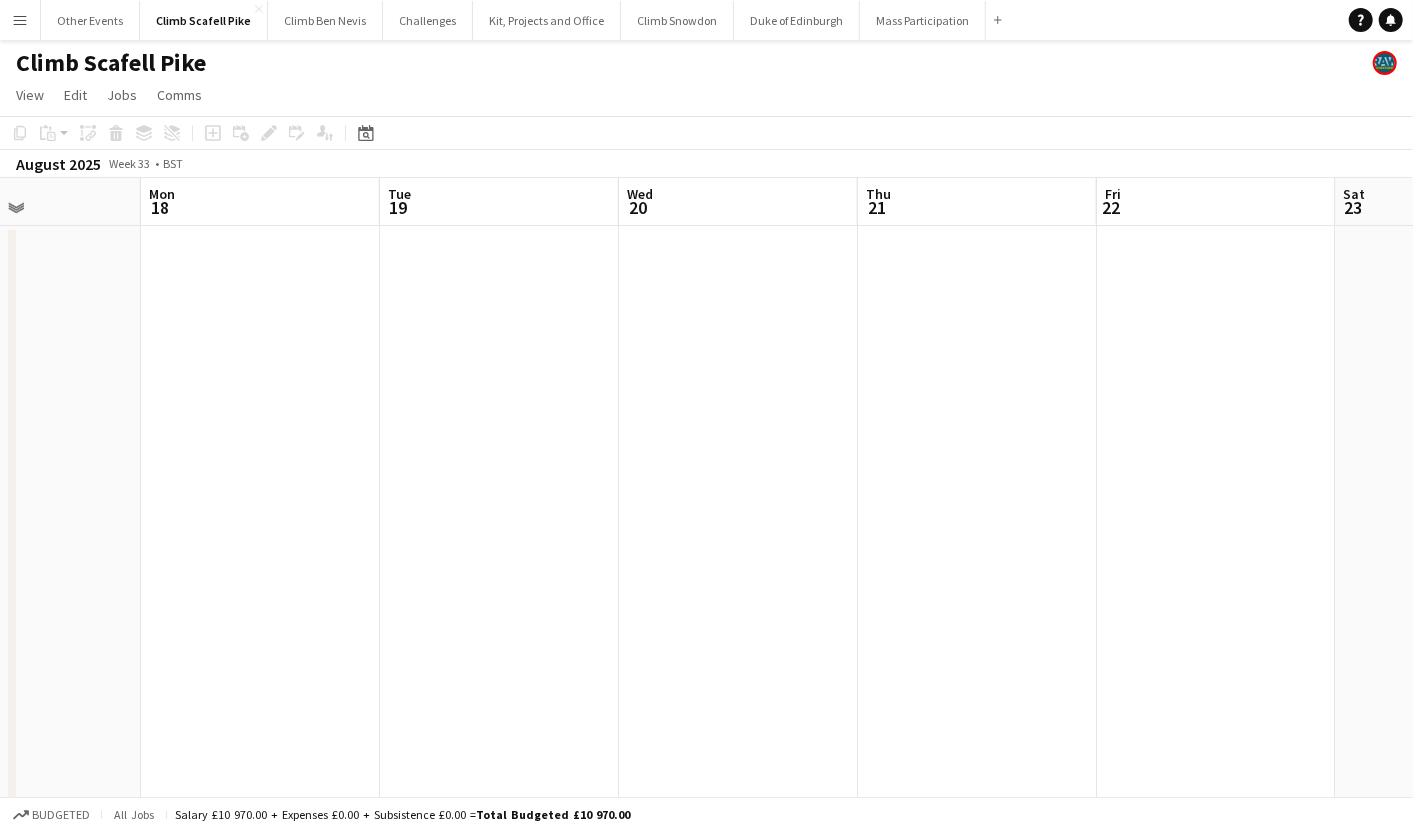 drag, startPoint x: 698, startPoint y: 623, endPoint x: 592, endPoint y: 652, distance: 109.89541 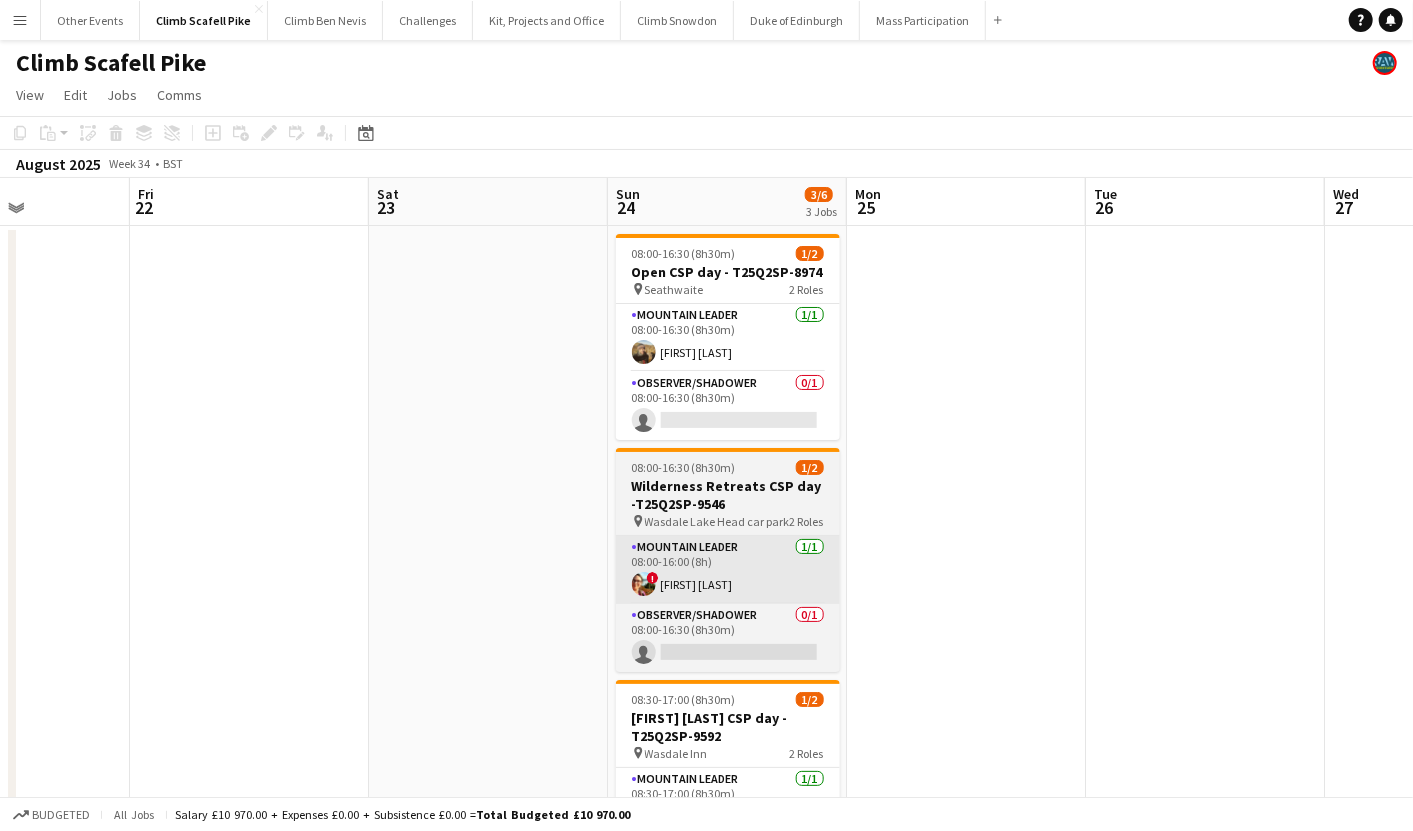 drag, startPoint x: 1004, startPoint y: 636, endPoint x: 779, endPoint y: 579, distance: 232.10773 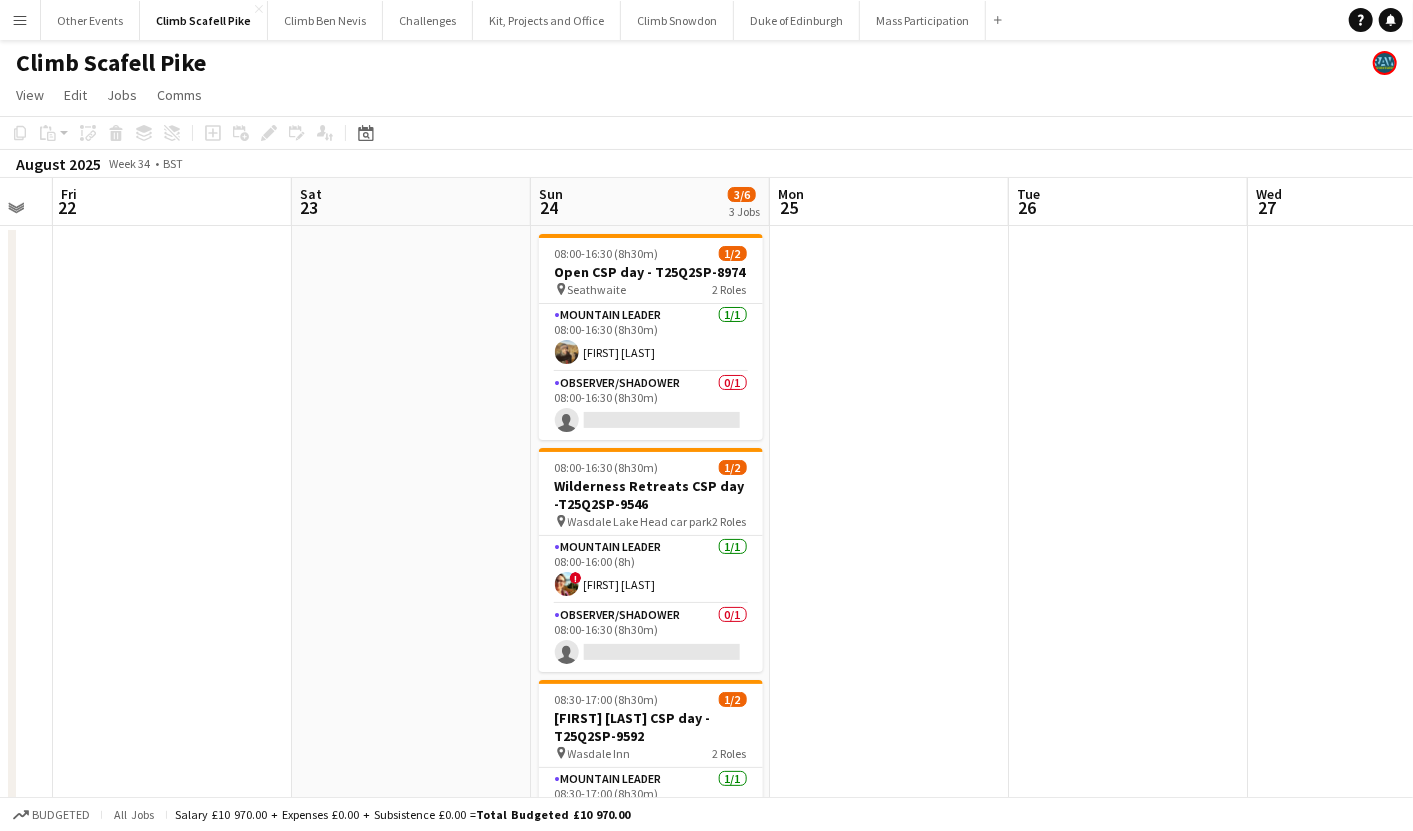 drag, startPoint x: 1022, startPoint y: 542, endPoint x: 941, endPoint y: 549, distance: 81.3019 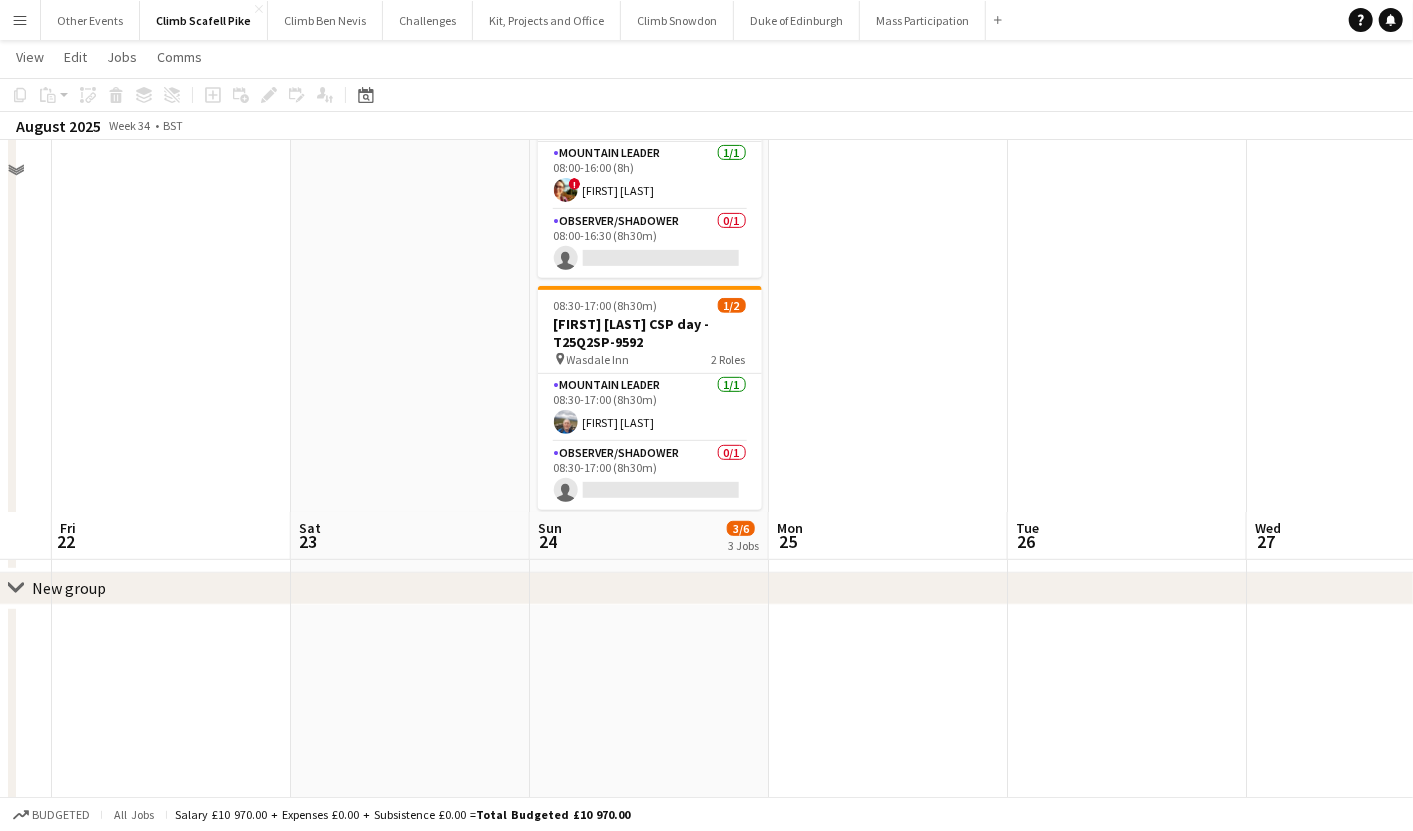 scroll, scrollTop: 0, scrollLeft: 0, axis: both 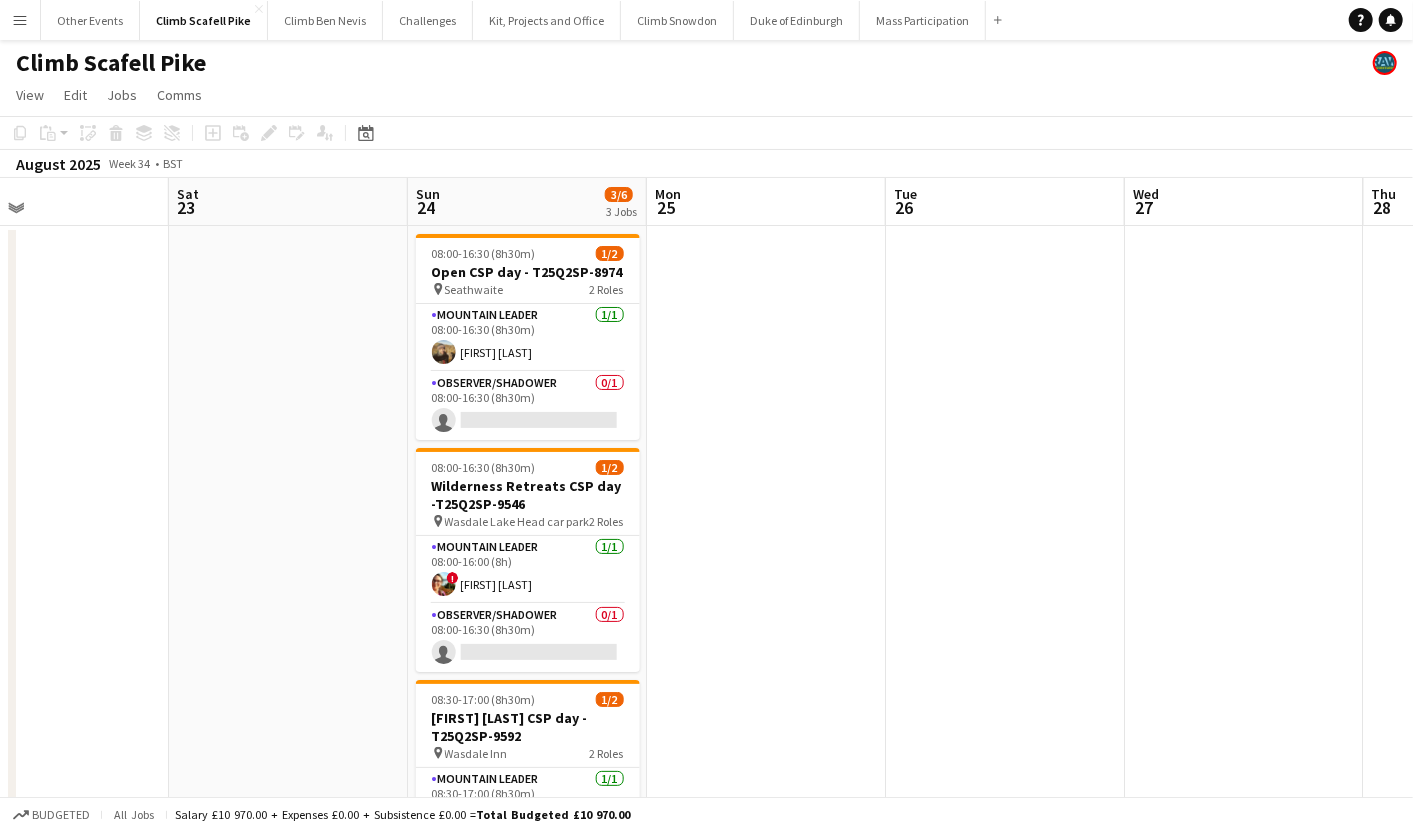drag, startPoint x: 1173, startPoint y: 493, endPoint x: 451, endPoint y: 495, distance: 722.00275 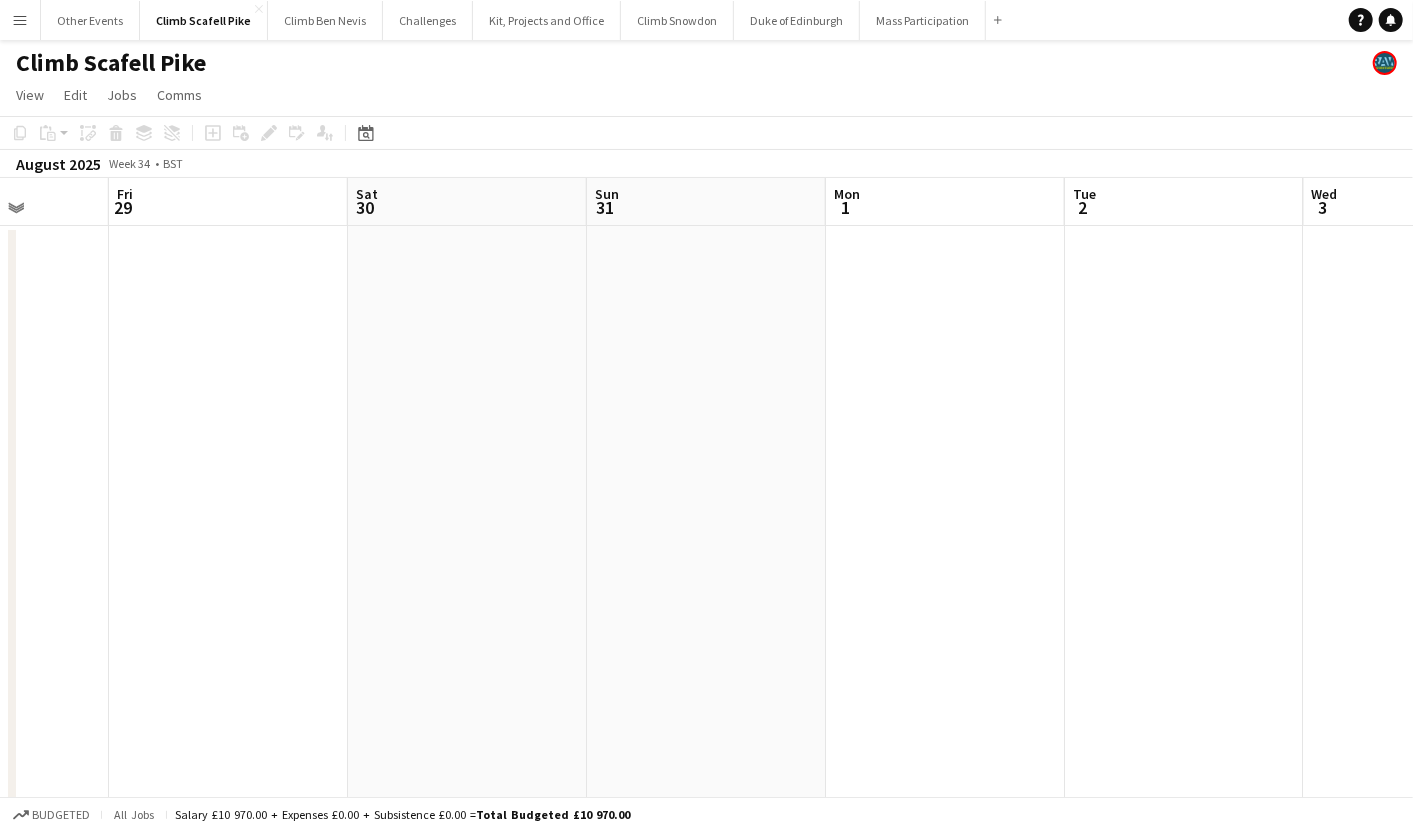 drag, startPoint x: 467, startPoint y: 533, endPoint x: 282, endPoint y: 559, distance: 186.8181 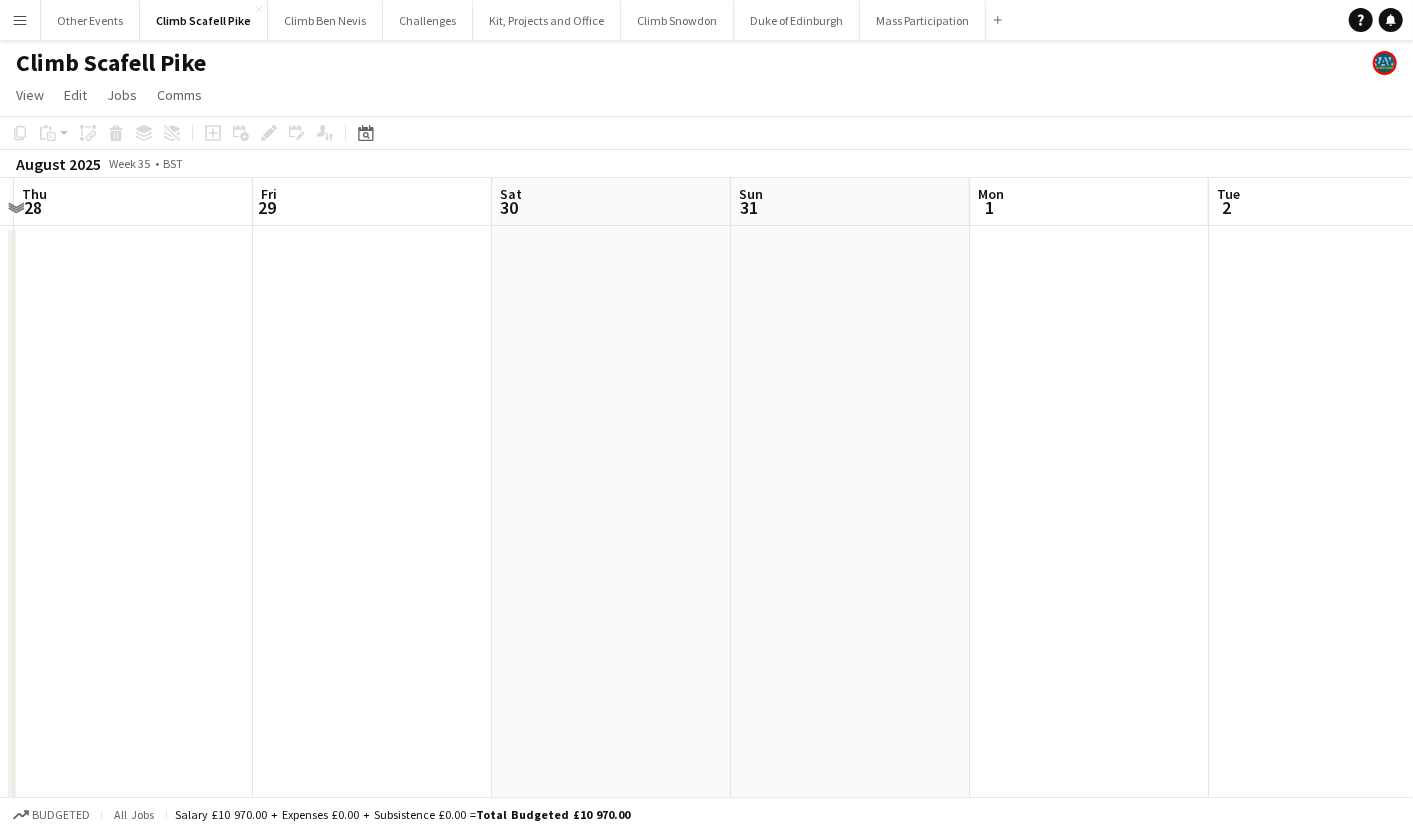 drag, startPoint x: 962, startPoint y: 497, endPoint x: 323, endPoint y: 594, distance: 646.3204 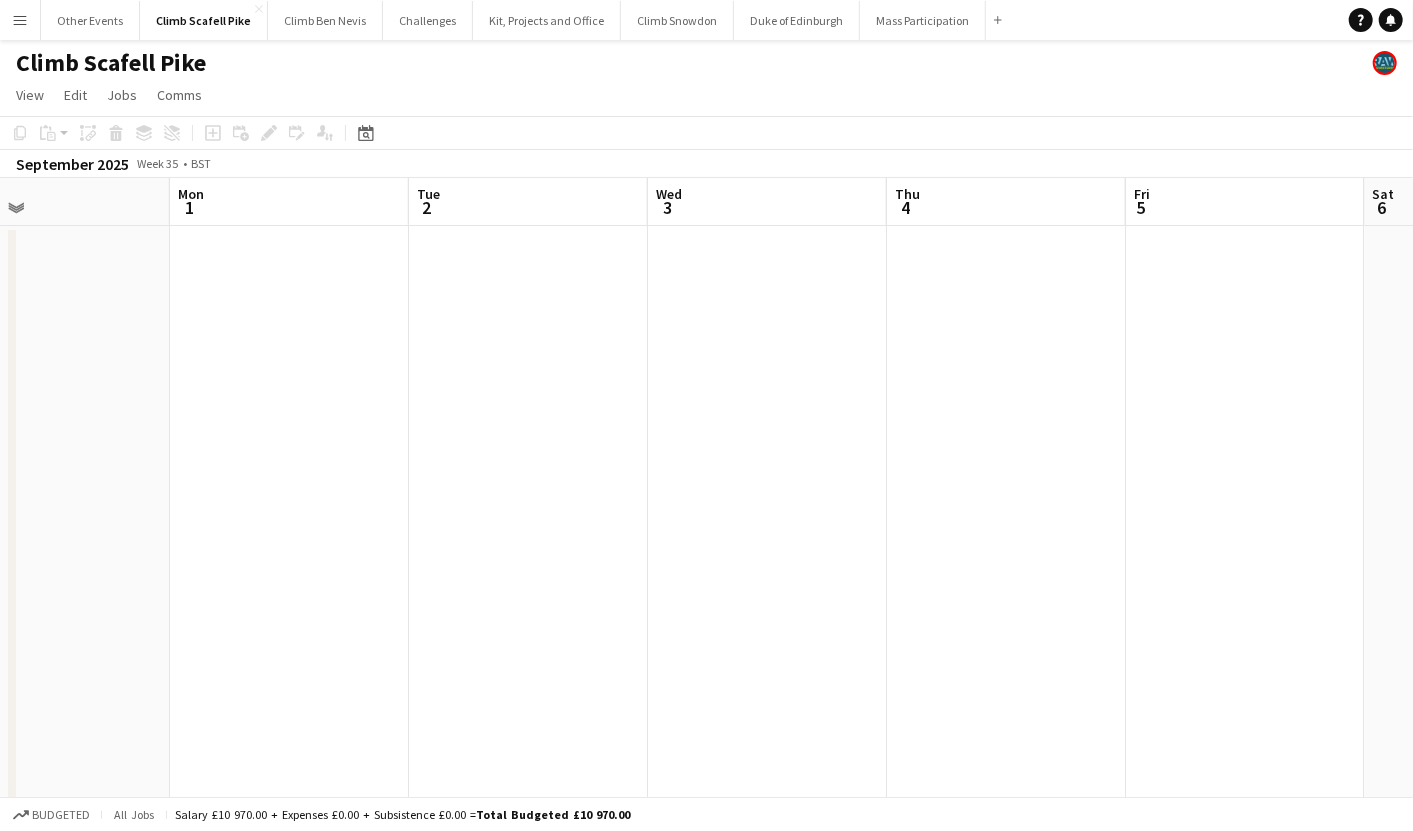 drag, startPoint x: 974, startPoint y: 587, endPoint x: 116, endPoint y: 651, distance: 860.3836 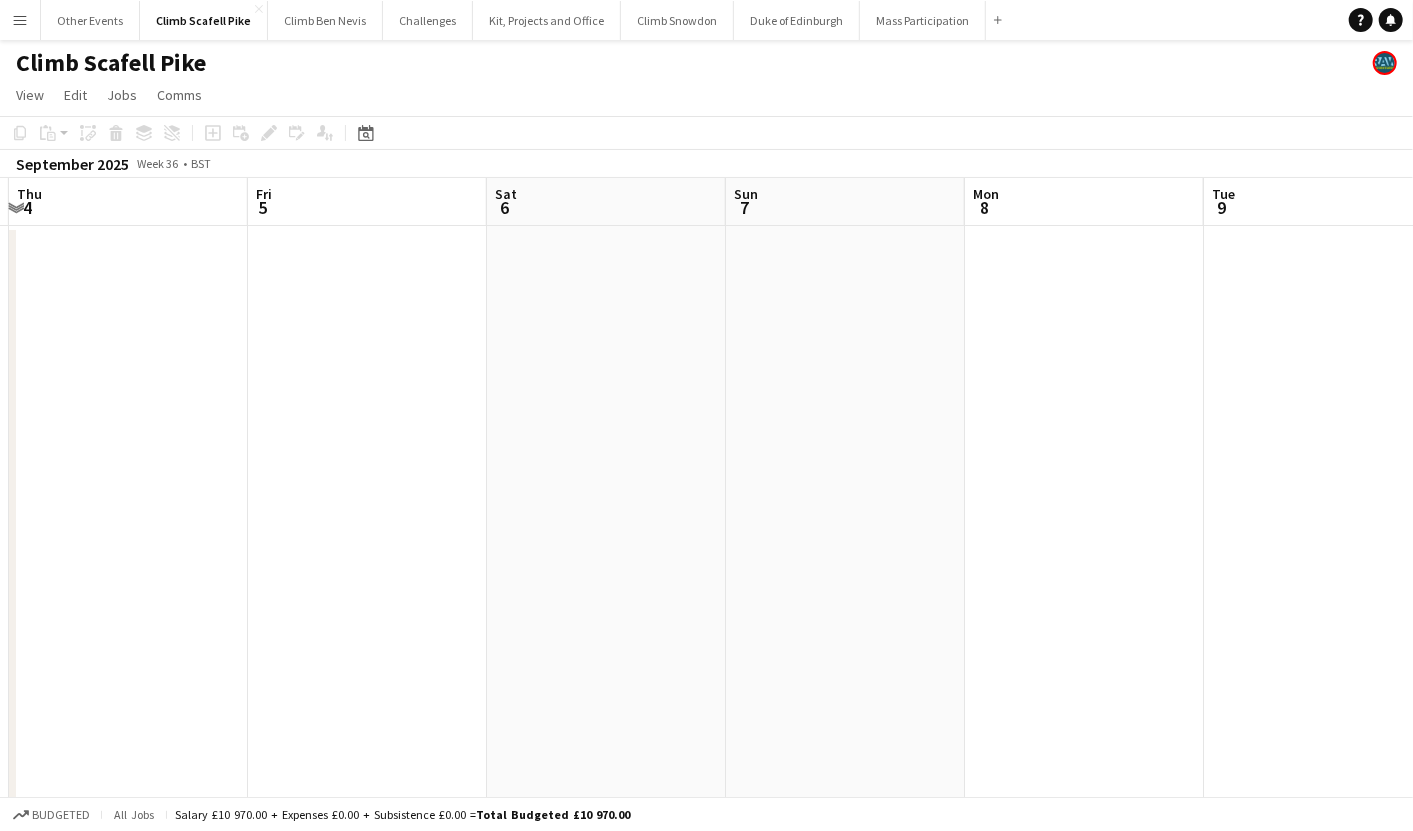 drag, startPoint x: 672, startPoint y: 573, endPoint x: 399, endPoint y: 616, distance: 276.3657 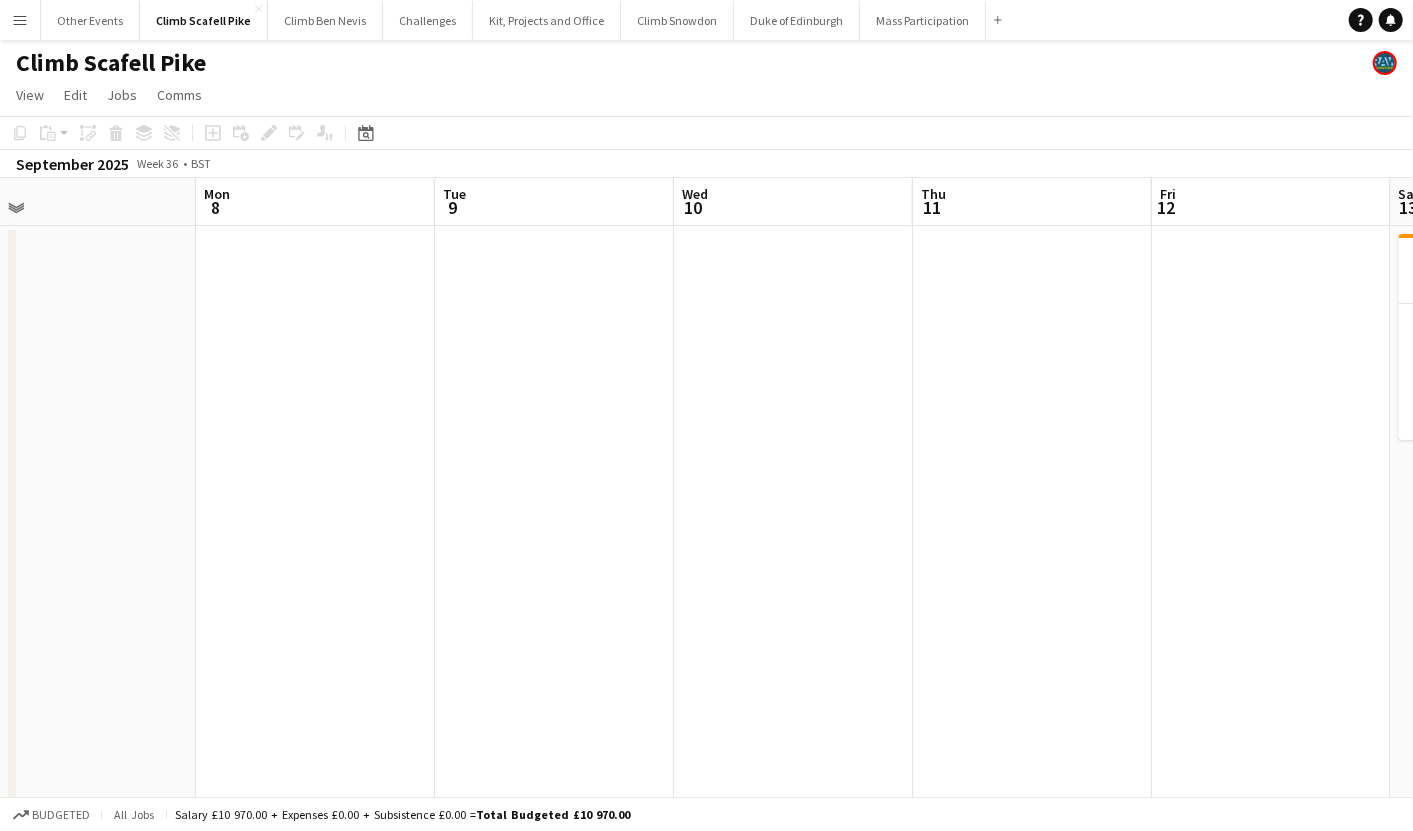 drag, startPoint x: 930, startPoint y: 544, endPoint x: 309, endPoint y: 587, distance: 622.48694 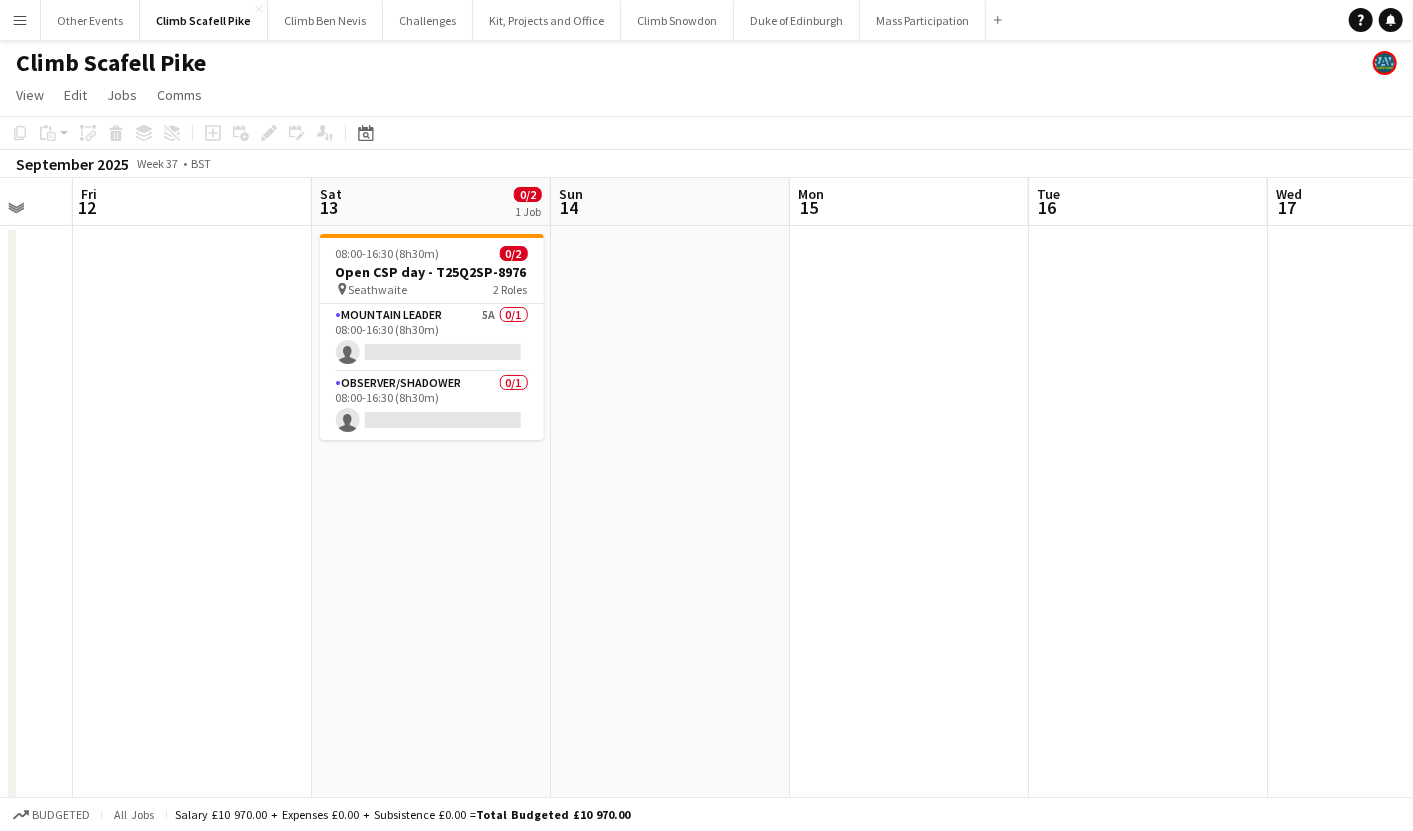 drag, startPoint x: 1023, startPoint y: 504, endPoint x: 729, endPoint y: 534, distance: 295.52664 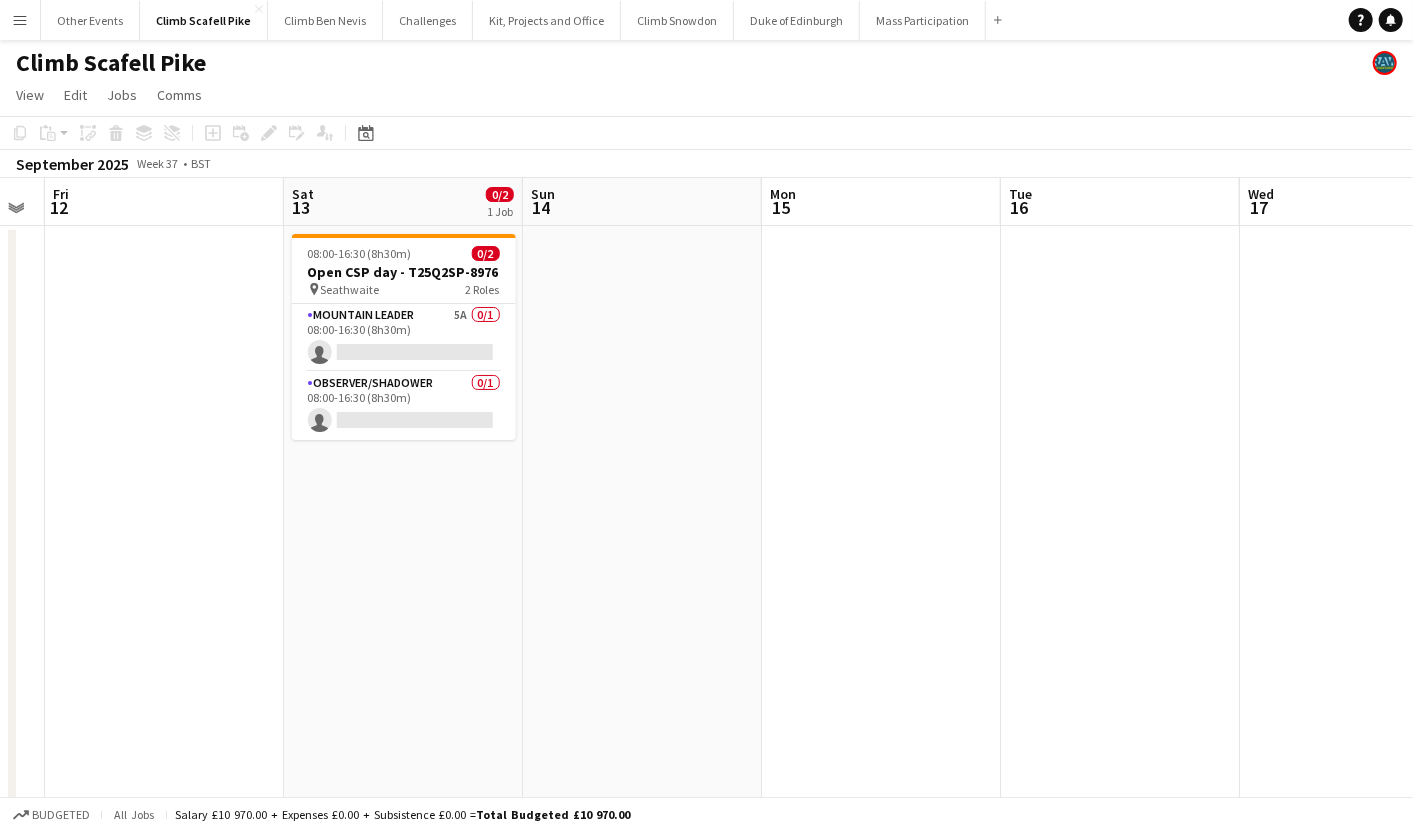 scroll, scrollTop: 0, scrollLeft: 747, axis: horizontal 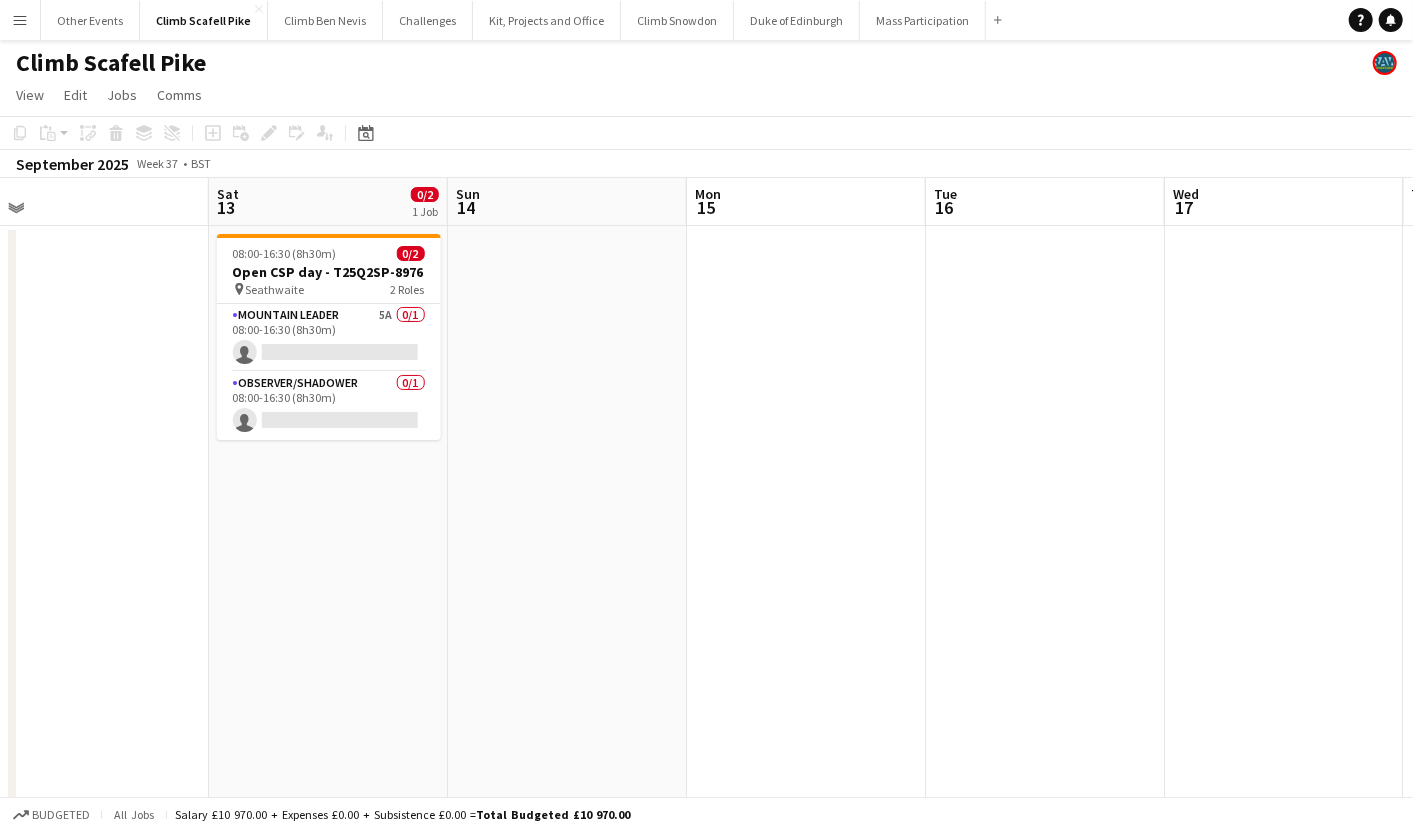 drag, startPoint x: 1095, startPoint y: 399, endPoint x: 994, endPoint y: 405, distance: 101.17806 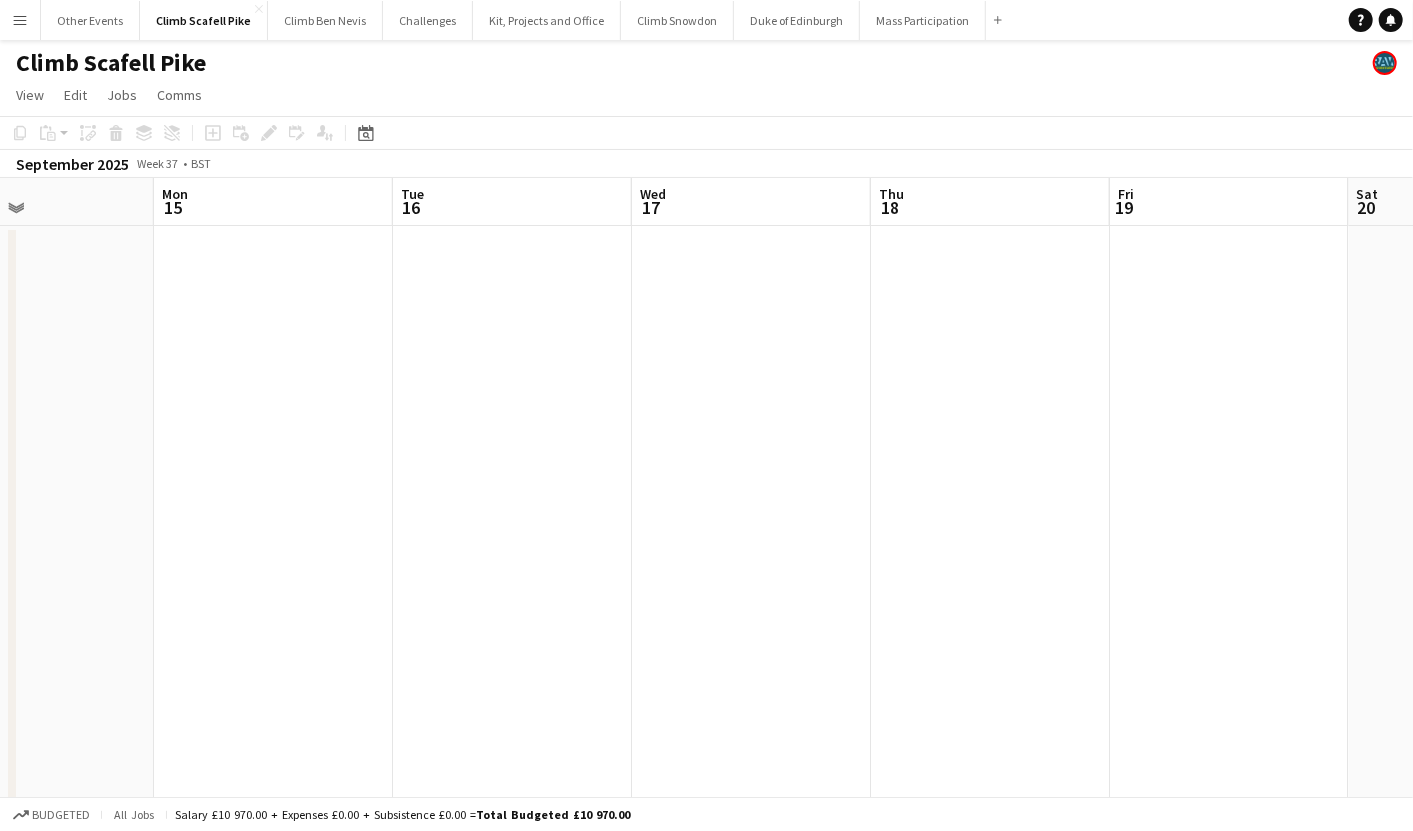 drag, startPoint x: 1340, startPoint y: 462, endPoint x: 903, endPoint y: 514, distance: 440.08295 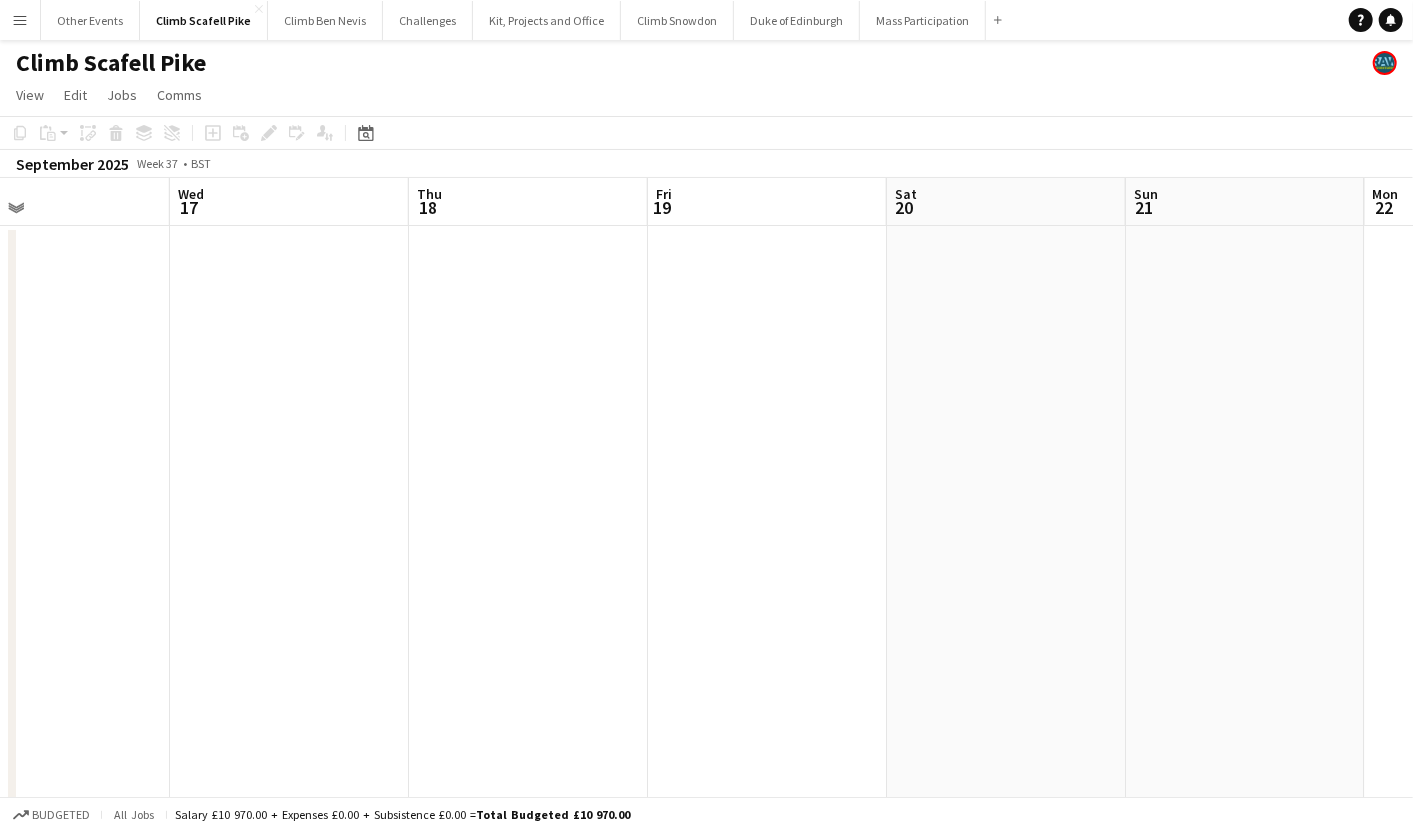 drag, startPoint x: 1212, startPoint y: 502, endPoint x: 699, endPoint y: 561, distance: 516.38165 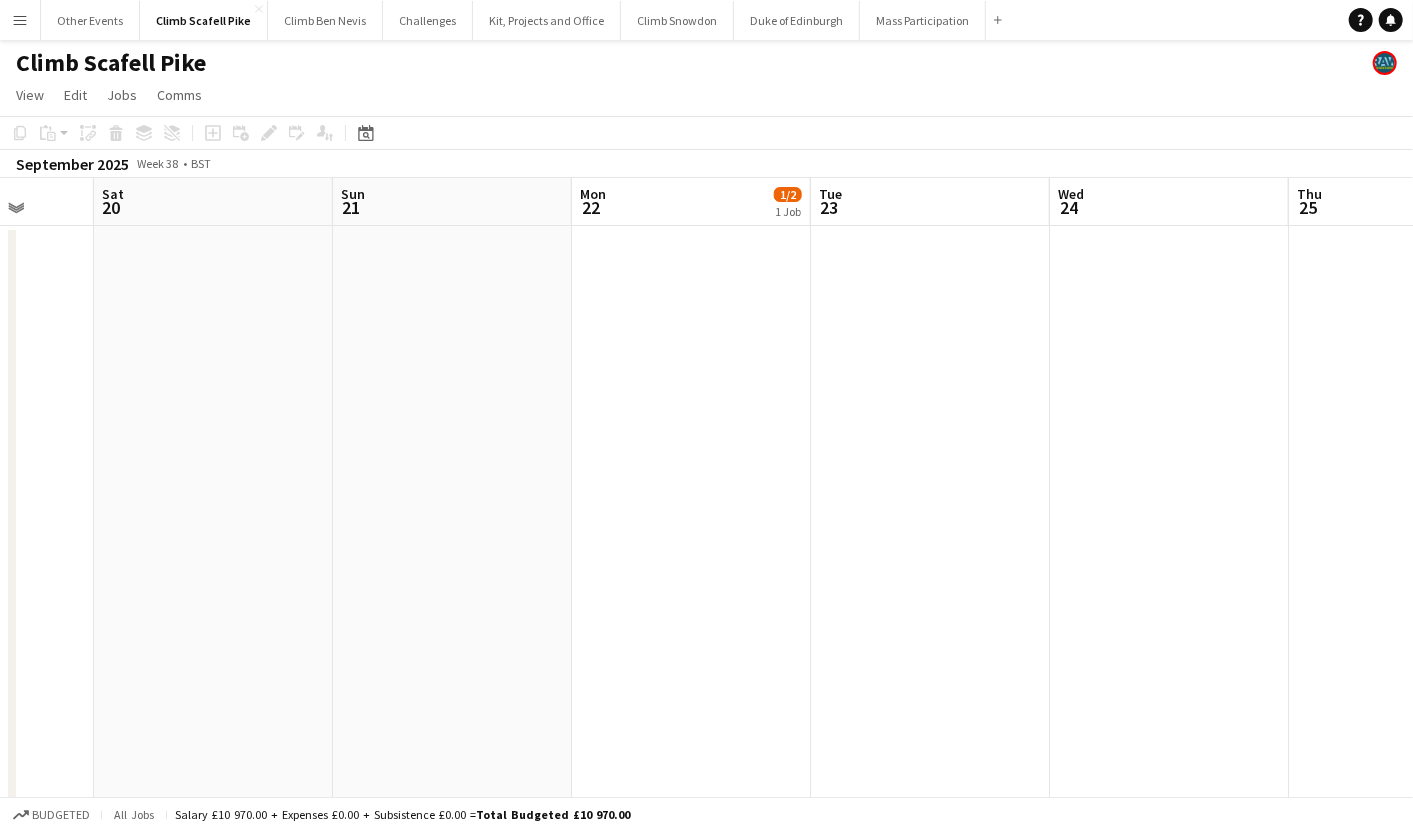 drag, startPoint x: 490, startPoint y: 583, endPoint x: 624, endPoint y: 581, distance: 134.01492 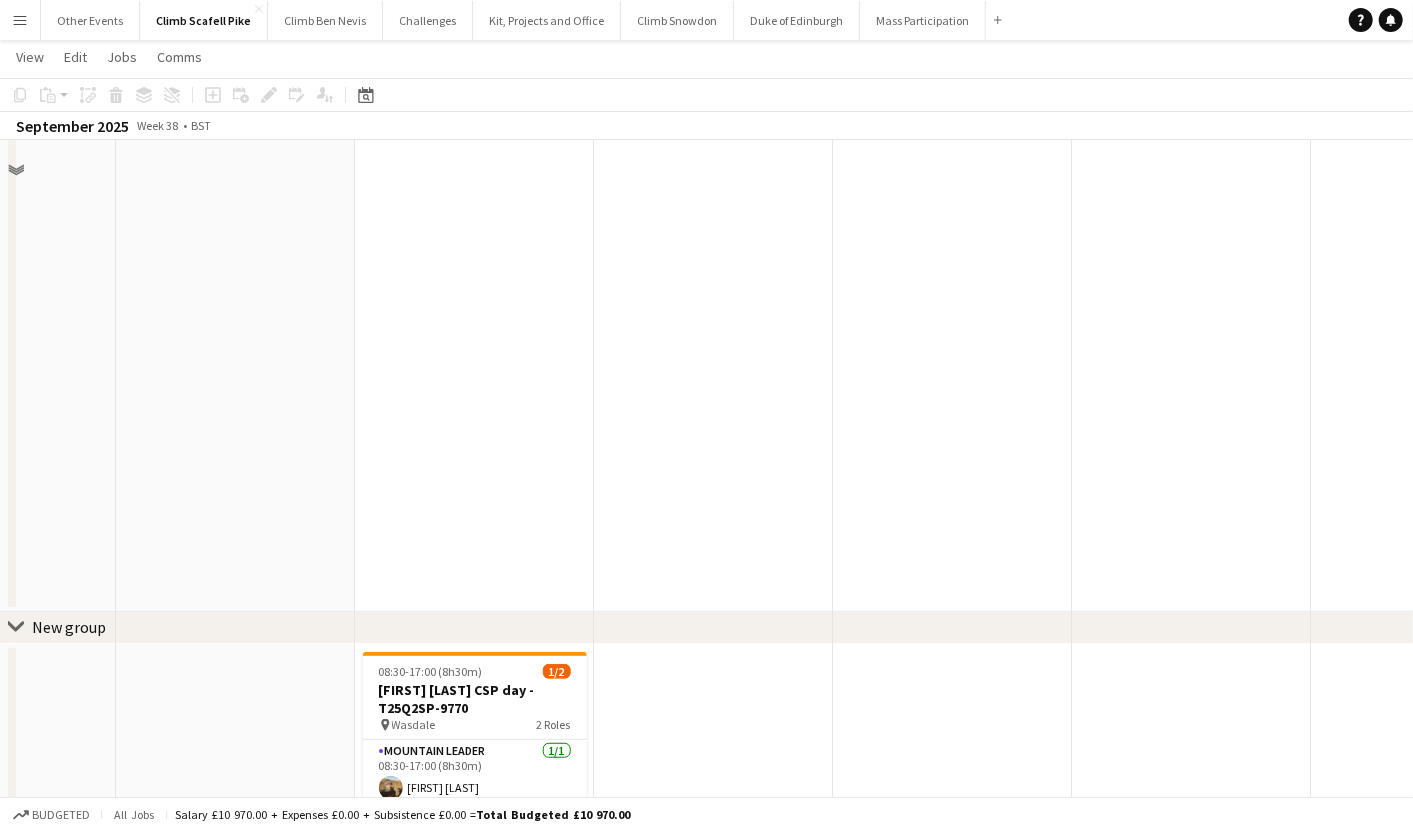 scroll, scrollTop: 764, scrollLeft: 0, axis: vertical 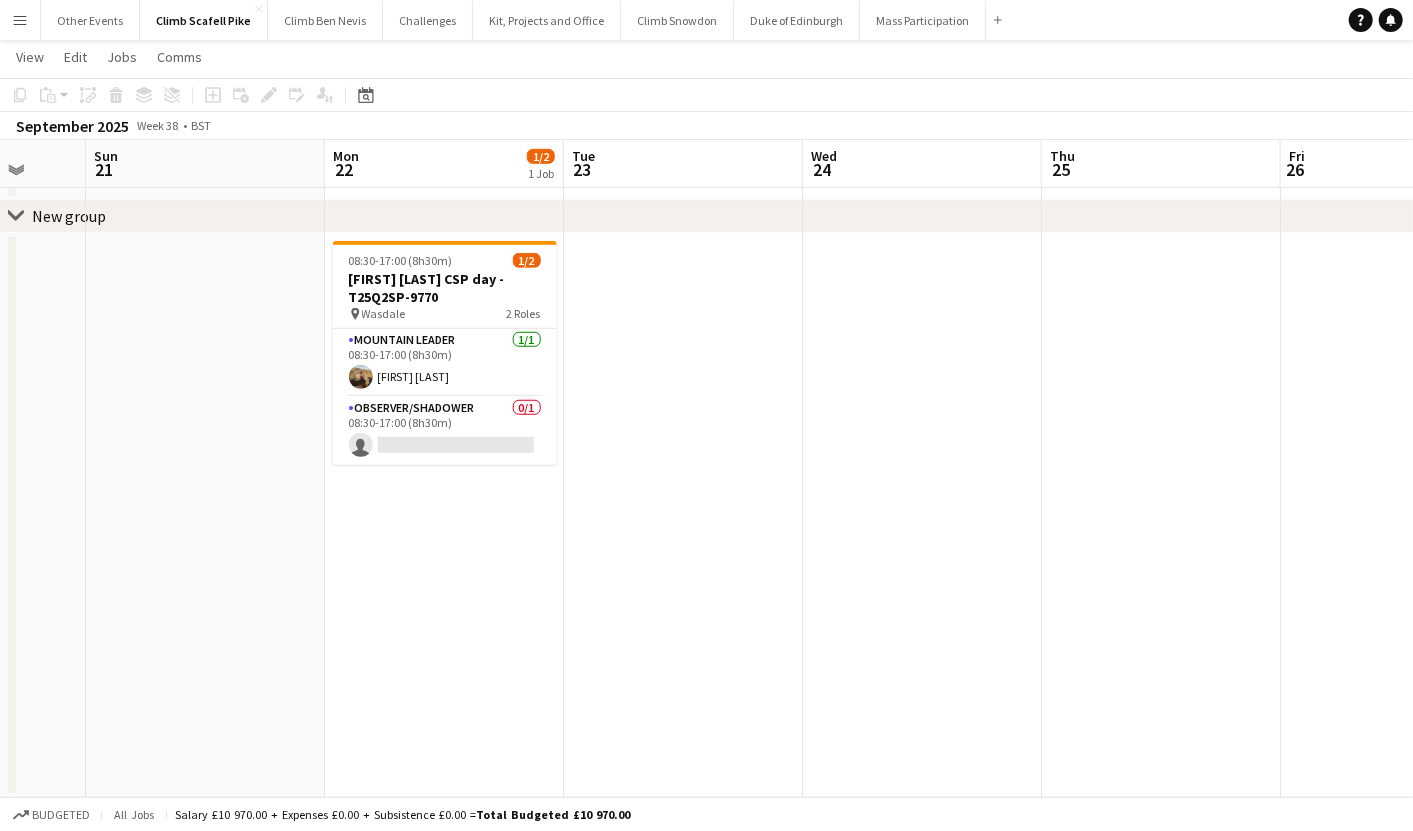 drag, startPoint x: 725, startPoint y: 533, endPoint x: 934, endPoint y: 524, distance: 209.1937 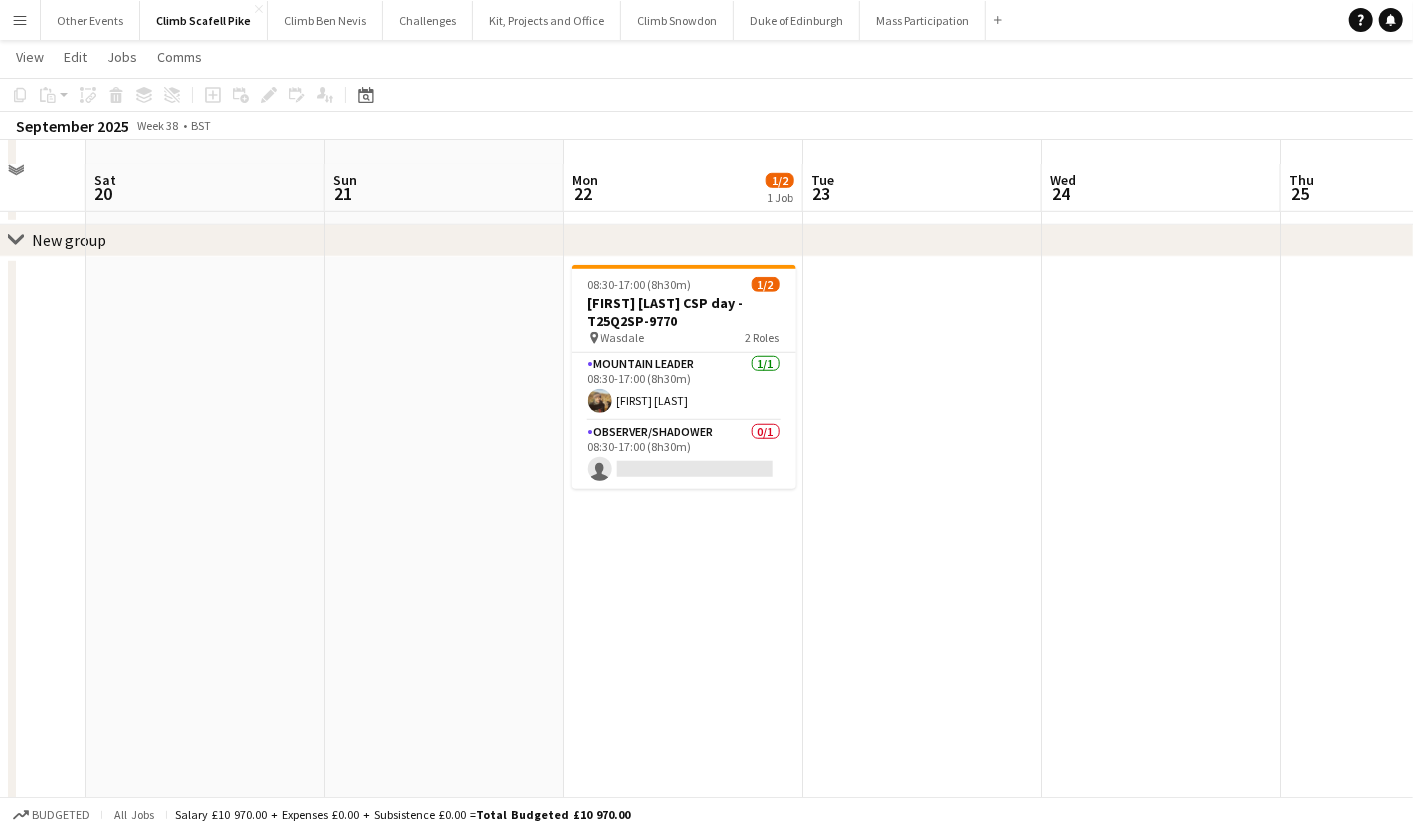 scroll, scrollTop: 0, scrollLeft: 0, axis: both 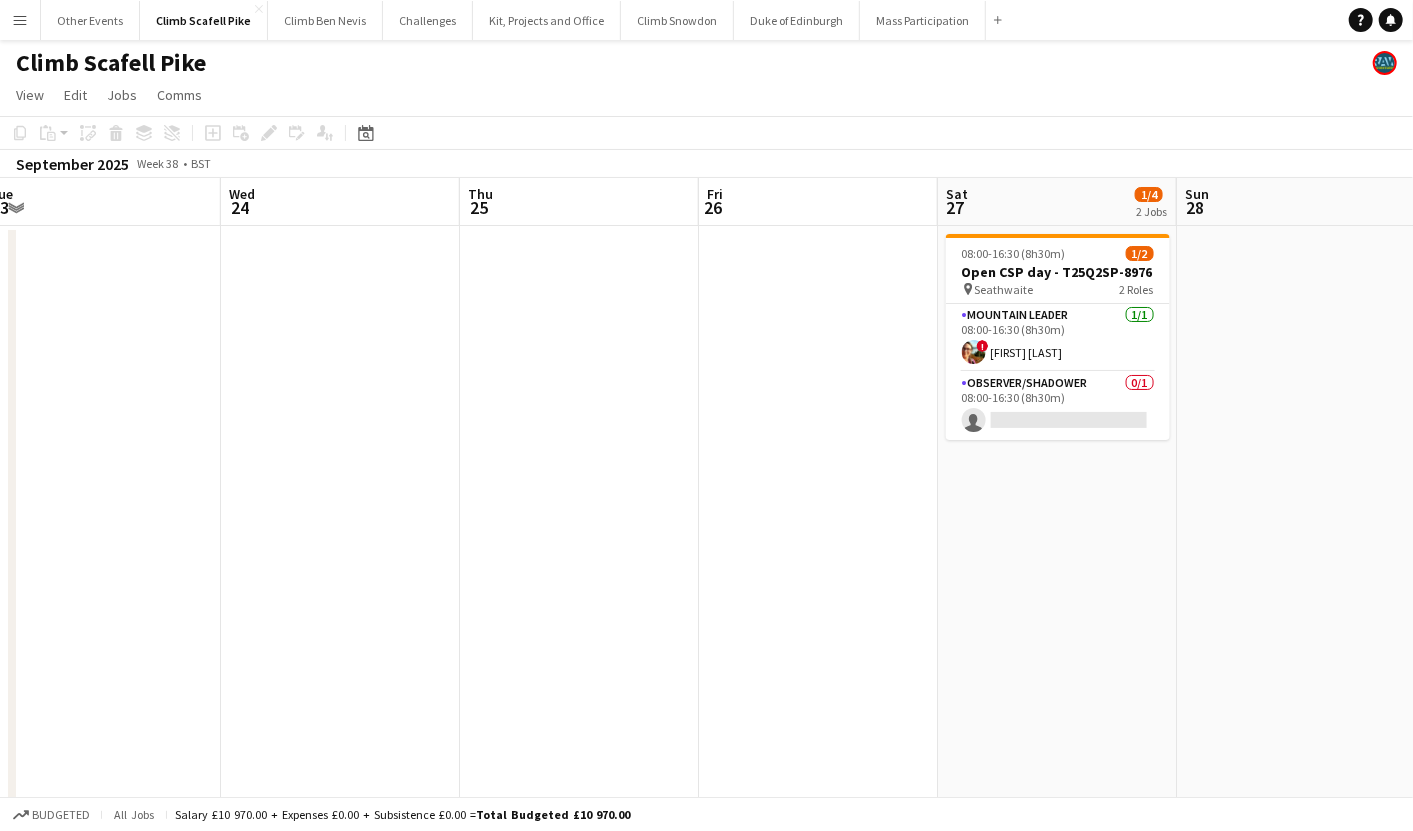 drag, startPoint x: 683, startPoint y: 545, endPoint x: 524, endPoint y: 593, distance: 166.08733 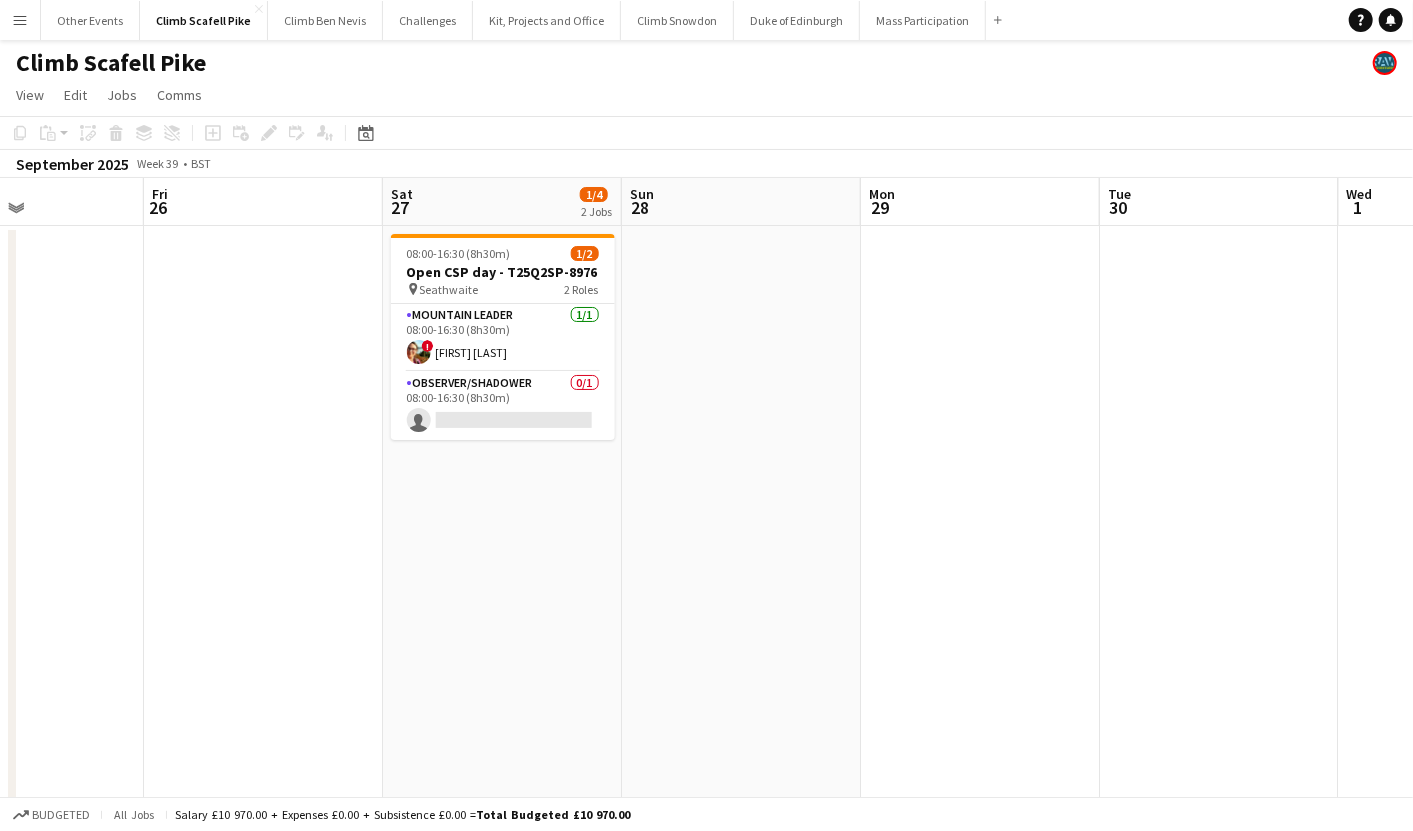 scroll, scrollTop: 0, scrollLeft: 745, axis: horizontal 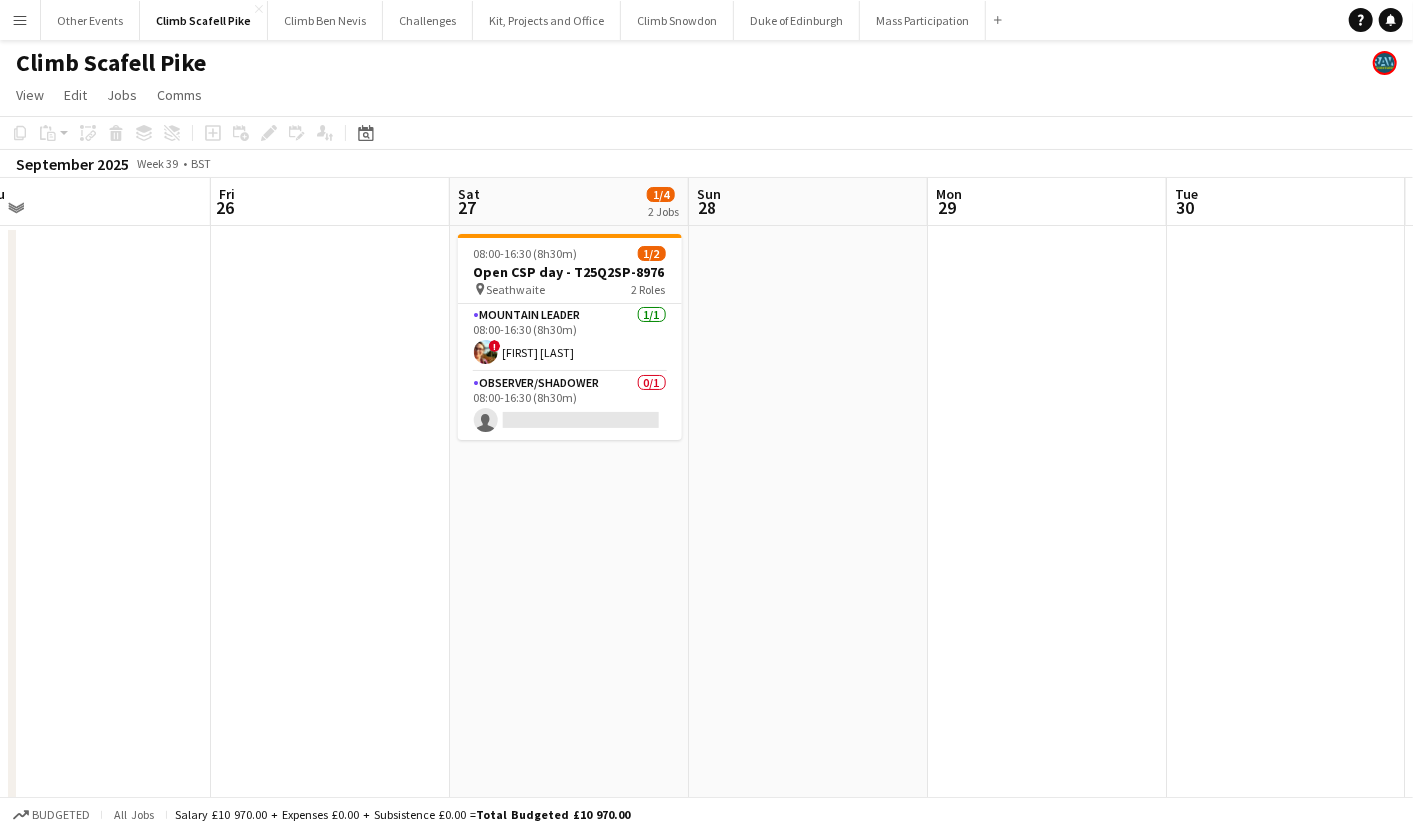 drag, startPoint x: 764, startPoint y: 561, endPoint x: 441, endPoint y: 592, distance: 324.4842 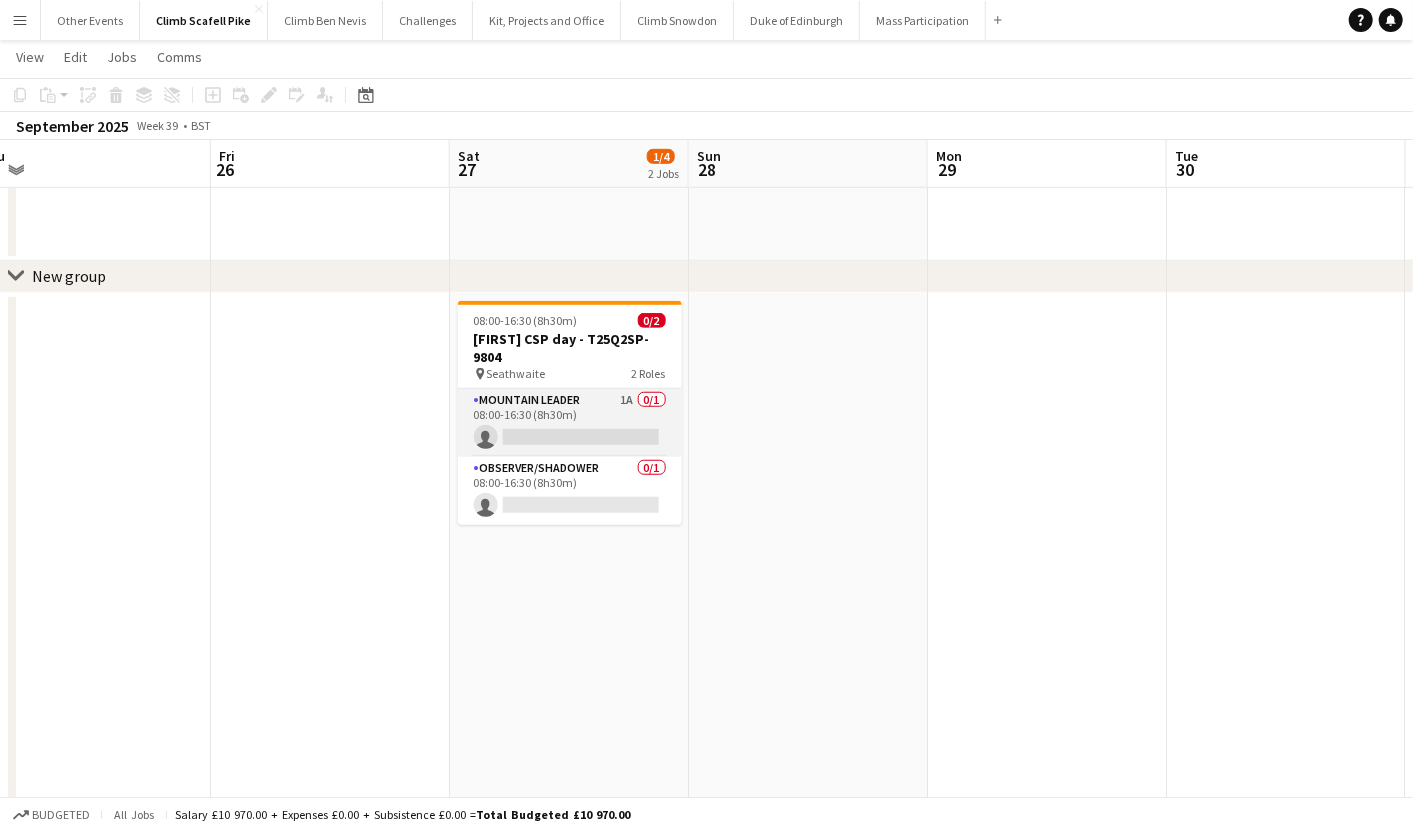 scroll, scrollTop: 687, scrollLeft: 0, axis: vertical 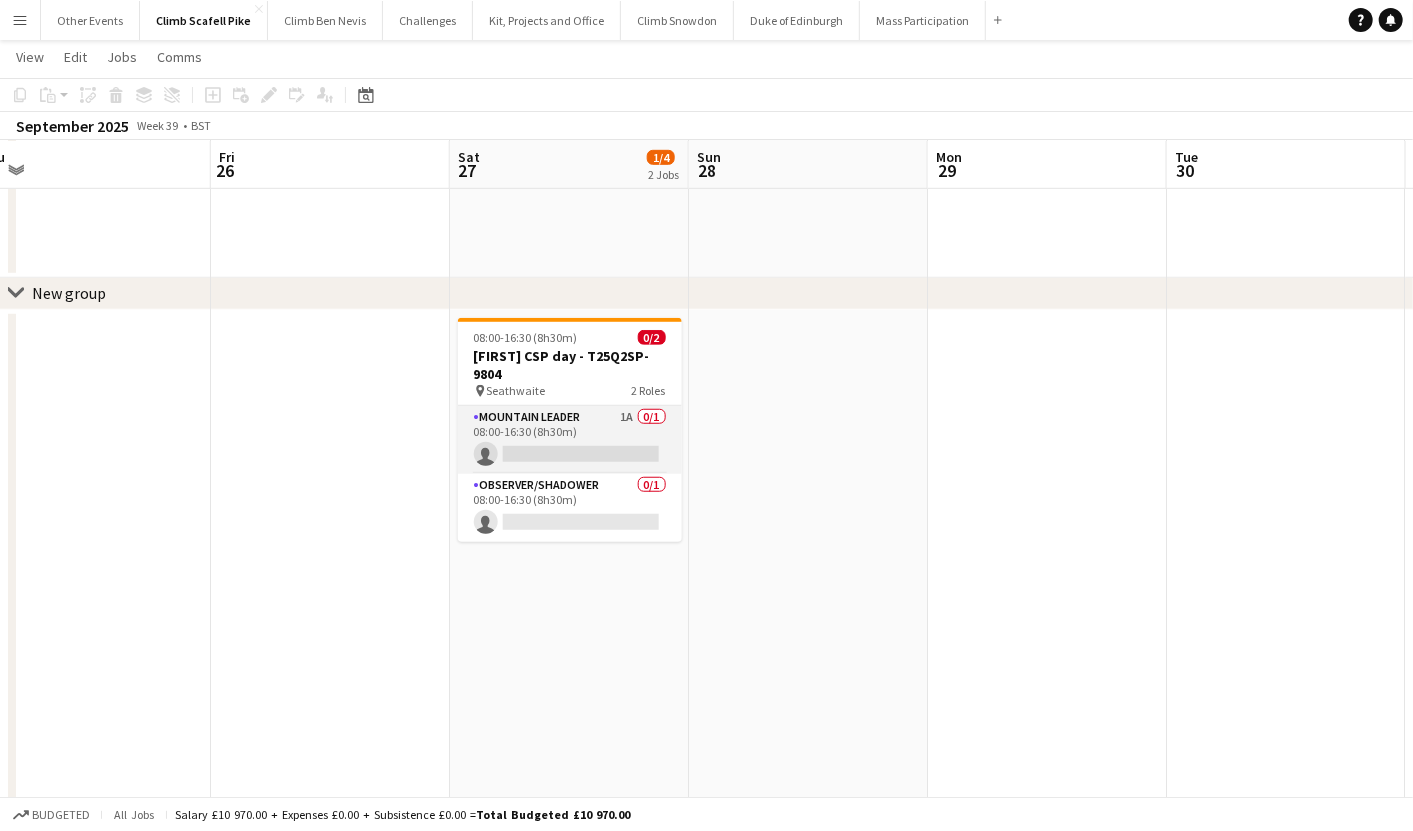click on "Mountain Leader    1A   0/1   08:00-16:30 (8h30m)
single-neutral-actions" at bounding box center [570, 440] 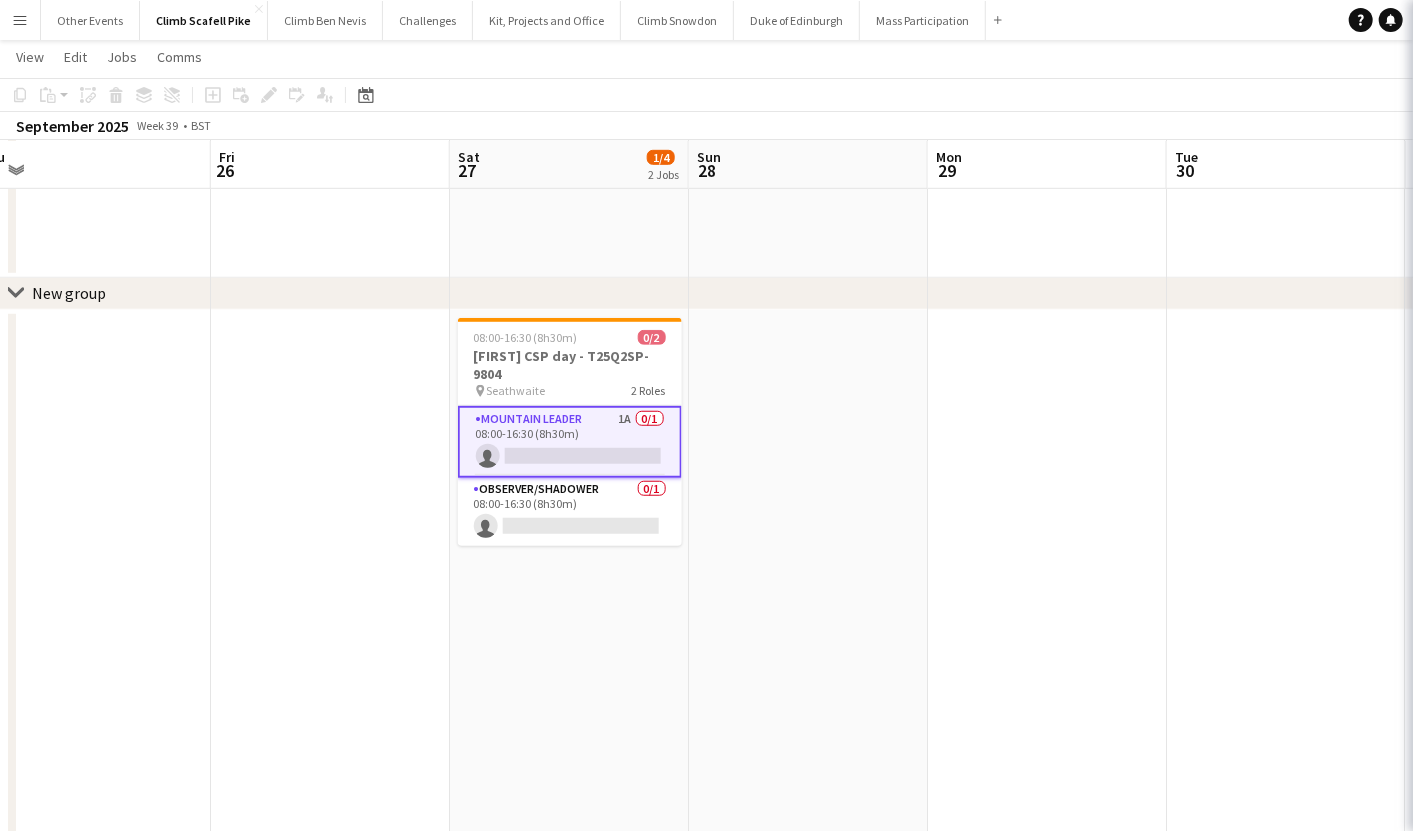 scroll, scrollTop: 0, scrollLeft: 746, axis: horizontal 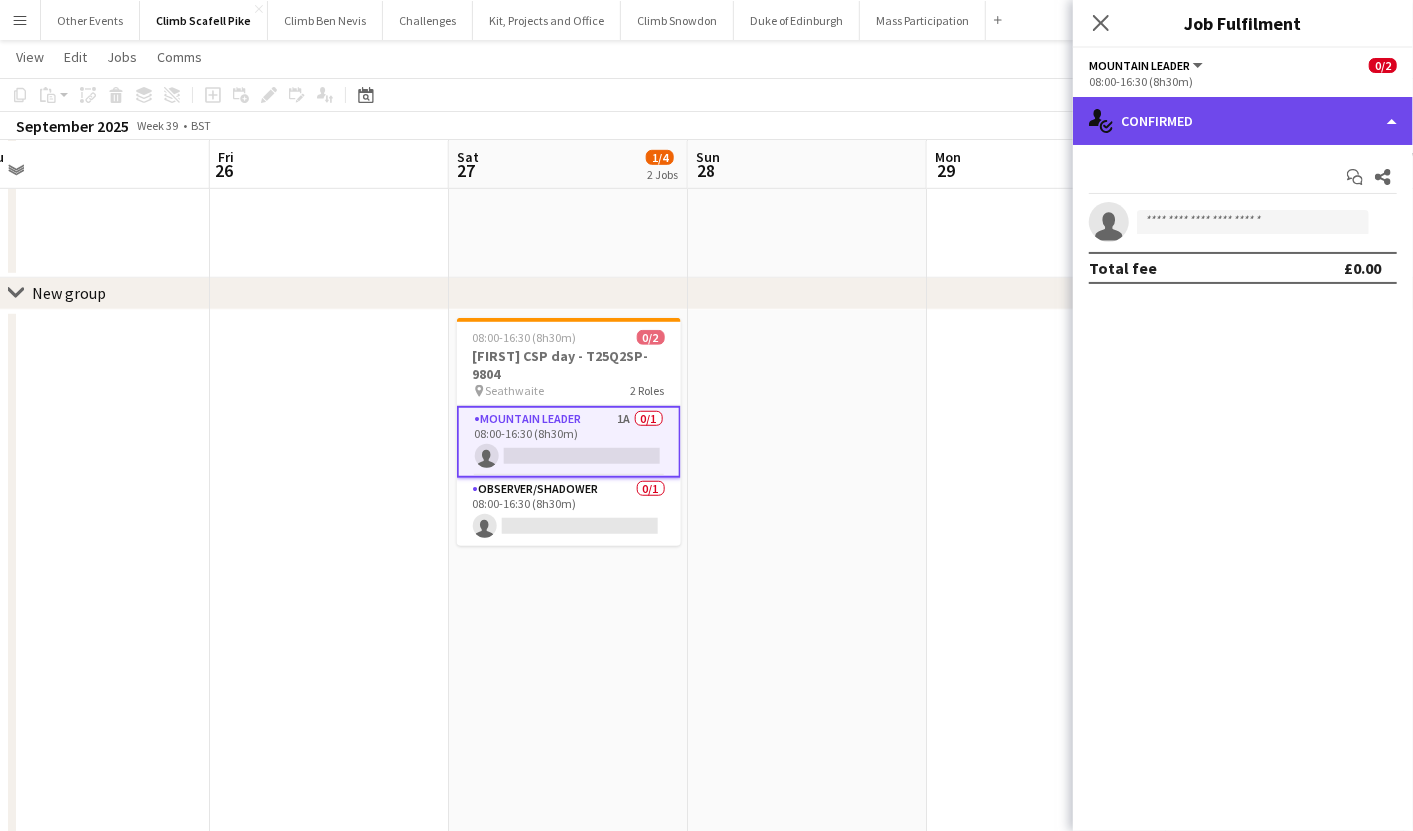 click on "single-neutral-actions-check-2
Confirmed" 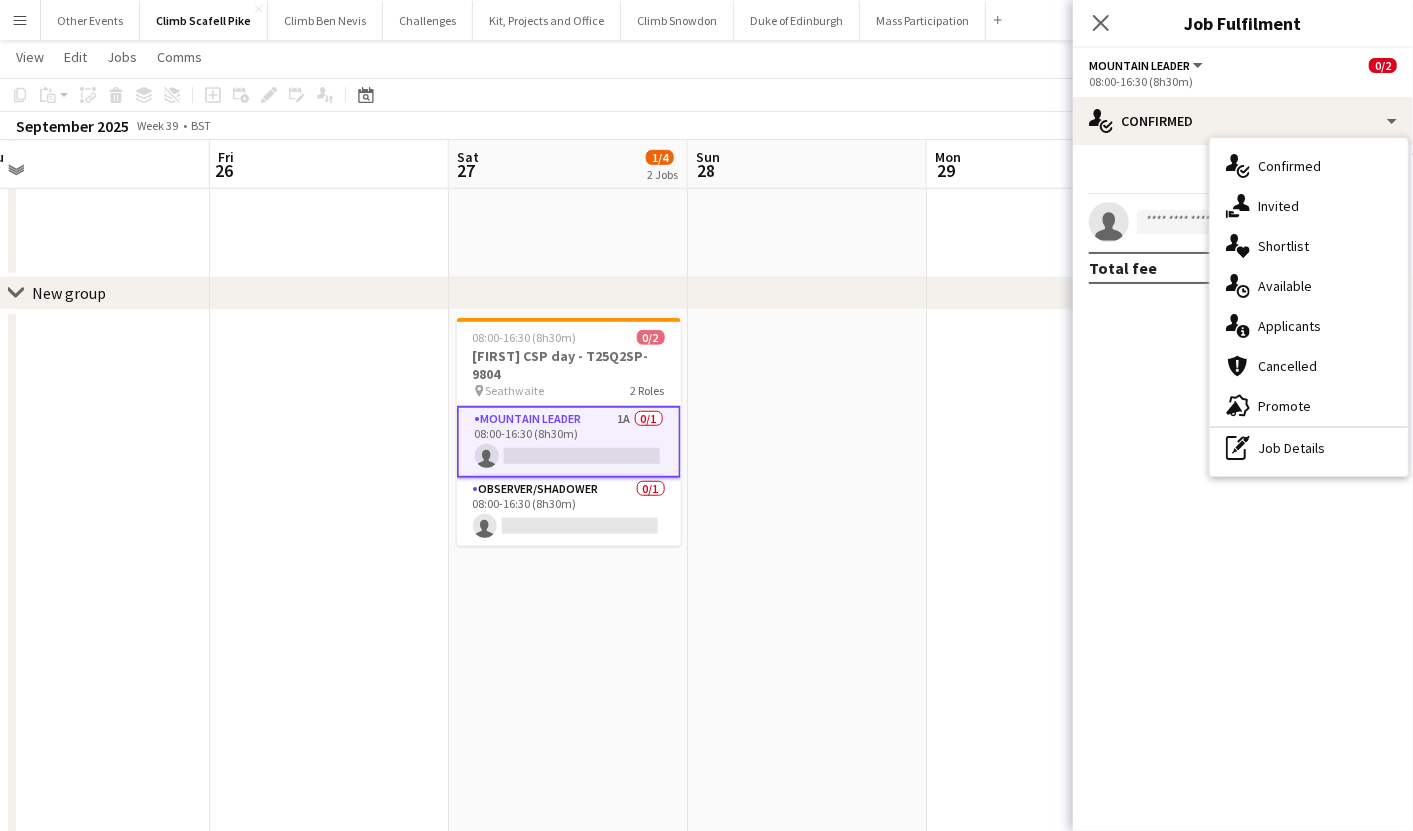 click on "single-neutral-actions-information
Applicants" at bounding box center (1309, 326) 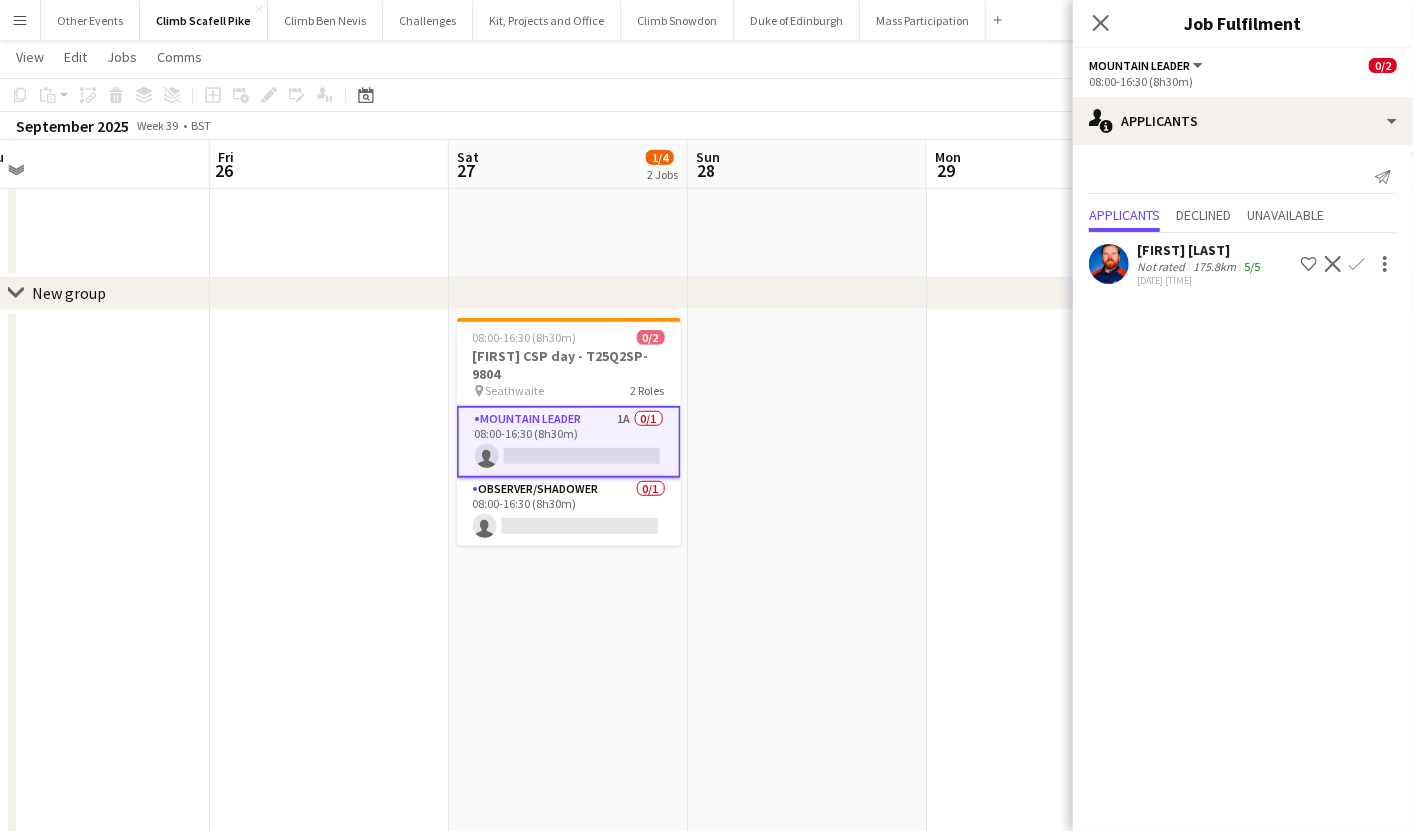 click 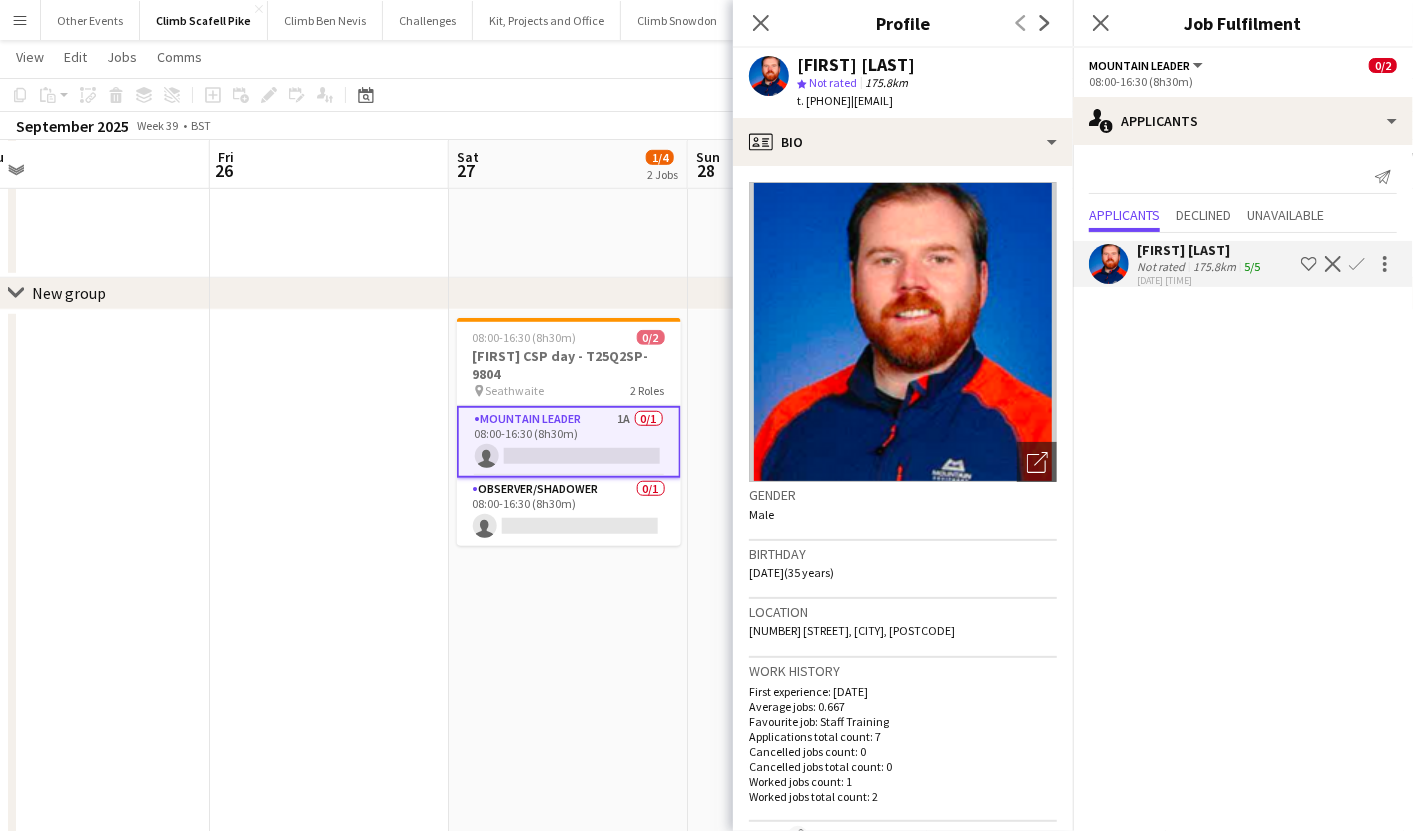 click on "08:00-16:30 (8h30m)    0/2   [FIRST] CSP day - T25Q2SP-9804
pin
Seathwaite   2 Roles   Mountain Leader    1A   0/1   08:00-16:30 (8h30m)
single-neutral-actions
Observer/Shadower   0/1   08:00-16:30 (8h30m)
single-neutral-actions" at bounding box center (568, 592) 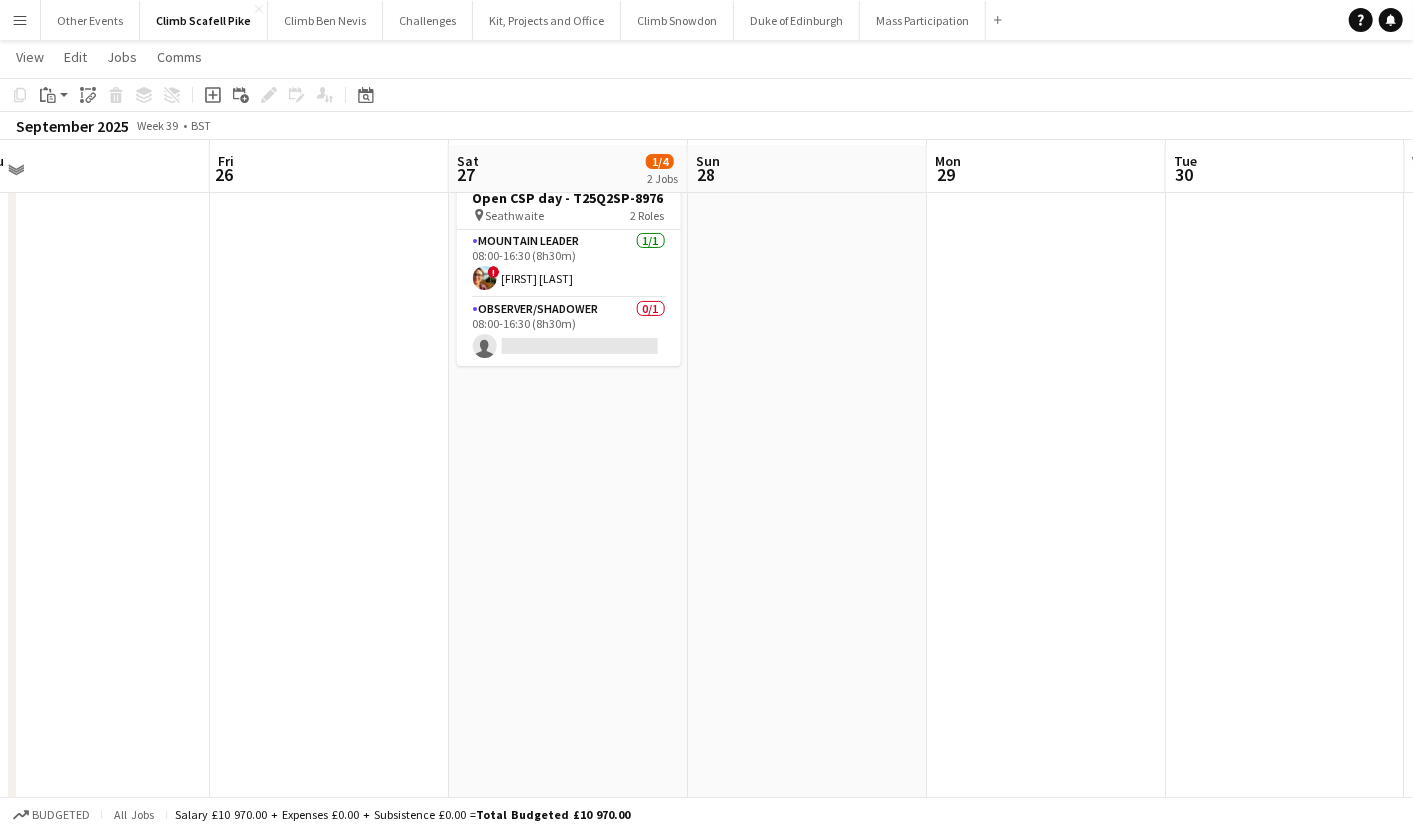 scroll, scrollTop: 0, scrollLeft: 0, axis: both 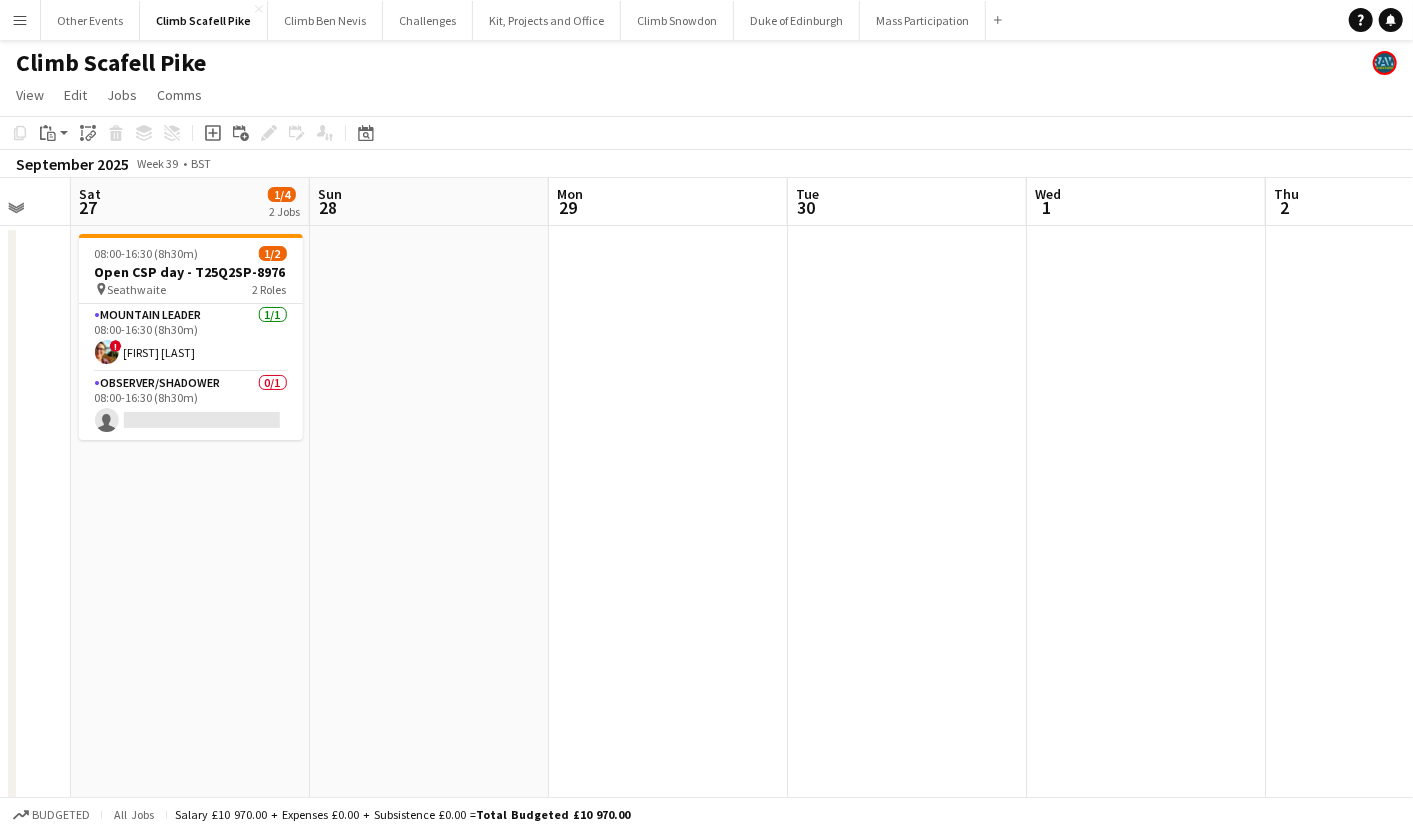 drag, startPoint x: 1086, startPoint y: 550, endPoint x: 789, endPoint y: 563, distance: 297.28436 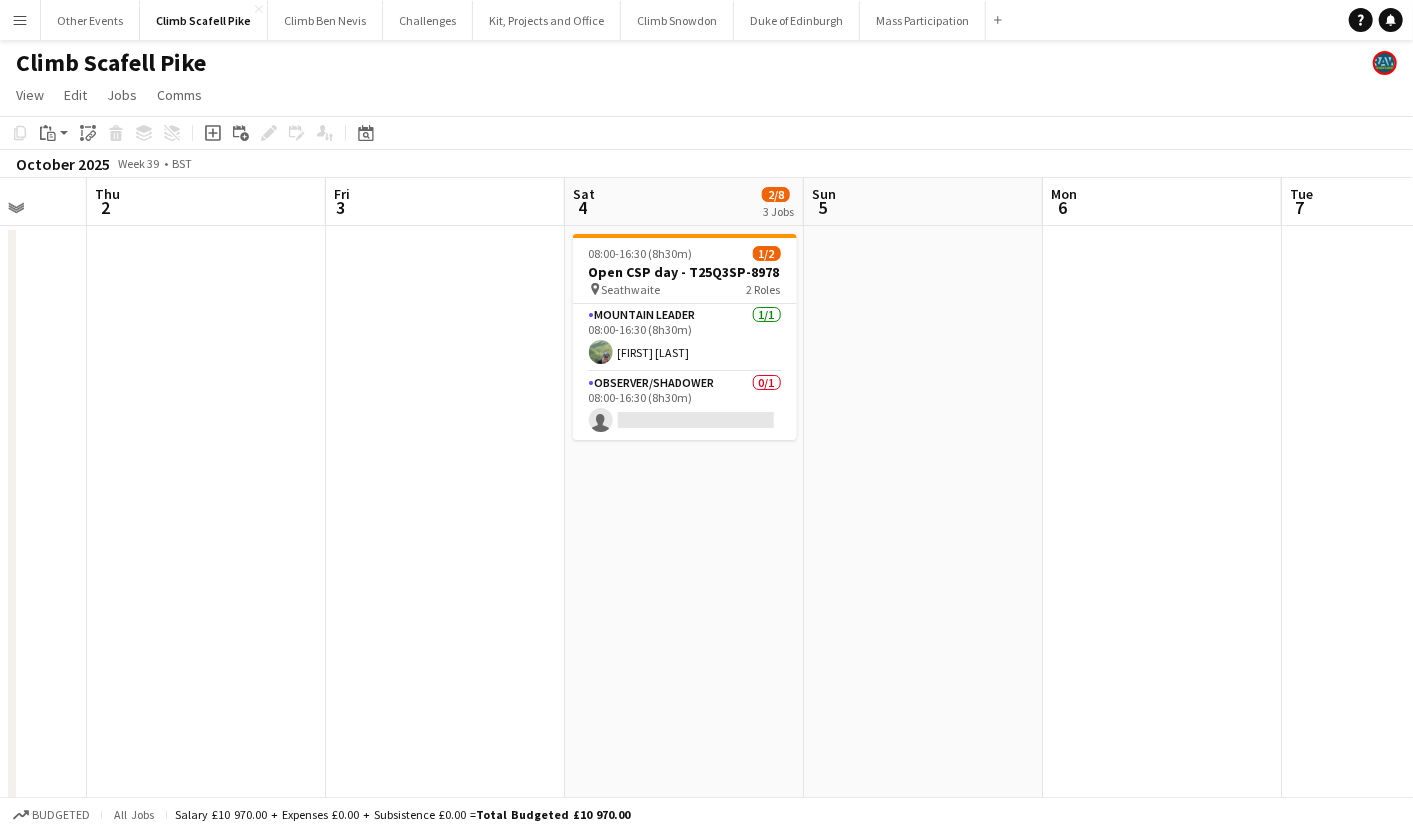 drag, startPoint x: 939, startPoint y: 553, endPoint x: 136, endPoint y: 596, distance: 804.1505 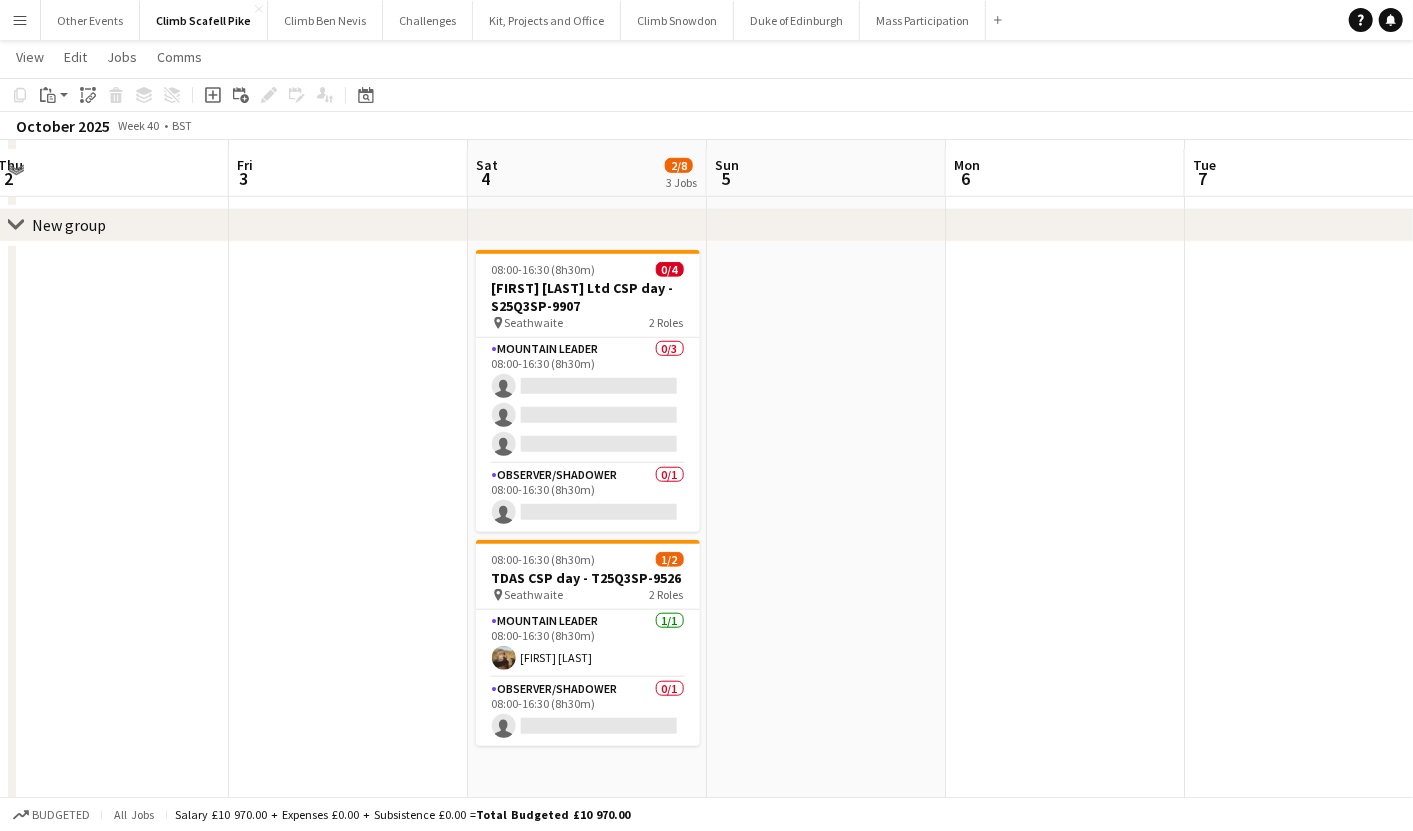 scroll, scrollTop: 764, scrollLeft: 0, axis: vertical 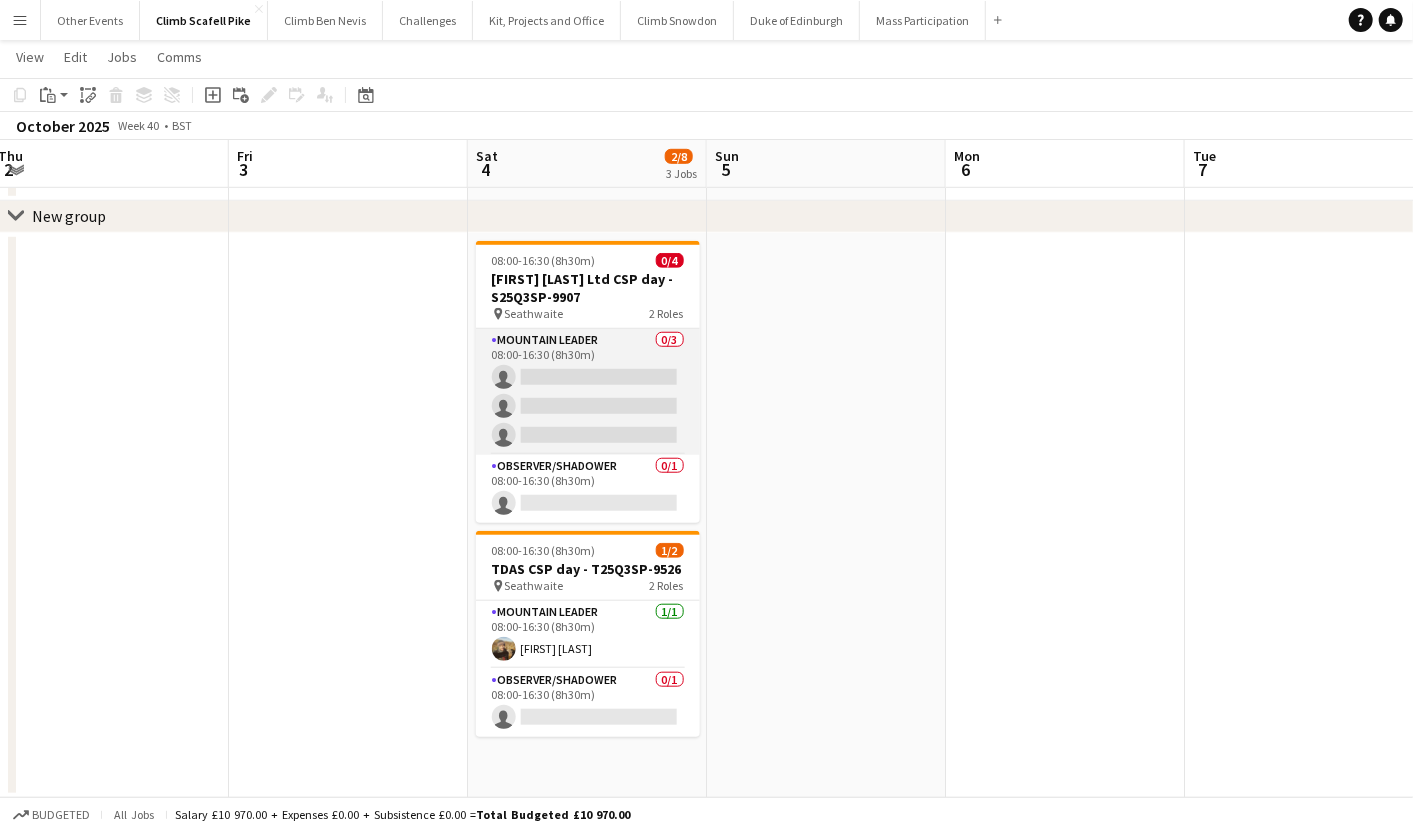 click on "Mountain Leader    0/3   08:00-16:30 (8h30m)
single-neutral-actions
single-neutral-actions
single-neutral-actions" at bounding box center [588, 392] 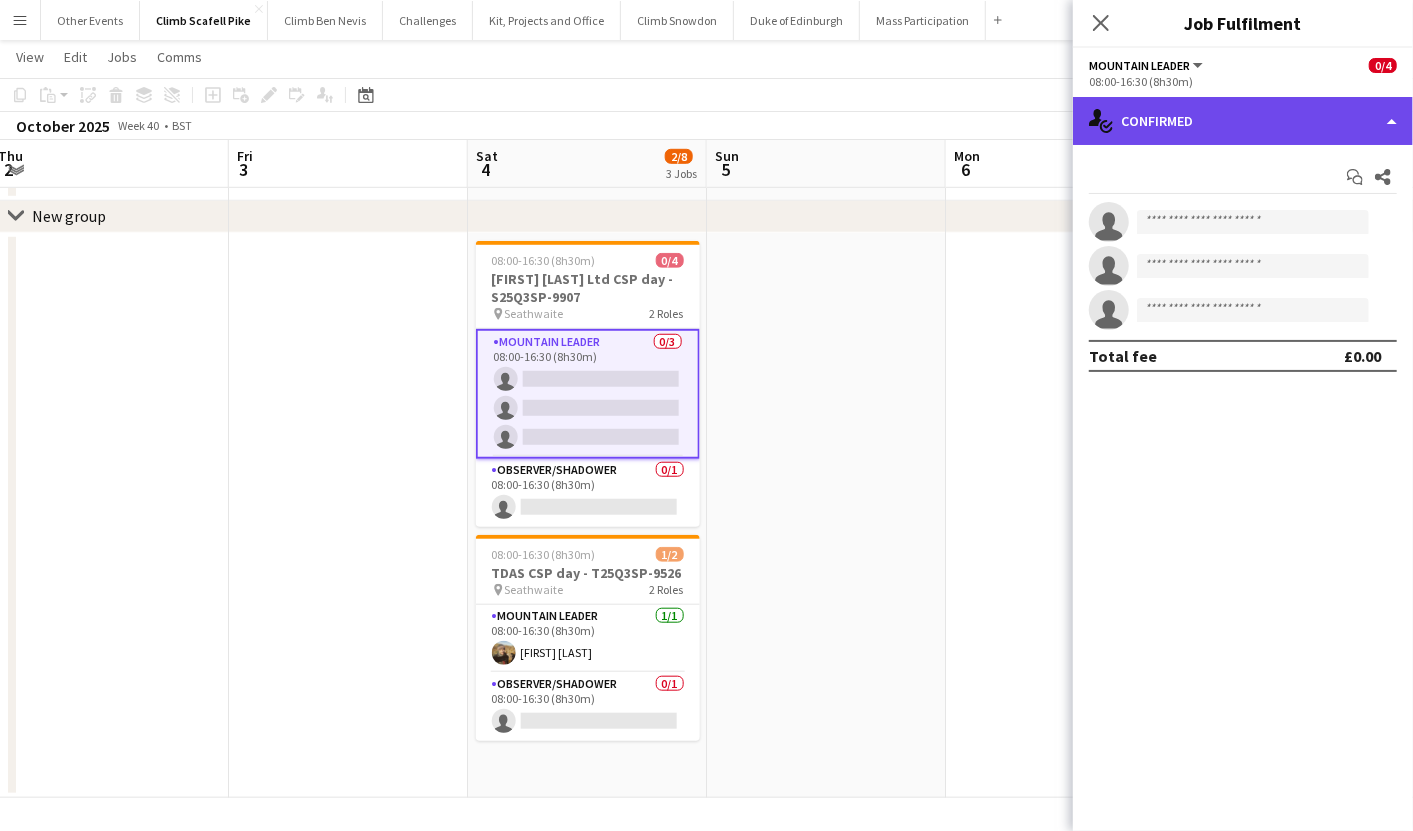 click on "single-neutral-actions-check-2
Confirmed" 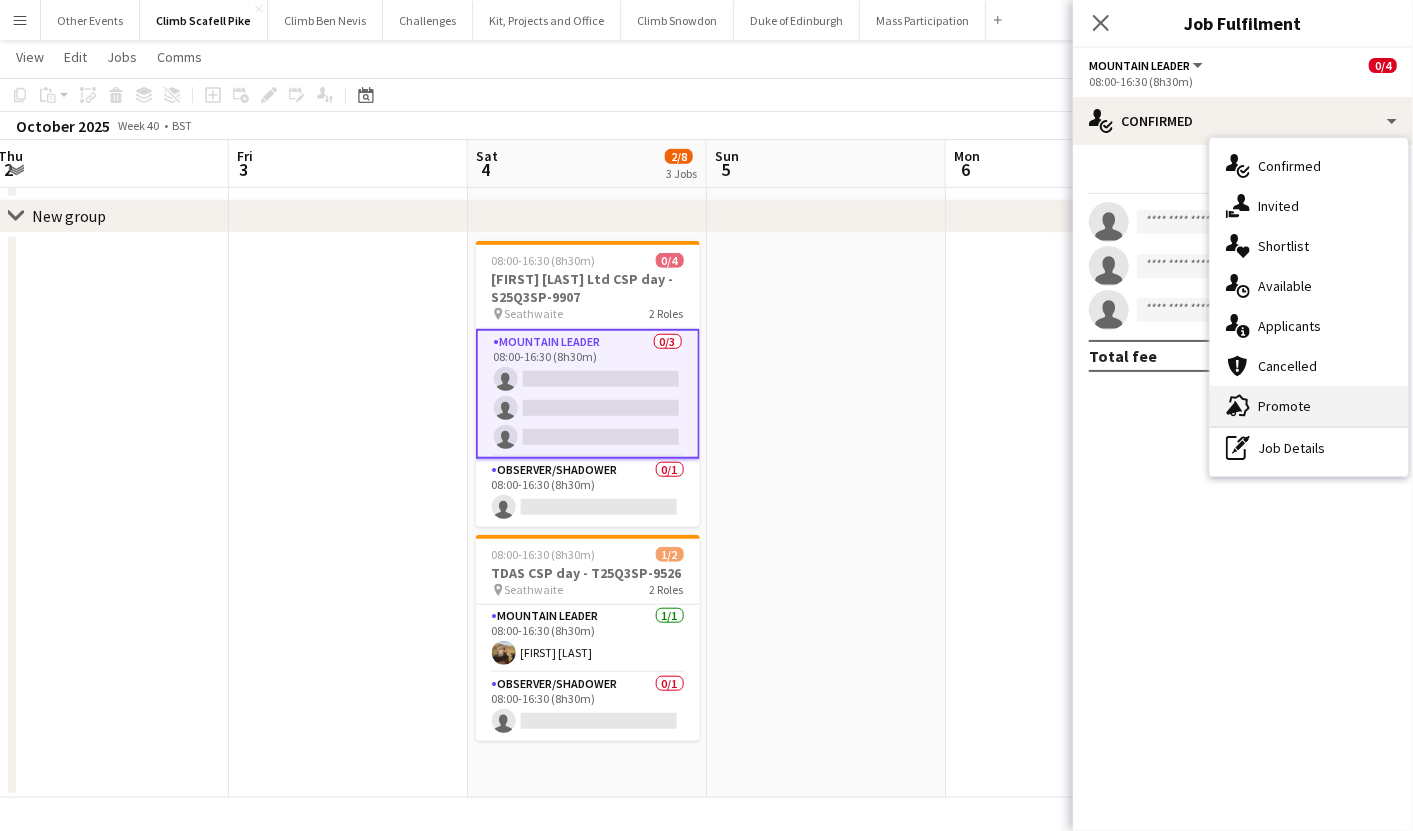 click on "advertising-megaphone
Promote" at bounding box center [1309, 406] 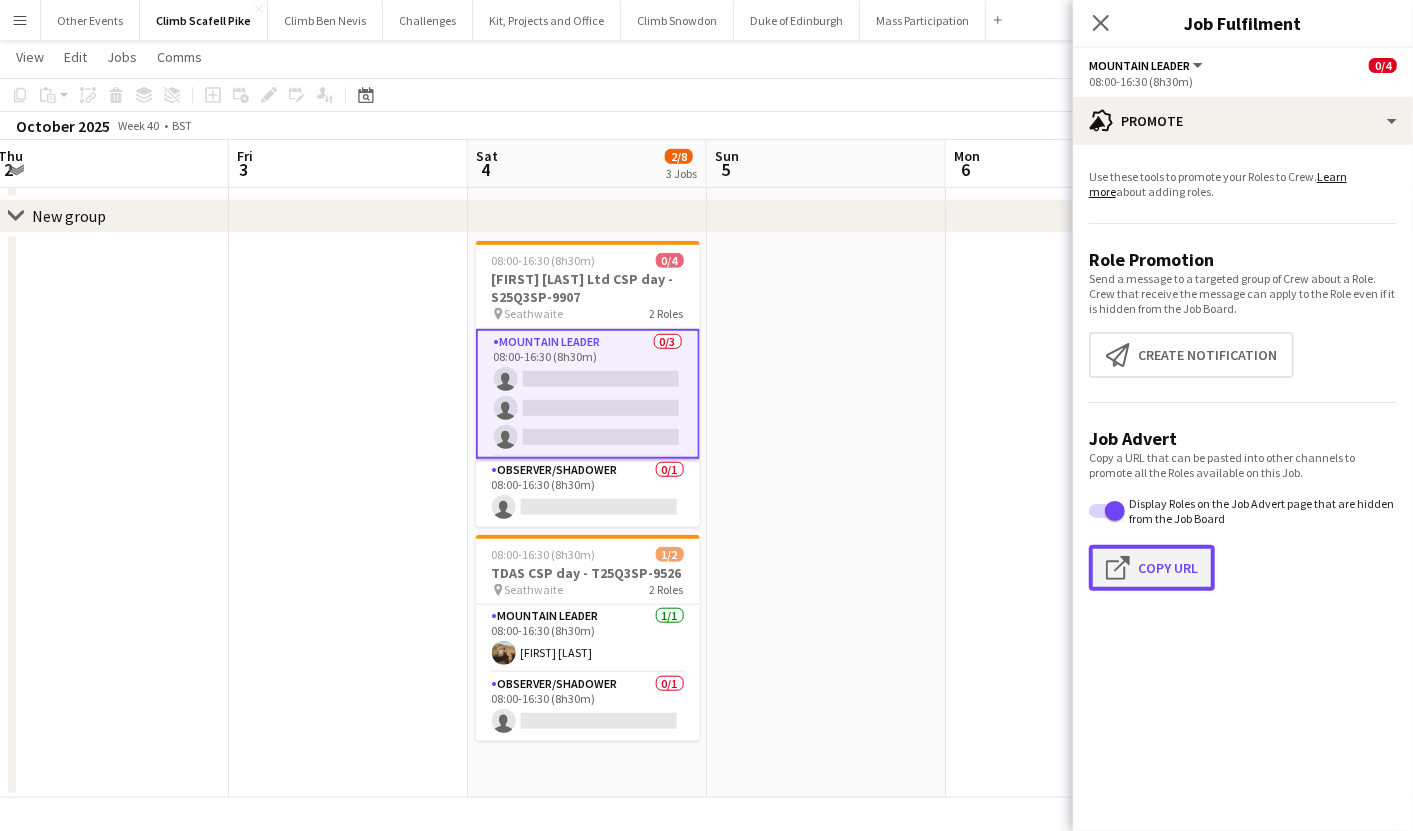 click on "Click to copy URL
Copy Url" at bounding box center (1152, 568) 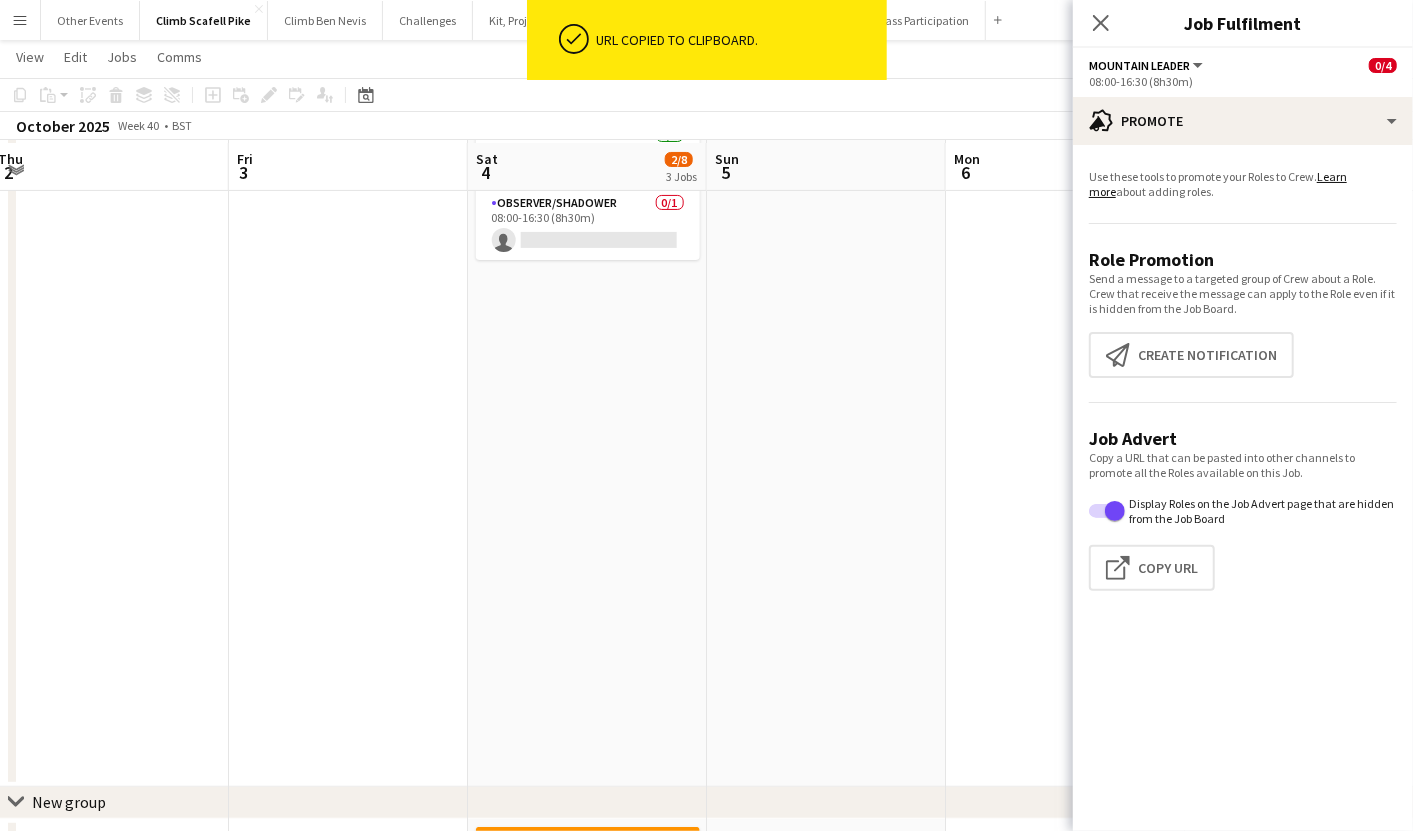 scroll, scrollTop: 177, scrollLeft: 0, axis: vertical 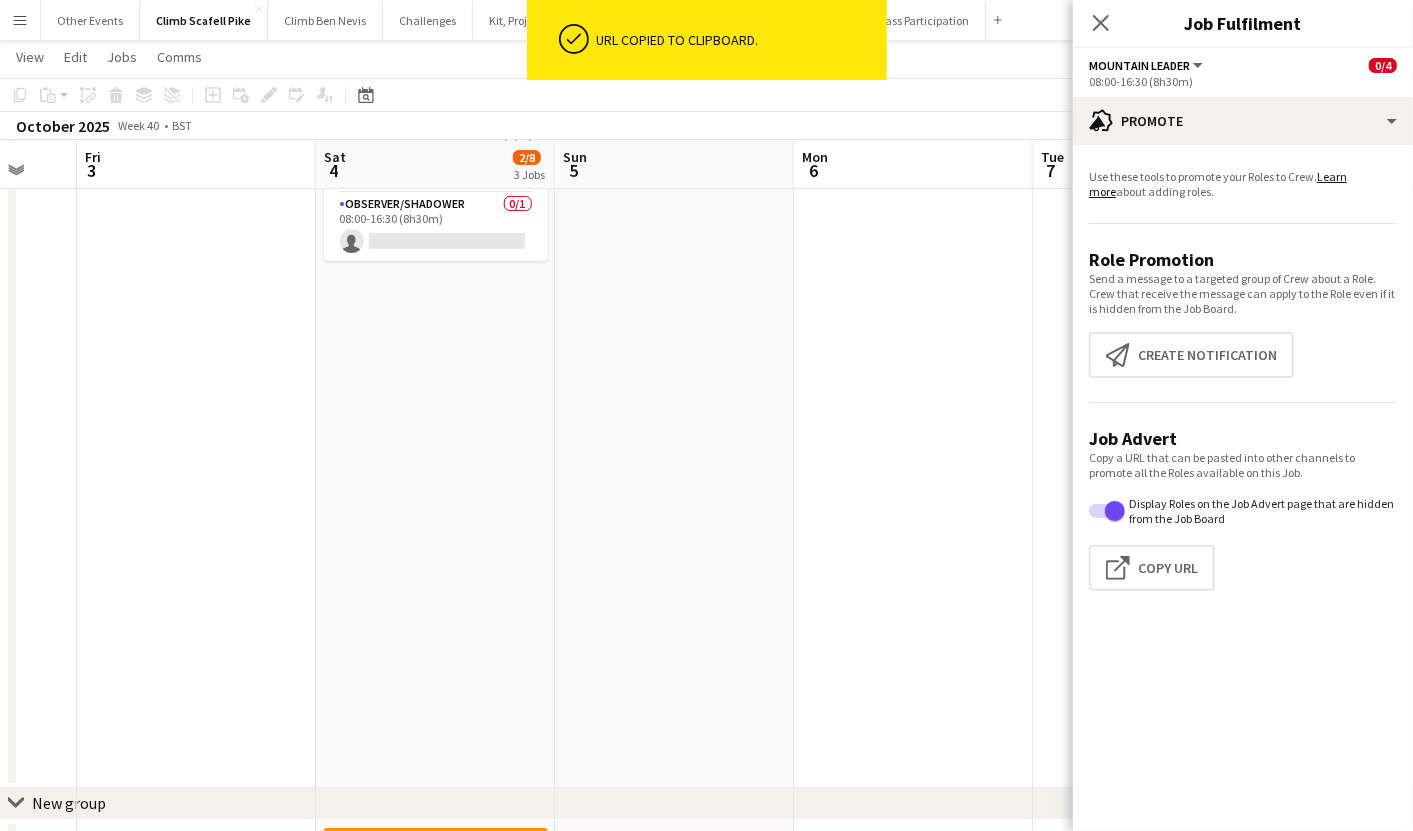 drag, startPoint x: 791, startPoint y: 586, endPoint x: 493, endPoint y: 629, distance: 301.08636 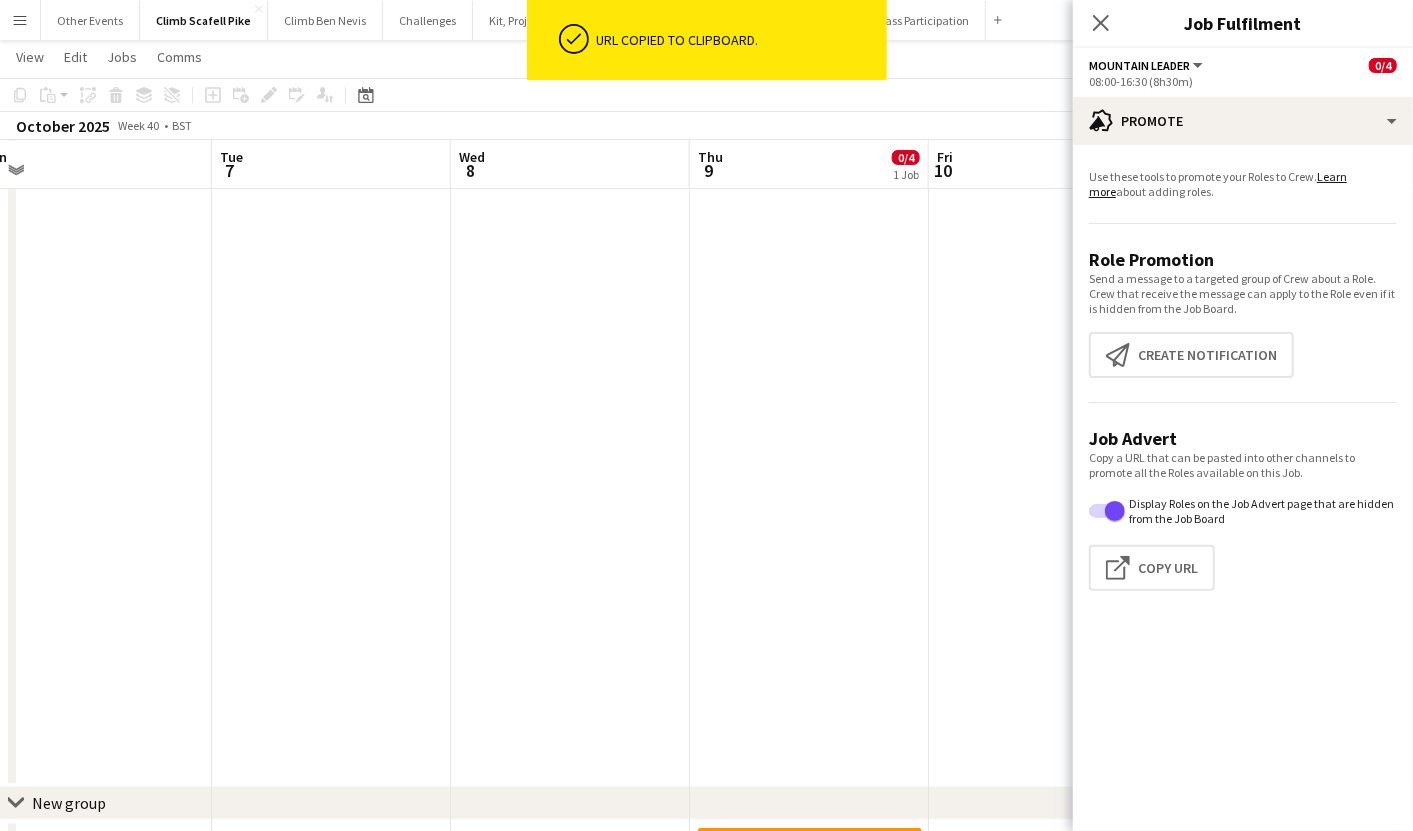 drag, startPoint x: 663, startPoint y: 582, endPoint x: 338, endPoint y: 625, distance: 327.83228 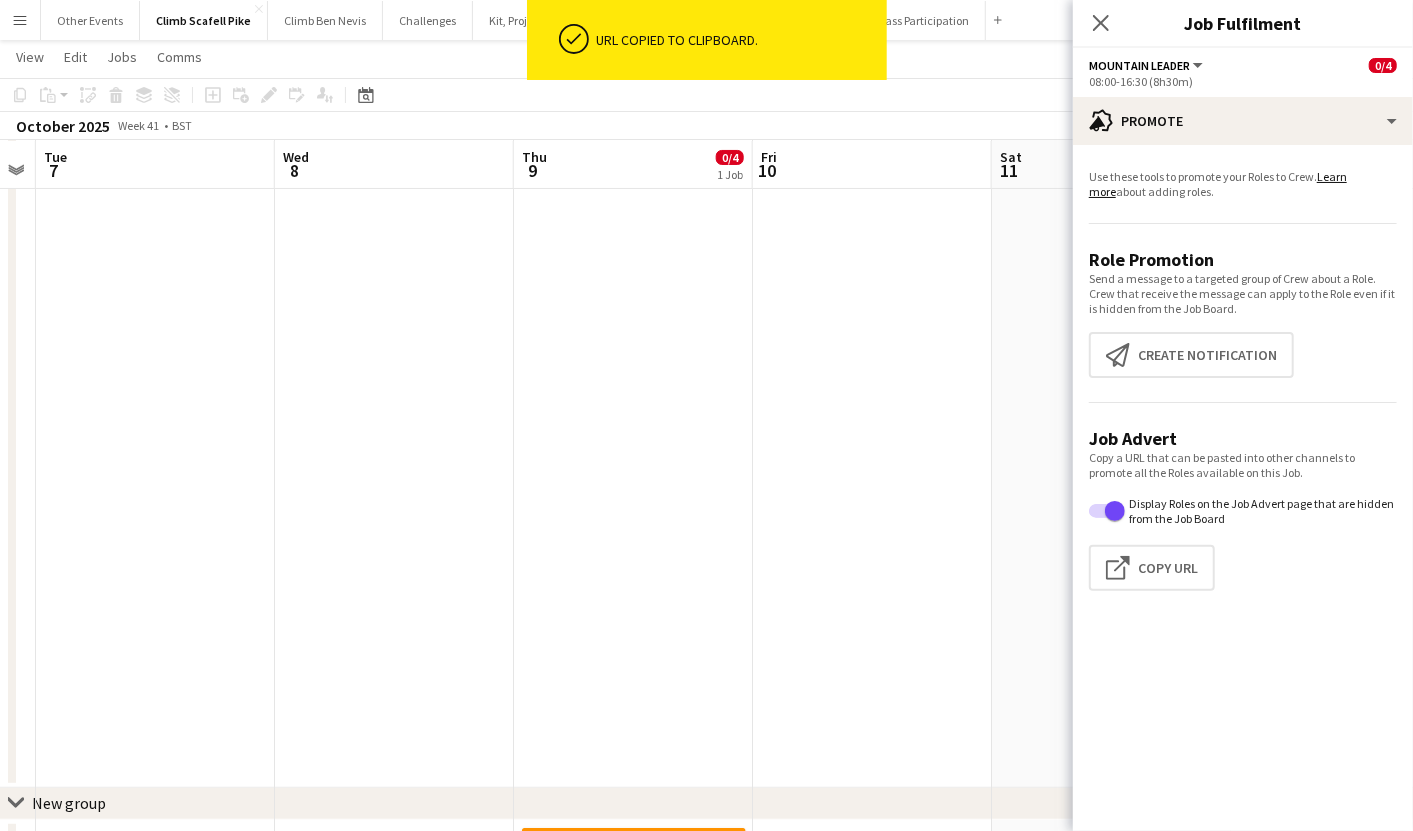 scroll, scrollTop: 0, scrollLeft: 690, axis: horizontal 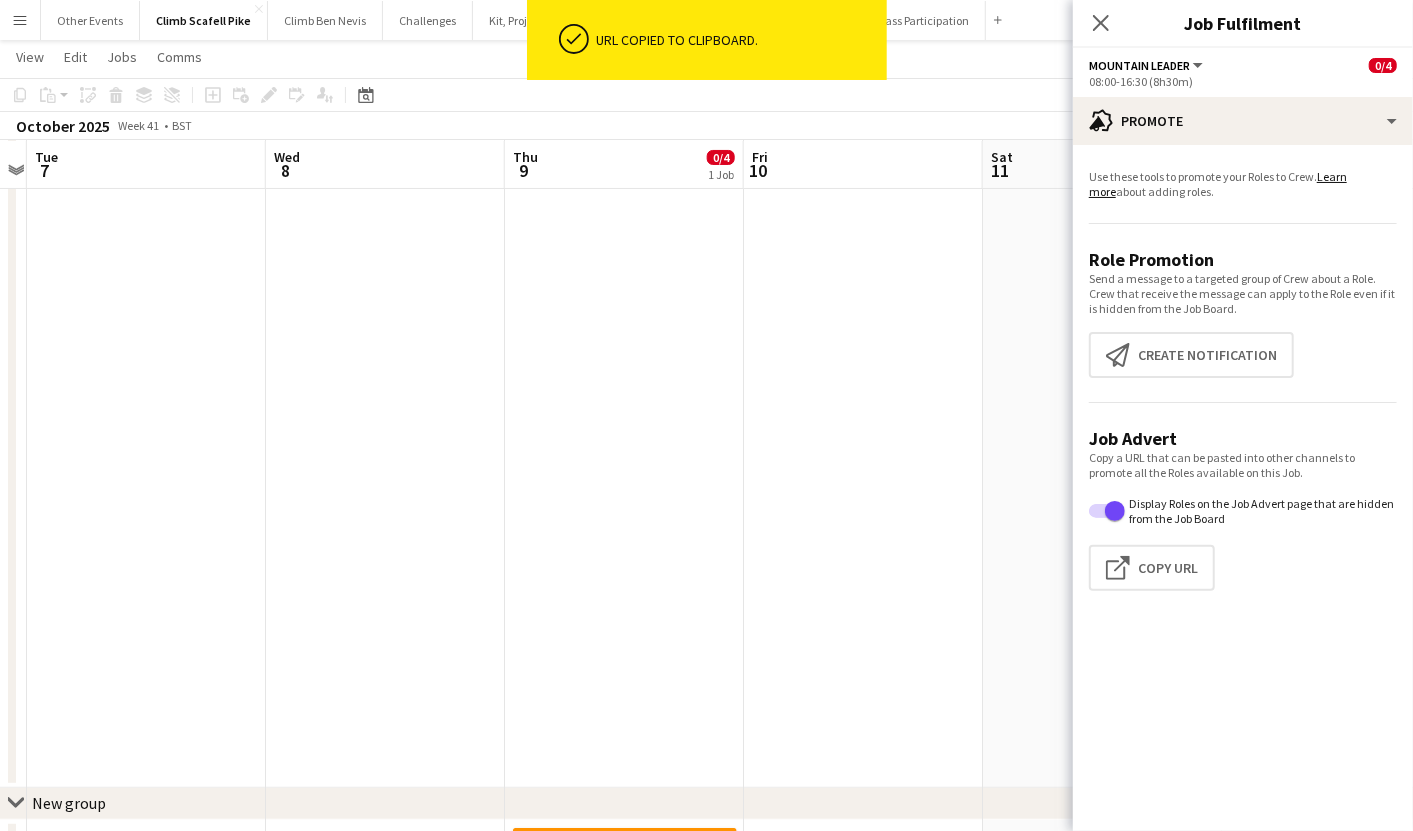 drag, startPoint x: 685, startPoint y: 600, endPoint x: 646, endPoint y: 588, distance: 40.804413 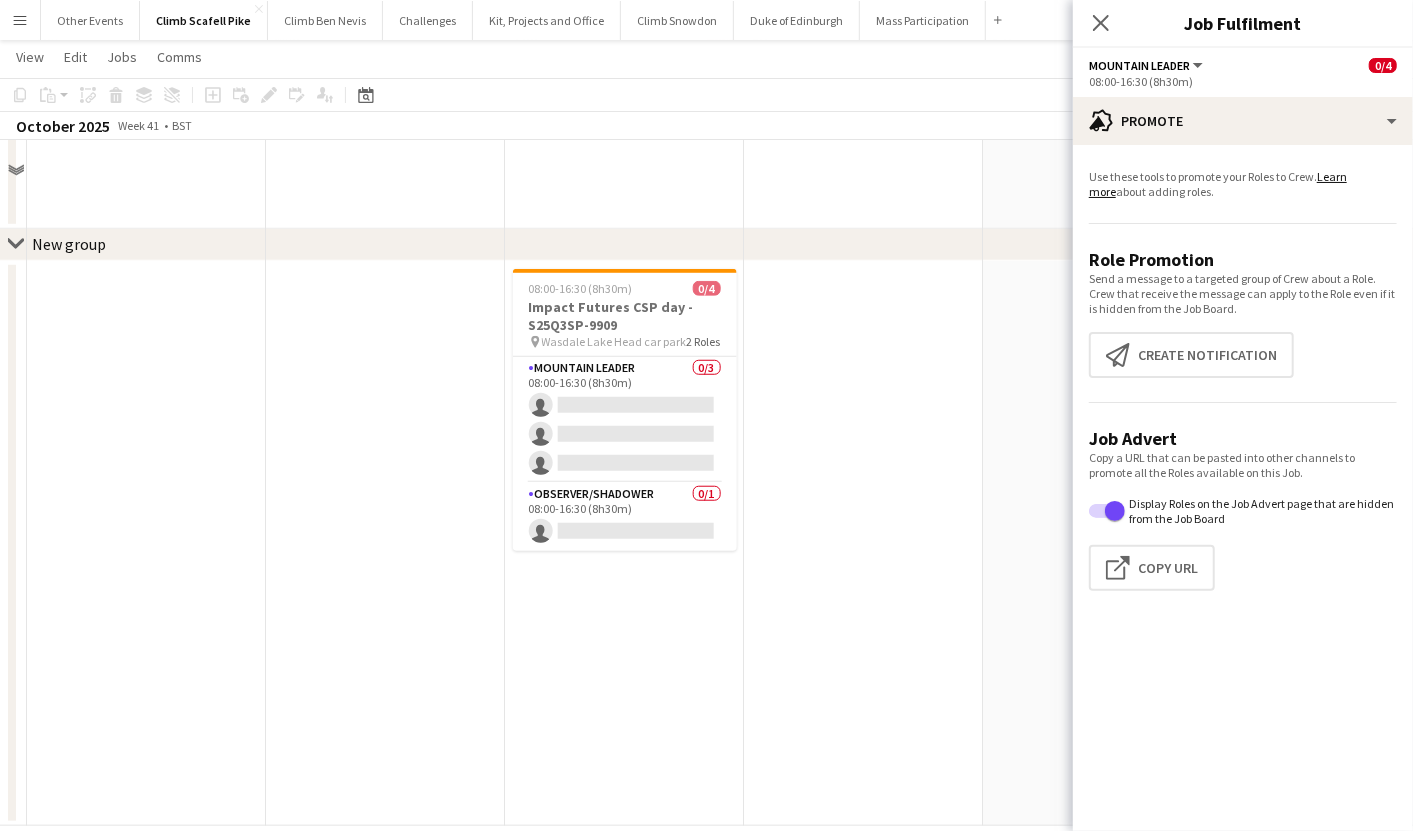scroll, scrollTop: 764, scrollLeft: 0, axis: vertical 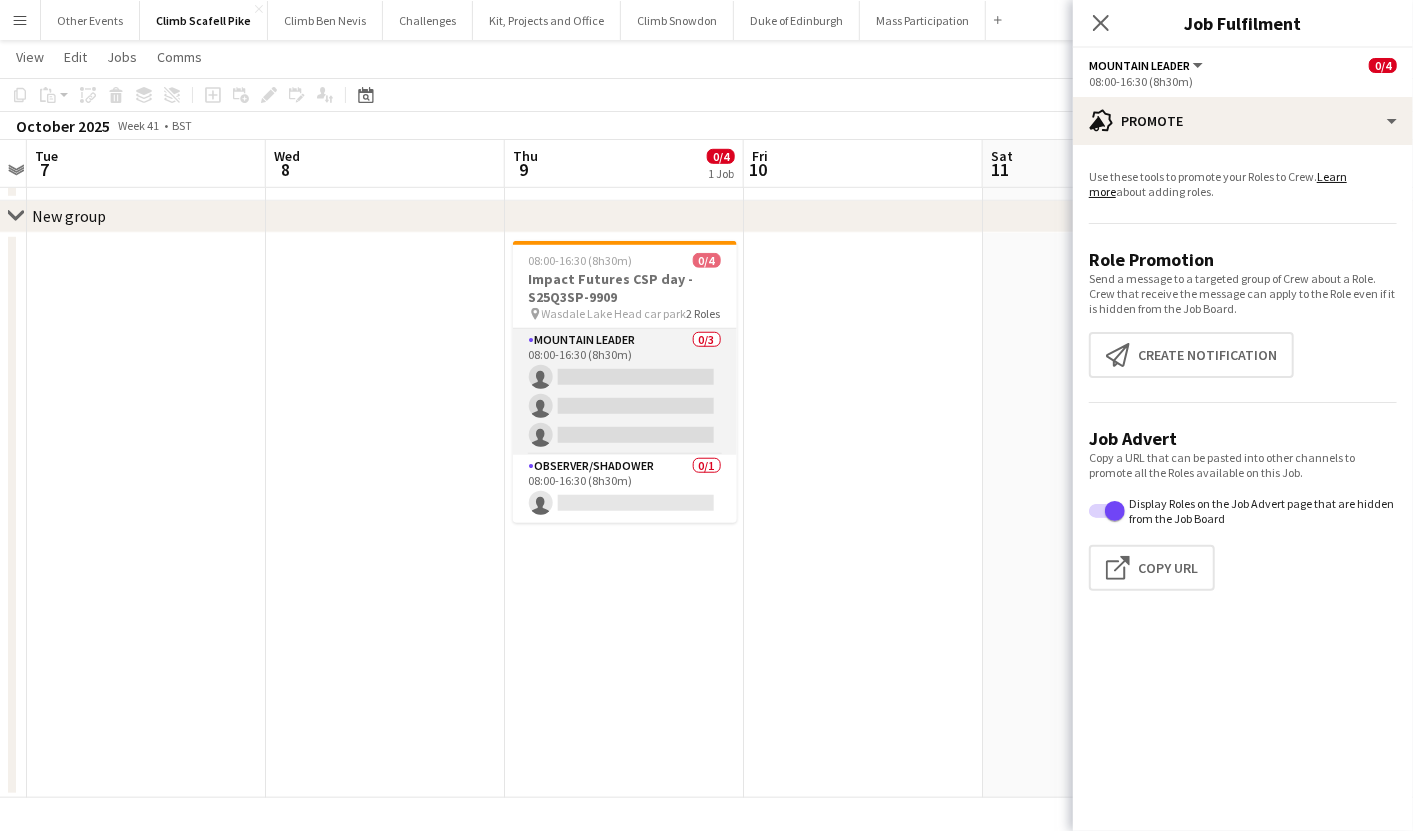 click on "Mountain Leader    0/3   08:00-16:30 (8h30m)
single-neutral-actions
single-neutral-actions
single-neutral-actions" at bounding box center [625, 392] 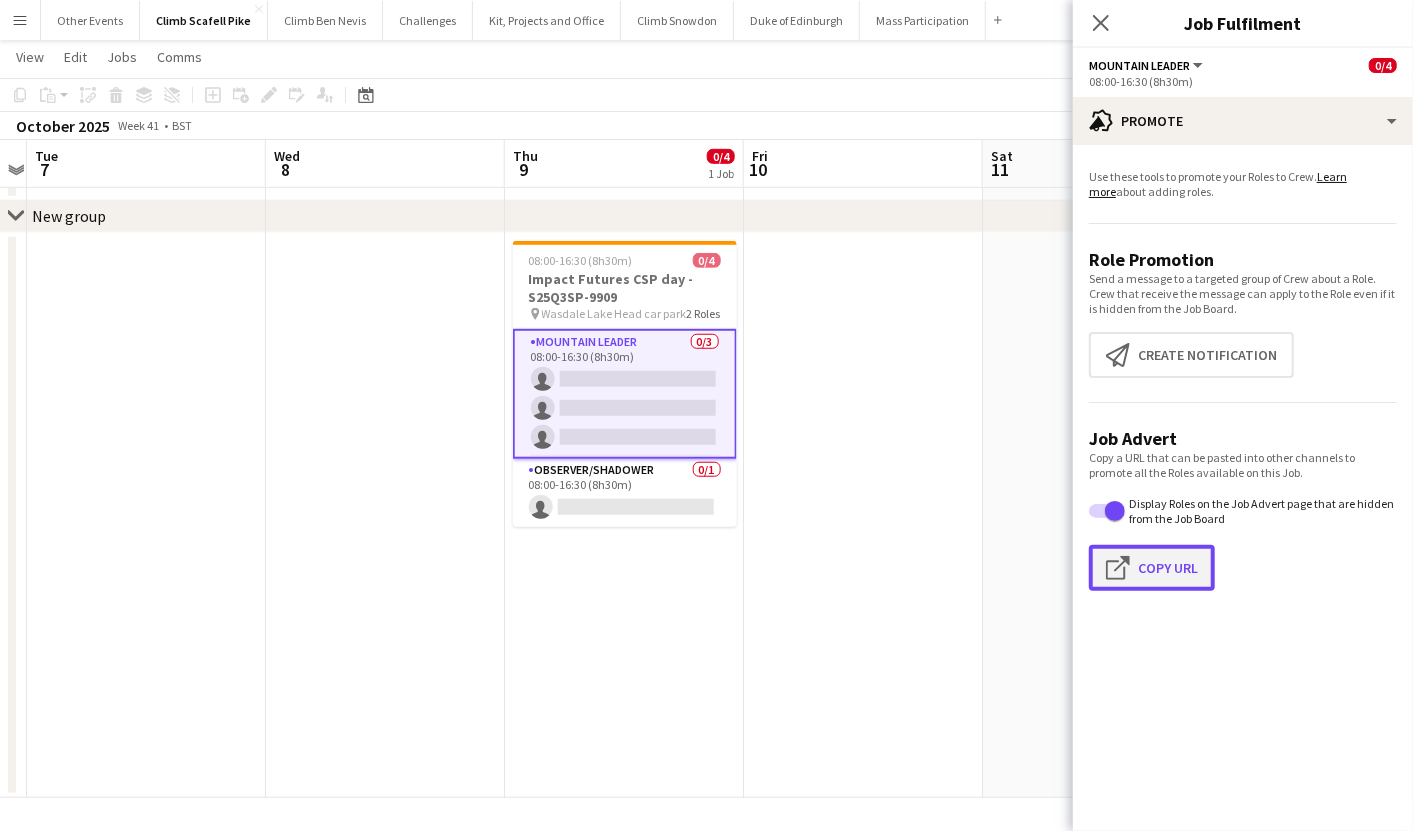 click on "Click to copy URL
Copy Url" at bounding box center (1152, 568) 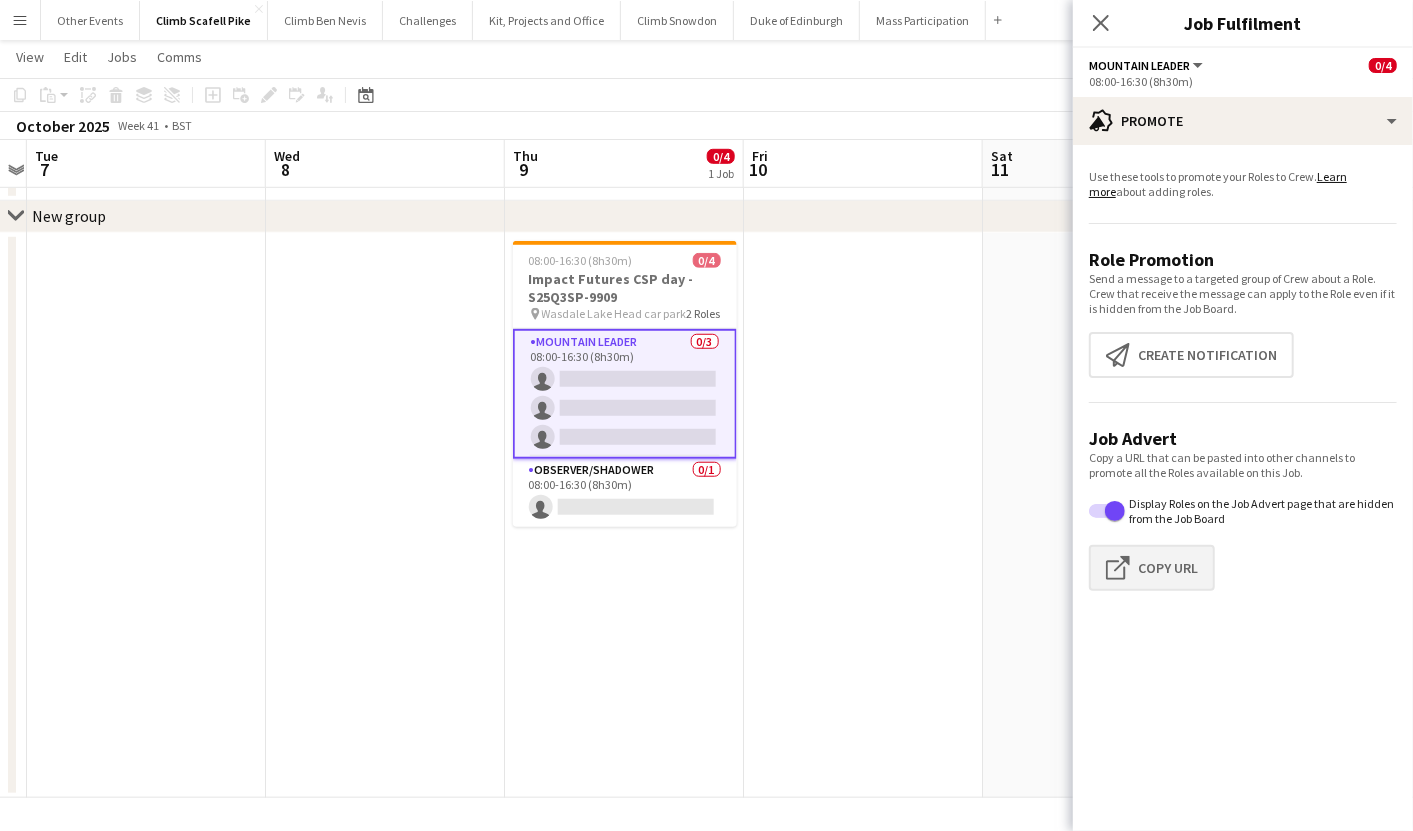 type on "**********" 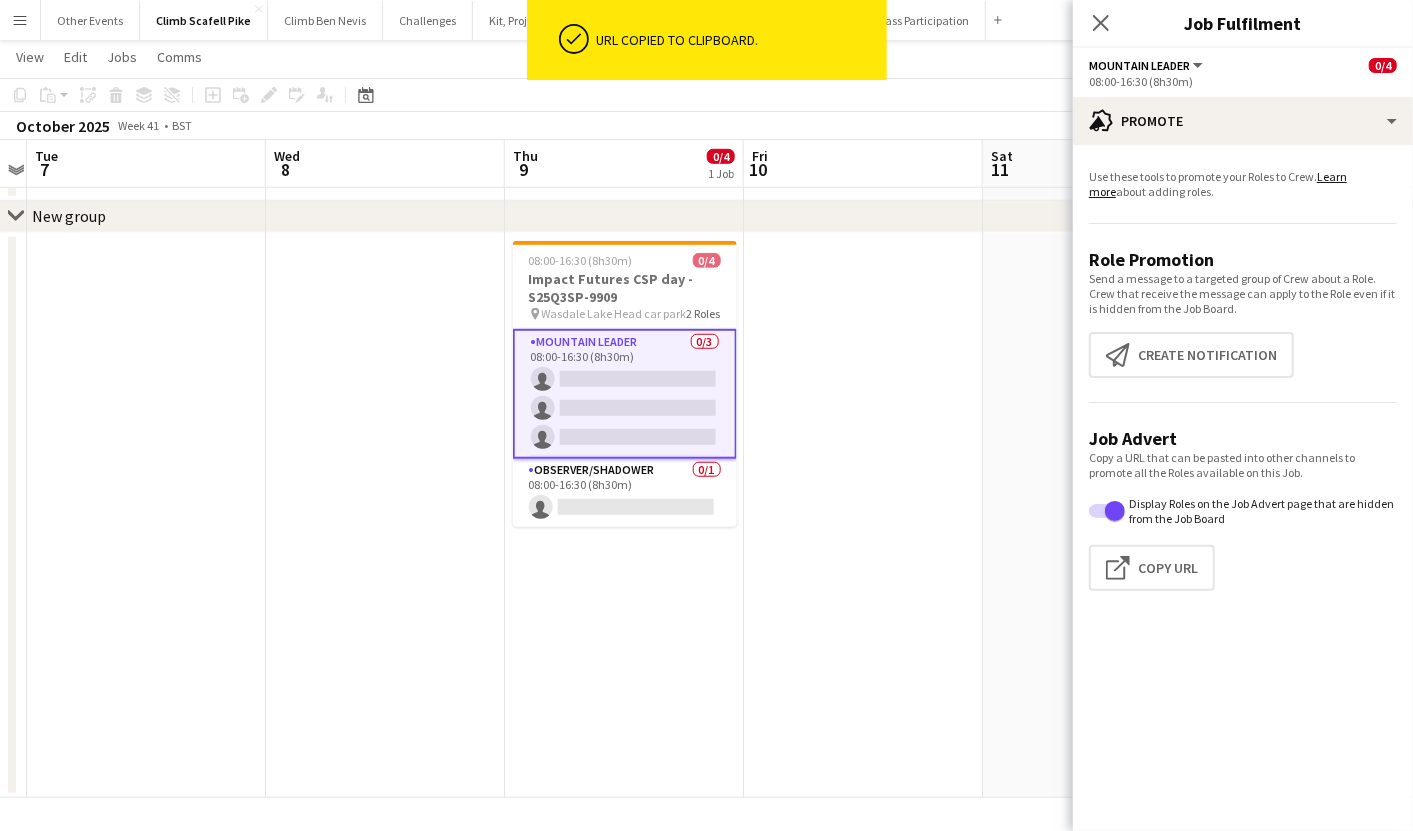 click on "08:00-16:30 (8h30m)    0/4   Impact Futures CSP day - S25Q3SP-9909
pin
Wasdale Lake Head car park   2 Roles   Mountain Leader    0/3   08:00-16:30 (8h30m)
single-neutral-actions
single-neutral-actions
single-neutral-actions
Observer/Shadower   0/1   08:00-16:30 (8h30m)
single-neutral-actions" at bounding box center (624, 515) 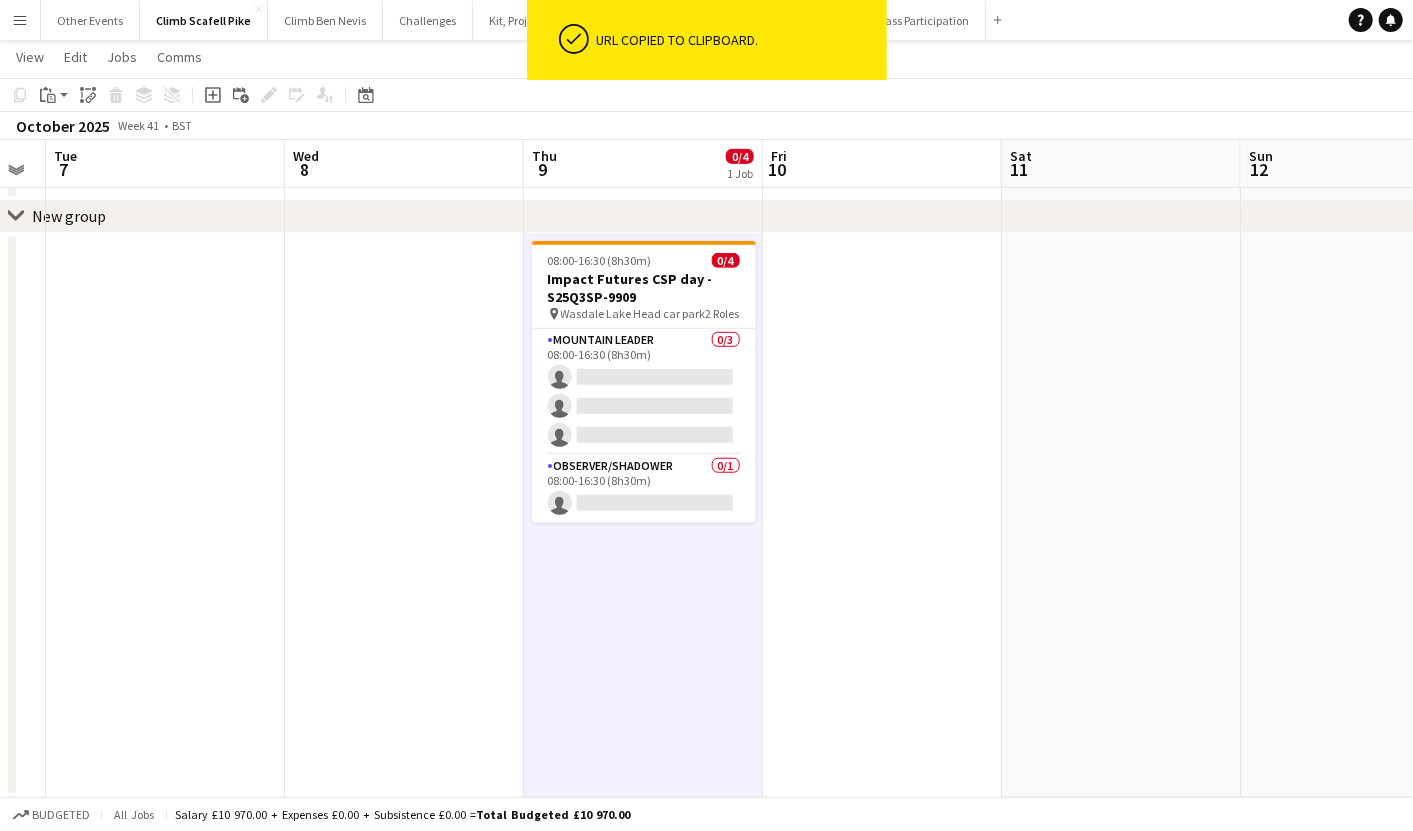 drag, startPoint x: 565, startPoint y: 594, endPoint x: 535, endPoint y: 601, distance: 30.805843 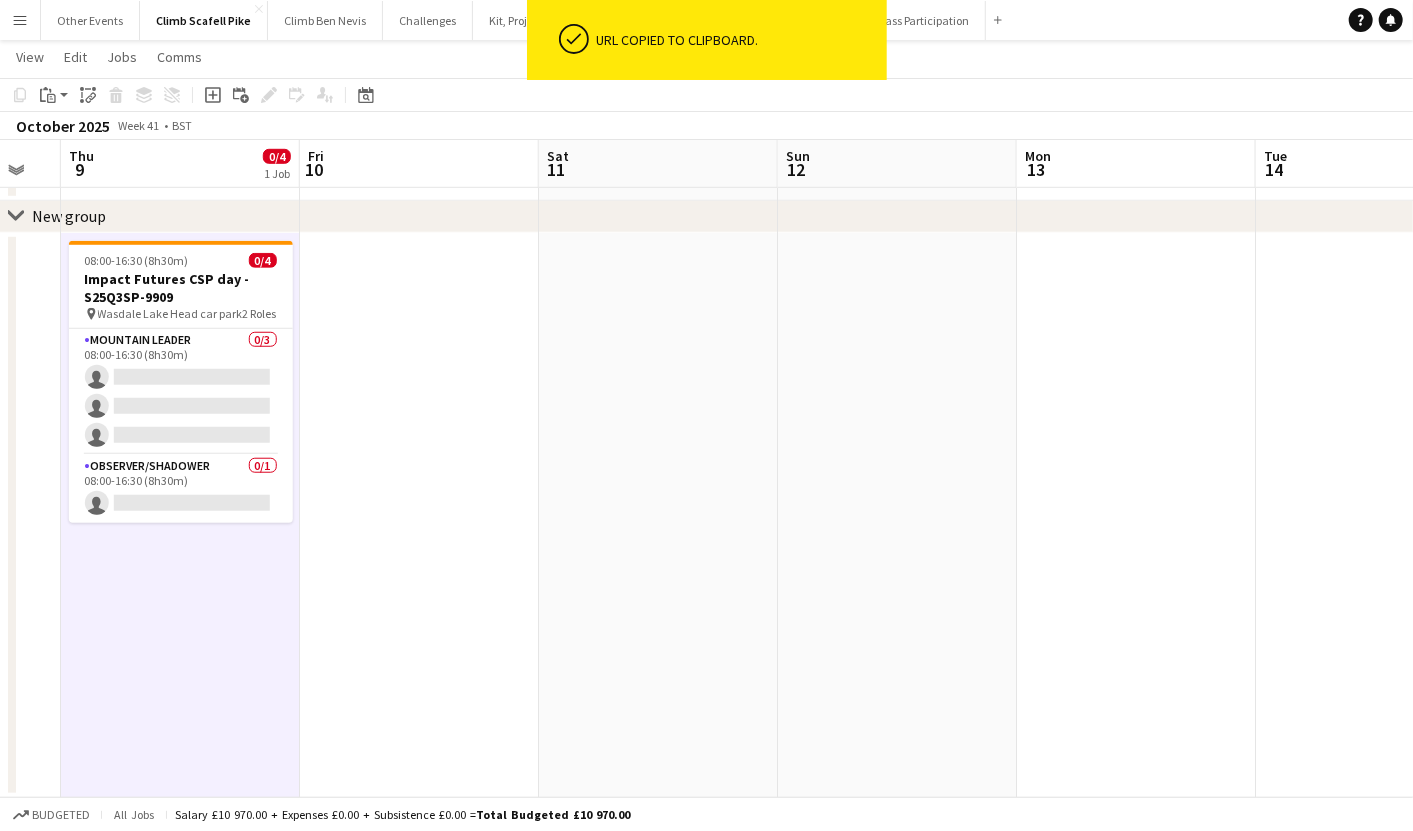 drag, startPoint x: 982, startPoint y: 578, endPoint x: 736, endPoint y: 617, distance: 249.07228 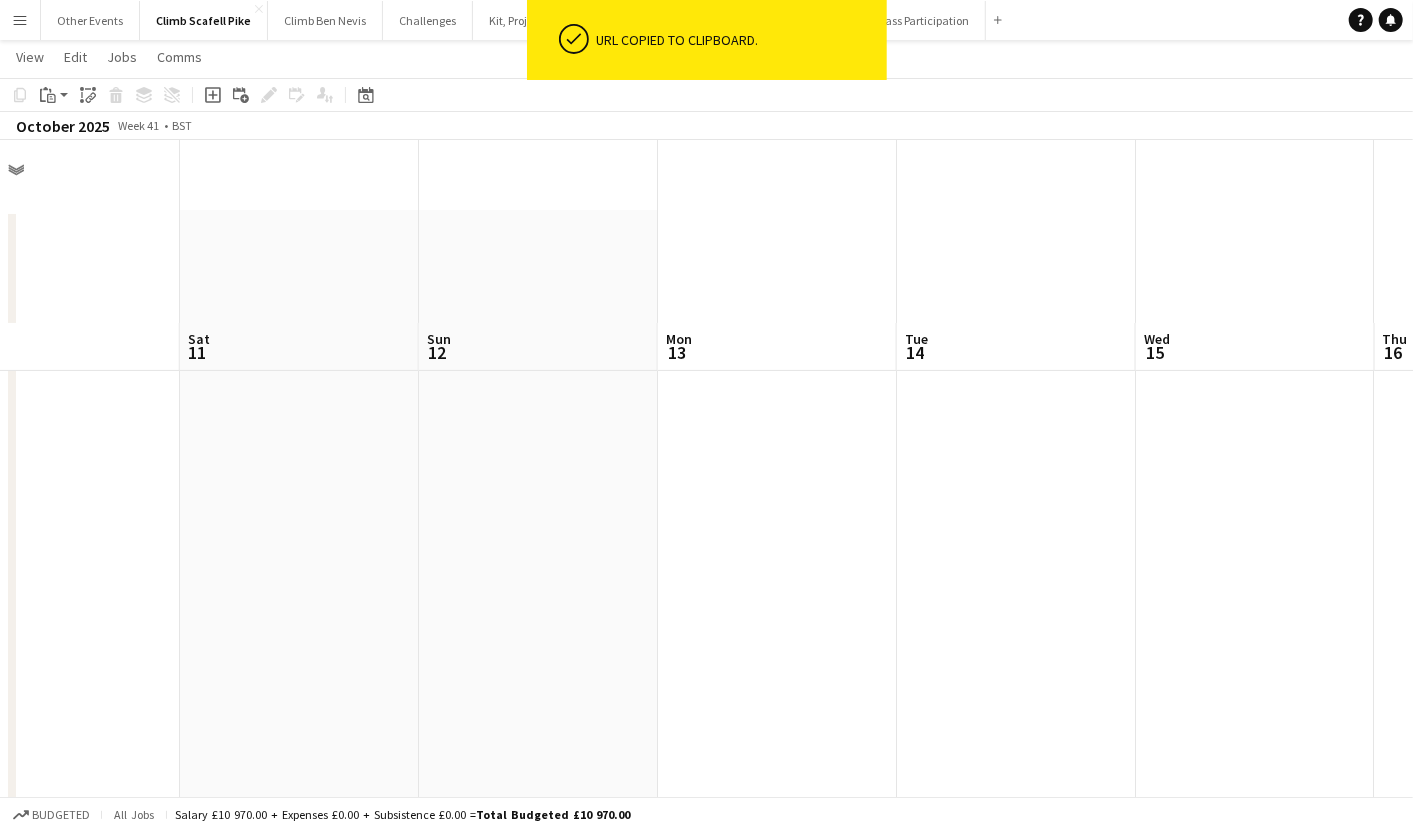 scroll, scrollTop: 0, scrollLeft: 0, axis: both 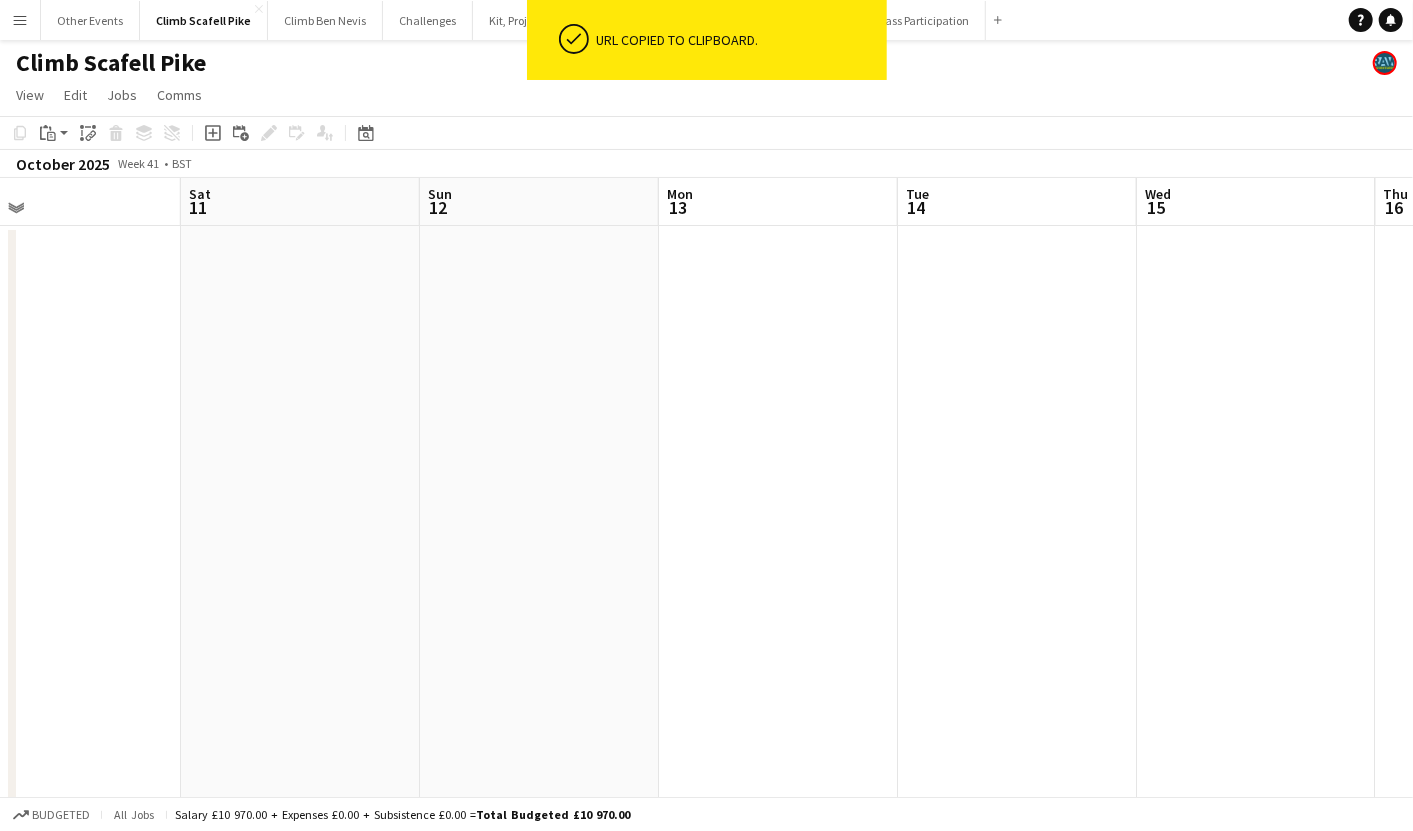 drag, startPoint x: 380, startPoint y: 644, endPoint x: 358, endPoint y: 646, distance: 22.090721 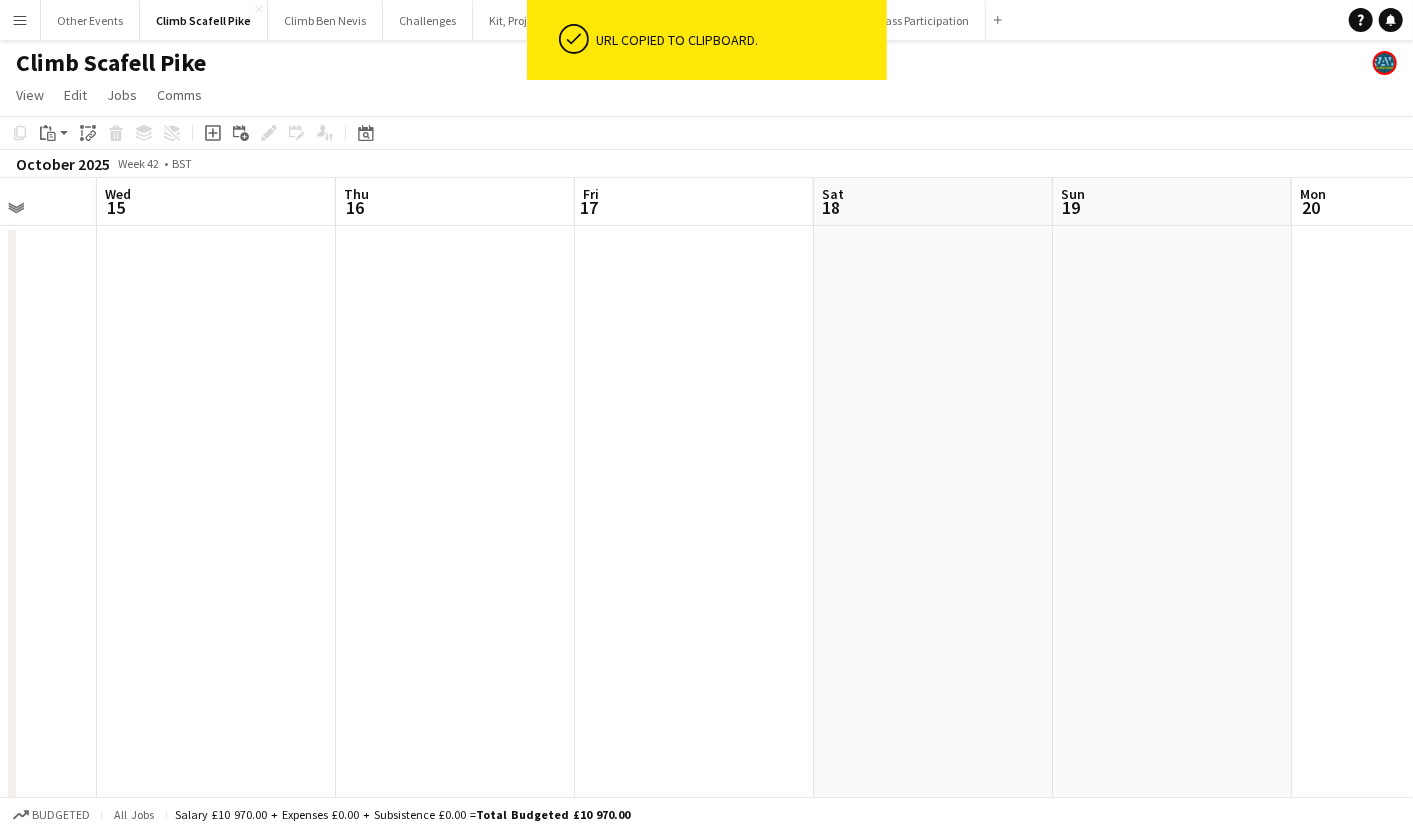 drag, startPoint x: 615, startPoint y: 628, endPoint x: 151, endPoint y: 679, distance: 466.79437 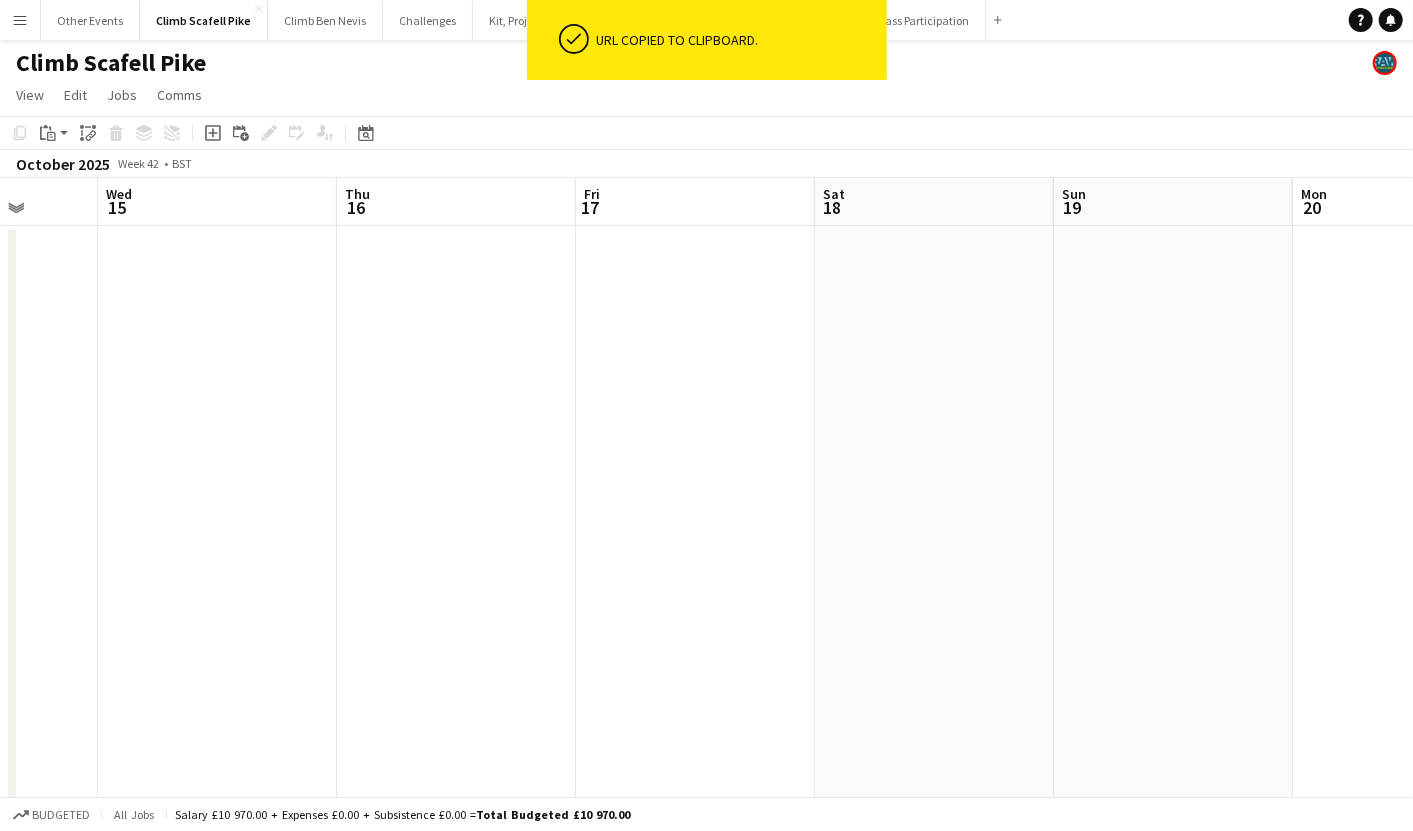click on "Sun   12   Mon   13   Tue   14   Wed   15   Thu   16   Fri   17   Sat   18   Sun   19   Mon   20   Tue   21   Wed   22" at bounding box center (706, 871) 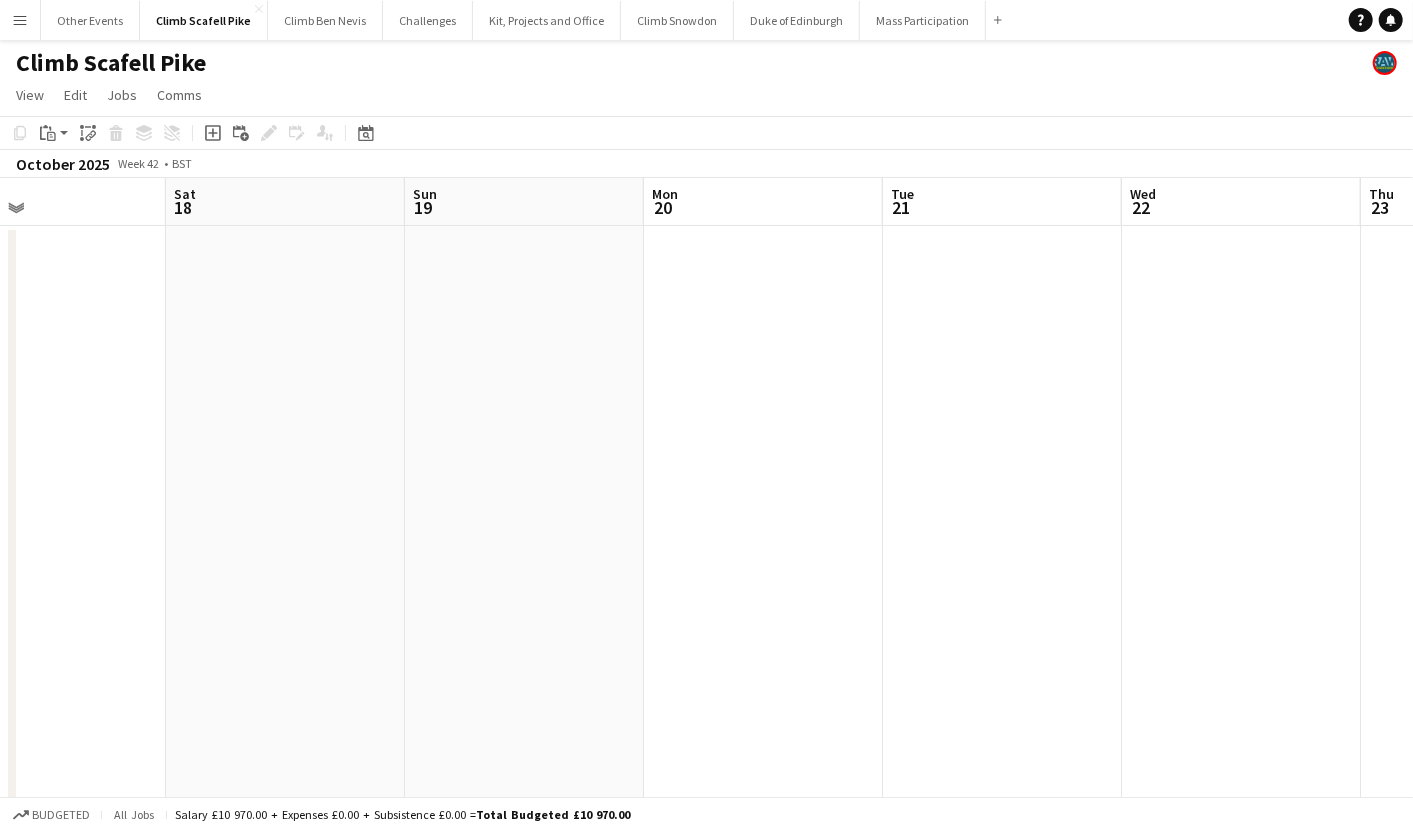 drag, startPoint x: 891, startPoint y: 597, endPoint x: 30, endPoint y: 700, distance: 867.139 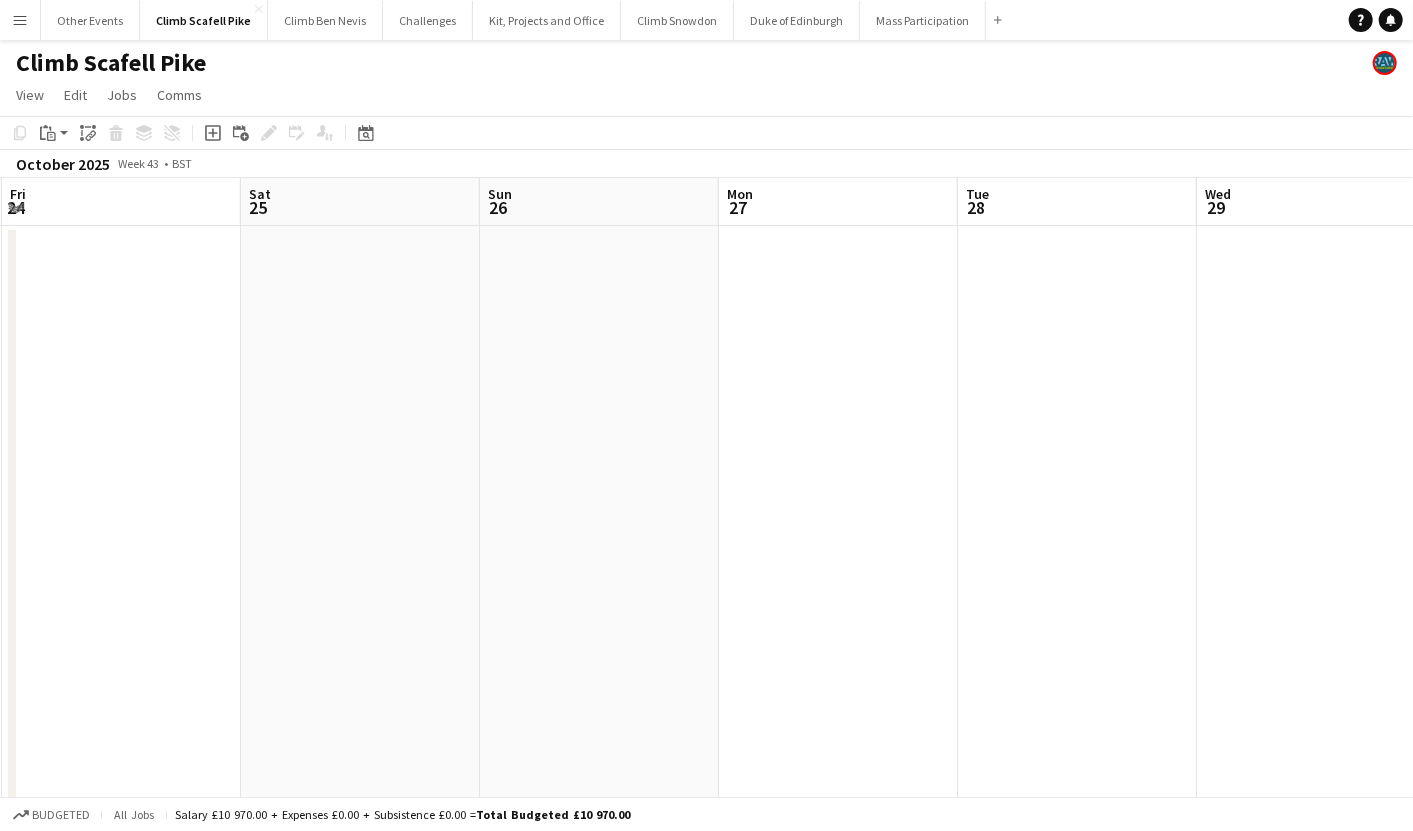 drag, startPoint x: 188, startPoint y: 645, endPoint x: 924, endPoint y: 566, distance: 740.22766 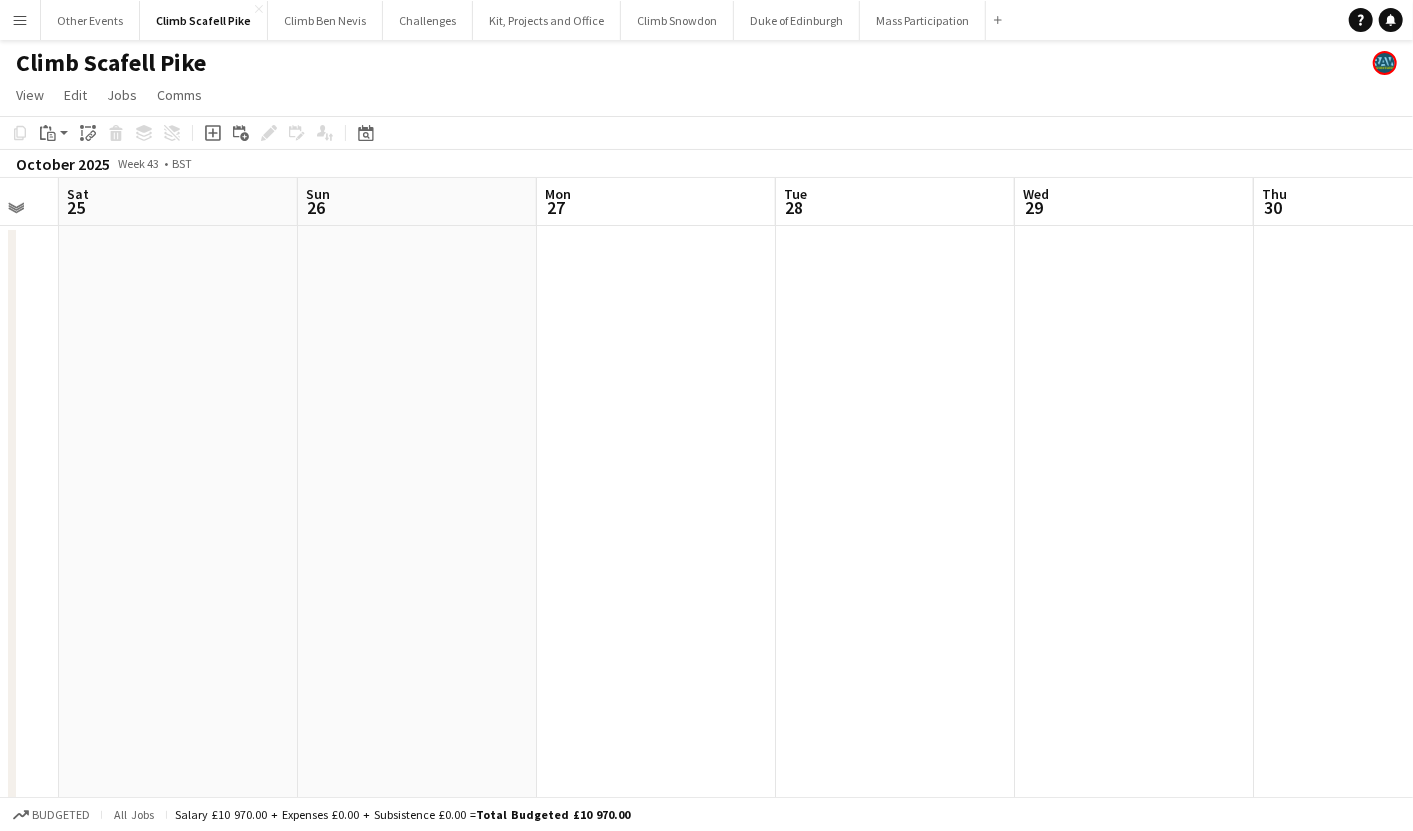 drag, startPoint x: 924, startPoint y: 549, endPoint x: 324, endPoint y: 613, distance: 603.4037 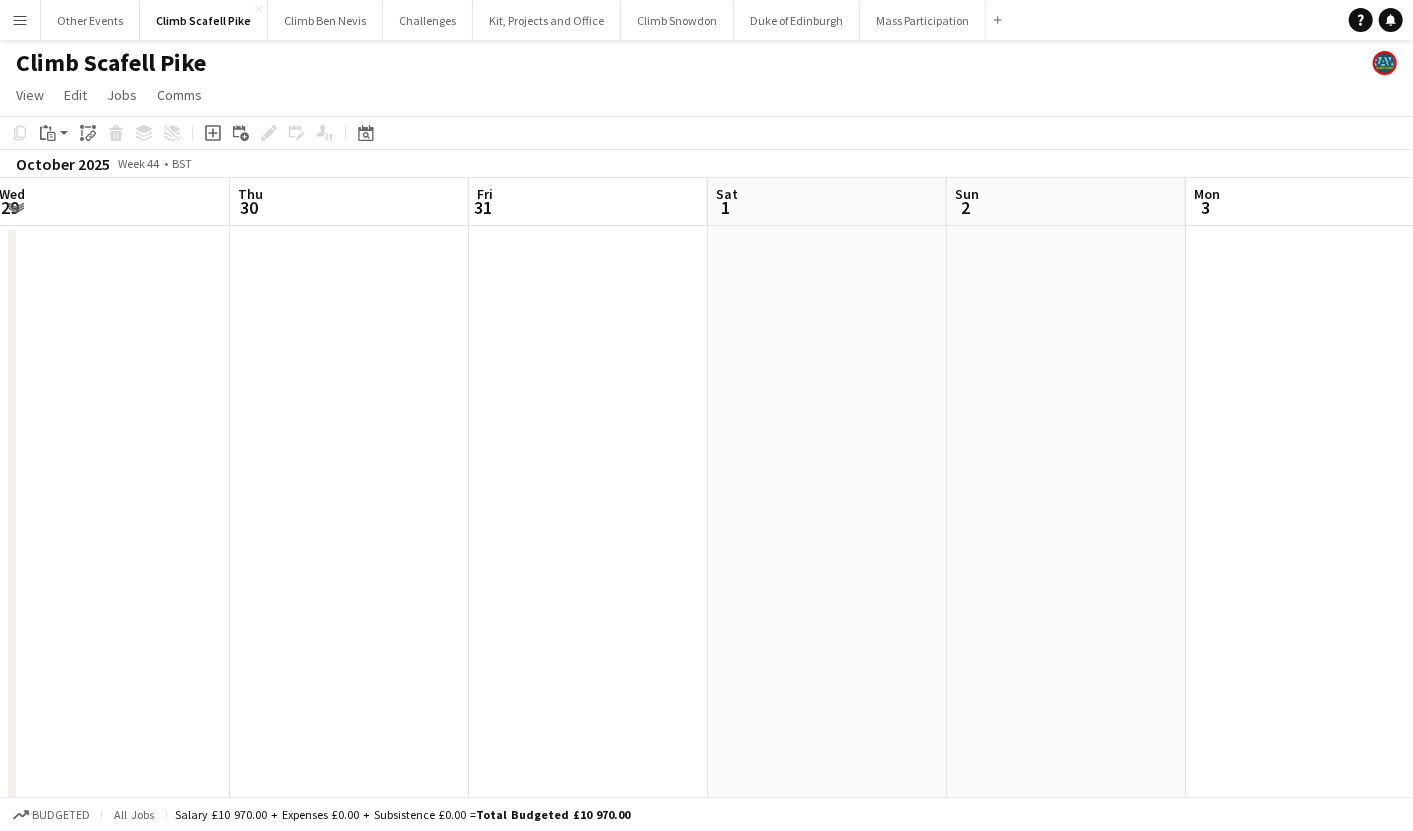 drag, startPoint x: 310, startPoint y: 634, endPoint x: 814, endPoint y: 661, distance: 504.7227 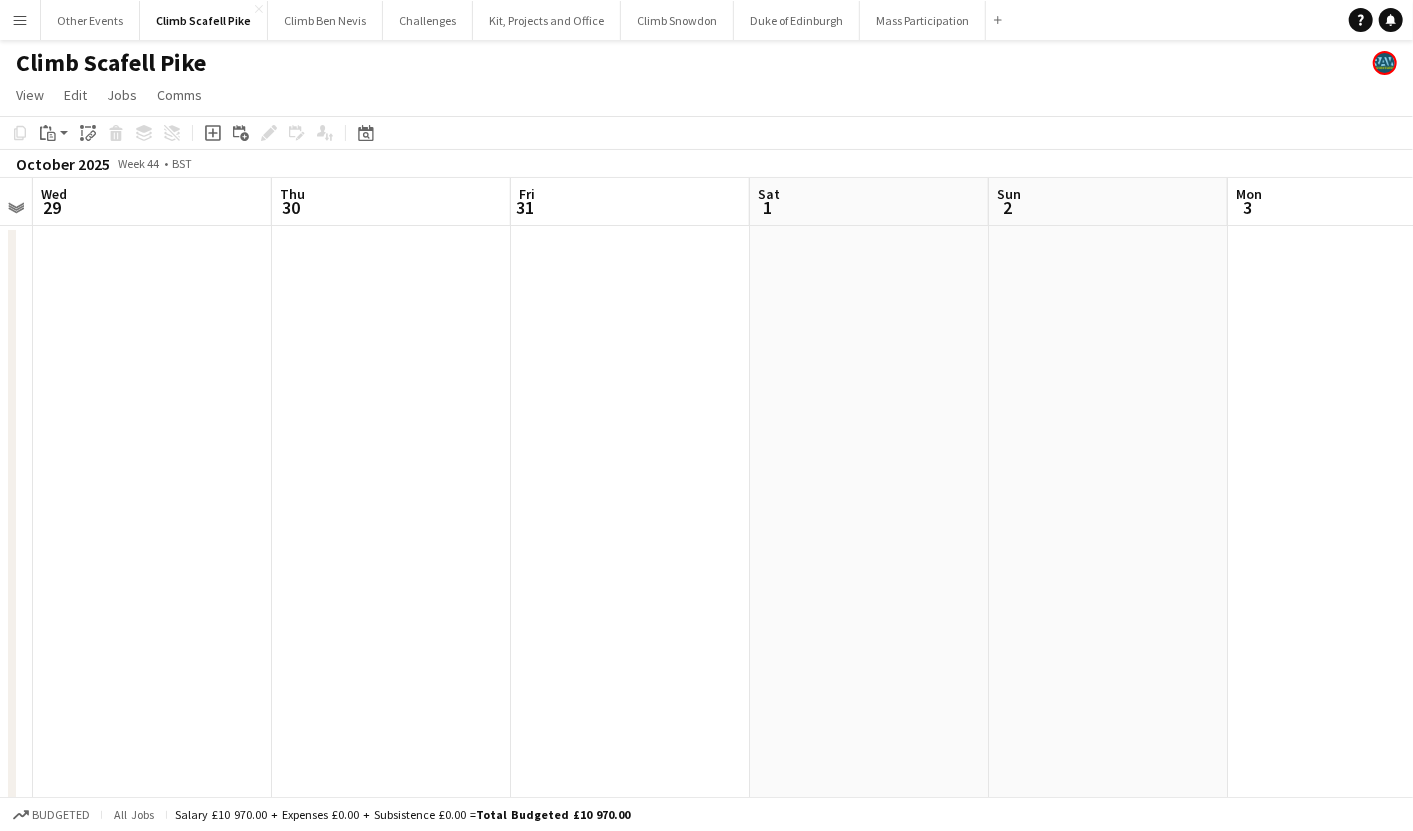 drag, startPoint x: 870, startPoint y: 651, endPoint x: 286, endPoint y: 687, distance: 585.1085 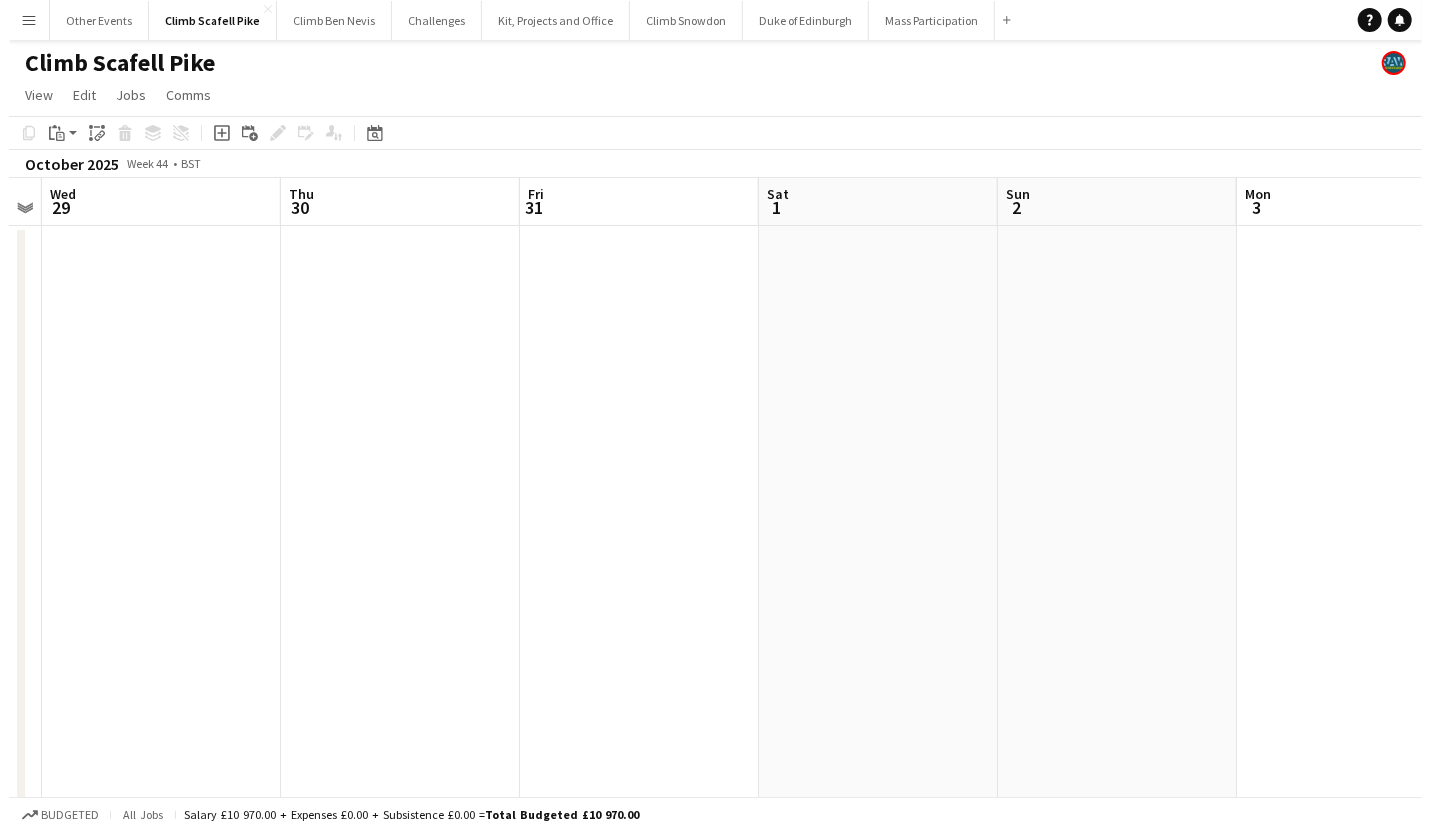 scroll, scrollTop: 0, scrollLeft: 706, axis: horizontal 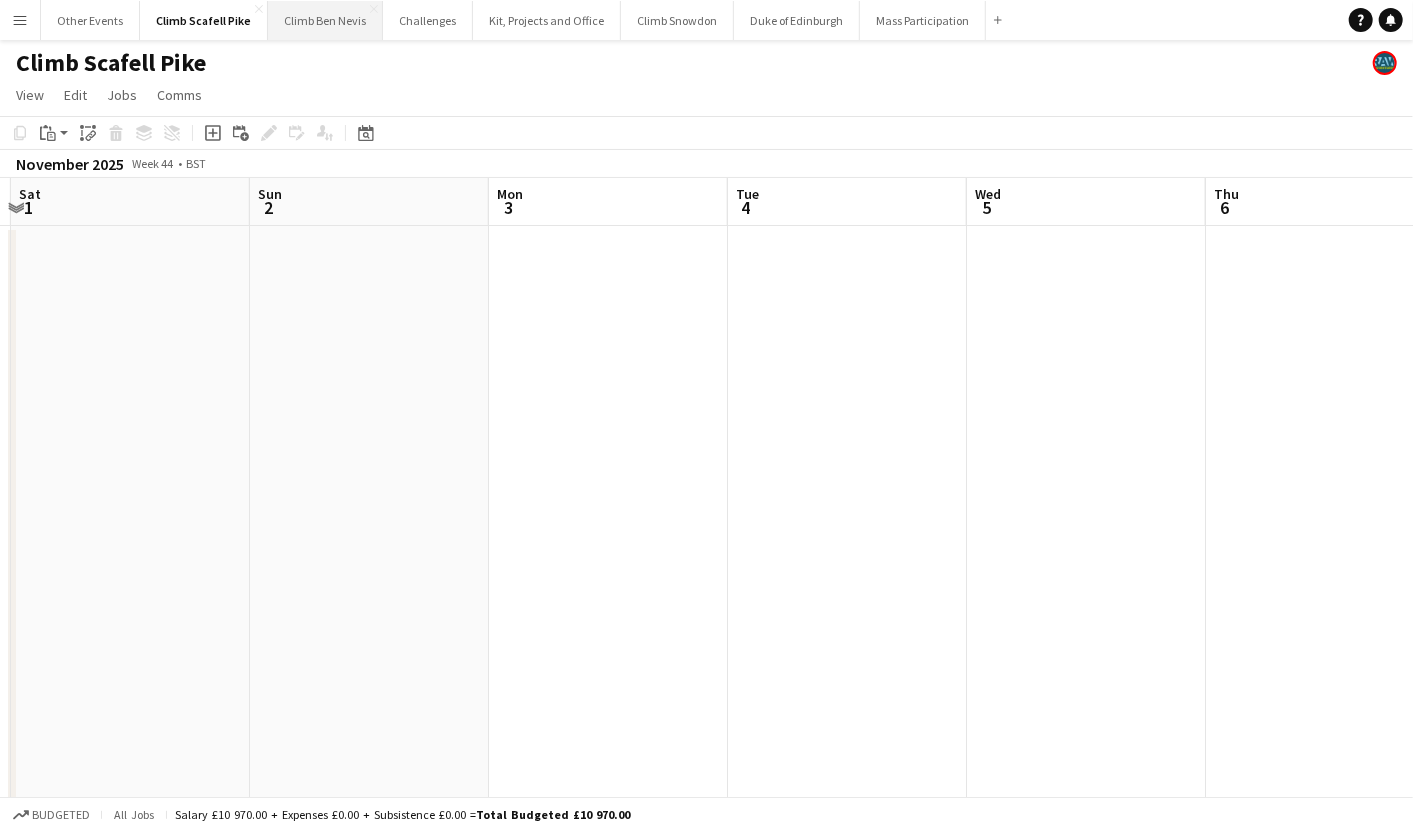 click on "Climb Ben Nevis
Close" at bounding box center (325, 20) 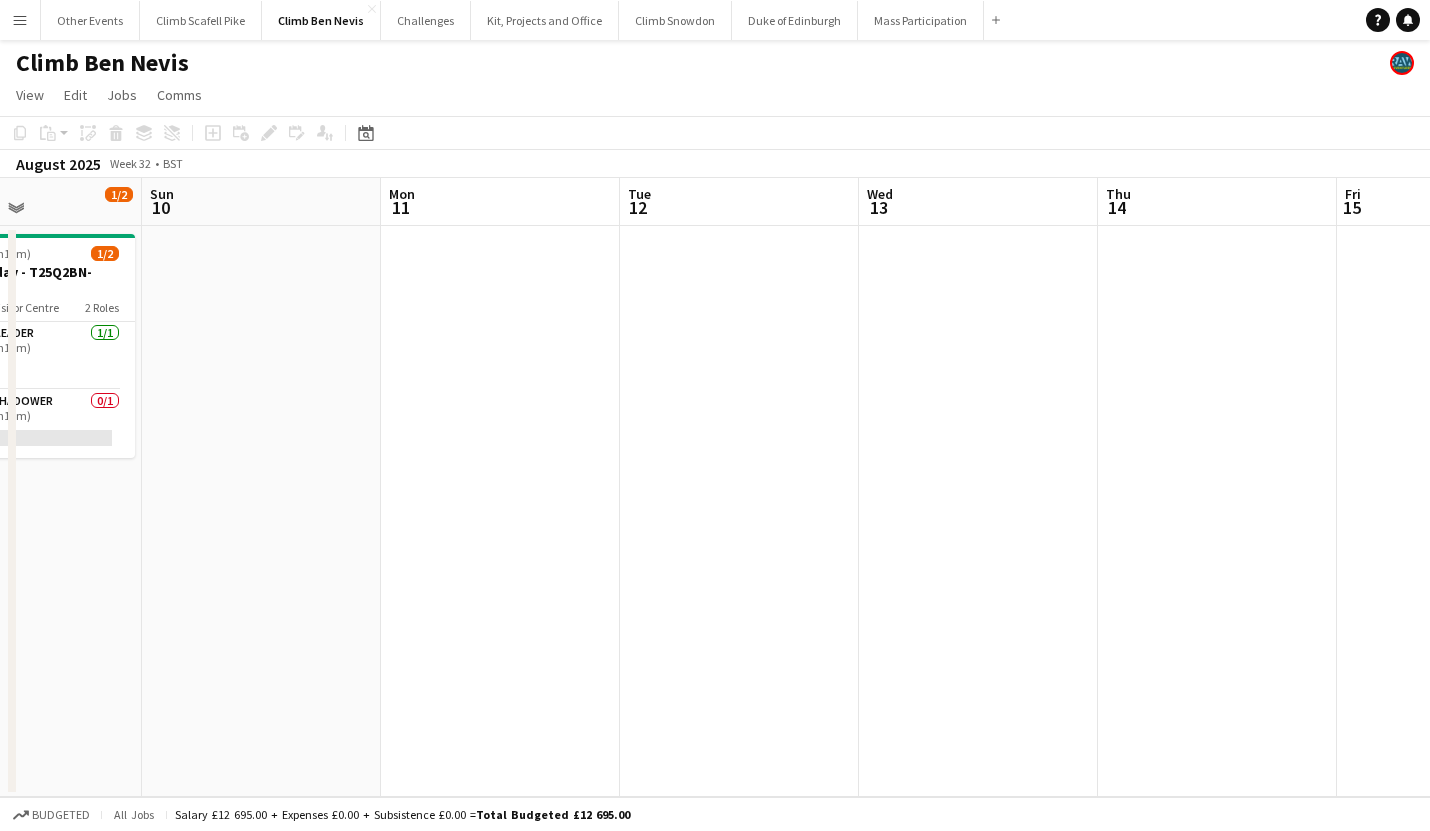 drag, startPoint x: 244, startPoint y: 593, endPoint x: 961, endPoint y: 529, distance: 719.8507 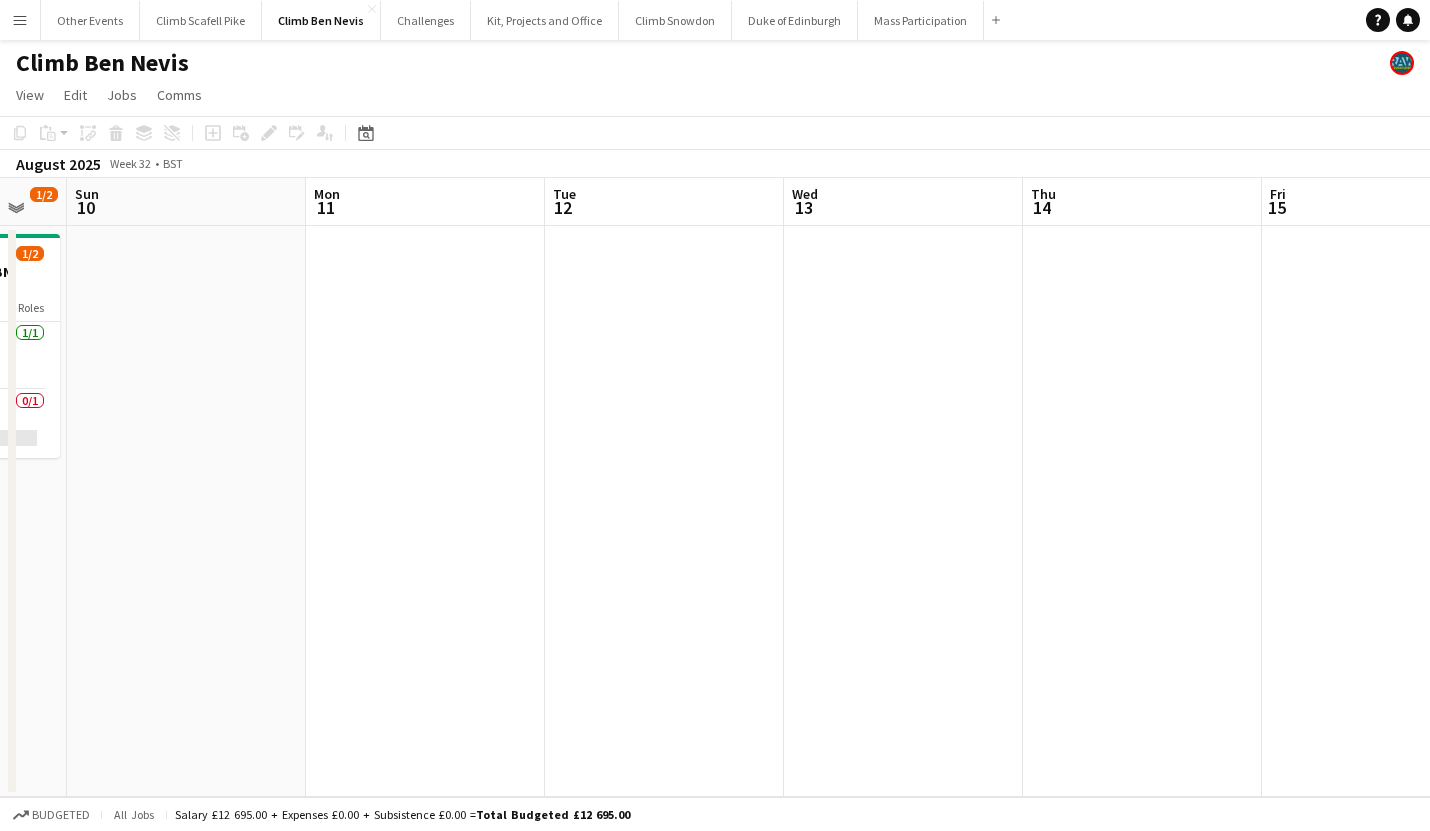 drag, startPoint x: 944, startPoint y: 526, endPoint x: 431, endPoint y: 561, distance: 514.19257 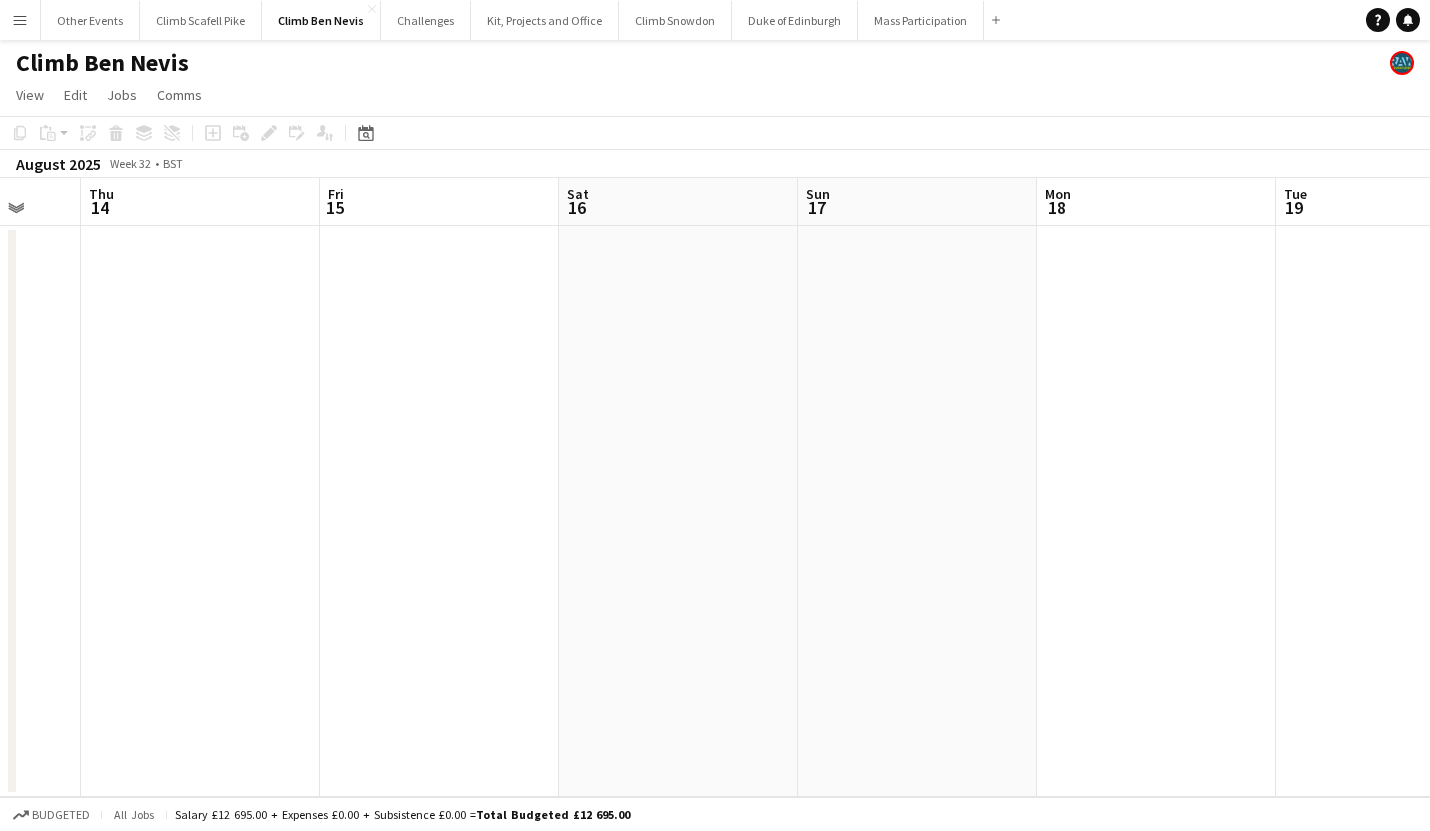drag, startPoint x: 974, startPoint y: 504, endPoint x: 319, endPoint y: 564, distance: 657.7424 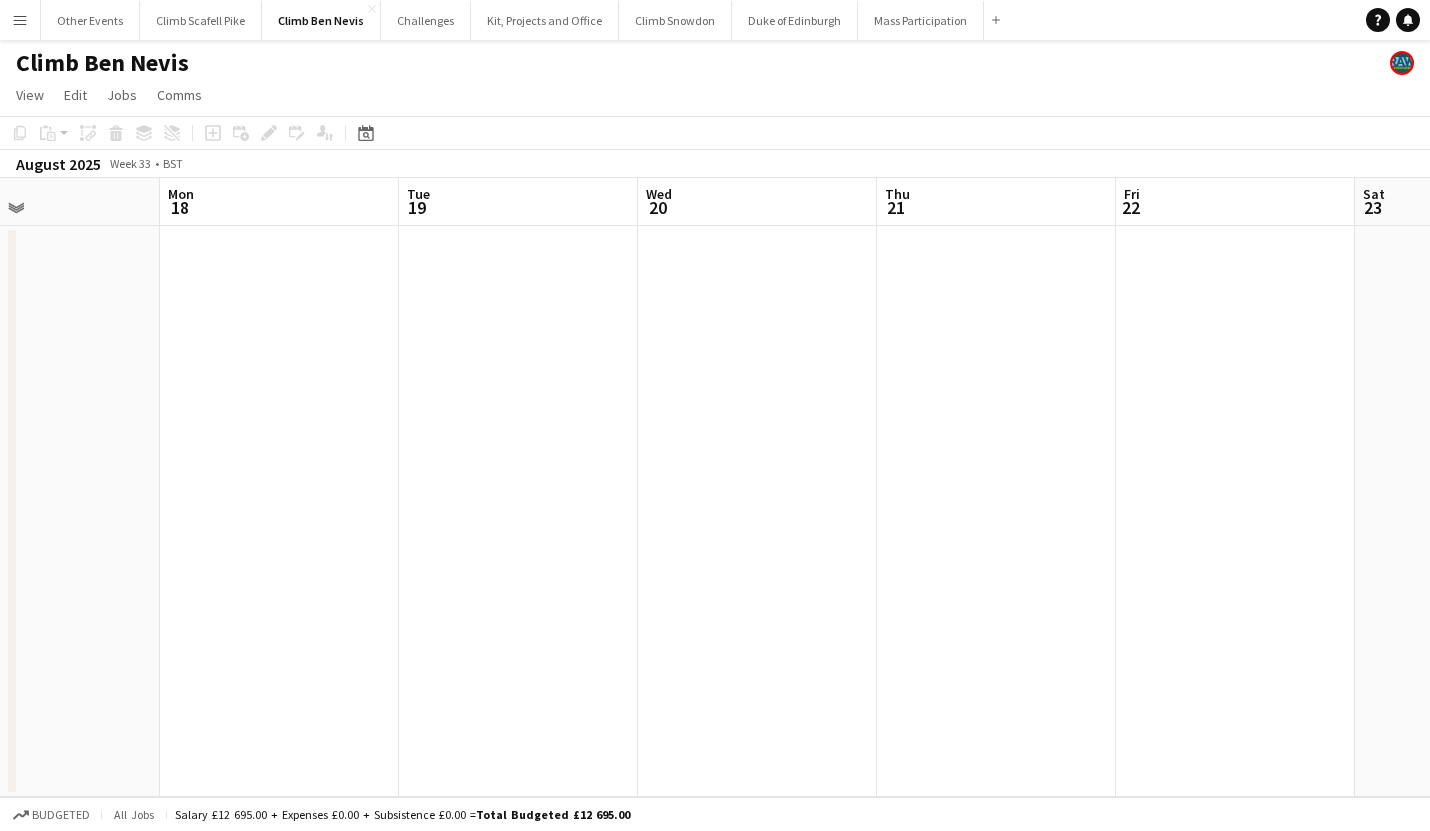 drag, startPoint x: 1031, startPoint y: 472, endPoint x: 418, endPoint y: 519, distance: 614.79913 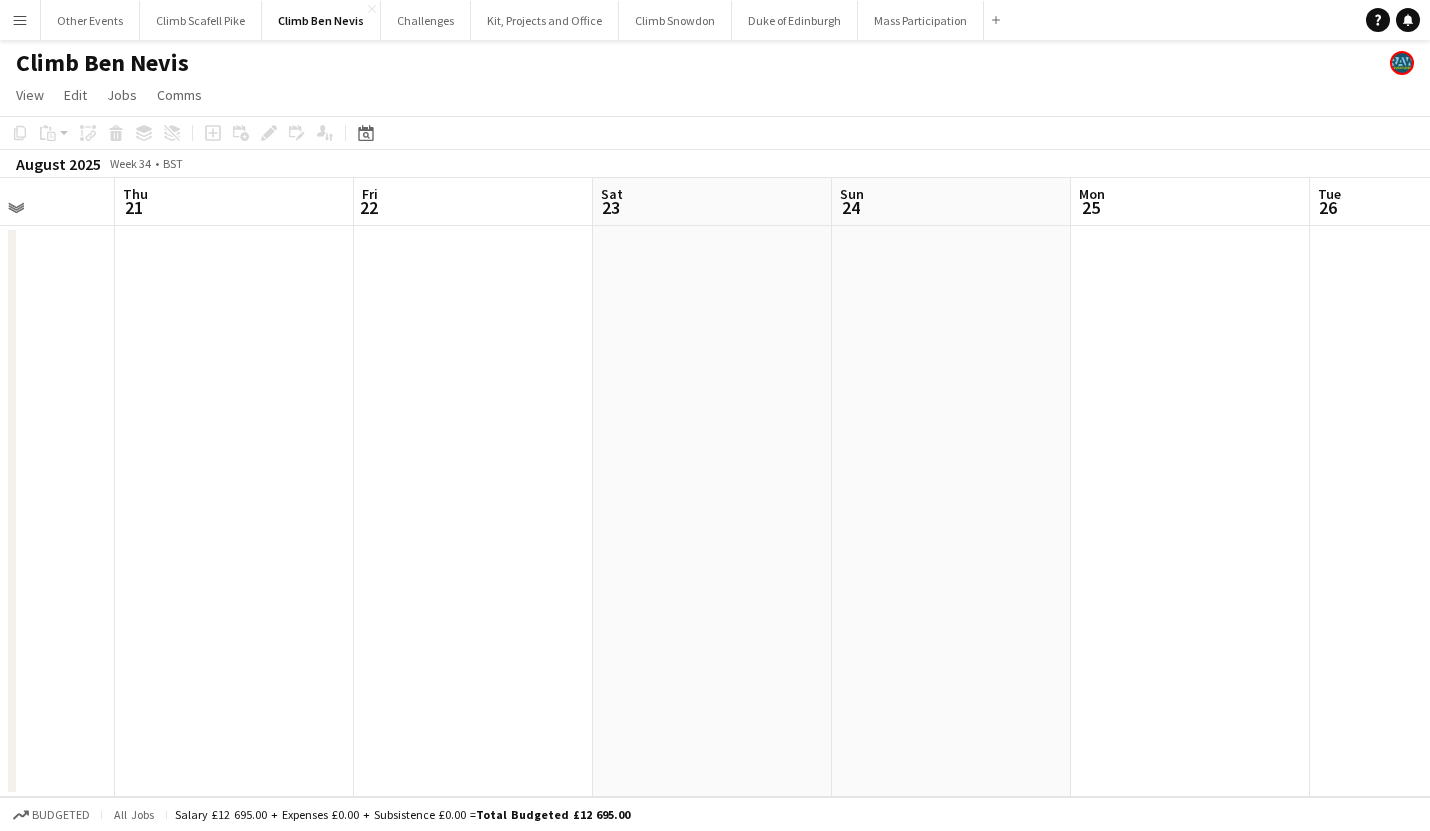 drag, startPoint x: 1081, startPoint y: 490, endPoint x: 1180, endPoint y: 510, distance: 101 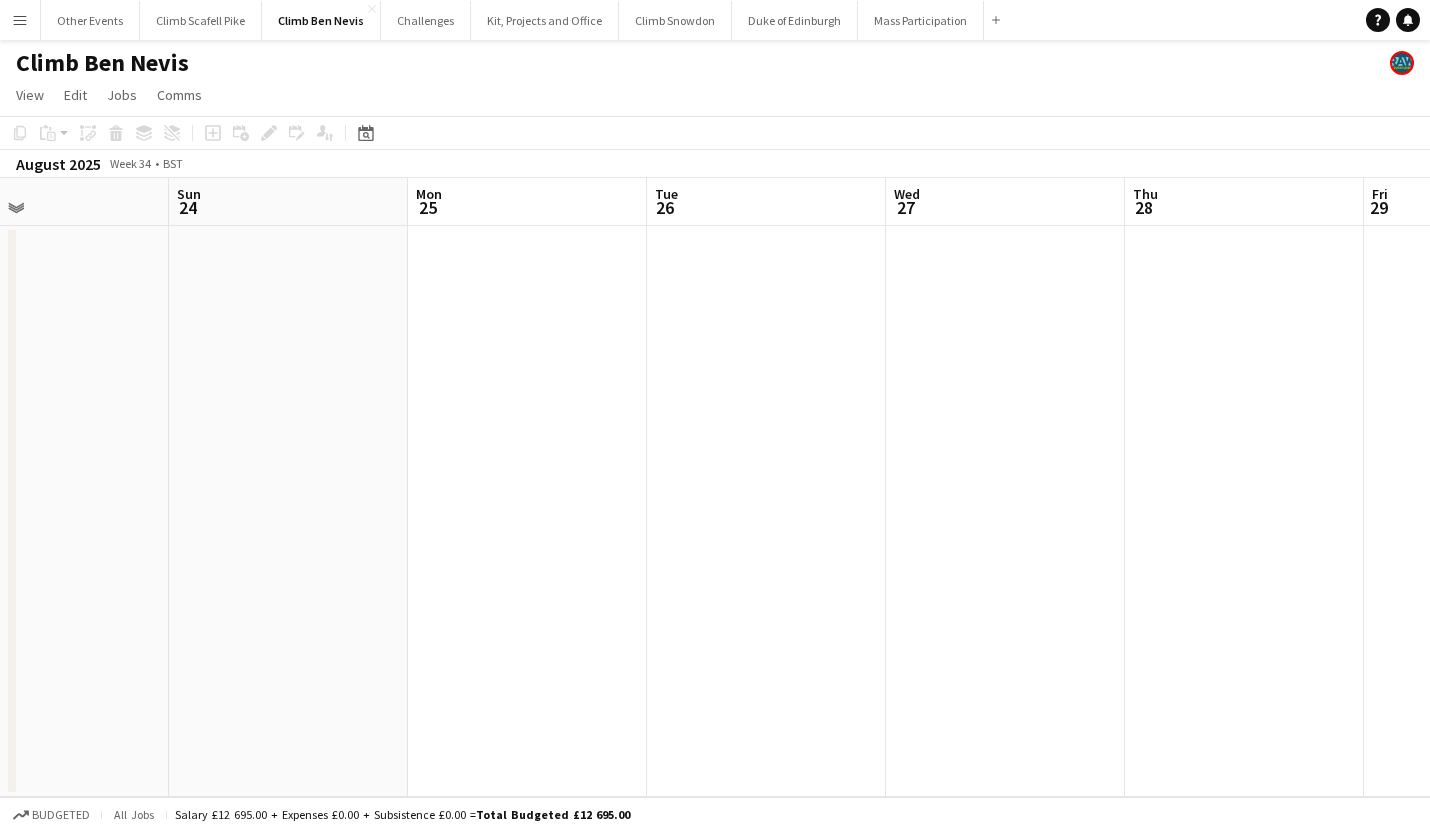drag, startPoint x: 1156, startPoint y: 508, endPoint x: 908, endPoint y: 552, distance: 251.87299 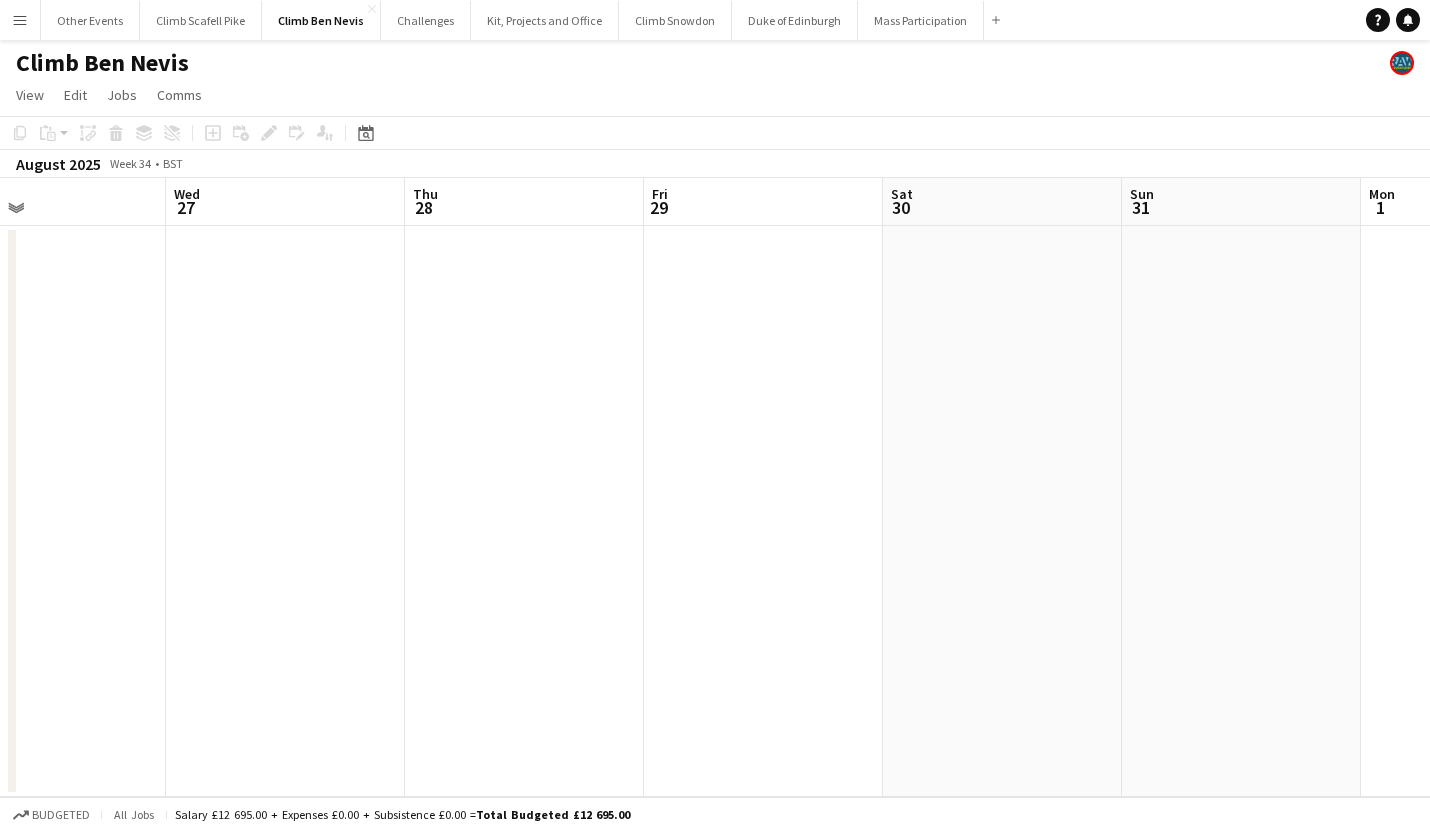 drag, startPoint x: 392, startPoint y: 594, endPoint x: 334, endPoint y: 603, distance: 58.694122 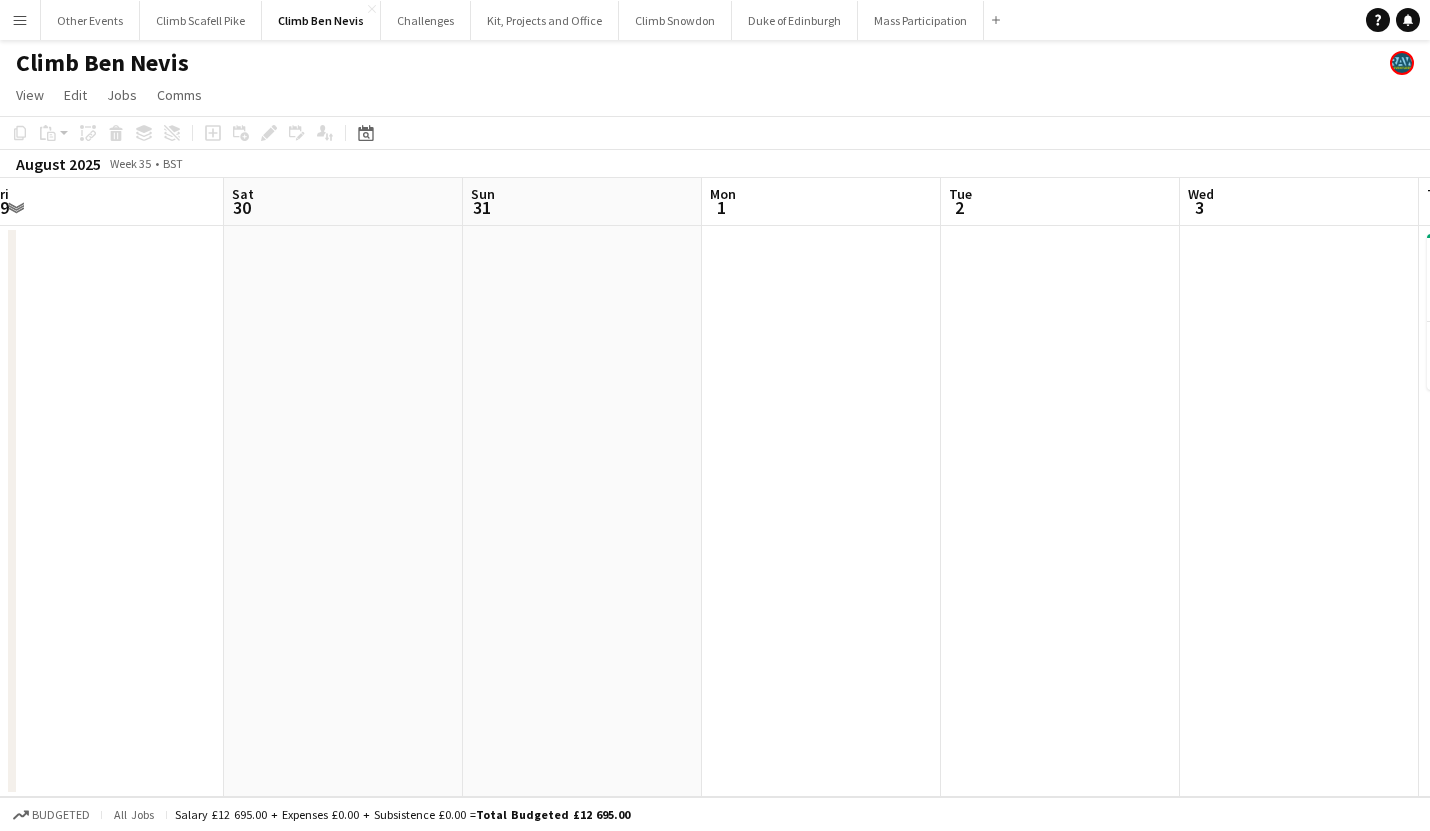 drag, startPoint x: 889, startPoint y: 569, endPoint x: 355, endPoint y: 618, distance: 536.2434 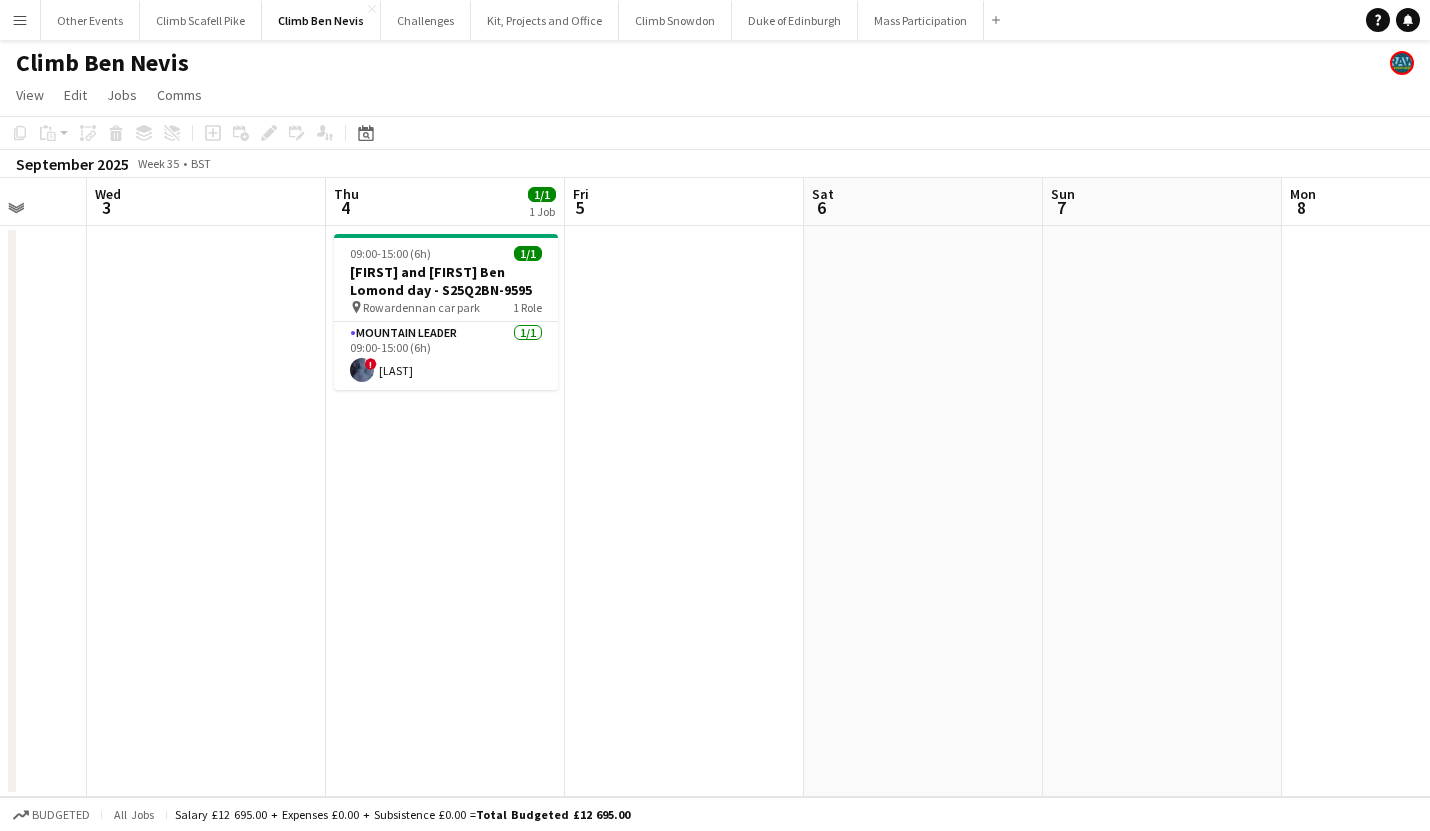 drag, startPoint x: 898, startPoint y: 593, endPoint x: 1228, endPoint y: 557, distance: 331.95782 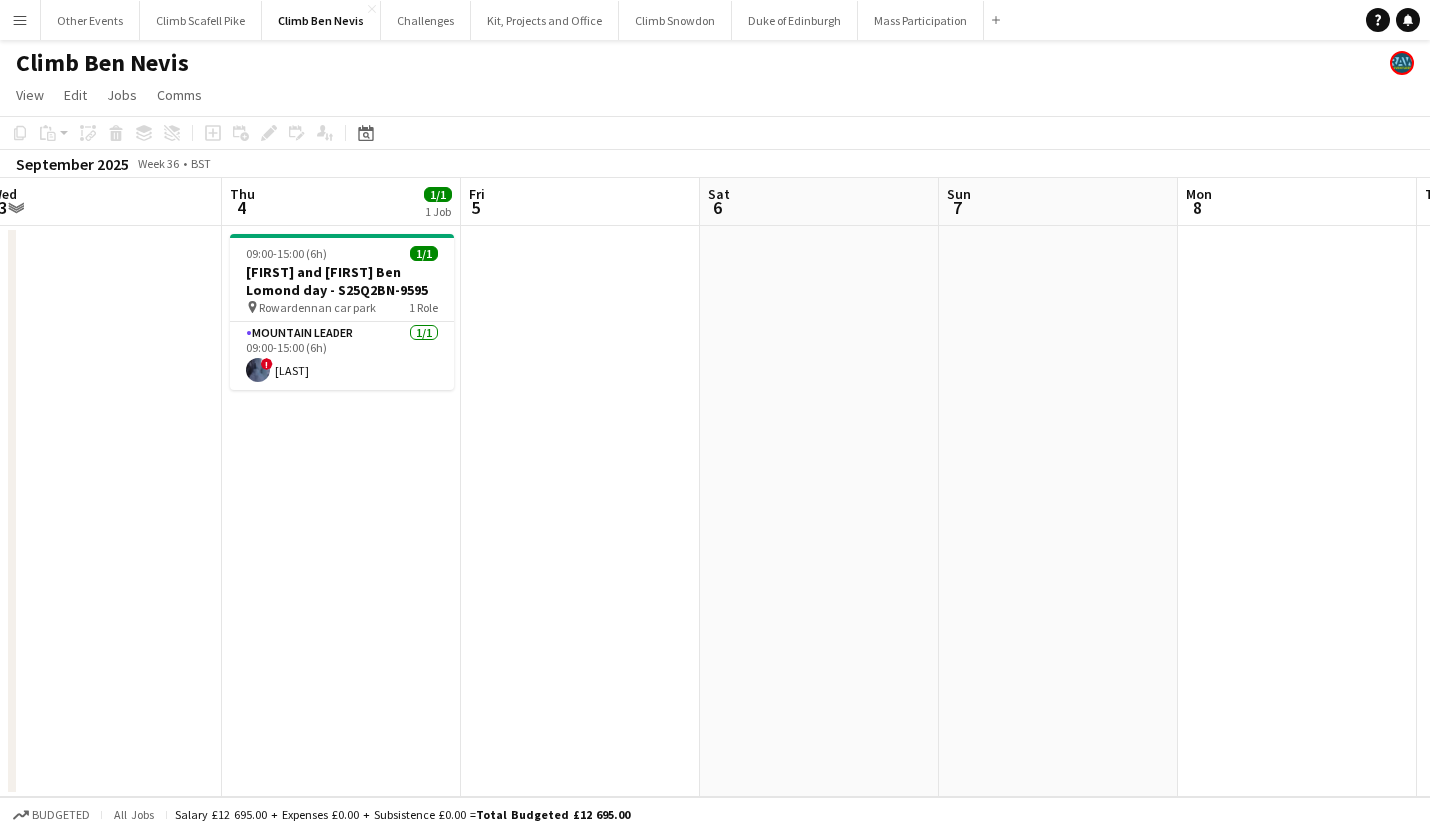 drag, startPoint x: 791, startPoint y: 550, endPoint x: 603, endPoint y: 575, distance: 189.65495 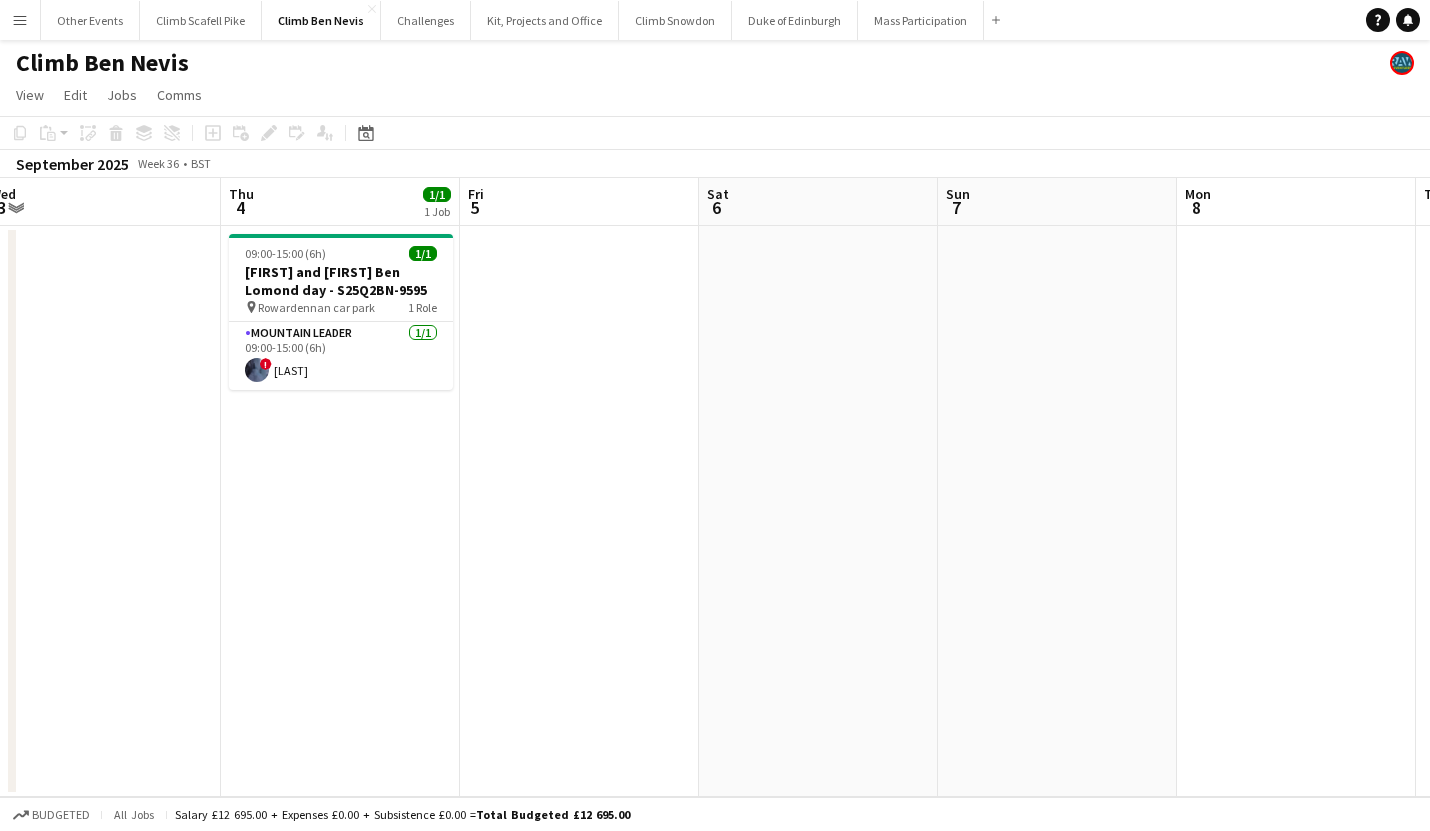 click on "Sun   31   Mon   1   Tue   2   Wed   3   Thu   4   1/1   1 Job   Fri   5   Sat   6   Sun   7   Mon   8   Tue   9   Wed   10      09:00-15:00 (6h)    1/1   [FIRST] [LAST] day - S25Q2BN-9595
pin
Rowardennan car park   1 Role   Mountain Leader    1/1   09:00-15:00 (6h)
! [FIRST] [LAST]" at bounding box center (715, 487) 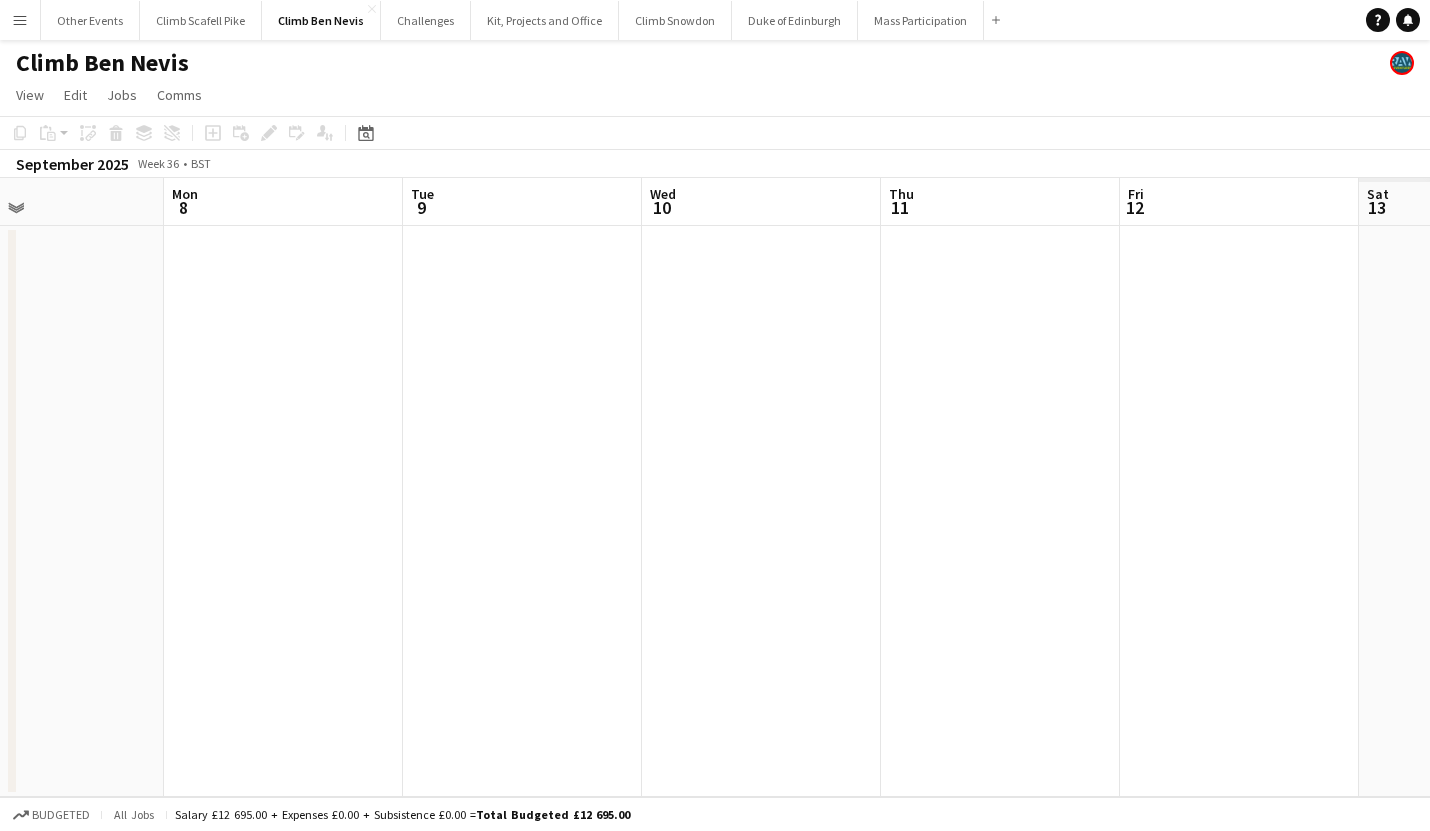 drag, startPoint x: 1165, startPoint y: 547, endPoint x: 994, endPoint y: 551, distance: 171.04678 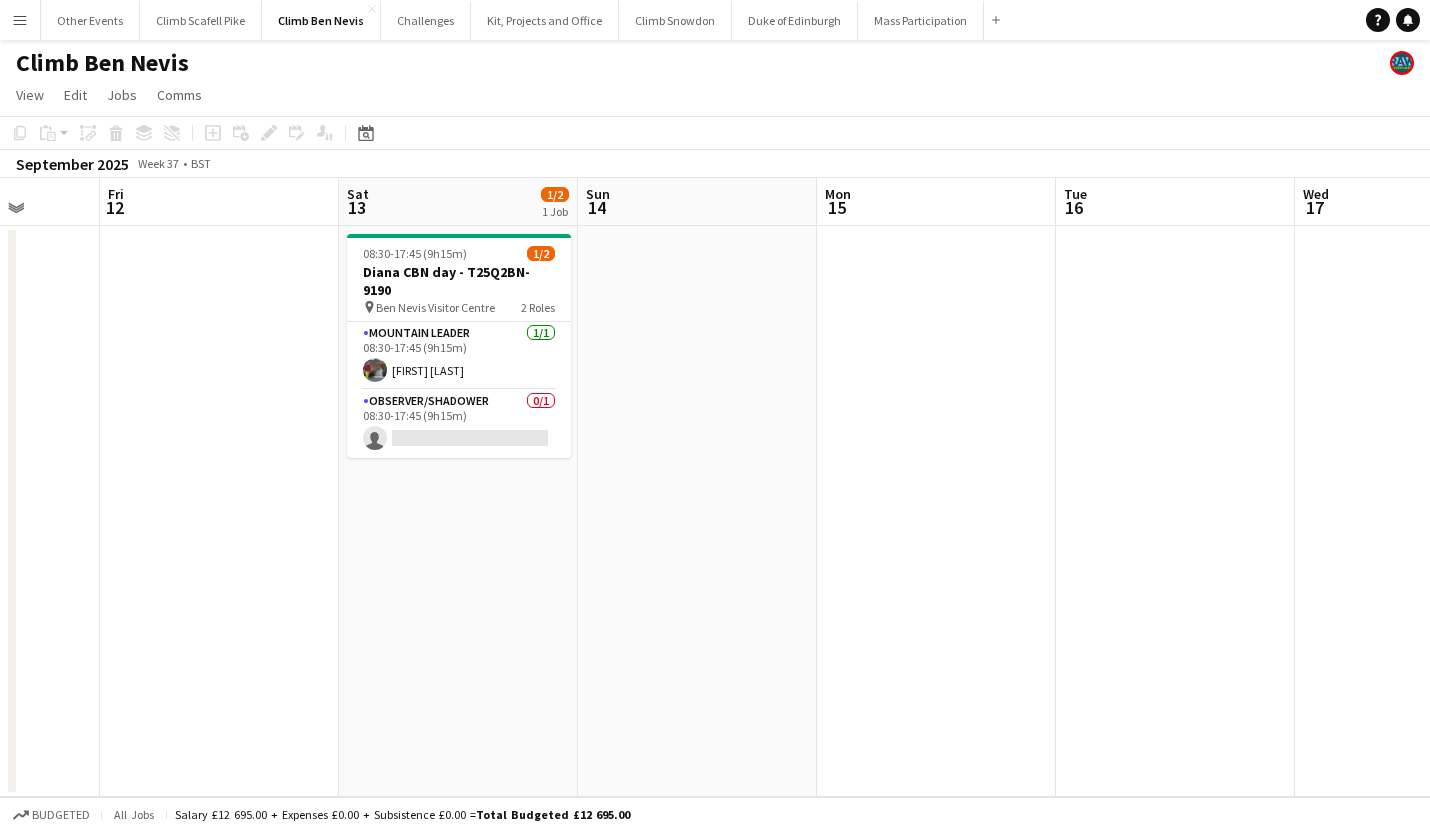 scroll, scrollTop: 0, scrollLeft: 590, axis: horizontal 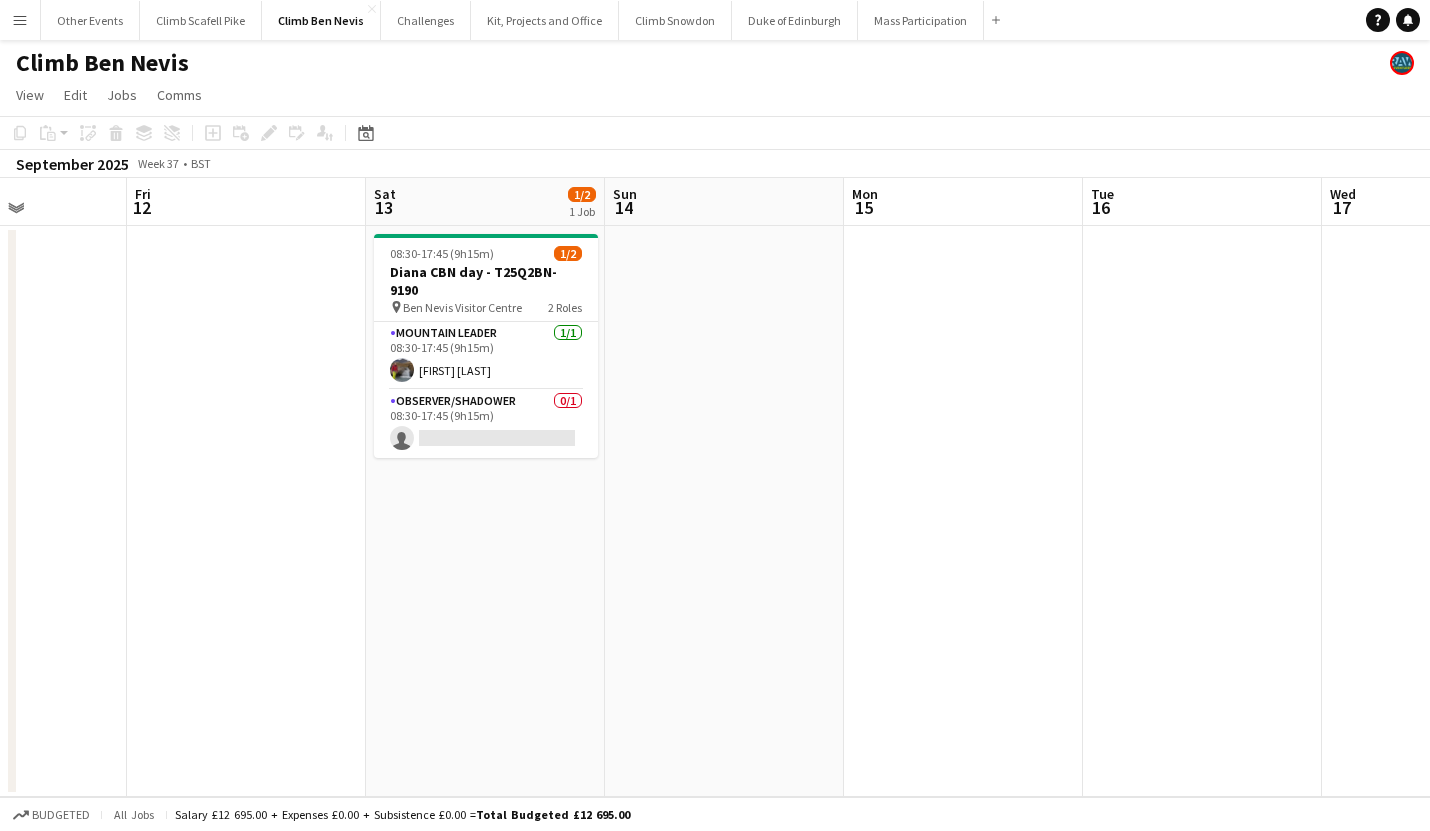 drag, startPoint x: 1077, startPoint y: 540, endPoint x: 743, endPoint y: 581, distance: 336.50705 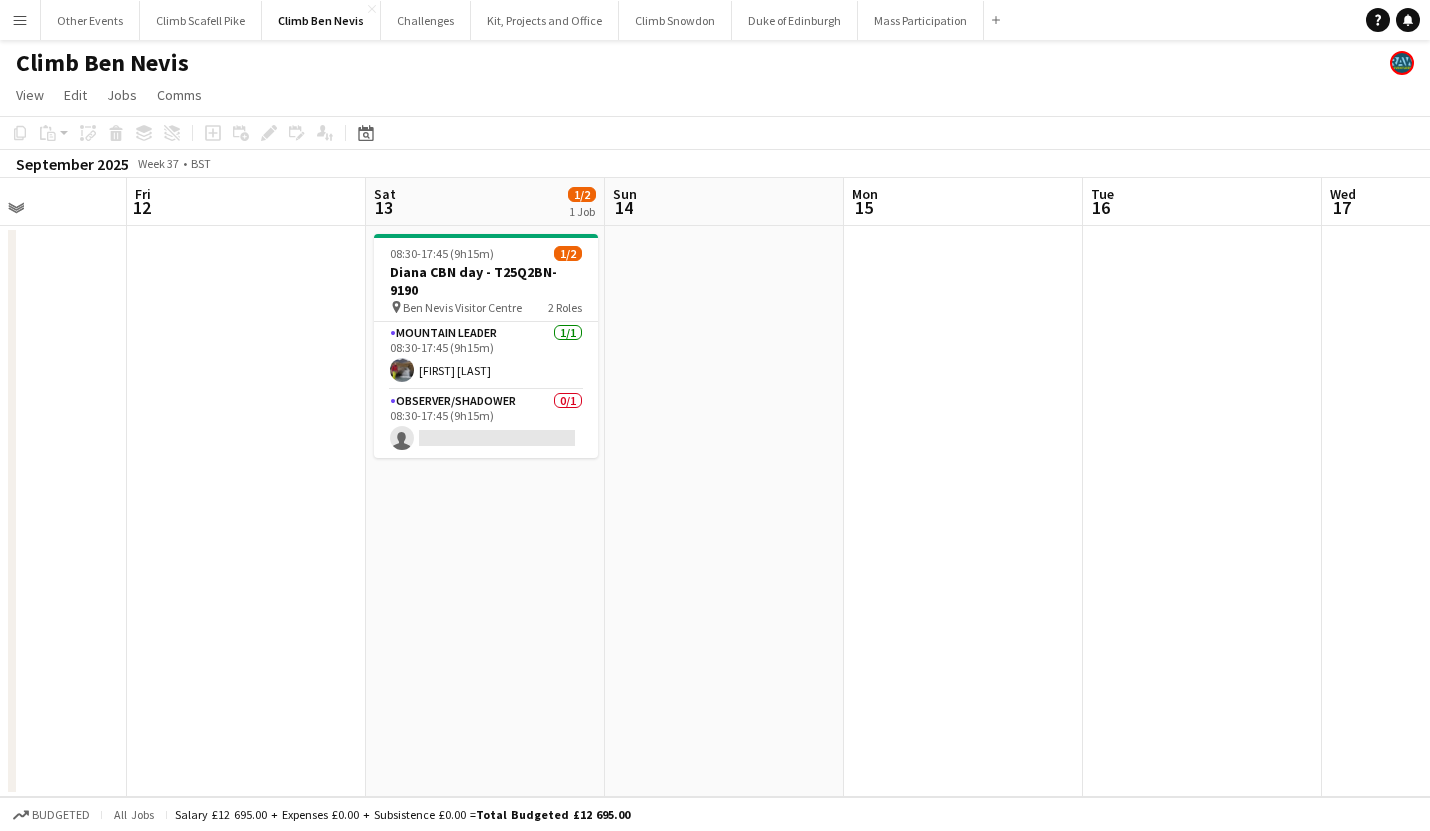 click on "08:30-17:45 (9h15m)    1/2   [FIRST] CBN day - T25Q2BN-9190
pin
[CITY]   2 Roles   Mountain Leader    1/1   08:30-17:45 (9h15m)
[FIRST] [LAST]  Observer/Shadower   0/1   08:30-17:45 (9h15m)
single-neutral-actions" at bounding box center [485, 511] 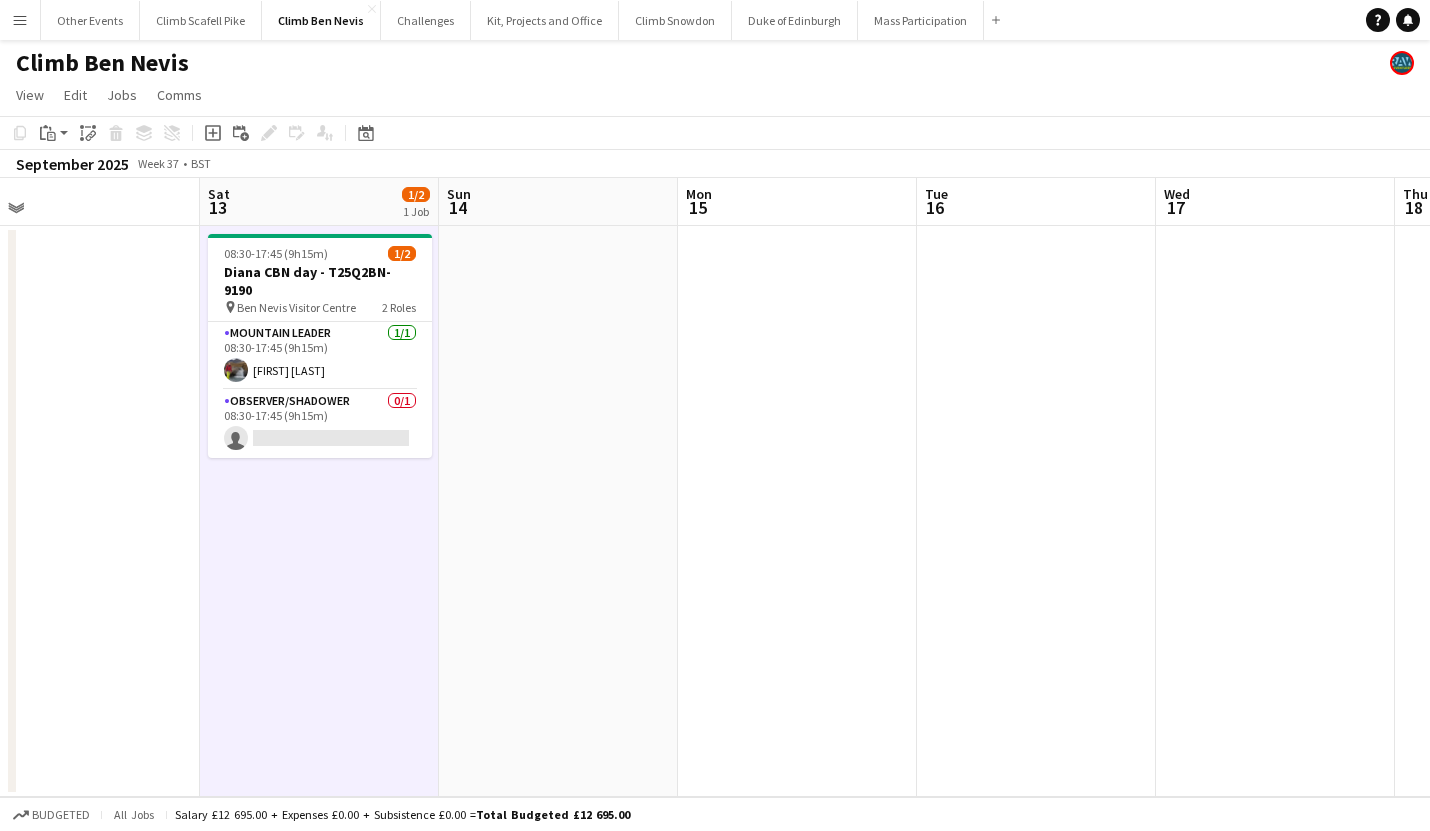 drag, startPoint x: 1177, startPoint y: 524, endPoint x: 349, endPoint y: 555, distance: 828.58014 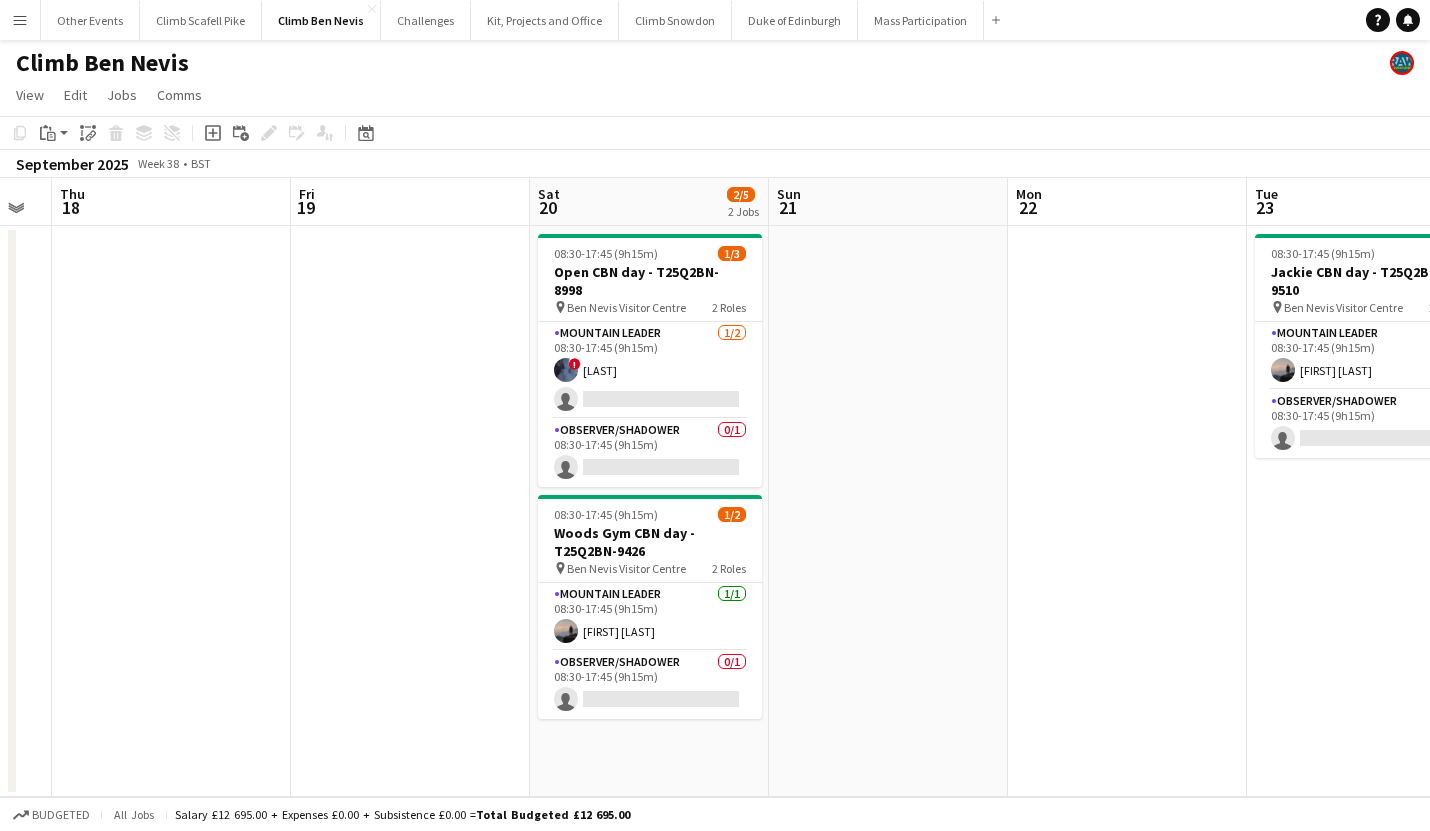 scroll, scrollTop: 0, scrollLeft: 805, axis: horizontal 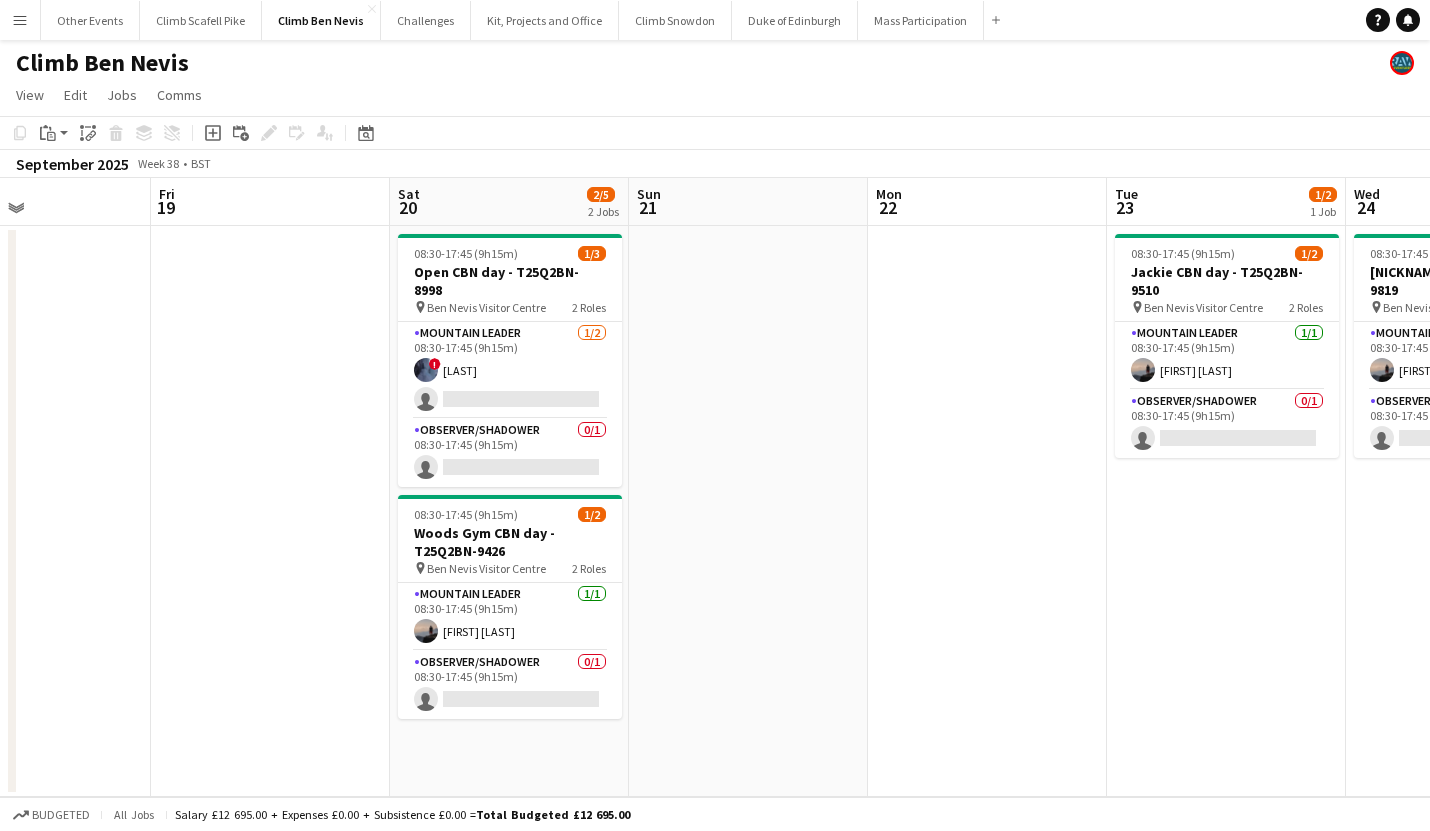 drag, startPoint x: 656, startPoint y: 572, endPoint x: 503, endPoint y: 587, distance: 153.73354 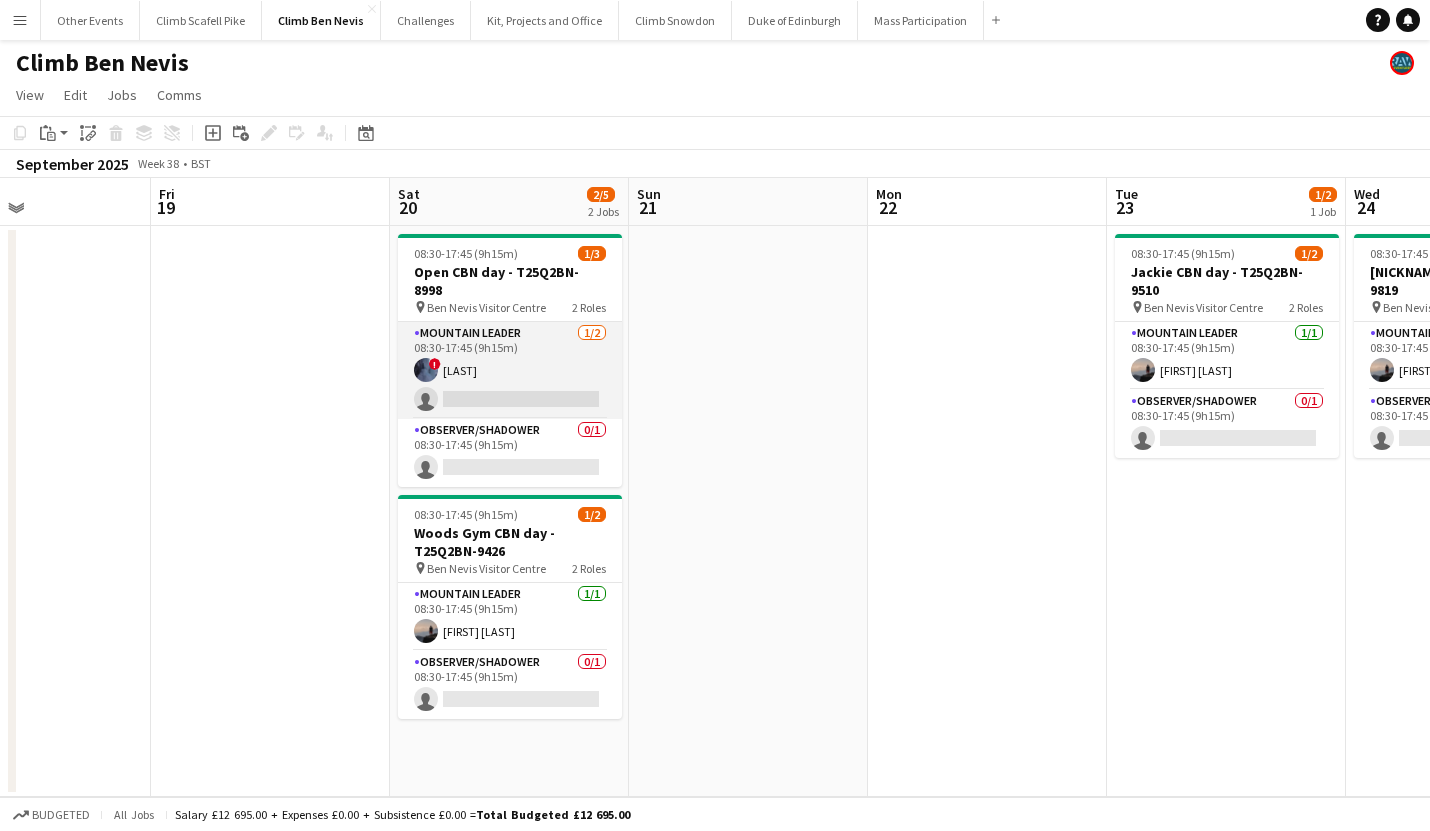 click on "Mountain Leader    1/2   08:30-17:45 (9h15m)
! [FIRST] [LAST]
single-neutral-actions" at bounding box center [510, 370] 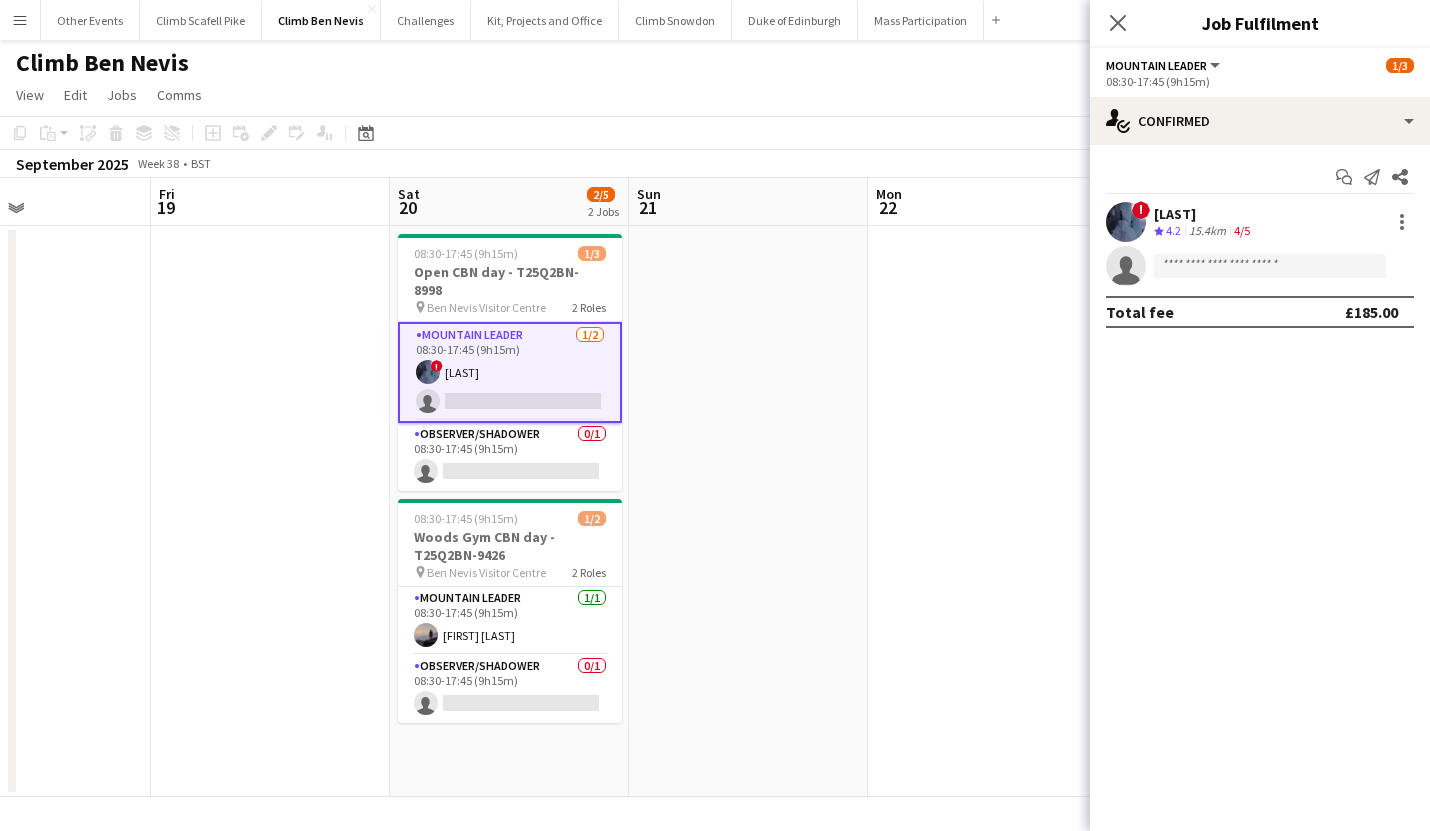 drag, startPoint x: 794, startPoint y: 486, endPoint x: 889, endPoint y: 517, distance: 99.92998 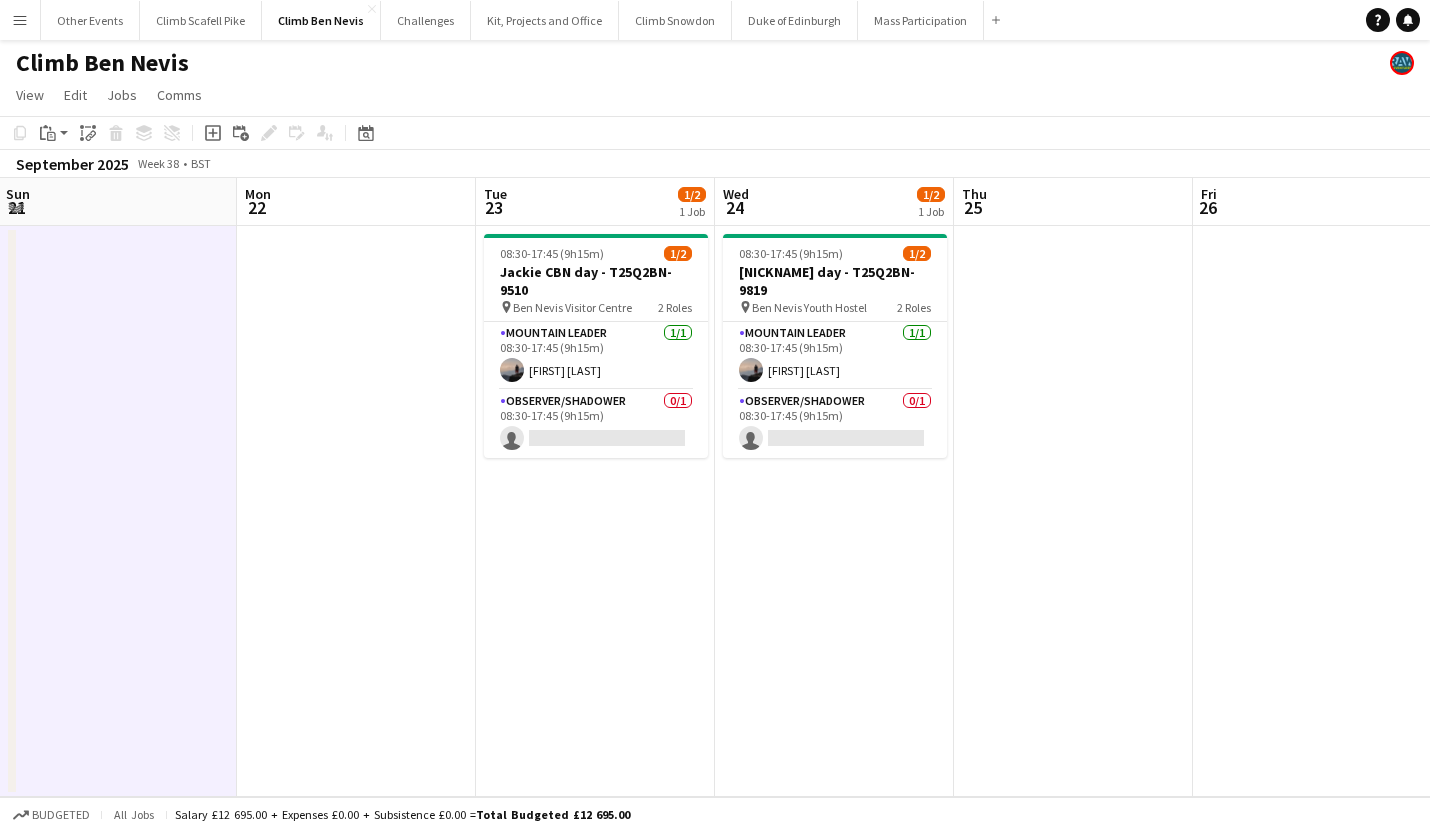 click on "Thu   18   Fri   19   Sat   20   2/5   2 Jobs   Sun   21   Mon   22   Tue   23   1/2   1 Job   Wed   24   1/2   1 Job   Thu   25   Fri   26   Sat   27   Sun   28      08:30-17:45 (9h15m)    1/3   Open CBN day - T25Q2BN-8998
pin
Ben Nevis Visitor Centre   2 Roles   Mountain Leader    1/2   08:30-17:45 (9h15m)
! [FIRST] [LAST]
single-neutral-actions
Observer/Shadower   0/1   08:30-17:45 (9h15m)
single-neutral-actions
08:30-17:45 (9h15m)    1/2   Woods Gym CBN day - T25Q2BN-9426
pin
Ben Nevis Visitor Centre   2 Roles   Mountain Leader    1/1   08:30-17:45 (9h15m)
[FIRST] [LAST]  Observer/Shadower   0/1   08:30-17:45 (9h15m)
single-neutral-actions
08:30-17:45 (9h15m)    1/2   Jackie CBN day - T25Q2BN-9510
pin
Ben Nevis Visitor Centre   2 Roles   Mountain Leader    1/1  [FIRST] [LAST]  0/1" at bounding box center (715, 487) 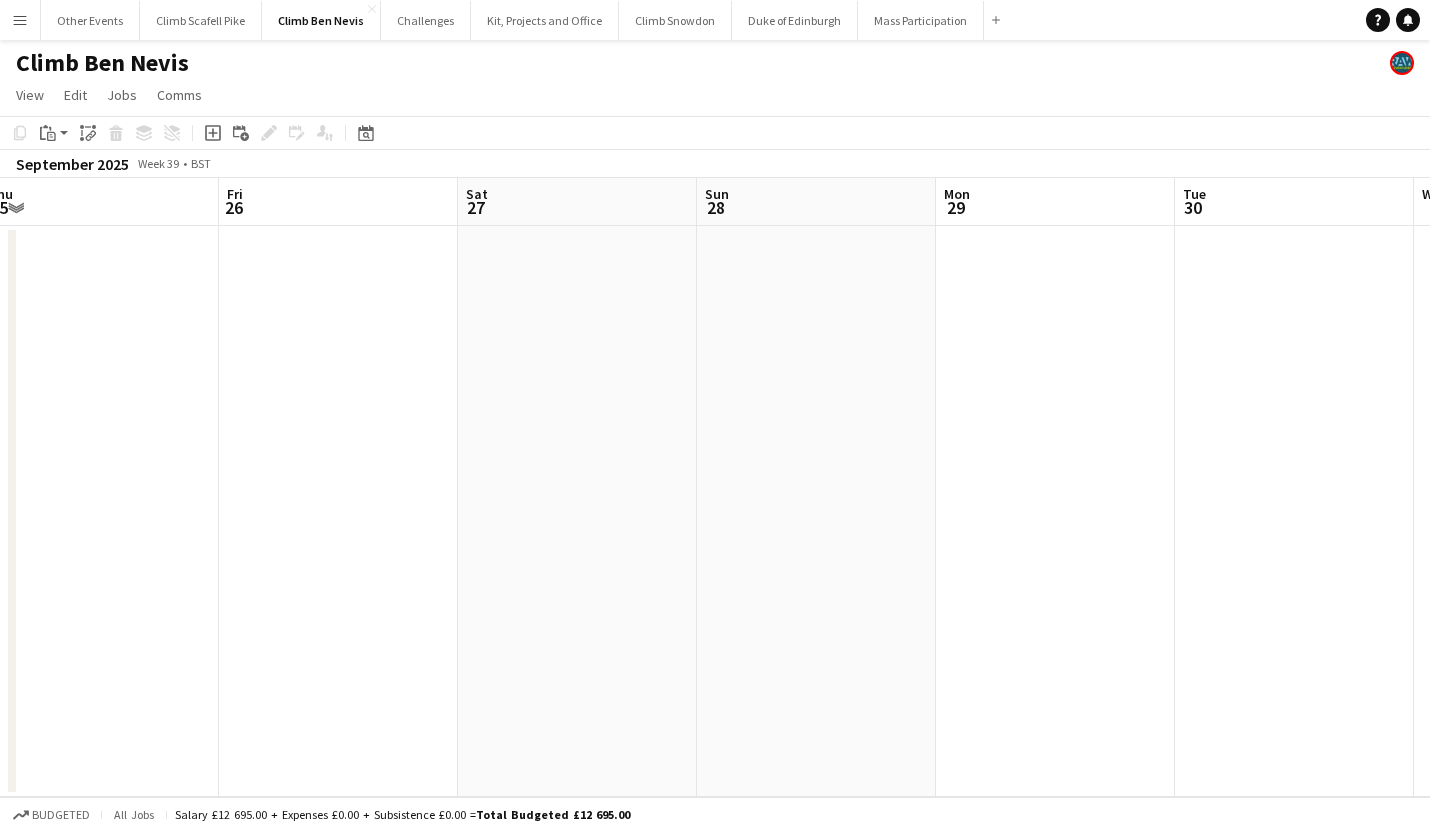 drag, startPoint x: 333, startPoint y: 644, endPoint x: 614, endPoint y: 658, distance: 281.34854 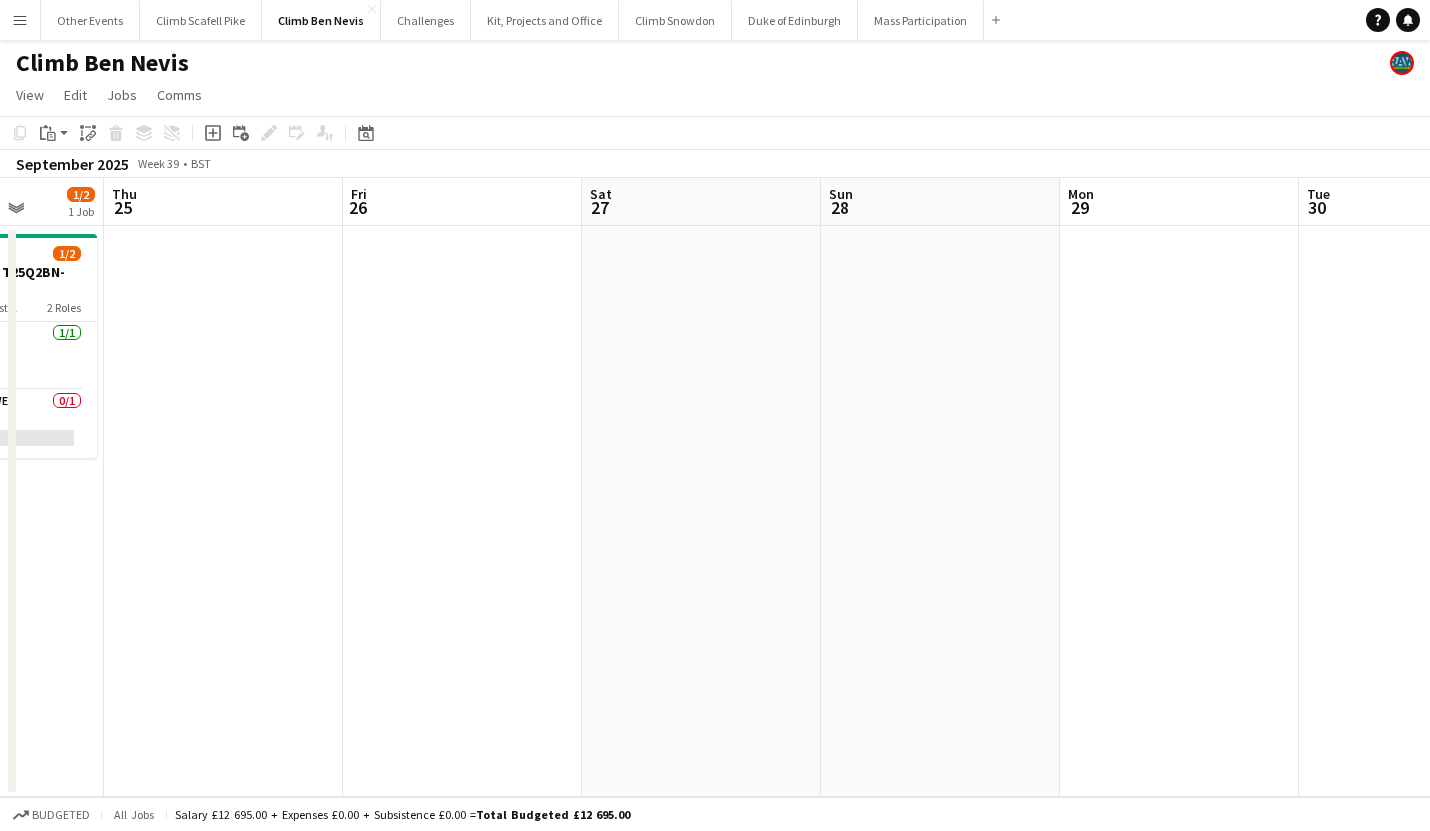 drag, startPoint x: 1264, startPoint y: 632, endPoint x: 158, endPoint y: 681, distance: 1107.085 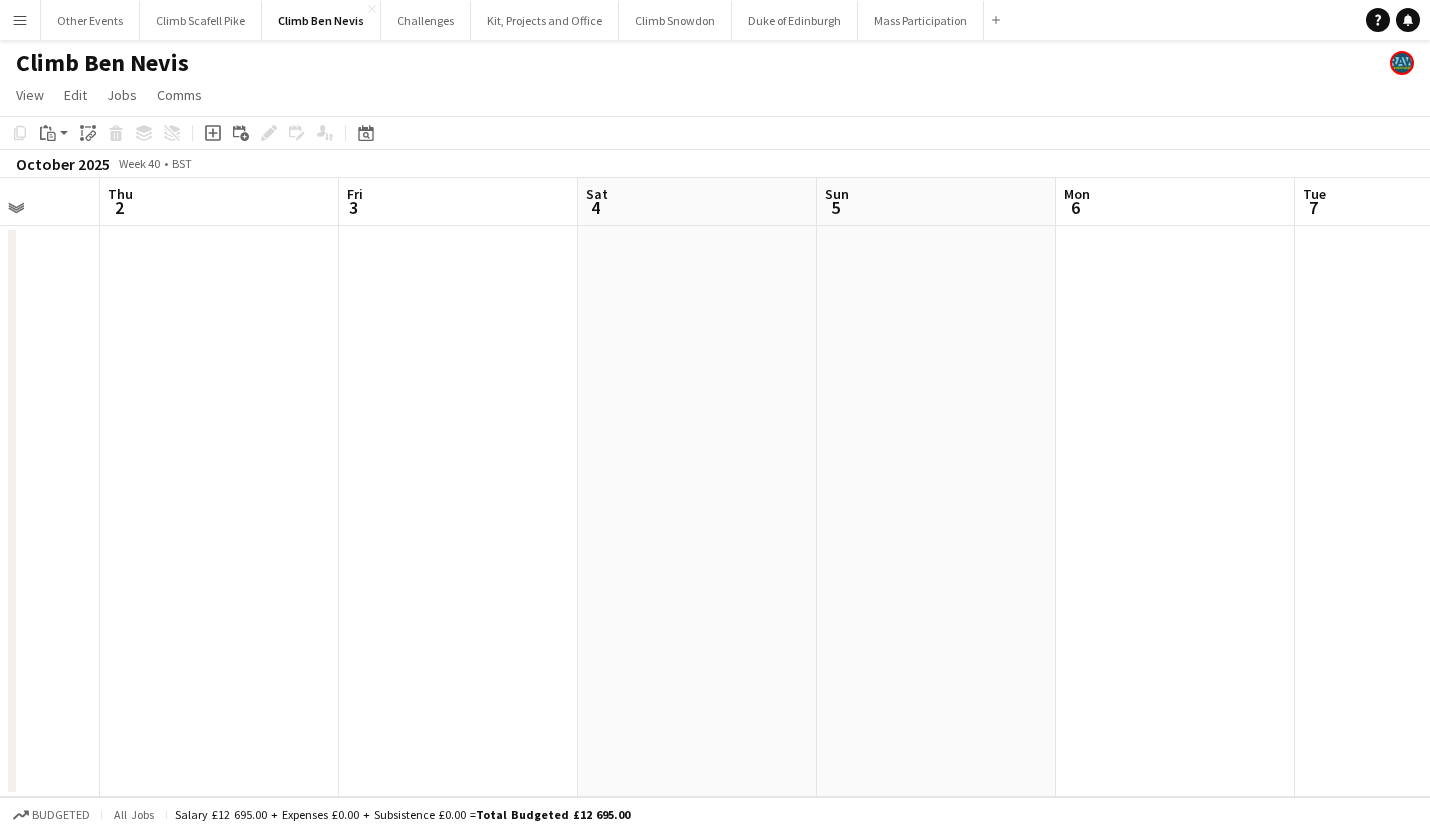 drag, startPoint x: 737, startPoint y: 622, endPoint x: 174, endPoint y: 627, distance: 563.0222 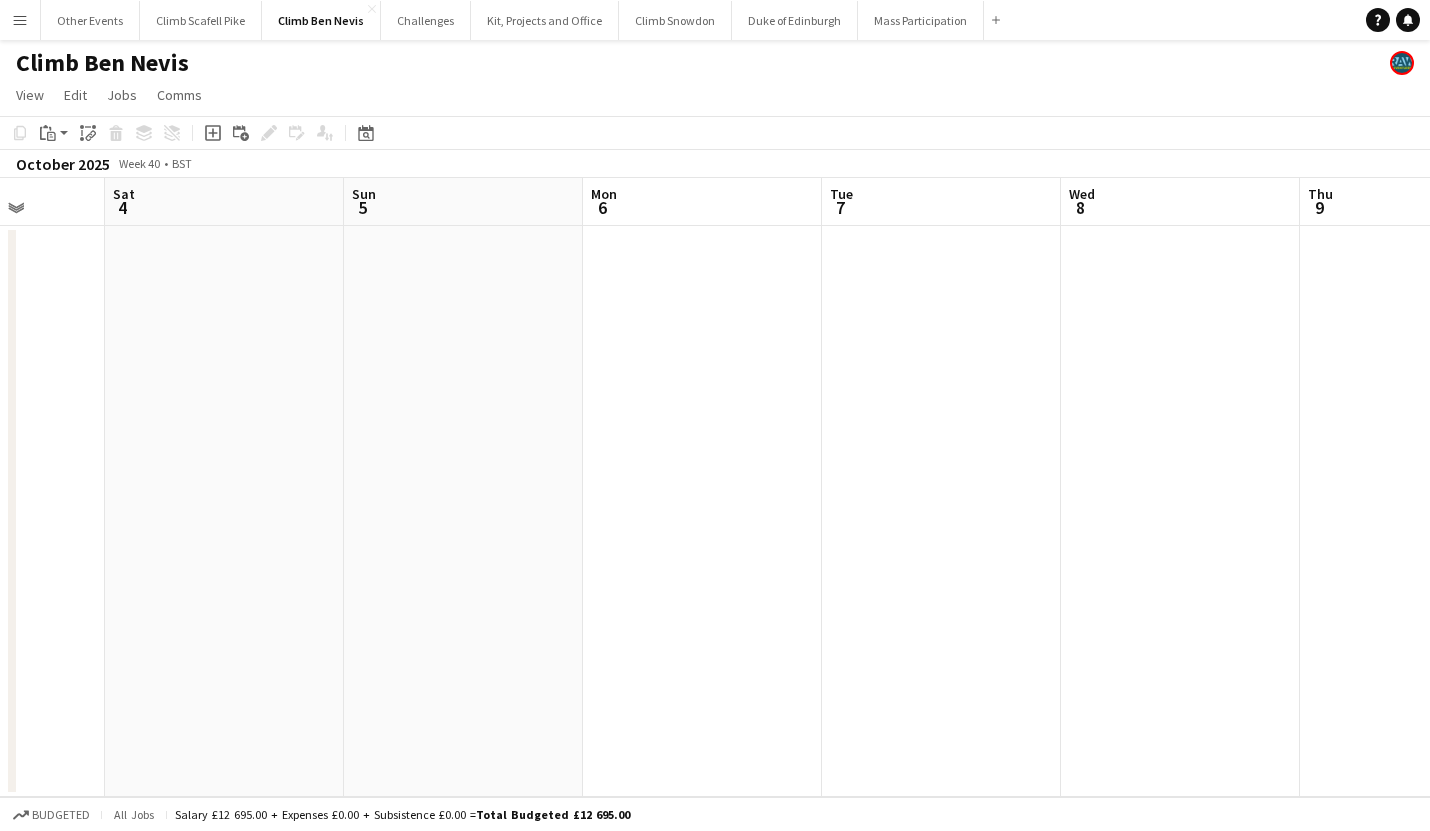 click on "Wed   1   Thu   2   Fri   3   Sat   4   Sun   5   Mon   6   Tue   7   Wed   8   Thu   9   Fri   10   Sat   11   2/2   1 Job      08:30-17:45 (9h15m)    2/2   Open CBN day - T25Q3BN-9000
pin
Ben Nevis Visitor Centre   2 Roles   Mountain Leader    1/1   08:30-17:45 (9h15m)
! [FIRST] [LAST]  Observer/Shadower   1/1   08:30-17:45 (9h15m)
user" at bounding box center [715, 487] 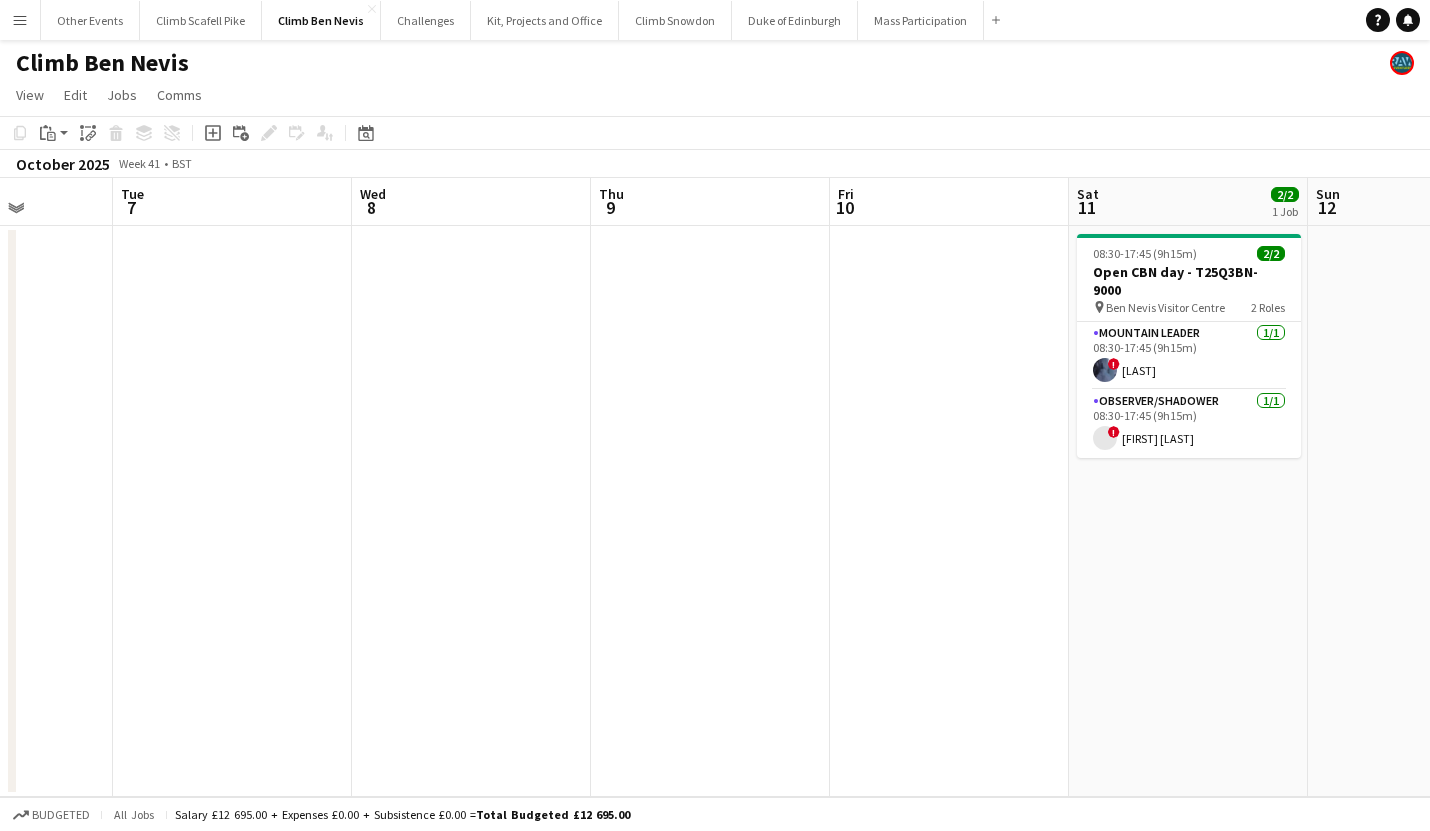 click on "Sat   4   Sun   5   Mon   6   Tue   7   Wed   8   Thu   9   Fri   10   Sat   11   2/2   1 Job   Sun   12   Mon   13   Tue   14      08:30-17:45 (9h15m)    2/2   Open CBN day - T25Q3BN-9000
pin
[CITY]   2 Roles   Mountain Leader    1/1   08:30-17:45 (9h15m)
! [FIRST] [LAST]  Observer/Shadower   1/1   08:30-17:45 (9h15m)
! [FIRST] [LAST]" at bounding box center [715, 487] 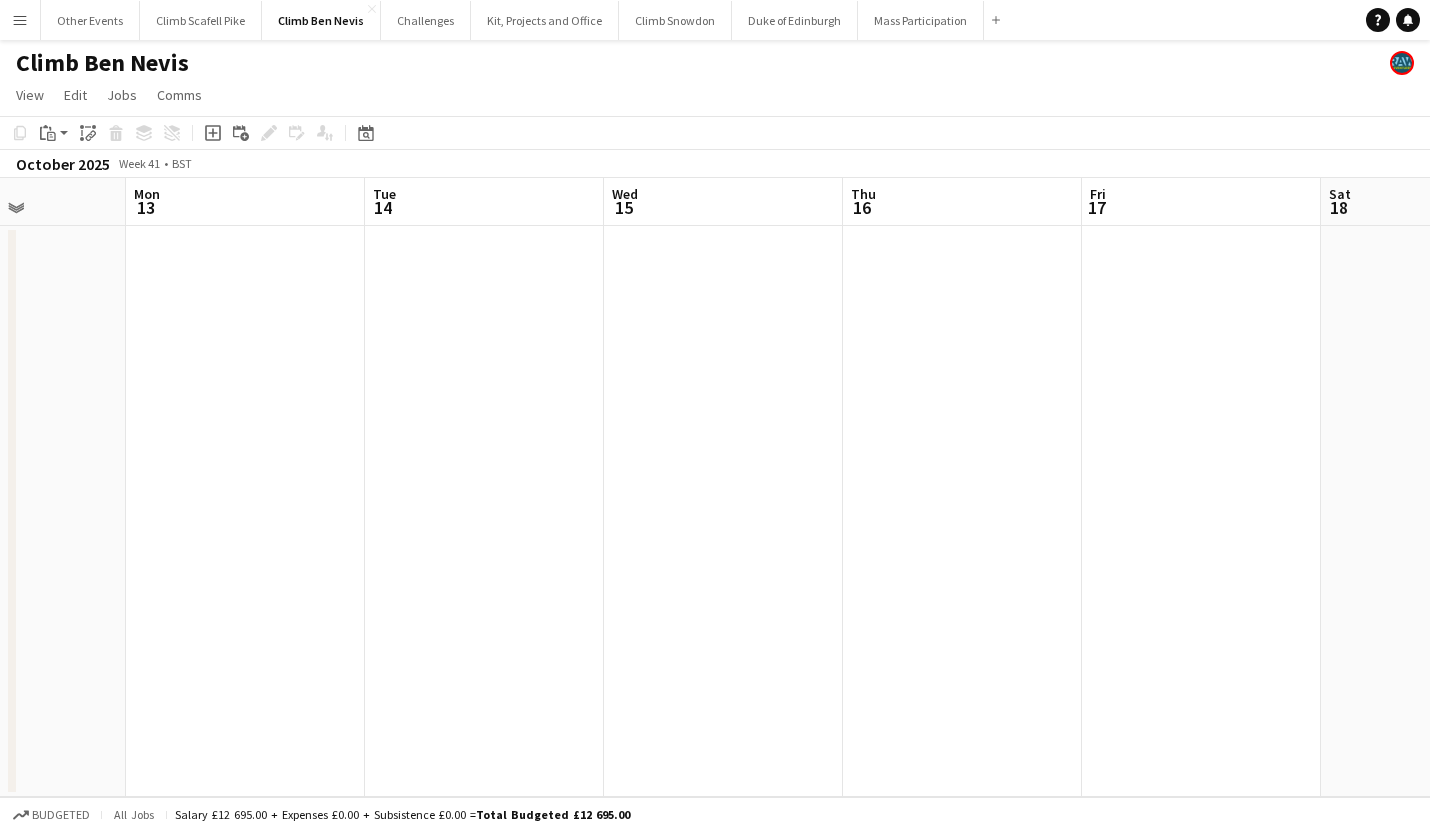 click on "Fri   10   Sat   11   2/2   1 Job   Sun   12   Mon   13   Tue   14   Wed   15   Thu   16   Fri   17   Sat   18   Sun   19   Mon   20      08:30-17:45 (9h15m)    2/2   Open CBN day - T25Q3BN-9000
pin
Ben Nevis Visitor Centre   2 Roles   Mountain Leader    1/1   08:30-17:45 (9h15m)
! [LAST]  Observer/Shadower   1/1   08:30-17:45 (9h15m)
! [FIRST] [LAST]" at bounding box center (715, 487) 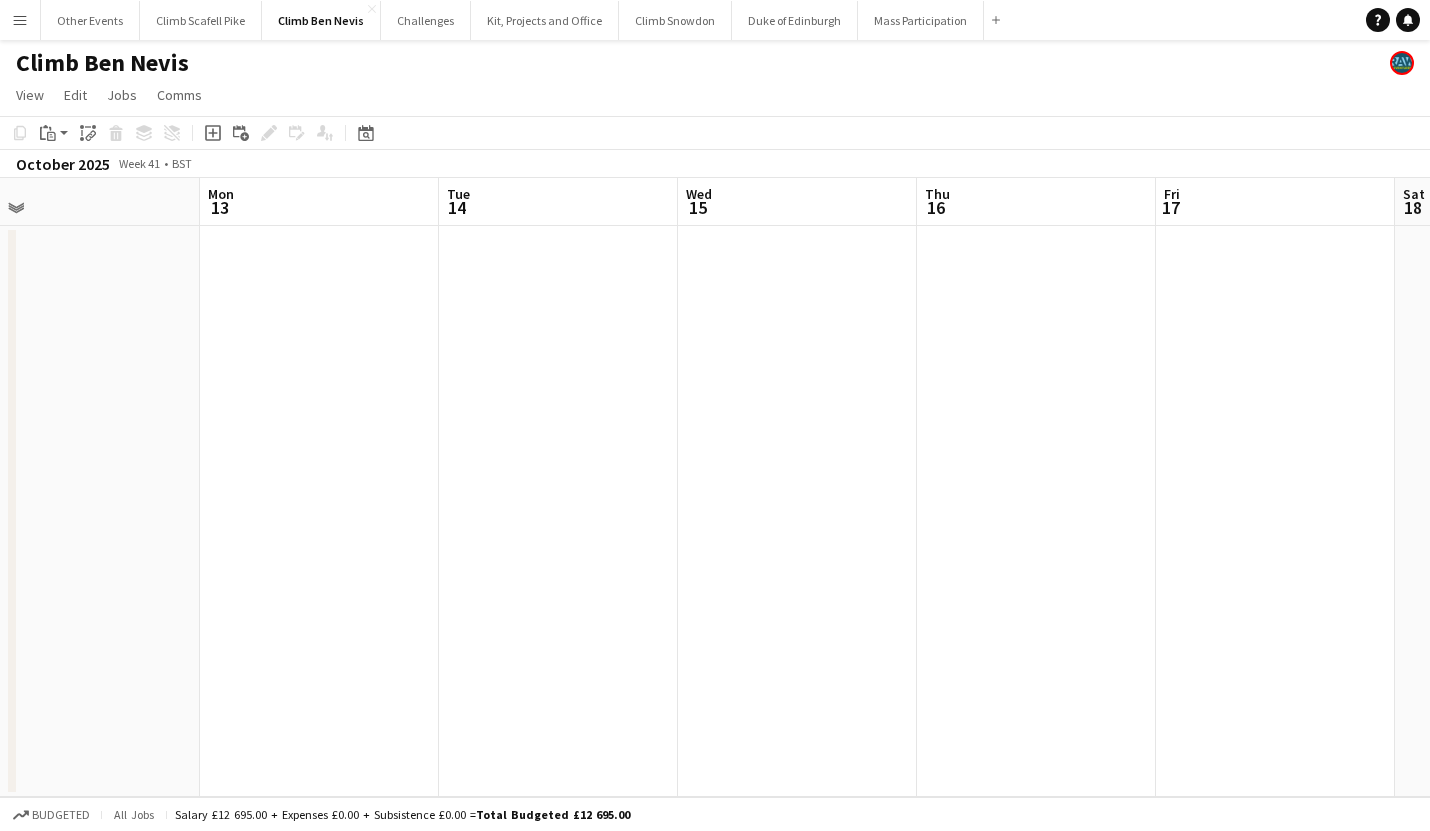 click on "Fri   10   Sat   11   2/2   1 Job   Sun   12   Mon   13   Tue   14   Wed   15   Thu   16   Fri   17   Sat   18   Sun   19   Mon   20      08:30-17:45 (9h15m)    2/2   Open CBN day - T25Q3BN-9000
pin
Ben Nevis Visitor Centre   2 Roles   Mountain Leader    1/1   08:30-17:45 (9h15m)
! [LAST]  Observer/Shadower   1/1   08:30-17:45 (9h15m)
! [FIRST] [LAST]" at bounding box center (715, 487) 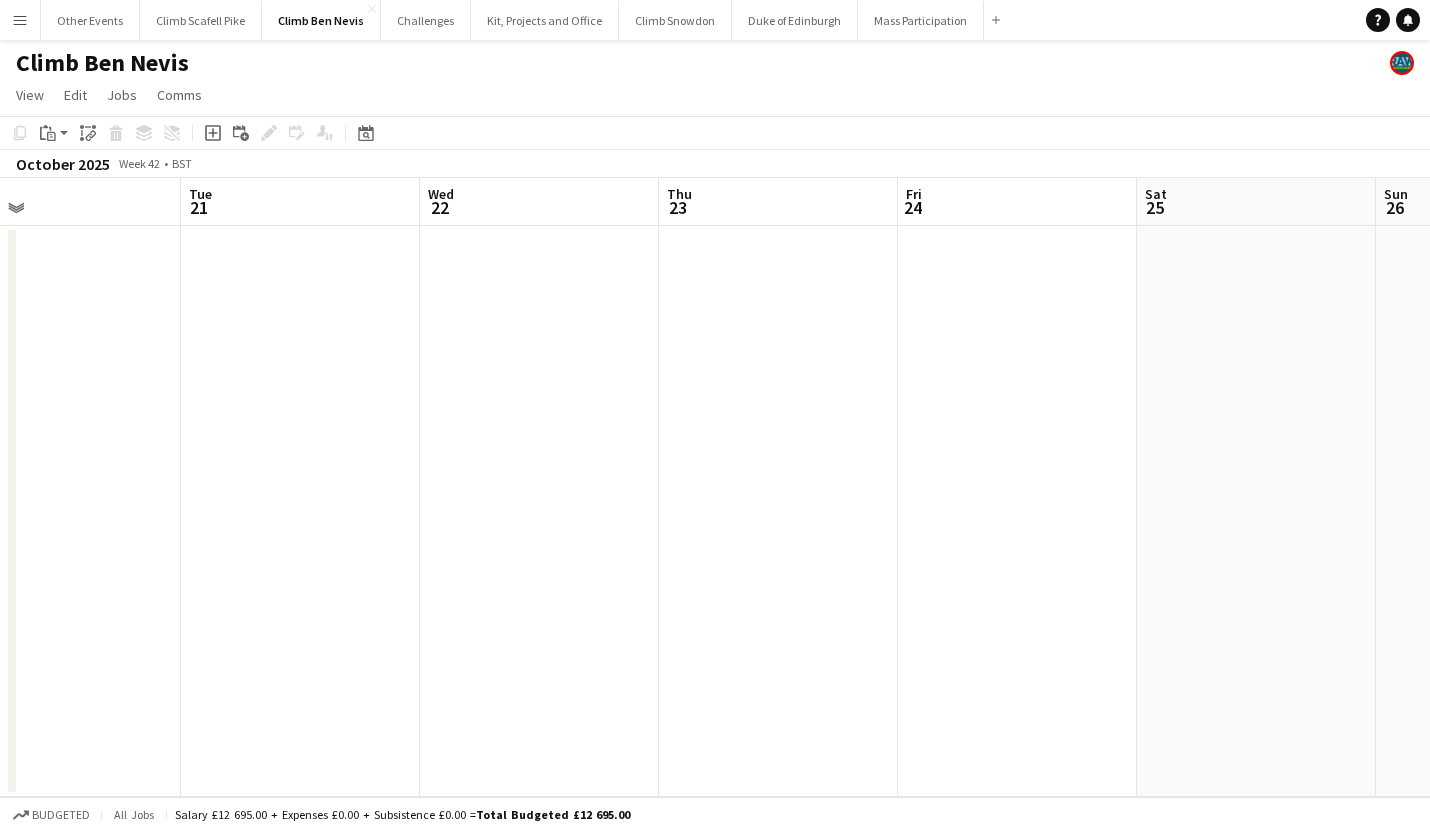 click on "Fri   17   Sat   18   Sun   19   Mon   20   Tue   21   Wed   22   Thu   23   Fri   24   Sat   25   Sun   26   Mon   27" at bounding box center (715, 487) 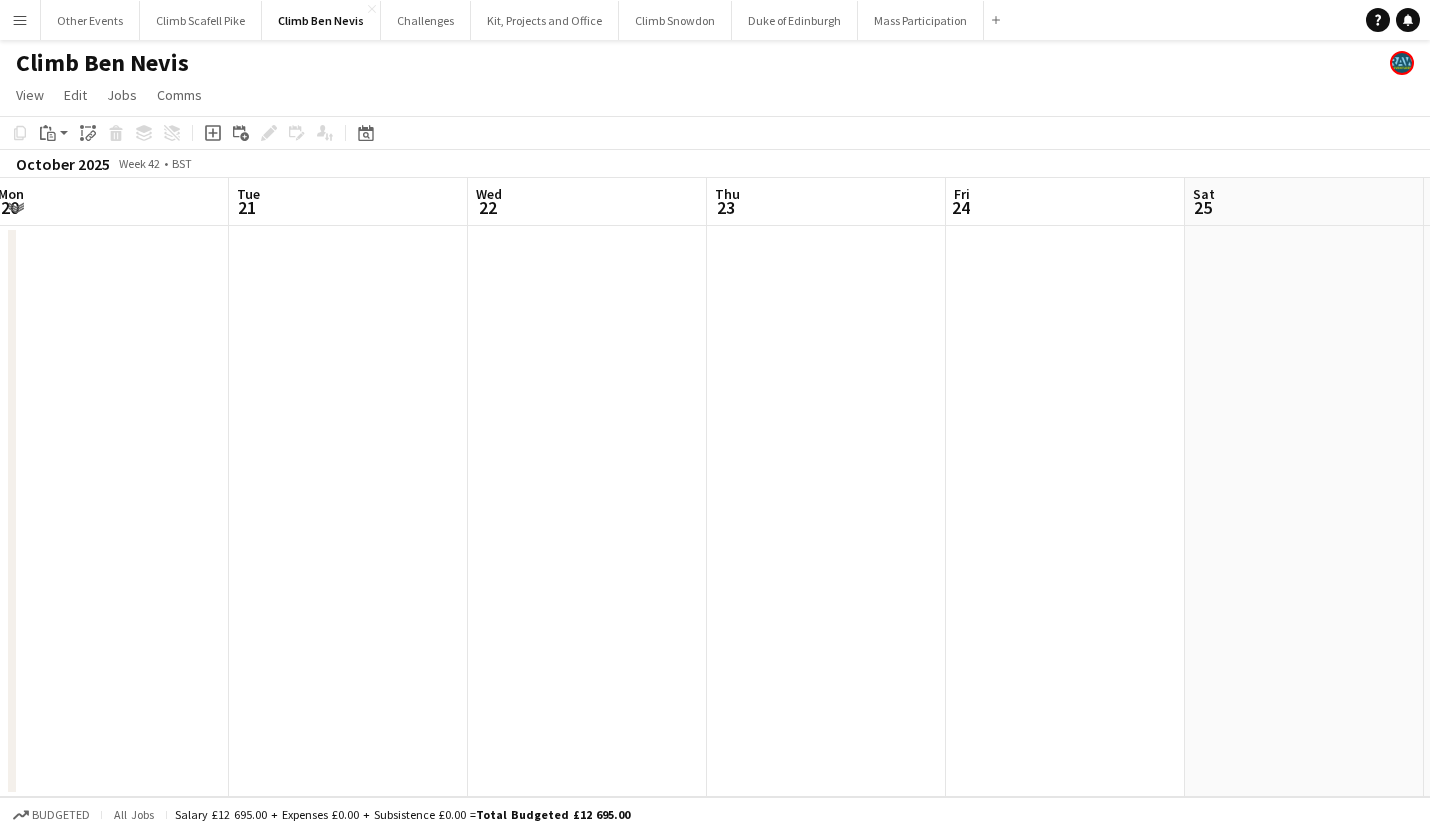 click on "Fri   17   Sat   18   Sun   19   Mon   20   Tue   21   Wed   22   Thu   23   Fri   24   Sat   25   Sun   26   Mon   27" at bounding box center (715, 487) 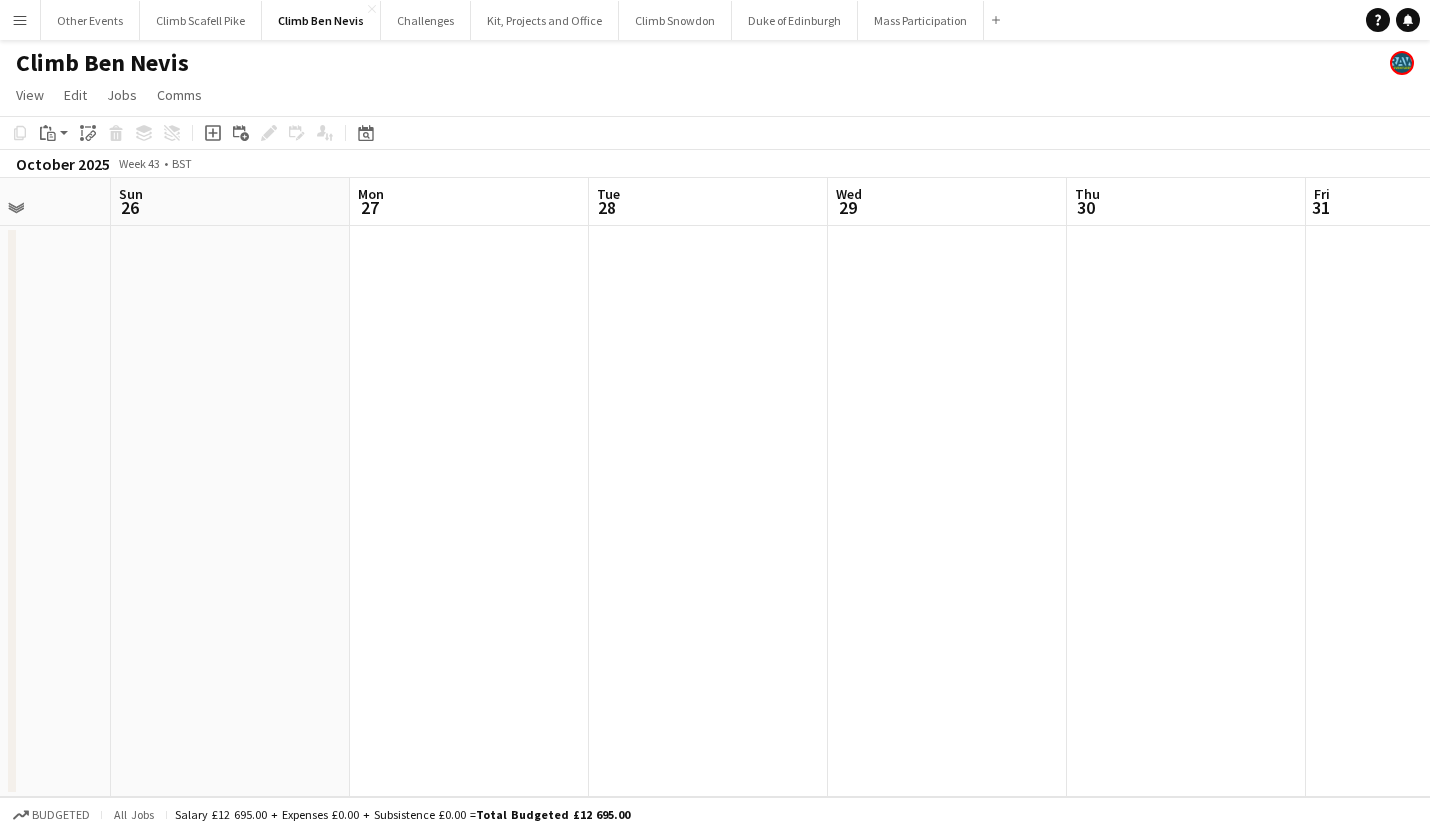 click on "Thu   23   Fri   24   Sat   25   Sun   26   Mon   27   Tue   28   Wed   29   Thu   30   Fri   31   Sat   1   Sun   2" at bounding box center (715, 487) 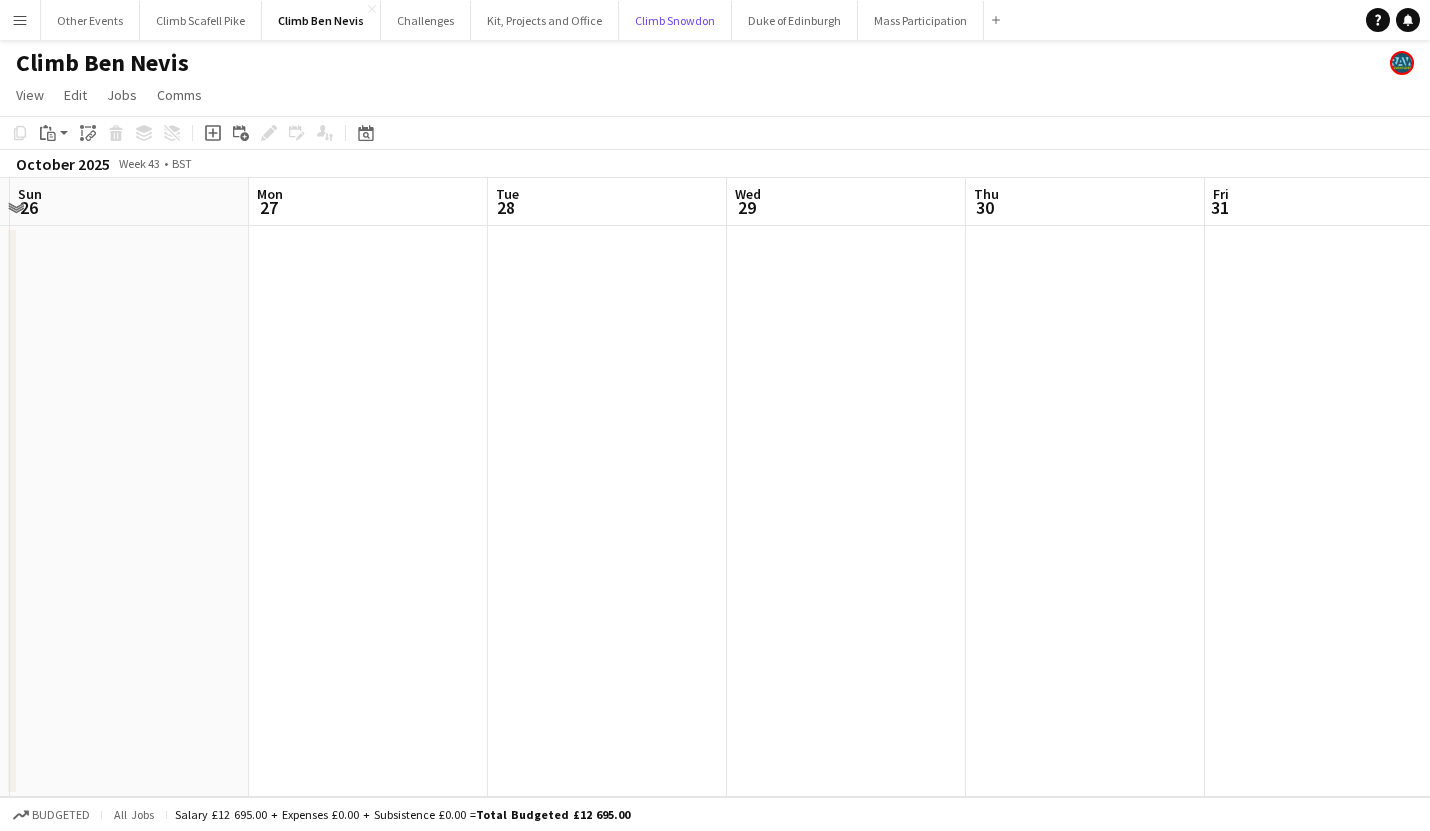 click on "Climb Snowdon
Close" at bounding box center [675, 20] 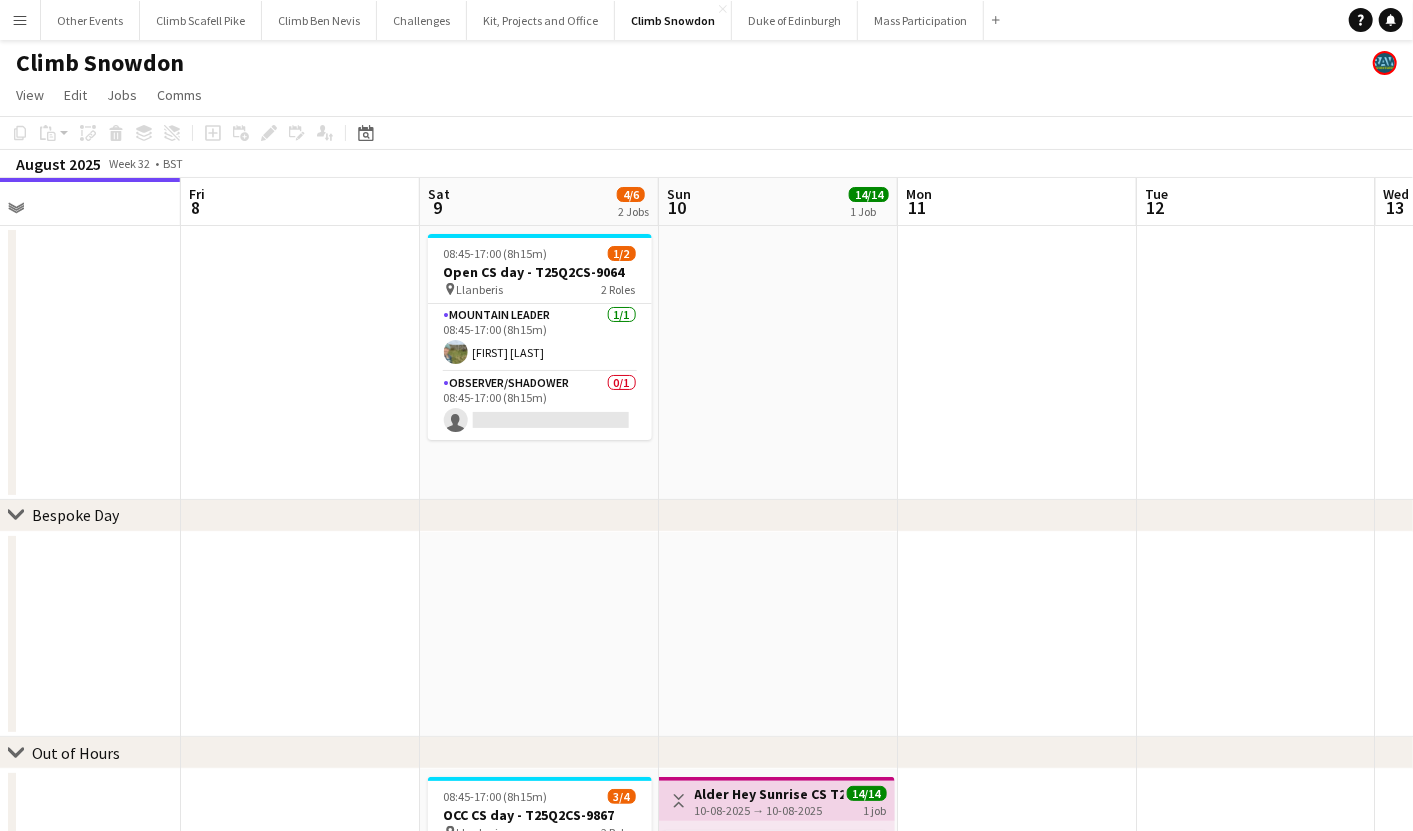 click on "Mon   4   1/2   1 Job   Tue   5   1/1   1 Job   Wed   6   2/2   1 Job   Thu   7   Fri   8   Sat   9   4/6   2 Jobs   Sun   10   14/14   1 Job   Mon   11   Tue   12   Wed   13   Thu   14      08:45-17:00 (8h15m)    2/2   Open CS day - T25Q2CS-9062
pin
Llanberis   2 Roles   Mountain Leader    1/1   08:45-17:00 (8h15m)
[FIRST] [LAST]  Observer/Shadower   1/1   08:45-17:00 (8h15m)
[FIRST] [LAST]     08:45-17:00 (8h15m)    1/2   Open CS day - T25Q2CS-9064
pin
Llanberis   2 Roles   Mountain Leader    1/1   08:45-17:00 (8h15m)
[FIRST] [LAST]  Observer/Shadower   0/1   08:45-17:00 (8h15m)
single-neutral-actions
08:45-17:00 (8h15m)    1/1   [FIRST] CS day - T25Q2CS-9855
pin
Llanberis   1 Role   Mountain Leader    1/1   08:45-17:00 (8h15m)
[FIRST] [LAST]     17:00-01:00 (8h) (Tue)   1/2   [FIRST] CS Sunset - T25Q2CS-9514
pin
Llanberis" at bounding box center [706, 656] 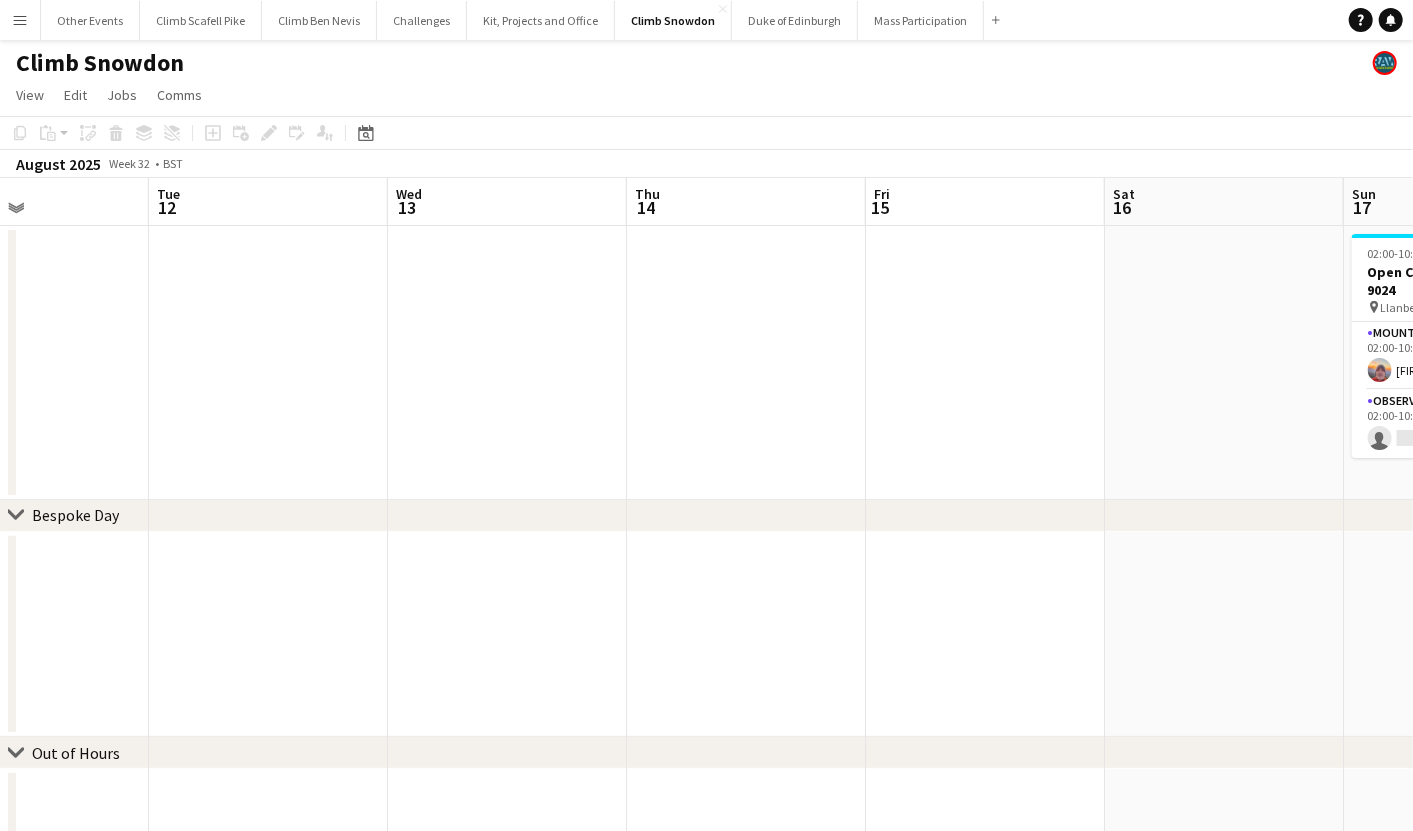 click on "Sat   9   4/6   2 Jobs   Sun   10   14/14   1 Job   Mon   11   Tue   12   Wed   13   Thu   14   Fri   15   Sat   16   Sun   17   1/2   1 Job   Mon   18   Tue   19      08:45-17:00 (8h15m)    1/2   Open CS day - T25Q2CS-9064
pin
Llanberis   2 Roles   Mountain Leader    1/1   08:45-17:00 (8h15m)
[FIRST] [LAST]  Observer/Shadower   0/1   08:45-17:00 (8h15m)
single-neutral-actions
02:00-10:00 (8h)    1/2   Open CS Sunrise - T25Q2CS-9024
pin
Llanberis   2 Roles   Mountain Leader    1/1   02:00-10:00 (8h)
[FIRST] [LAST]  Observer/Shadower   0/1   02:00-10:00 (8h)
single-neutral-actions
08:45-17:00 (8h15m)    3/4   OCC CS day - T25Q2CS-9867
pin
Llanberis   2 Roles   Mountain Leader    3/3   08:45-17:00 (8h15m)
[FIRST] [LAST] [FIRST] [LAST]  Observer/Shadower   0/1   08:45-17:00 (8h15m)" at bounding box center [706, 656] 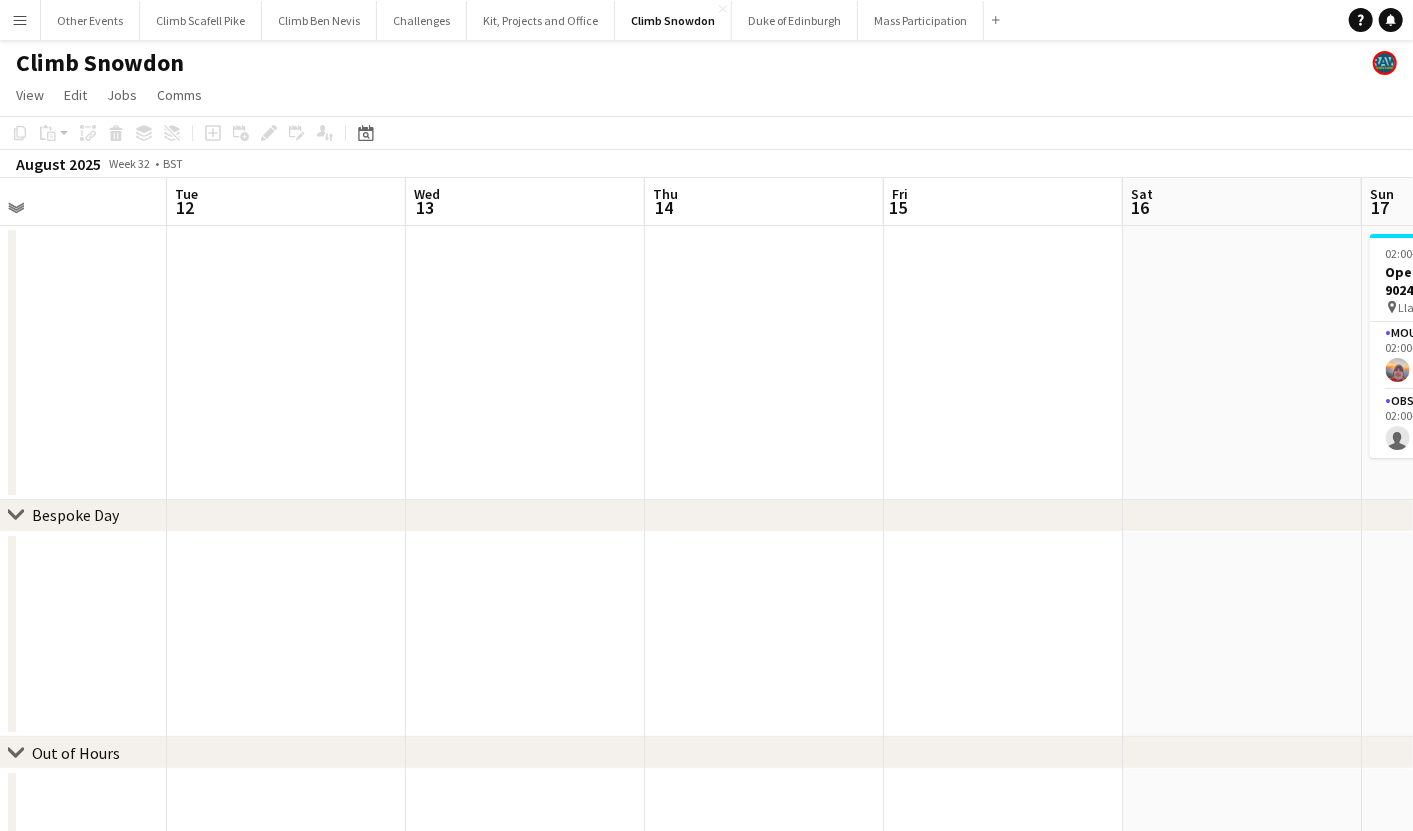 click on "Sat   9   4/6   2 Jobs   Sun   10   14/14   1 Job   Mon   11   Tue   12   Wed   13   Thu   14   Fri   15   Sat   16   Sun   17   1/2   1 Job   Mon   18   Tue   19   1/1   1 Job      08:45-17:00 (8h15m)    1/2   Open CS day - T25Q2CS-9064
pin
Llanberis   2 Roles   Mountain Leader    1/1   08:45-17:00 (8h15m)
[FIRST] [LAST]  Observer/Shadower   0/1   08:45-17:00 (8h15m)
single-neutral-actions
02:00-10:00 (8h)    1/2   Open CS Sunrise - T25Q2CS-9024
pin
Llanberis   2 Roles   Mountain Leader    1/1   02:00-10:00 (8h)
[FIRST] [LAST]  Observer/Shadower   0/1   02:00-10:00 (8h)
single-neutral-actions
08:45-17:00 (8h15m)    1/1   Suzanne CS day - T25Q2CS-9827
pin
Llanberis   1 Role   Mountain Leader    1/1   08:45-17:00 (8h15m)
[FIRST] [LAST]     08:45-17:00 (8h15m)    3/4   OCC CS day - T25Q2CS-9867
pin" at bounding box center (706, 656) 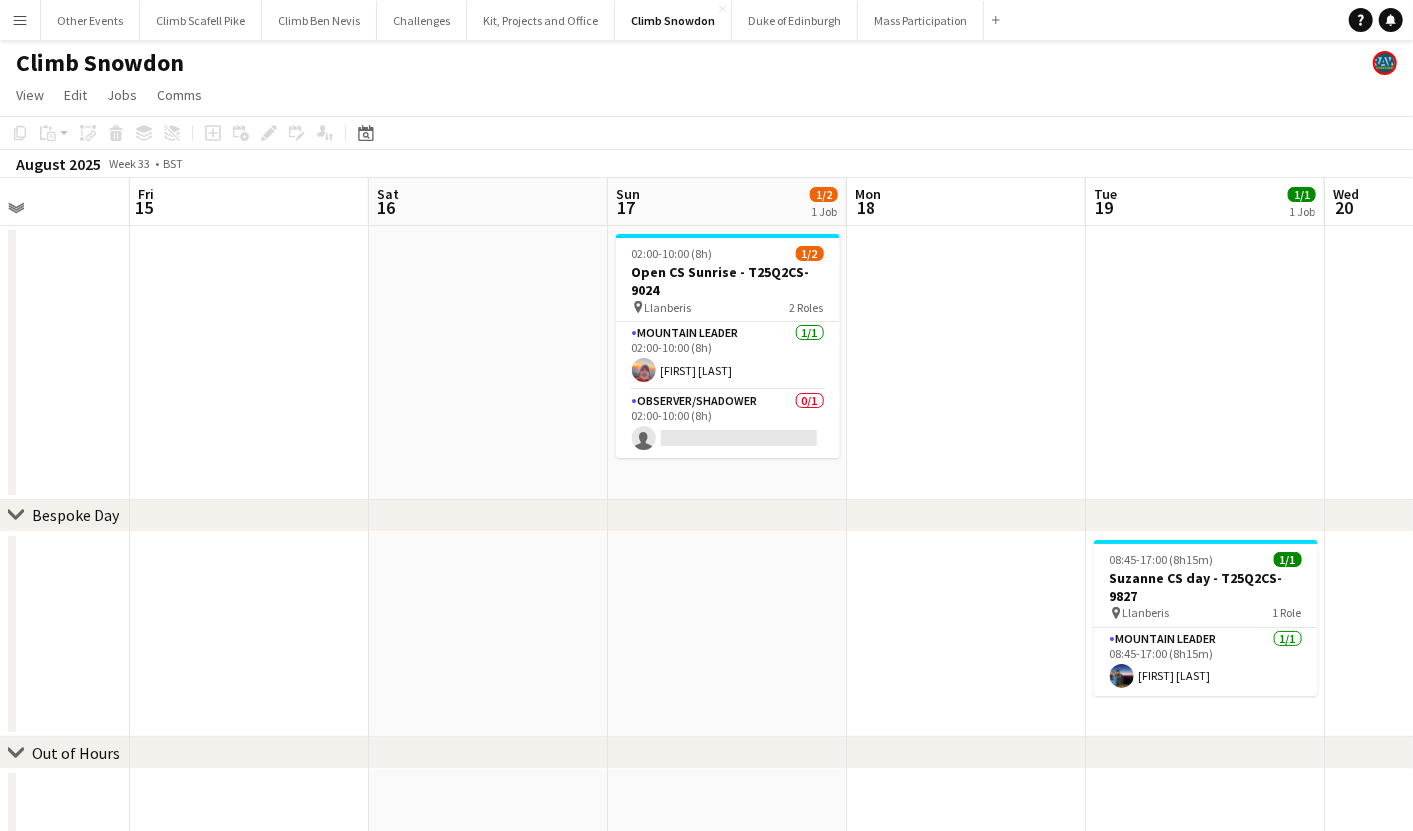 scroll, scrollTop: 0, scrollLeft: 638, axis: horizontal 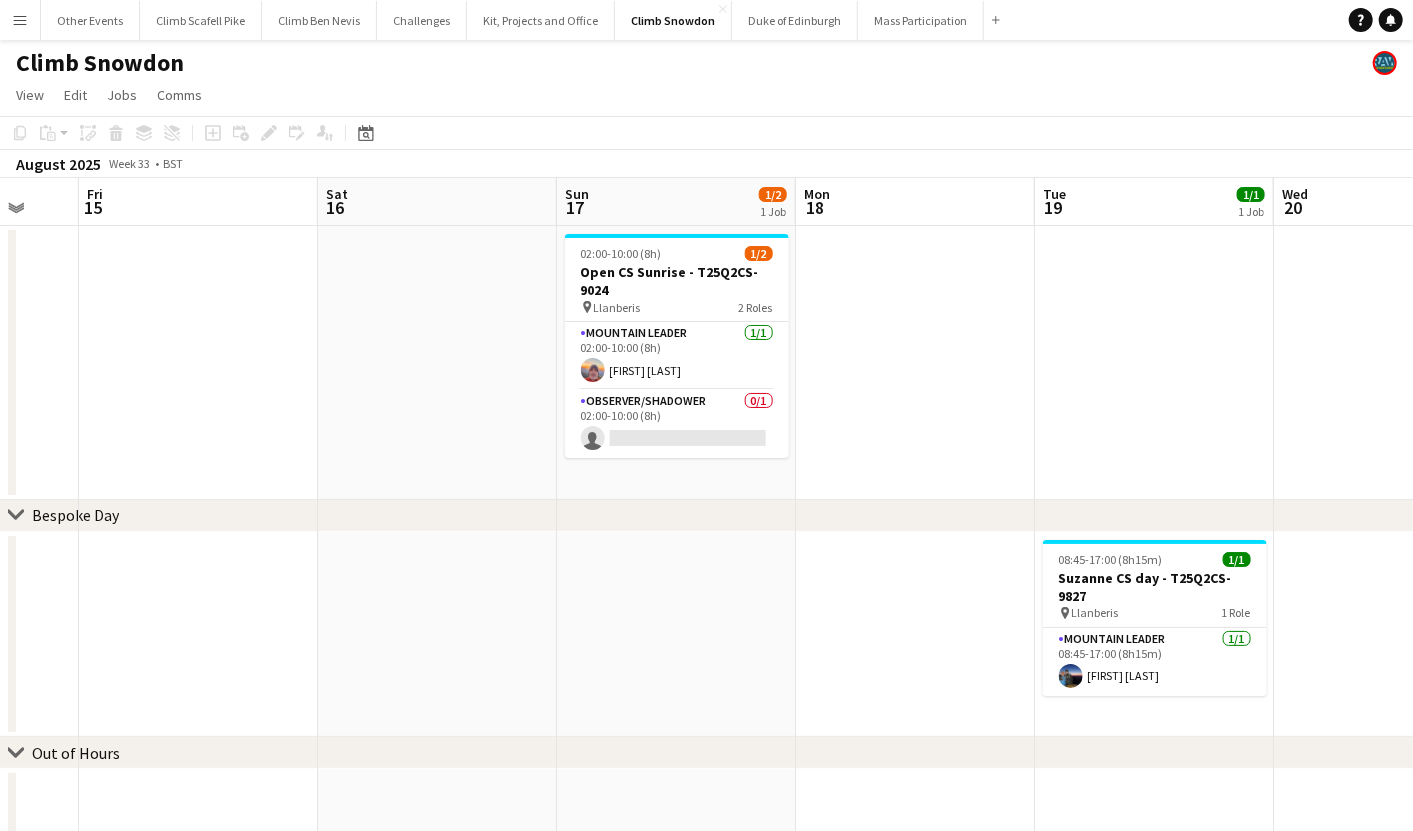 click on "Tue   12   Wed   13   Thu   14   Fri   15   Sat   16   Sun   17   1/2   1 Job   Mon   18   Tue   19   1/1   1 Job   Wed   20   Thu   21   1/1   1 Job   Fri   22      02:00-10:00 (8h)    1/2   Open CS Sunrise - T25Q2CS-9024
pin
Llanberis   2 Roles   Mountain Leader    1/1   02:00-10:00 (8h)
[FIRST] [LAST]  Observer/Shadower   0/1   02:00-10:00 (8h)
single-neutral-actions
08:45-17:00 (8h15m)    1/1   [FIRST] CS day - T25Q2CS-9827
pin
Llanberis   1 Role   Mountain Leader    1/1   08:45-17:00 (8h15m)
[FIRST] [LAST]     07:45-16:00 (8h15m)    1/1   [FIRST] CS Crib Goch - T25Q2CS-9772
pin
Nant Peris   1 Role   Mountain Leader    1/1   07:45-16:00 (8h15m)
! [FIRST] [LAST]" at bounding box center [706, 656] 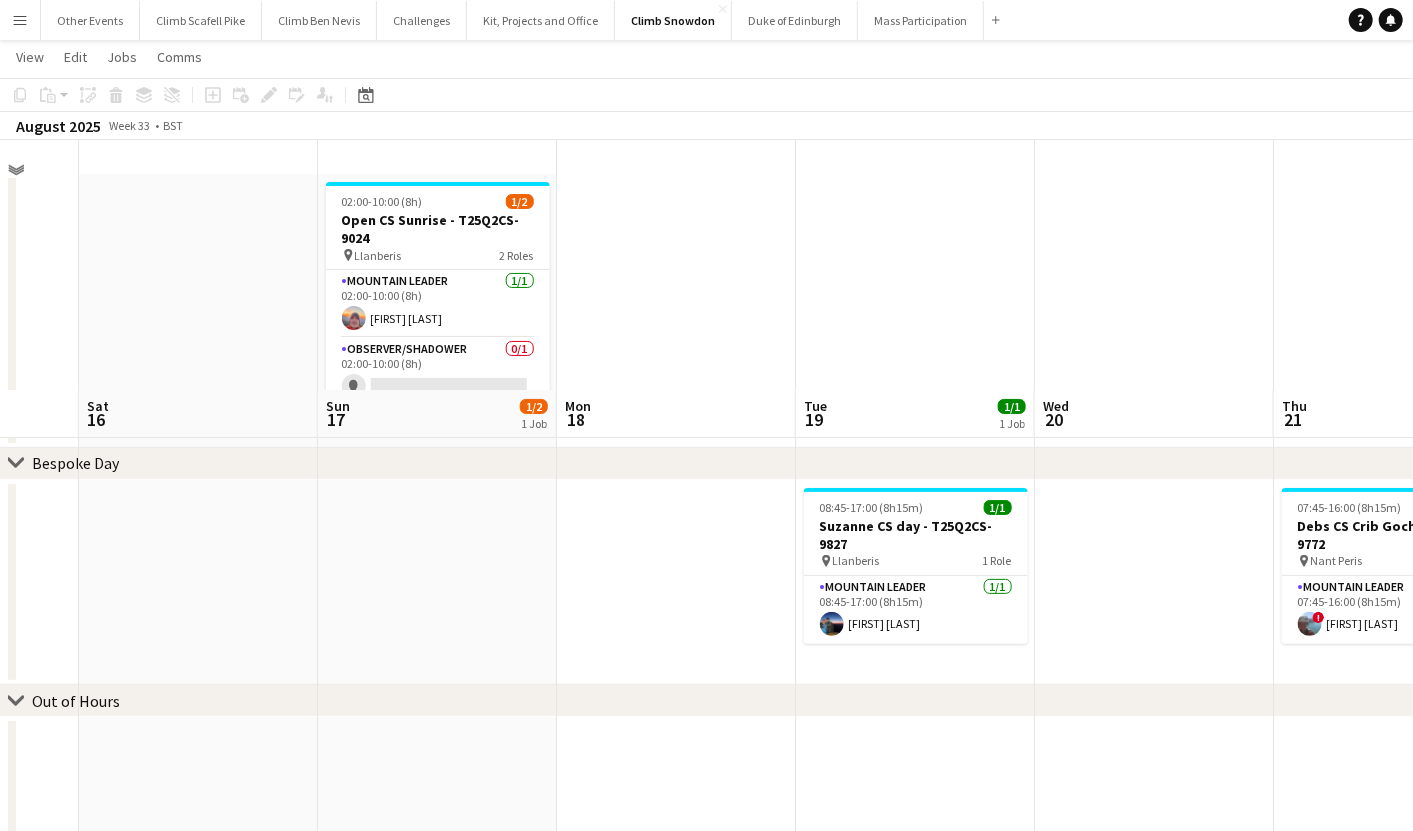 scroll, scrollTop: 0, scrollLeft: 0, axis: both 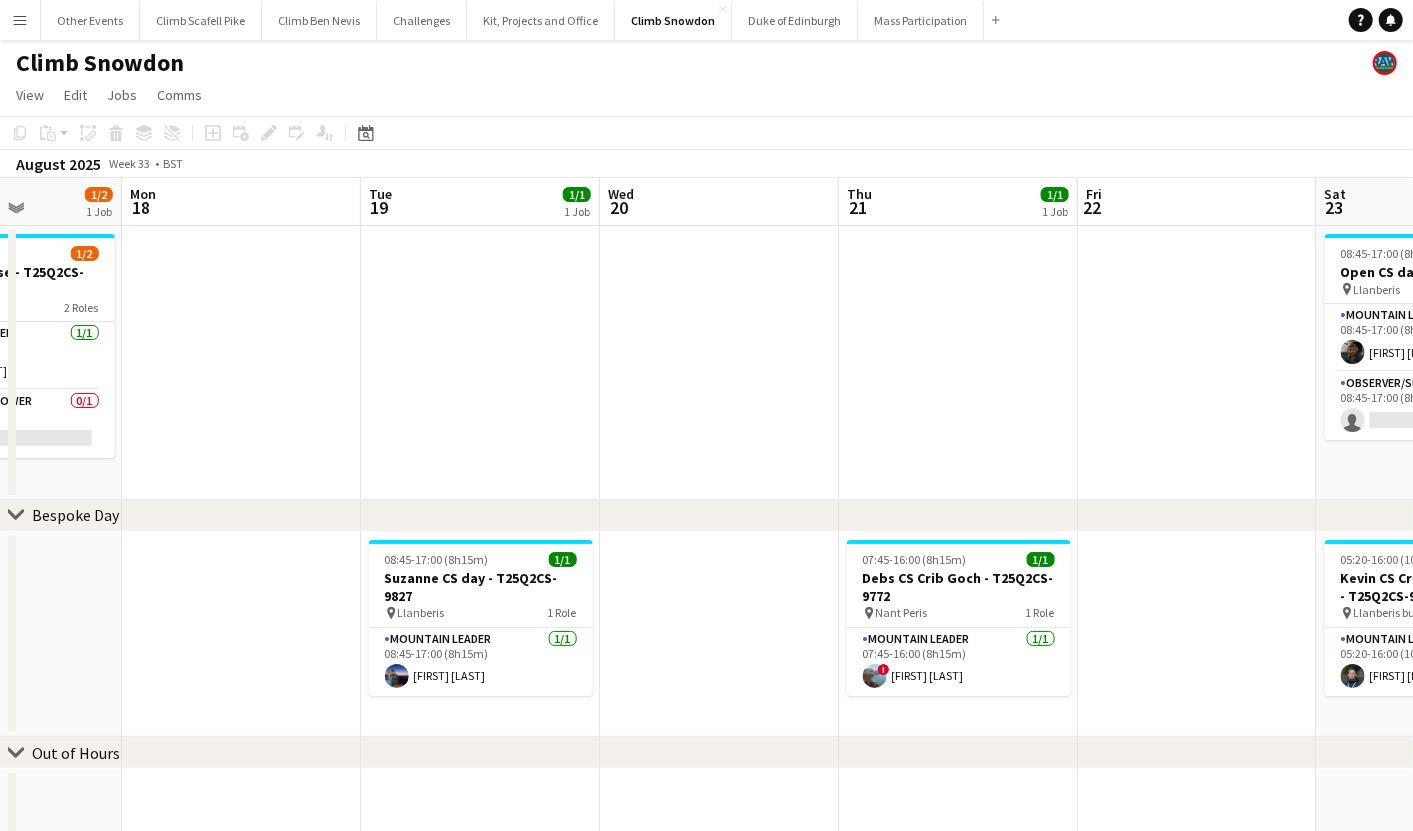click on "Thu   14   Fri   15   Sat   16   Sun   17   1/2   1 Job   Mon   18   Tue   19   1/1   1 Job   Wed   20   Thu   21   1/1   1 Job   Fri   22   Sat   23   2/3   2 Jobs   Sun   24   1/2   1 Job      02:00-10:00 (8h)    1/2   Open CS Sunrise - T25Q2CS-9024
pin
Llanberis   2 Roles   Mountain Leader    1/1   02:00-10:00 (8h)
[FIRST] [LAST]  Observer/Shadower   0/1   02:00-10:00 (8h)
single-neutral-actions
08:45-17:00 (8h15m)    1/2   Open CS day - T25Q2CS-9066
pin
Llanberis   2 Roles   Mountain Leader    1/1   08:45-17:00 (8h15m)
[FIRST] [LAST]  Observer/Shadower   0/1   08:45-17:00 (8h15m)
single-neutral-actions
08:45-17:00 (8h15m)    1/2   Open CS day - T25Q2CS-9068
pin
Llanberis   2 Roles   Mountain Leader    1/1   08:45-17:00 (8h15m)
[FIRST] [LAST]  Observer/Shadower   0/1   08:45-17:00 (8h15m)" at bounding box center (706, 656) 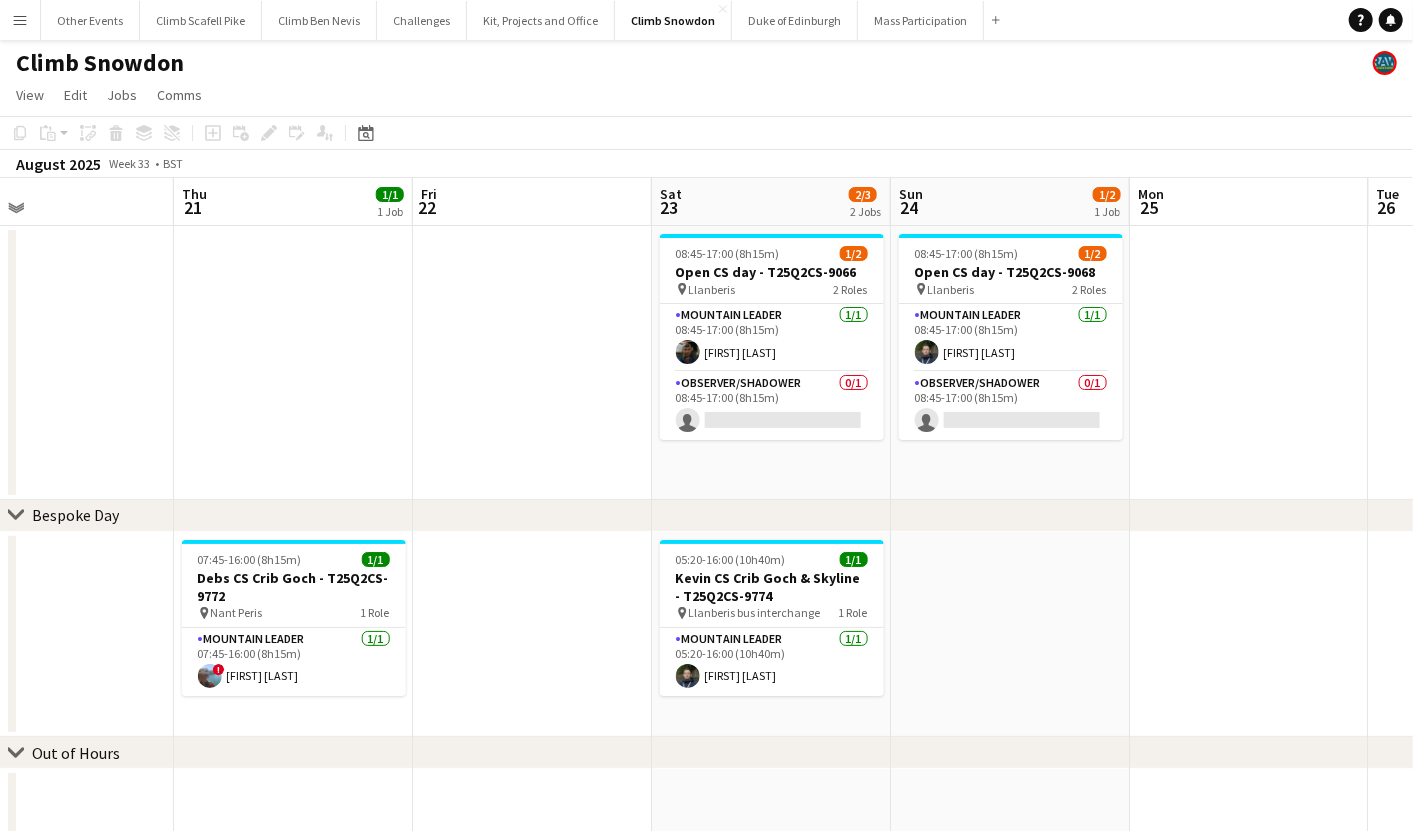 click on "Sun   17   1/2   1 Job   Mon   18   Tue   19   1/1   1 Job   Wed   20   Thu   21   1/1   1 Job   Fri   22   Sat   23   2/3   2 Jobs   Sun   24   1/2   1 Job   Mon   25   Tue   26   Wed   27      02:00-10:00 (8h)    1/2   Open CS Sunrise - T25Q2CS-9024
pin
Llanberis   2 Roles   Mountain Leader    1/1   02:00-10:00 (8h)
[FIRST] [LAST]  Observer/Shadower   0/1   02:00-10:00 (8h)
single-neutral-actions
08:45-17:00 (8h15m)    1/2   Open CS day - T25Q2CS-9066
pin
Llanberis   2 Roles   Mountain Leader    1/1   08:45-17:00 (8h15m)
[FIRST] [LAST]  Observer/Shadower   0/1   08:45-17:00 (8h15m)
single-neutral-actions
08:45-17:00 (8h15m)    1/2   Open CS day - T25Q2CS-9068
pin
Llanberis   2 Roles   Mountain Leader    1/1   08:45-17:00 (8h15m)
[FIRST] [LAST]  Observer/Shadower   0/1   08:45-17:00 (8h15m)" at bounding box center (706, 656) 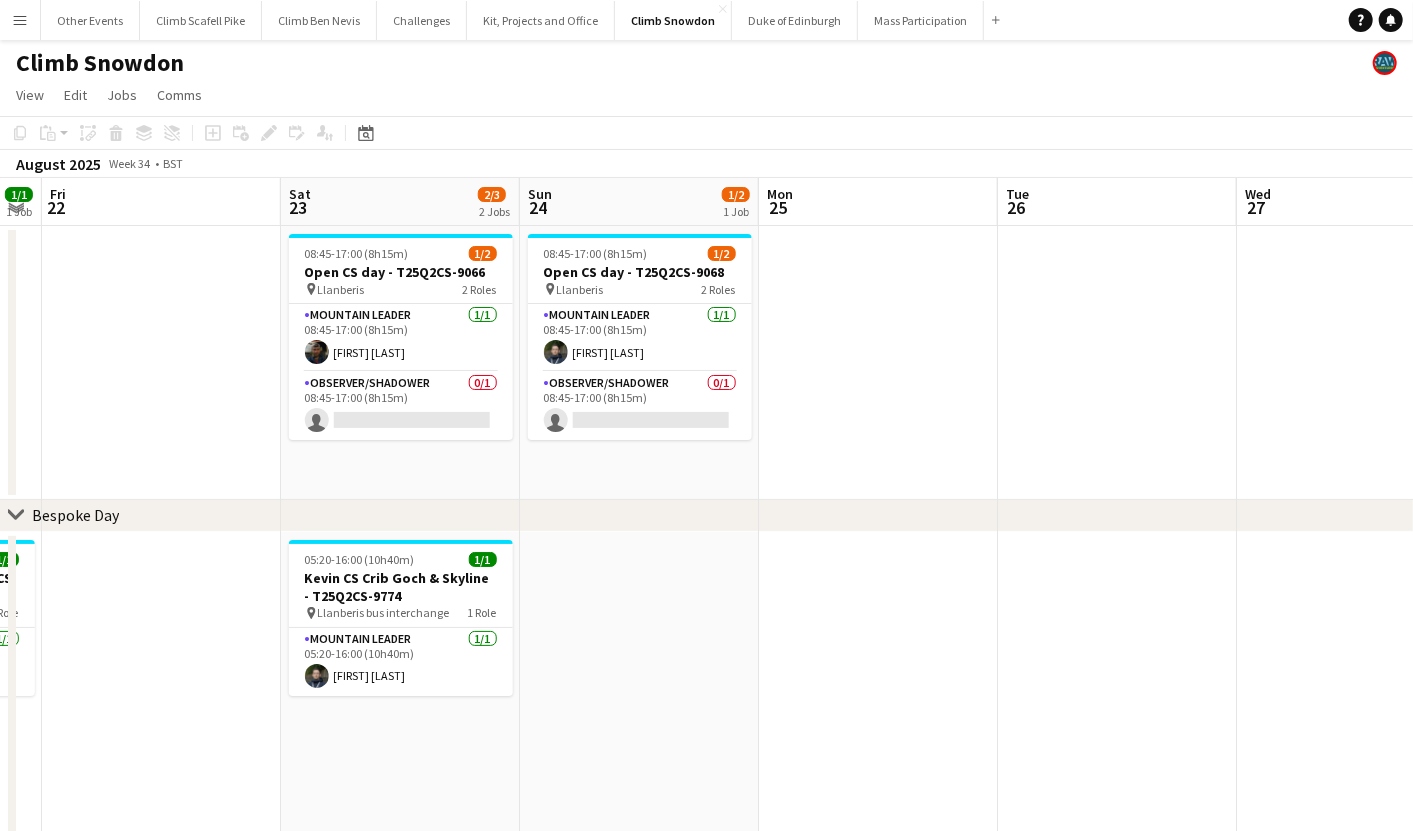 scroll, scrollTop: 0, scrollLeft: 807, axis: horizontal 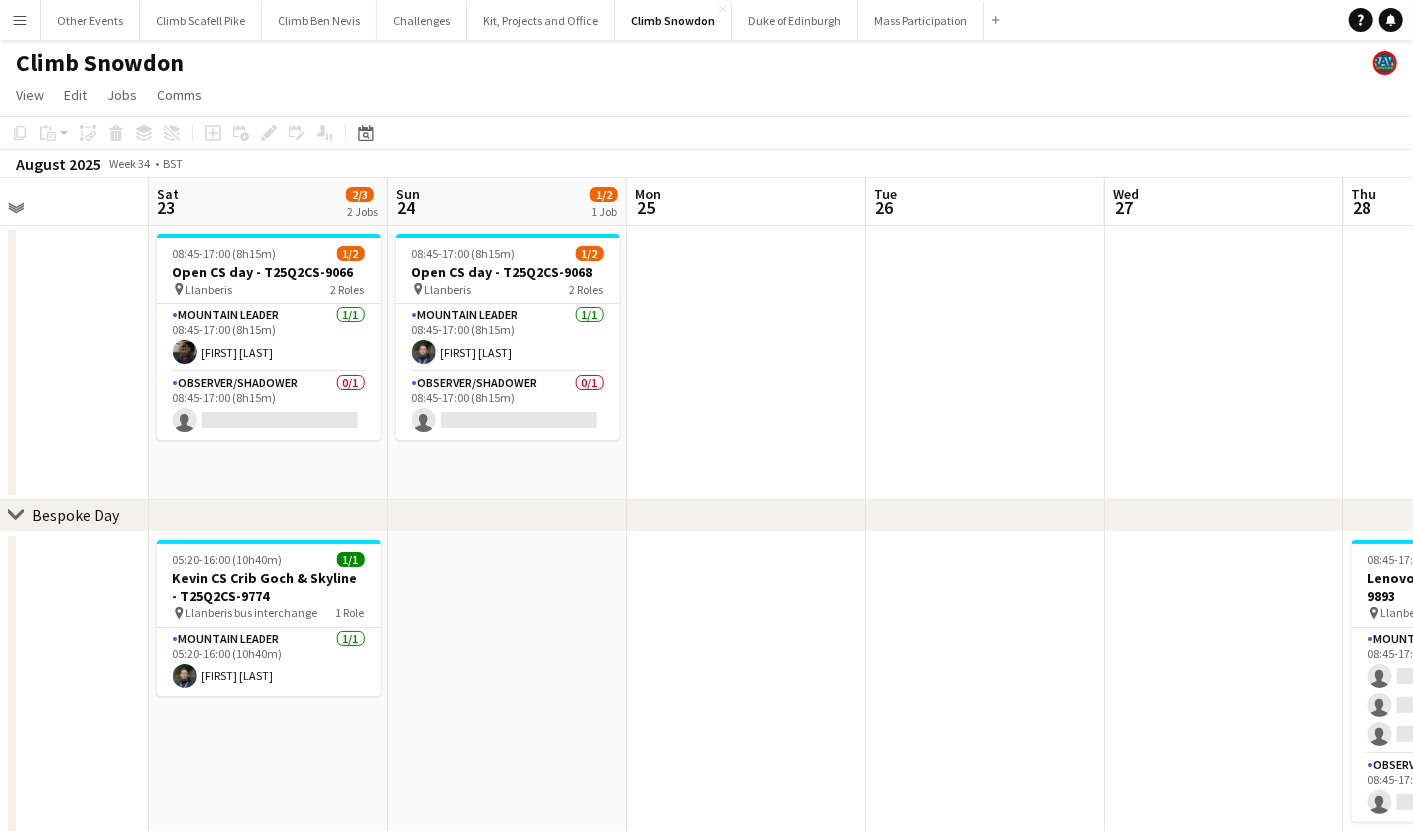 click on "Tue   19   1/1   1 Job   Wed   20   Thu   21   1/1   1 Job   Fri   22   Sat   23   2/3   2 Jobs   Sun   24   1/2   1 Job   Mon   25   Tue   26   Wed   27   Thu   28   0/4   1 Job   Fri   29      08:45-17:00 (8h15m)    1/2   Open CS day - T25Q2CS-9066
pin
Llanberis   2 Roles   Mountain Leader    1/1   08:45-17:00 (8h15m)
[FIRST] [LAST]  Observer/Shadower   0/1   08:45-17:00 (8h15m)
single-neutral-actions
08:45-17:00 (8h15m)    1/2   Open CS day - T25Q2CS-9068
pin
Llanberis   2 Roles   Mountain Leader    1/1   08:45-17:00 (8h15m)
[FIRST] [LAST]  Observer/Shadower   0/1   08:45-17:00 (8h15m)
single-neutral-actions
08:45-17:00 (8h15m)    1/1   Suzanne CS day - T25Q2CS-9827
pin
Llanberis   1 Role   Mountain Leader    1/1   08:45-17:00 (8h15m)
[FIRST] [LAST]     07:45-16:00 (8h15m)    1/1   Debs CS Crib Goch - T25Q2CS-9772" at bounding box center [706, 719] 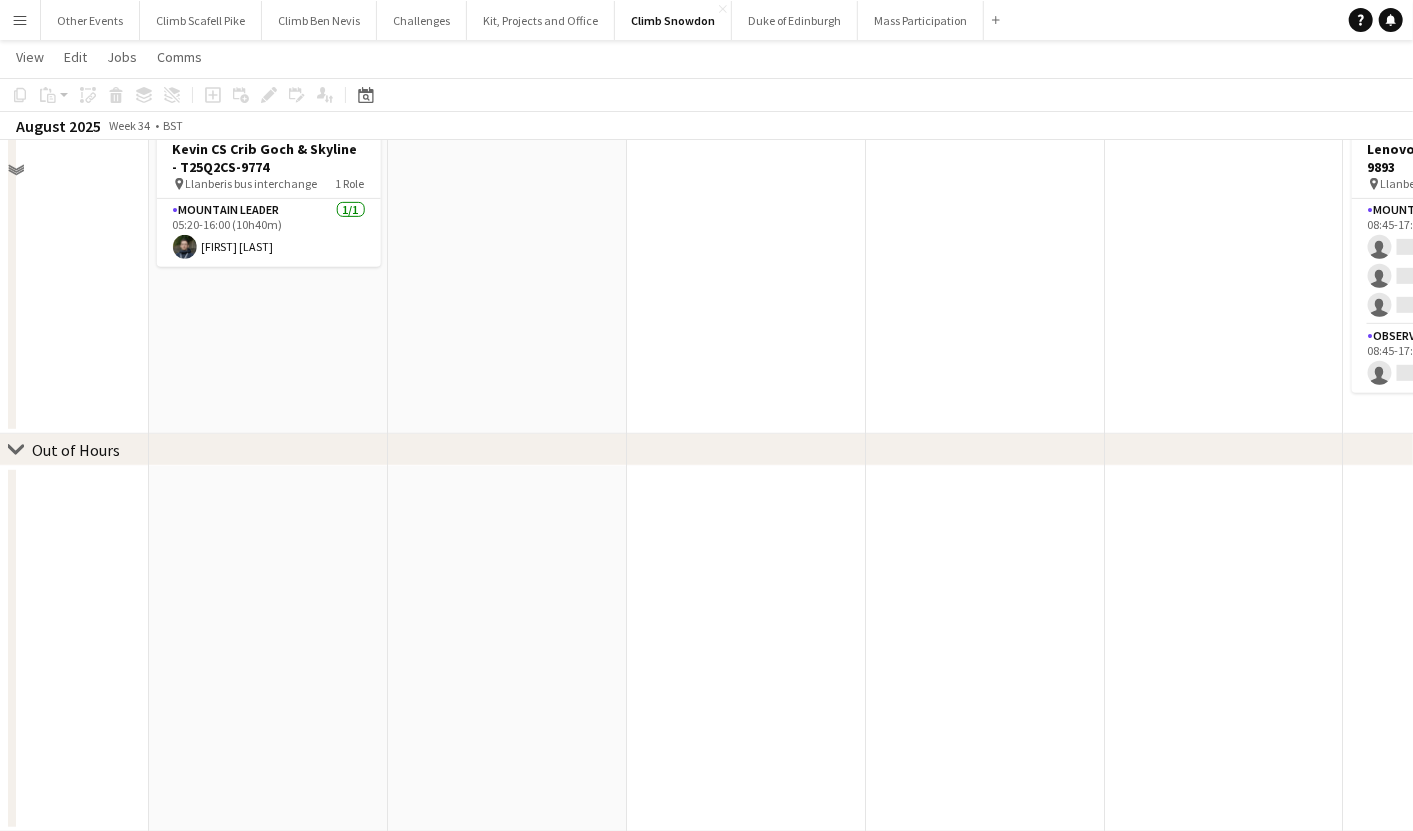 scroll, scrollTop: 0, scrollLeft: 0, axis: both 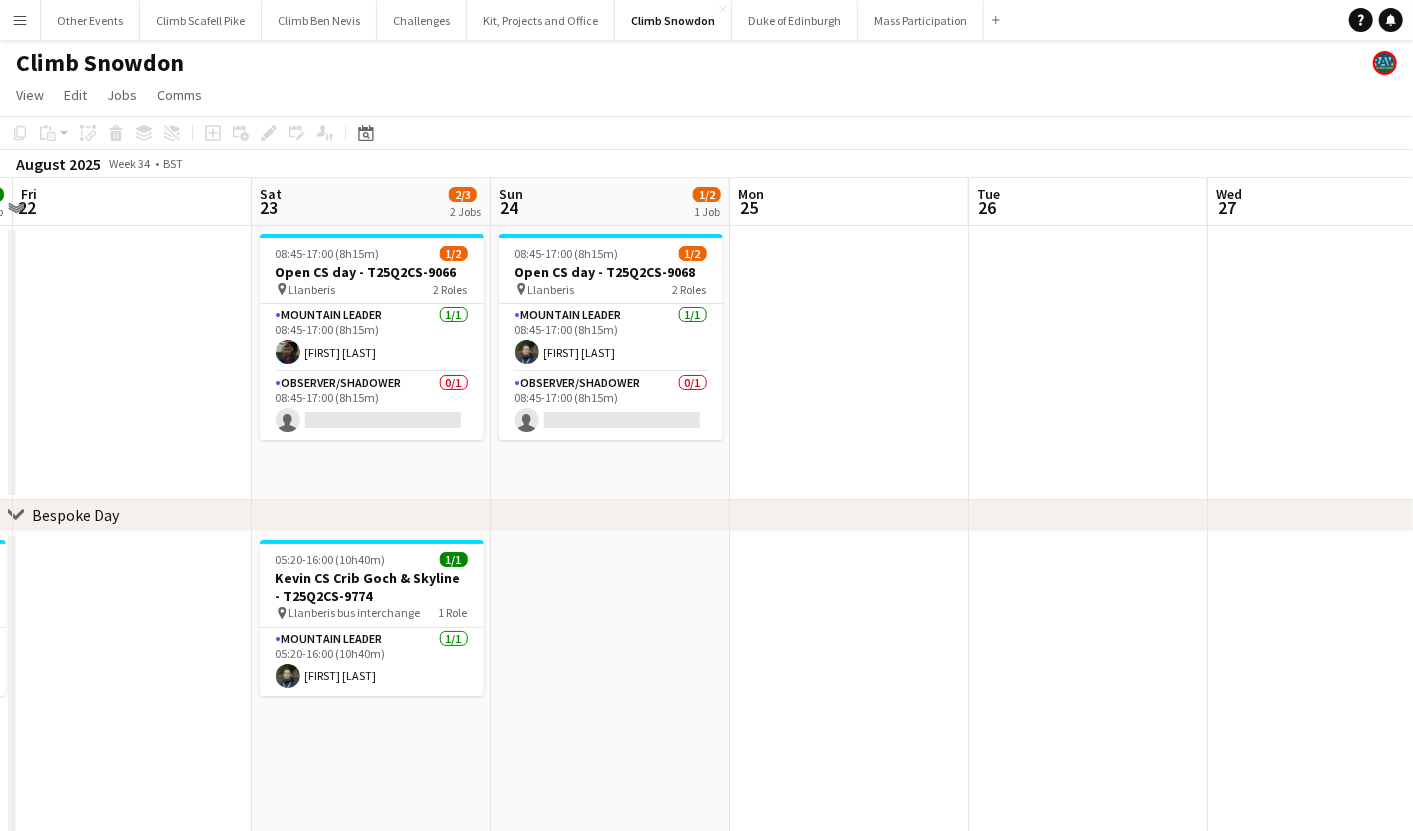 click on "Tue   19   1/1   1 Job   Wed   20   Thu   21   1/1   1 Job   Fri   22   Sat   23   2/3   2 Jobs   Sun   24   1/2   1 Job   Mon   25   Tue   26   Wed   27   Thu   28   0/4   1 Job   Fri   29      08:45-17:00 (8h15m)    1/2   Open CS day - T25Q2CS-9066
pin
Llanberis   2 Roles   Mountain Leader    1/1   08:45-17:00 (8h15m)
[FIRST] [LAST]  Observer/Shadower   0/1   08:45-17:00 (8h15m)
single-neutral-actions
08:45-17:00 (8h15m)    1/2   Open CS day - T25Q2CS-9068
pin
Llanberis   2 Roles   Mountain Leader    1/1   08:45-17:00 (8h15m)
[FIRST] [LAST]  Observer/Shadower   0/1   08:45-17:00 (8h15m)
single-neutral-actions
08:45-17:00 (8h15m)    1/1   Suzanne CS day - T25Q2CS-9827
pin
Llanberis   1 Role   Mountain Leader    1/1   08:45-17:00 (8h15m)
[FIRST] [LAST]     07:45-16:00 (8h15m)    1/1   Debs CS Crib Goch - T25Q2CS-9772" at bounding box center (706, 719) 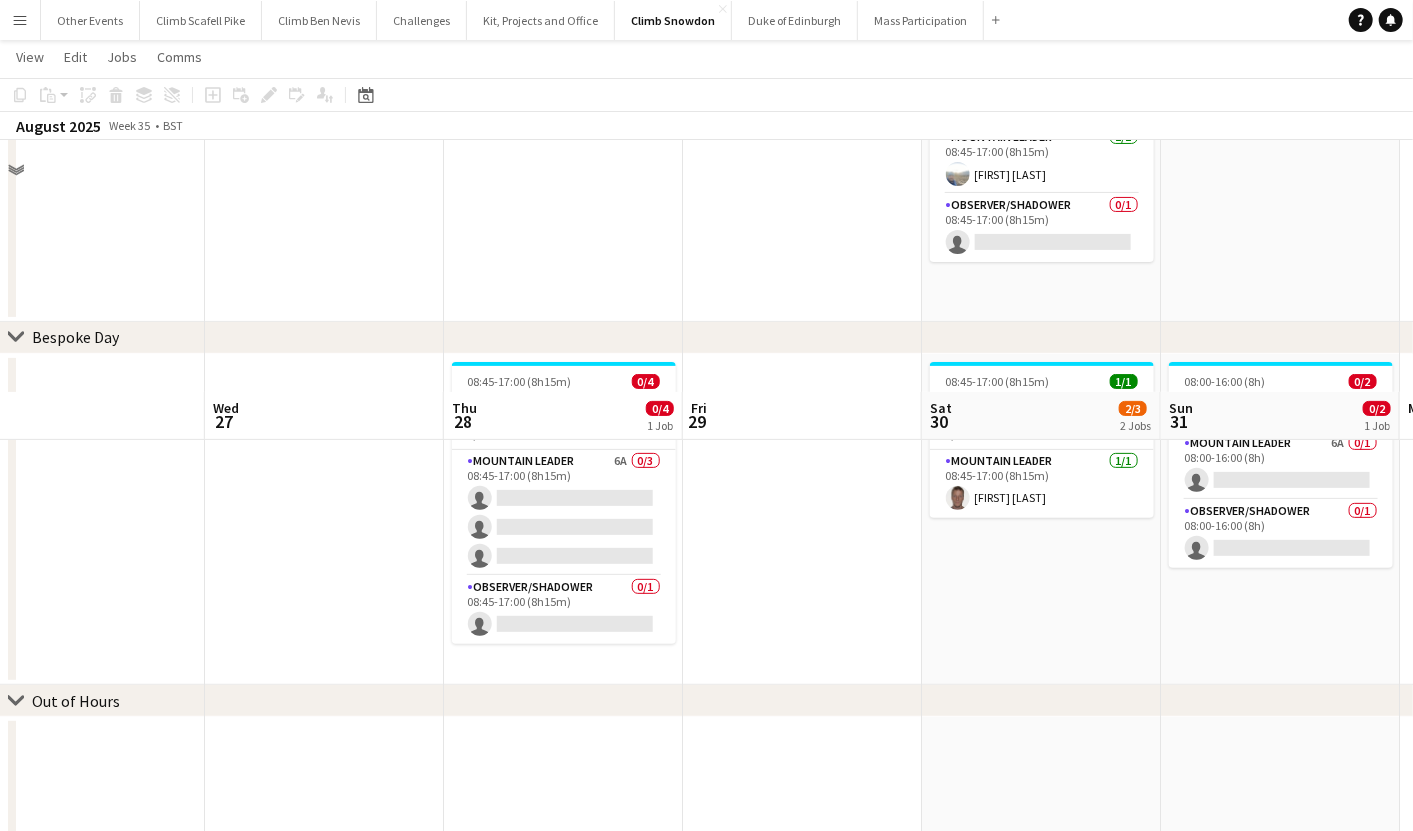 scroll, scrollTop: 0, scrollLeft: 0, axis: both 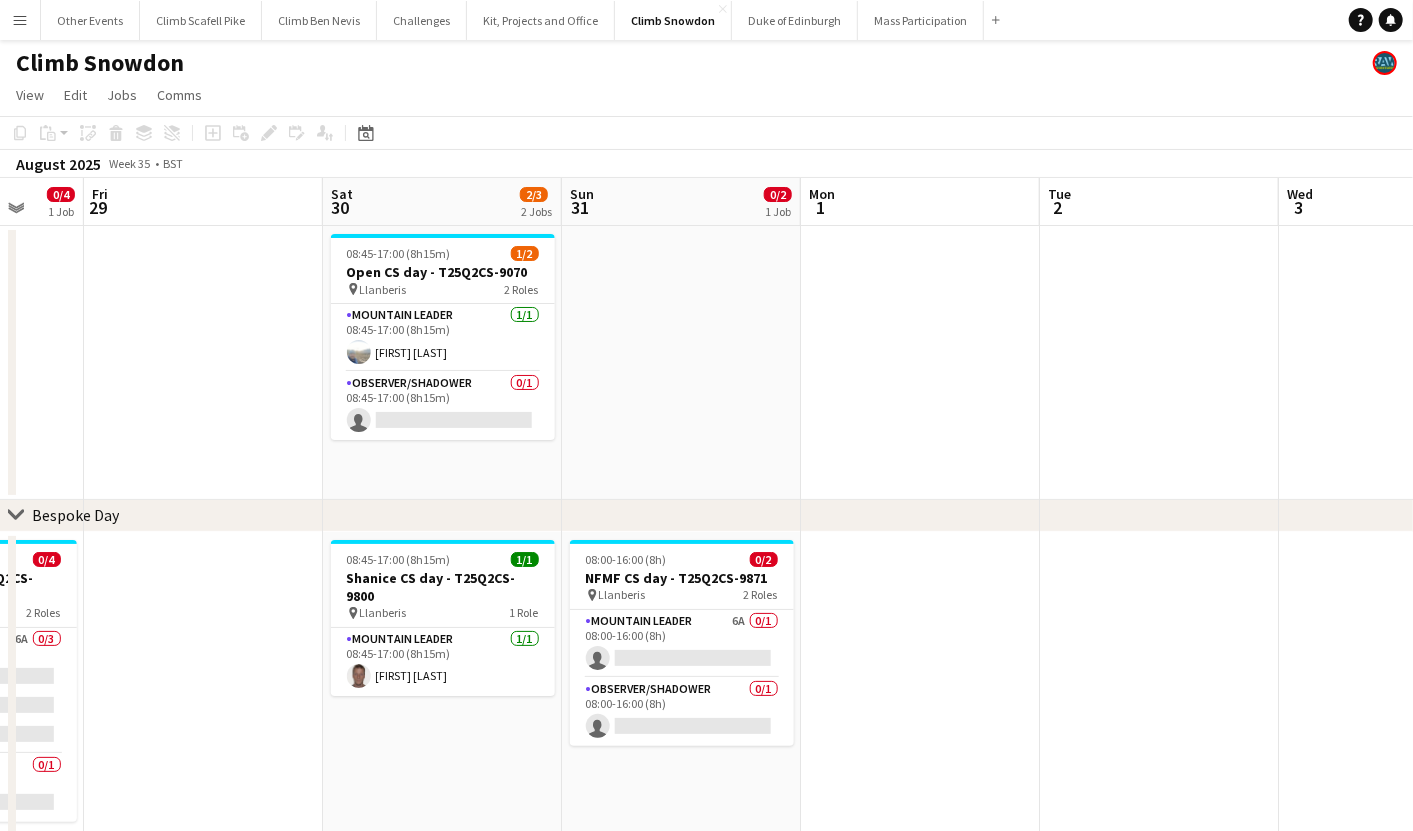 click on "Tue   26   Wed   27   Thu   28   0/4   1 Job   Fri   29   Sat   30   2/3   2 Jobs   Sun   31   0/2   1 Job   Mon   1   Tue   2   Wed   3   Thu   4   Fri   5   1/1   1 Job      08:45-17:00 (8h15m)    1/2   Open CS day - T25Q2CS-9070
pin
Llanberis   2 Roles   Mountain Leader    1/1   08:45-17:00 (8h15m)
[FIRST] [LAST]  Observer/Shadower   0/1   08:45-17:00 (8h15m)
single-neutral-actions
08:45-17:00 (8h15m)    0/4   Lenovo CS day - S25Q2CS-9893
pin
Llanberis   2 Roles   Mountain Leader    6A   0/3   08:45-17:00 (8h15m)
single-neutral-actions
single-neutral-actions
single-neutral-actions
Observer/Shadower   0/1   08:45-17:00 (8h15m)
single-neutral-actions
08:45-17:00 (8h15m)    1/1   [FIRST] CS day - T25Q2CS-9800
pin" at bounding box center [706, 719] 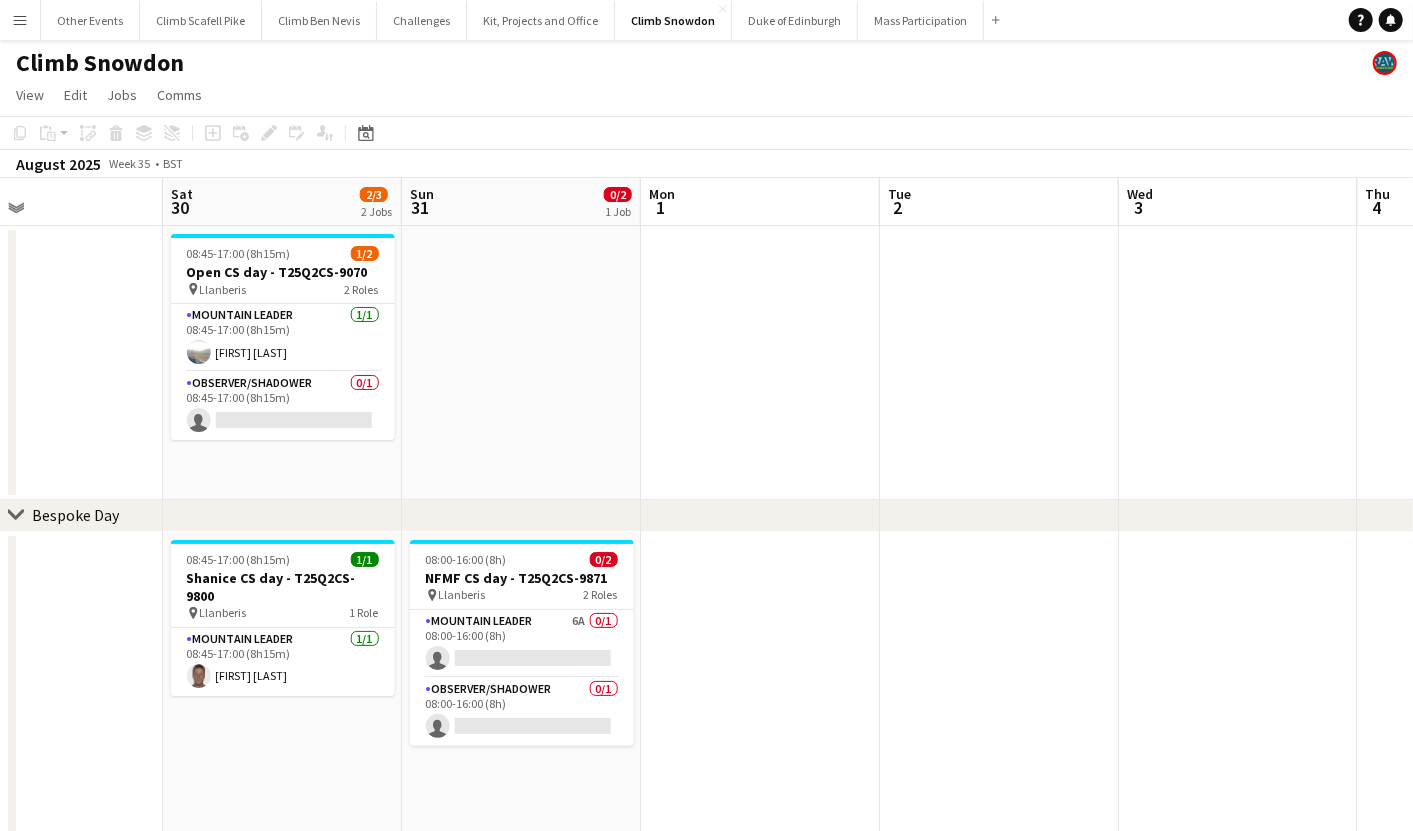 click on "Tue   26   Wed   27   Thu   28   0/4   1 Job   Fri   29   Sat   30   2/3   2 Jobs   Sun   31   0/2   1 Job   Mon   1   Tue   2   Wed   3   Thu   4   Fri   5   1/1   1 Job      08:45-17:00 (8h15m)    1/2   Open CS day - T25Q2CS-9070
pin
Llanberis   2 Roles   Mountain Leader    1/1   08:45-17:00 (8h15m)
[FIRST] [LAST]  Observer/Shadower   0/1   08:45-17:00 (8h15m)
single-neutral-actions
08:45-17:00 (8h15m)    0/4   Lenovo CS day - S25Q2CS-9893
pin
Llanberis   2 Roles   Mountain Leader    6A   0/3   08:45-17:00 (8h15m)
single-neutral-actions
single-neutral-actions
single-neutral-actions
Observer/Shadower   0/1   08:45-17:00 (8h15m)
single-neutral-actions
08:45-17:00 (8h15m)    1/1   [FIRST] CS day - T25Q2CS-9800
pin" at bounding box center [706, 719] 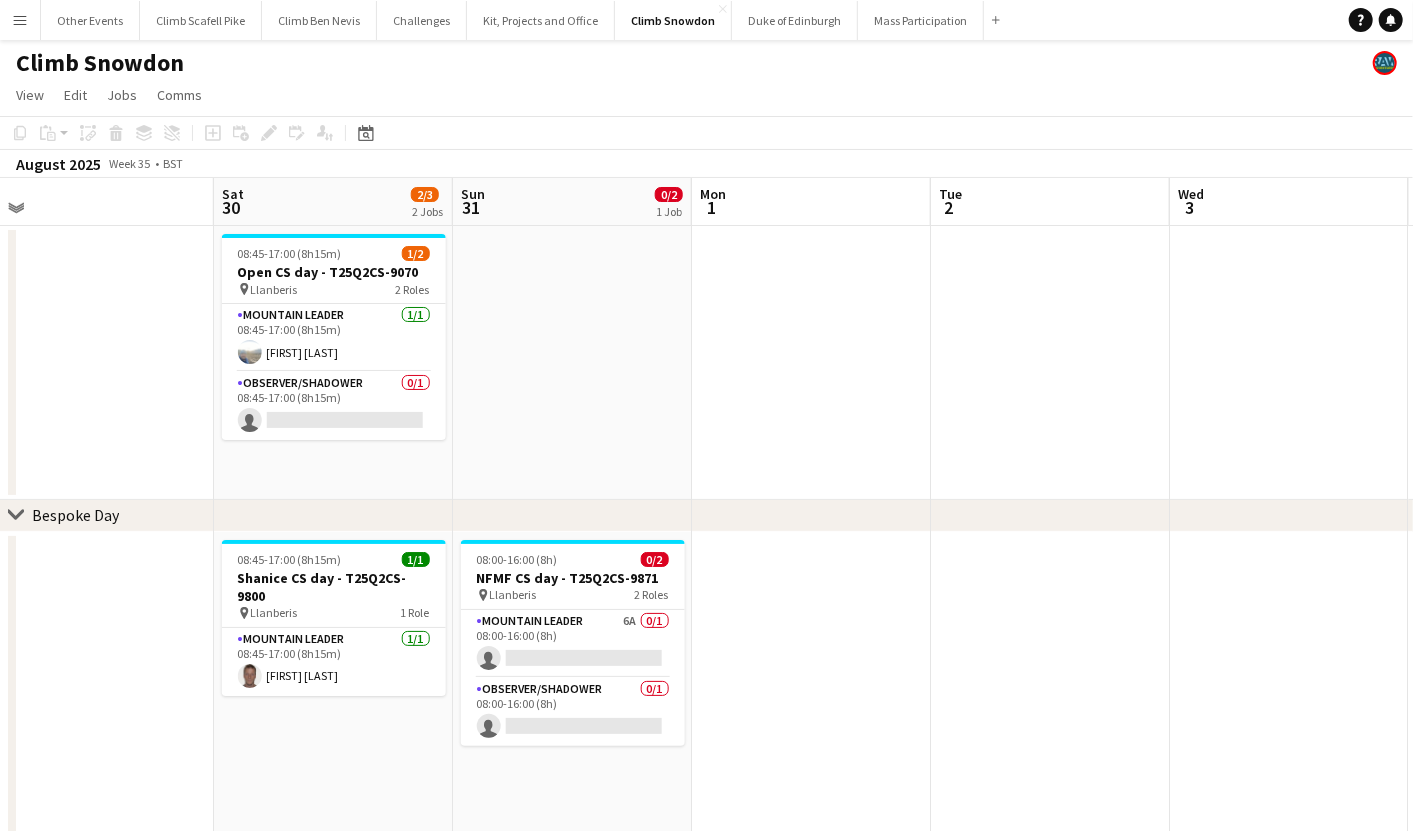 click on "Tue   26   Wed   27   Thu   28   0/4   1 Job   Fri   29   Sat   30   2/3   2 Jobs   Sun   31   0/2   1 Job   Mon   1   Tue   2   Wed   3   Thu   4   Fri   5   1/1   1 Job      08:45-17:00 (8h15m)    1/2   Open CS day - T25Q2CS-9070
pin
Llanberis   2 Roles   Mountain Leader    1/1   08:45-17:00 (8h15m)
[FIRST] [LAST]  Observer/Shadower   0/1   08:45-17:00 (8h15m)
single-neutral-actions
08:45-17:00 (8h15m)    0/4   Lenovo CS day - S25Q2CS-9893
pin
Llanberis   2 Roles   Mountain Leader    6A   0/3   08:45-17:00 (8h15m)
single-neutral-actions
single-neutral-actions
single-neutral-actions
Observer/Shadower   0/1   08:45-17:00 (8h15m)
single-neutral-actions
08:45-17:00 (8h15m)    1/1   [FIRST] CS day - T25Q2CS-9800
pin" at bounding box center (706, 719) 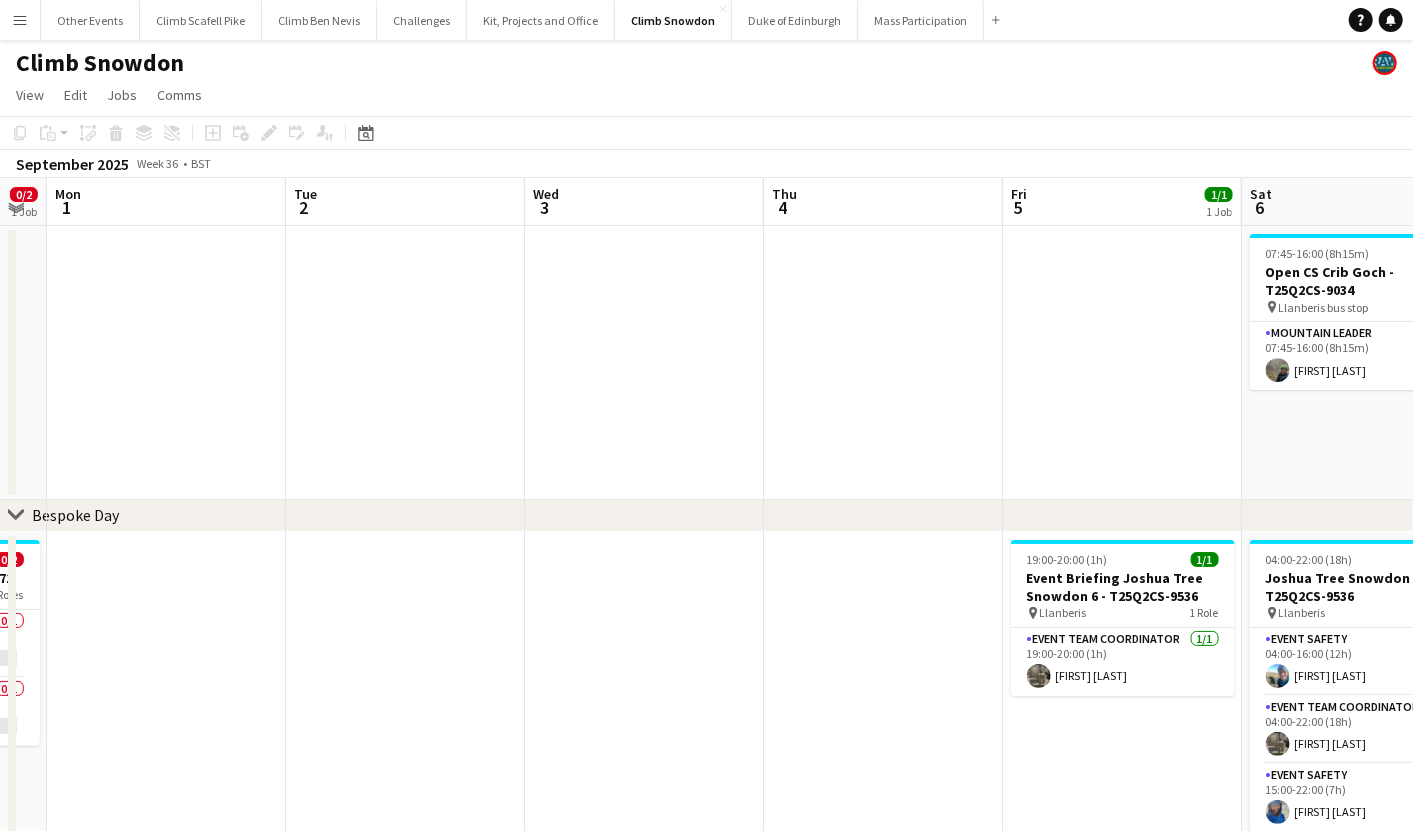 click on "Llanberis   2 Roles   Mountain Leader    1/1   08:45-17:00 (8h15m)
Observer/Shadower   0/1   08:45-17:00 (8h15m)
single-neutral-actions
Llanberis bus stop   1 Role   Mountain Leader    1/1   07:45-16:00 (8h15m)
08:45-17:00 (8h15m)    1/1   Shanice CS day - T25Q2CS-9800
pin
Llanberis   1 Role   Mountain Leader    1/1   08:45-17:00 (8h15m)
08:00-16:00 (8h)    0/2   NFMF CS day - T25Q2CS-9871
pin
Llanberis   2 Roles   Mountain Leader    6A   0/1   08:00-16:00 (8h)" at bounding box center [706, 1044] 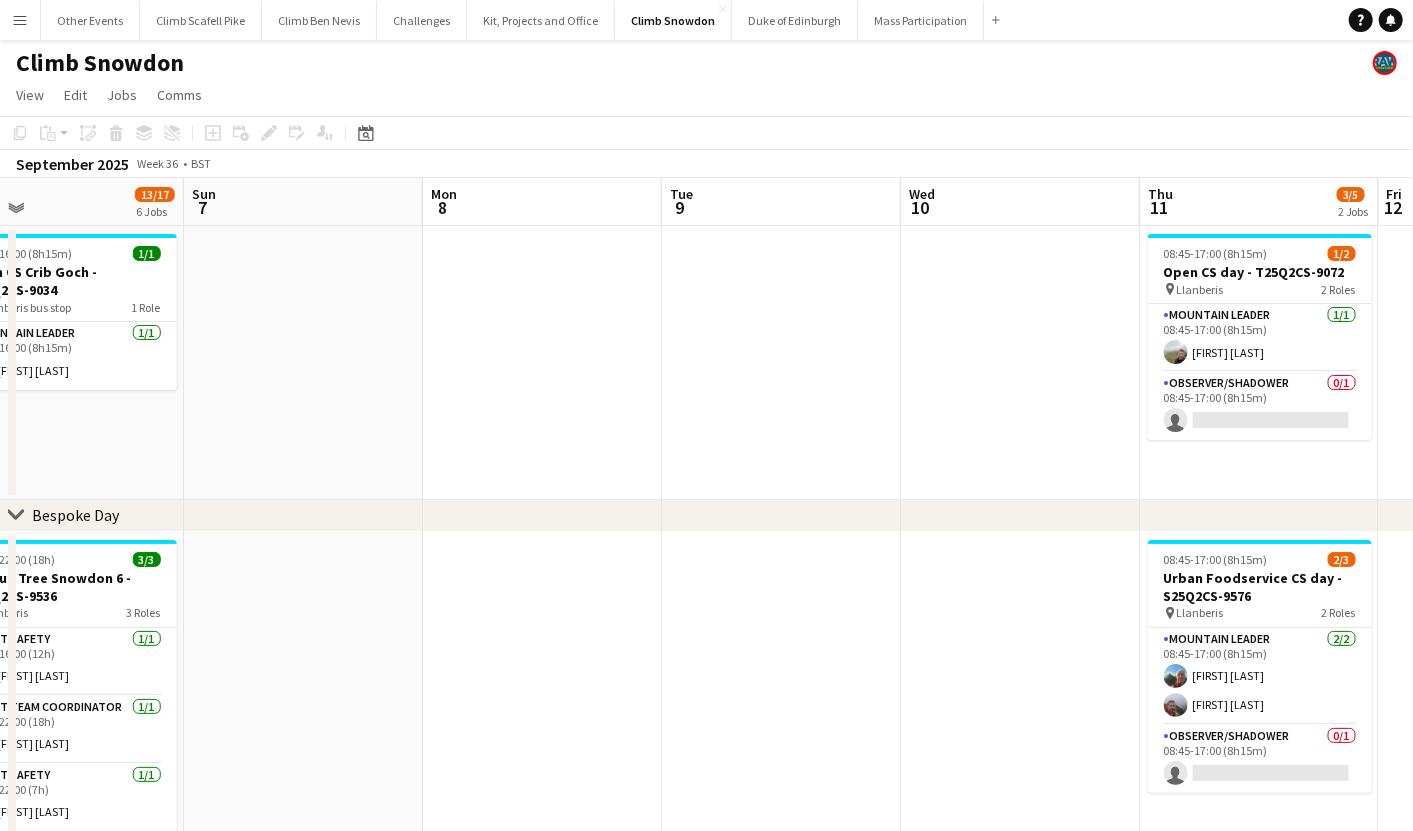 click on "Wed   3   Thu   4   Fri   5   1/1   1 Job   Sat   6   13/17   6 Jobs   Sun   7   Mon   8   Tue   9   Wed   10   Thu   11   3/5   2 Jobs   Fri   12   Sat   13      07:45-16:00 (8h15m)    1/1   Open CS Crib Goch - T25Q2CS-9034
pin
Llanberis bus stop   1 Role   Mountain Leader    1/1   07:45-16:00 (8h15m)
[FIRST] [LAST]     08:45-17:00 (8h15m)    1/2   Open CS day - T25Q2CS-9072
pin
Llanberis   2 Roles   Mountain Leader    1/1   08:45-17:00 (8h15m)
[FIRST] [LAST]  Observer/Shadower   0/1   08:45-17:00 (8h15m)
single-neutral-actions
19:00-20:00 (1h)    1/1   Event Briefing Joshua Tree Snowdon 6 - T25Q2CS-9536
pin
Llanberis   1 Role   Event Team Coordinator   1/1   19:00-20:00 (1h)
[FIRST] [LAST]     04:00-22:00 (18h)    3/3   Joshua Tree Snowdon 6 - T25Q2CS-9536
pin
Llanberis   3 Roles   Event Safety   1/1   1/1   1/1" at bounding box center [706, 1044] 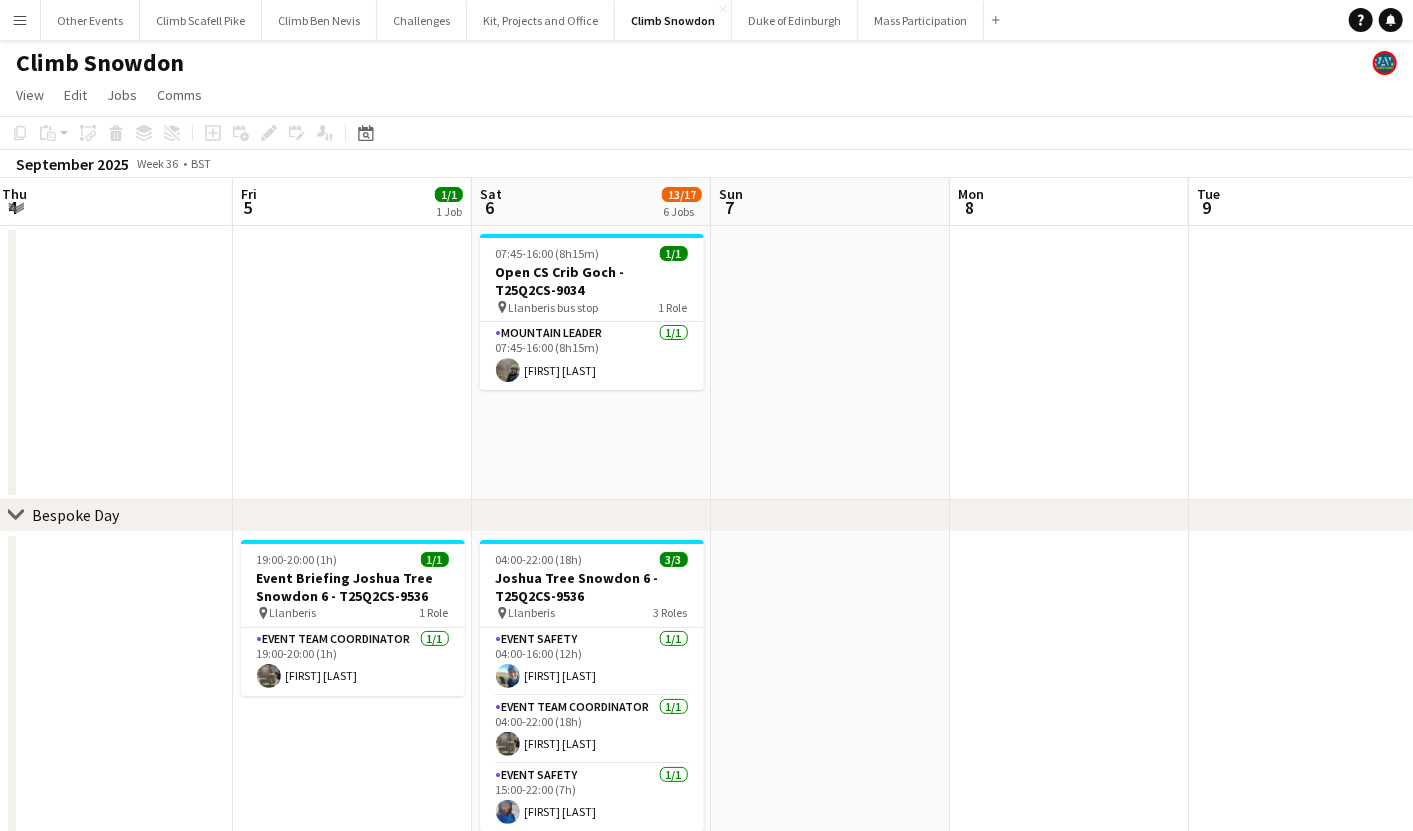 click on "Tue   2   Wed   3   Thu   4   Fri   5   1/1   1 Job   Sat   6   13/17   6 Jobs   Sun   7   Mon   8   Tue   9   Wed   10   Thu   11   3/5   2 Jobs   Fri   12      07:45-16:00 (8h15m)    1/1   Open CS Crib Goch - T25Q2CS-9034
pin
Llanberis bus stop   1 Role   Mountain Leader    1/1   07:45-16:00 (8h15m)
[FIRST] [LAST]     08:45-17:00 (8h15m)    1/2   Open CS day - T25Q2CS-9072
pin
Llanberis   2 Roles   Mountain Leader    1/1   08:45-17:00 (8h15m)
[FIRST] [LAST]  Observer/Shadower   0/1   08:45-17:00 (8h15m)
single-neutral-actions
19:00-20:00 (1h)    1/1   Event Briefing Joshua Tree Snowdon 6 - T25Q2CS-9536
pin
Llanberis   1 Role   Event Team Coordinator   1/1   19:00-20:00 (1h)
[FIRST] [LAST]     04:00-22:00 (18h)    3/3   Joshua Tree Snowdon 6 - T25Q2CS-9536
pin
Llanberis   3 Roles   Event Safety   1/1   1/1   1/1" at bounding box center [706, 1044] 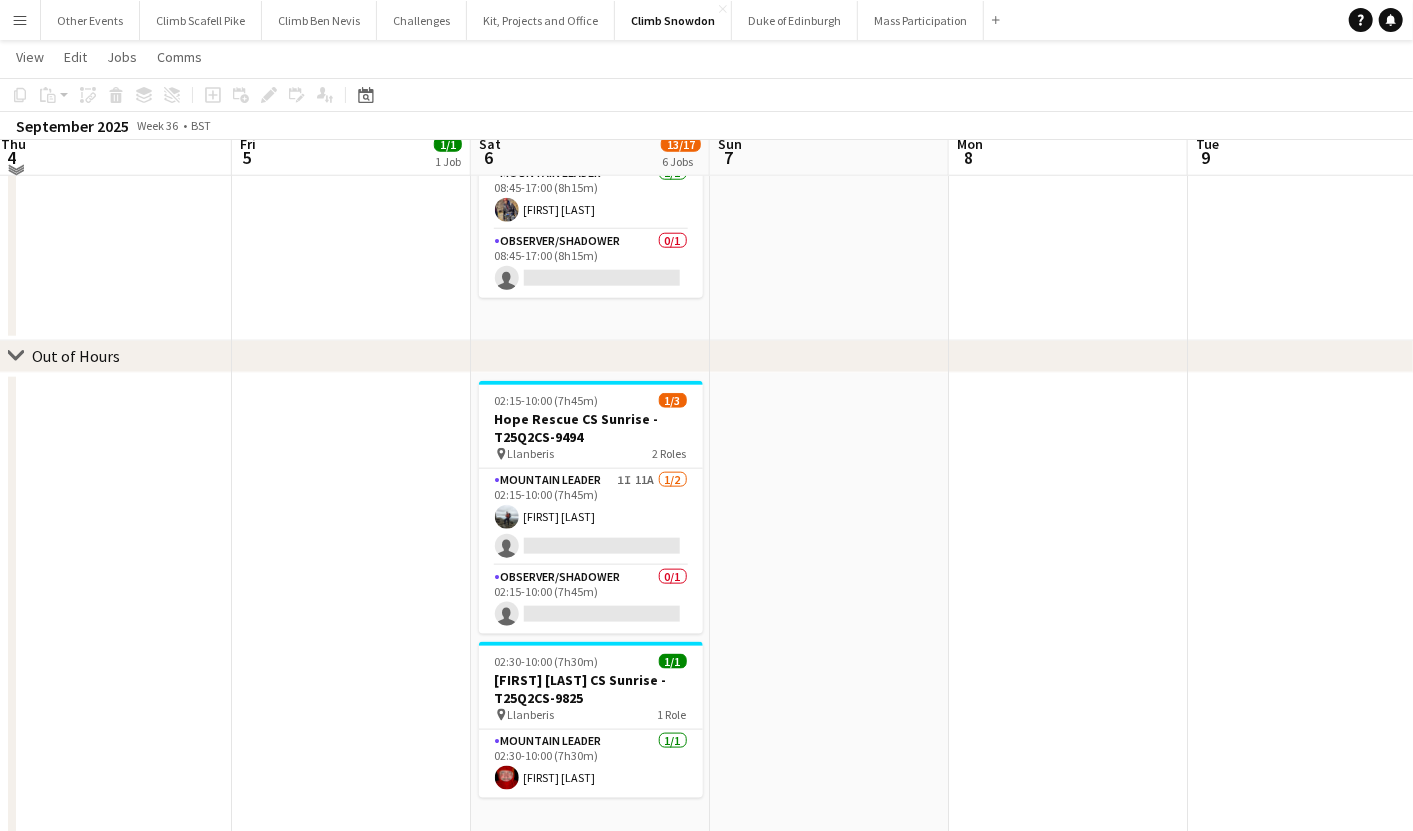 scroll, scrollTop: 1077, scrollLeft: 0, axis: vertical 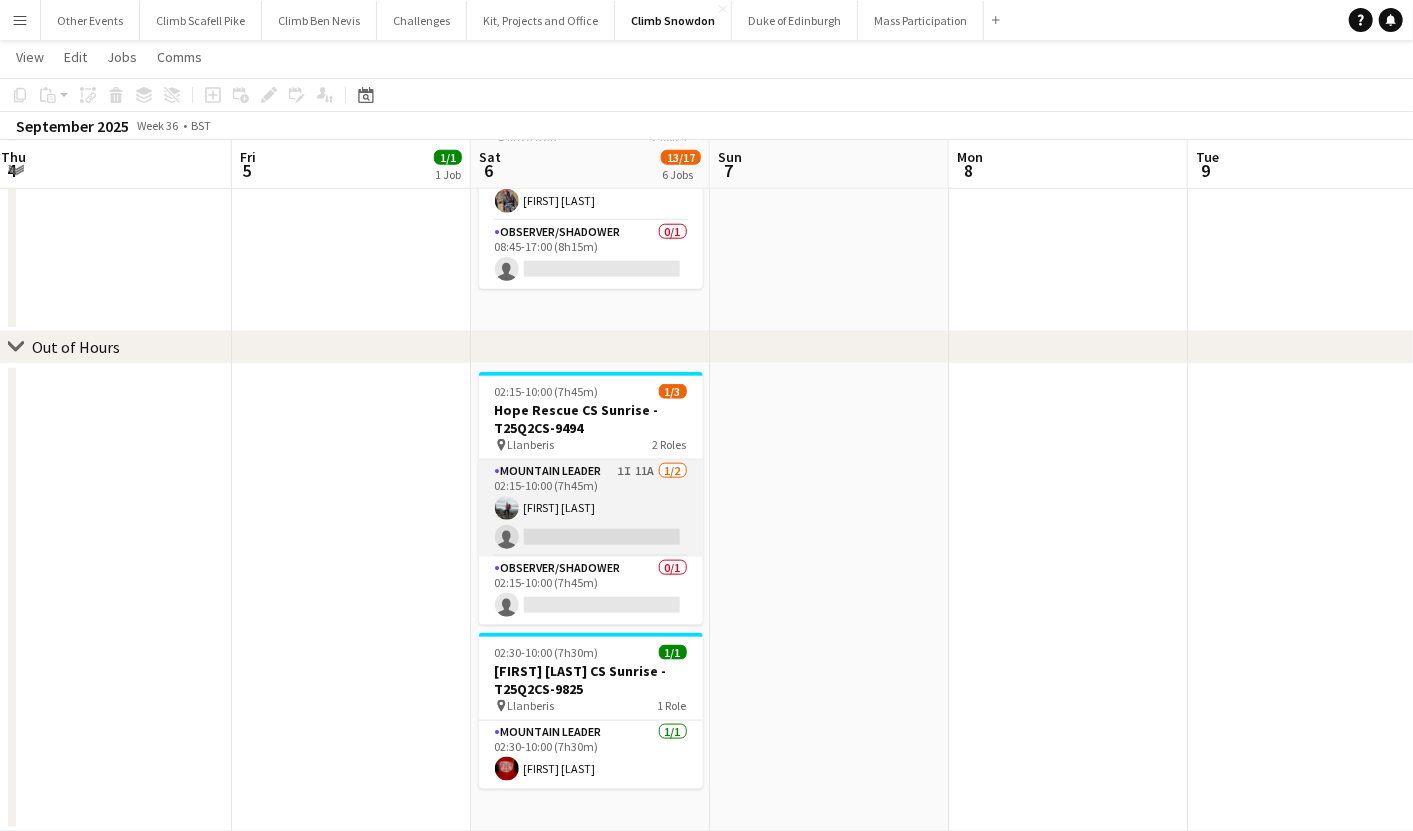 click on "Mountain Leader    1I   11A   1/2   02:15-10:00 (7h45m)
[FIRST] [LAST]
single-neutral-actions" at bounding box center [591, 508] 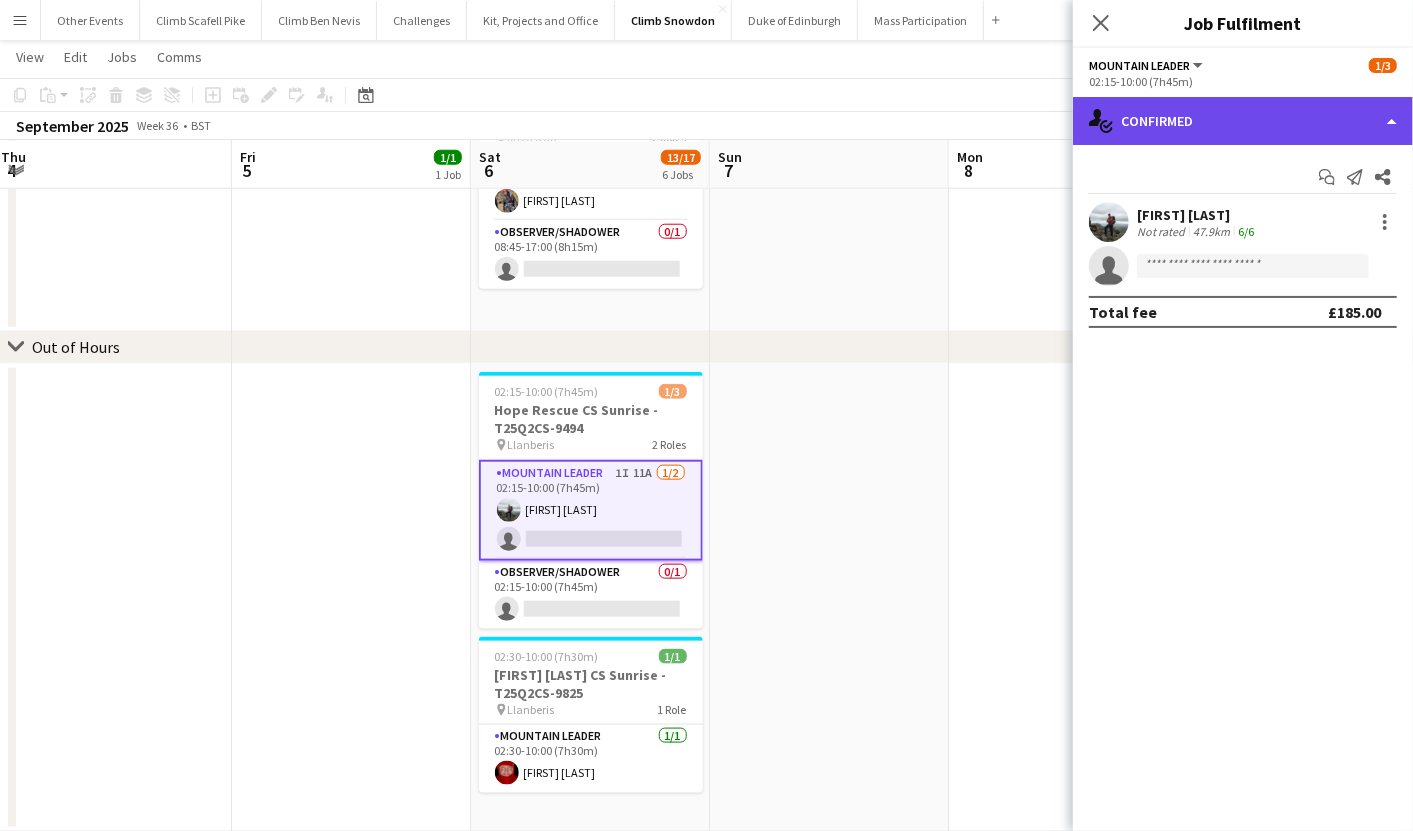 click on "single-neutral-actions-check-2
Confirmed" 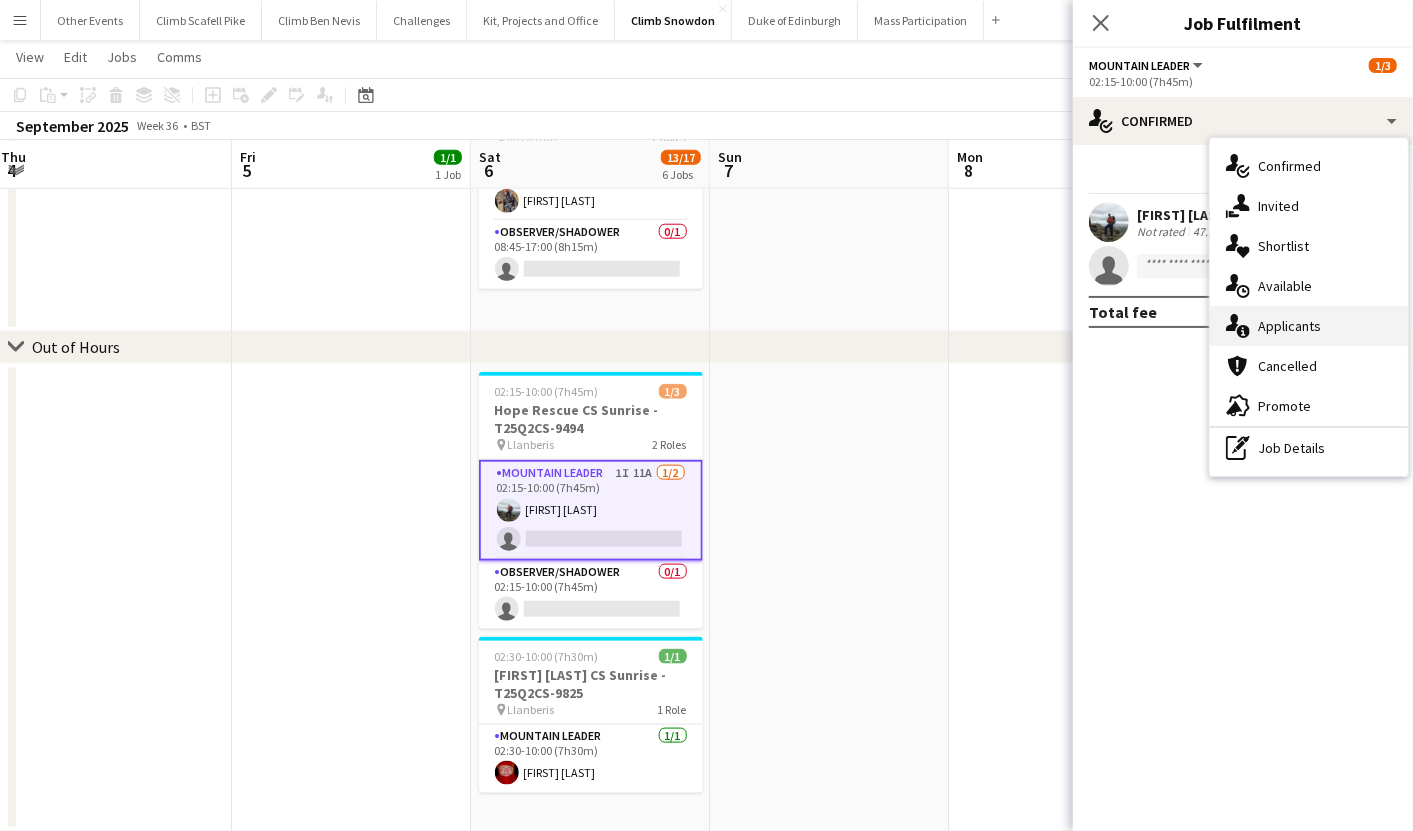 click on "single-neutral-actions-information
Applicants" at bounding box center [1309, 326] 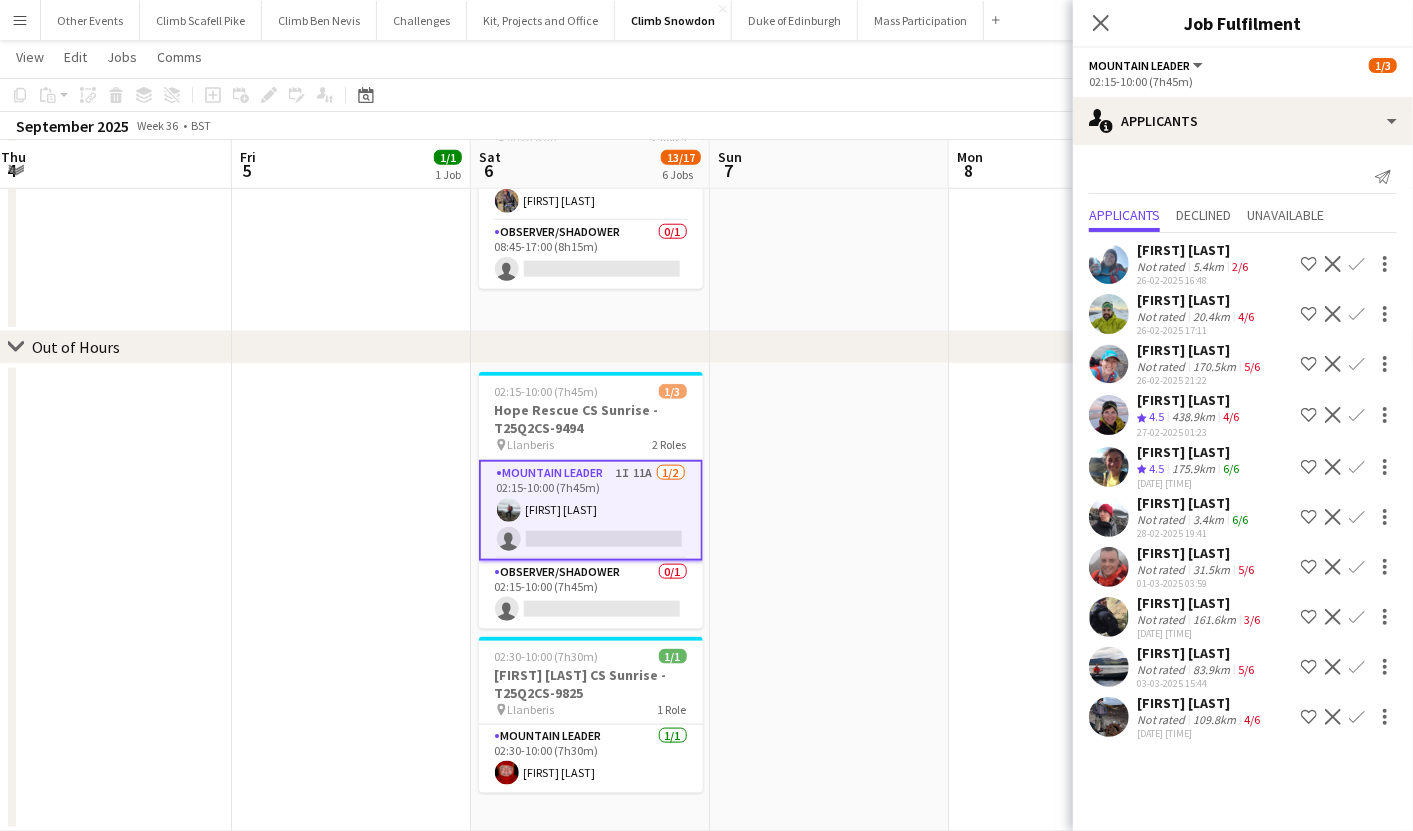 click at bounding box center [1068, 598] 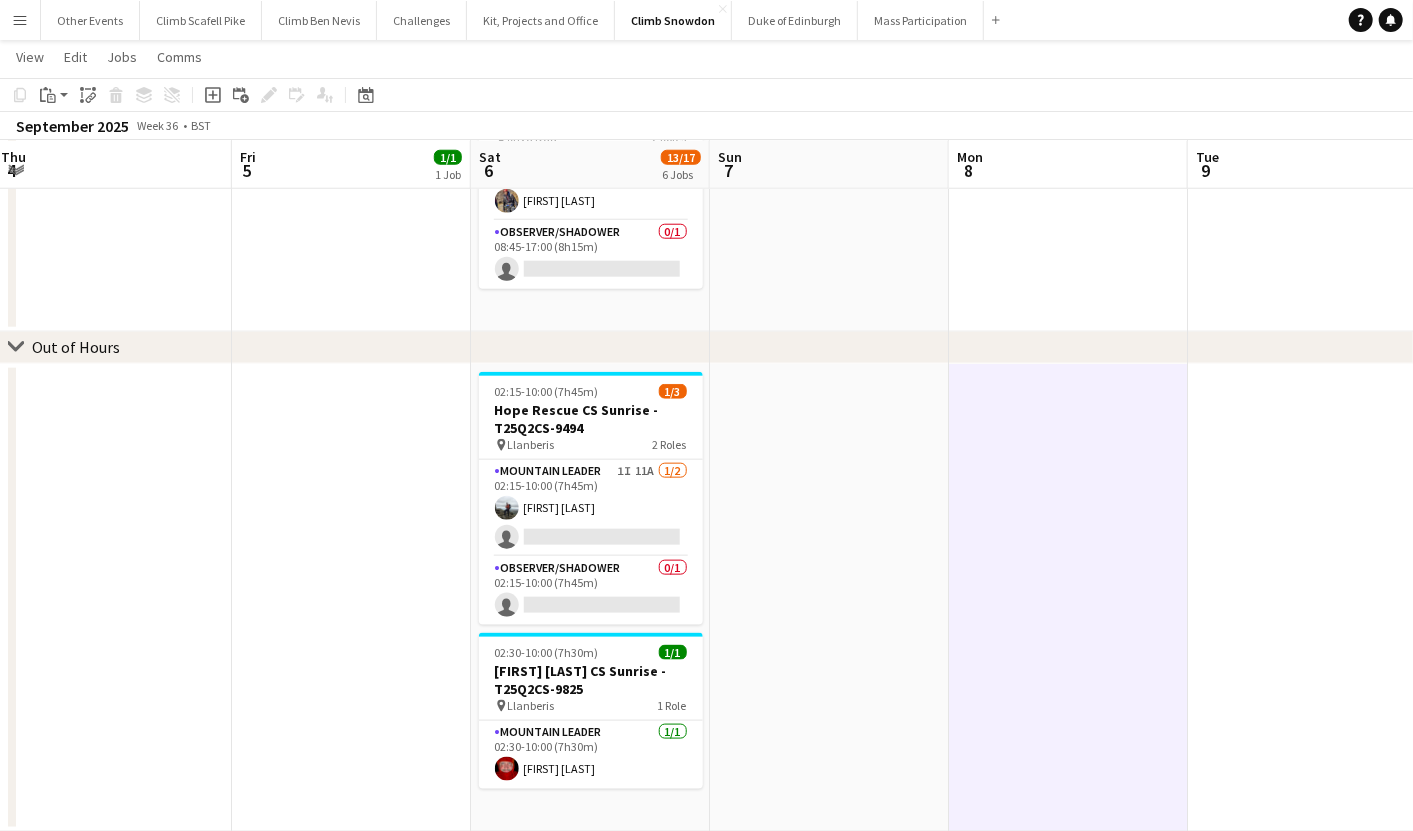 click at bounding box center [829, 598] 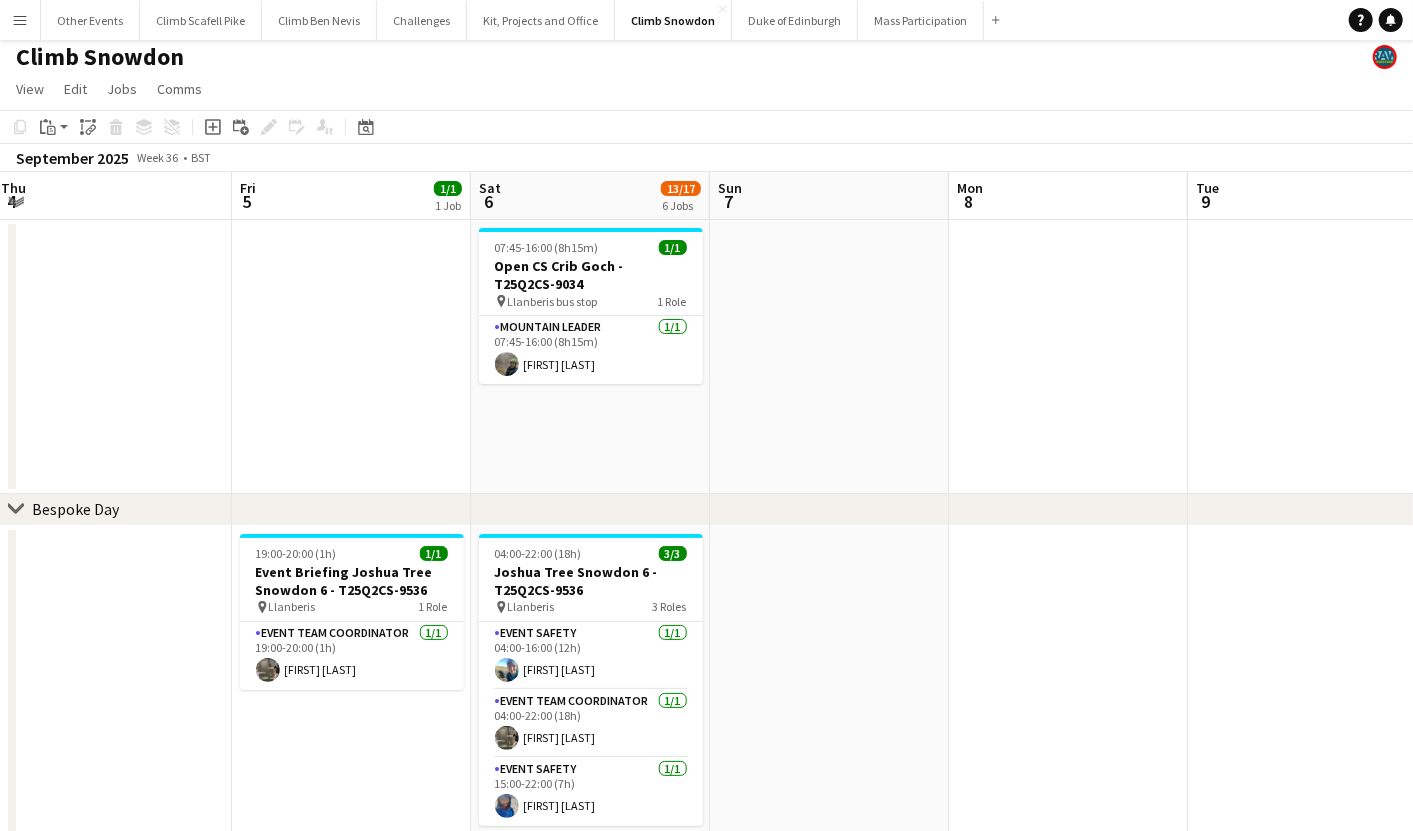 scroll, scrollTop: 0, scrollLeft: 0, axis: both 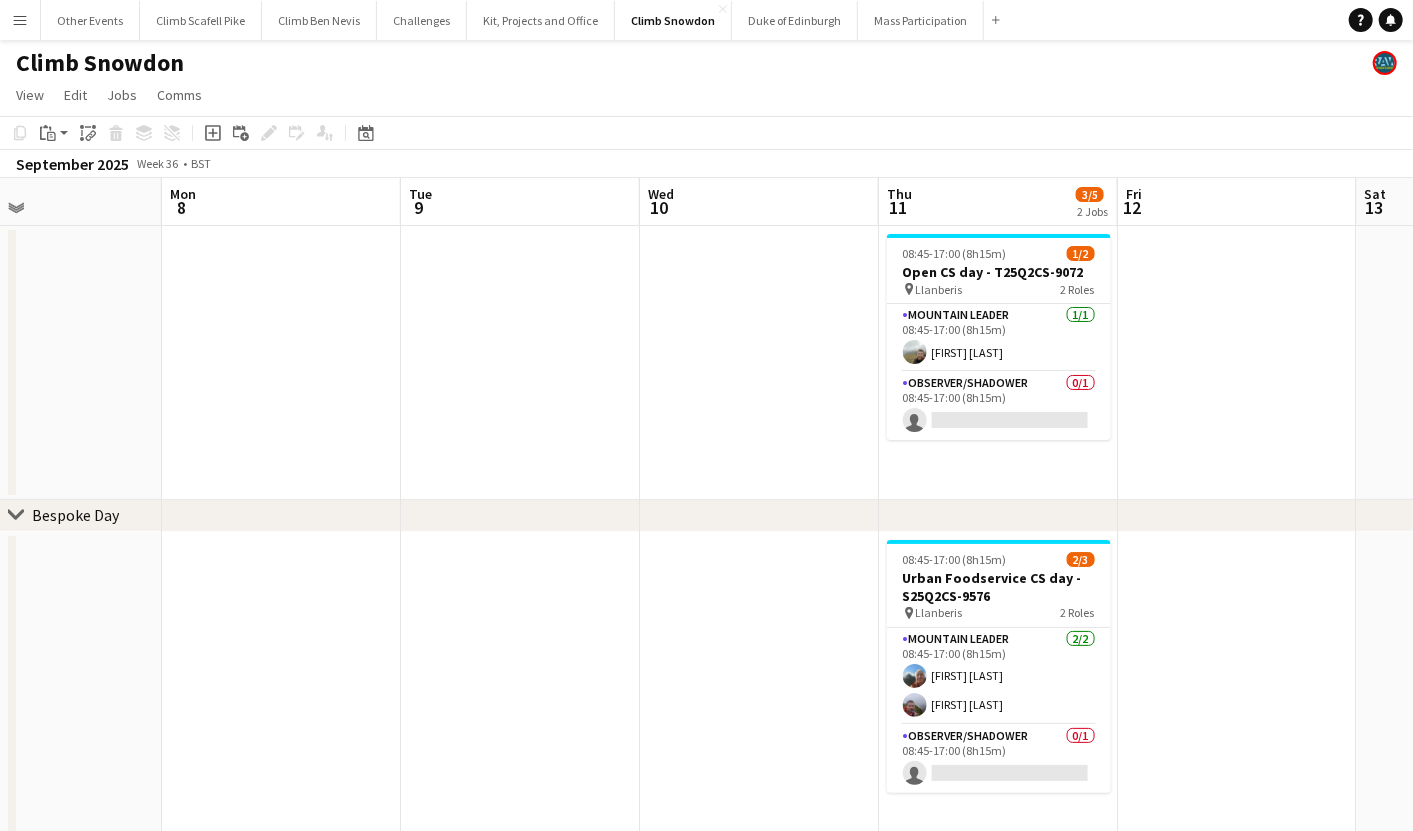 click on "Thu   4   Fri   5   1/1   1 Job   Sat   6   13/17   6 Jobs   Sun   7   Mon   8   Tue   9   Wed   10   Thu   11   3/5   2 Jobs   Fri   12   Sat   13   Sun   14      07:45-16:00 (8h15m)    1/1   Open CS Crib Goch - T25Q2CS-9034
pin
Llanberis bus stop   1 Role   Mountain Leader    1/1   07:45-16:00 (8h15m)
[FIRST] [LAST]     08:45-17:00 (8h15m)    1/2   Open CS day - T25Q2CS-9072
pin
Llanberis   2 Roles   Mountain Leader    1/1   08:45-17:00 (8h15m)
[FIRST] [LAST]  Observer/Shadower   0/1   08:45-17:00 (8h15m)
single-neutral-actions
19:00-20:00 (1h)    1/1   Event Briefing Joshua Tree Snowdon 6 - T25Q2CS-9536
pin
Llanberis   1 Role   Event Team Coordinator   1/1   19:00-20:00 (1h)
[FIRST] [LAST]     04:00-22:00 (18h)    3/3   Joshua Tree Snowdon 6 - T25Q2CS-9536
pin
Llanberis   3 Roles   Event Safety   1/1   1/1   1/1" at bounding box center (706, 1044) 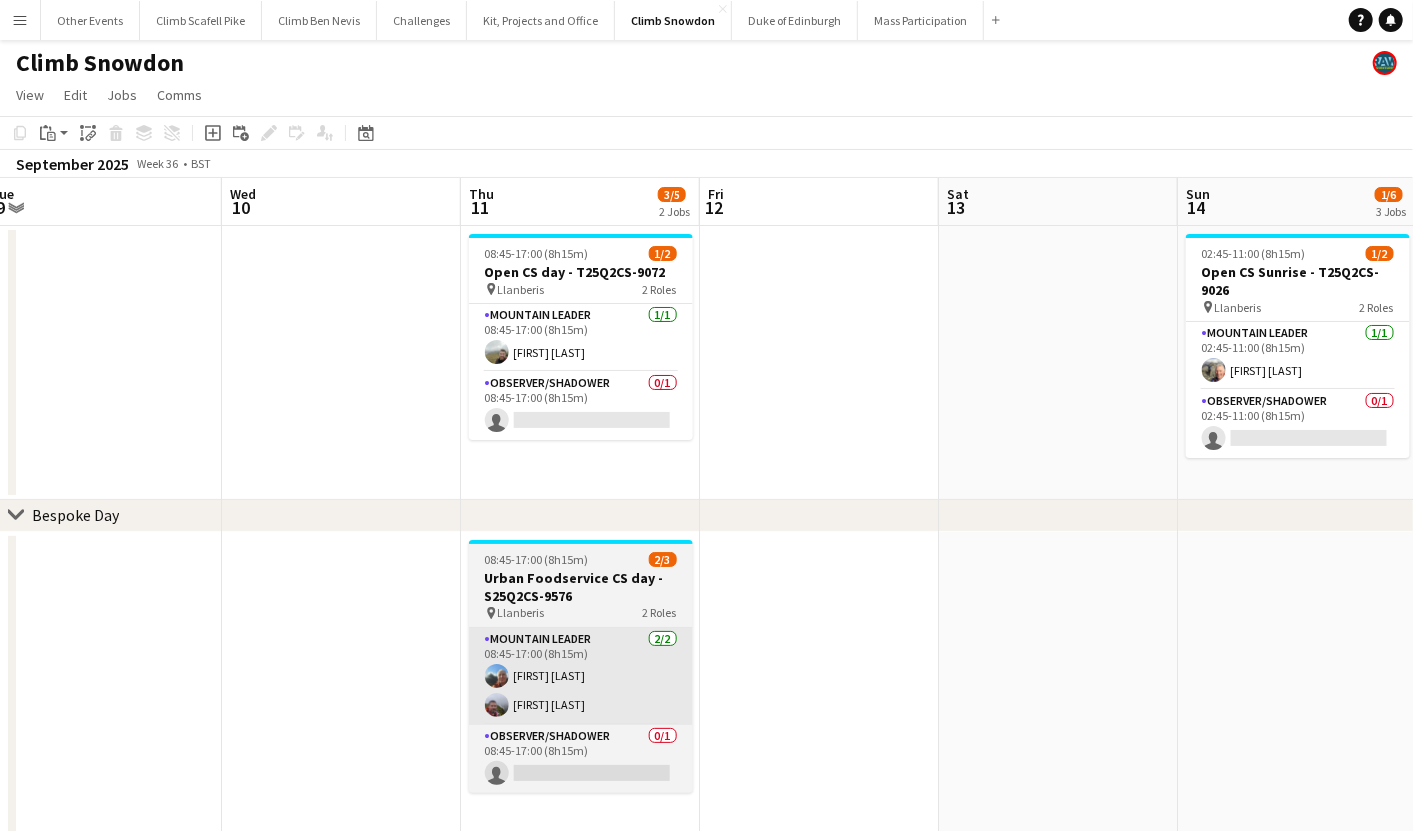 click on "Sat   6   13/17   6 Jobs   Sun   7   Mon   8   Tue   9   Wed   10   Thu   11   3/5   2 Jobs   Fri   12   Sat   13   Sun   14   1/6   3 Jobs   Mon   15   Tue   16      07:45-16:00 (8h15m)    1/1   Open CS Crib Goch - T25Q2CS-9034
pin
[CITY] bus stop   1 Role   Mountain Leader    1/1   07:45-16:00 (8h15m)
[FIRST] [LAST]     08:45-17:00 (8h15m)    1/2   Open CS day - T25Q2CS-9072
pin
[CITY]   2 Roles   Mountain Leader    1/1   08:45-17:00 (8h15m)
[FIRST] [LAST]  Observer/Shadower   0/1   08:45-17:00 (8h15m)
single-neutral-actions
02:45-11:00 (8h15m)    1/2   Open CS Sunrise - T25Q2CS-9026
pin
[CITY]   2 Roles   Mountain Leader    1/1   02:45-11:00 (8h15m)
[FIRST] [LAST]  Observer/Shadower   0/1   02:45-11:00 (8h15m)
single-neutral-actions
04:00-22:00 (18h)    3/3   [FIRST] [LAST] Snowdon 6 - T25Q2CS-9536" at bounding box center (706, 1064) 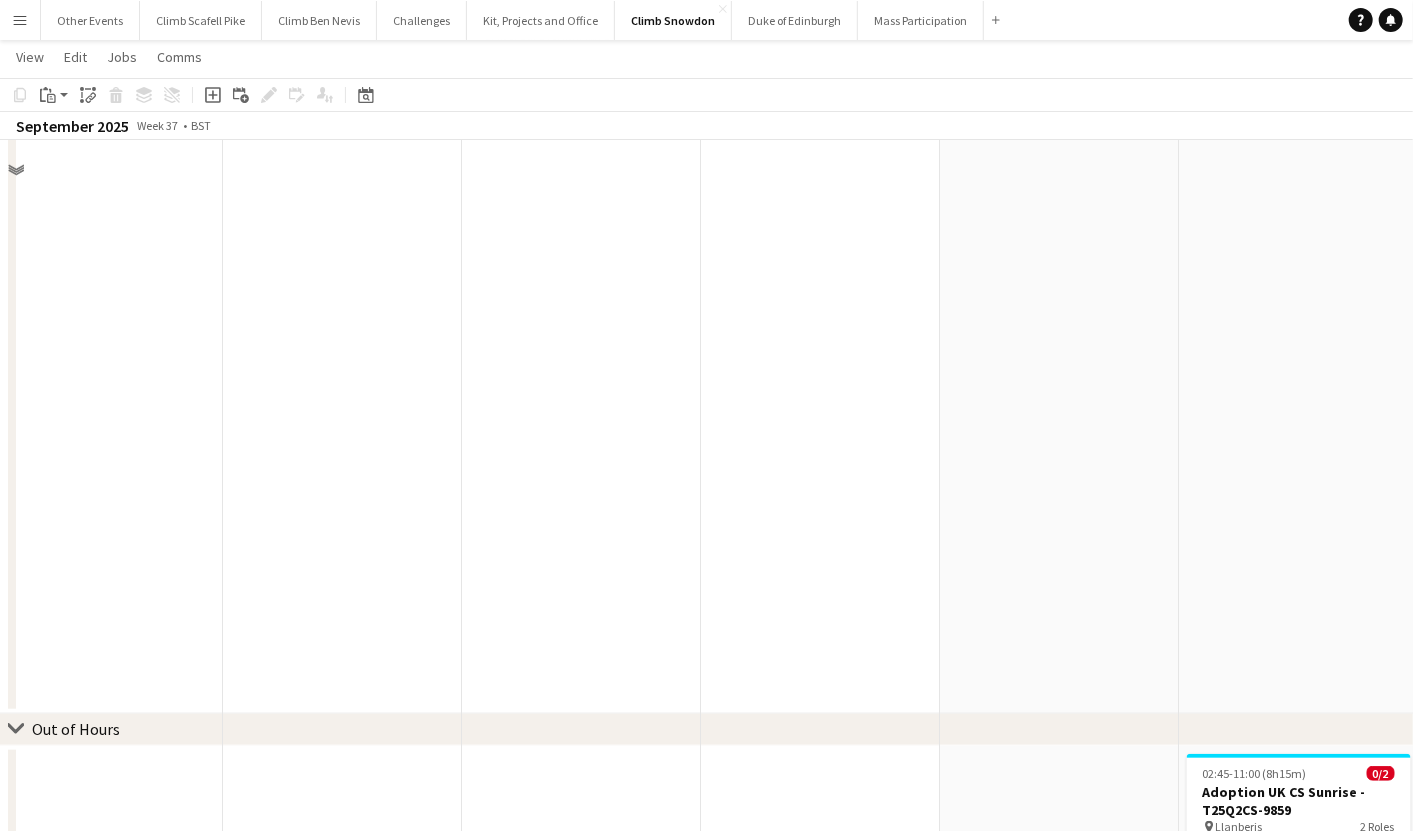 scroll, scrollTop: 0, scrollLeft: 0, axis: both 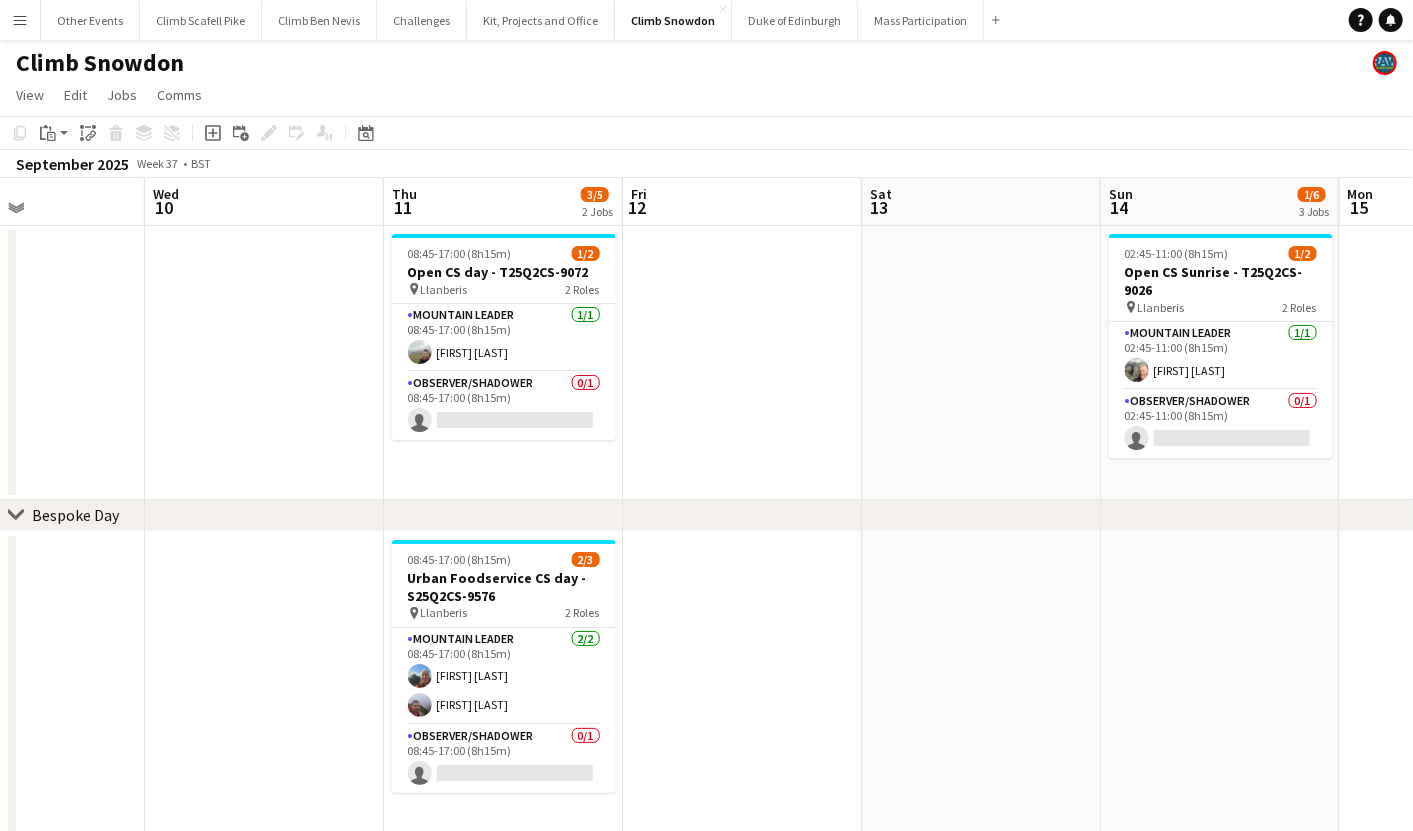 click on "Sat   6   13/17   6 Jobs   Sun   7   Mon   8   Tue   9   Wed   10   Thu   11   3/5   2 Jobs   Fri   12   Sat   13   Sun   14   1/6   3 Jobs   Mon   15   Tue   16      07:45-16:00 (8h15m)    1/1   Open CS Crib Goch - T25Q2CS-9034
pin
[CITY] bus stop   1 Role   Mountain Leader    1/1   07:45-16:00 (8h15m)
[FIRST] [LAST]     08:45-17:00 (8h15m)    1/2   Open CS day - T25Q2CS-9072
pin
[CITY]   2 Roles   Mountain Leader    1/1   08:45-17:00 (8h15m)
[FIRST] [LAST]  Observer/Shadower   0/1   08:45-17:00 (8h15m)
single-neutral-actions
02:45-11:00 (8h15m)    1/2   Open CS Sunrise - T25Q2CS-9026
pin
[CITY]   2 Roles   Mountain Leader    1/1   02:45-11:00 (8h15m)
[FIRST] [LAST]  Observer/Shadower   0/1   02:45-11:00 (8h15m)
single-neutral-actions
04:00-22:00 (18h)    3/3   [FIRST] [LAST] Snowdon 6 - T25Q2CS-9536" at bounding box center [706, 1064] 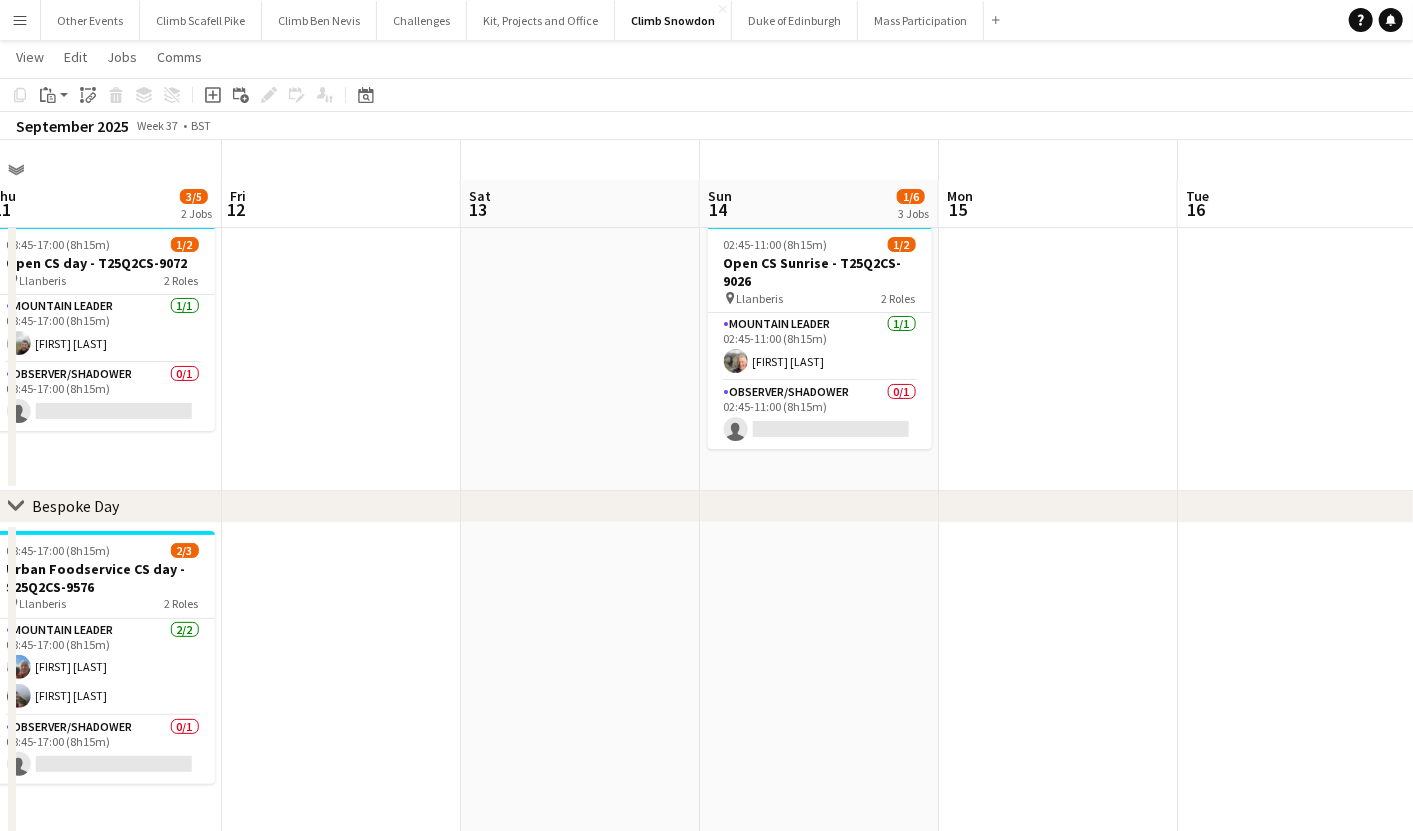 scroll, scrollTop: 0, scrollLeft: 0, axis: both 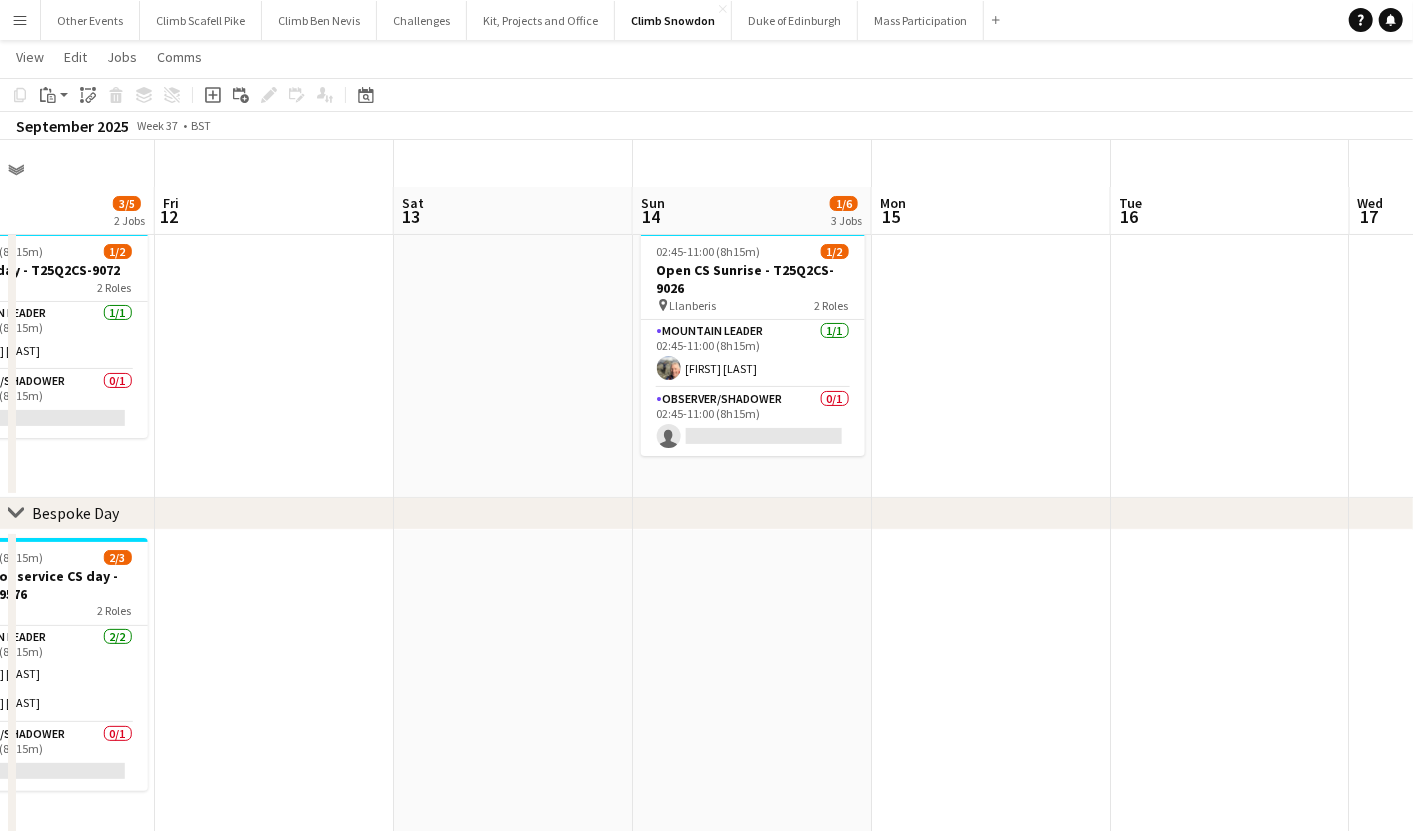 click on "Mon   8   Tue   9   Wed   10   Thu   11   3/5   2 Jobs   Fri   12   Sat   13   Sun   14   1/6   3 Jobs   Mon   15   Tue   16   Wed   17   Thu   18      08:45-17:00 (8h15m)    1/2   Open CS day - T25Q2CS-9072
pin
Llanberis   2 Roles   Mountain Leader    1/1   08:45-17:00 (8h15m)
[FIRST] [LAST]  Observer/Shadower   0/1   08:45-17:00 (8h15m)
single-neutral-actions
02:45-11:00 (8h15m)    1/2   Open CS Sunrise - T25Q2CS-9026
pin
Llanberis   2 Roles   Mountain Leader    1/1   02:45-11:00 (8h15m)
[FIRST] [LAST]  Observer/Shadower   0/1   02:45-11:00 (8h15m)
single-neutral-actions
08:45-17:00 (8h15m)    2/3   Urban Foodservice CS day - S25Q2CS-9576
pin
Llanberis   2 Roles   Mountain Leader    2/2   08:45-17:00 (8h15m)
[FIRST] [LAST]  Observer/Shadower   0/1   08:45-17:00 (8h15m)" at bounding box center (706, 1013) 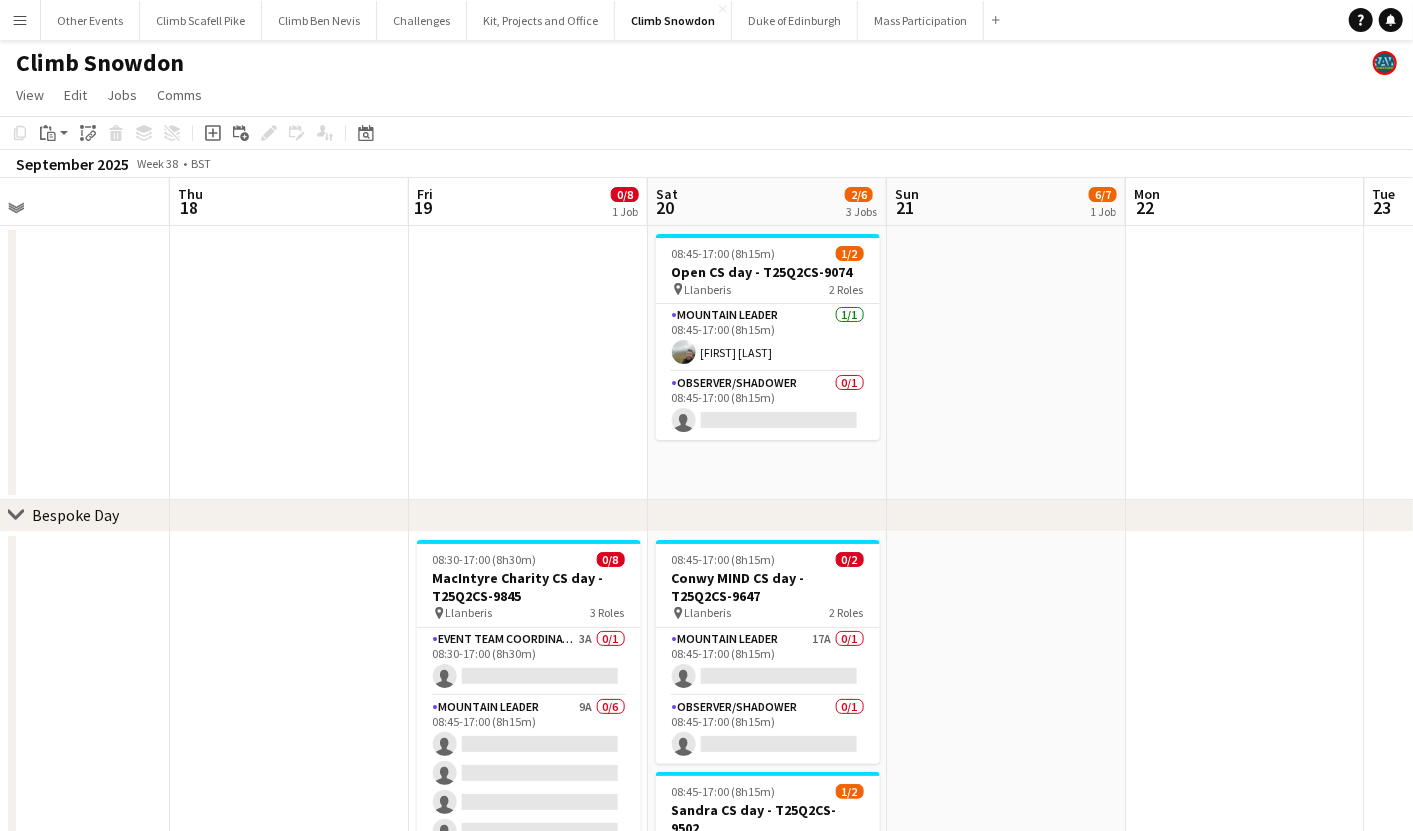 scroll, scrollTop: 0, scrollLeft: 787, axis: horizontal 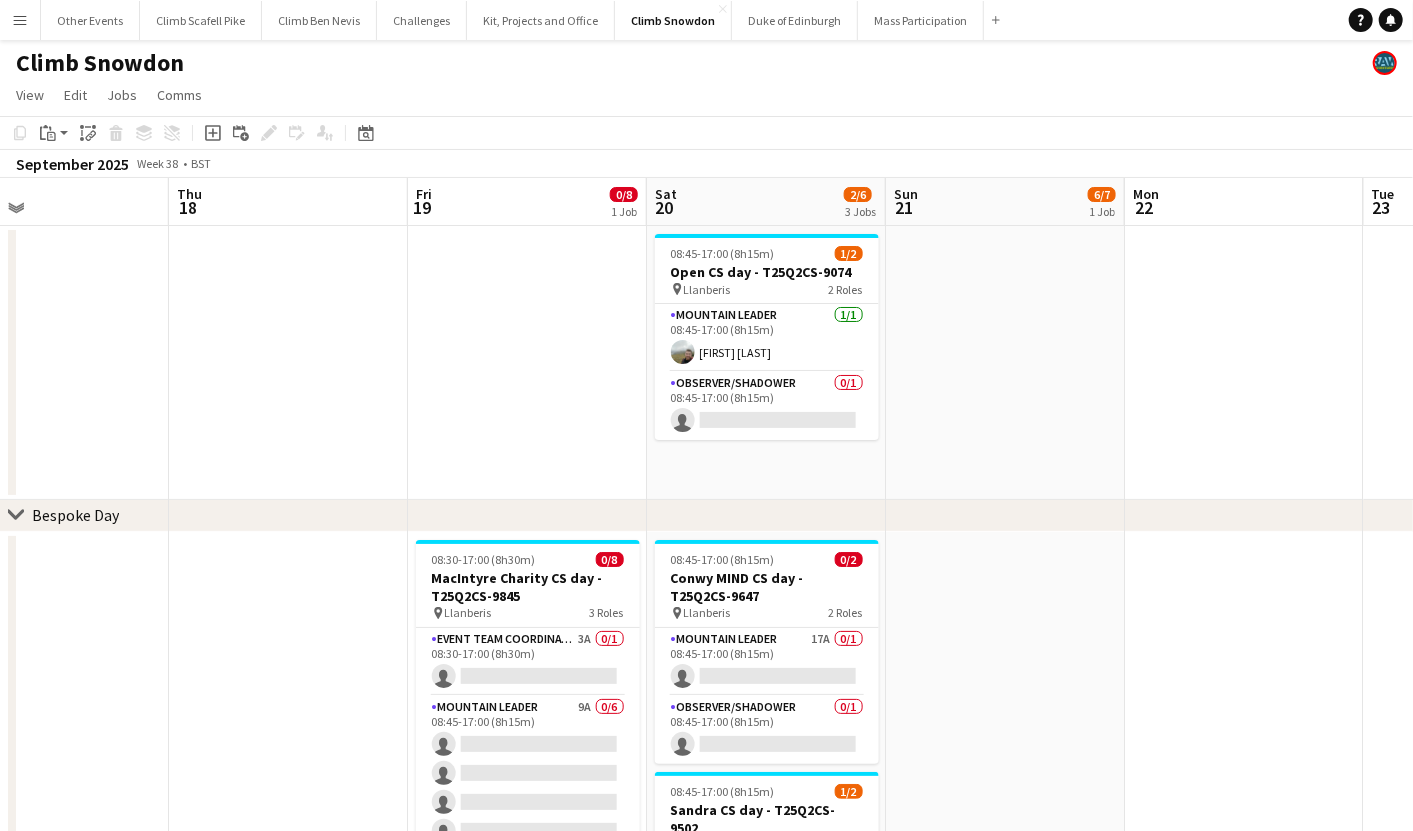click on "Llanberis   2 Roles   Mountain Leader    1/1   02:45-11:00 (8h15m)
Observer/Shadower   0/1   02:45-11:00 (8h15m)
single-neutral-actions
Llanberis   2 Roles   Mountain Leader    1/1   08:45-17:00 (8h15m)
Observer/Shadower   0/1   08:45-17:00 (8h15m)
single-neutral-actions
Llanberis   3 Roles   Event Team Coordinator   3A   0/1   08:30-17:00 (8h30m)
single-neutral-actions" at bounding box center [706, 1064] 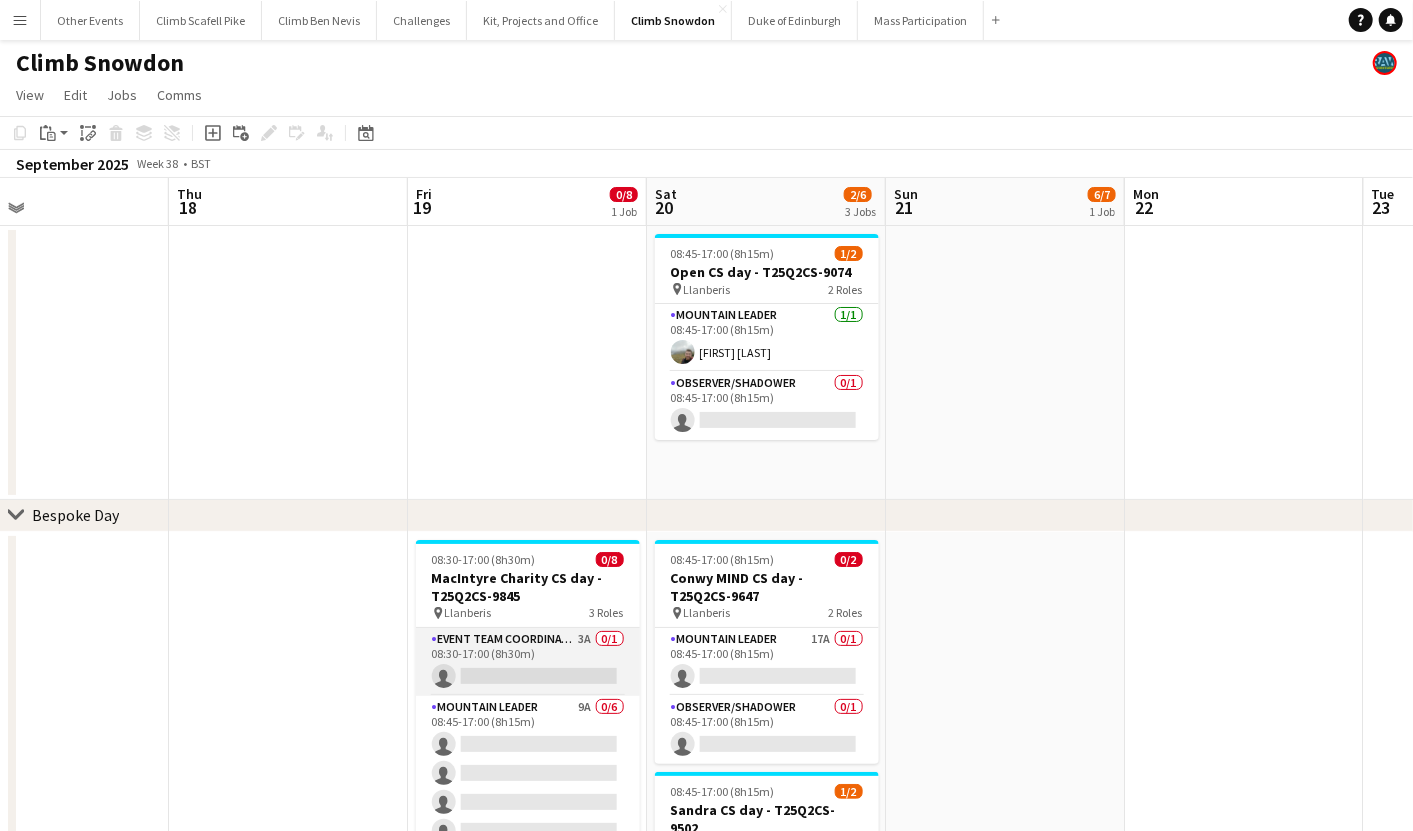 click on "Event Team Coordinator   3A   0/1   08:30-17:00 (8h30m)
single-neutral-actions" at bounding box center (528, 662) 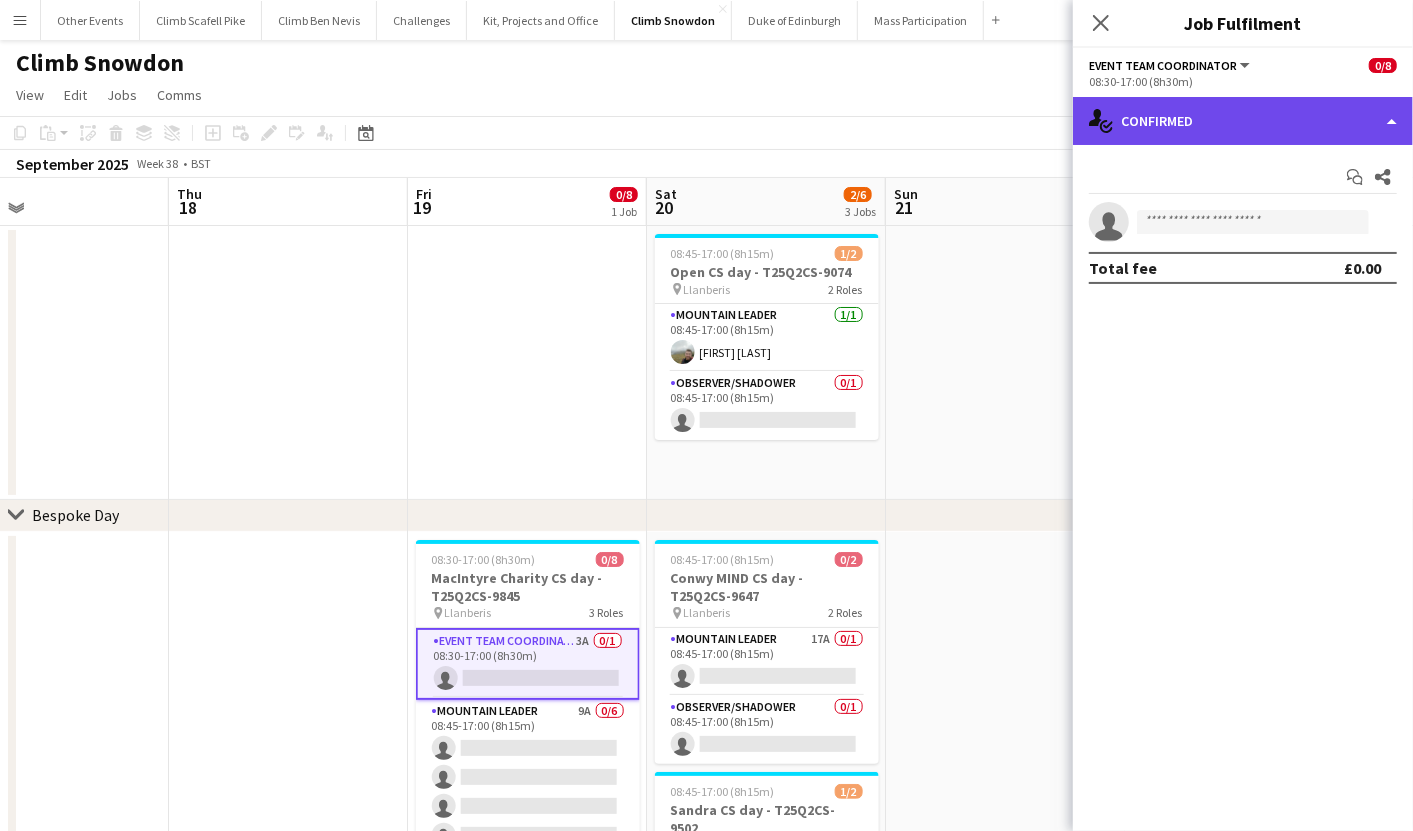 click on "single-neutral-actions-check-2
Confirmed" 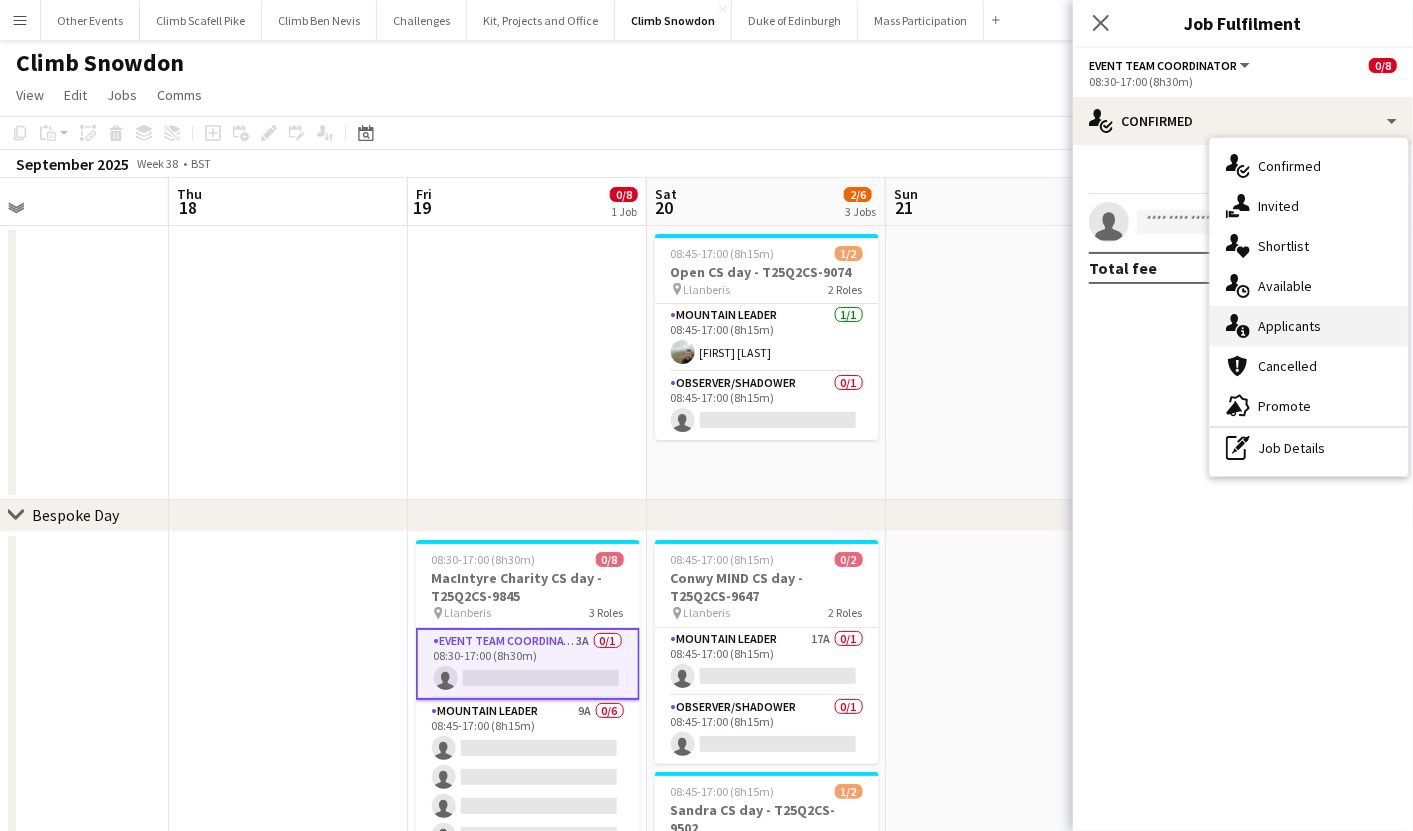 click on "single-neutral-actions-information
Applicants" at bounding box center (1309, 326) 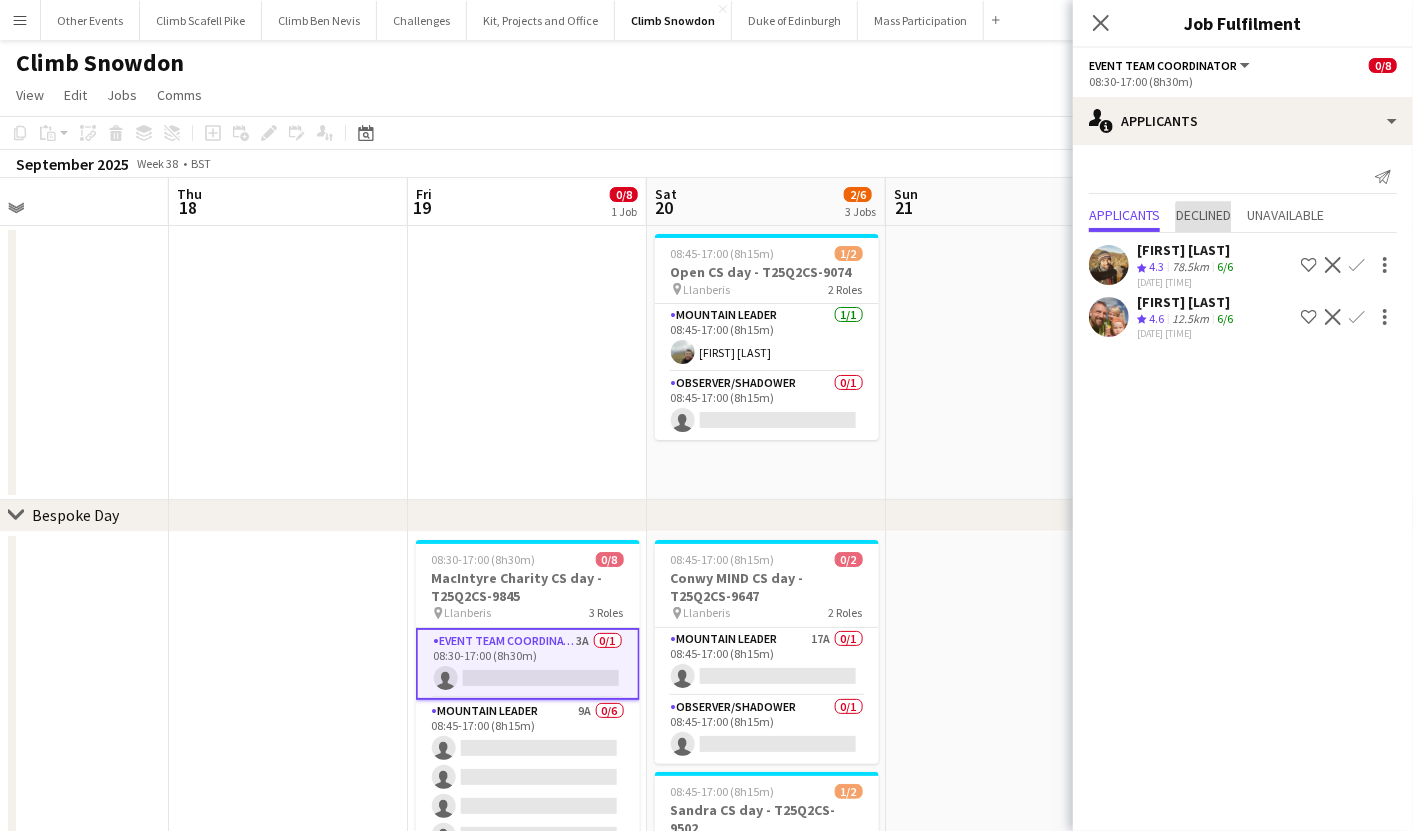 click on "Declined" at bounding box center (1203, 217) 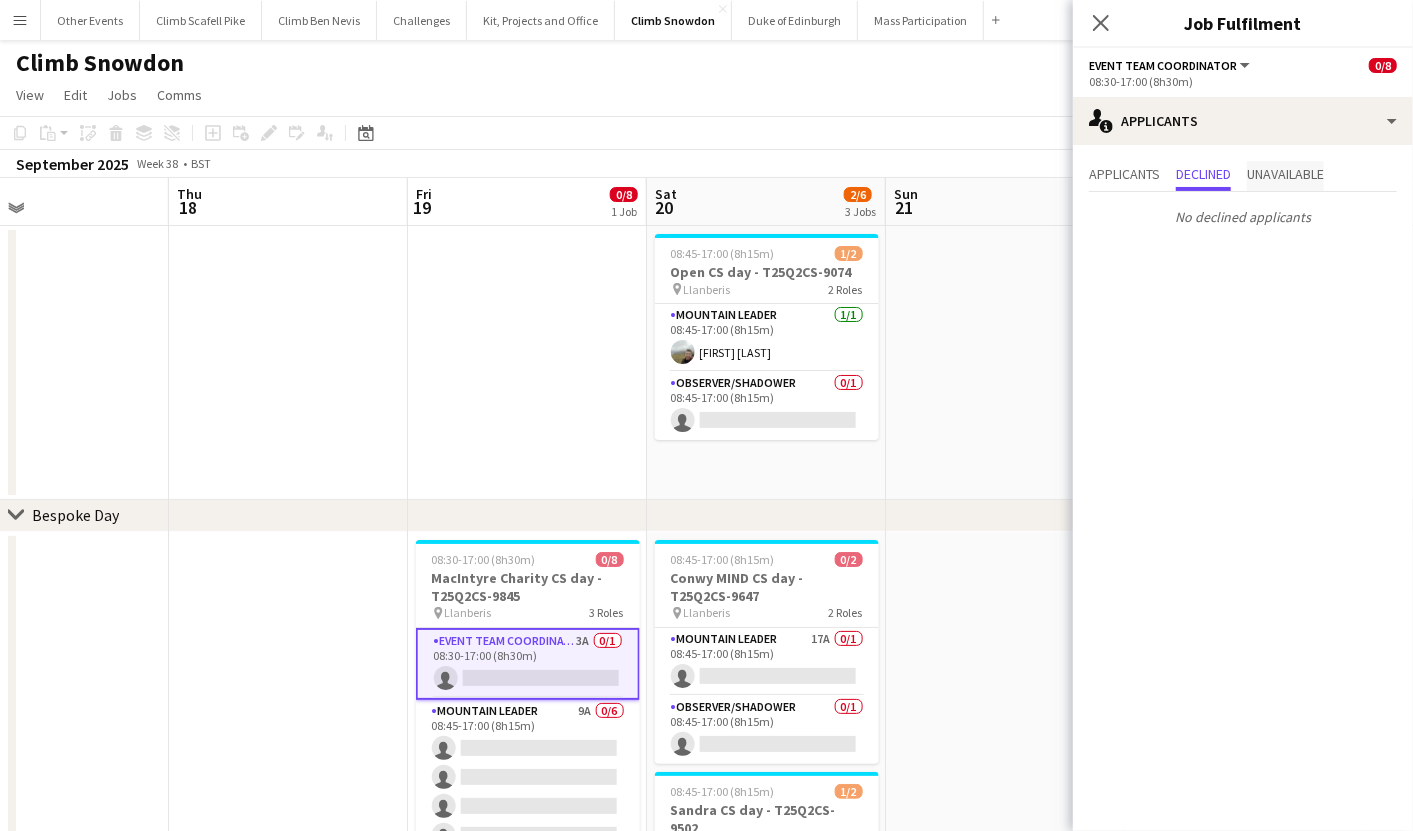 click on "Unavailable" at bounding box center (1285, 174) 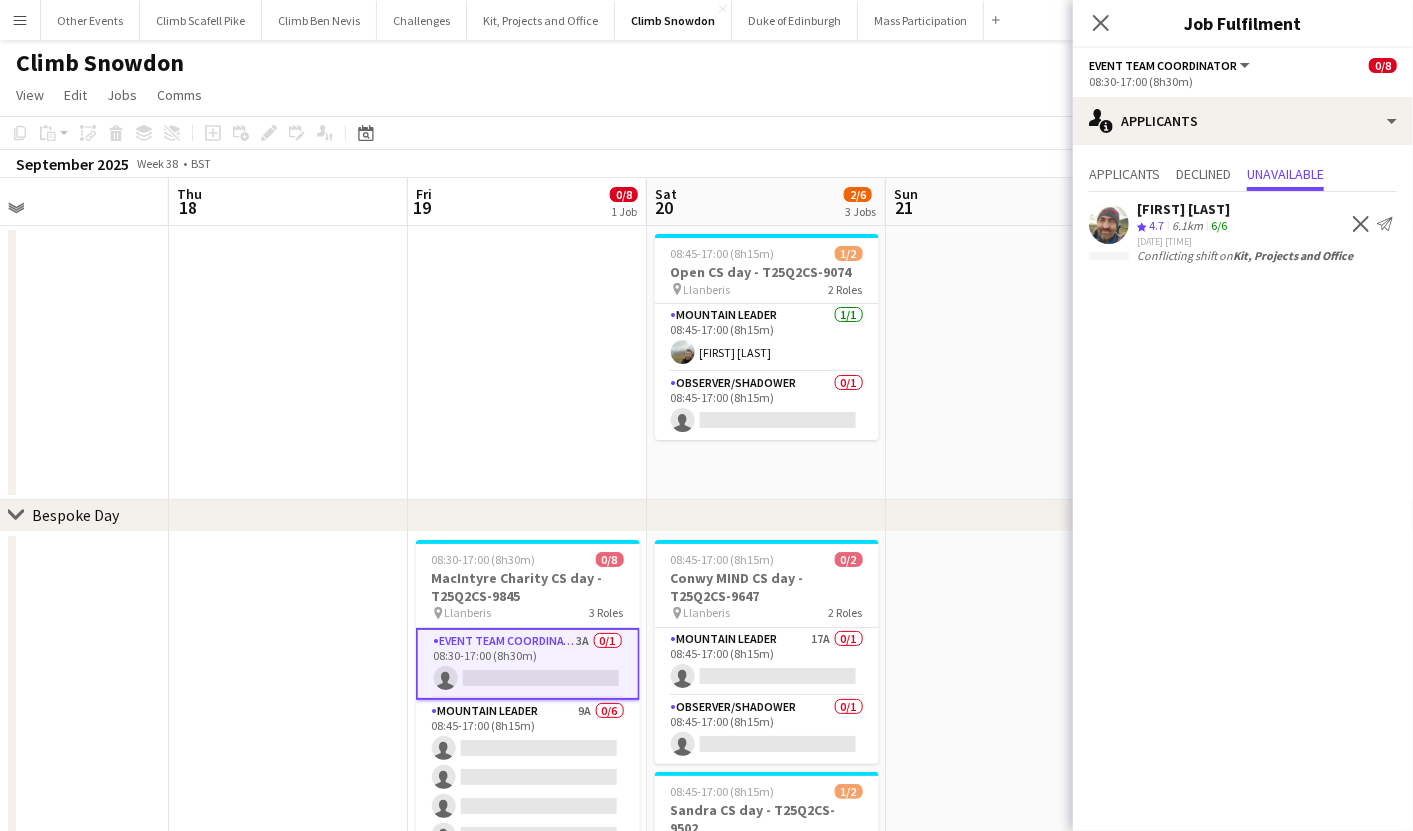 click at bounding box center [1005, 363] 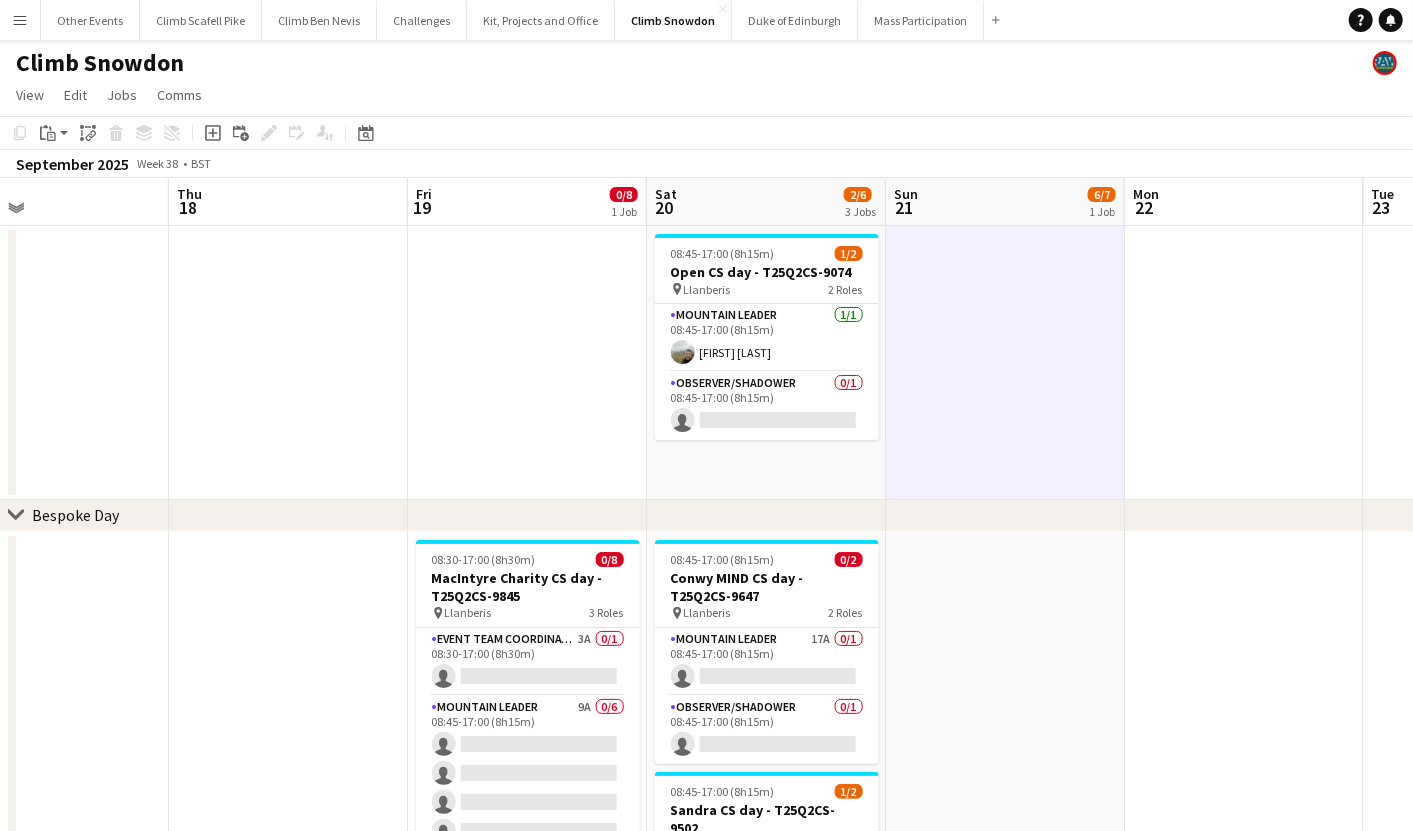 click at bounding box center [1244, 971] 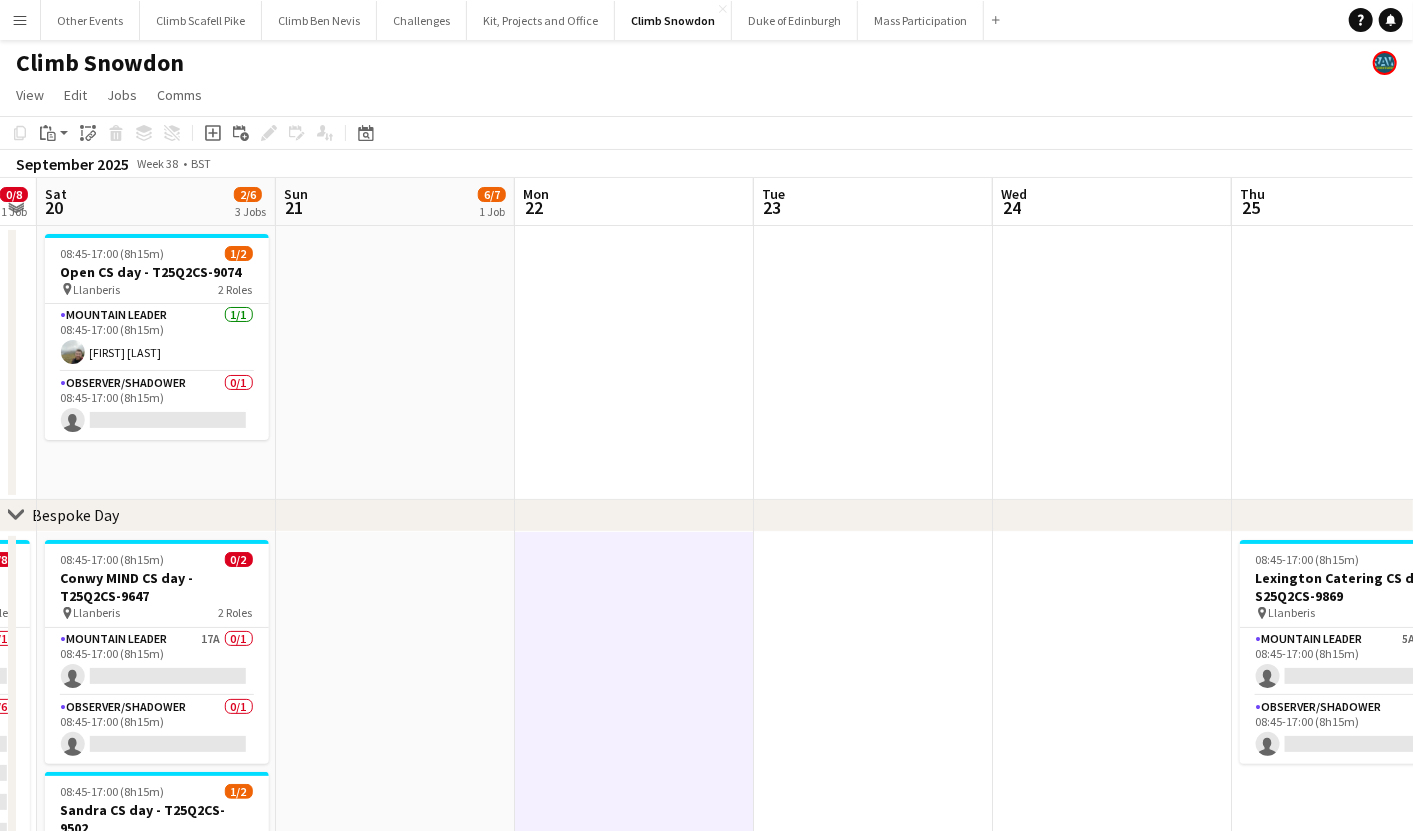 click on "Wed   17   Thu   18   Fri   19   0/8   1 Job   Sat   20   2/6   3 Jobs   Sun   21   6/7   1 Job   Mon   22   Tue   23   Wed   24   Thu   25   0/2   1 Job   Fri   26   Sat   27   6/11   5 Jobs      08:45-17:00 (8h15m)    1/2   Open CS day - T25Q2CS-9074
pin
Llanberis   2 Roles   Mountain Leader    1/1   08:45-17:00 (8h15m)
[FIRST] [LAST]  Observer/Shadower   0/1   08:45-17:00 (8h15m)
single-neutral-actions
08:45-17:00 (8h15m)    1/2   Open CS day - T25Q2CS-9076
pin
Llanberis   2 Roles   Mountain Leader    1/1   08:45-17:00 (8h15m)
[FIRST] [LAST]  Observer/Shadower   0/1   08:45-17:00 (8h15m)
single-neutral-actions
08:30-17:00 (8h30m)    0/8   MacIntyre Charity CS day - T25Q2CS-9845
pin
Llanberis   3 Roles   Event Team Coordinator   3A   0/1   08:30-17:00 (8h30m)
single-neutral-actions" at bounding box center [706, 1064] 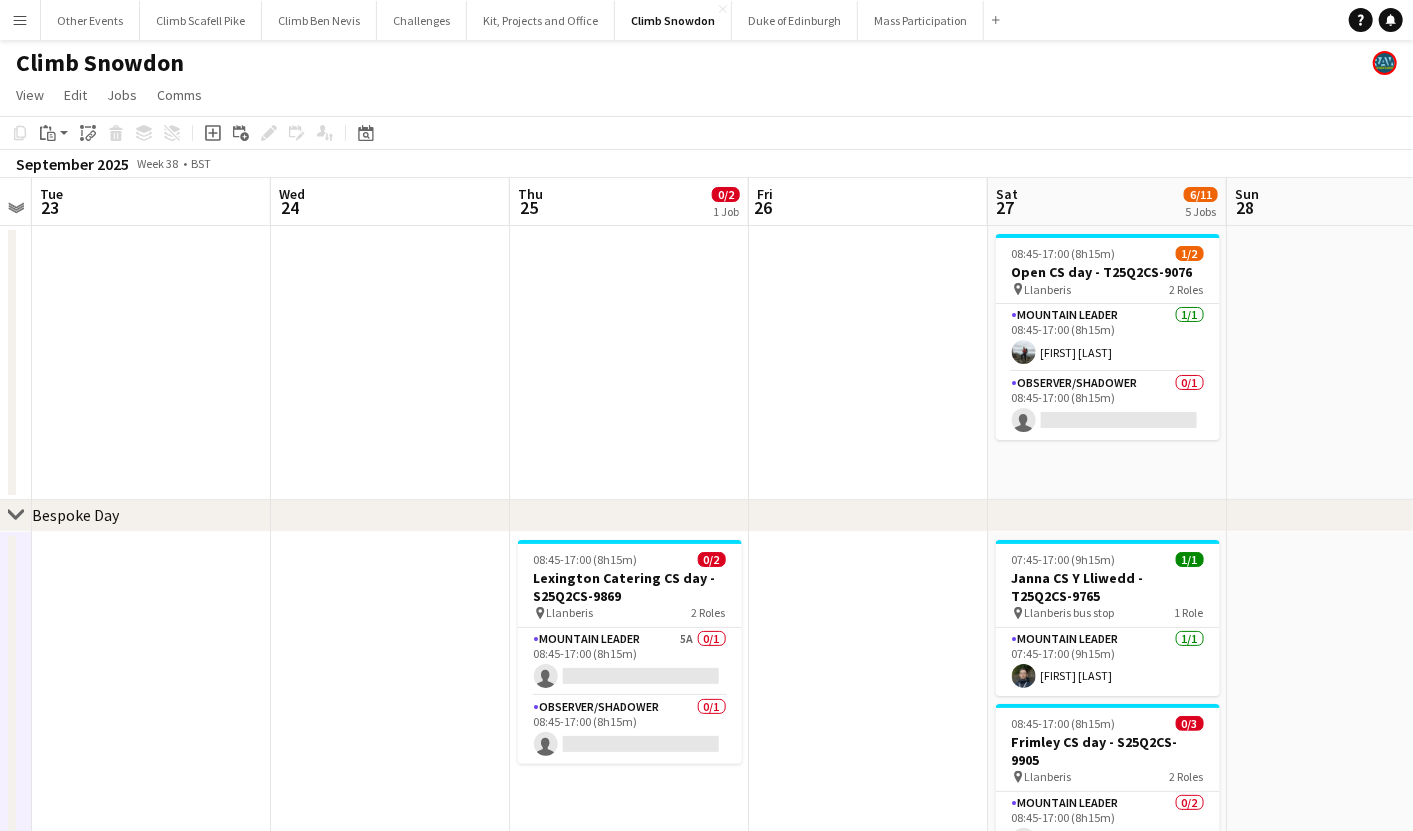 scroll, scrollTop: 0, scrollLeft: 620, axis: horizontal 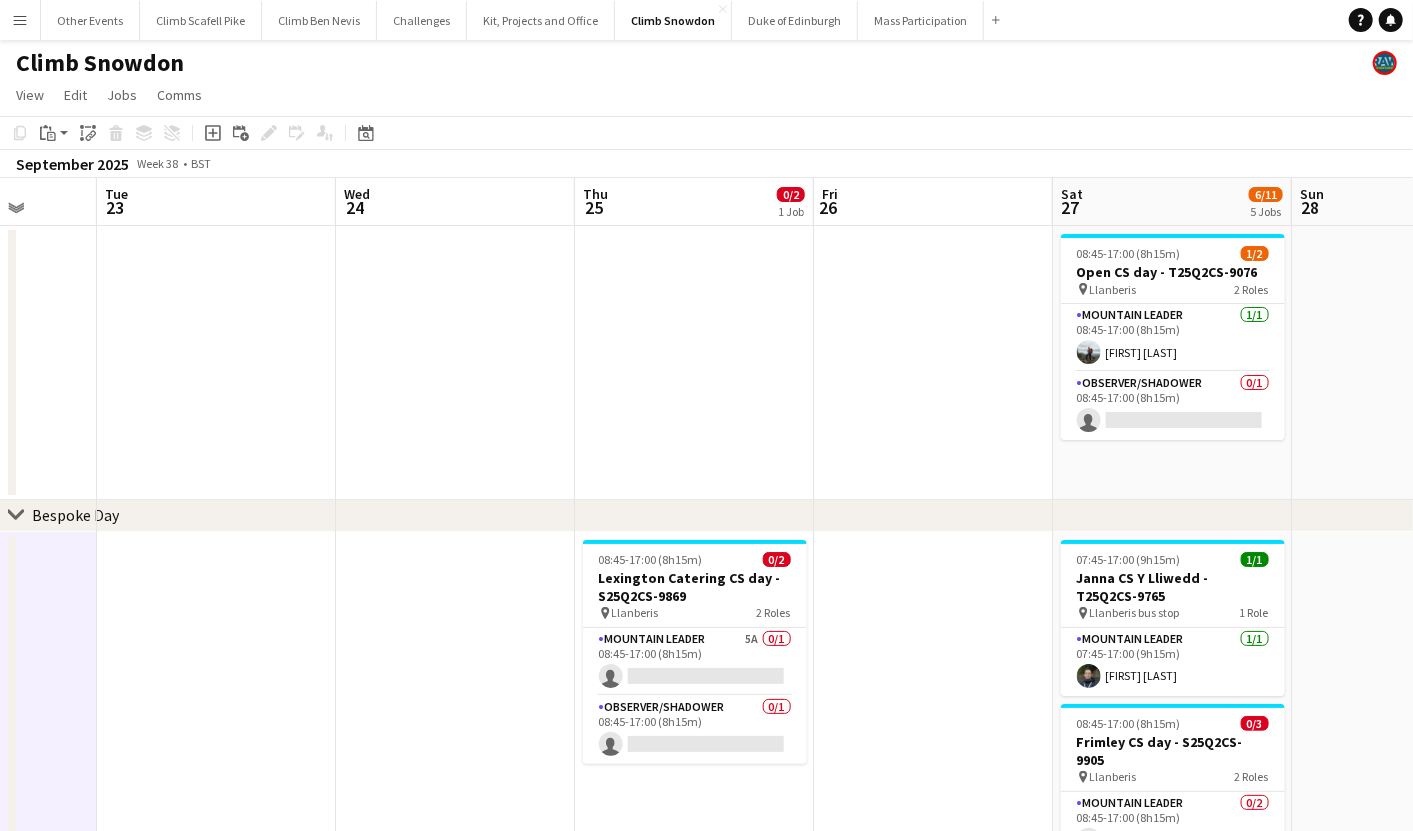 click on "Llanberis   2 Roles   Mountain Leader    1/1   08:45-17:00 (8h15m)
Observer/Shadower   0/1   08:45-17:00 (8h15m)
single-neutral-actions
Llanberis   2 Roles   Mountain Leader    1/1   08:45-17:00 (8h15m)
Observer/Shadower   0/1   08:45-17:00 (8h15m)
single-neutral-actions
Llanberis   2 Roles   Mountain Leader    17A   0/1   08:45-17:00 (8h15m)
single-neutral-actions
Observer/Shadower" at bounding box center [706, 1064] 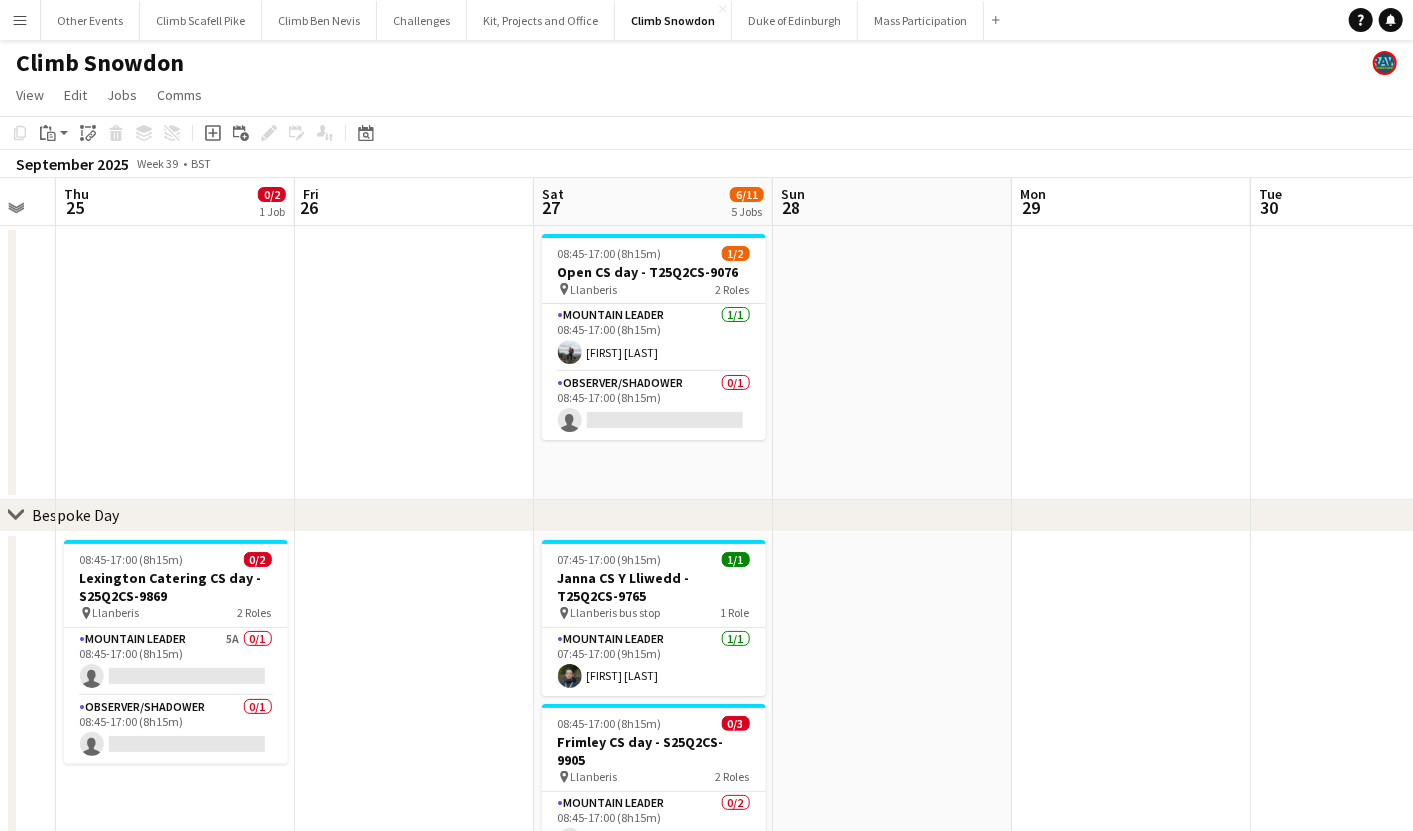 scroll, scrollTop: 0, scrollLeft: 745, axis: horizontal 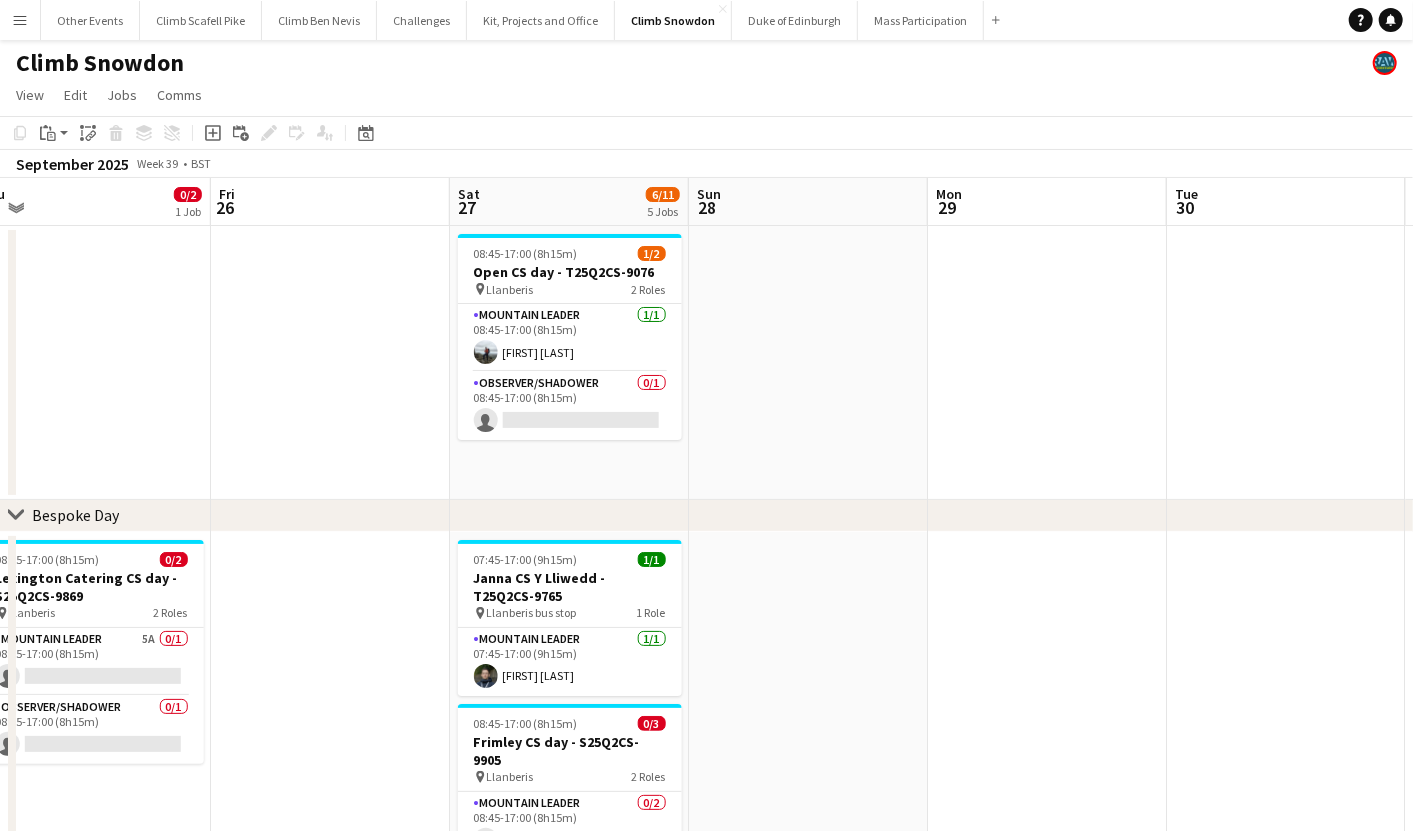 click on "Mon   22   Tue   23   Wed   24   Thu   25   0/2   1 Job   Fri   26   Sat   27   6/11   5 Jobs   Sun   28   Mon   29   Tue   30   Wed   1   Thu   2      08:45-17:00 (8h15m)    1/2   Open CS day - T25Q2CS-9076
pin
Llanberis   2 Roles   Mountain Leader    1/1   08:45-17:00 (8h15m)
[FIRST] [LAST]  Observer/Shadower   0/1   08:45-17:00 (8h15m)
single-neutral-actions
08:45-17:00 (8h15m)    0/2   Lexington Catering CS day - S25Q2CS-9869
pin
Llanberis   2 Roles   Mountain Leader    5A   0/1   08:45-17:00 (8h15m)
single-neutral-actions
Observer/Shadower   0/1   08:45-17:00 (8h15m)
single-neutral-actions
07:45-17:00 (9h15m)    1/1   Janna CS Y Lliwedd - T25Q2CS-9765
pin
Llanberis bus stop   1 Role   Mountain Leader    1/1   07:45-17:00 (9h15m)
[FIRST] [LAST]     08:45-17:00 (8h15m)    0/3  pin" at bounding box center (706, 1064) 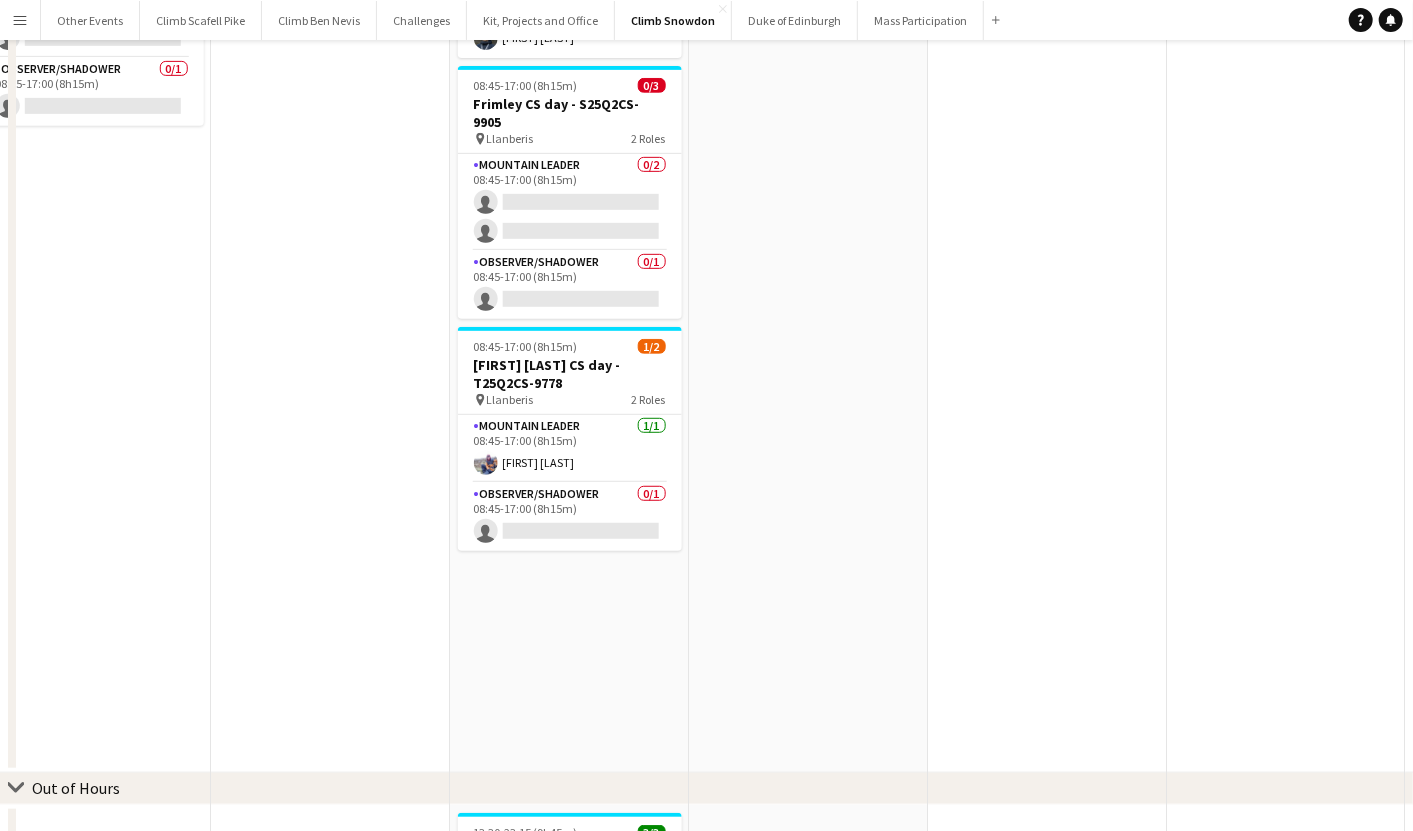 scroll, scrollTop: 0, scrollLeft: 0, axis: both 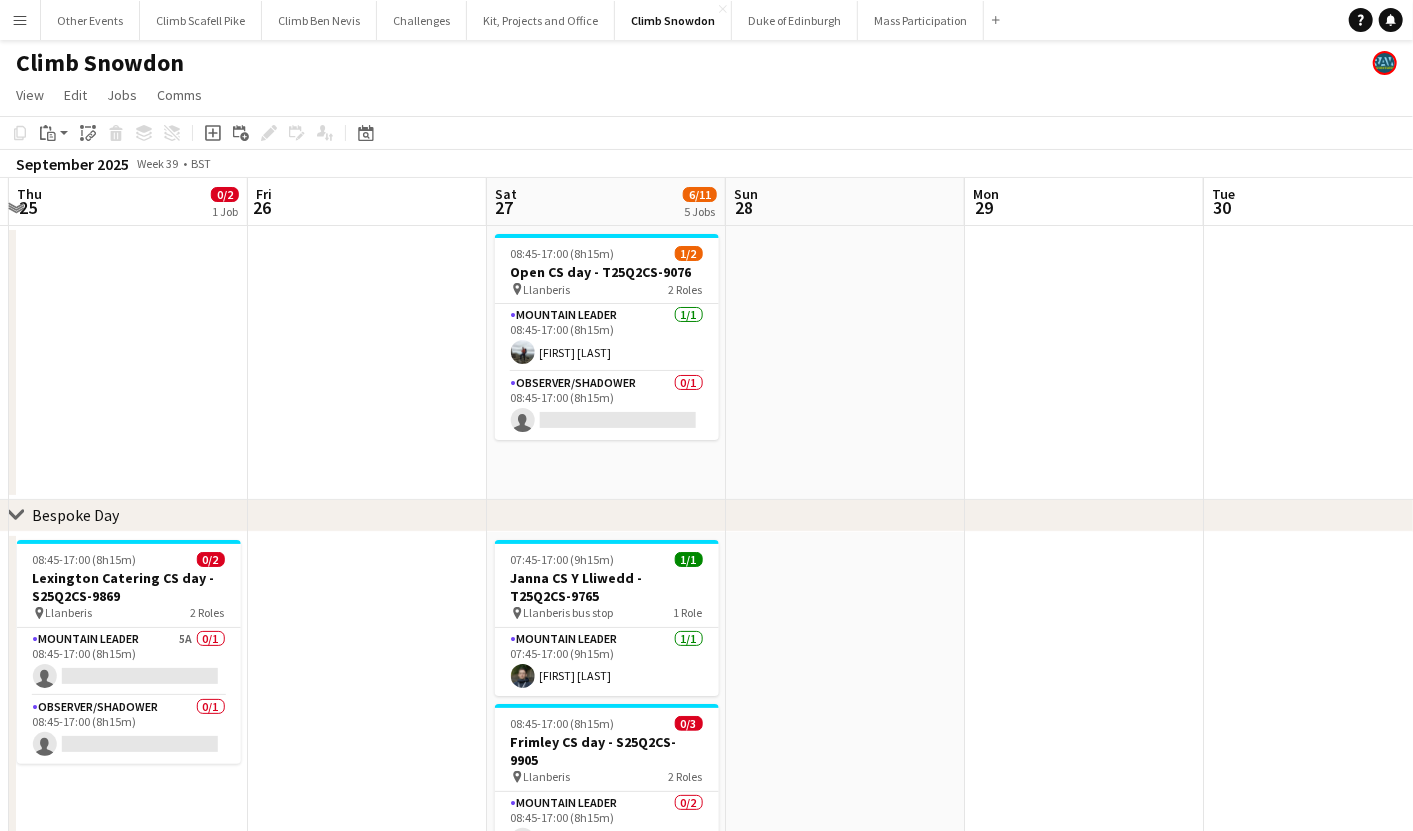 click on "Mon   22   Tue   23   Wed   24   Thu   25   0/2   1 Job   Fri   26   Sat   27   6/11   5 Jobs   Sun   28   Mon   29   Tue   30   Wed   1   Thu   2      08:45-17:00 (8h15m)    1/2   Open CS day - T25Q2CS-9076
pin
Llanberis   2 Roles   Mountain Leader    1/1   08:45-17:00 (8h15m)
[FIRST] [LAST]  Observer/Shadower   0/1   08:45-17:00 (8h15m)
single-neutral-actions
08:45-17:00 (8h15m)    0/2   Lexington Catering CS day - S25Q2CS-9869
pin
Llanberis   2 Roles   Mountain Leader    5A   0/1   08:45-17:00 (8h15m)
single-neutral-actions
Observer/Shadower   0/1   08:45-17:00 (8h15m)
single-neutral-actions
07:45-17:00 (9h15m)    1/1   Janna CS Y Lliwedd - T25Q2CS-9765
pin
Llanberis bus stop   1 Role   Mountain Leader    1/1   07:45-17:00 (9h15m)
[FIRST] [LAST]     08:45-17:00 (8h15m)    0/3  pin" at bounding box center (706, 1064) 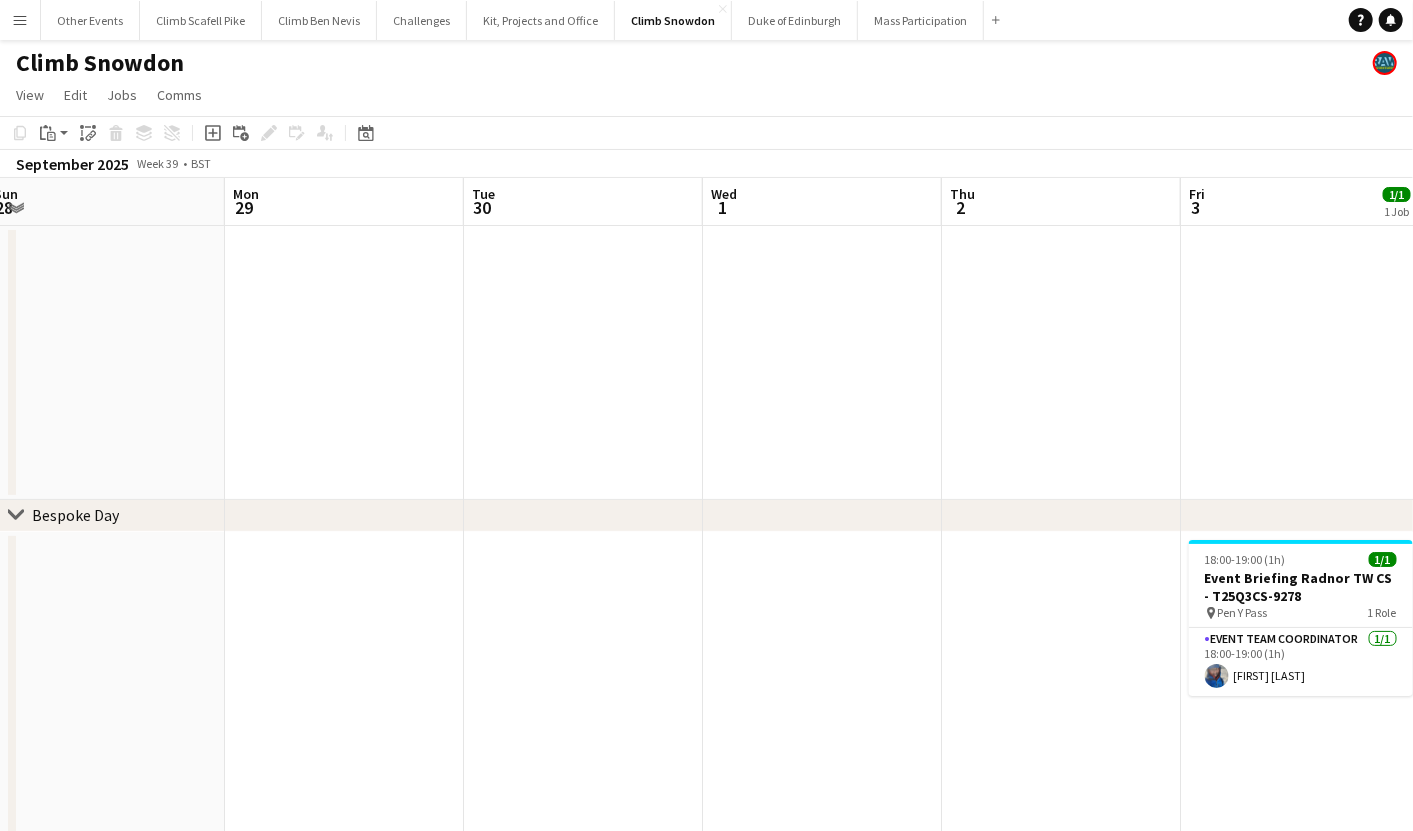 scroll, scrollTop: 0, scrollLeft: 796, axis: horizontal 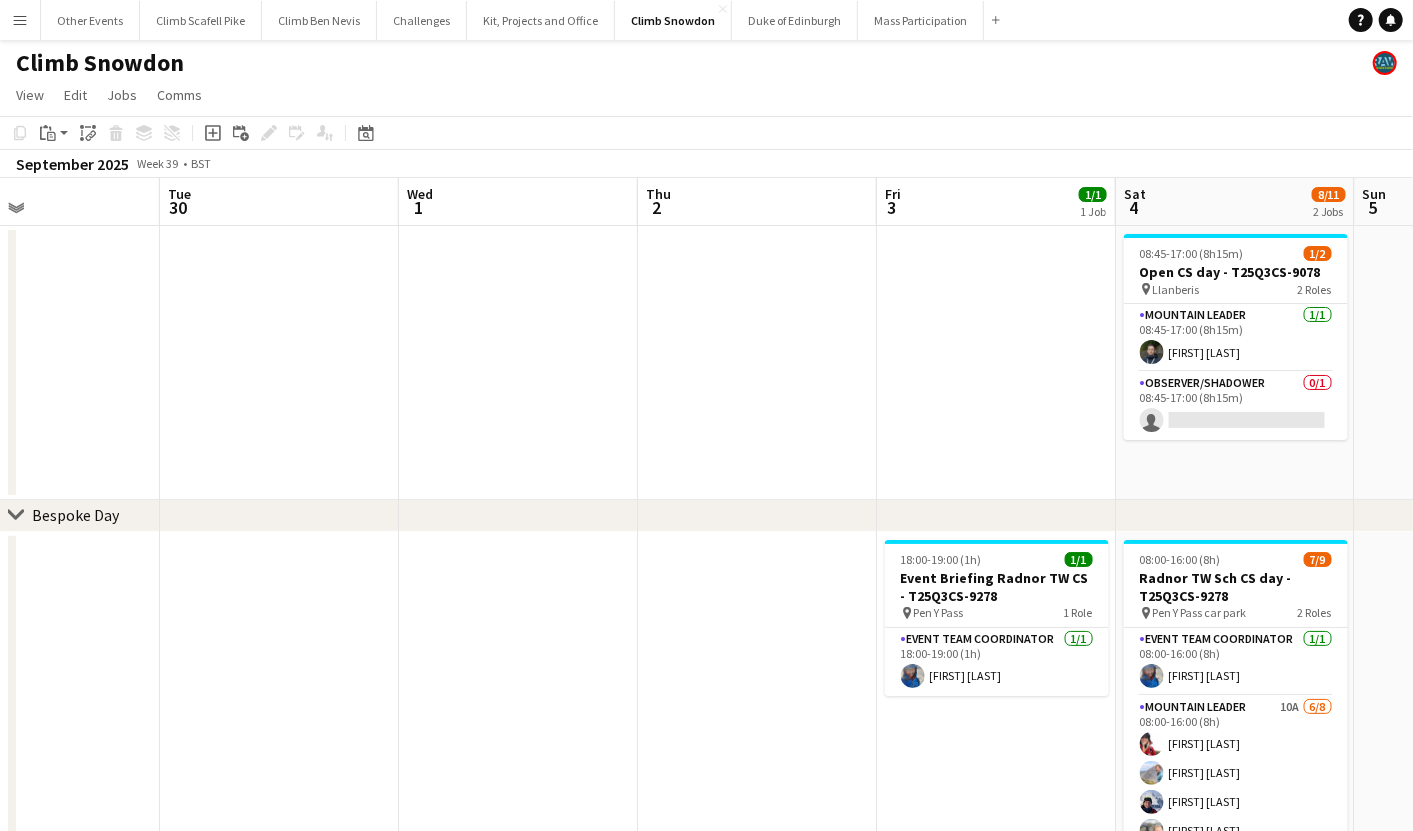 click on "chevron-right
Bespoke Day
chevron-right
Out of Hours   Fri   26   Sat   27   6/11   5 Jobs   Sun   28   Mon   29   Tue   30   Wed   1   Thu   2   Fri   3   1/1   1 Job   Sat   4   8/11   2 Jobs   Sun   5   Mon   6      08:45-17:00 (8h15m)    1/2   Open CS day - T25Q2CS-9076
pin
Llanberis   2 Roles   Mountain Leader    1/1   08:45-17:00 (8h15m)
[FIRST] [LAST]  Observer/Shadower   0/1   08:45-17:00 (8h15m)
single-neutral-actions
08:45-17:00 (8h15m)    1/2   Open CS day - T25Q3CS-9078
pin
Llanberis   2 Roles   Mountain Leader    1/1   08:45-17:00 (8h15m)
[FIRST] [LAST]  Observer/Shadower   0/1   08:45-17:00 (8h15m)
single-neutral-actions
07:45-17:00 (9h15m)    1/1   [FIRST] CS Y Lliwedd - T25Q2CS-9765
pin
Llanberis bus stop   1 Role   Mountain Leader    1/1  [FIRST] [LAST]" 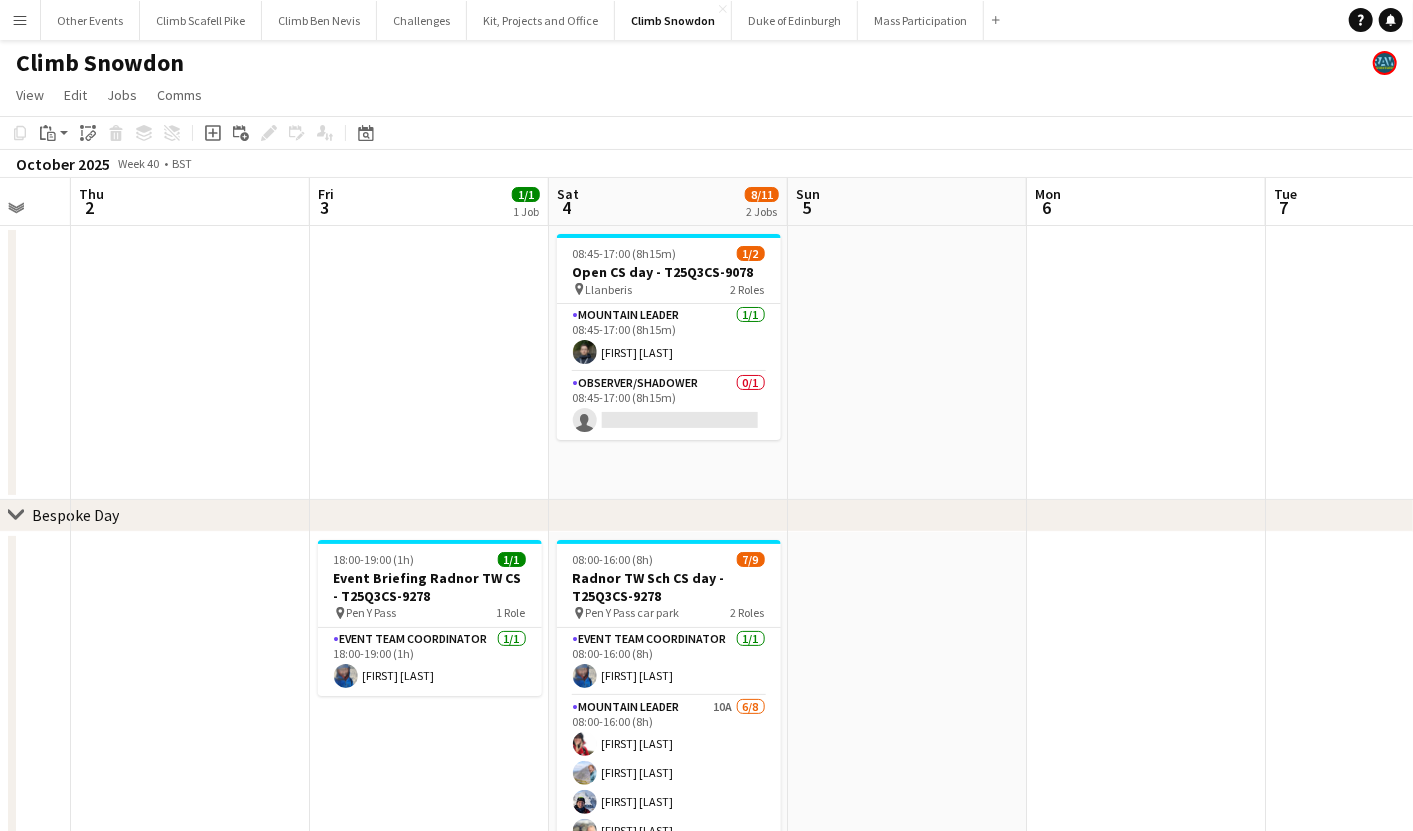 click on "Llanberis   2 Roles   Mountain Leader    1/1   08:45-17:00 (8h15m)
Observer/Shadower   0/1   08:45-17:00 (8h15m)
single-neutral-actions
Pen Y Pass   1 Role   Event Team Coordinator   1/1   18:00-19:00 (1h)
08:00-16:00 (8h)    7/9   Radnor TW Sch CS day - T25Q3CS-9278
pin
Pen Y Pass car park   2 Roles   Event Team Coordinator   1/1   08:00-16:00 (8h)
Observer/Shadower   0/1   08:00-16:00 (8h)
Observer/Shadower    10A   6/8   08:00-16:00 (8h)
Observer/Shadower" at bounding box center (706, 1064) 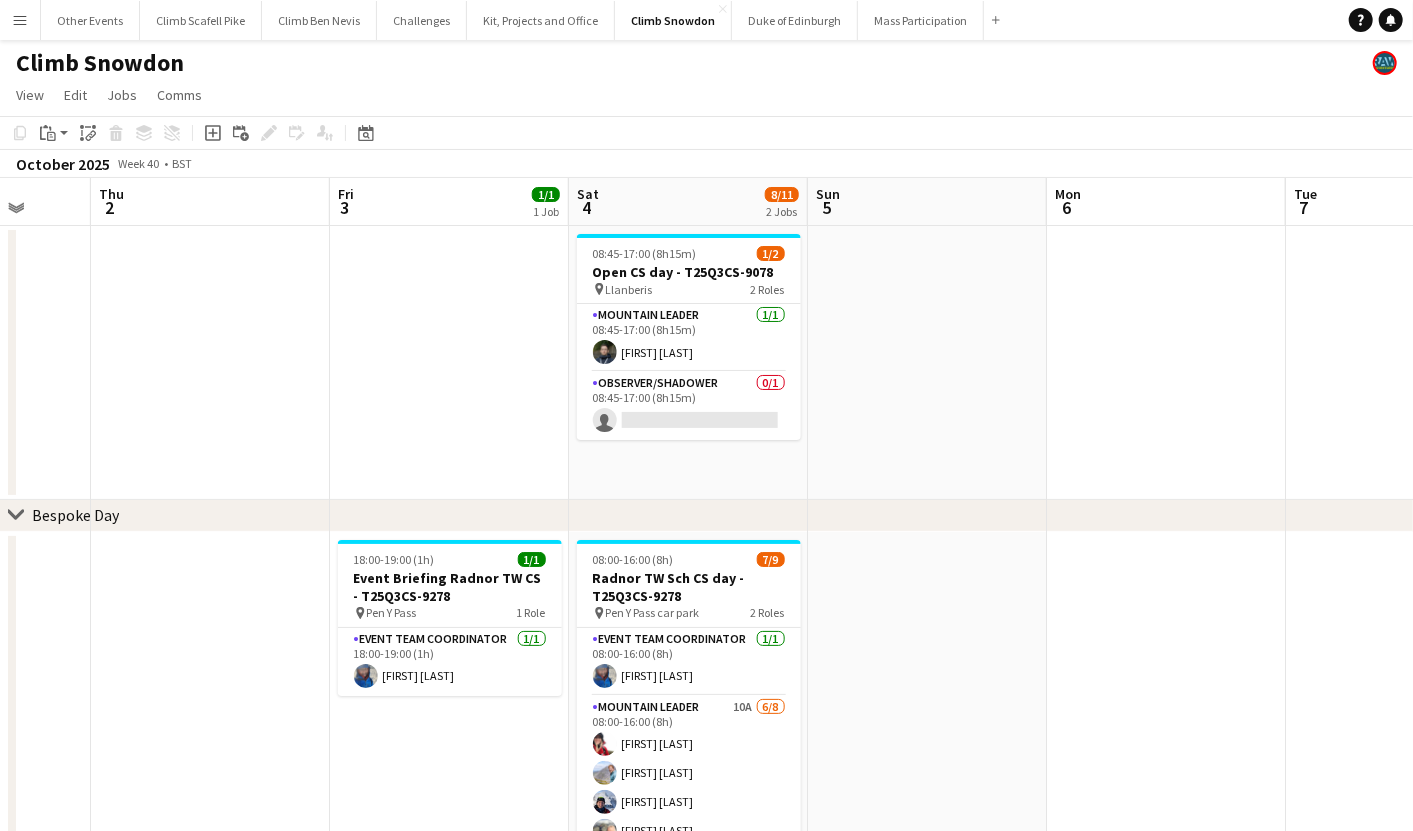 click on "chevron-right
Bespoke Day
chevron-right
Out of Hours   Mon   29   Tue   30   Wed   1   Thu   2   Fri   3   1/1   1 Job   Sat   4   8/11   2 Jobs   Sun   5   Mon   6   Tue   7   Wed   8   Thu   9      08:45-17:00 (8h15m)    1/2   Open CS day - T25Q3CS-9078
pin
[CITY]   2 Roles   Mountain Leader    1/1   08:45-17:00 (8h15m)
[FIRST] [LAST]  Observer/Shadower   0/1   08:45-17:00 (8h15m)
single-neutral-actions
18:00-19:00 (1h)    1/1   Event Briefing Radnor TW CS - T25Q3CS-9278
pin
[CITY]   1 Role   Event Team Coordinator   1/1   18:00-19:00 (1h)
[FIRST] [LAST]     08:00-16:00 (8h)    7/9   Radnor TW Sch CS day - T25Q3CS-9278
pin
[CITY] car park   2 Roles   Event Team Coordinator   1/1   08:00-16:00 (8h)
[FIRST] [LAST]  Mountain Leader    10A   6/8   08:00-16:00 (8h)
[FIRST] [LAST] [FIRST] [LAST]" 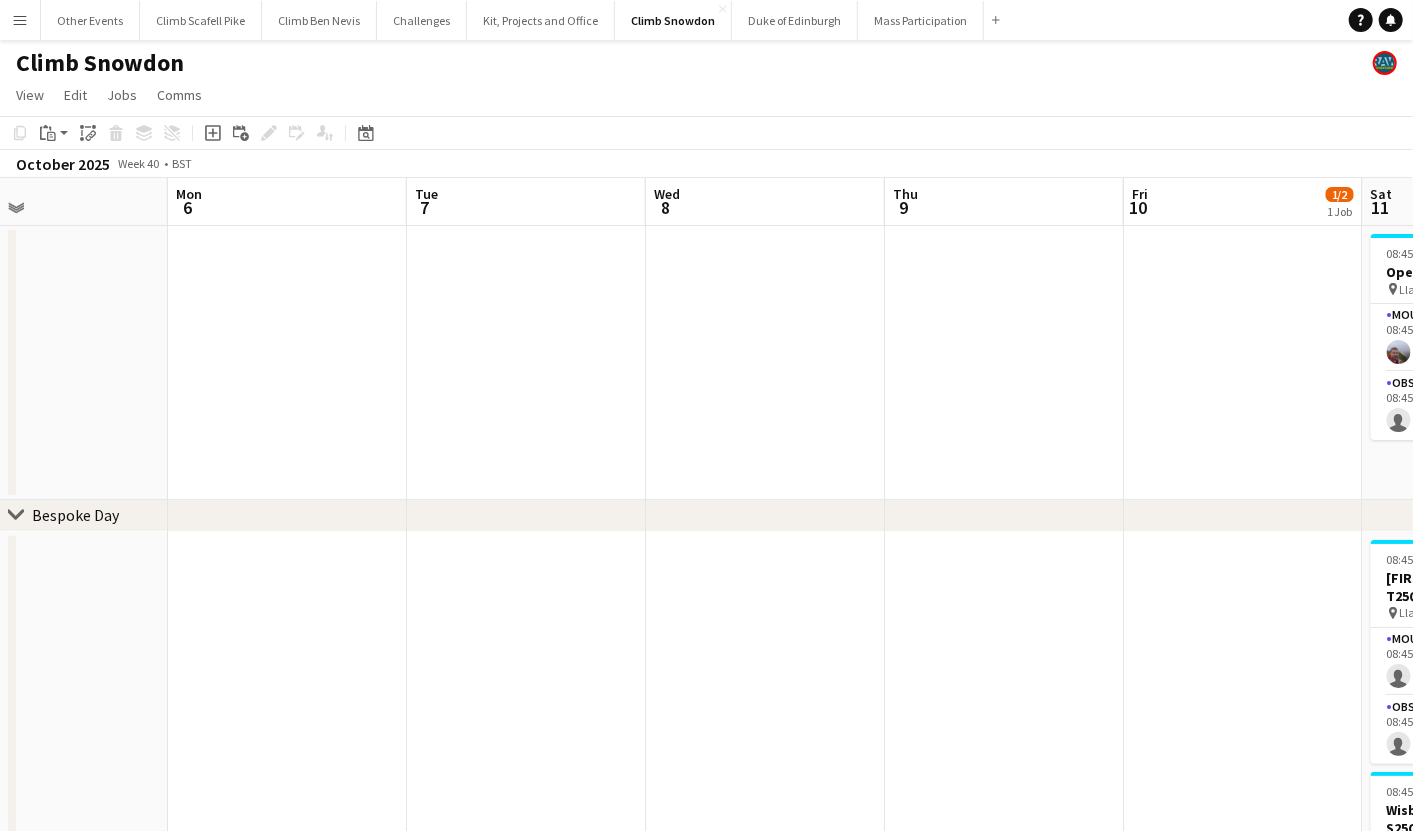 click on "Thu   2   Fri   3   1/1   1 Job   Sat   4   8/11   2 Jobs   Sun   5   Mon   6   Tue   7   Wed   8   Thu   9   Fri   10   1/2   1 Job   Sat   11   3/7   3 Jobs   Sun   12      08:45-17:00 (8h15m)    1/2   Open CS day - T25Q3CS-9078
pin
Llanberis   2 Roles   Mountain Leader    1/1   08:45-17:00 (8h15m)
[FIRST] [LAST]  Observer/Shadower   0/1   08:45-17:00 (8h15m)
single-neutral-actions
08:45-17:00 (8h15m)    1/2   Open CS day - T25Q3CS-9080
pin
Llanberis   2 Roles   Mountain Leader    1/1   08:45-17:00 (8h15m)
[FIRST] [LAST]  Observer/Shadower   0/1   08:45-17:00 (8h15m)
single-neutral-actions
18:00-19:00 (1h)    1/1   Event Briefing Radnor TW CS - T25Q3CS-9278
pin
Pen Y Pass   1 Role   Event Team Coordinator   1/1   18:00-19:00 (1h)
[FIRST] [LAST]     08:00-16:00 (8h)    7/9   Radnor TW Sch CS day - T25Q3CS-9278" at bounding box center [706, 1064] 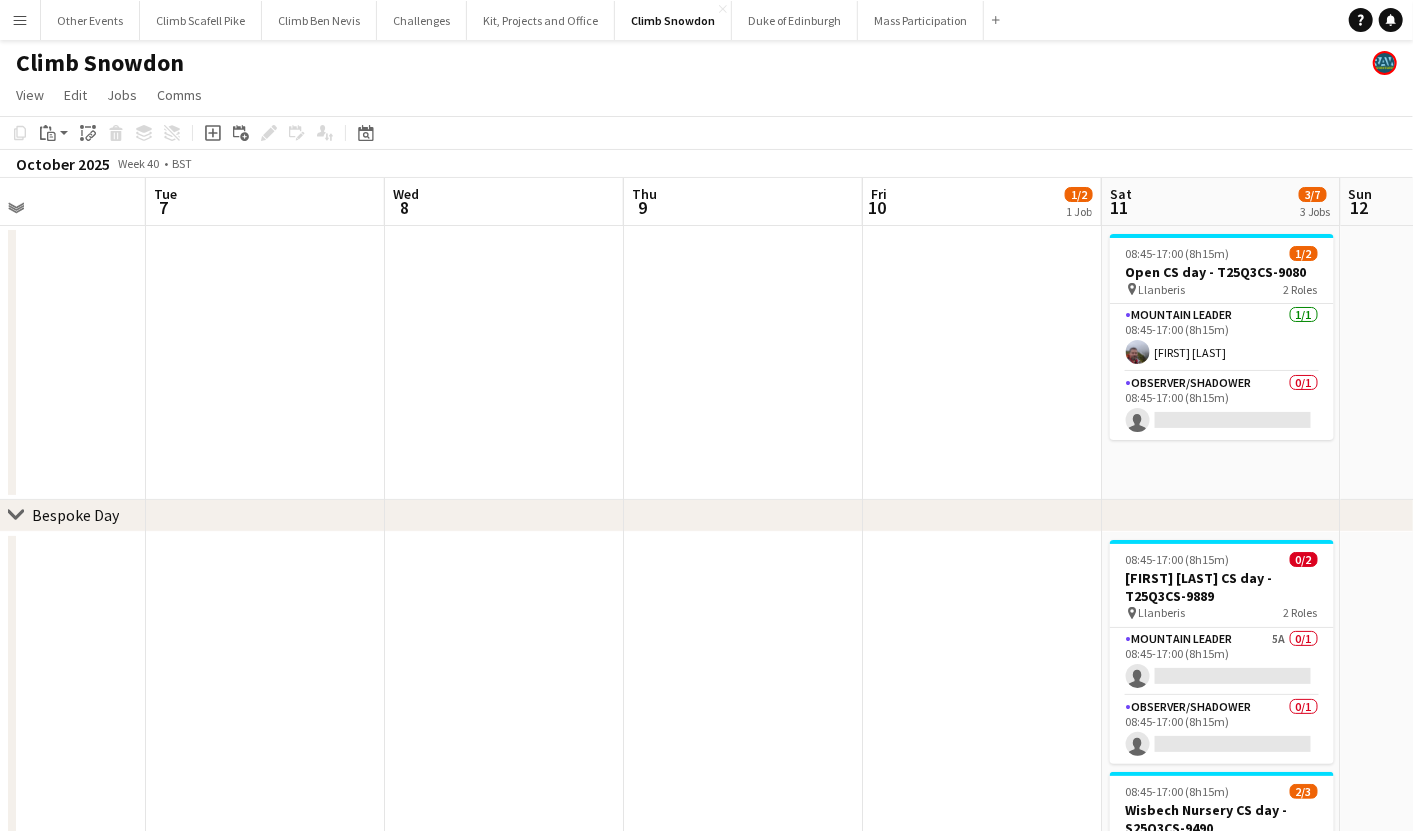 click on "chevron-right
Bespoke Day
chevron-right
Out of Hours   Fri   3   1/1   1 Job   Sat   4   8/11   2 Jobs   Sun   5   Mon   6   Tue   7   Wed   8   Thu   9   Fri   10   1/2   1 Job   Sat   11   3/7   3 Jobs   Sun   12   Mon   13      08:45-17:00 (8h15m)    1/2   Open CS day - T25Q3CS-9078
pin
Llanberis   2 Roles   Mountain Leader    1/1   08:45-17:00 (8h15m)
[FIRST] [LAST]  Observer/Shadower   0/1   08:45-17:00 (8h15m)
single-neutral-actions
08:45-17:00 (8h15m)    1/2   Open CS day - T25Q3CS-9080
pin
Llanberis   2 Roles   Mountain Leader    1/1   08:45-17:00 (8h15m)
[FIRST] [LAST]  Observer/Shadower   0/1   08:45-17:00 (8h15m)
single-neutral-actions
18:00-19:00 (1h)    1/1   Event Briefing Radnor TW CS - T25Q3CS-9278
pin
Pen Y Pass   1 Role   1/1  [FIRST] [LAST]" 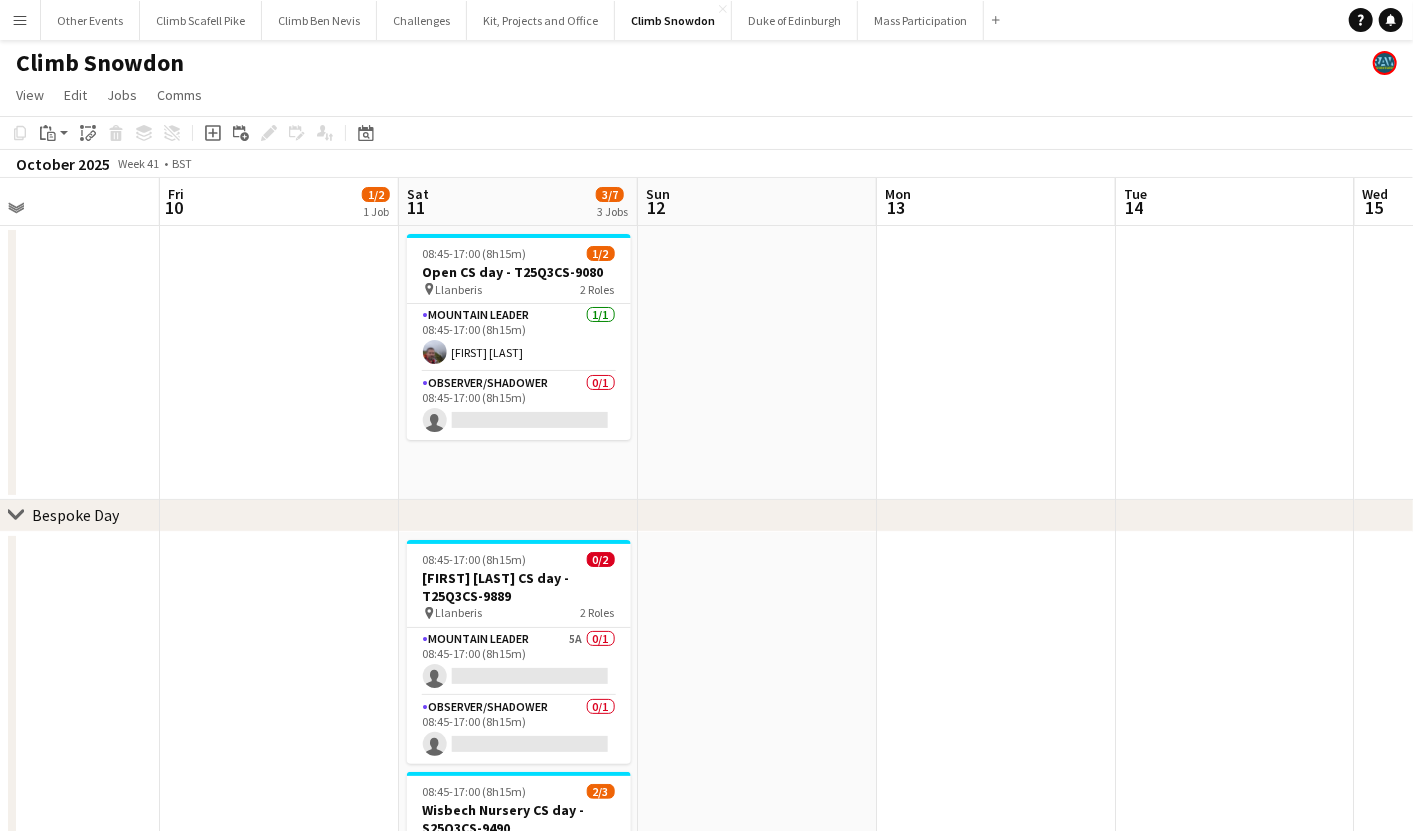 click on "Mon   6   Tue   7   Wed   8   Thu   9   Fri   10   1/2   1 Job   Sat   11   3/7   3 Jobs   Sun   12   Mon   13   Tue   14   Wed   15   Thu   16      08:45-17:00 (8h15m)    1/2   Open CS day - T25Q3CS-9080
pin
Llanberis   2 Roles   Mountain Leader    1/1   08:45-17:00 (8h15m)
[FIRST] [LAST]  Observer/Shadower   0/1   08:45-17:00 (8h15m)
single-neutral-actions
08:45-17:00 (8h15m)    0/2   [LAST] CS day - T25Q3CS-9889
pin
Llanberis   2 Roles   Mountain Leader    5A   0/1   08:45-17:00 (8h15m)
single-neutral-actions
Observer/Shadower   0/1   08:45-17:00 (8h15m)
single-neutral-actions
08:45-17:00 (8h15m)    2/3   Wisbech Nursery CS day - S25Q3CS-9490
pin
Llanberis   2 Roles   Mountain Leader    2/2   08:45-17:00 (8h15m)
[FIRST] [LAST]  [LAST] [LAST]  Observer/Shadower   0/1" at bounding box center [706, 1064] 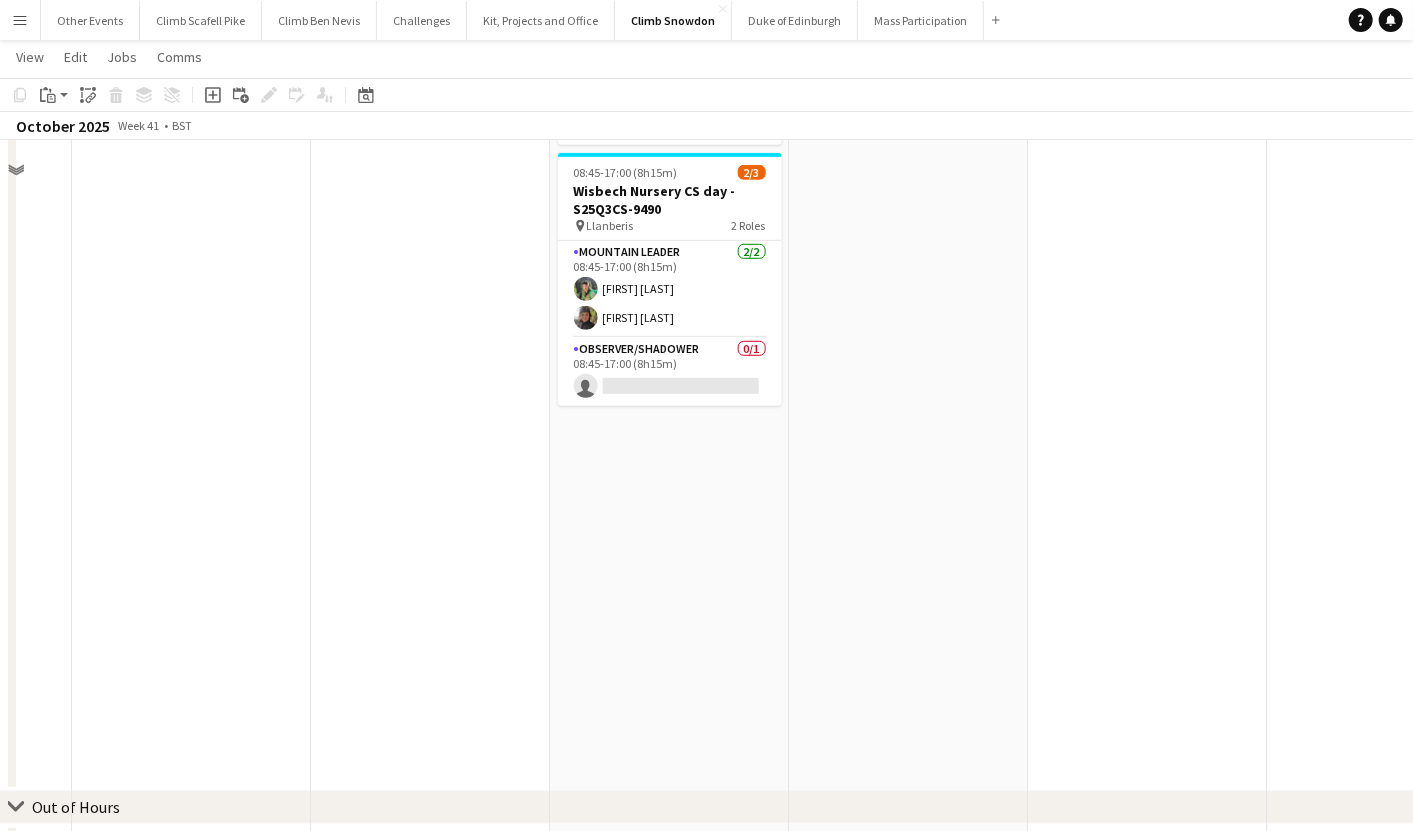 scroll, scrollTop: 223, scrollLeft: 0, axis: vertical 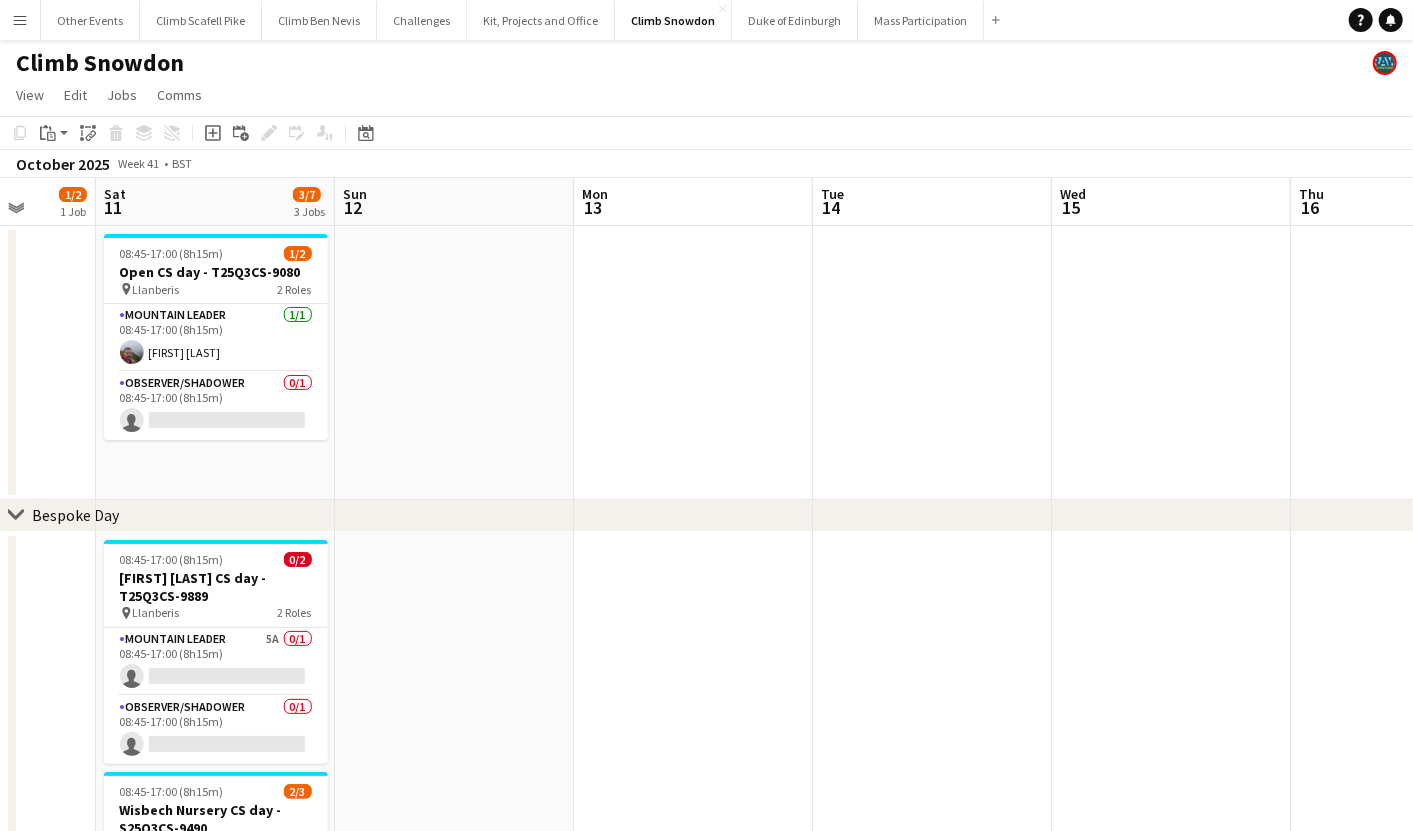 click on "Wed   8   Thu   9   Fri   10   1/2   1 Job   Sat   11   3/7   3 Jobs   Sun   12   Mon   13   Tue   14   Wed   15   Thu   16   Fri   17   Sat   18      08:45-17:00 (8h15m)    1/2   Open CS day - T25Q3CS-9080
pin
Llanberis   2 Roles   Mountain Leader    1/1   08:45-17:00 (8h15m)
[FIRST] [LAST]  Observer/Shadower   0/1   08:45-17:00 (8h15m)
single-neutral-actions
08:45-17:00 (8h15m)    0/2   [LAST] CS day - T25Q3CS-9889
pin
Llanberis   2 Roles   Mountain Leader    5A   0/1   08:45-17:00 (8h15m)
single-neutral-actions
Observer/Shadower   0/1   08:45-17:00 (8h15m)
single-neutral-actions
08:45-17:00 (8h15m)    2/3   Wisbech Nursery CS day - S25Q3CS-9490
pin
Llanberis   2 Roles   Mountain Leader    2/2   08:45-17:00 (8h15m)
[FIRST] [LAST]  [LAST] [LAST]  Observer/Shadower   0/1" at bounding box center (706, 1064) 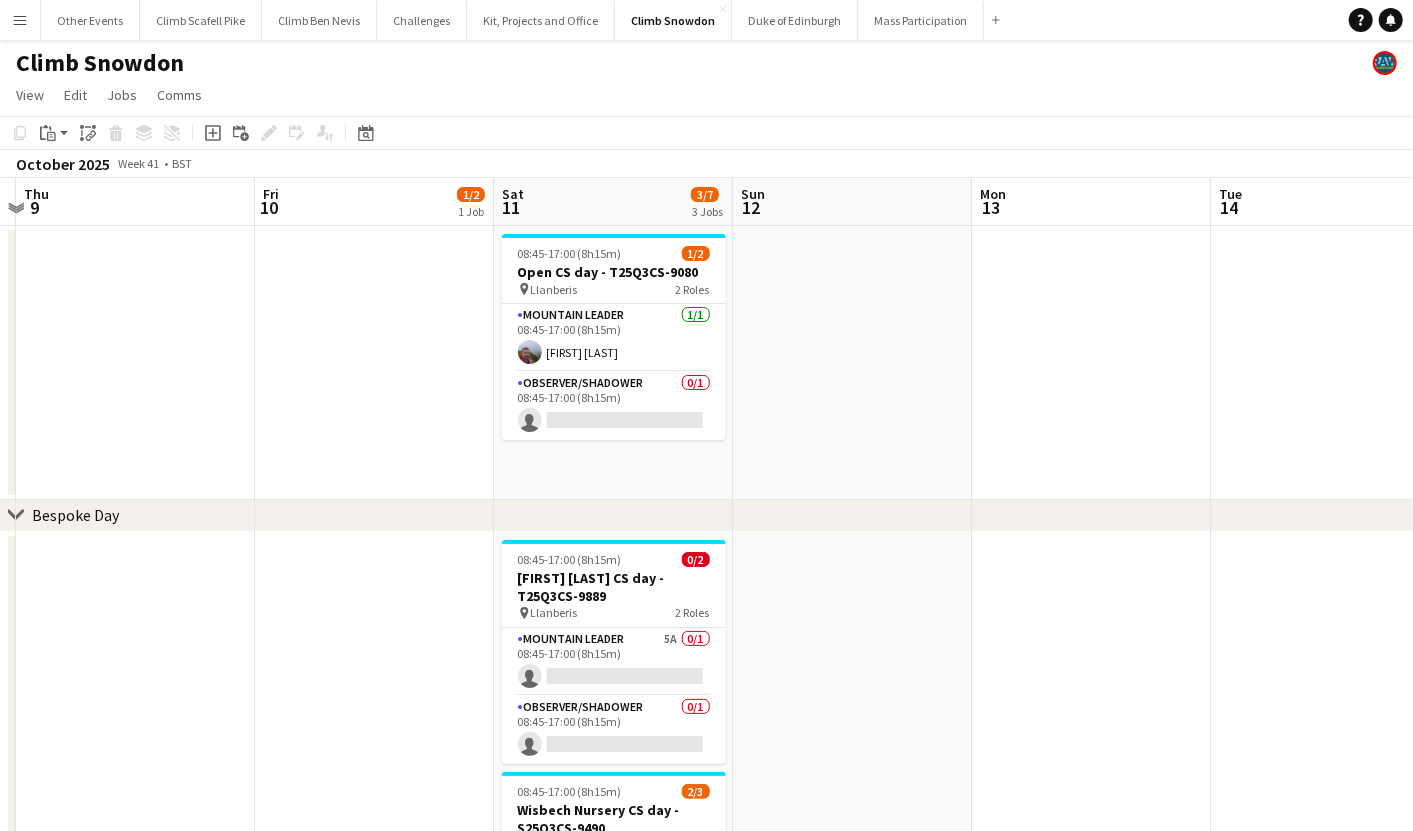 drag, startPoint x: 477, startPoint y: 340, endPoint x: 337, endPoint y: 408, distance: 155.64061 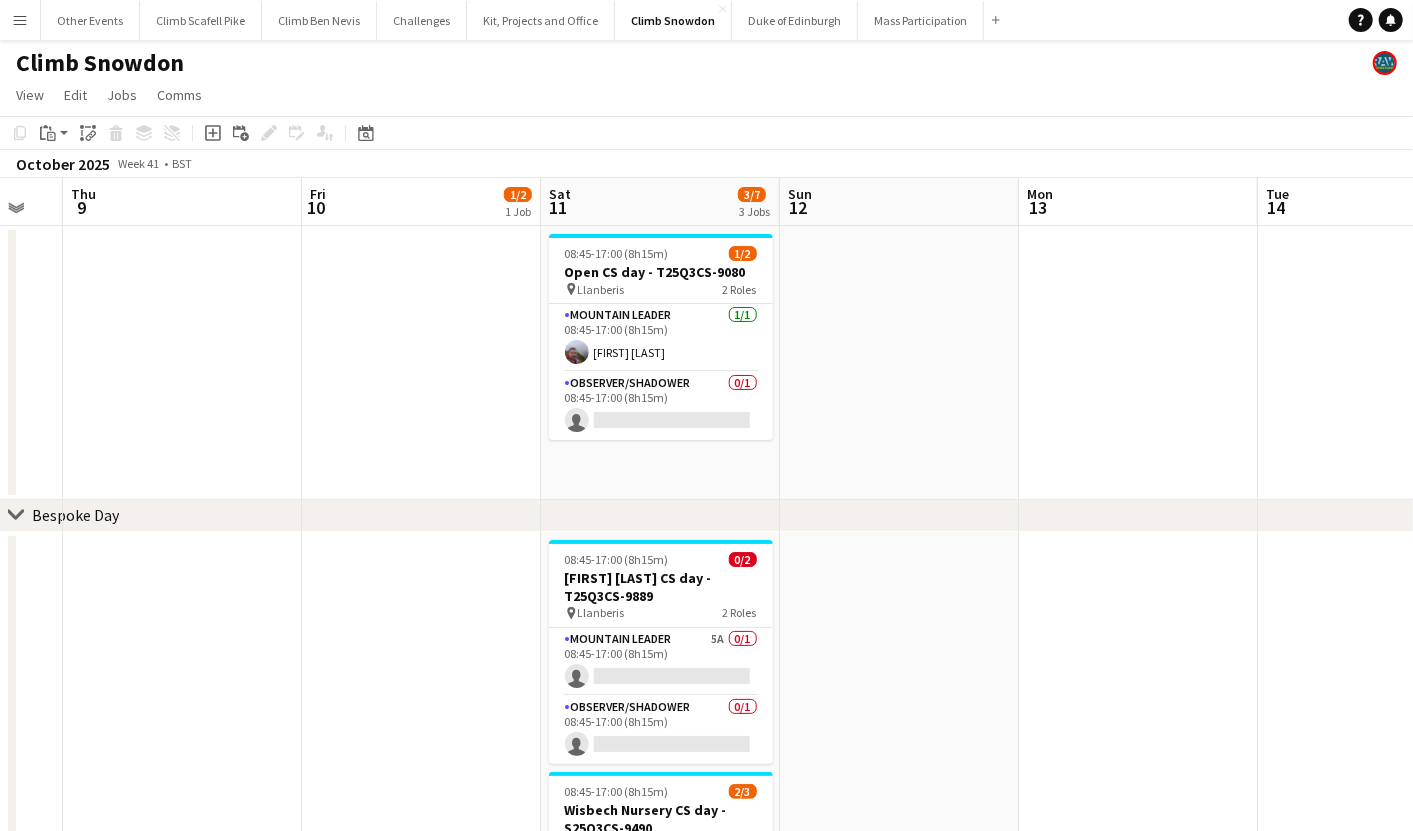 drag, startPoint x: 301, startPoint y: 424, endPoint x: 824, endPoint y: 371, distance: 525.6786 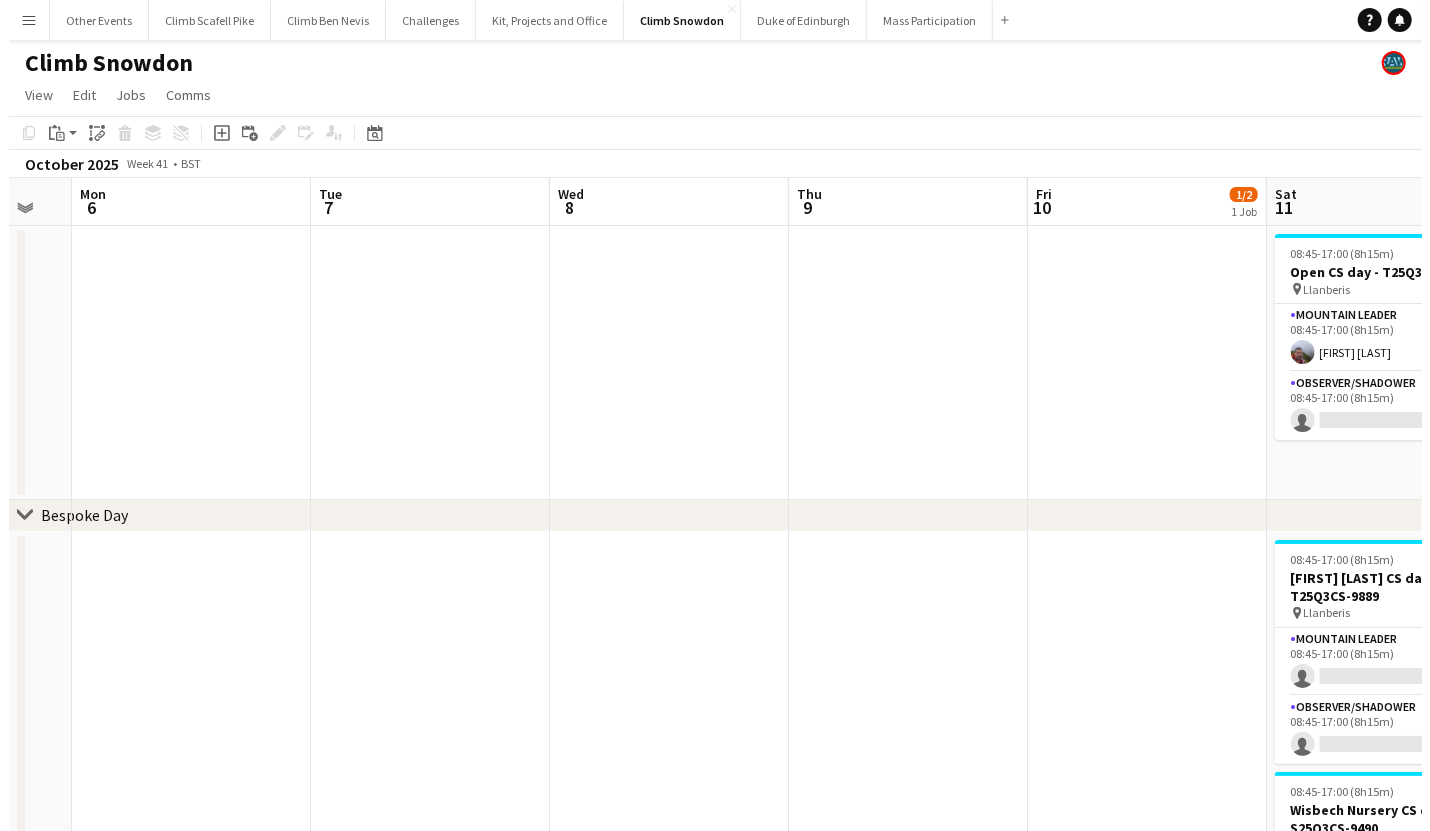 scroll, scrollTop: 0, scrollLeft: 576, axis: horizontal 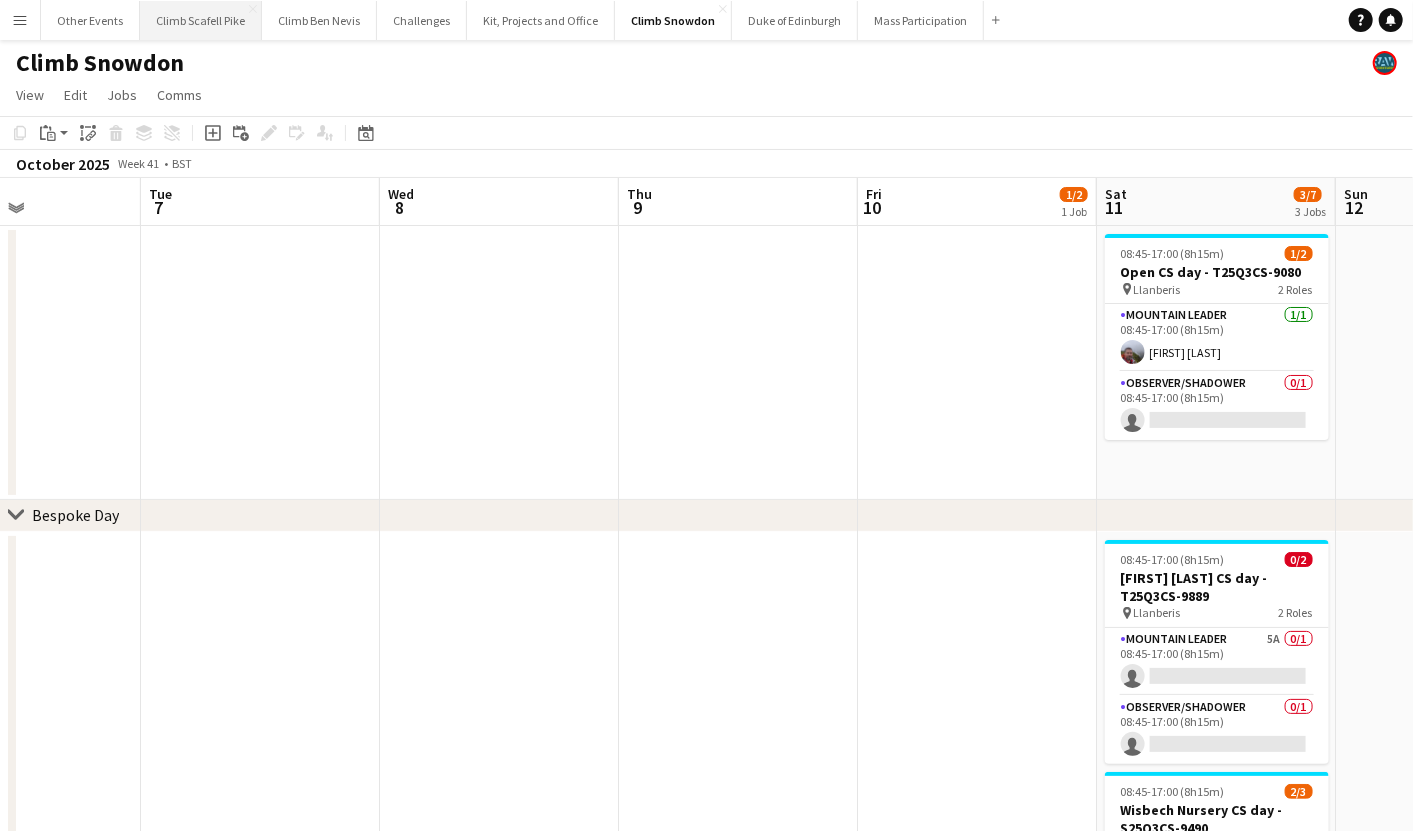 click on "Climb Scafell Pike
Close" at bounding box center (201, 20) 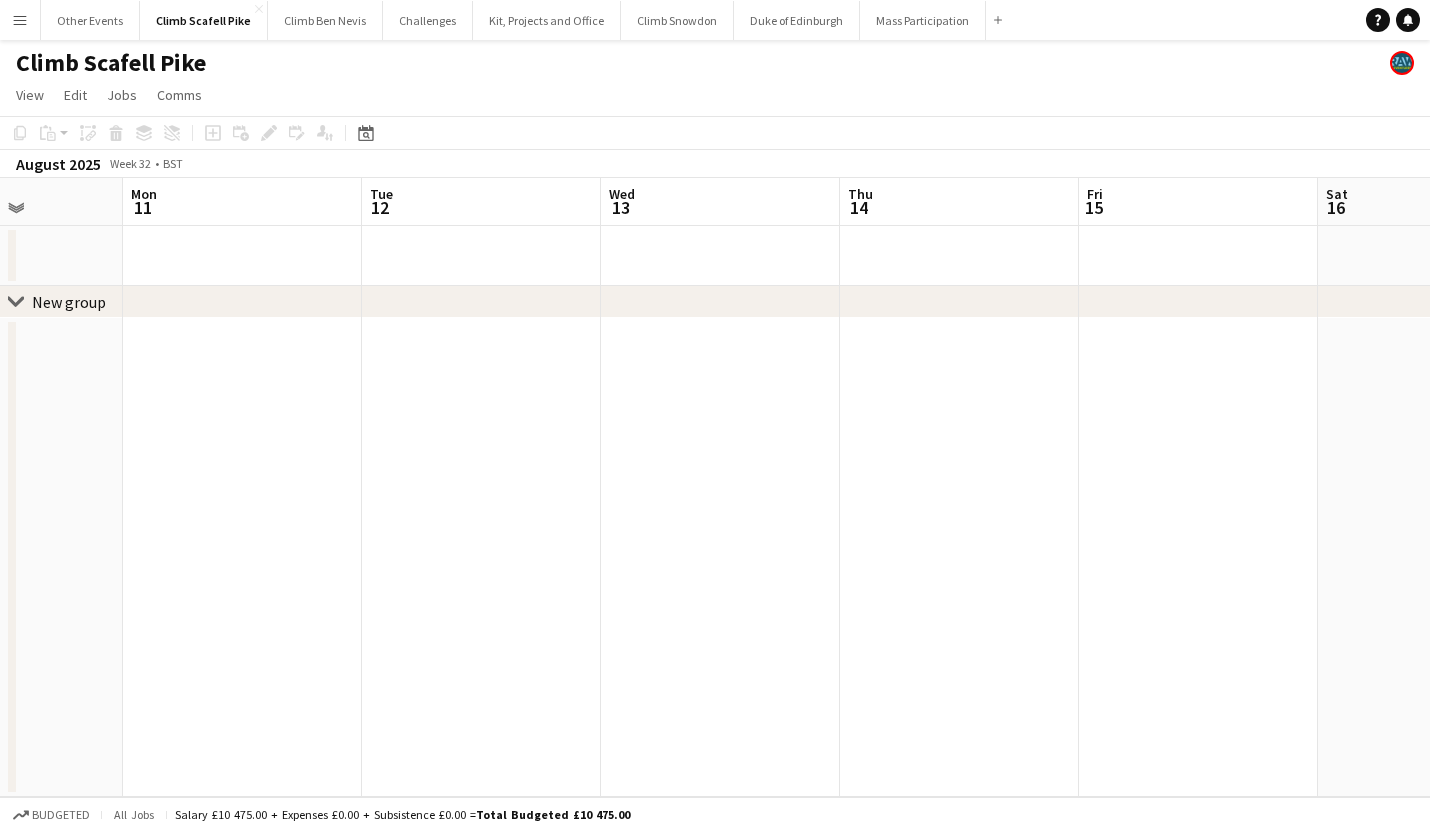 drag, startPoint x: 813, startPoint y: 516, endPoint x: 218, endPoint y: 536, distance: 595.33606 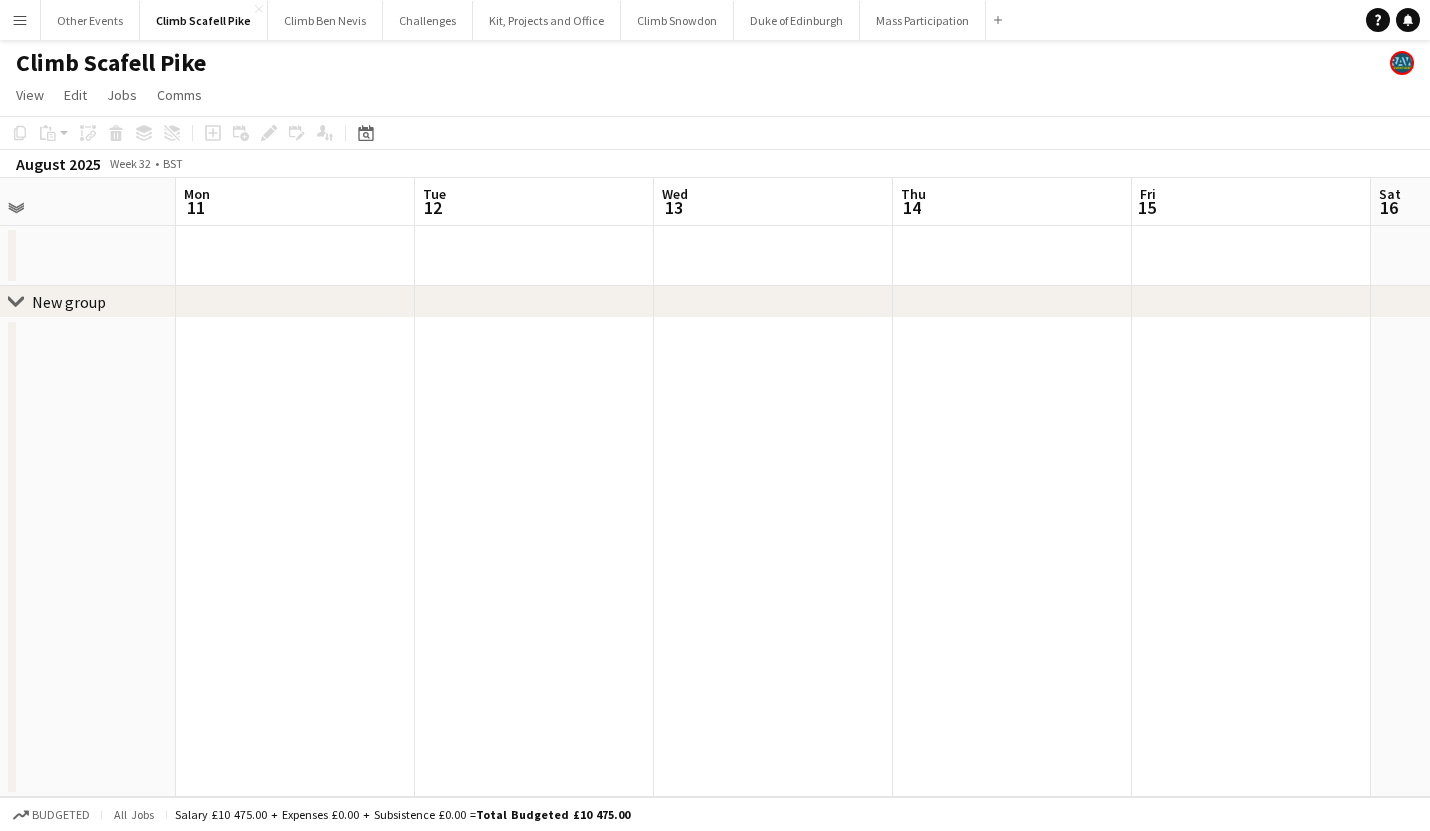 drag, startPoint x: 1055, startPoint y: 481, endPoint x: 170, endPoint y: 276, distance: 908.43274 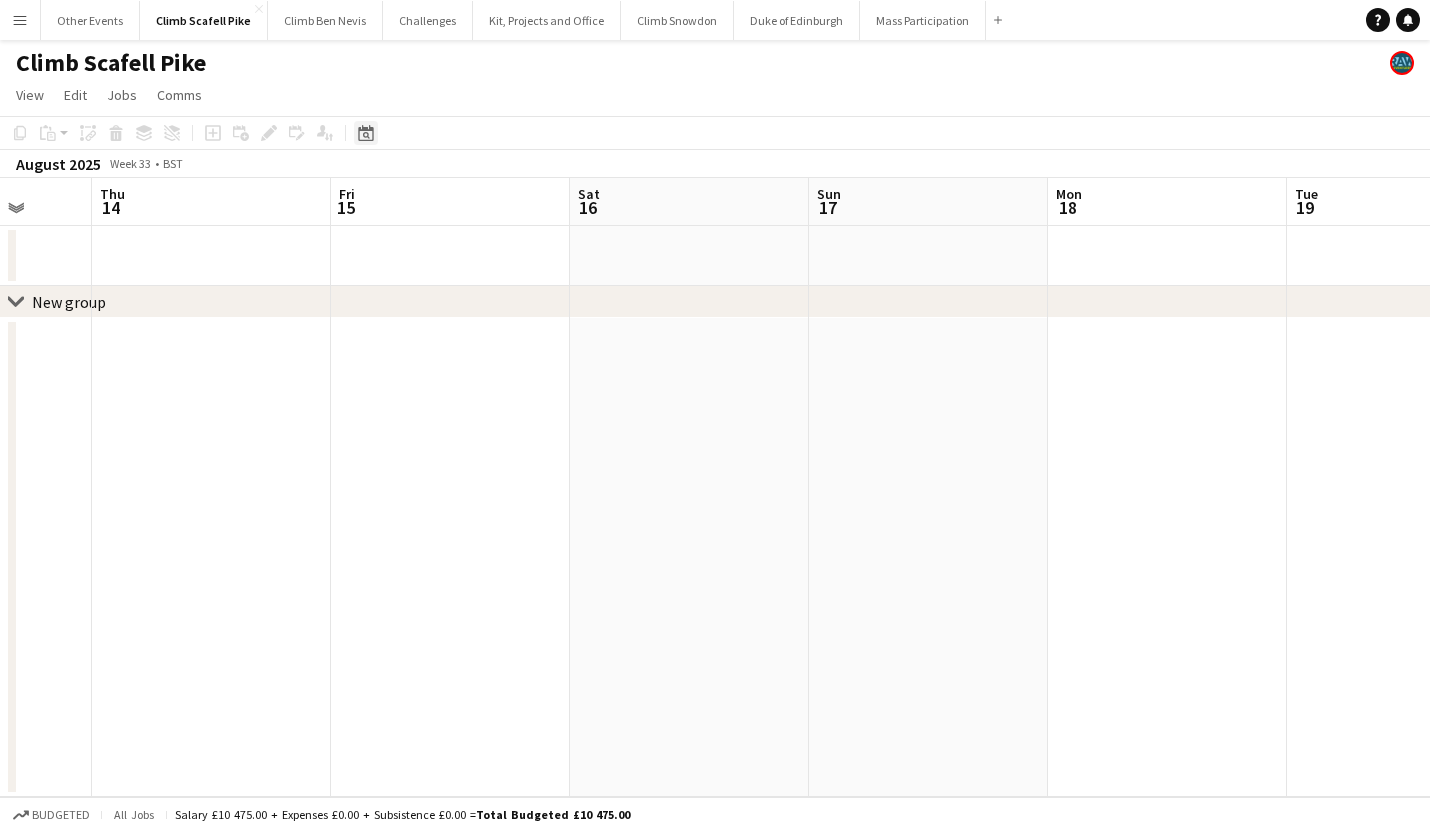 click 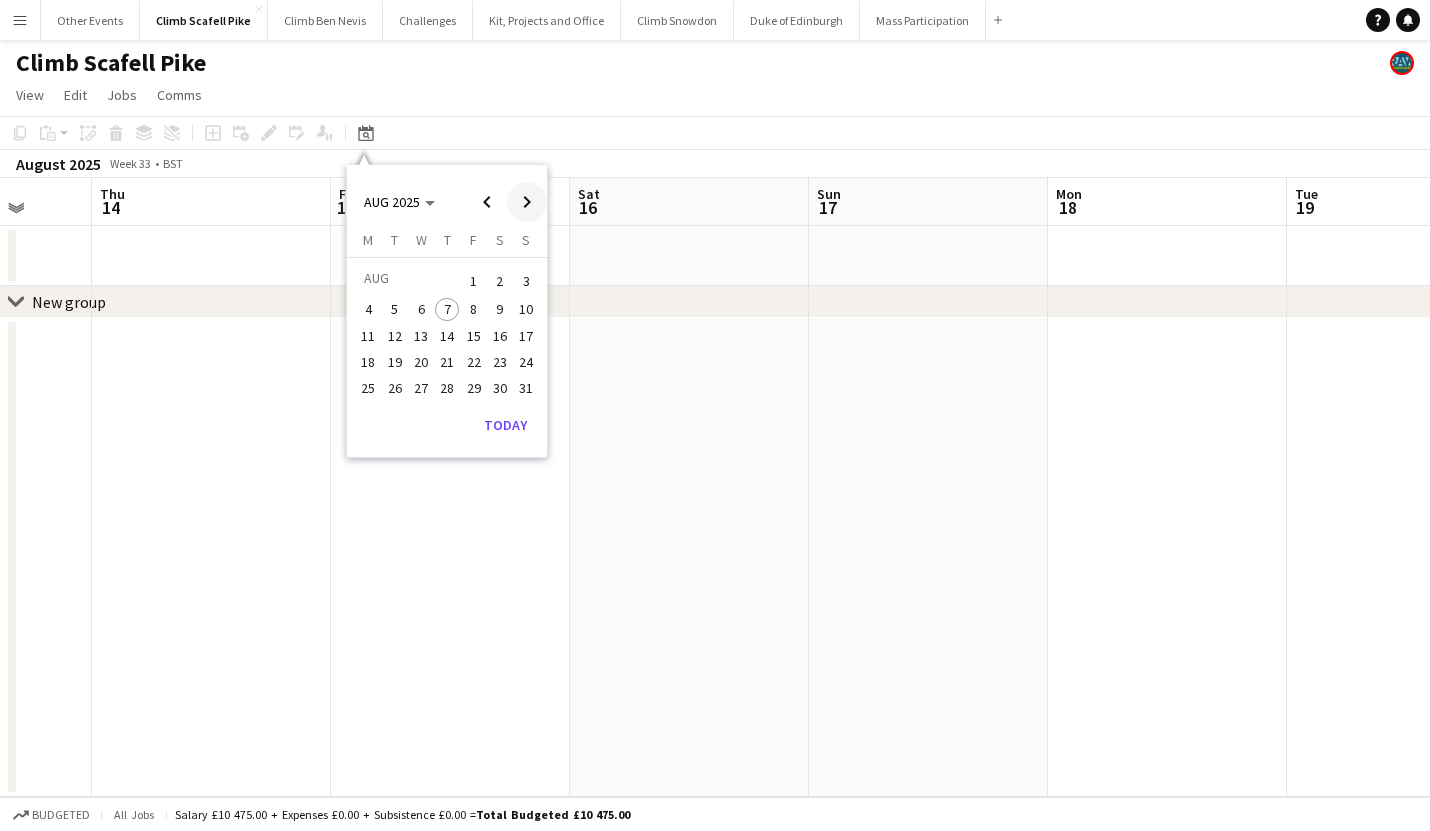 click at bounding box center [527, 202] 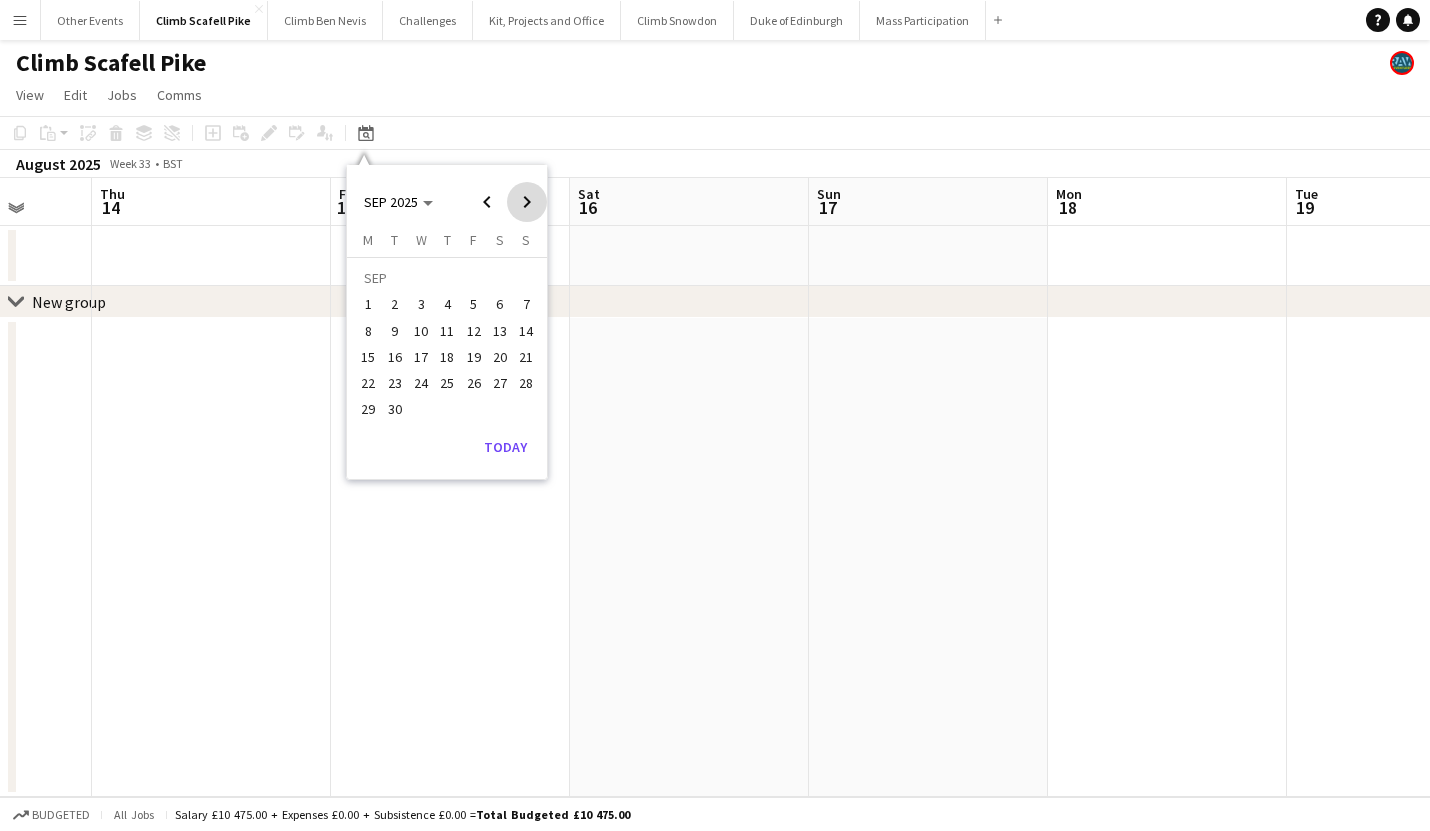 click at bounding box center (527, 202) 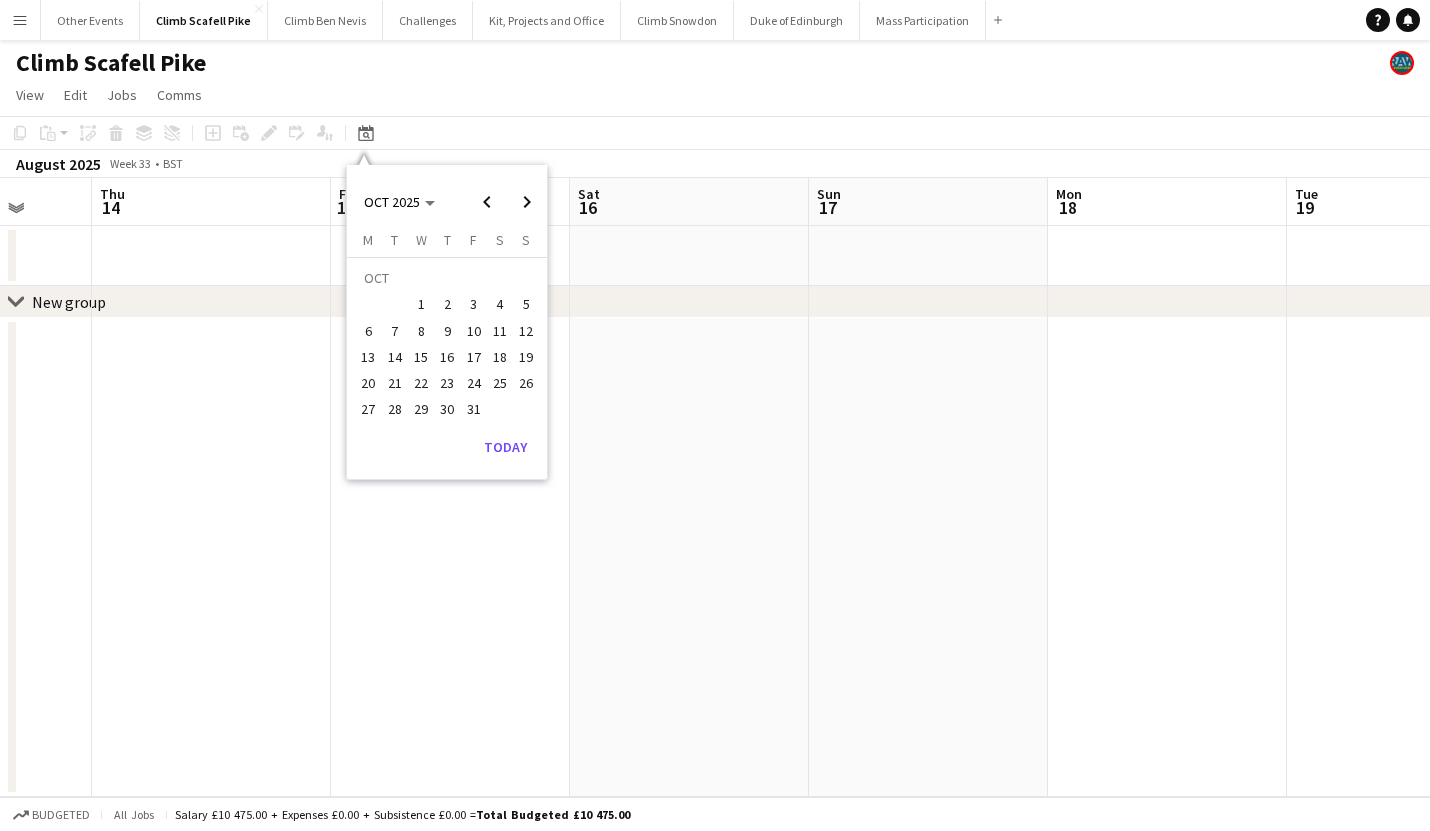 click on "4" at bounding box center (500, 305) 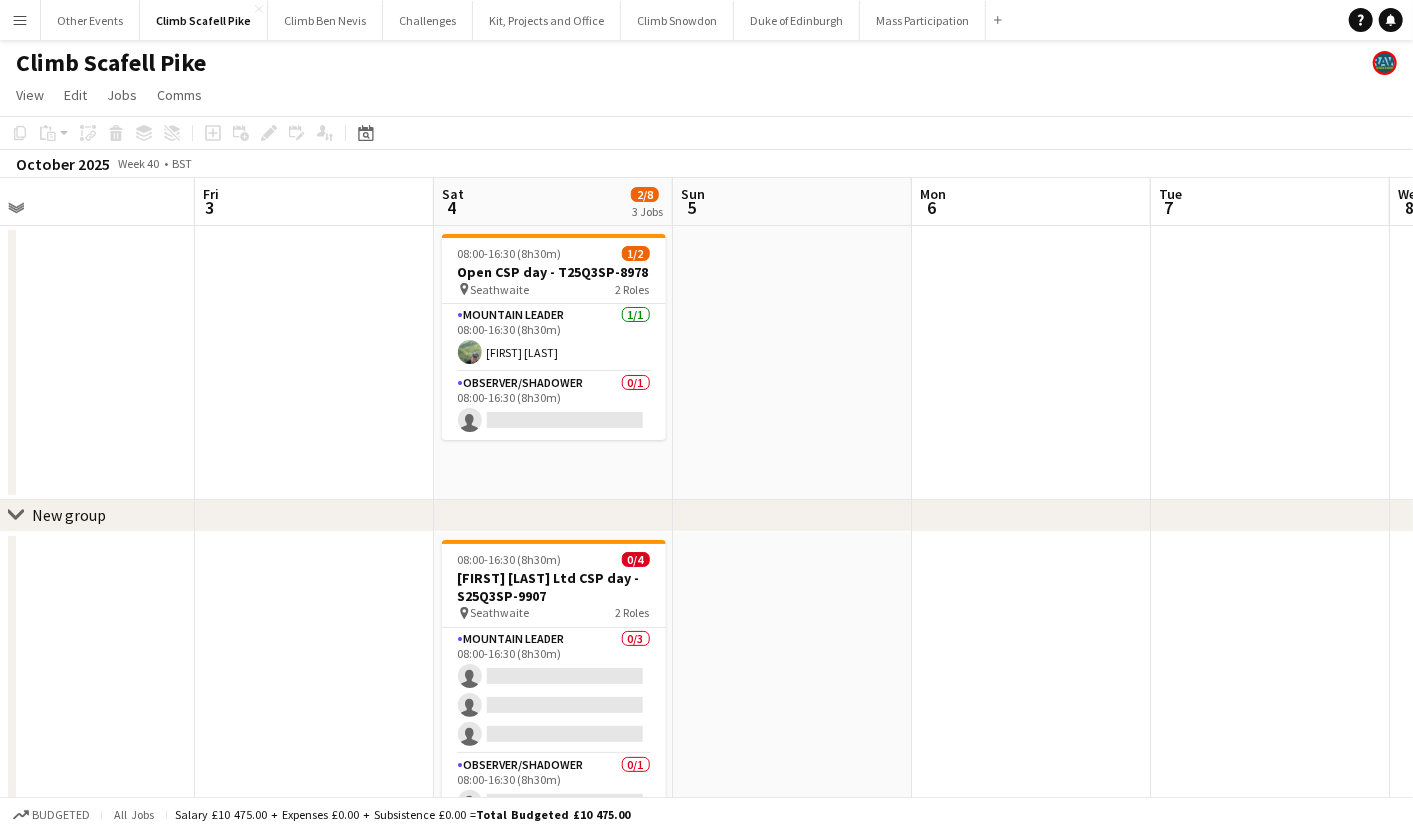 scroll, scrollTop: 0, scrollLeft: 438, axis: horizontal 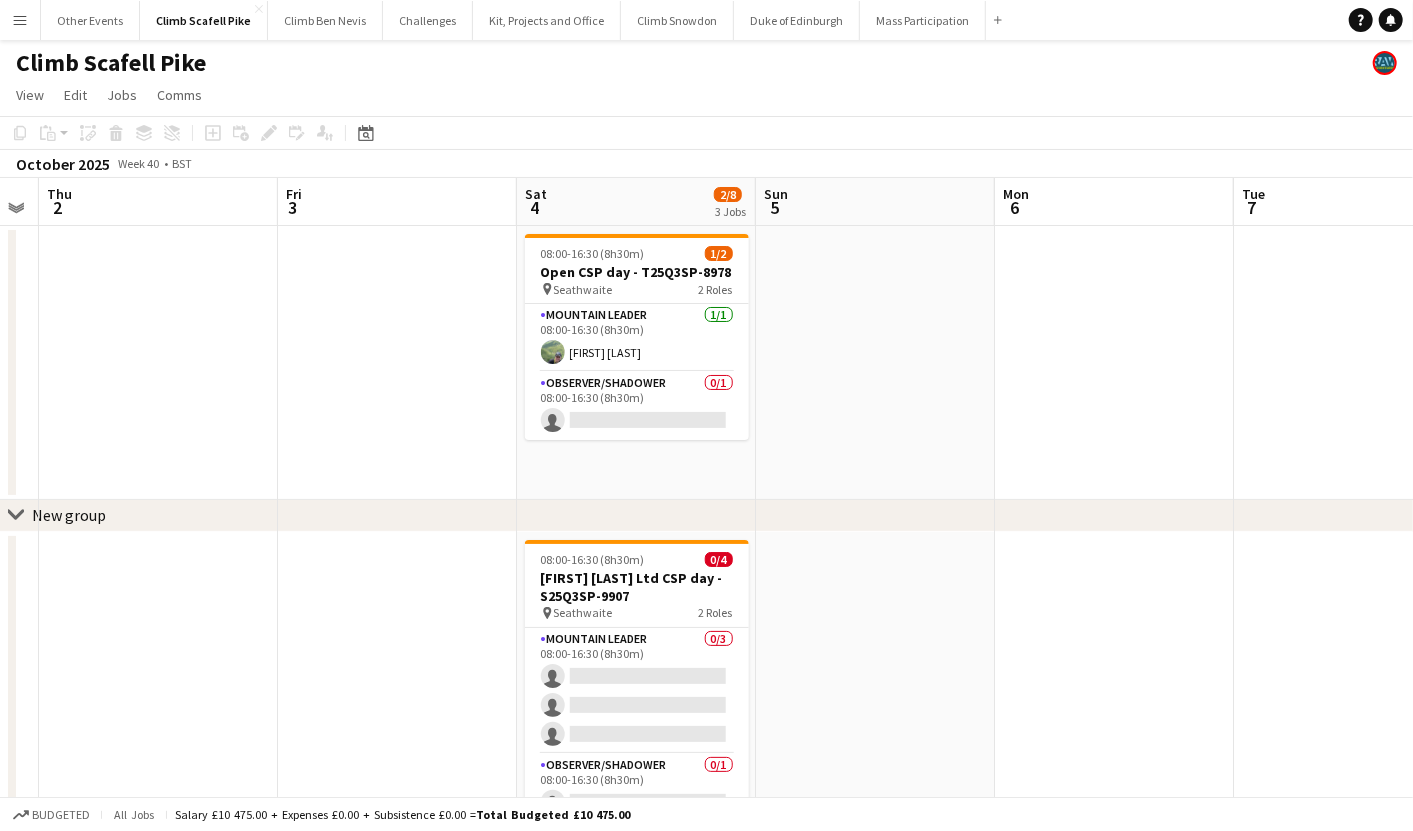 drag, startPoint x: 688, startPoint y: 366, endPoint x: 894, endPoint y: 329, distance: 209.29645 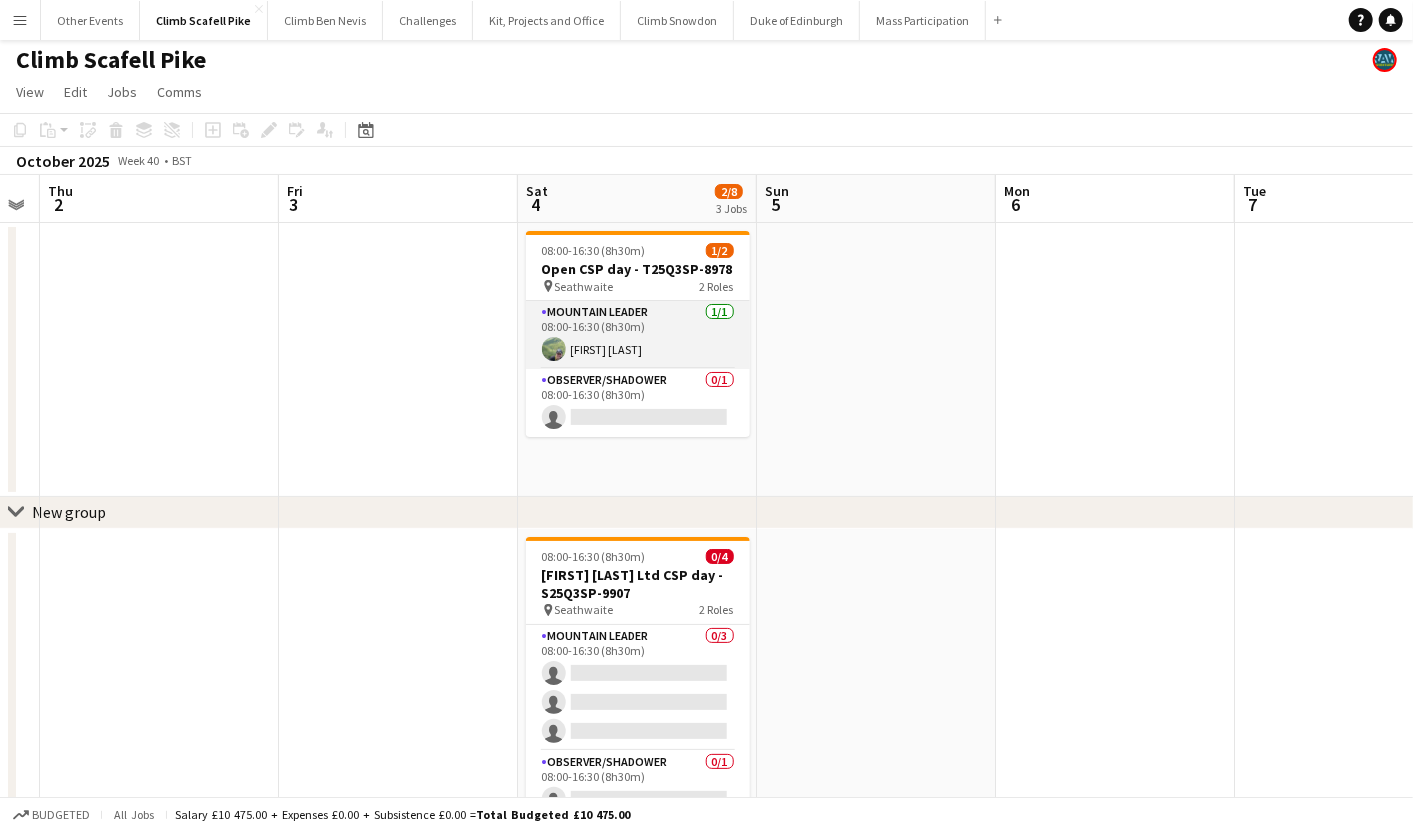 scroll, scrollTop: 4, scrollLeft: 0, axis: vertical 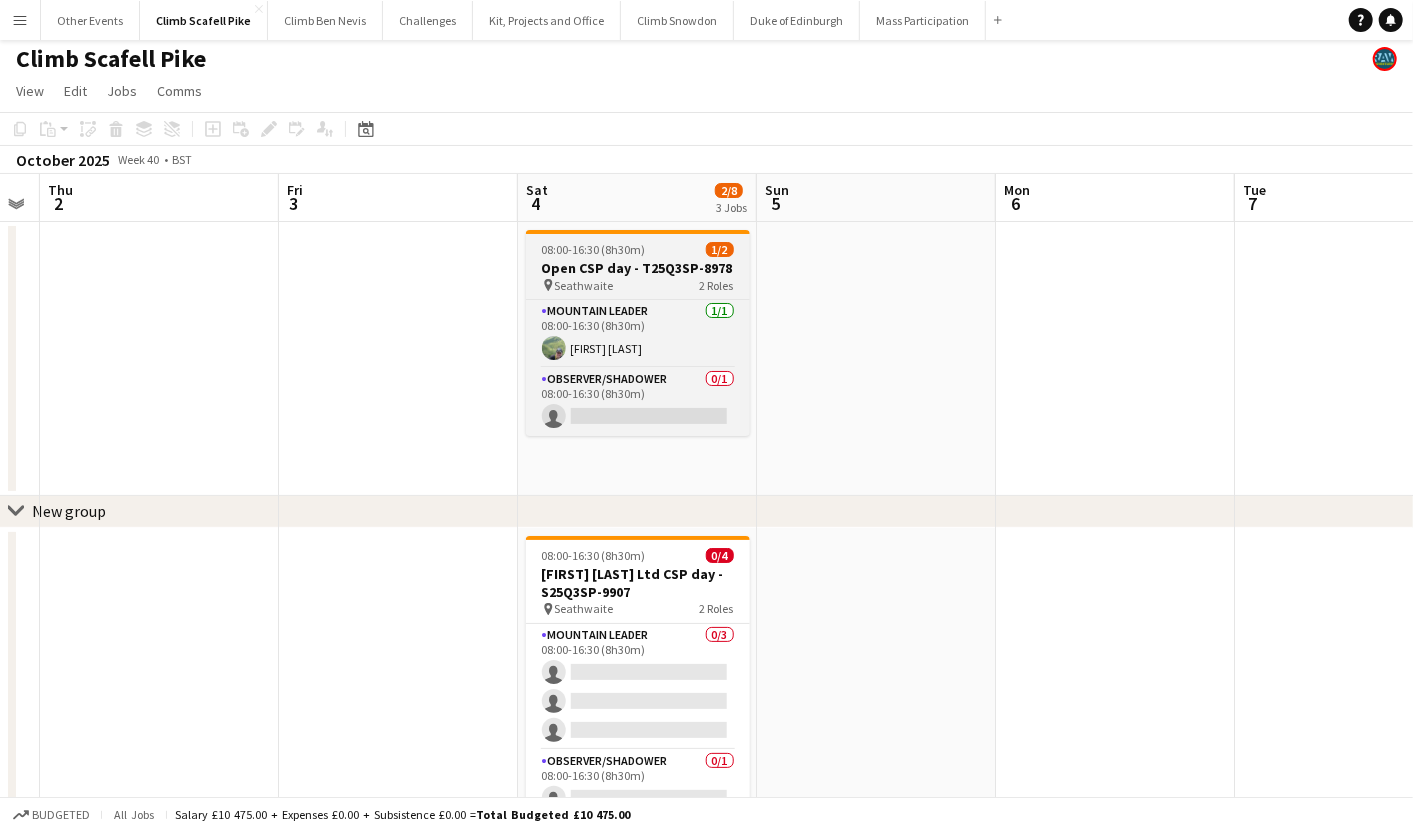 click on "Open CSP day - T25Q3SP-8978" at bounding box center [638, 268] 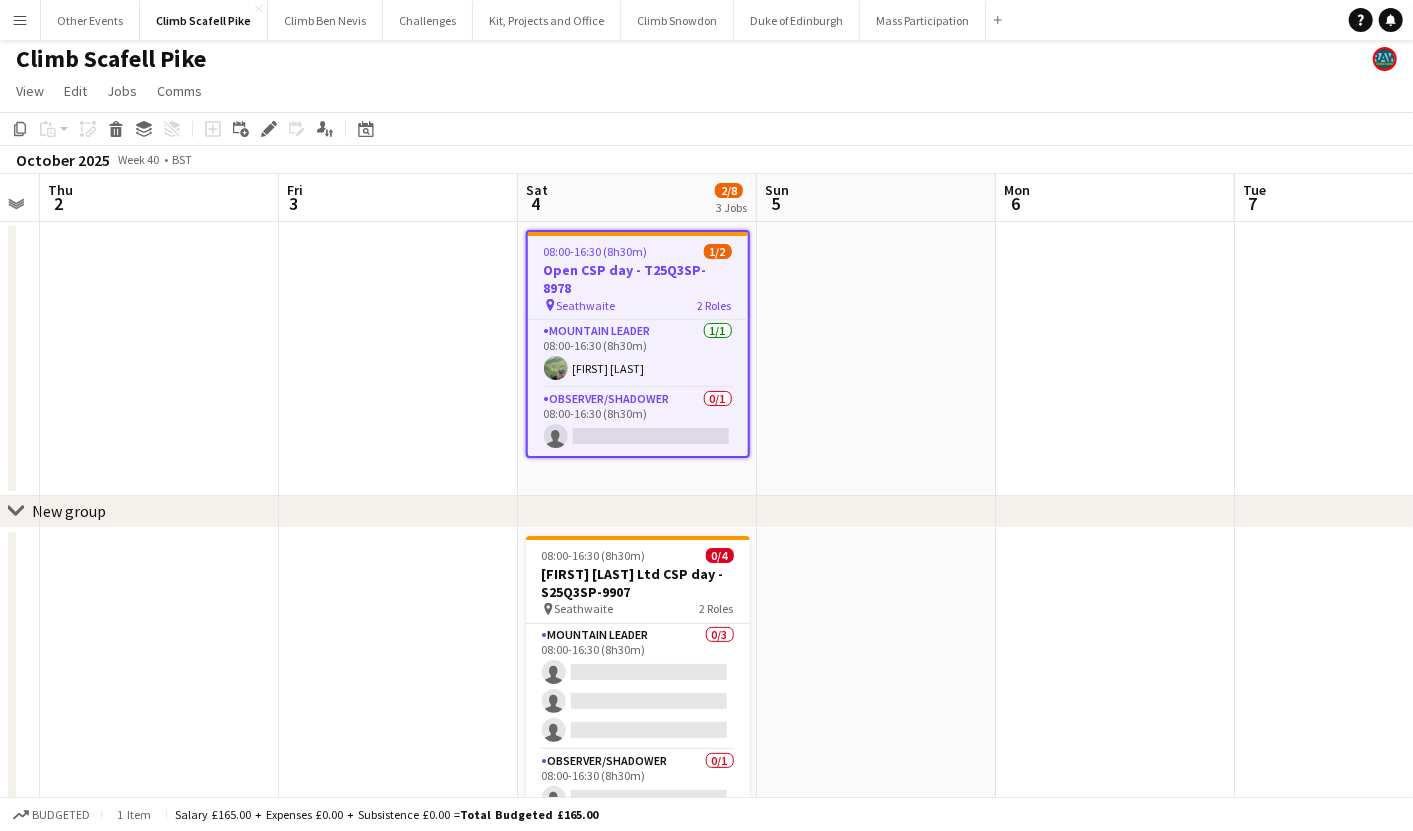 click on "Copy" 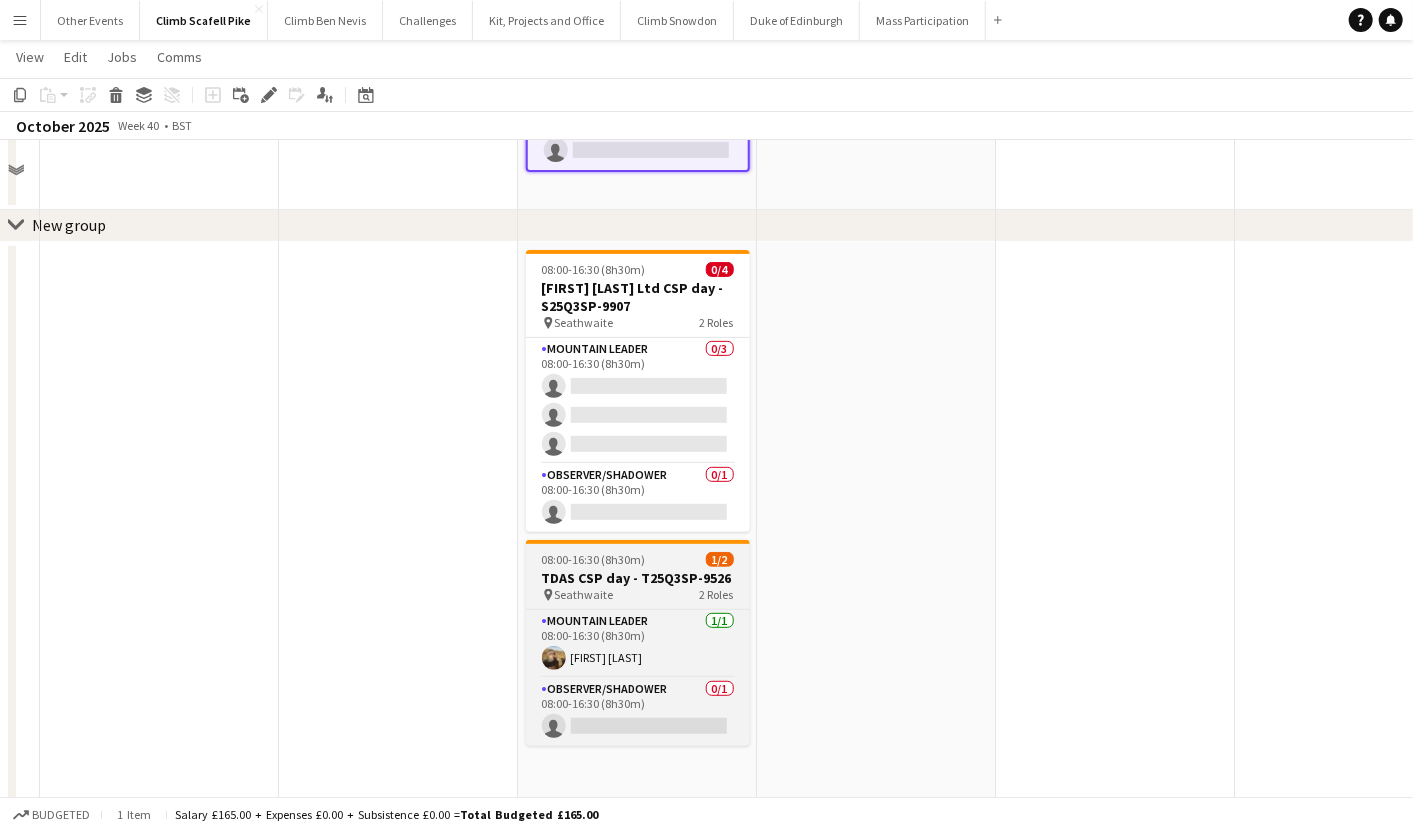 scroll, scrollTop: 297, scrollLeft: 0, axis: vertical 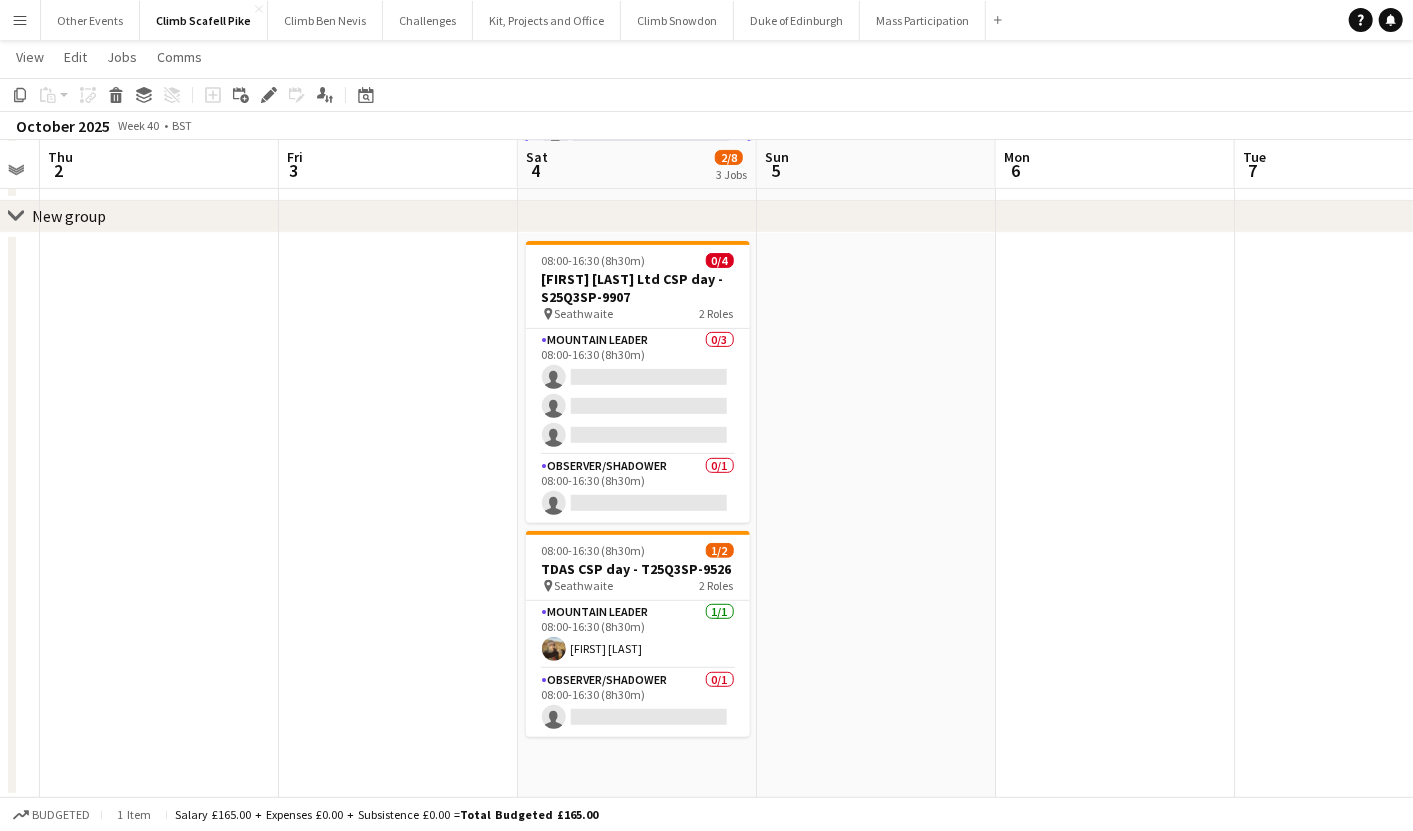 click on "08:00-16:30 (8h30m)    0/4   Michael Brady Ltd CSP day - S25Q3SP-9907
pin
Seathwaite   2 Roles   Mountain Leader    0/3   08:00-16:30 (8h30m)
single-neutral-actions
single-neutral-actions
single-neutral-actions
Observer/Shadower   0/1   08:00-16:30 (8h30m)
single-neutral-actions
08:00-16:30 (8h30m)    1/2   TDAS CSP day - T25Q3SP-9526
pin
Seathwaite   2 Roles   Mountain Leader    1/1   08:00-16:30 (8h30m)
[FIRST] [LAST]  Observer/Shadower   0/1   08:00-16:30 (8h30m)
single-neutral-actions" at bounding box center (637, 515) 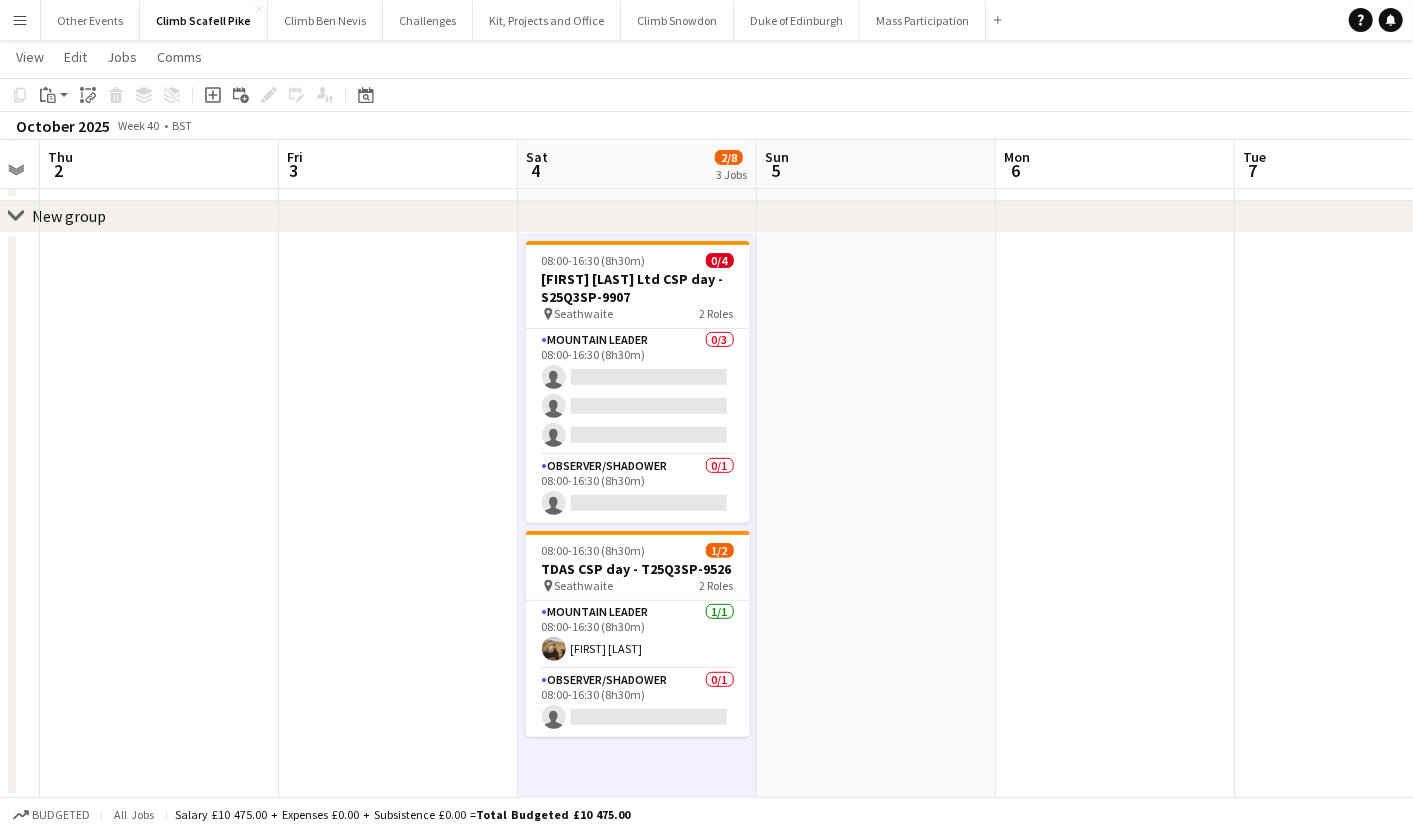 scroll, scrollTop: 0, scrollLeft: 437, axis: horizontal 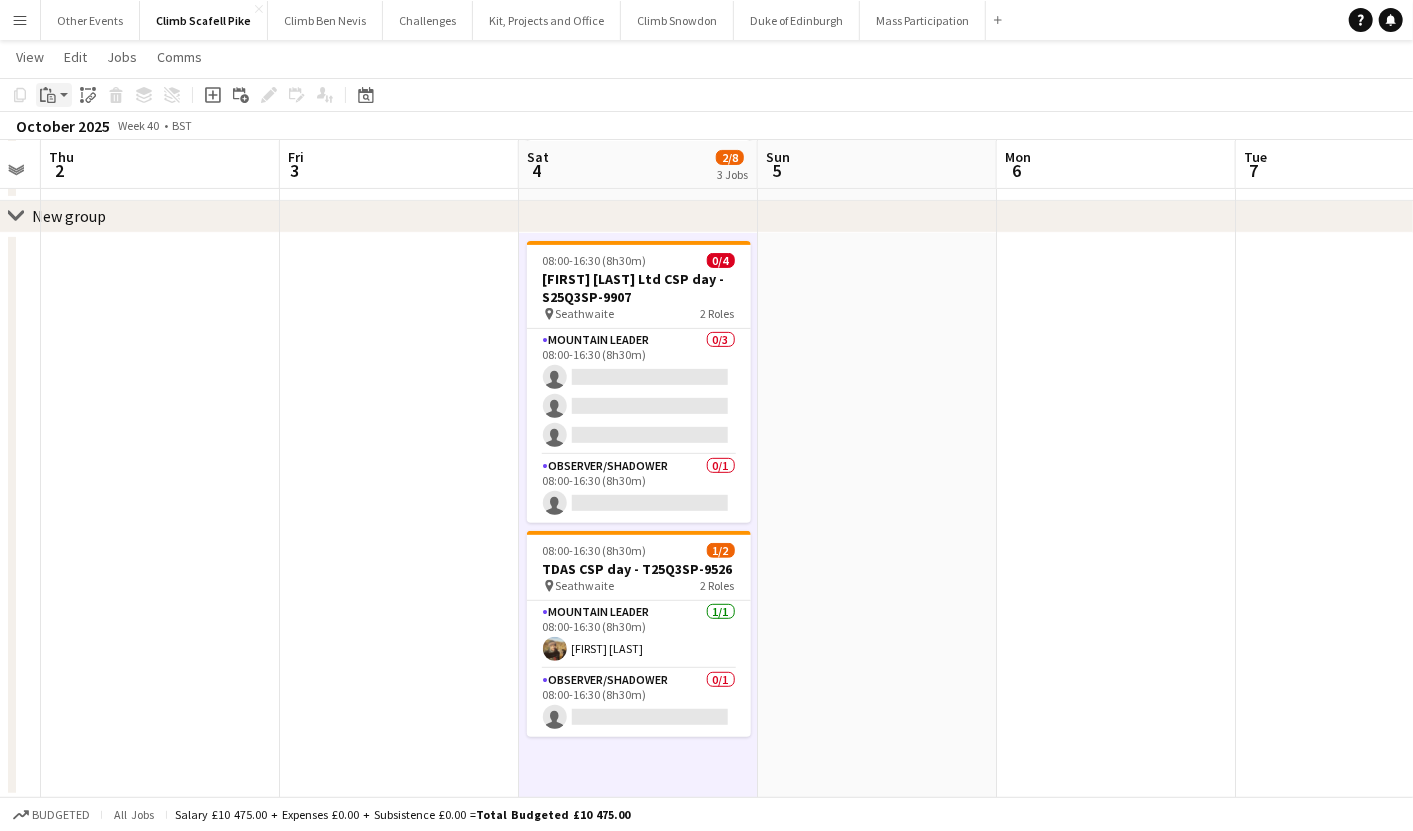 click on "Paste" at bounding box center (48, 95) 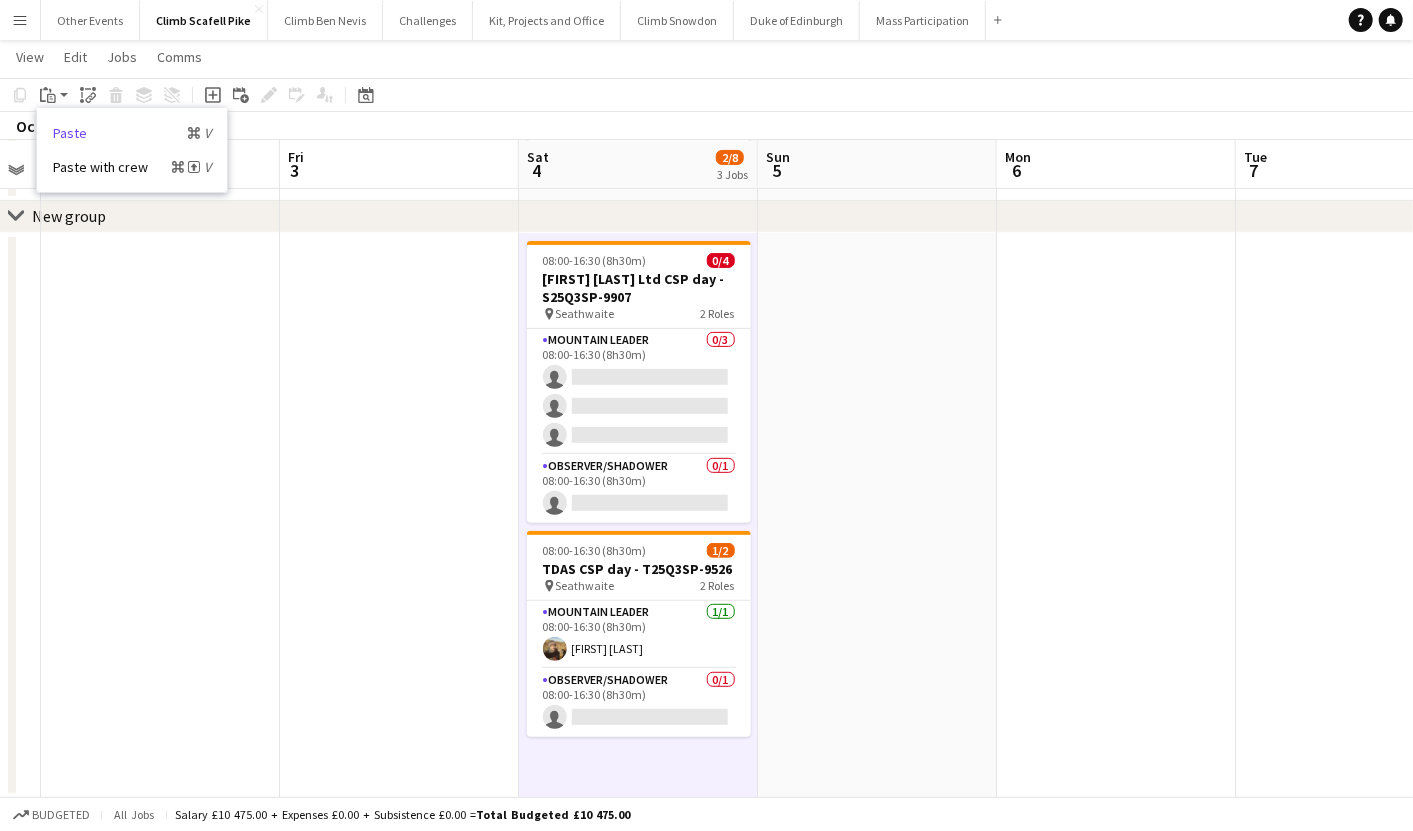 click on "Paste
Command
V" at bounding box center (132, 133) 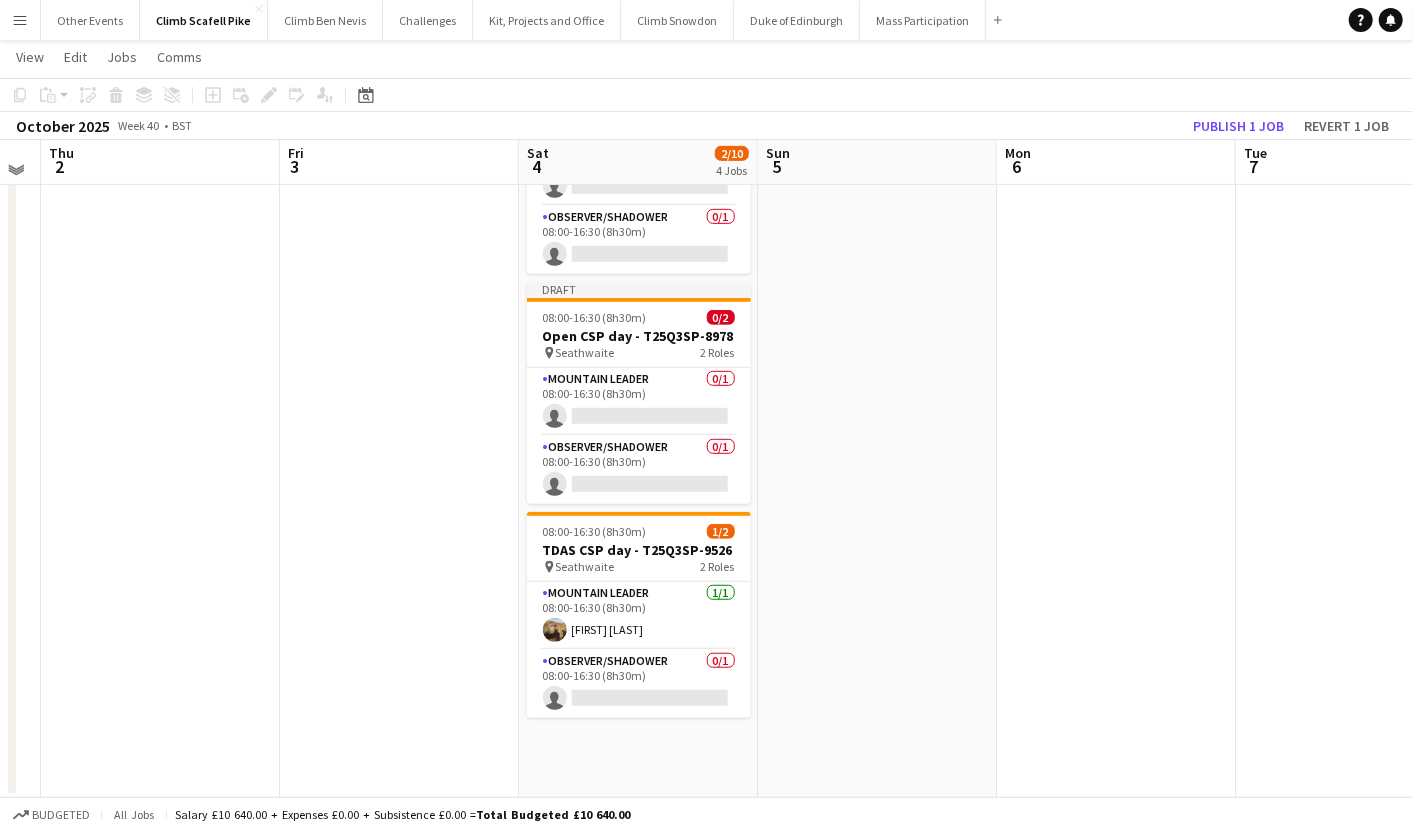 scroll, scrollTop: 542, scrollLeft: 0, axis: vertical 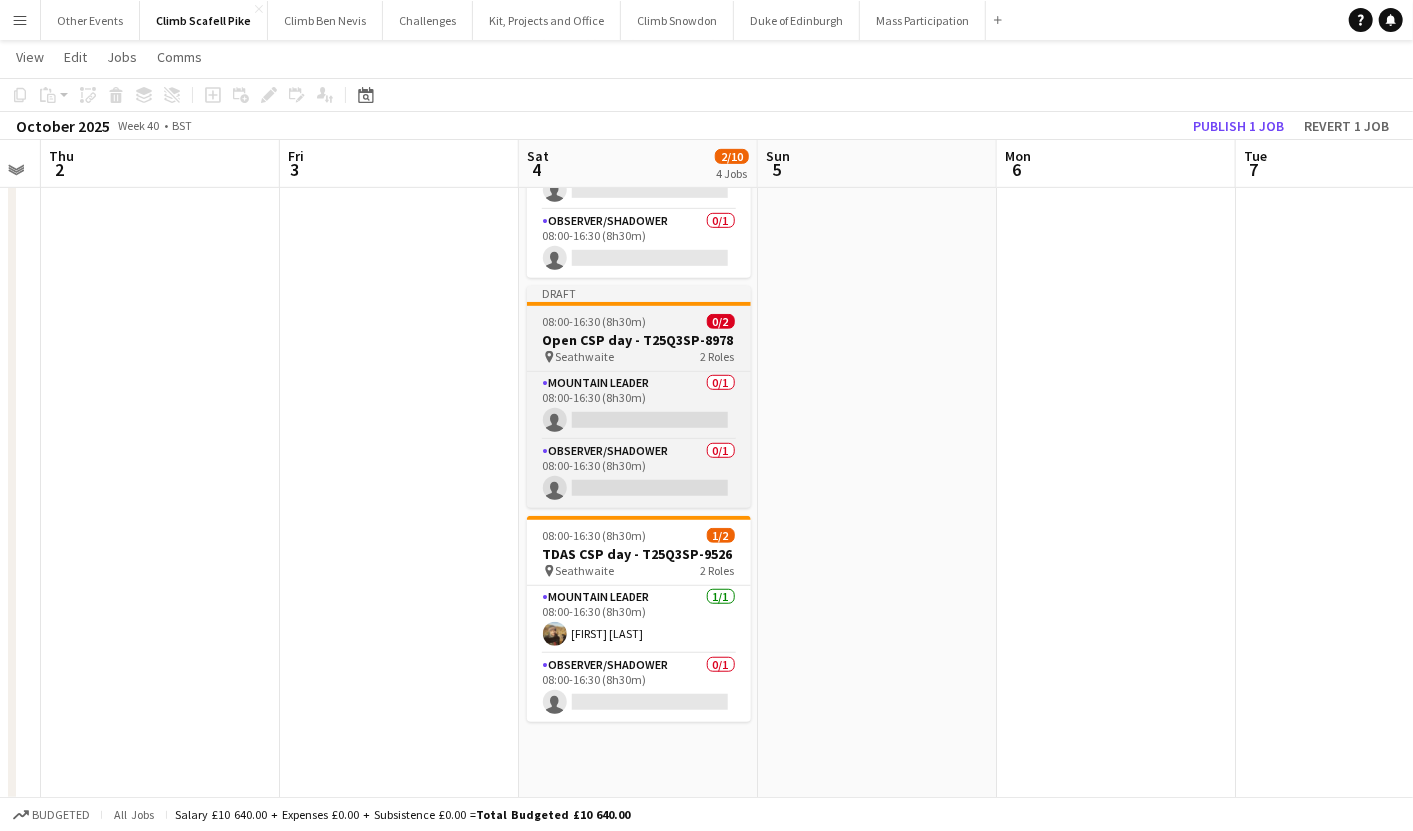 click on "Open CSP day - T25Q3SP-8978" at bounding box center (639, 340) 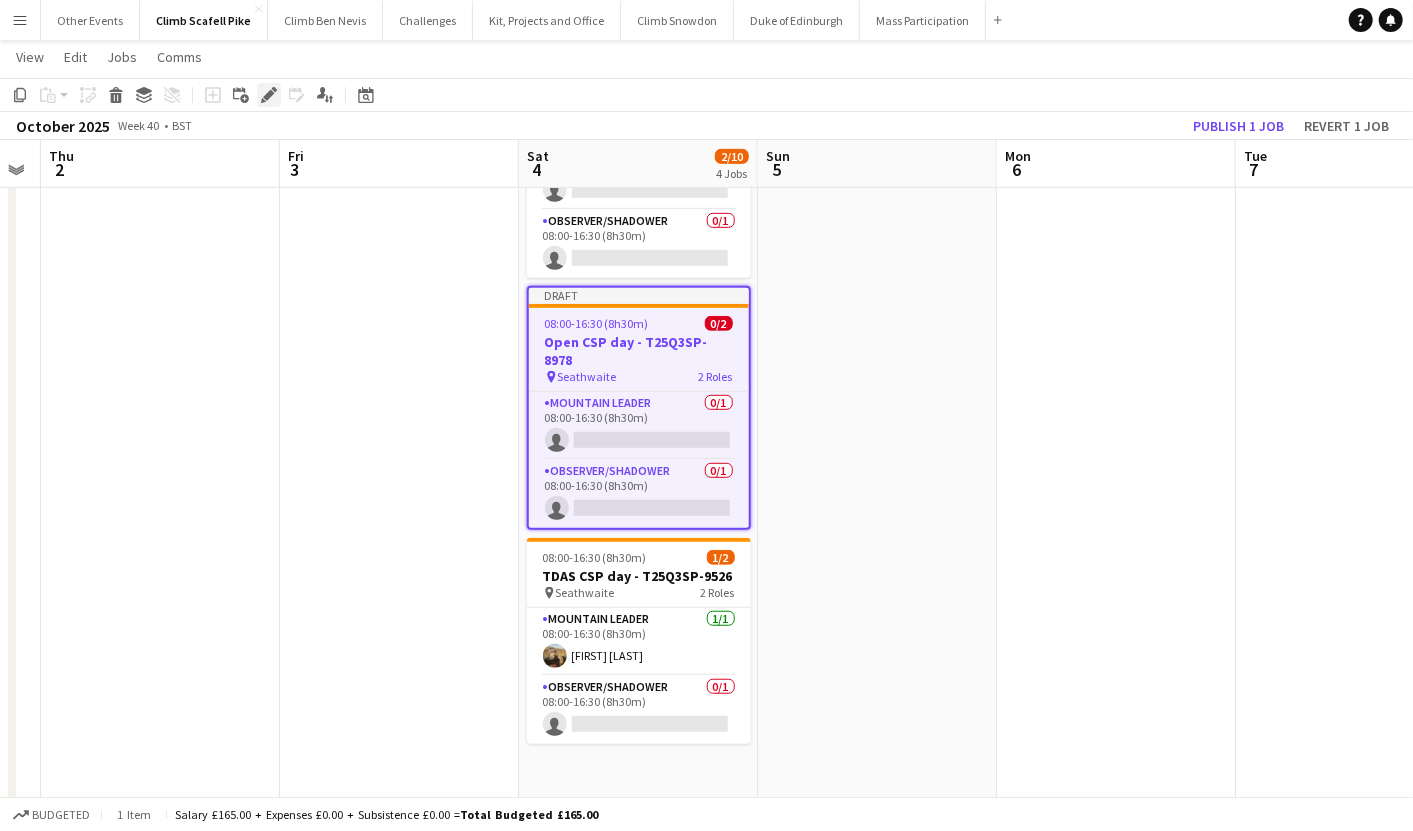 click on "Edit" 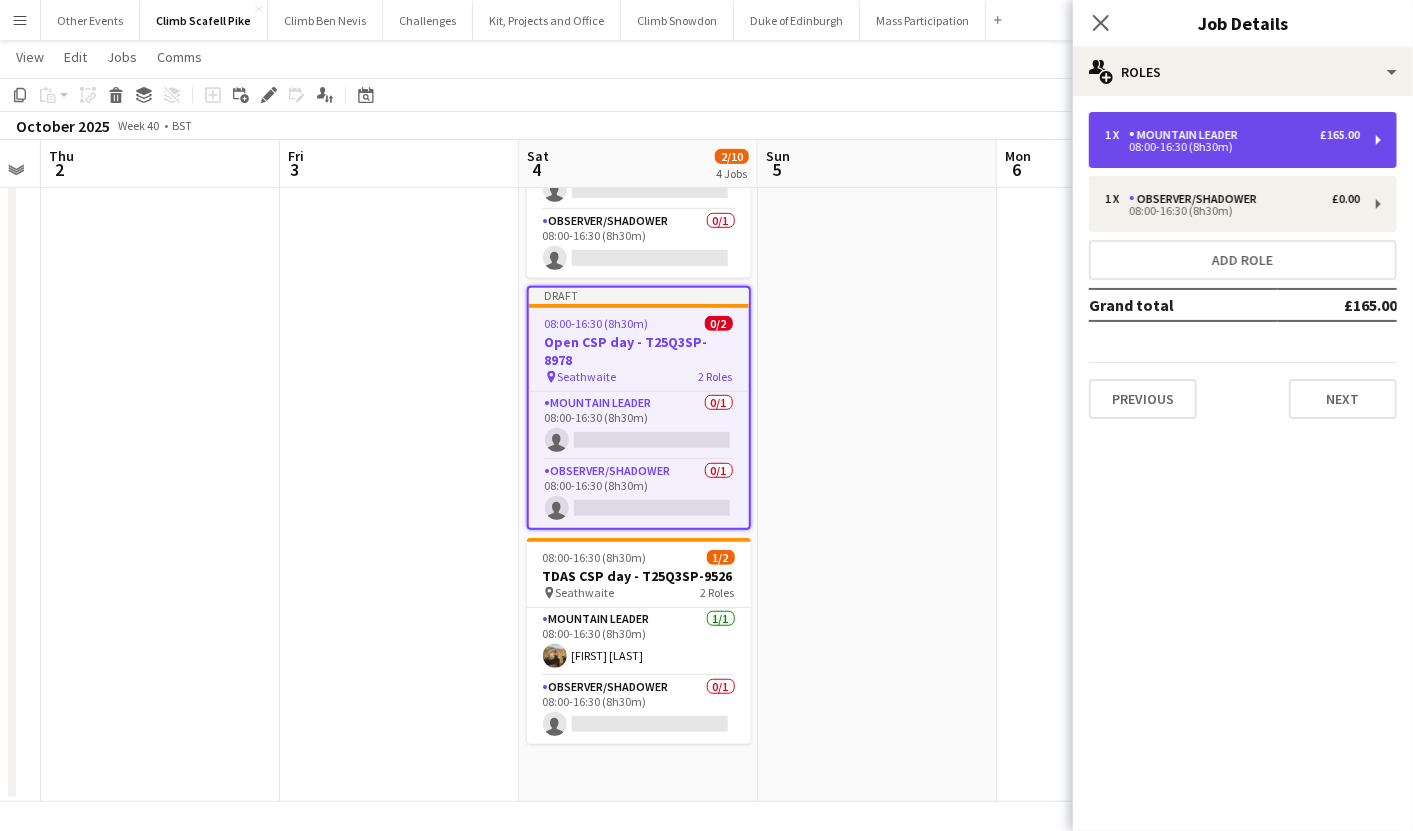 click on "1 x   Mountain Leader    £165.00" at bounding box center [1232, 135] 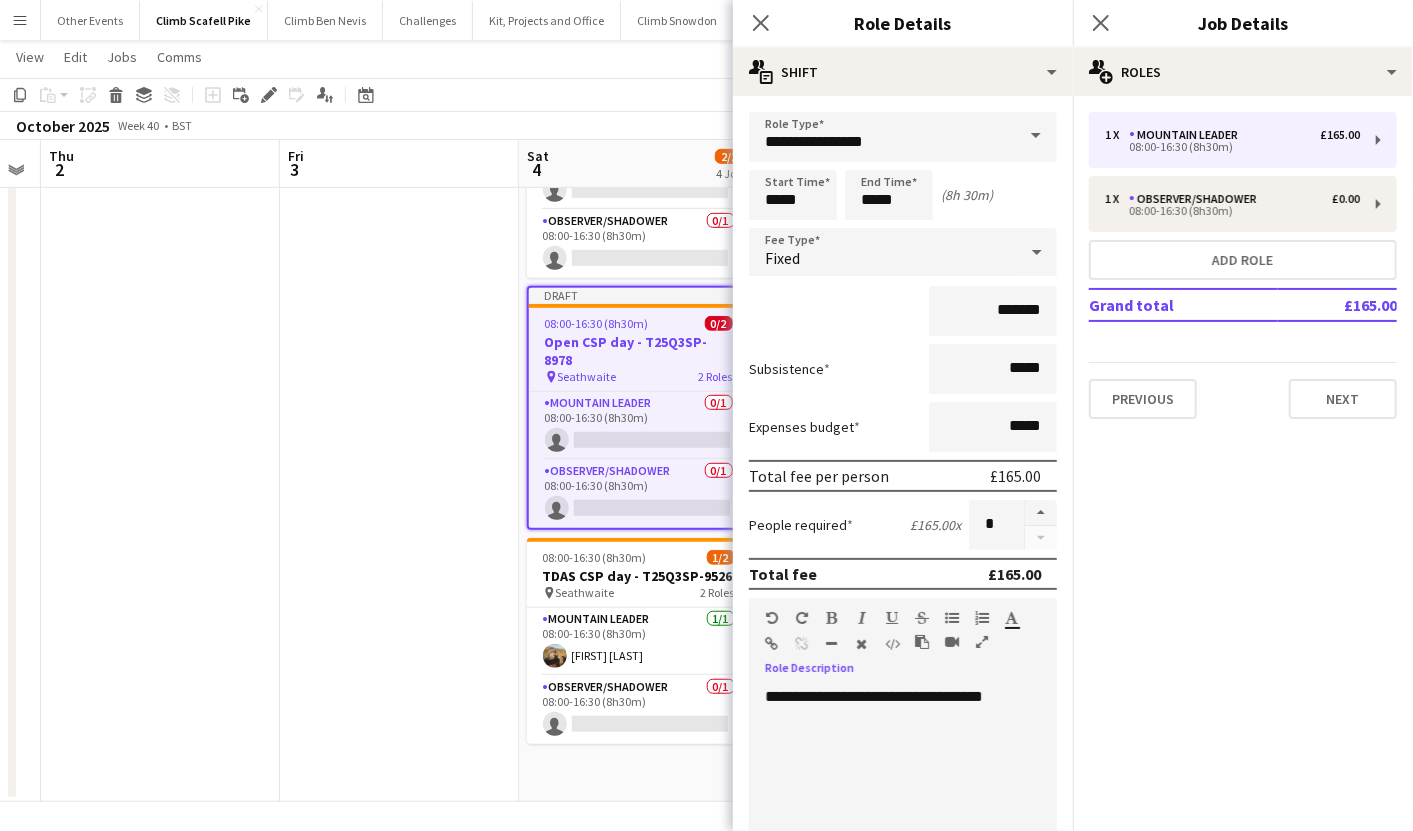 drag, startPoint x: 865, startPoint y: 692, endPoint x: 735, endPoint y: 691, distance: 130.00385 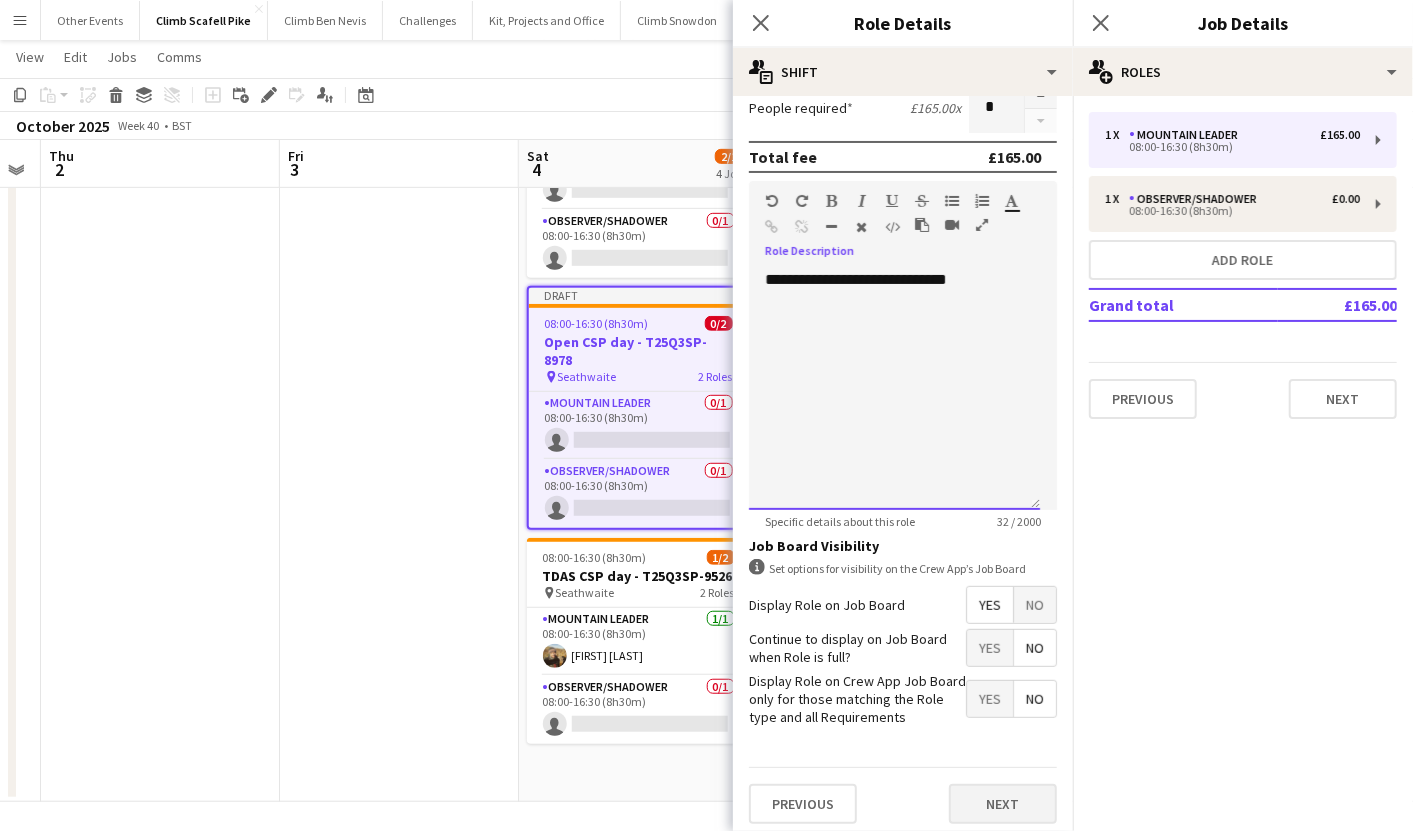 scroll, scrollTop: 418, scrollLeft: 0, axis: vertical 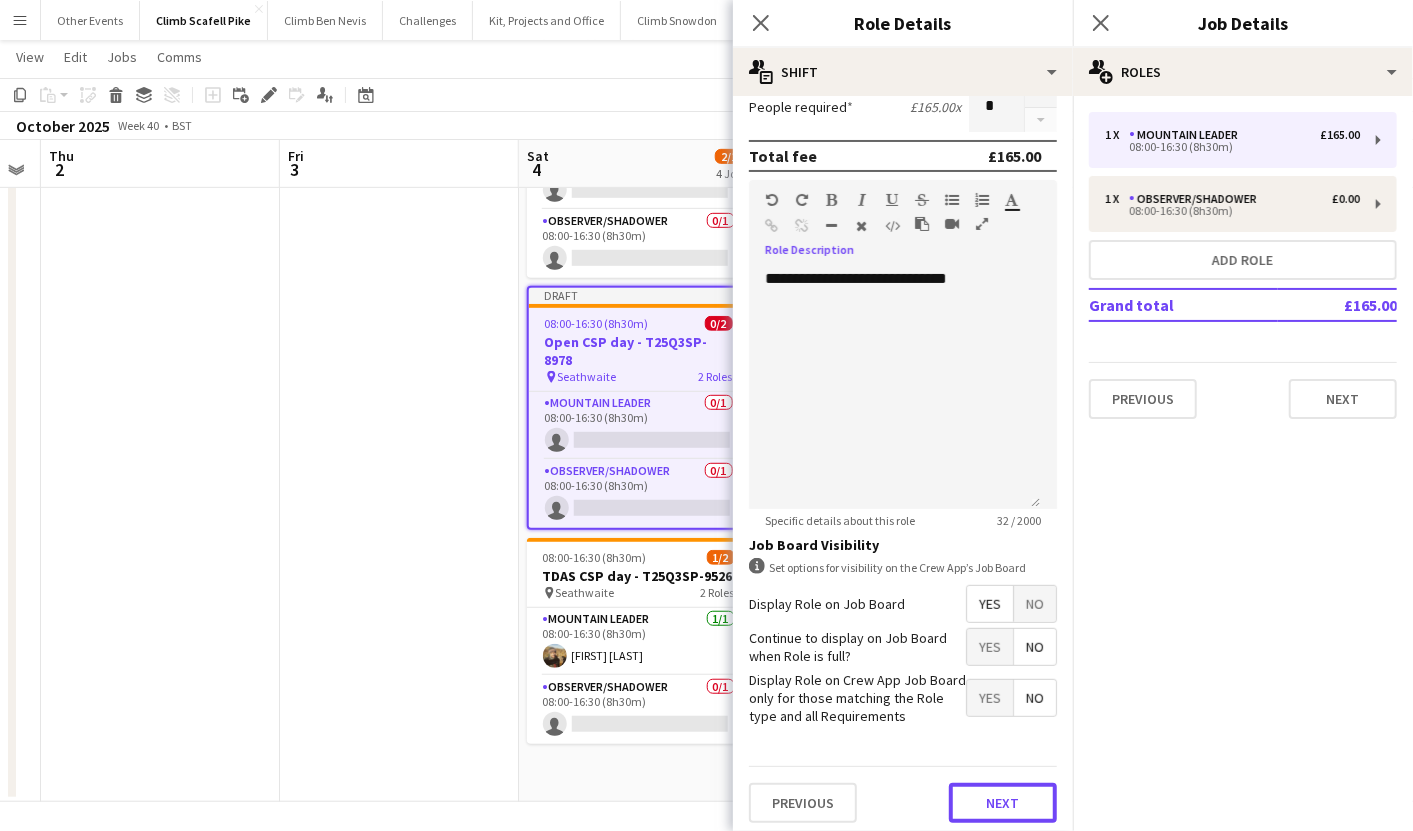 click on "Next" at bounding box center [1003, 803] 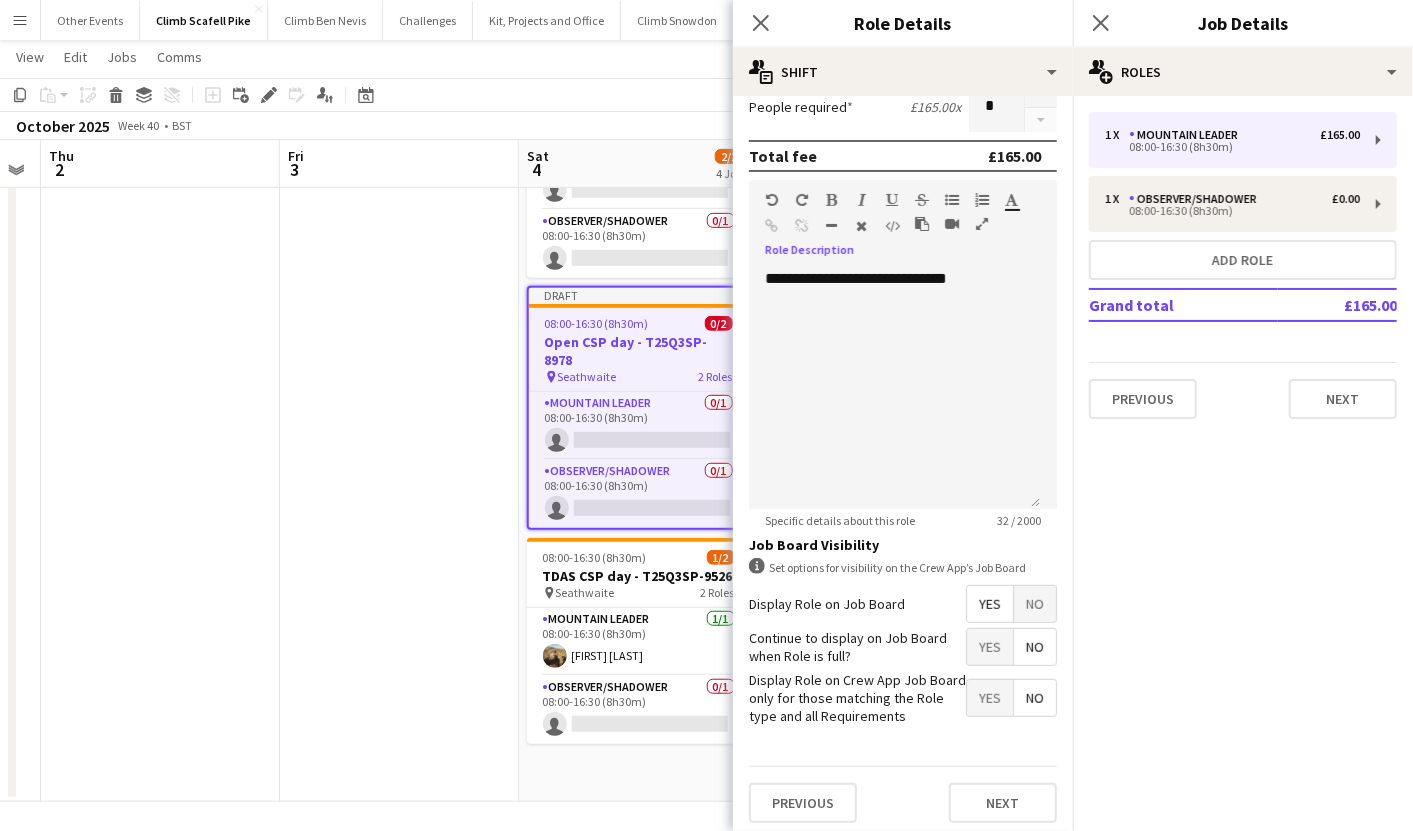 scroll, scrollTop: 0, scrollLeft: 0, axis: both 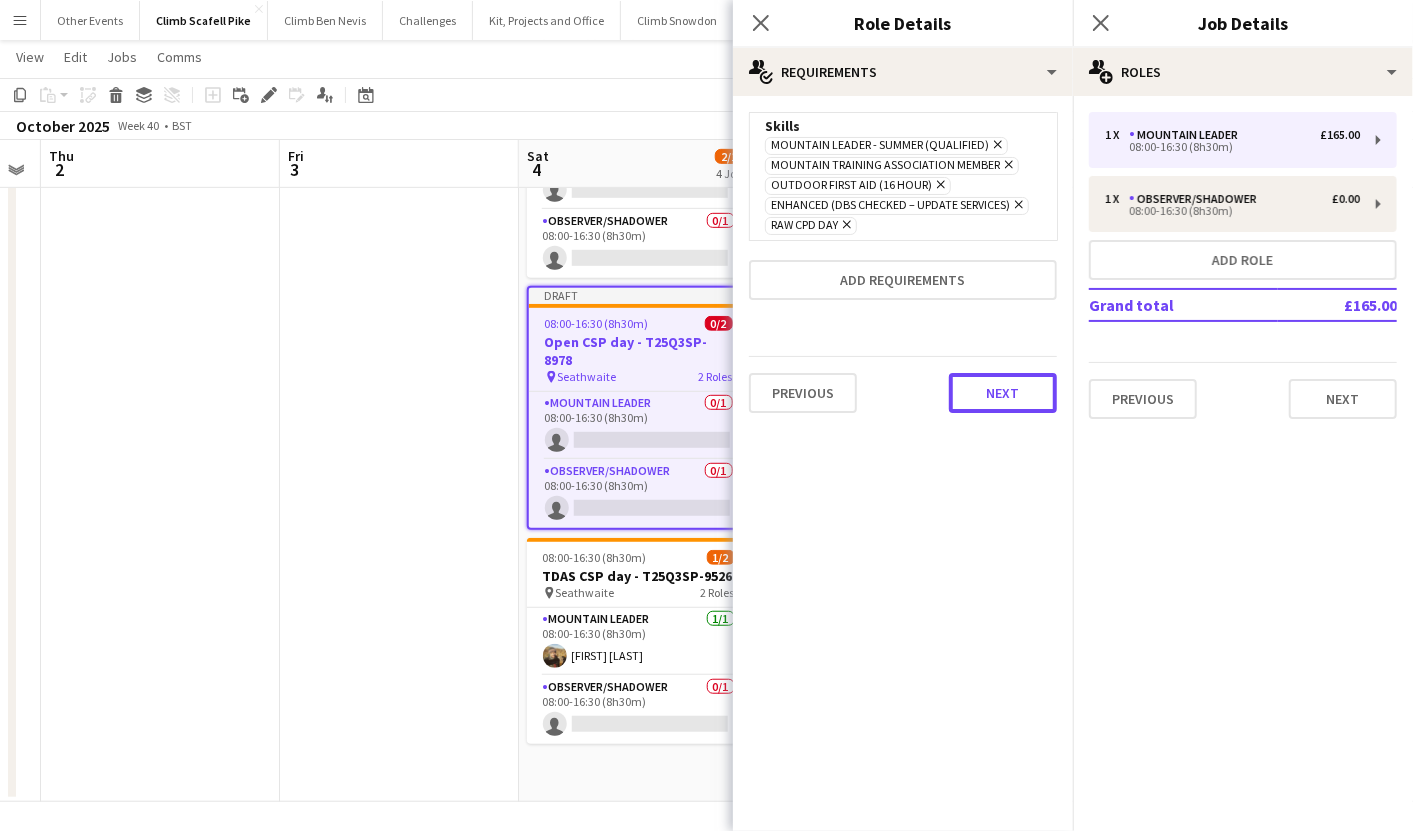 click on "Next" at bounding box center (1003, 393) 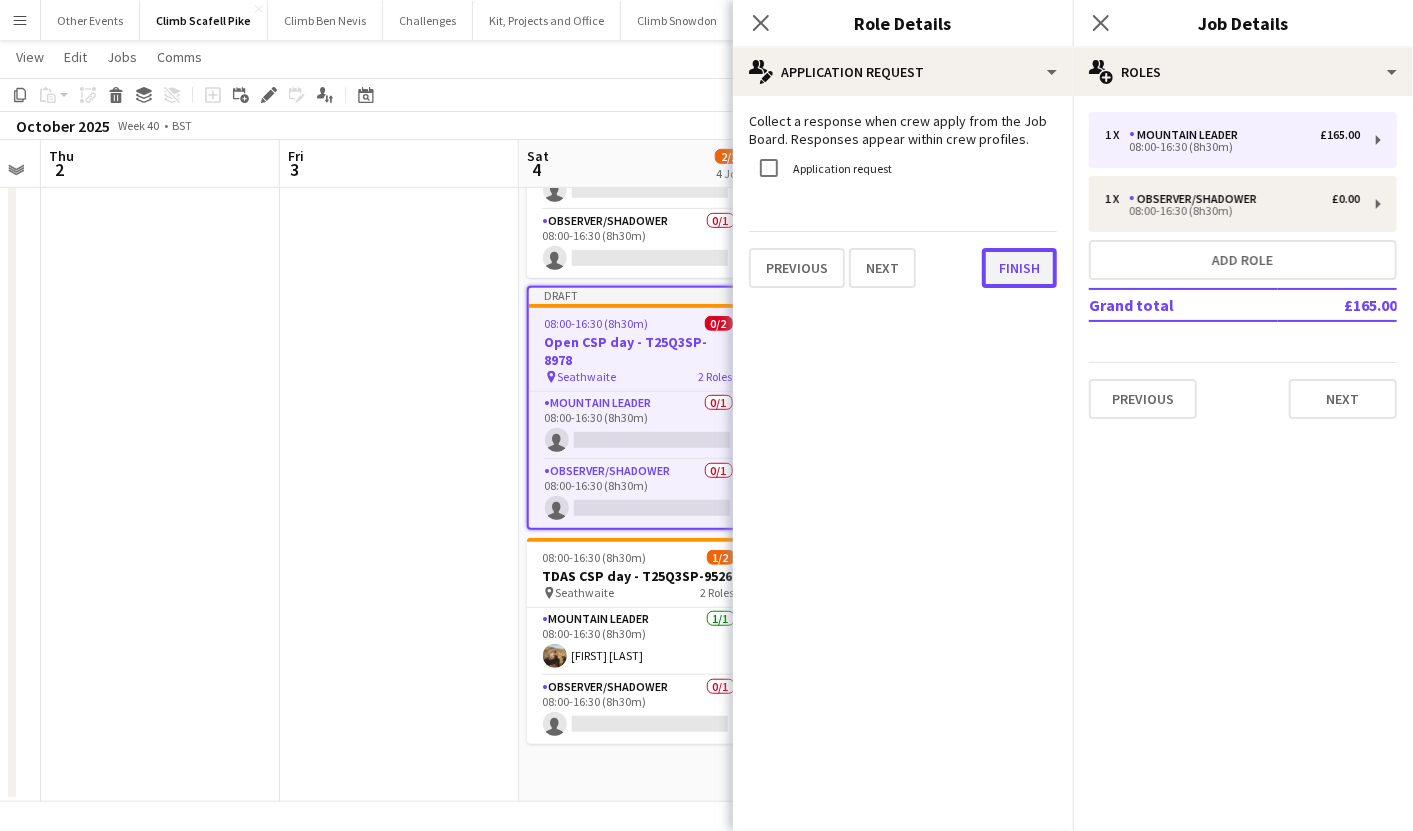 click on "Finish" at bounding box center (1019, 268) 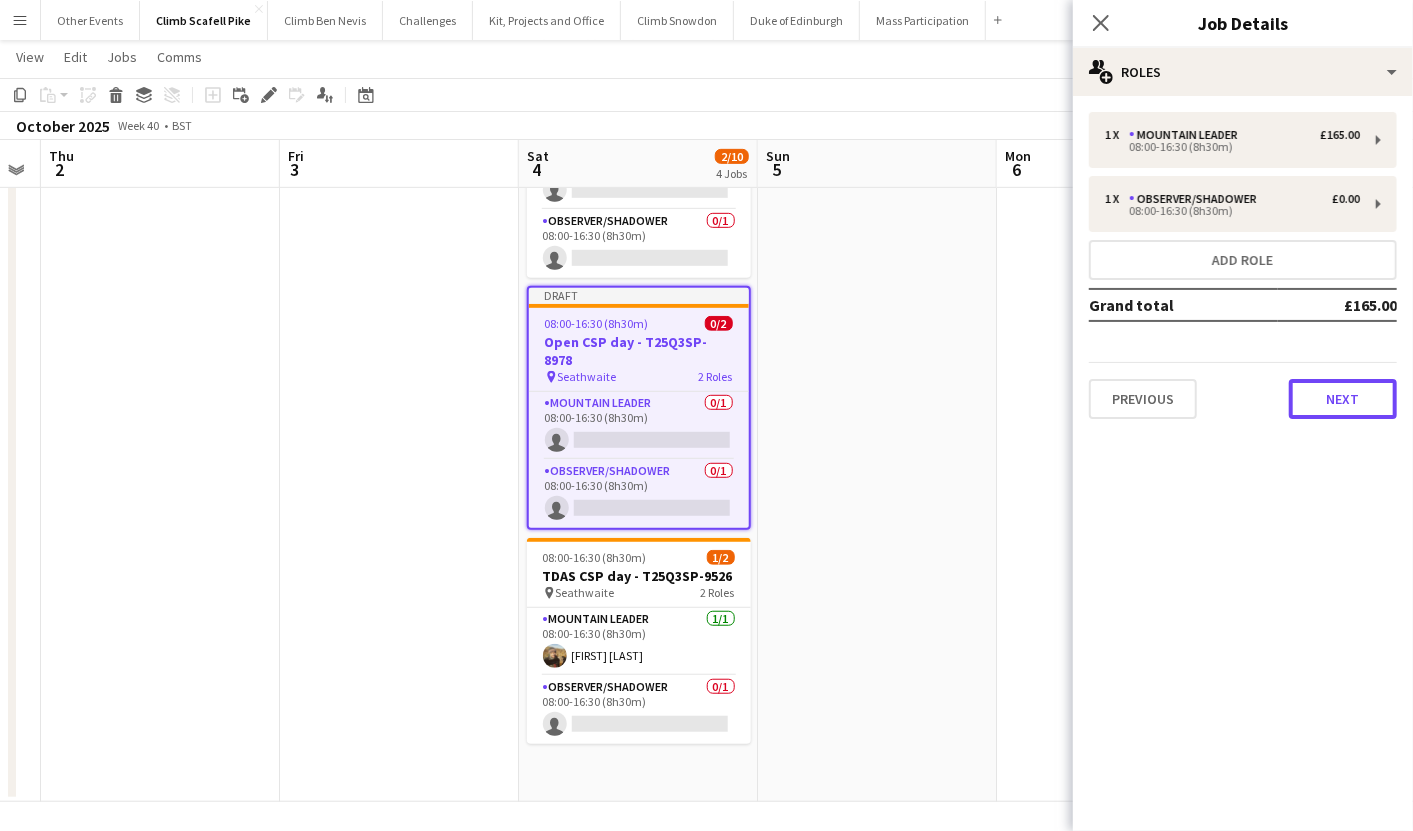 click on "Next" at bounding box center [1343, 399] 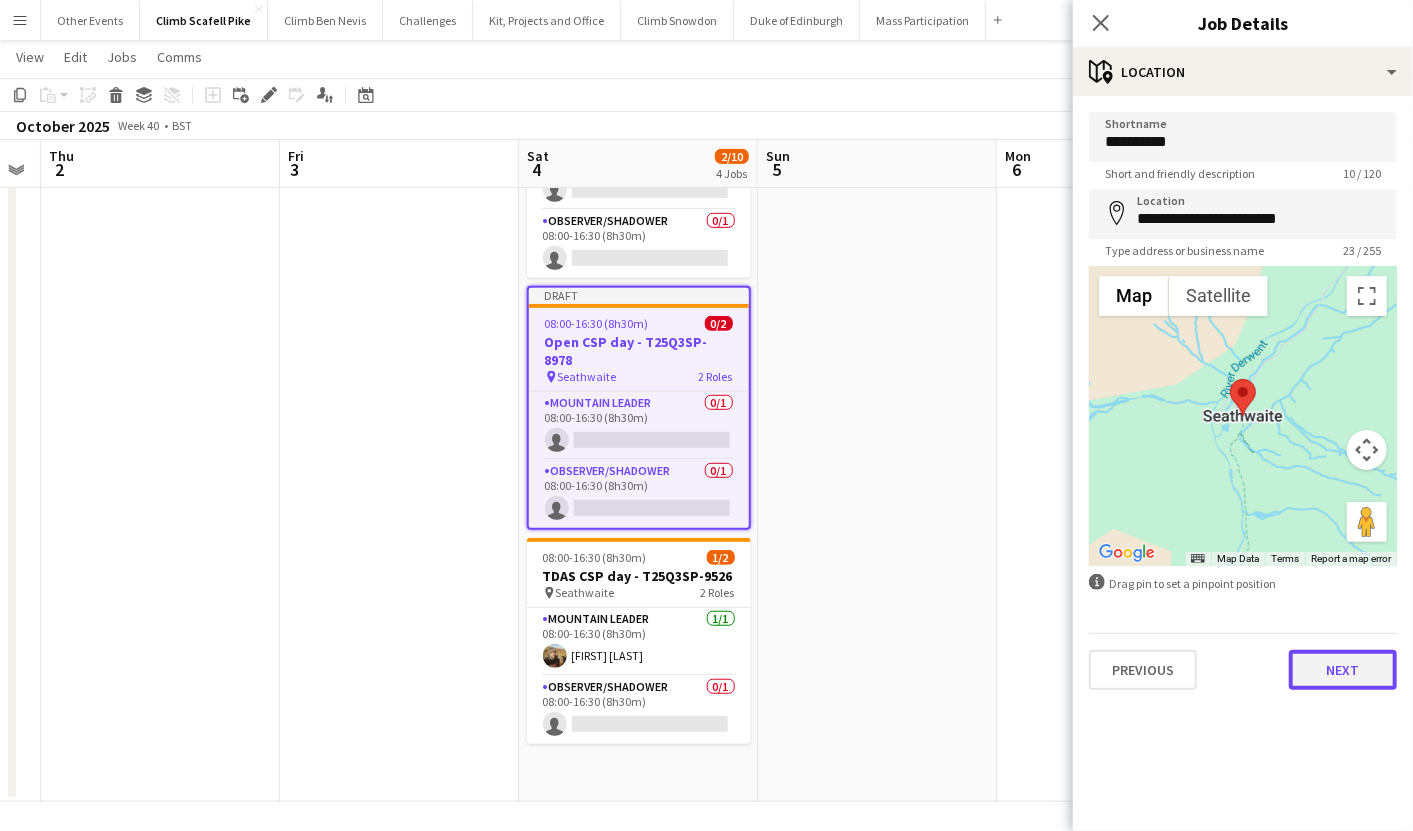 click on "Next" at bounding box center [1343, 670] 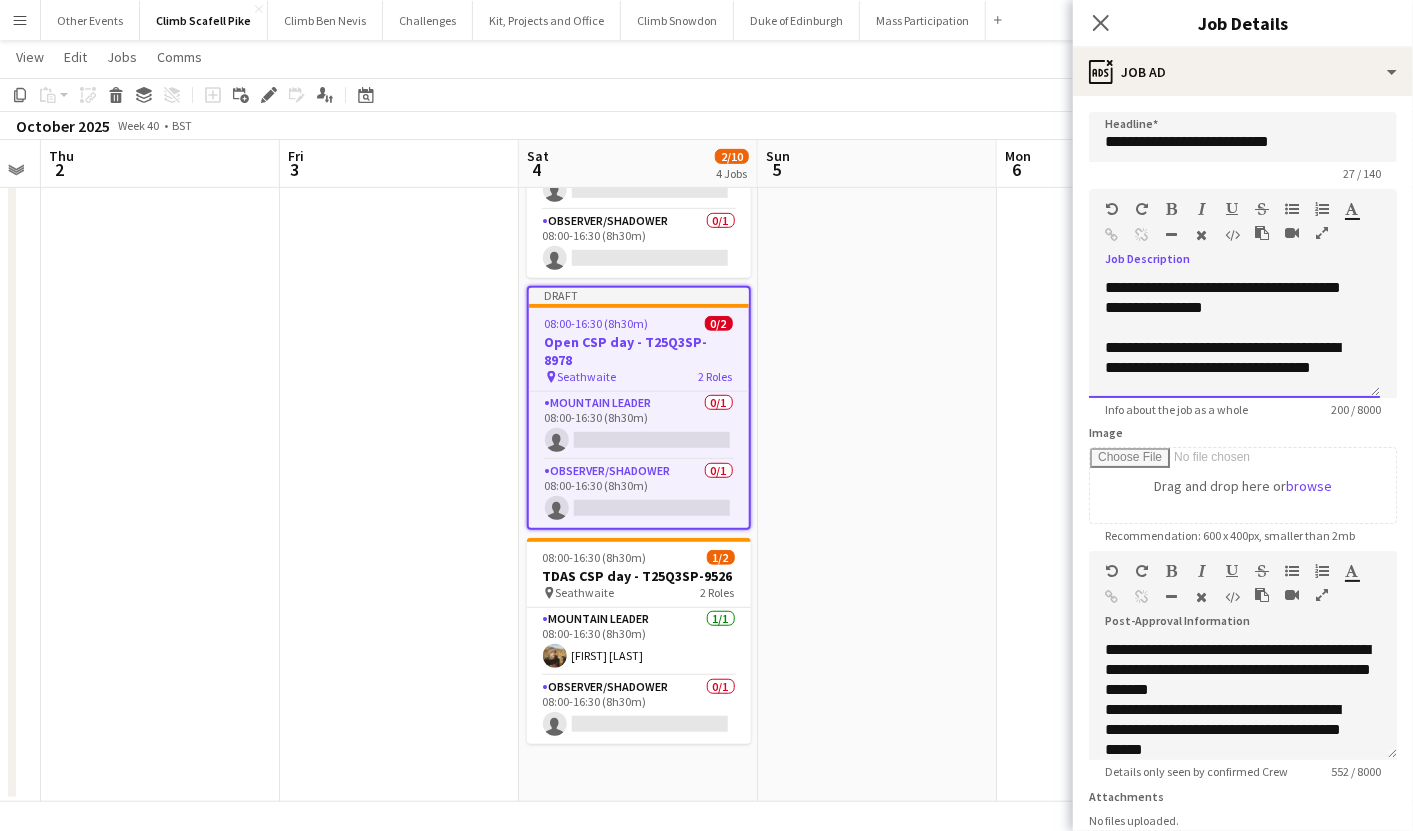 drag, startPoint x: 1298, startPoint y: 288, endPoint x: 1259, endPoint y: 291, distance: 39.115215 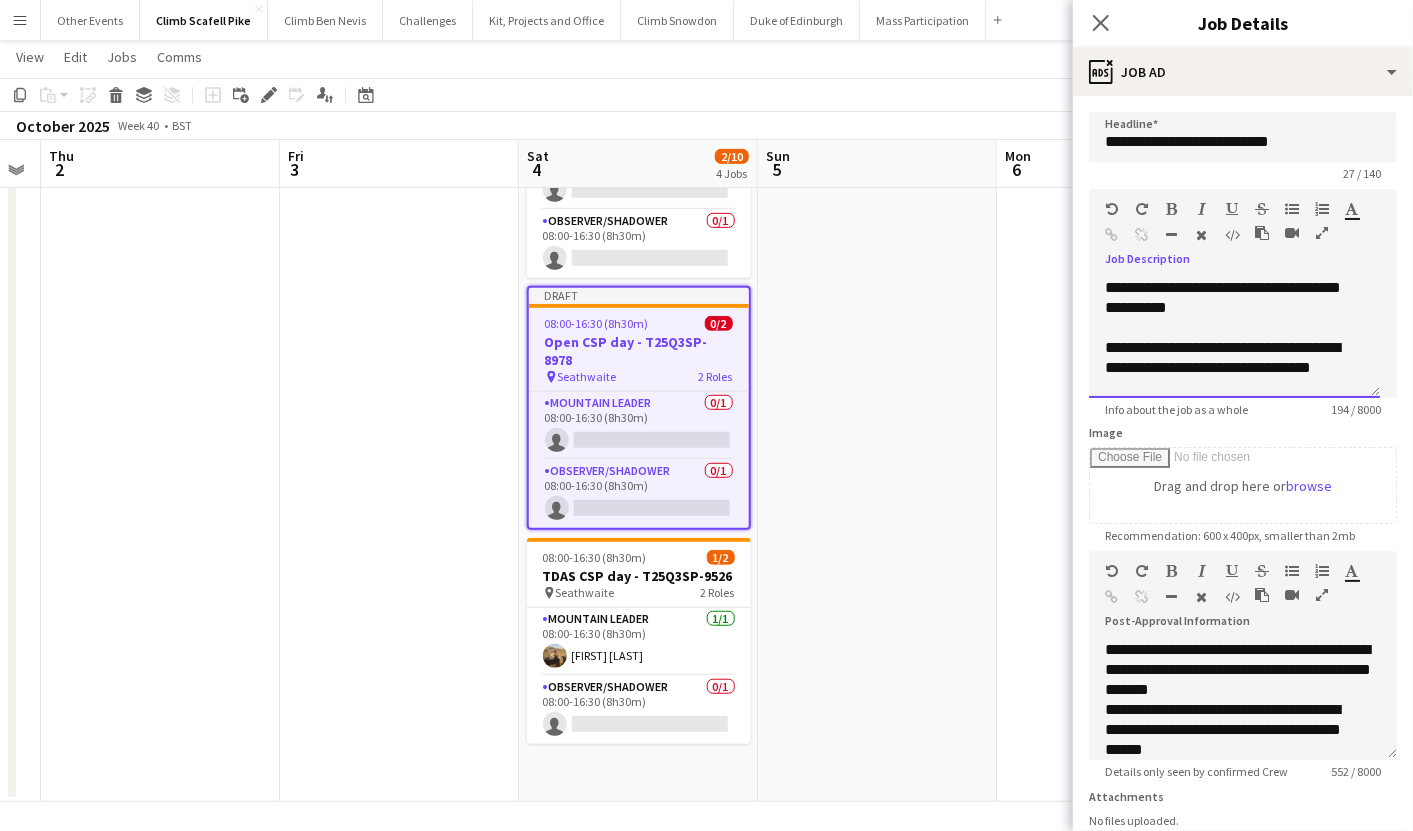 drag, startPoint x: 1336, startPoint y: 283, endPoint x: 1294, endPoint y: 285, distance: 42.047592 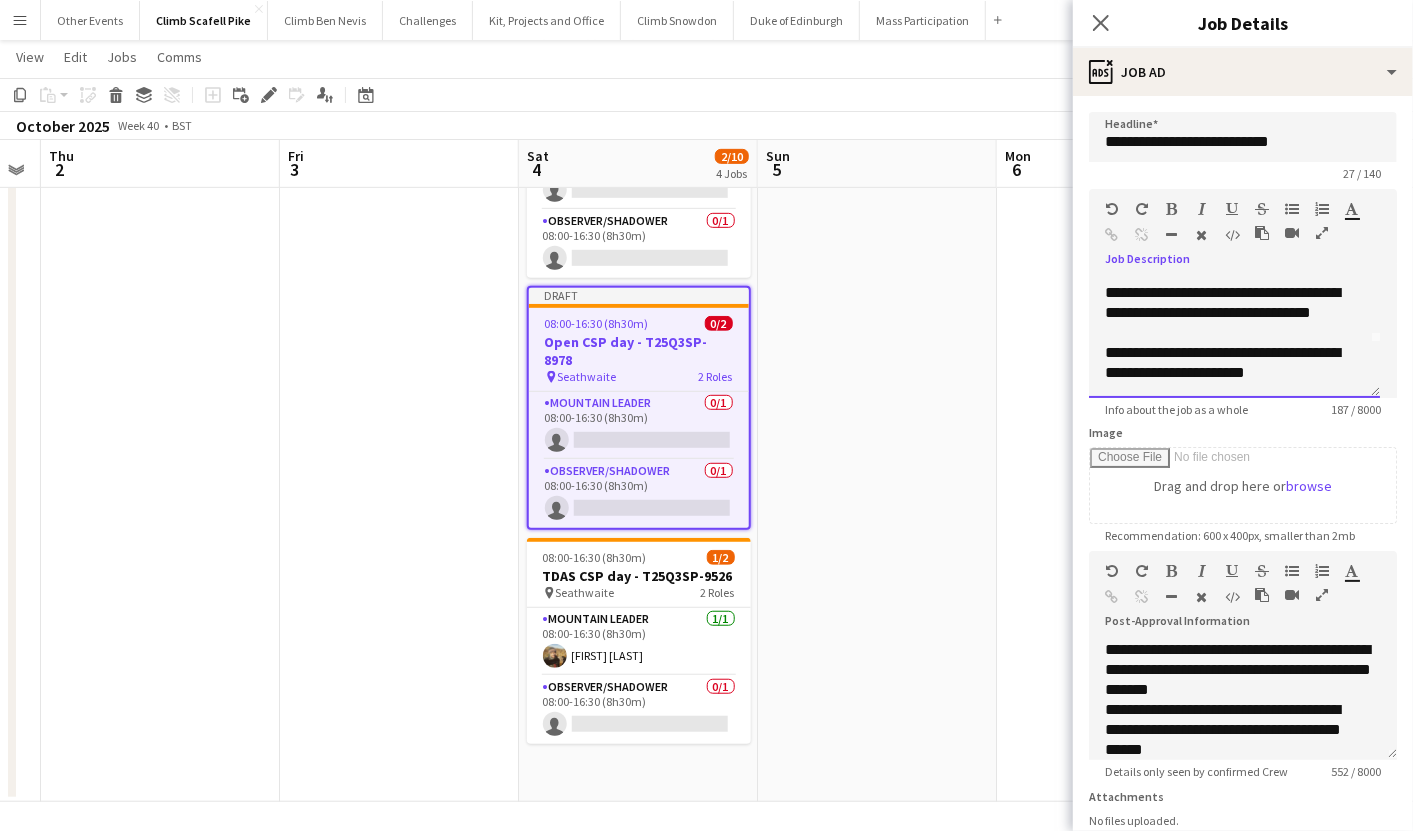 scroll, scrollTop: 37, scrollLeft: 0, axis: vertical 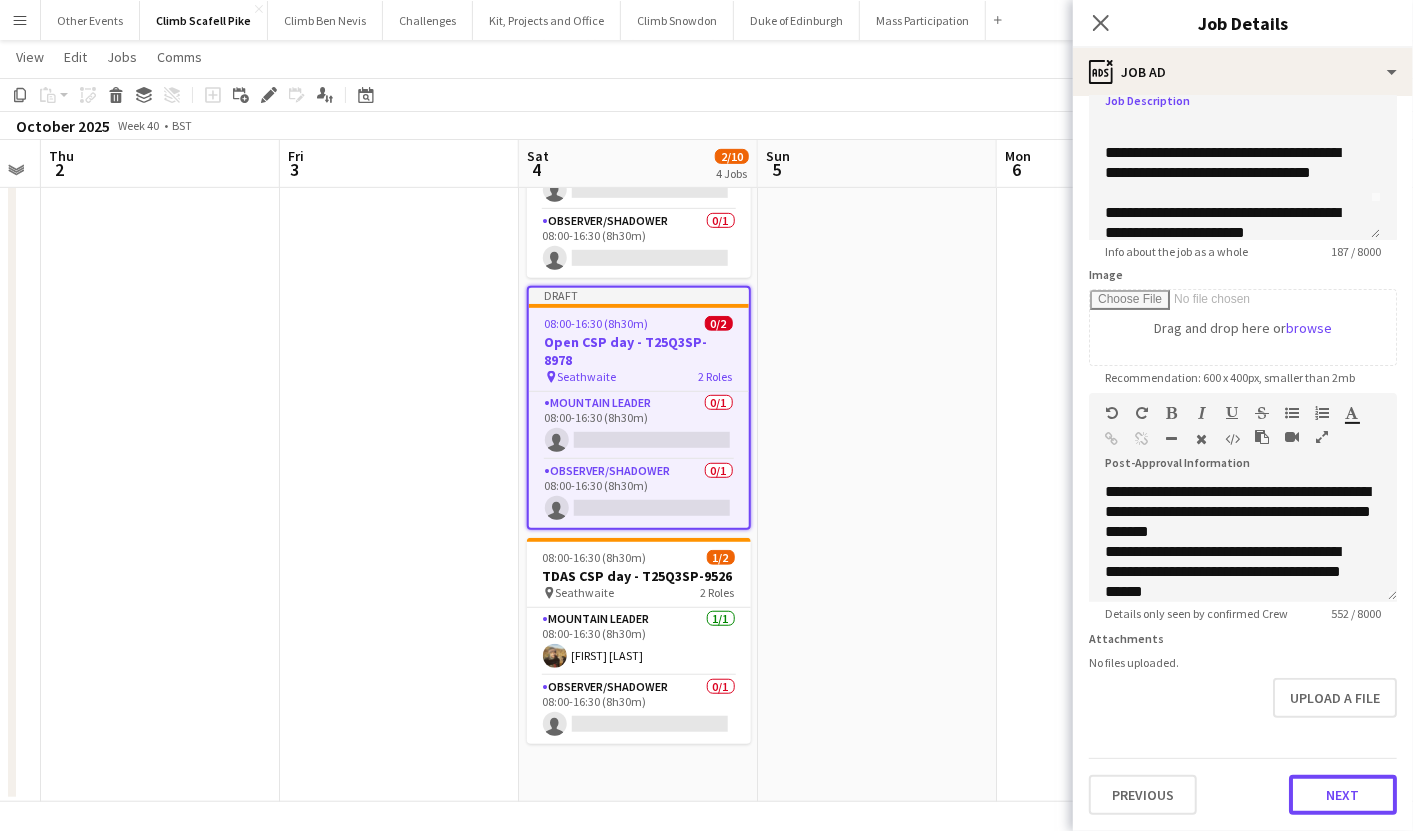 click on "Next" at bounding box center [1343, 795] 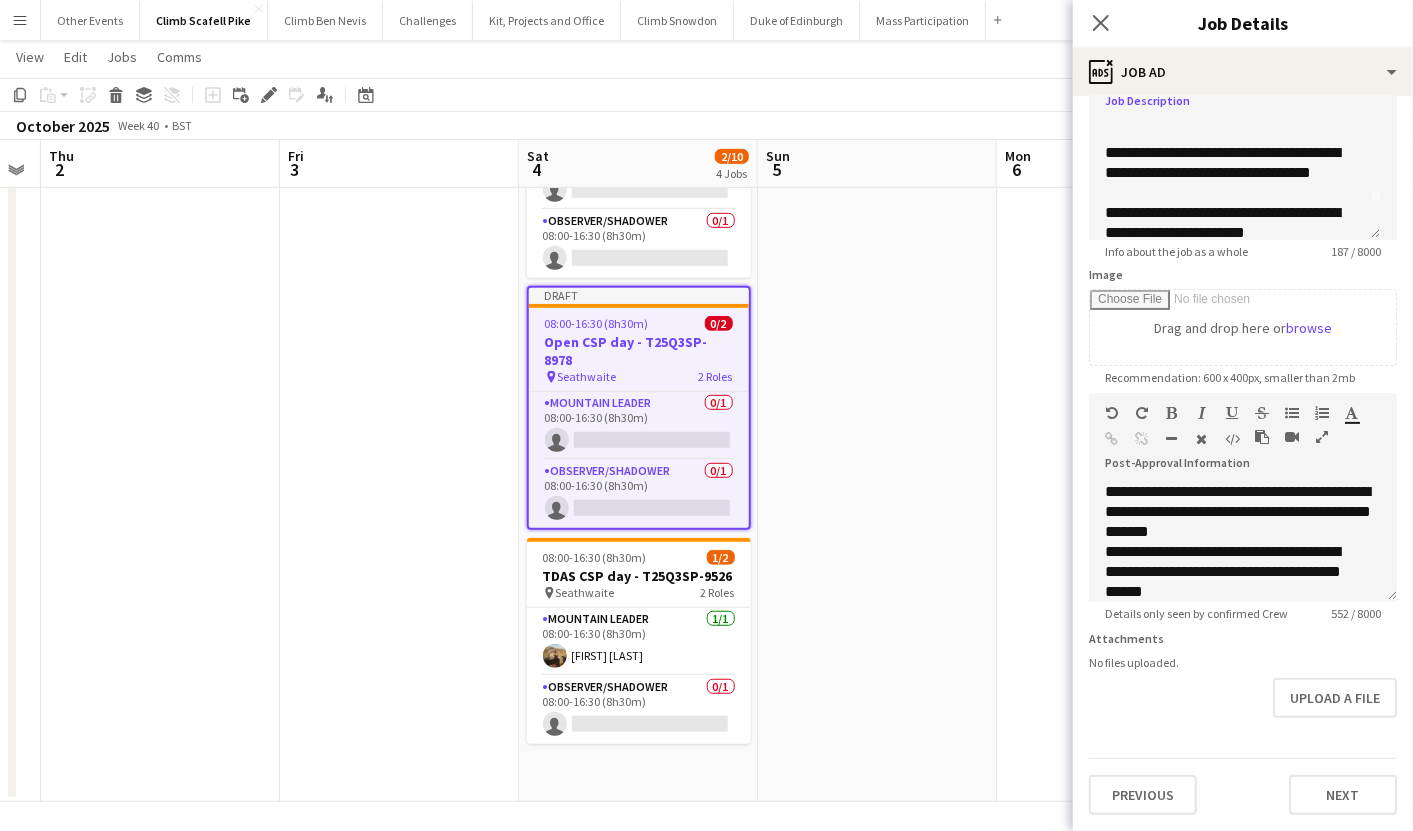 scroll, scrollTop: 0, scrollLeft: 0, axis: both 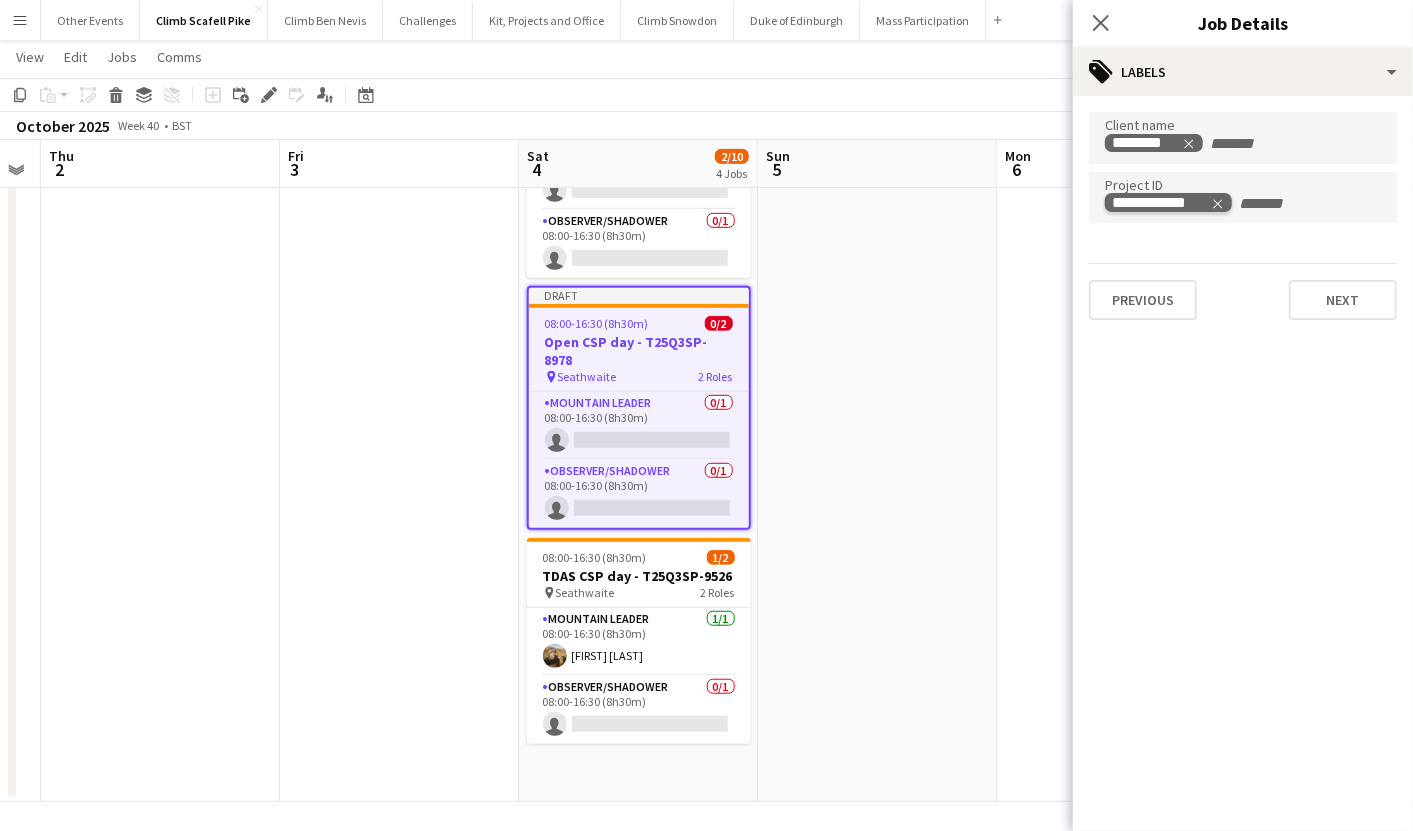 click 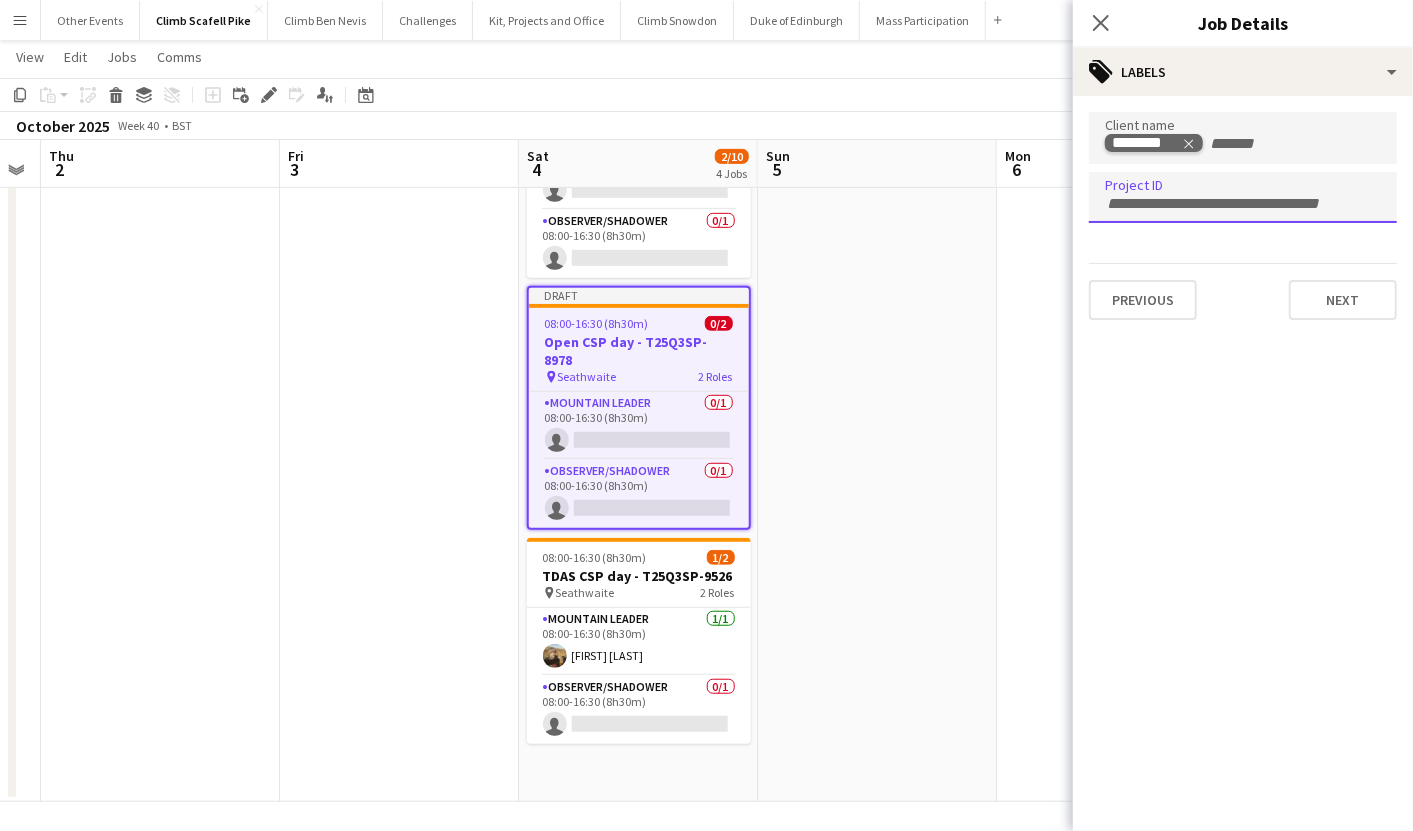 click 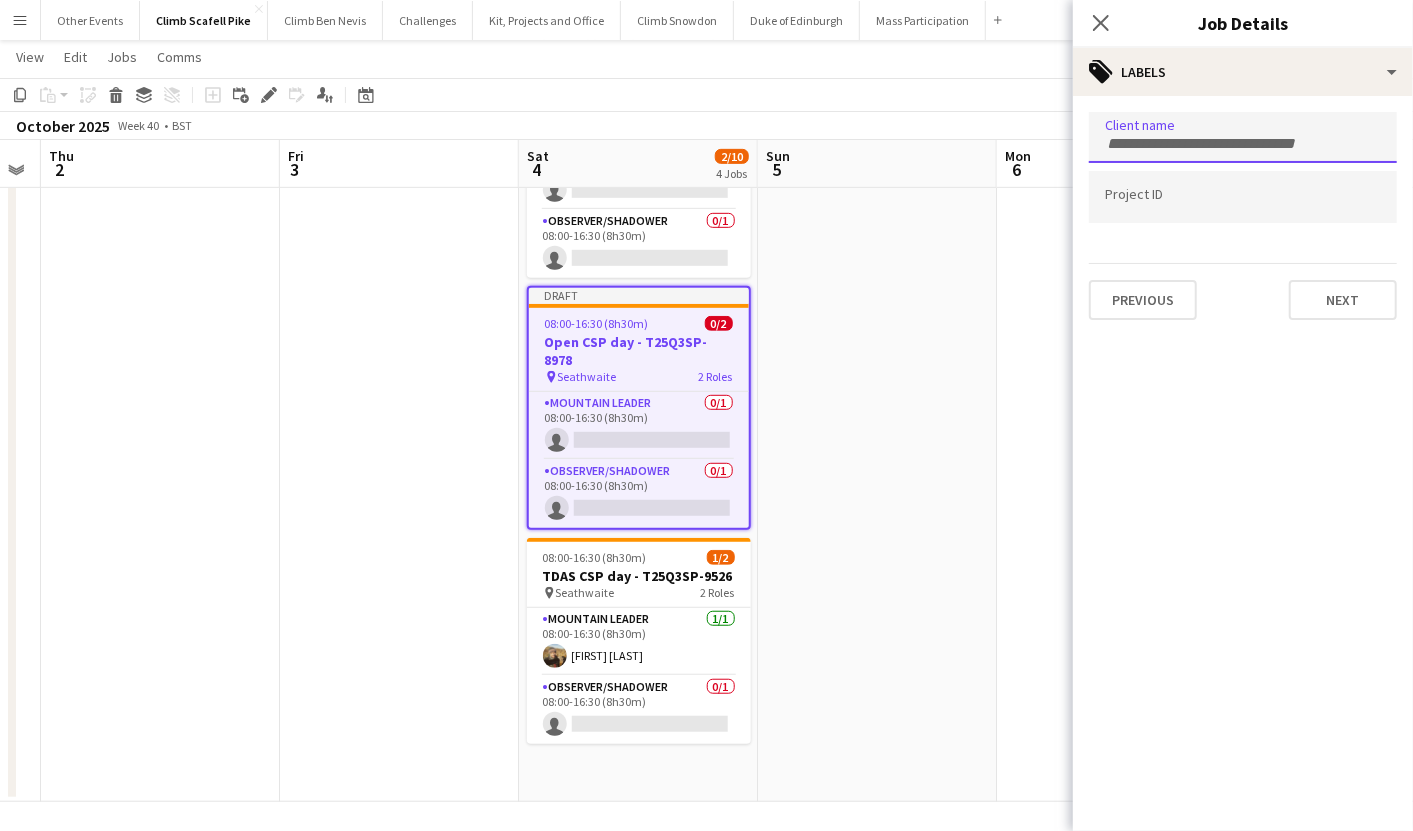 click at bounding box center [1243, 144] 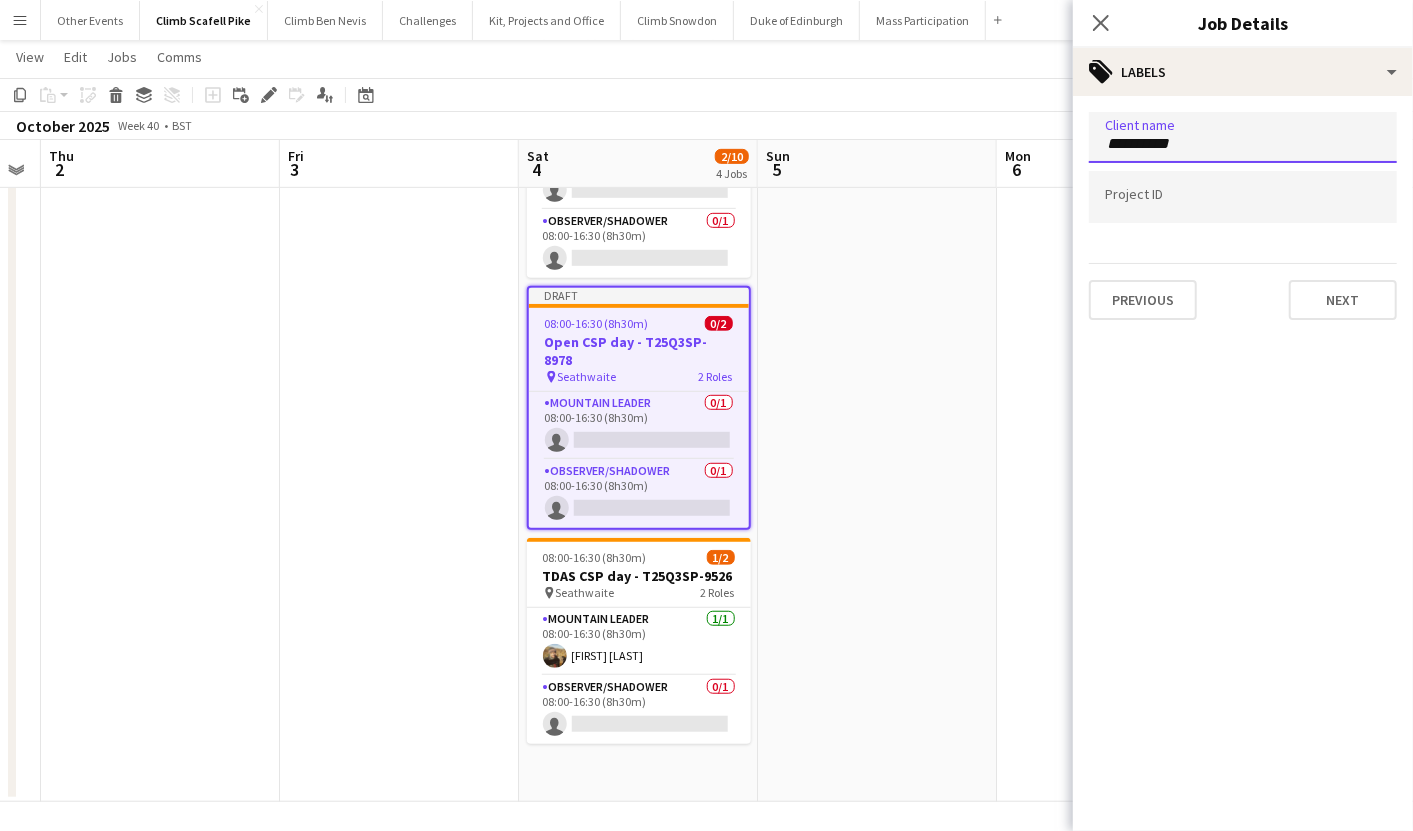 type on "**********" 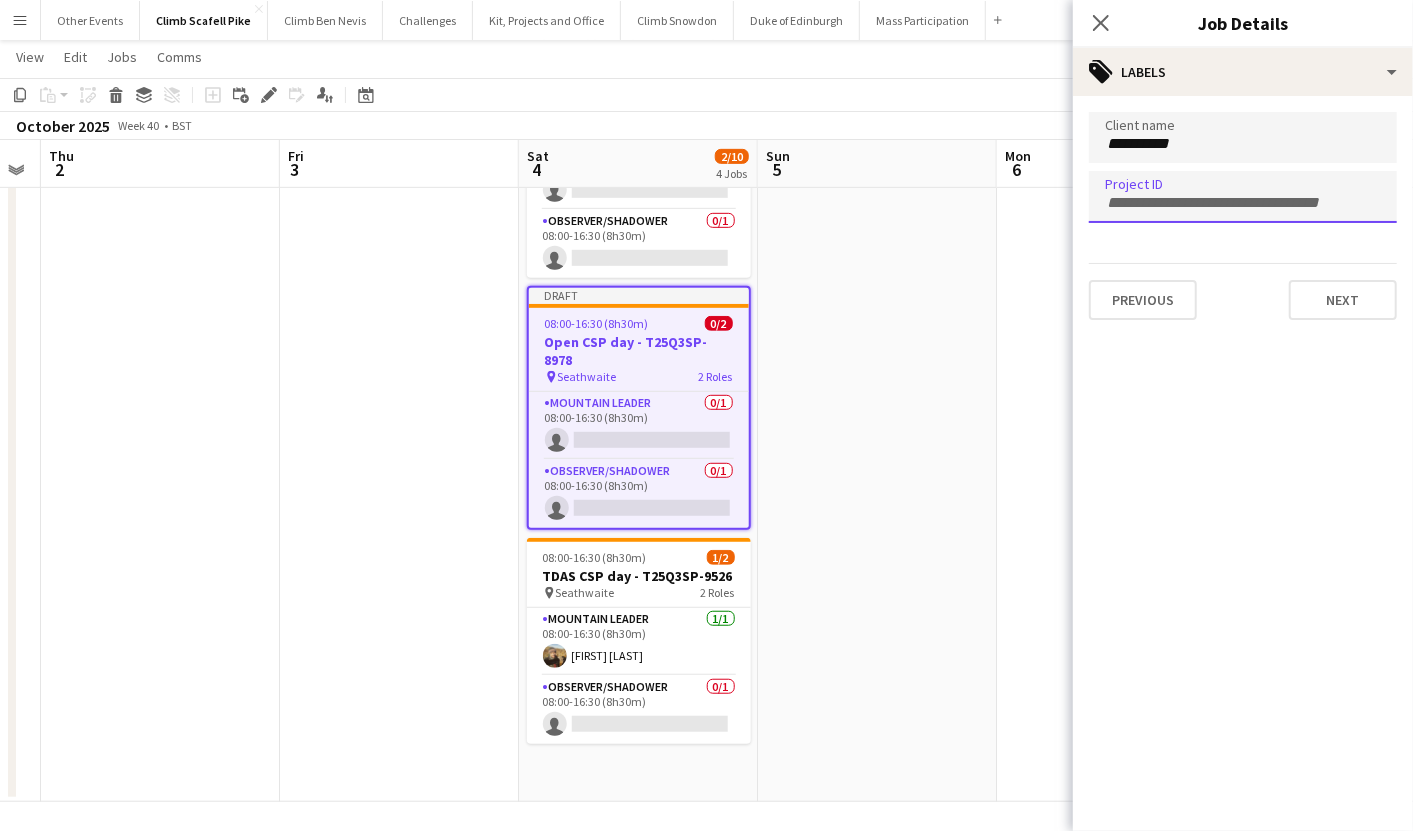 click at bounding box center [1243, 196] 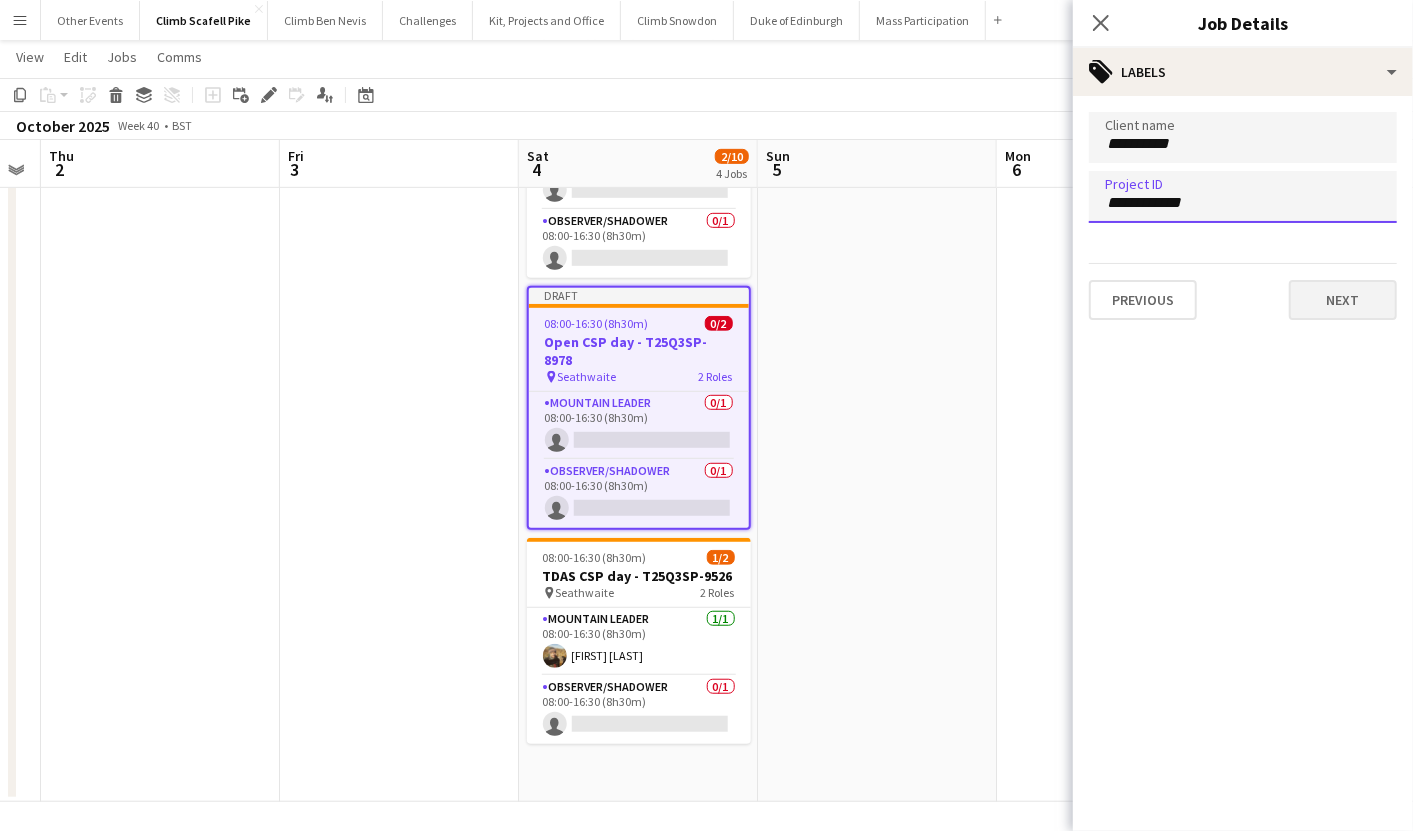 type on "**********" 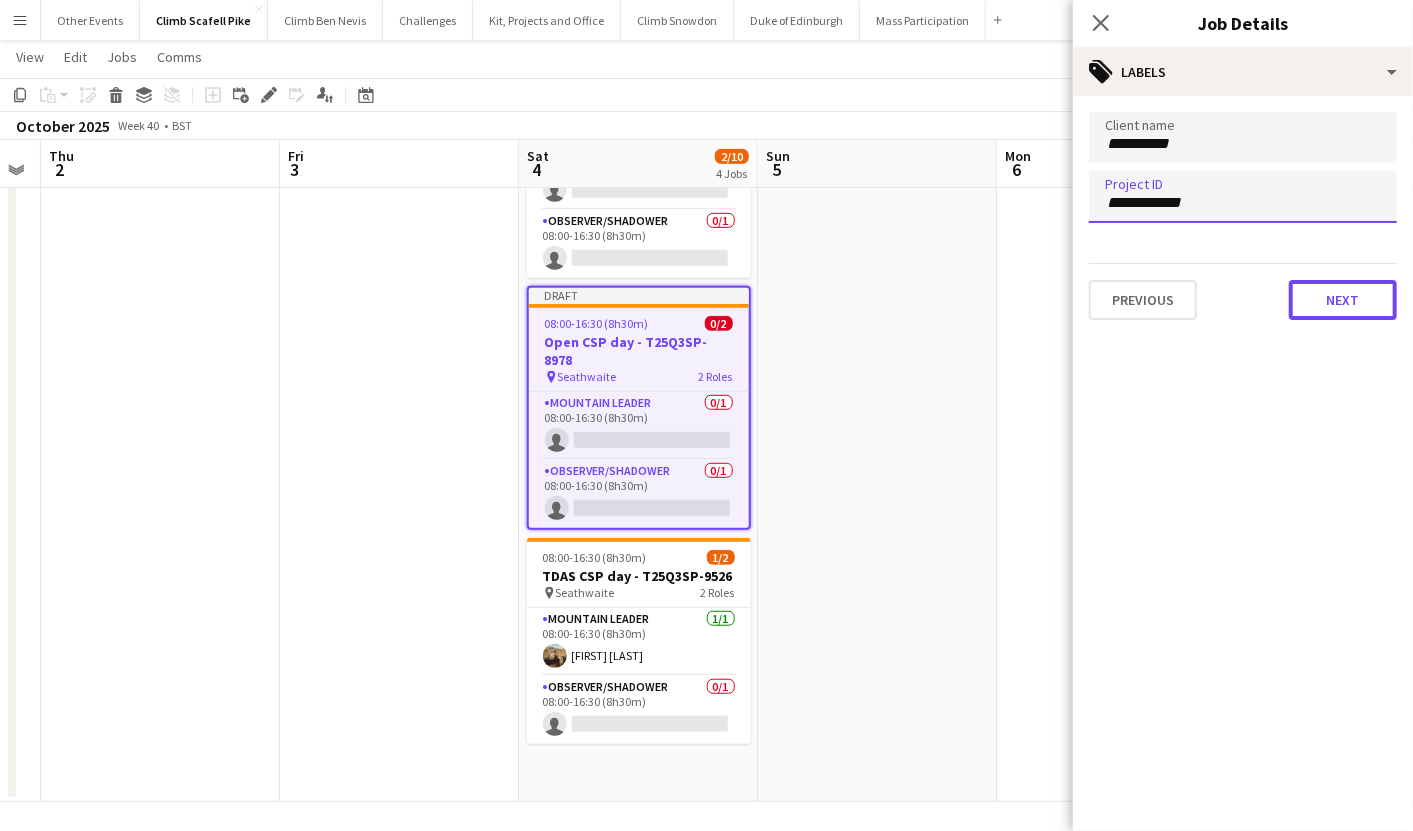 click on "Next" at bounding box center (1343, 300) 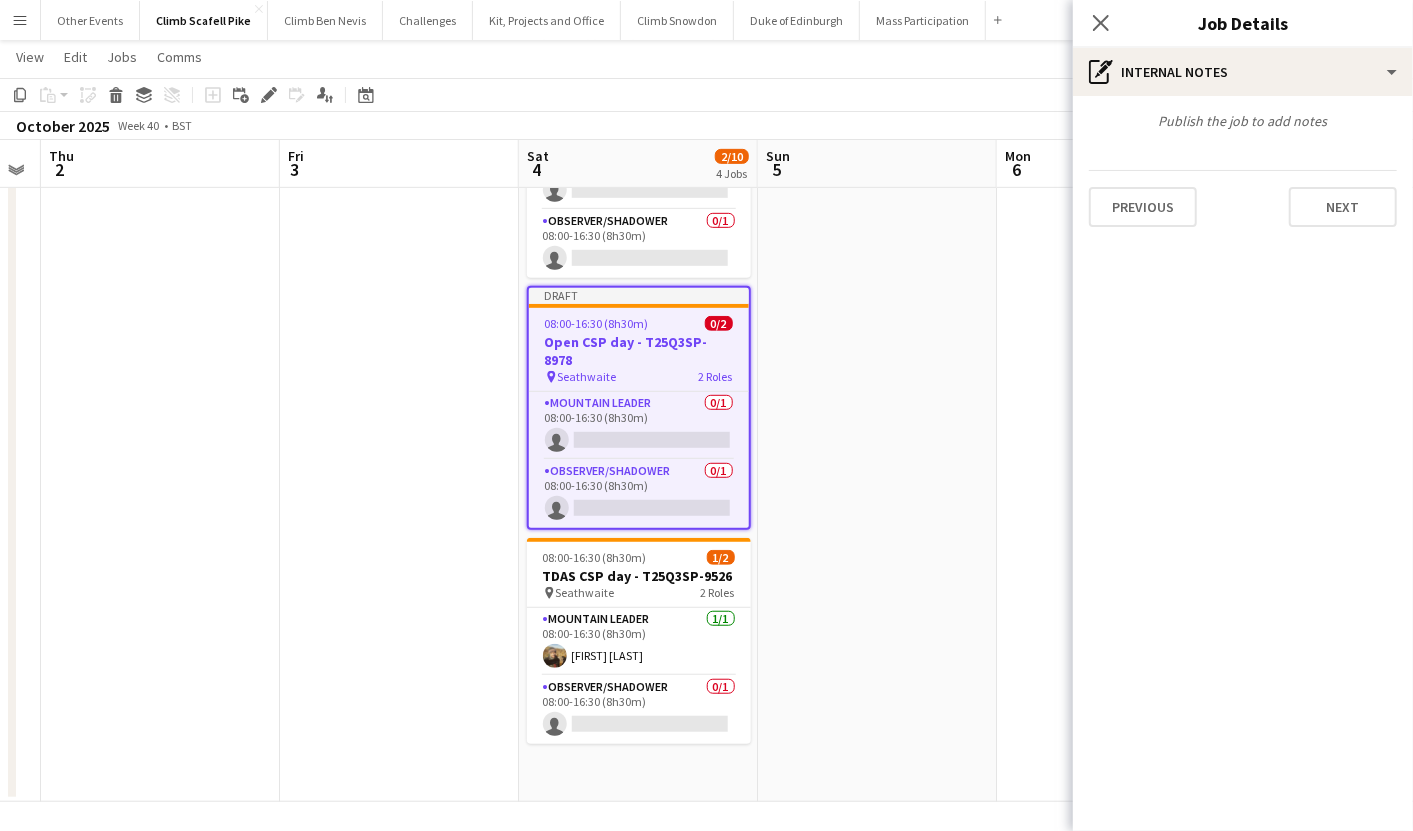 type on "*******" 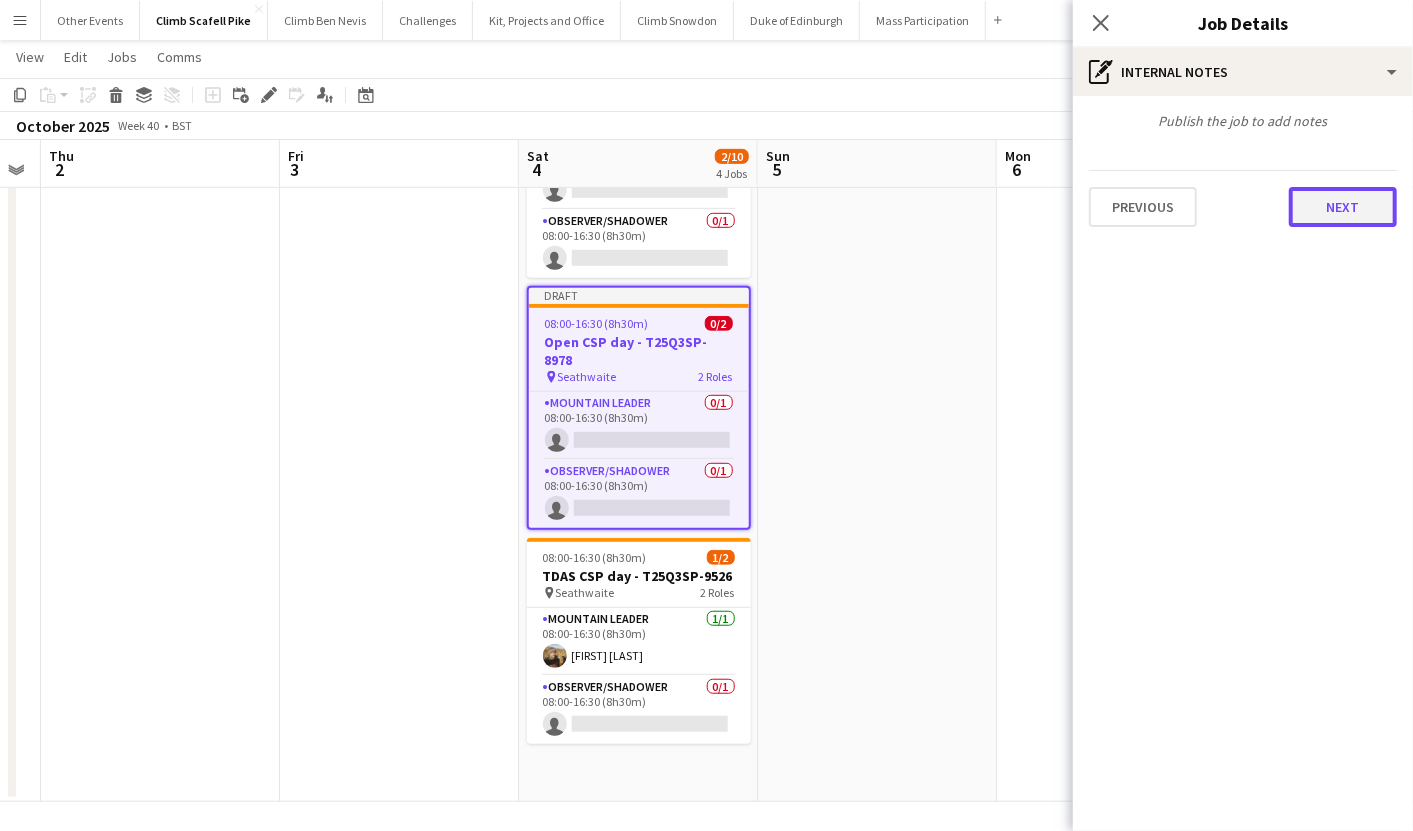 click on "Next" at bounding box center [1343, 207] 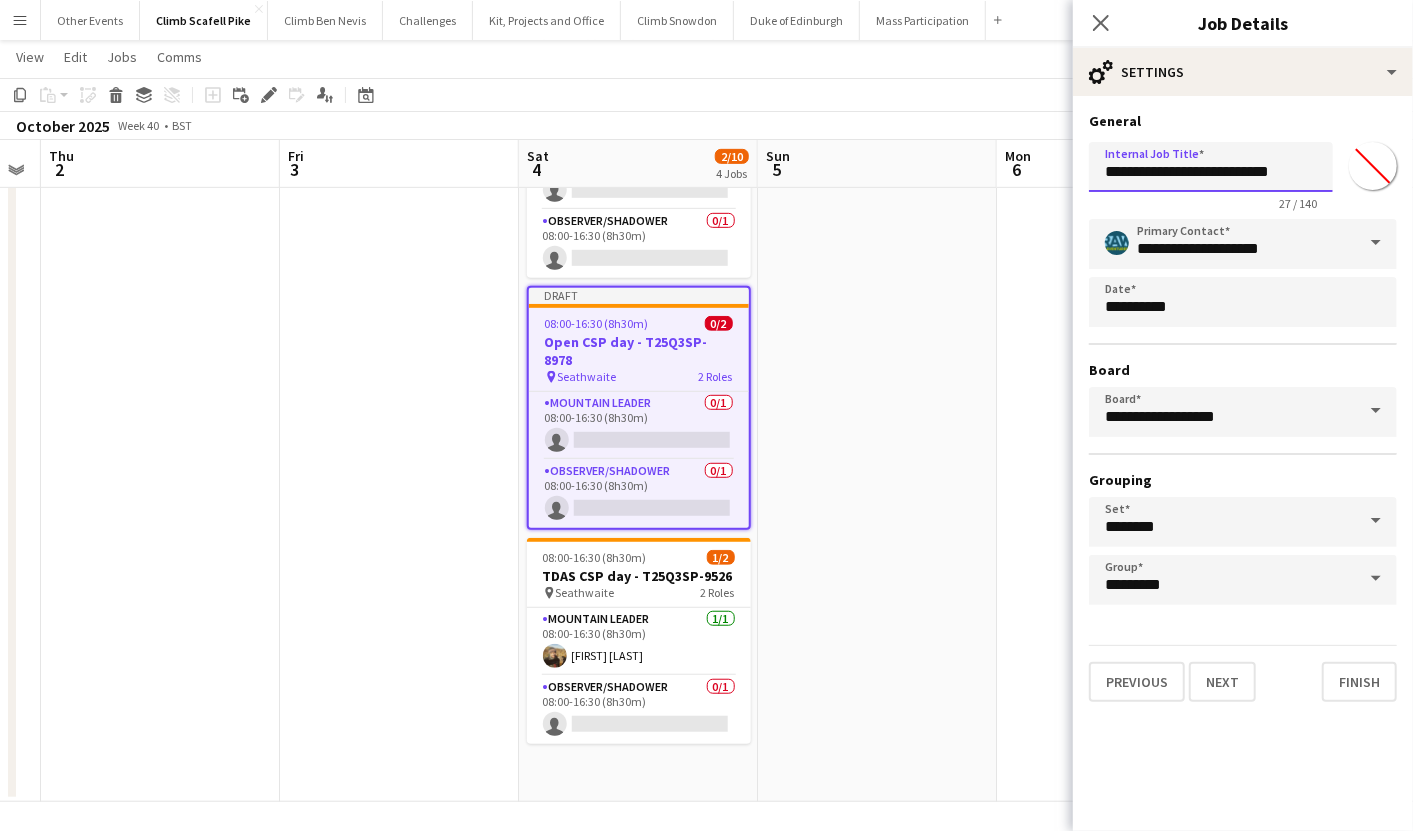 drag, startPoint x: 1212, startPoint y: 172, endPoint x: 1325, endPoint y: 162, distance: 113.44161 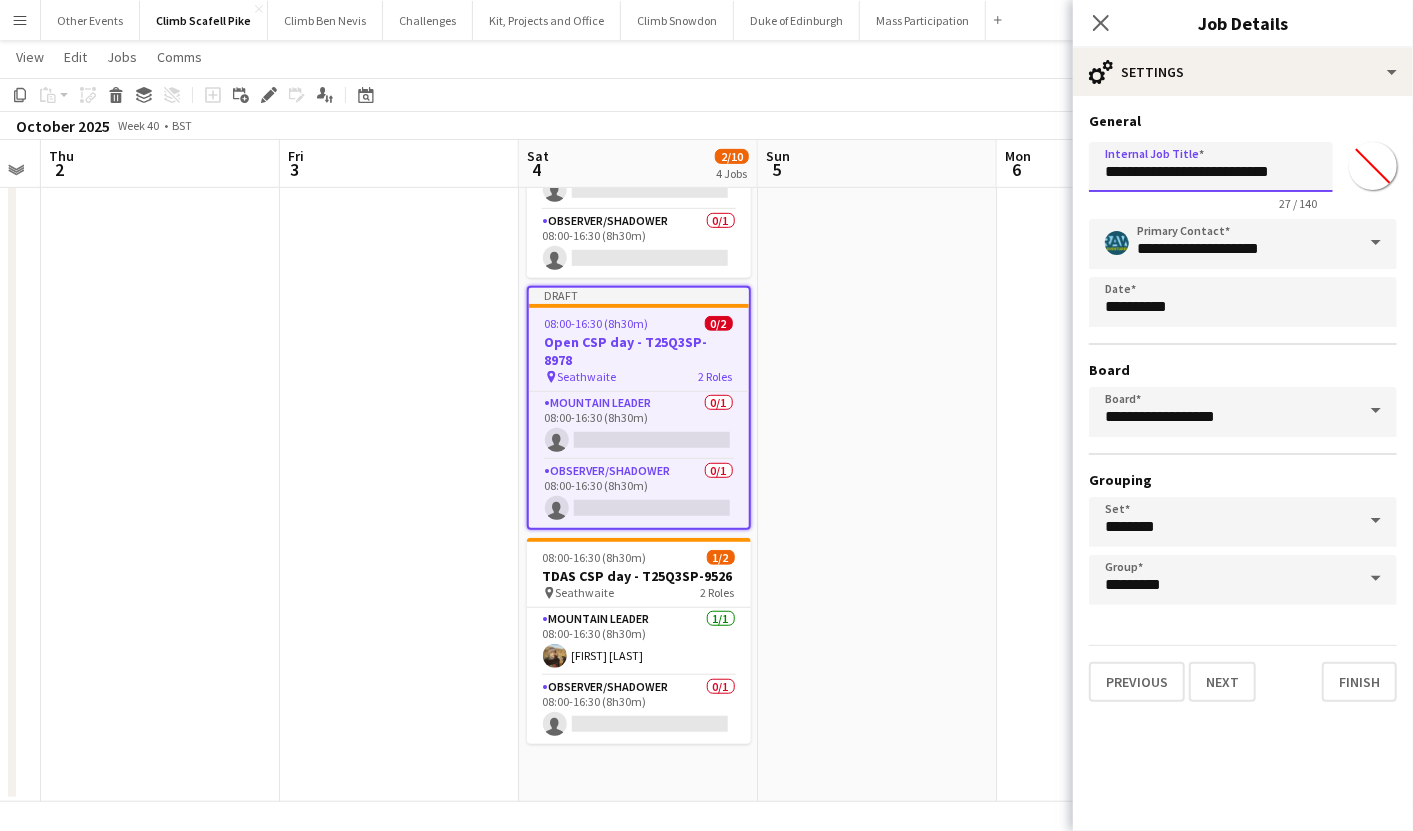 drag, startPoint x: 1140, startPoint y: 176, endPoint x: 1081, endPoint y: 175, distance: 59.008472 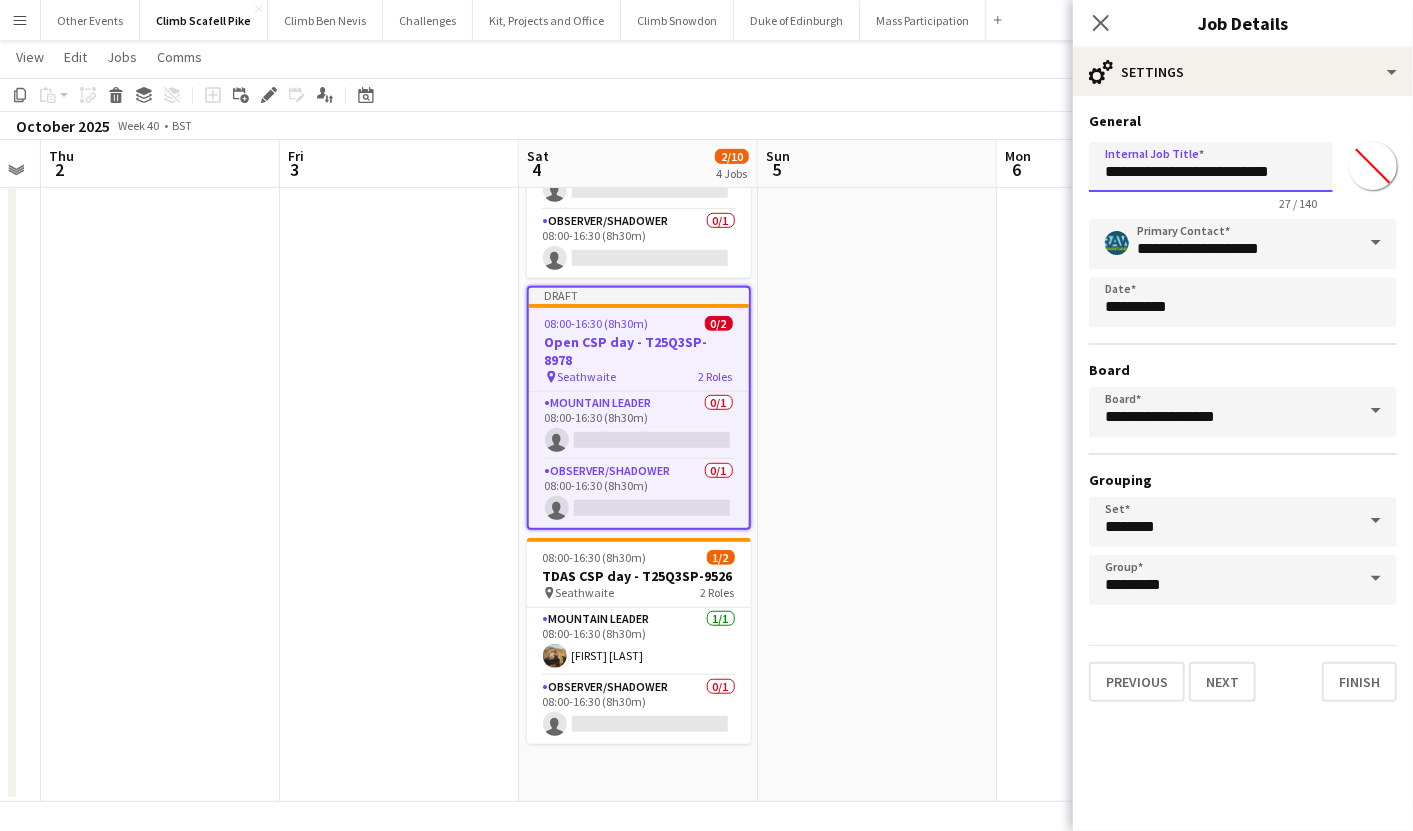 click on "**********" at bounding box center (1243, 407) 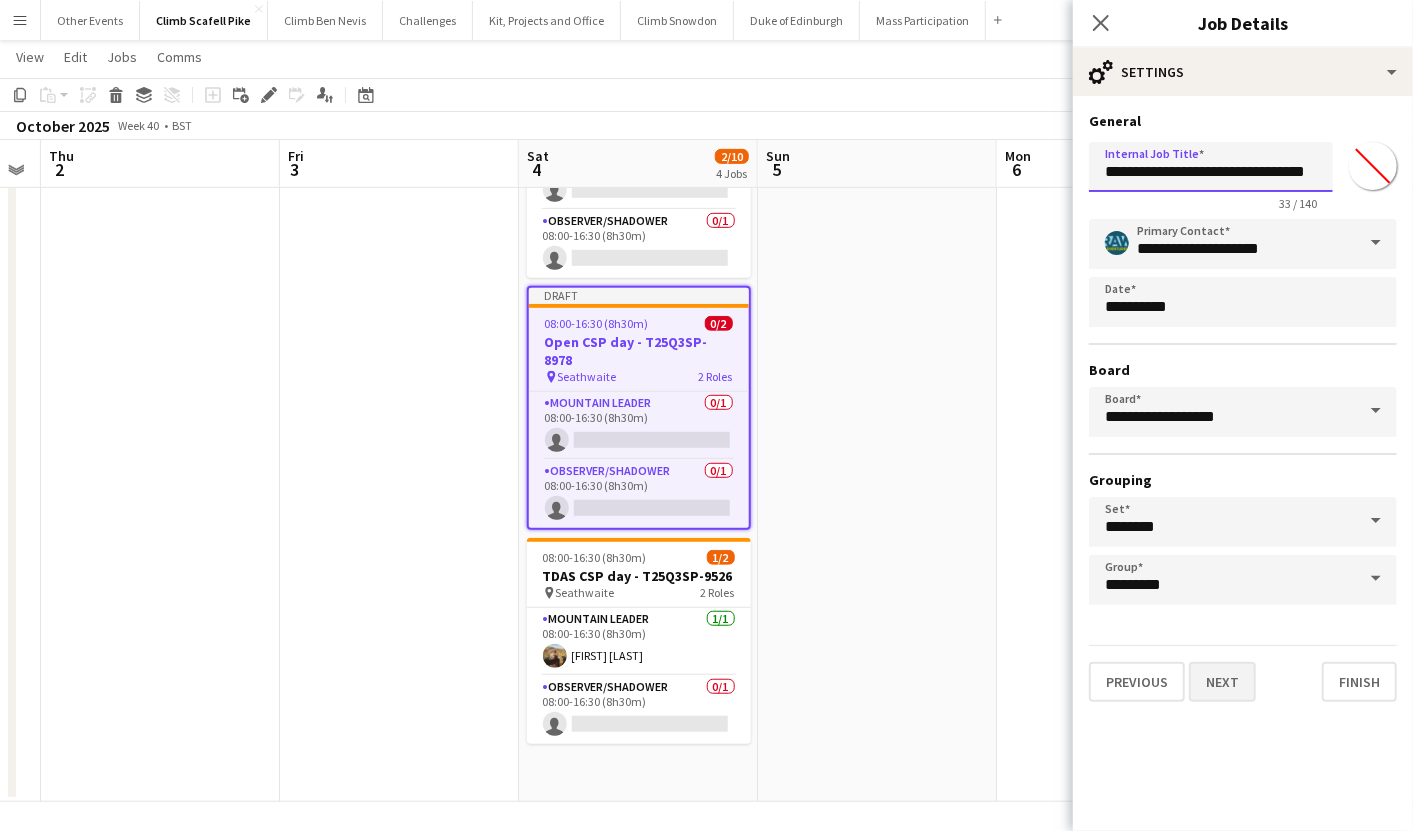 type on "**********" 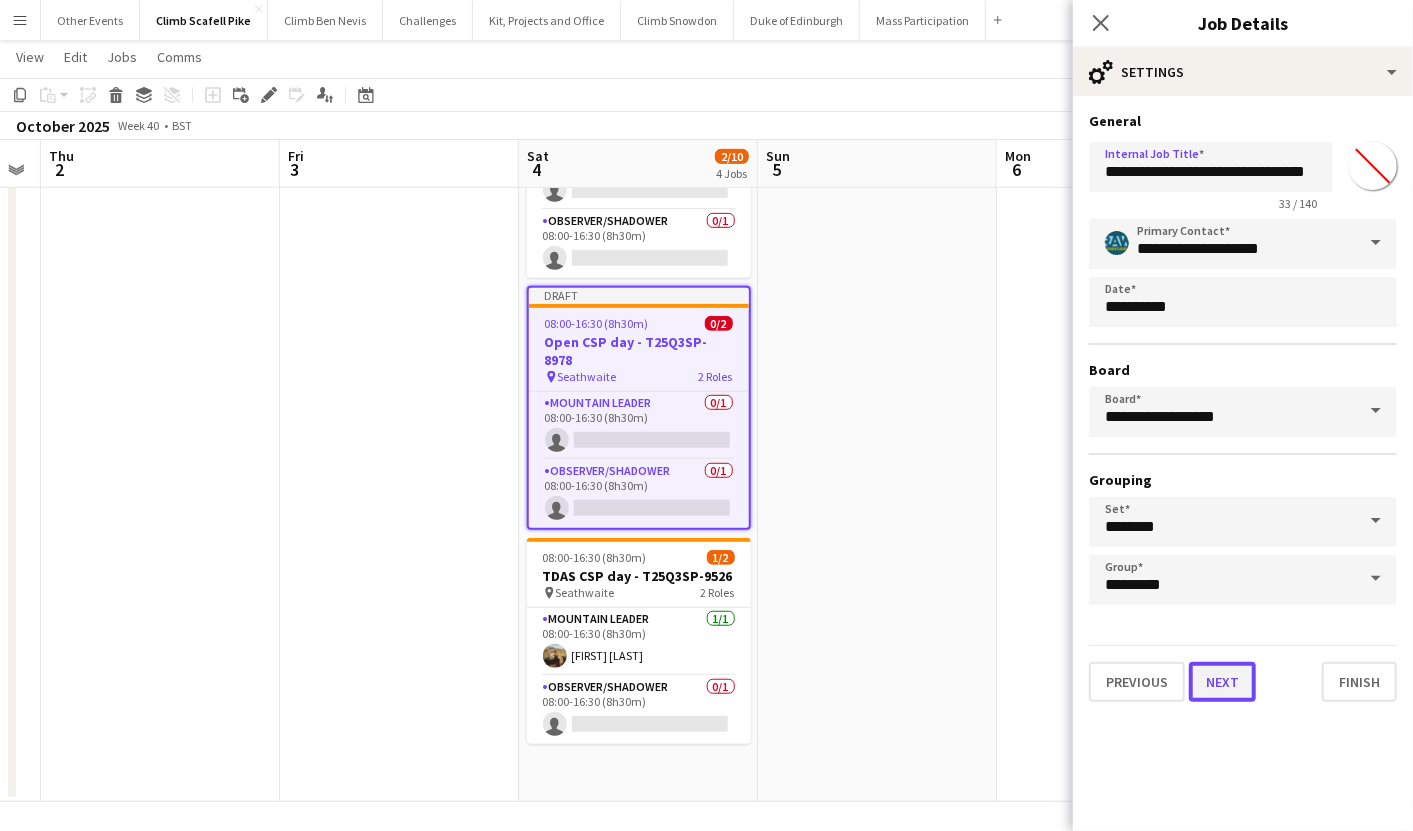 click on "Next" at bounding box center [1222, 682] 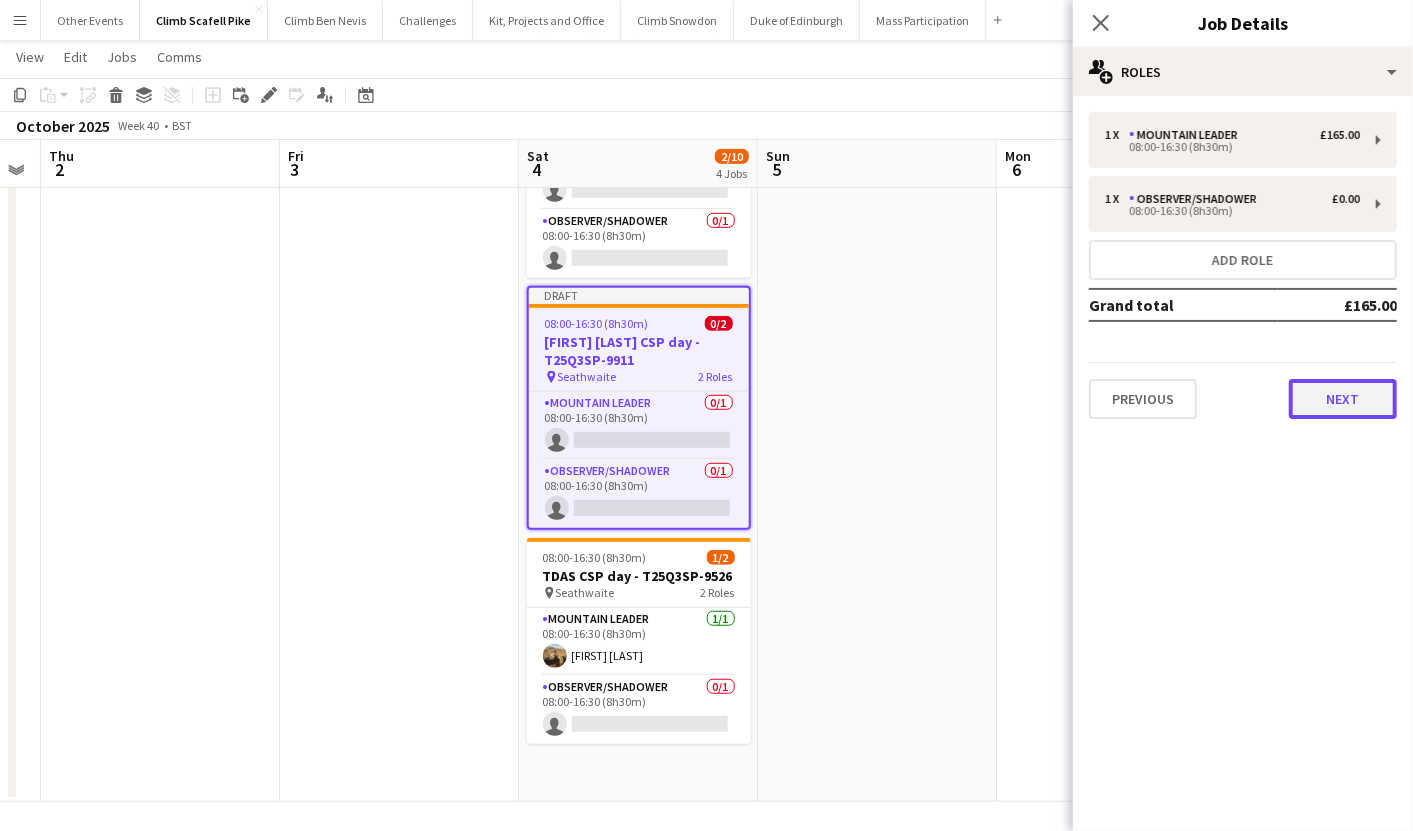 click on "Next" at bounding box center (1343, 399) 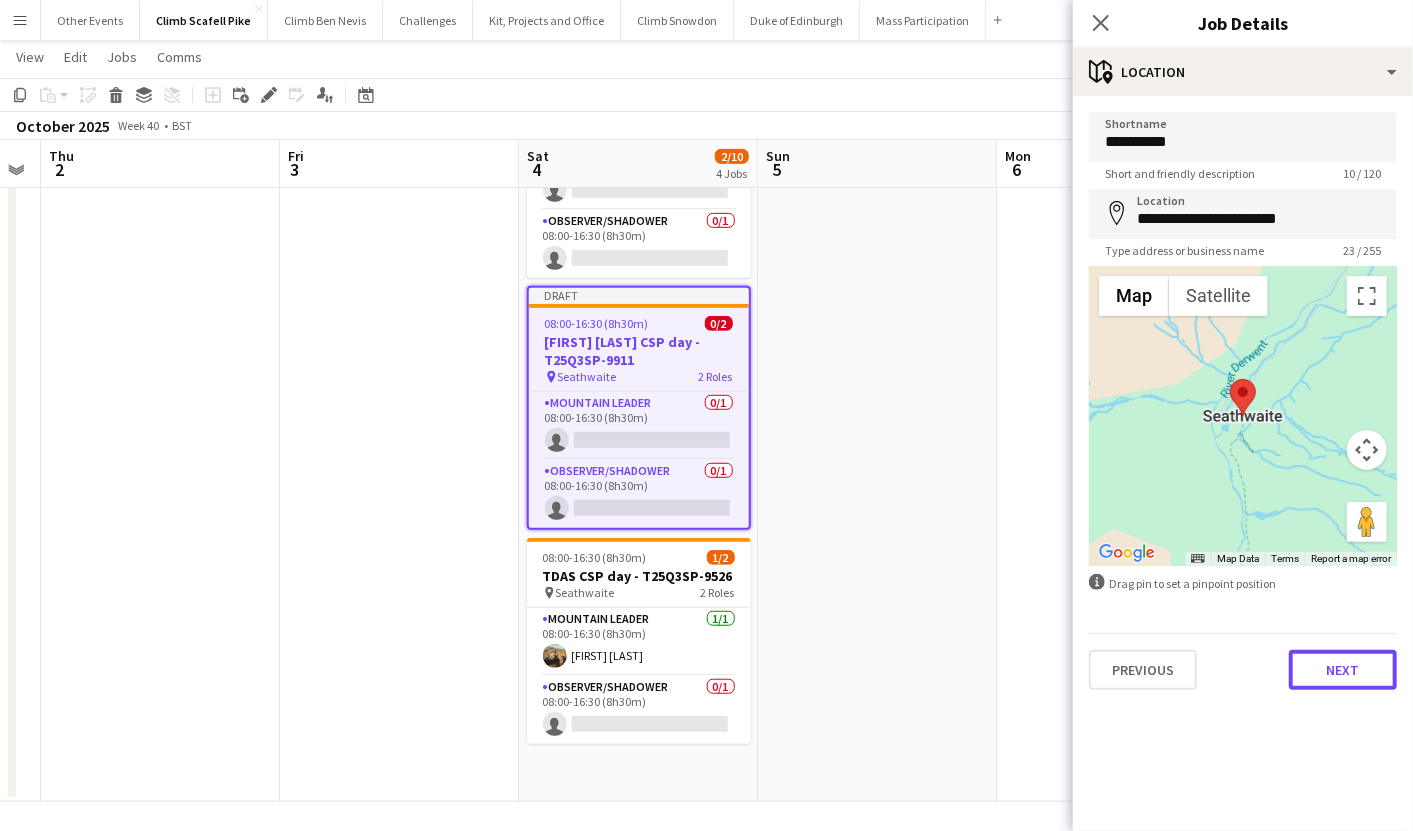 click on "Next" at bounding box center [1343, 670] 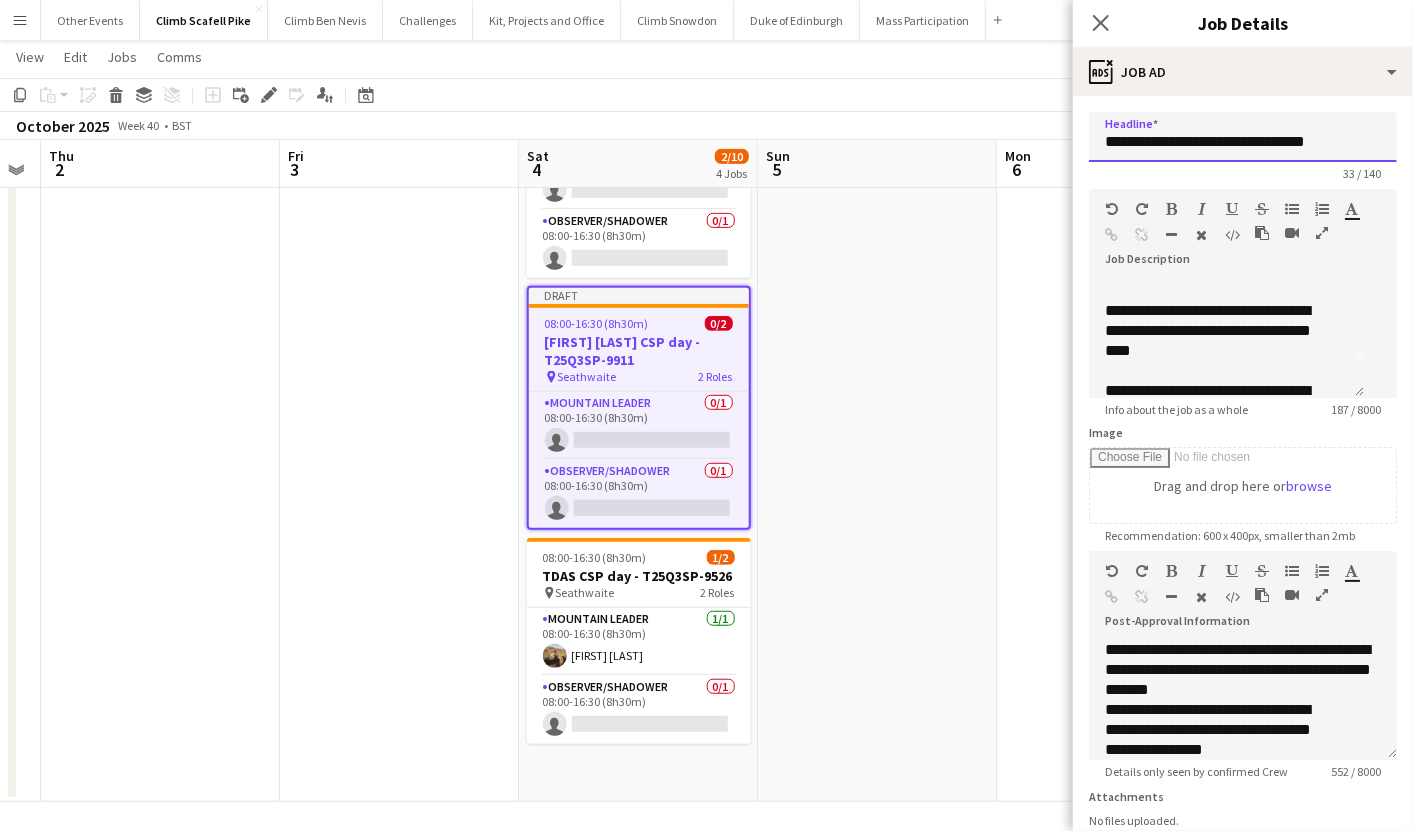 drag, startPoint x: 1185, startPoint y: 148, endPoint x: 1093, endPoint y: 132, distance: 93.38094 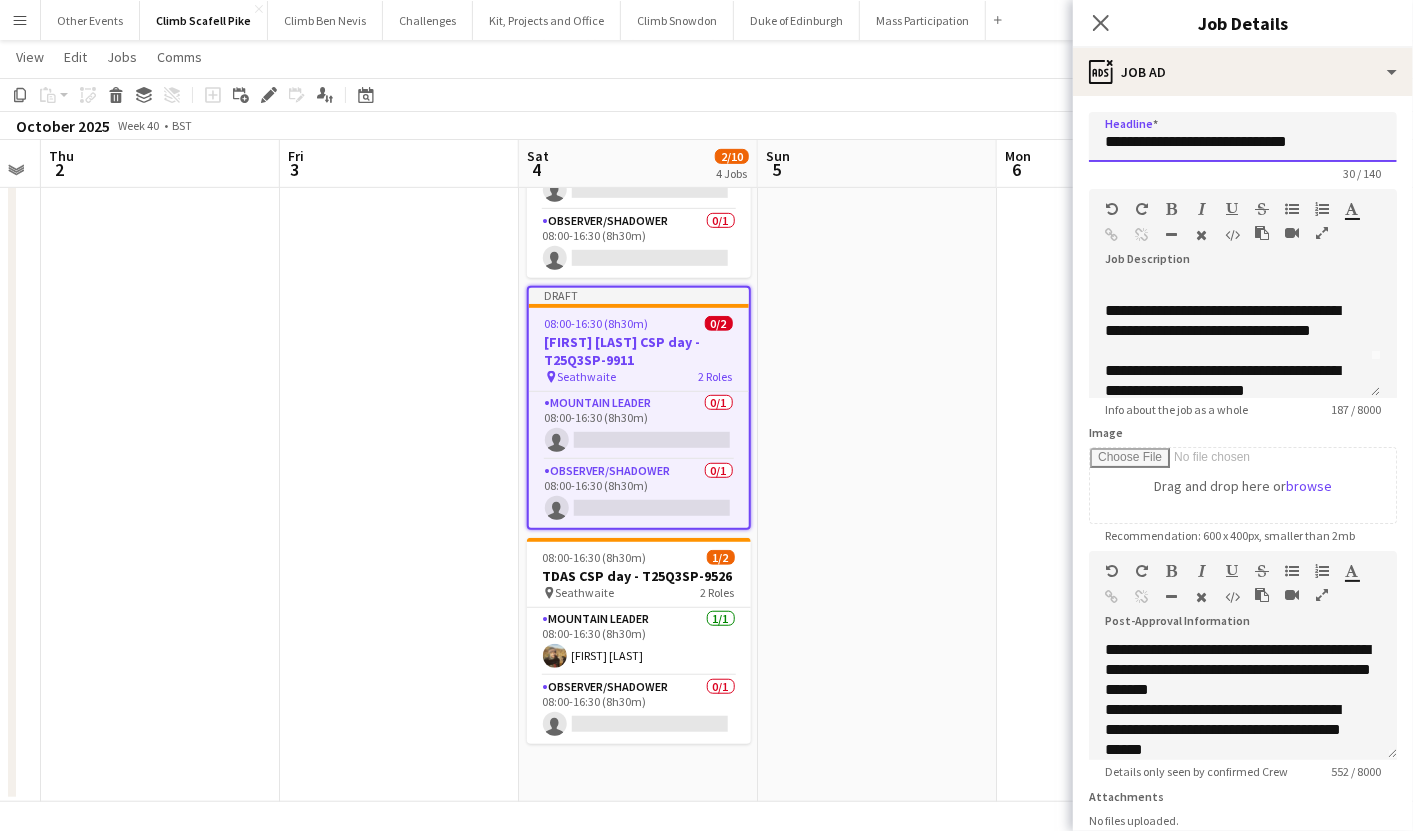 type on "**********" 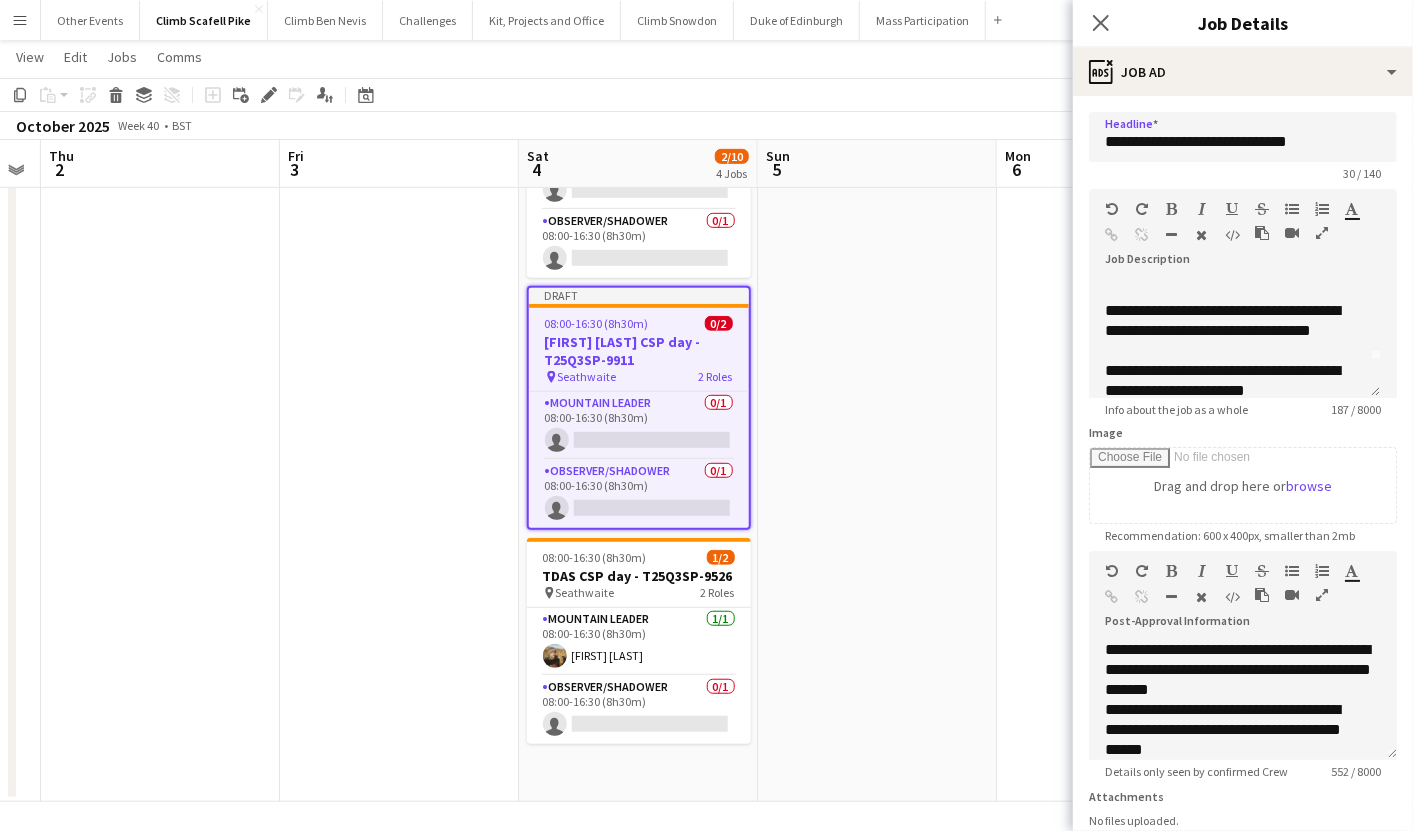 click at bounding box center [1116, 395] 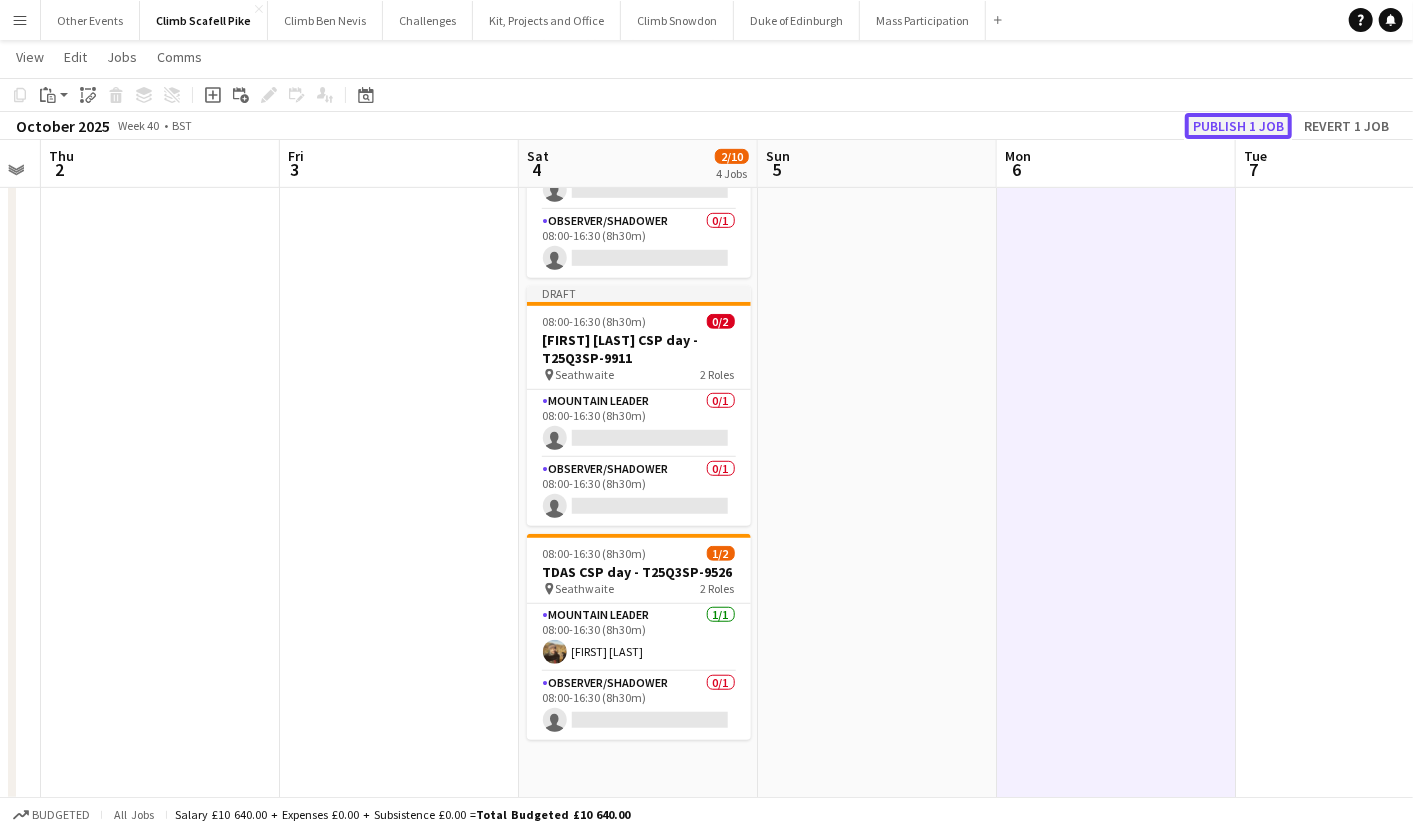 click on "Publish 1 job" 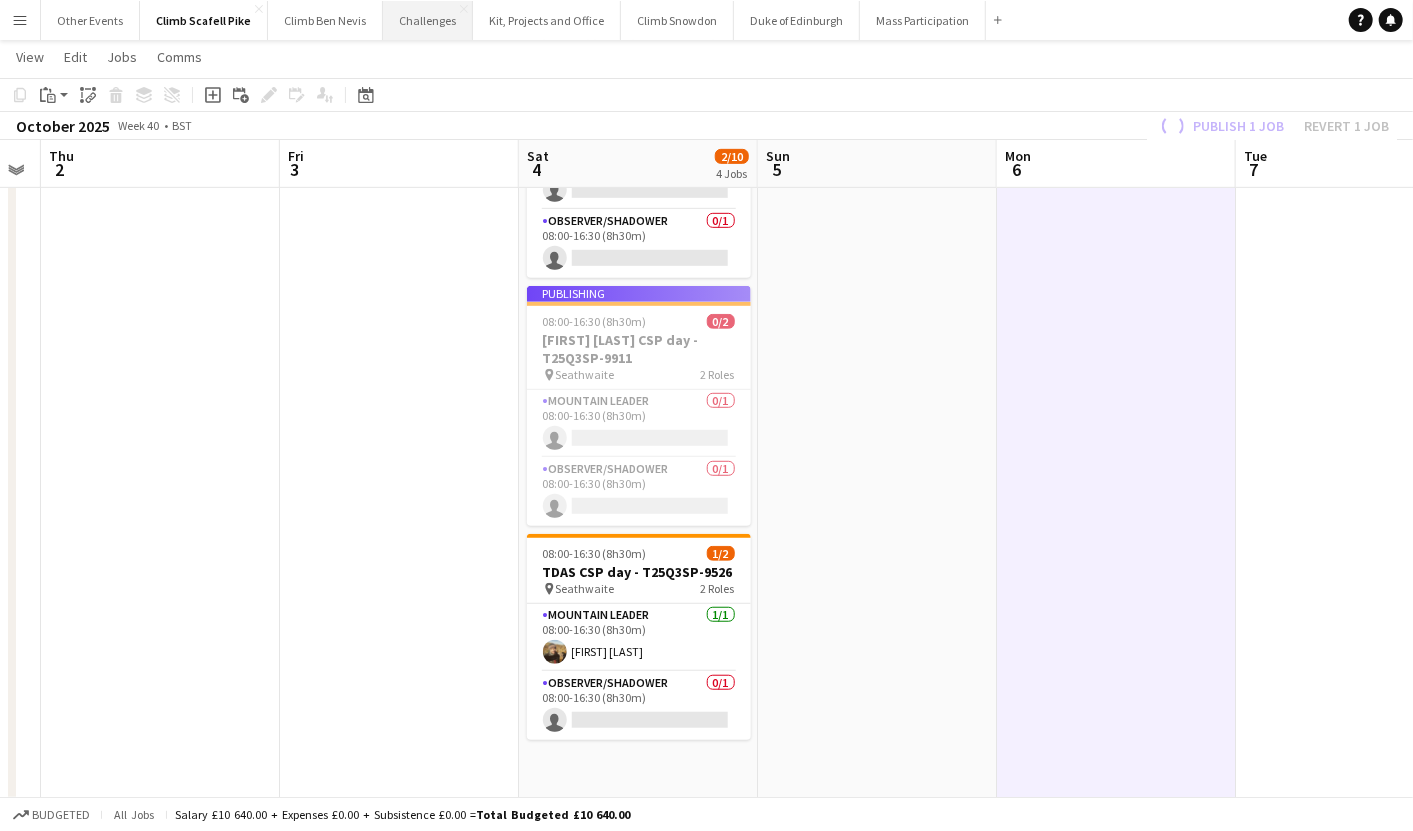 scroll, scrollTop: 531, scrollLeft: 0, axis: vertical 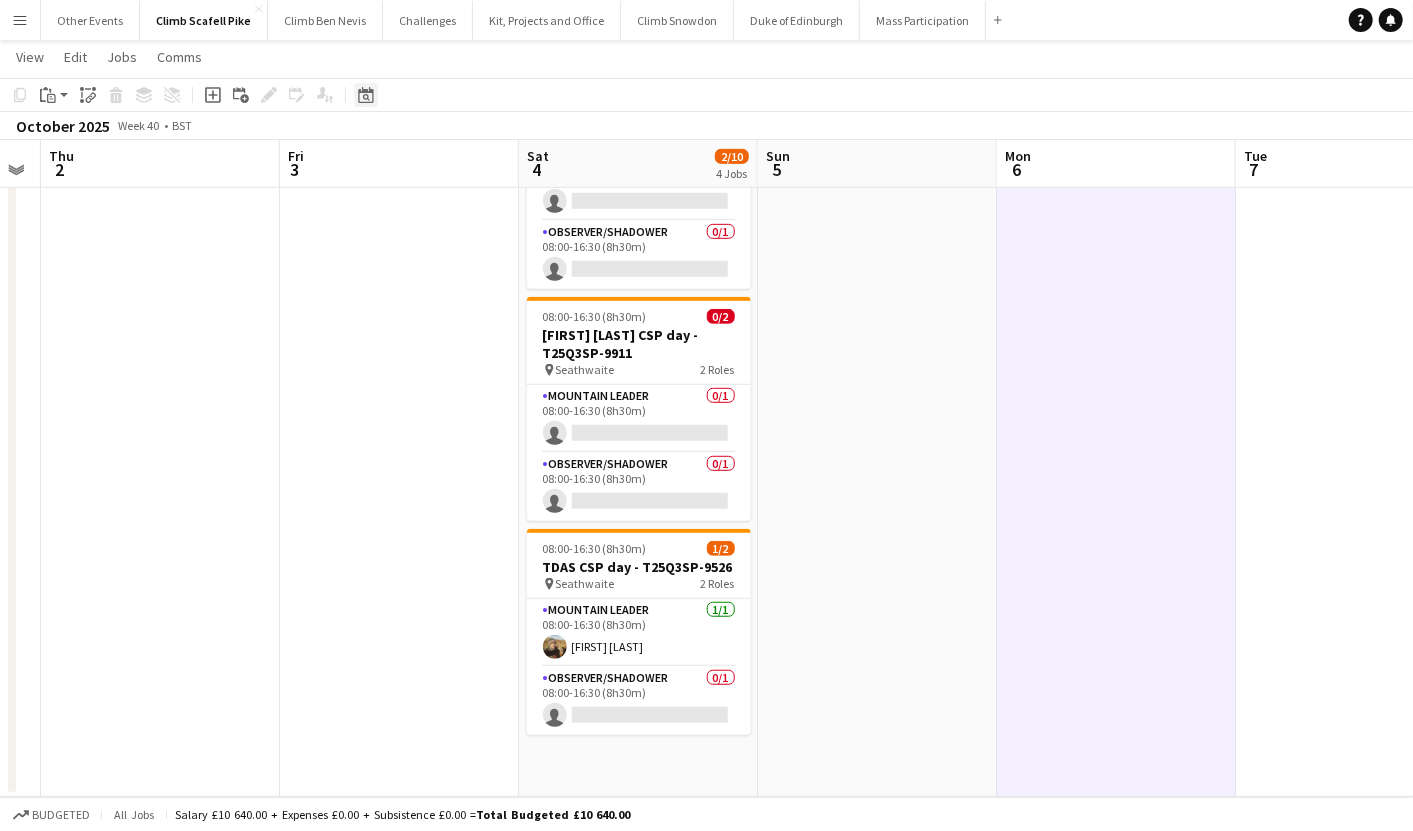 click 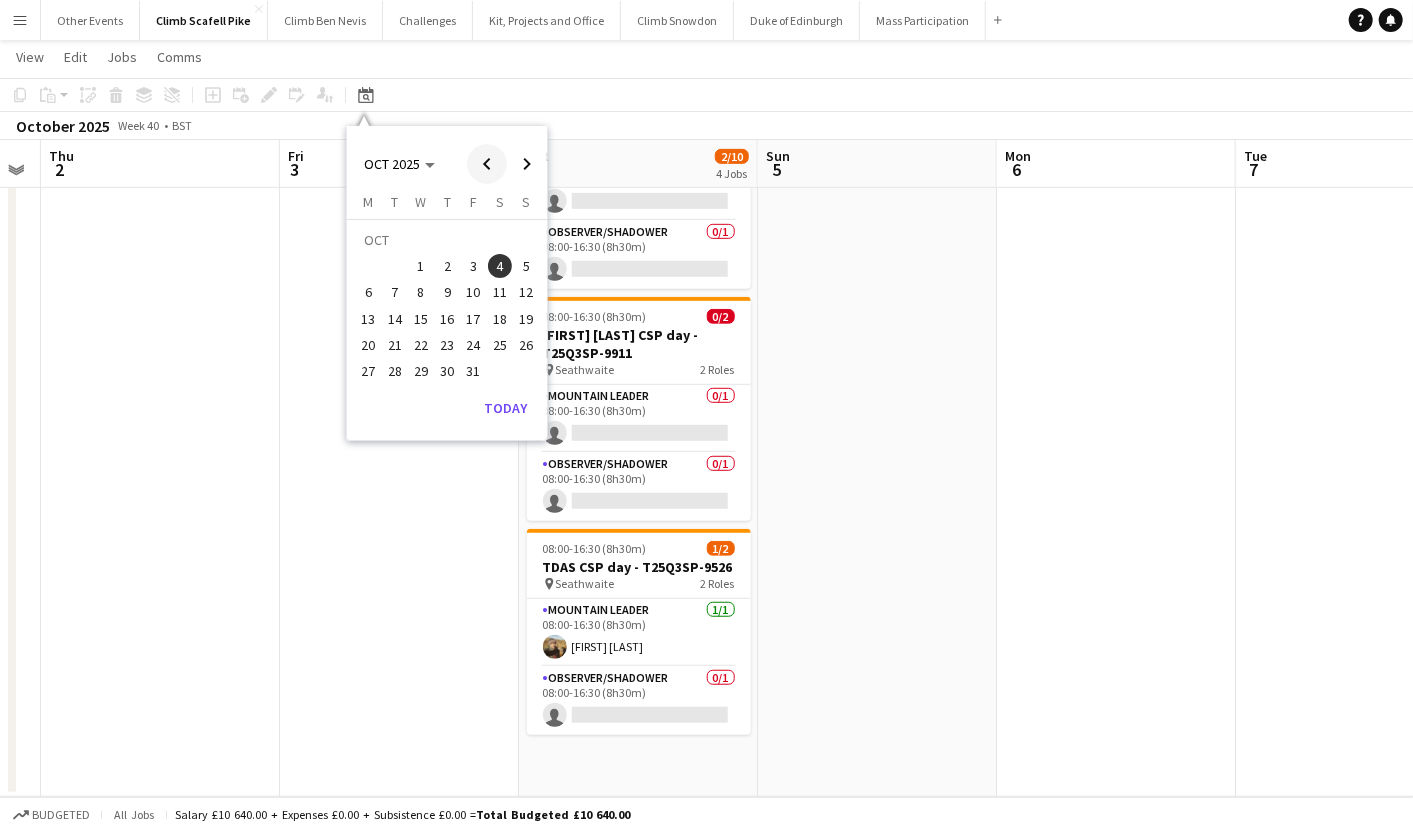 click at bounding box center (487, 164) 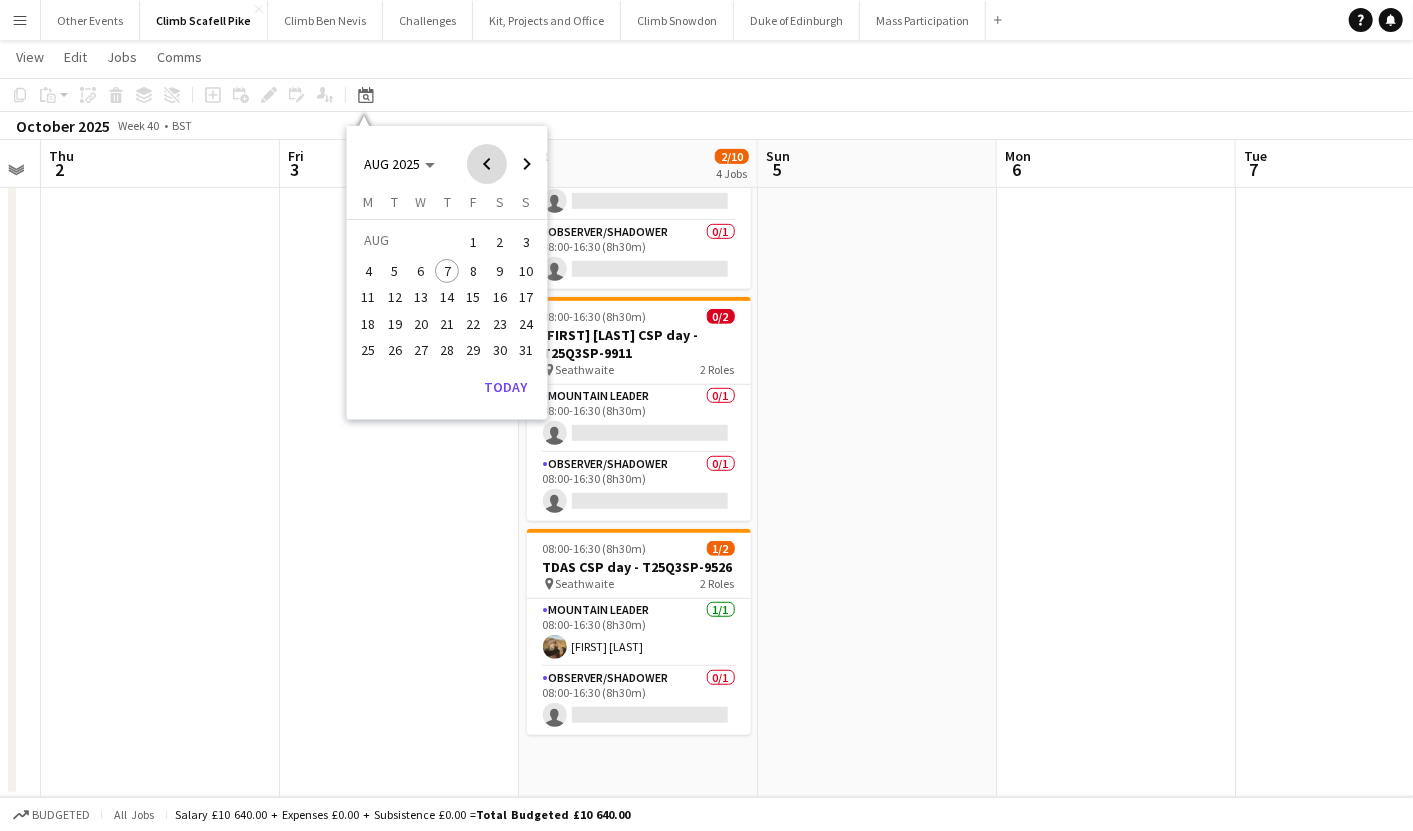click at bounding box center [487, 164] 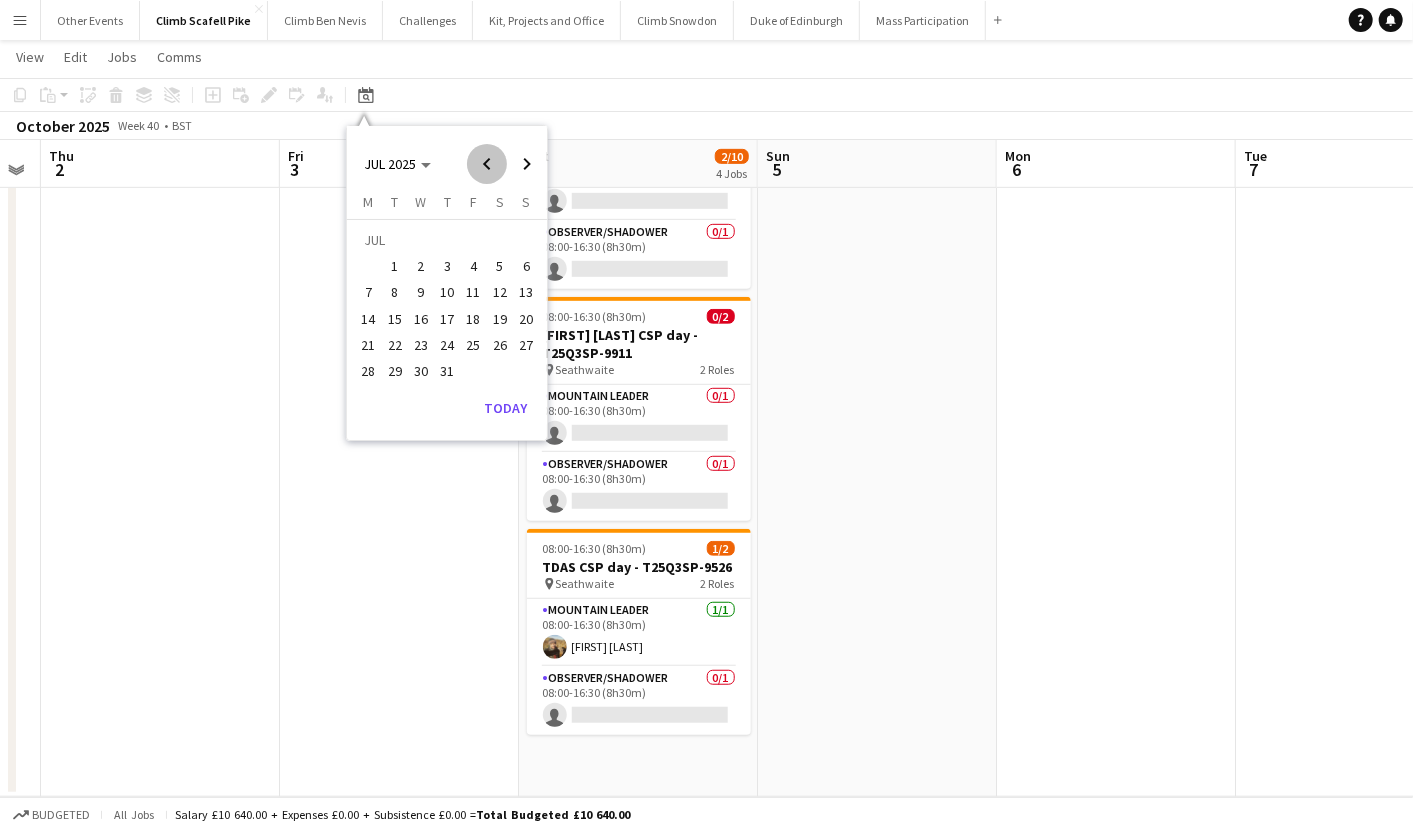 click at bounding box center [487, 164] 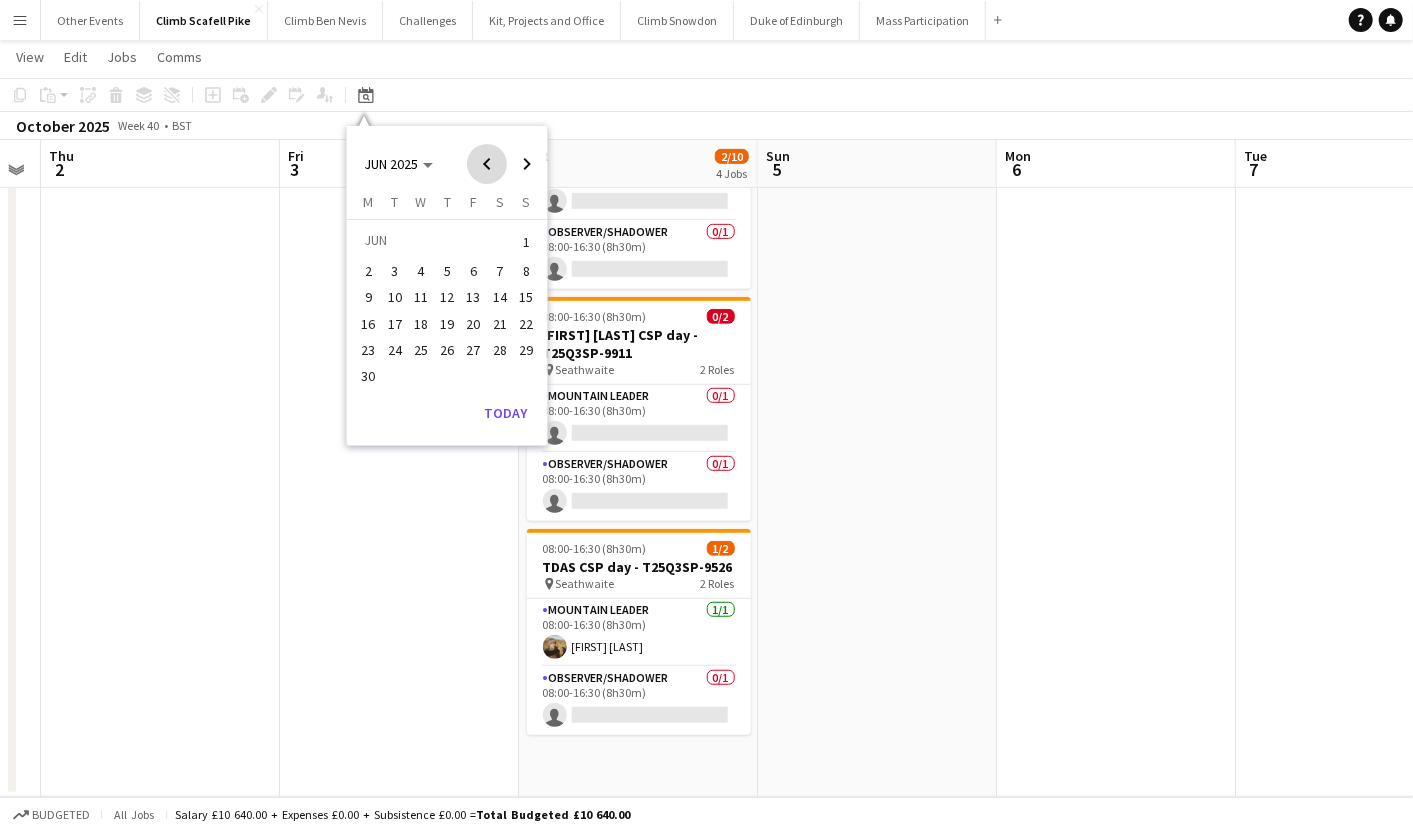 click at bounding box center (487, 164) 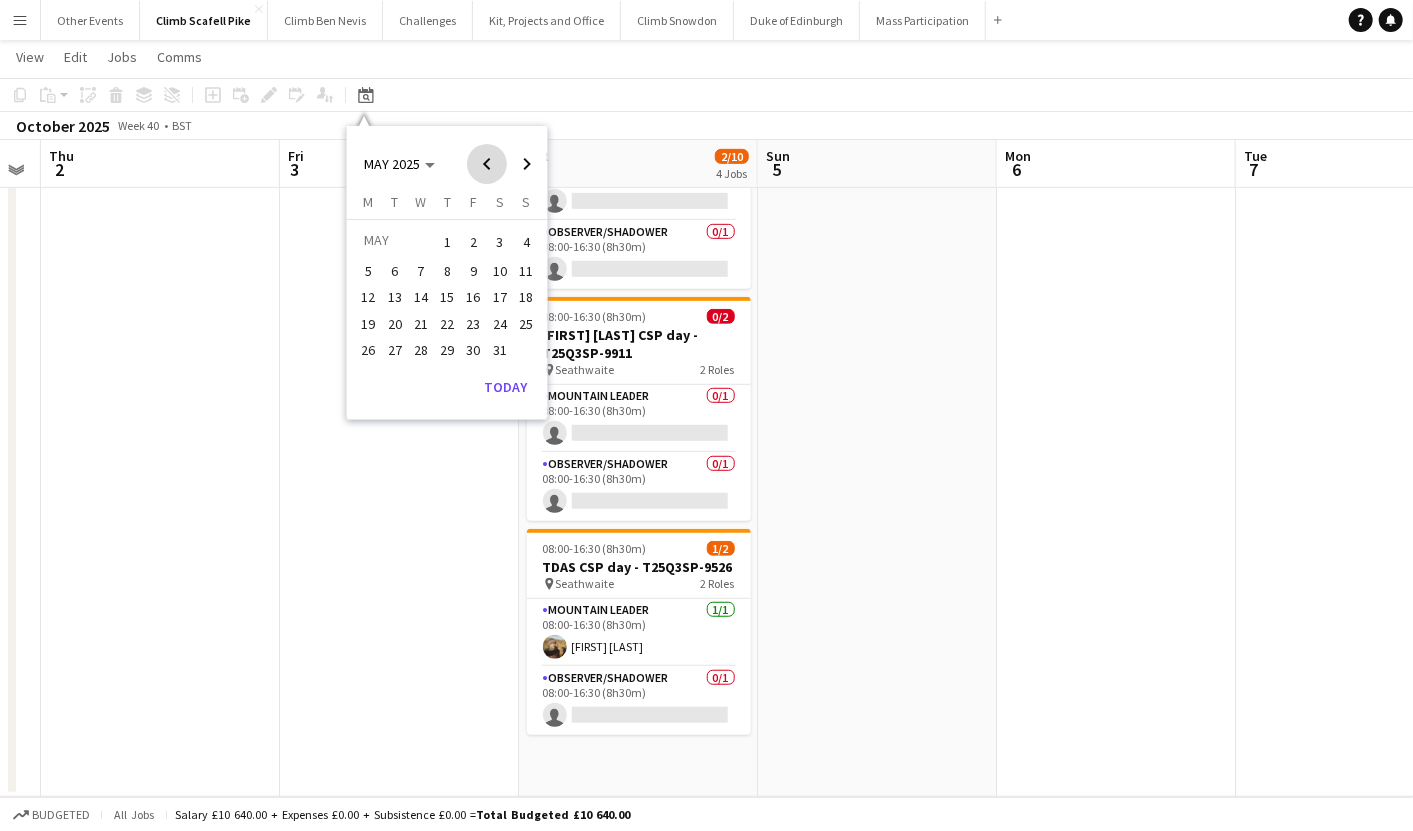 click at bounding box center [487, 164] 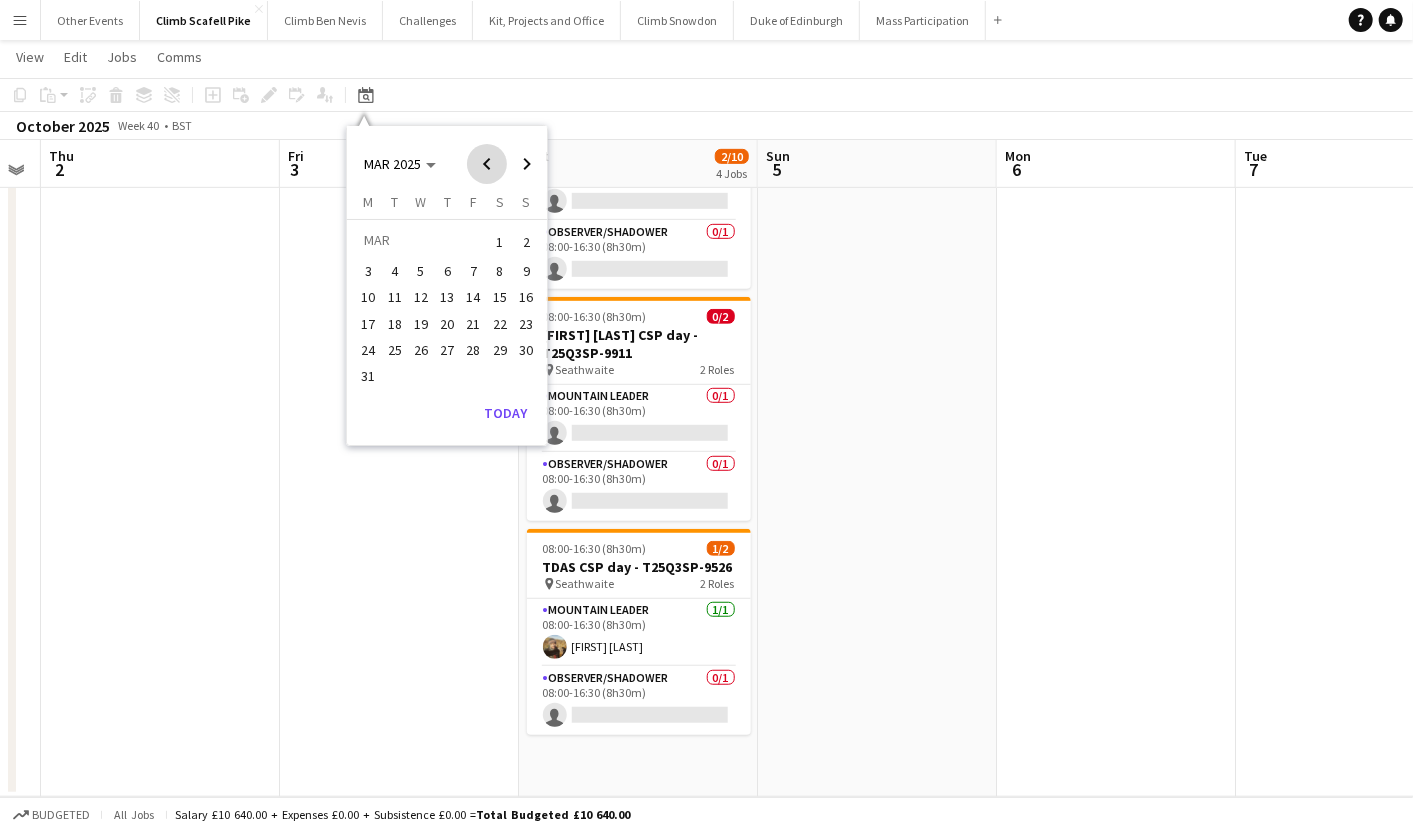 click at bounding box center [487, 164] 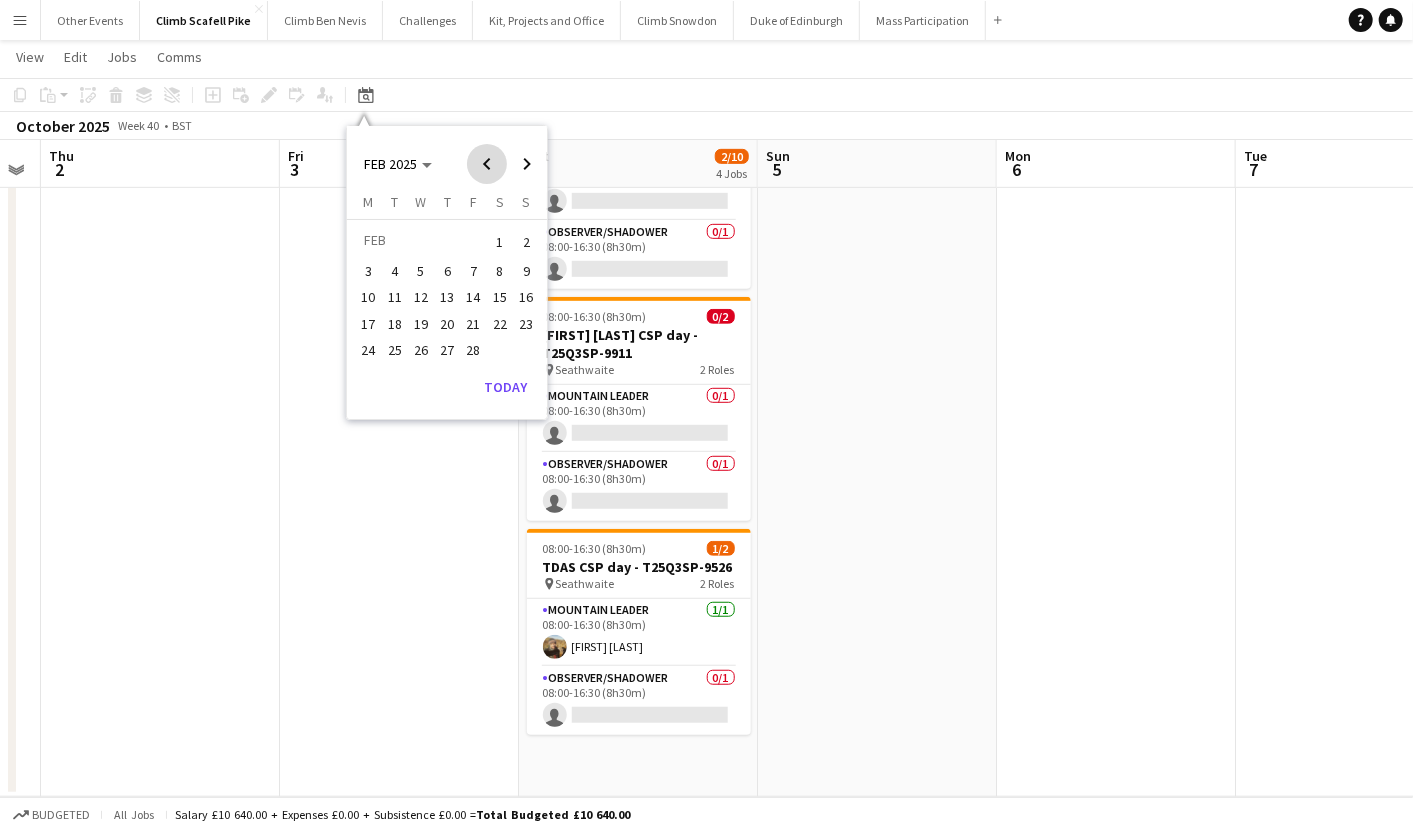 click at bounding box center [487, 164] 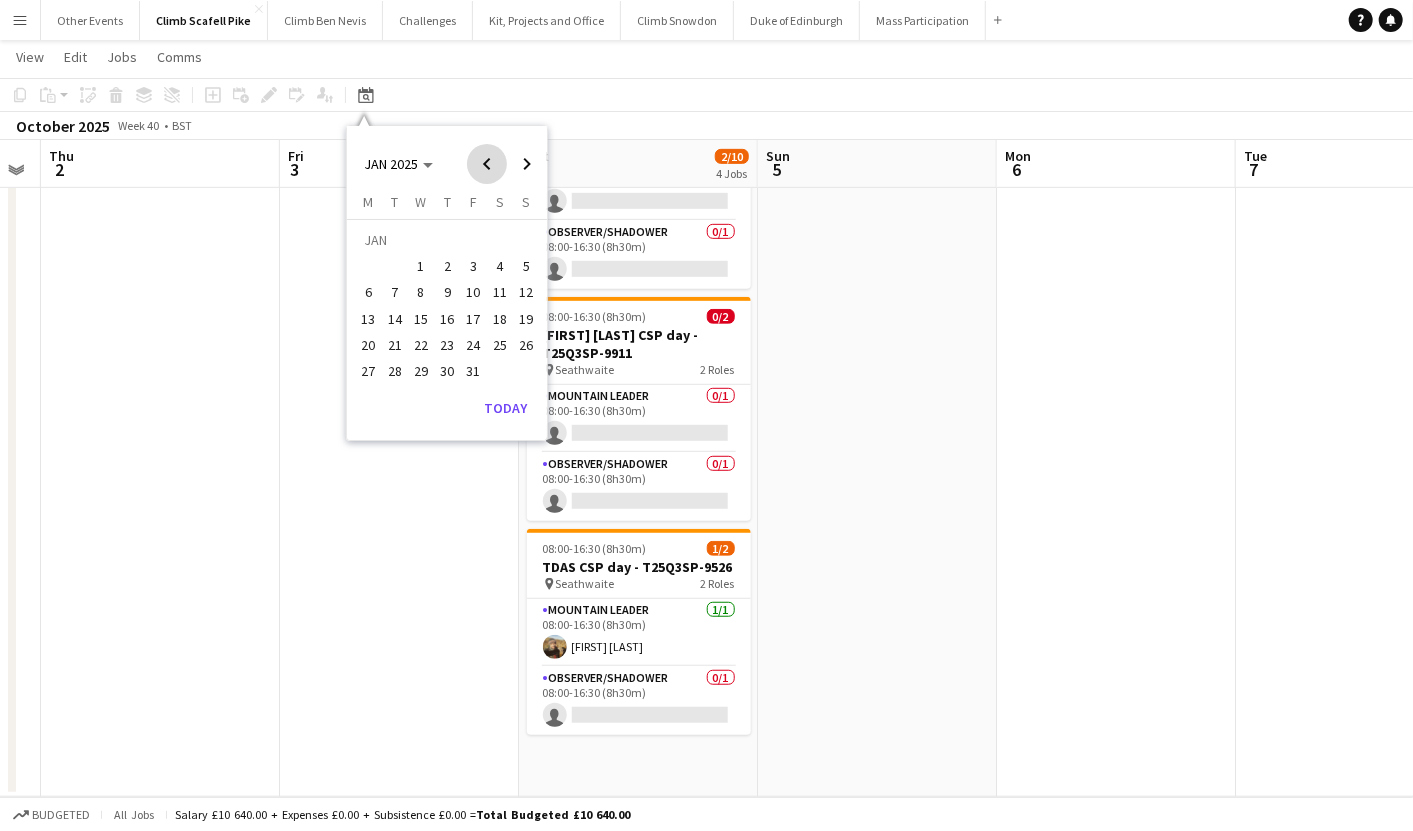 click at bounding box center (487, 164) 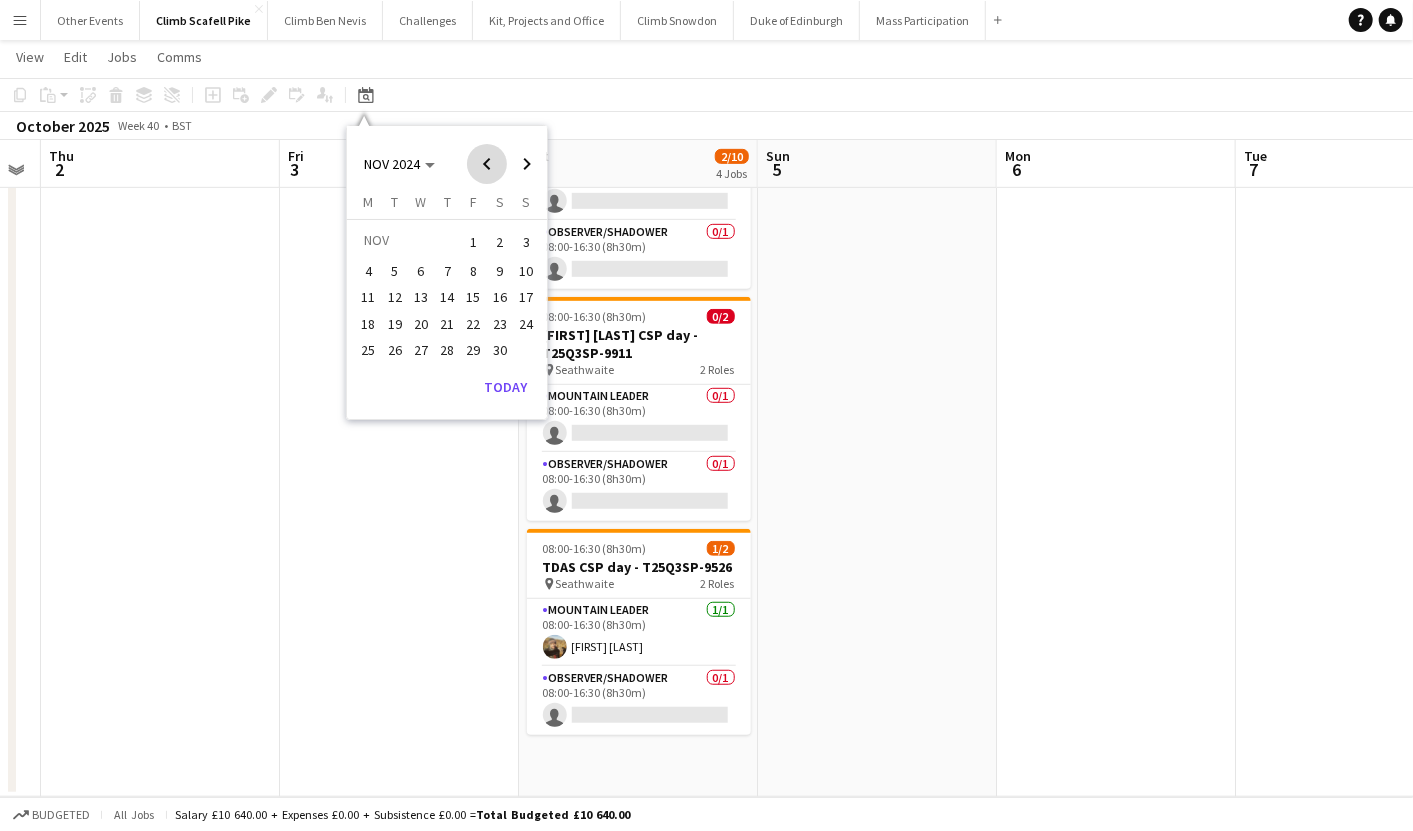 click at bounding box center [487, 164] 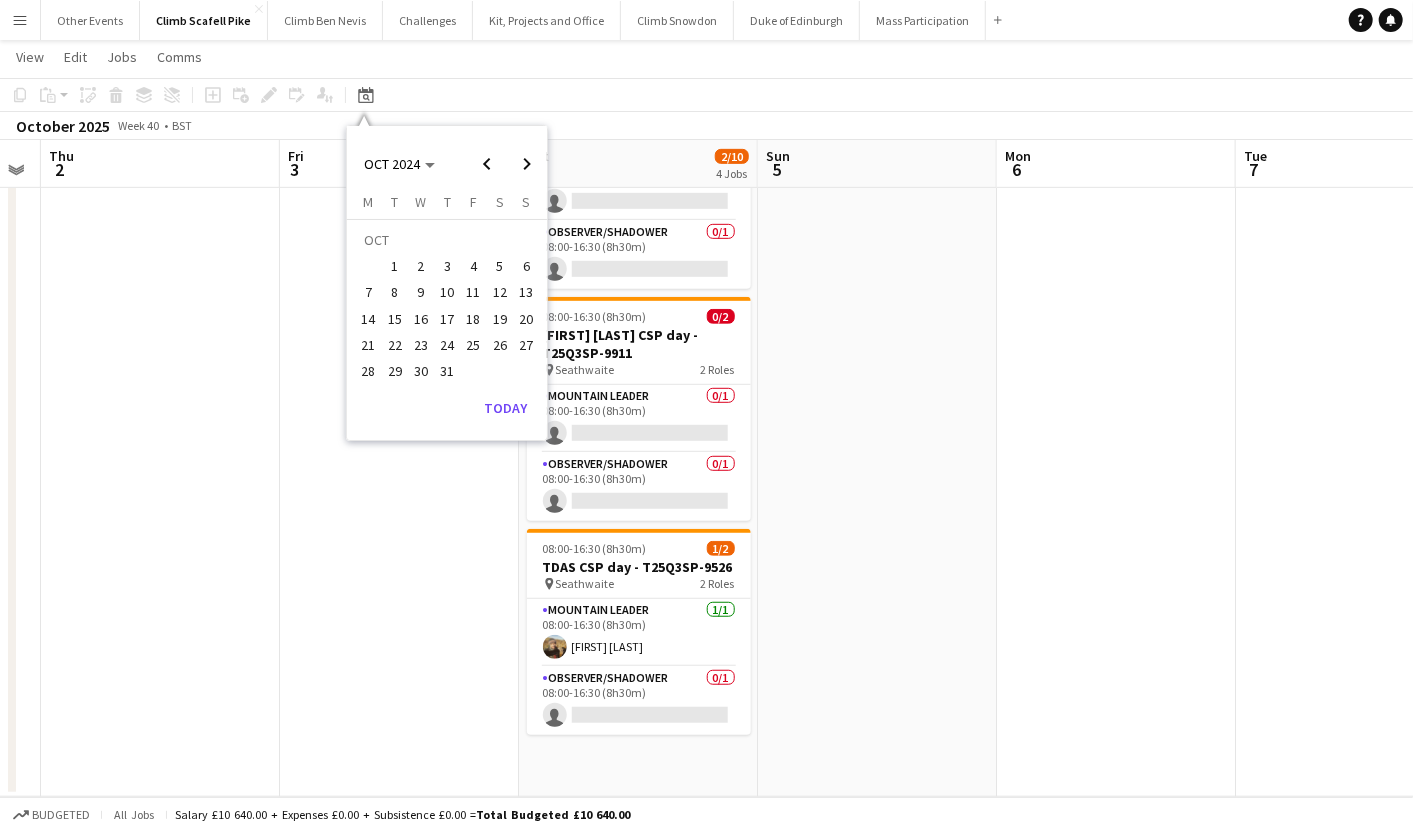 click on "10" at bounding box center [447, 293] 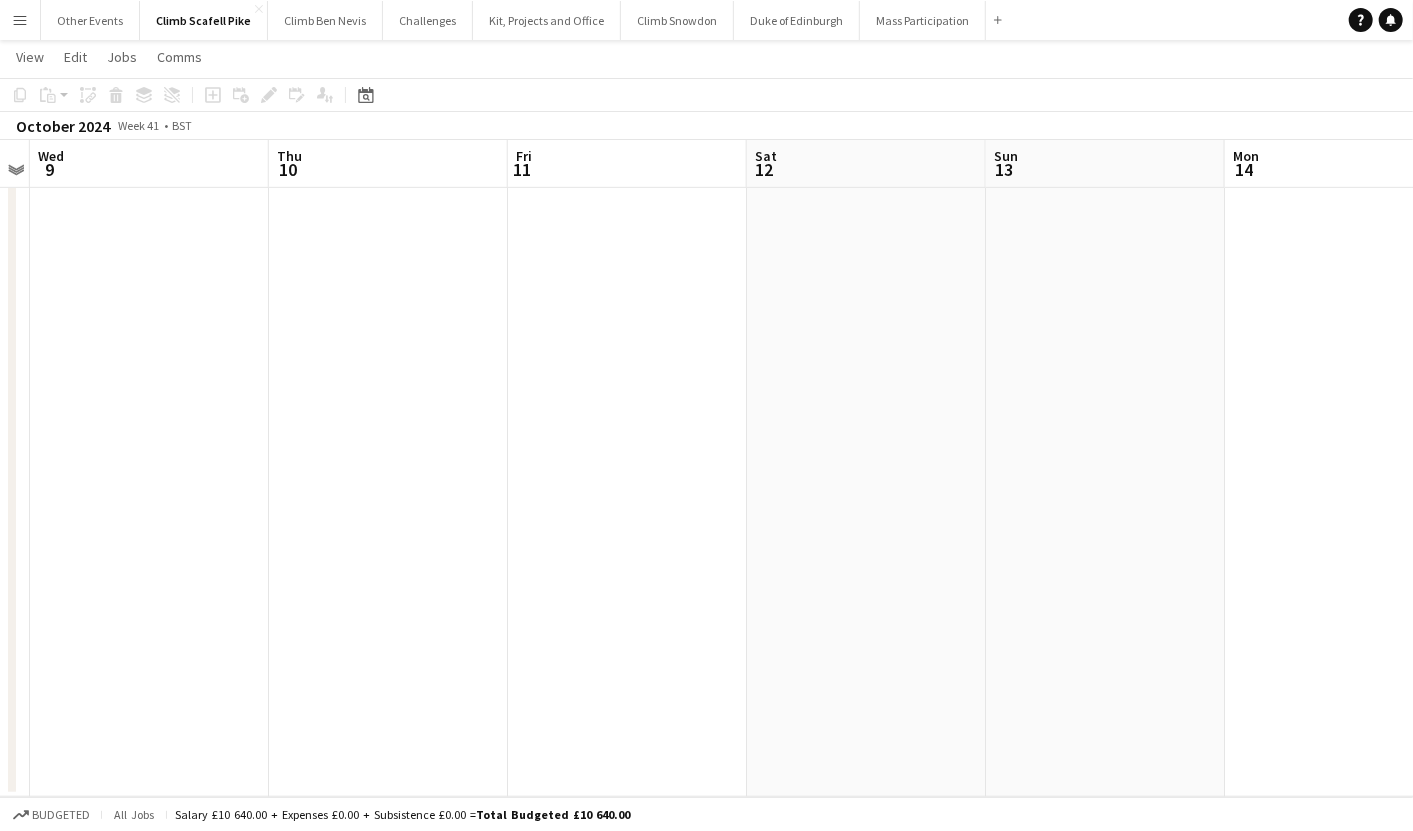 click at bounding box center [866, 398] 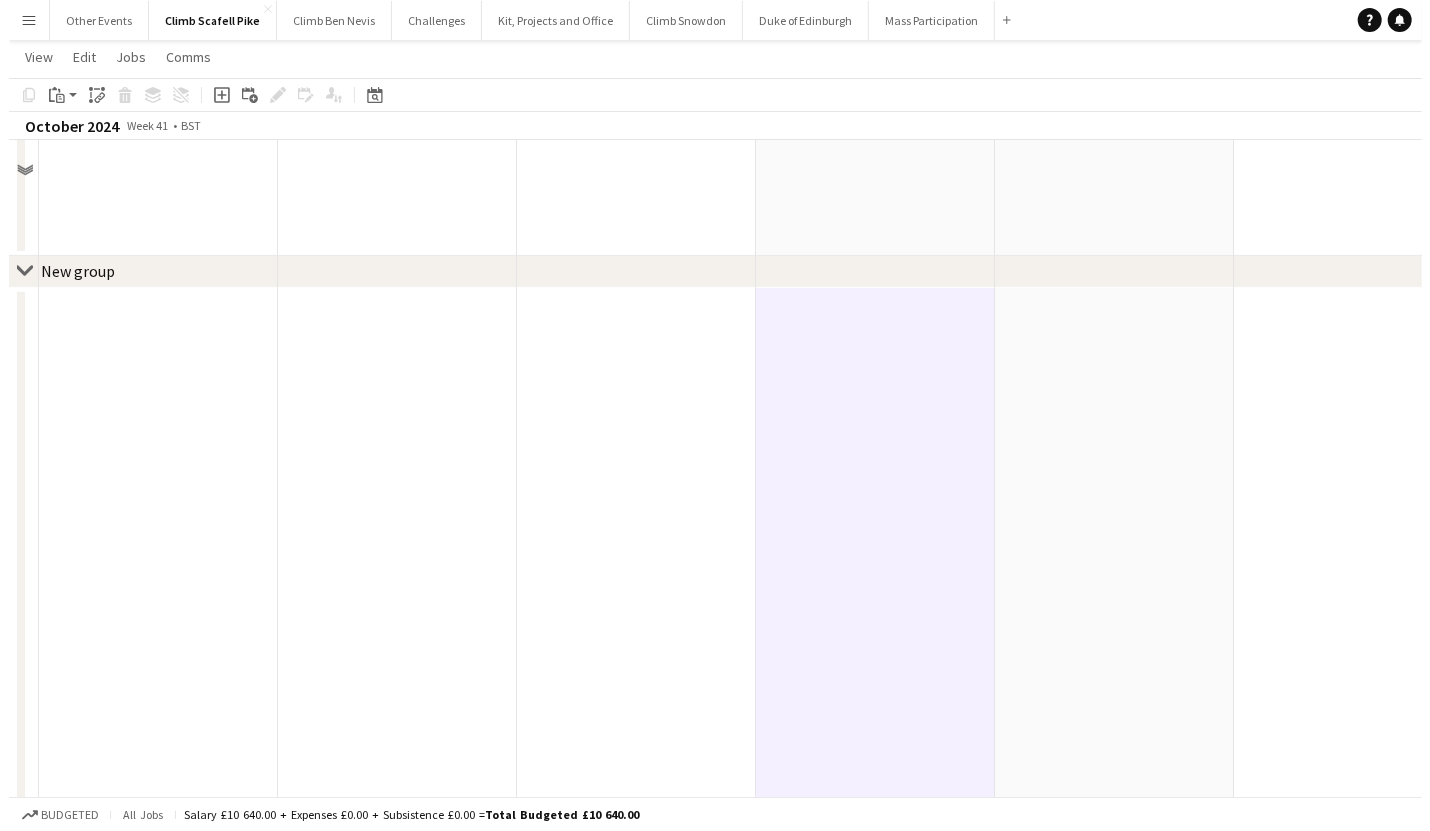 scroll, scrollTop: 0, scrollLeft: 0, axis: both 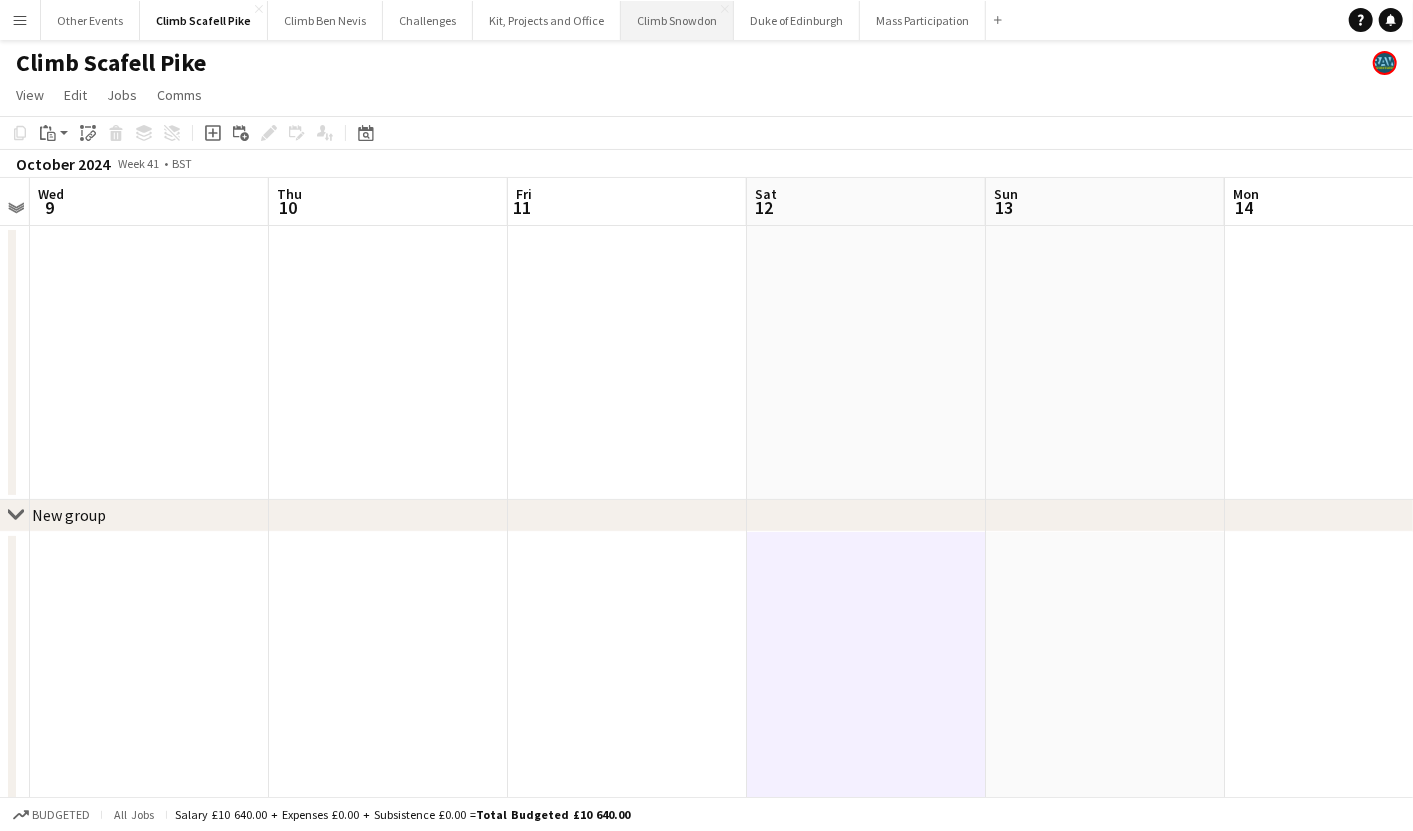 click on "Climb Snowdon
Close" at bounding box center (677, 20) 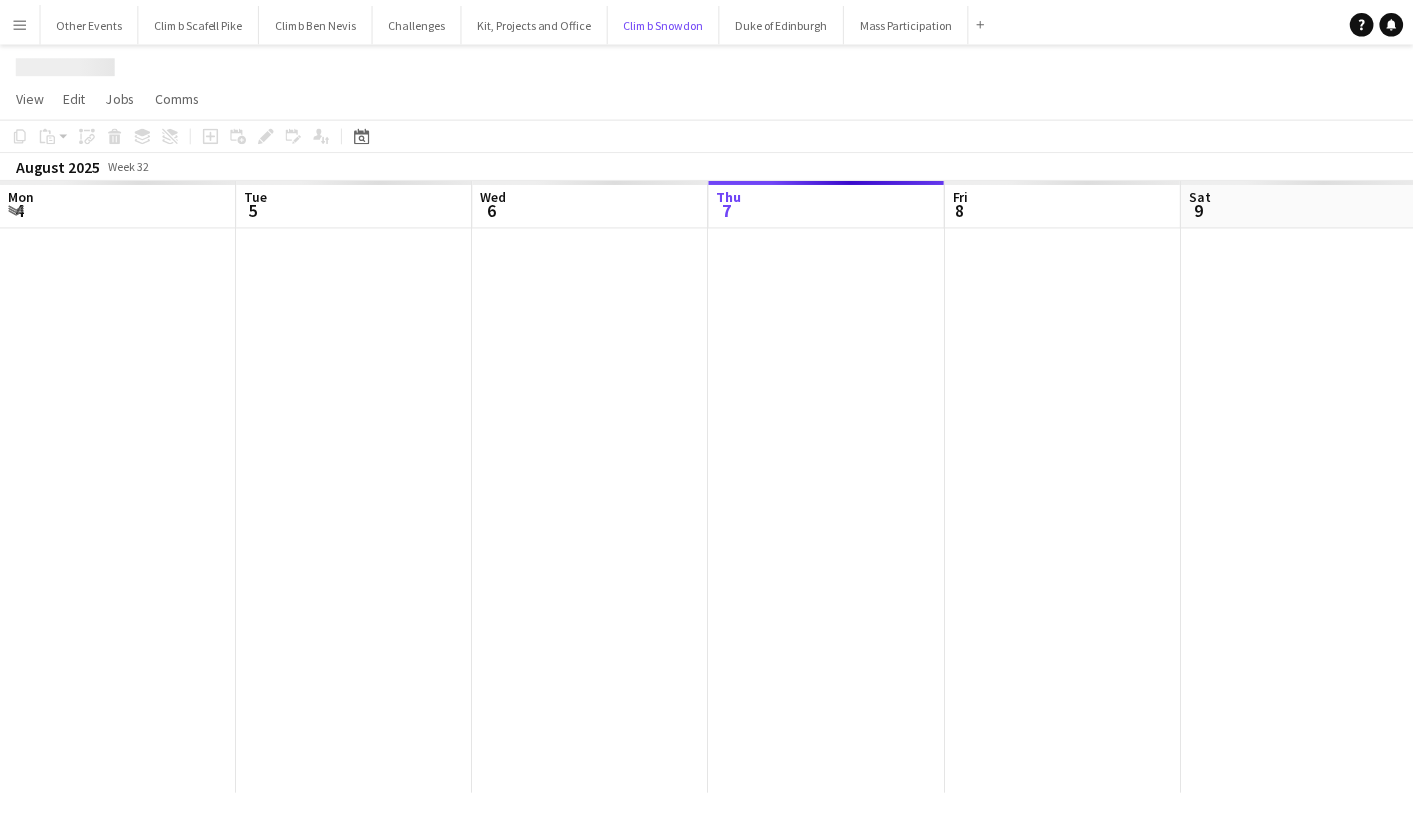 scroll, scrollTop: 0, scrollLeft: 477, axis: horizontal 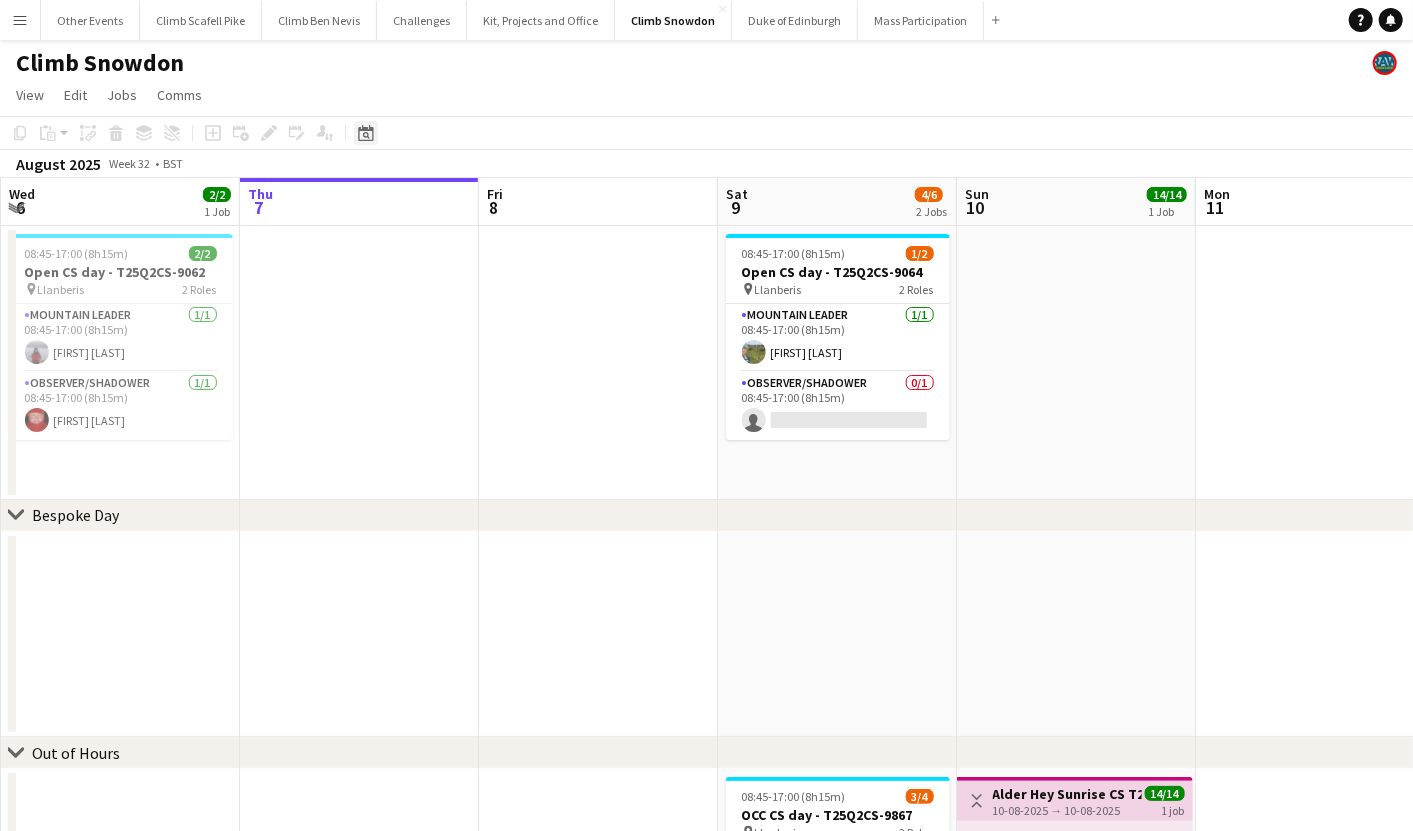 click 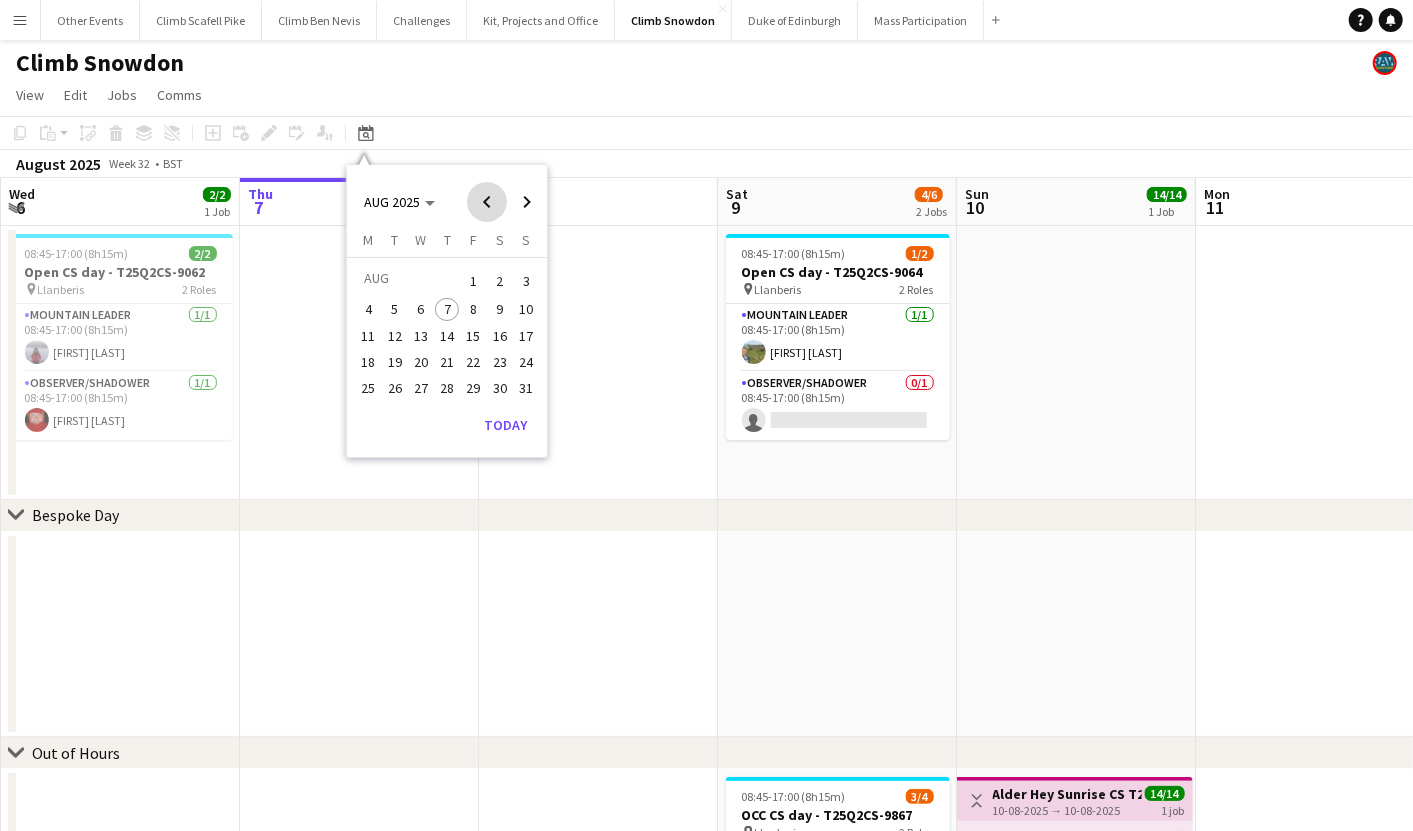 click at bounding box center (487, 202) 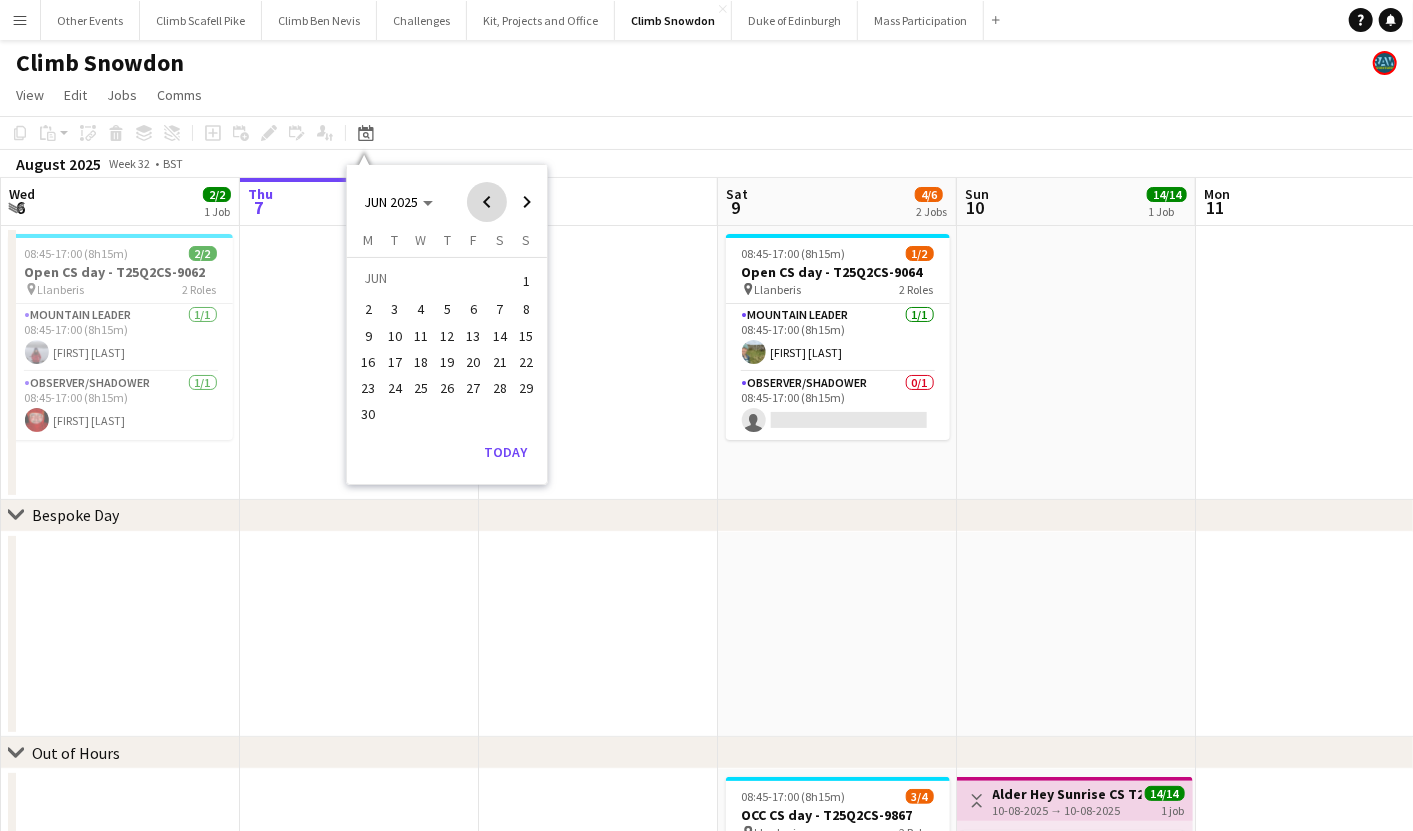 click at bounding box center (487, 202) 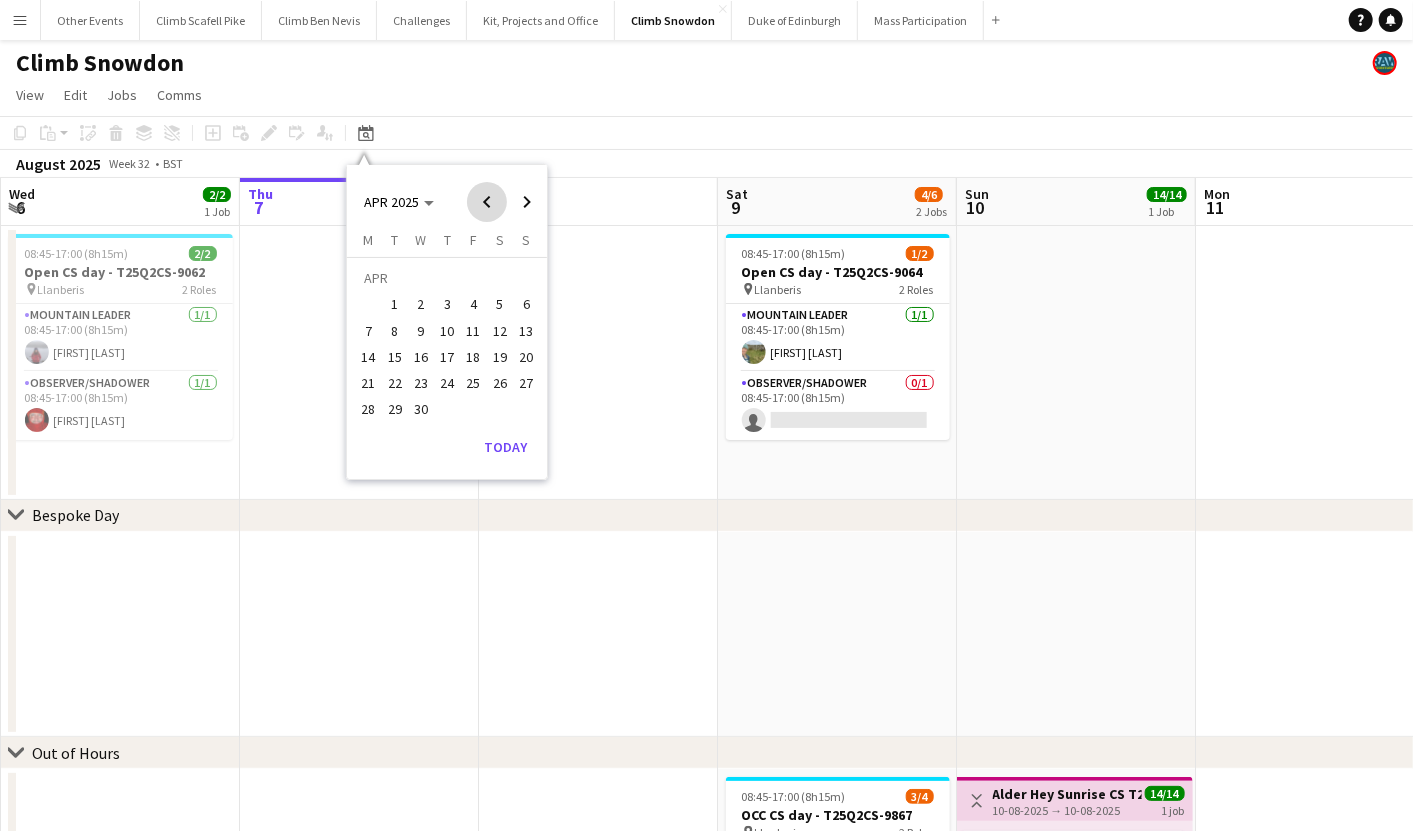 click at bounding box center (487, 202) 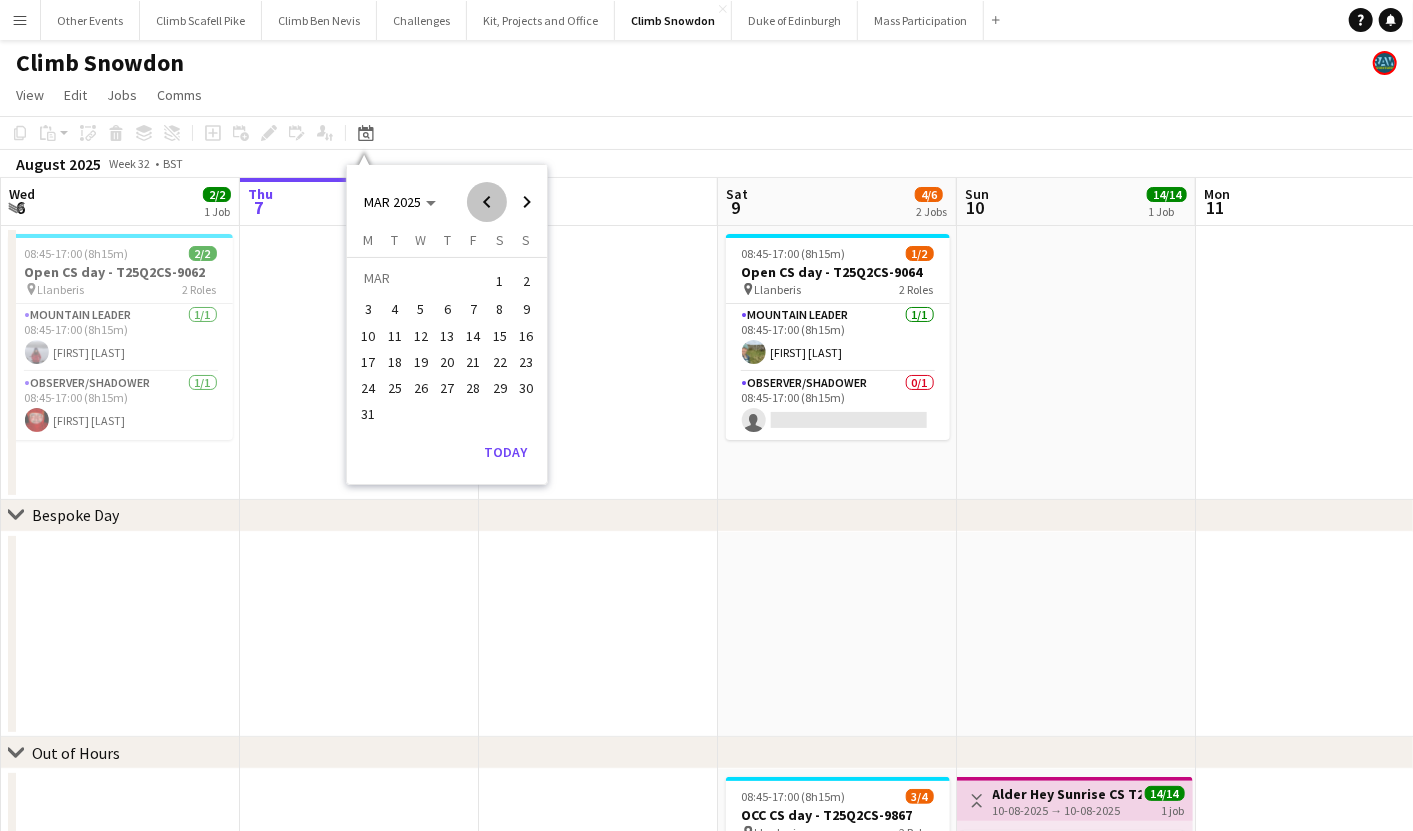 click at bounding box center [487, 202] 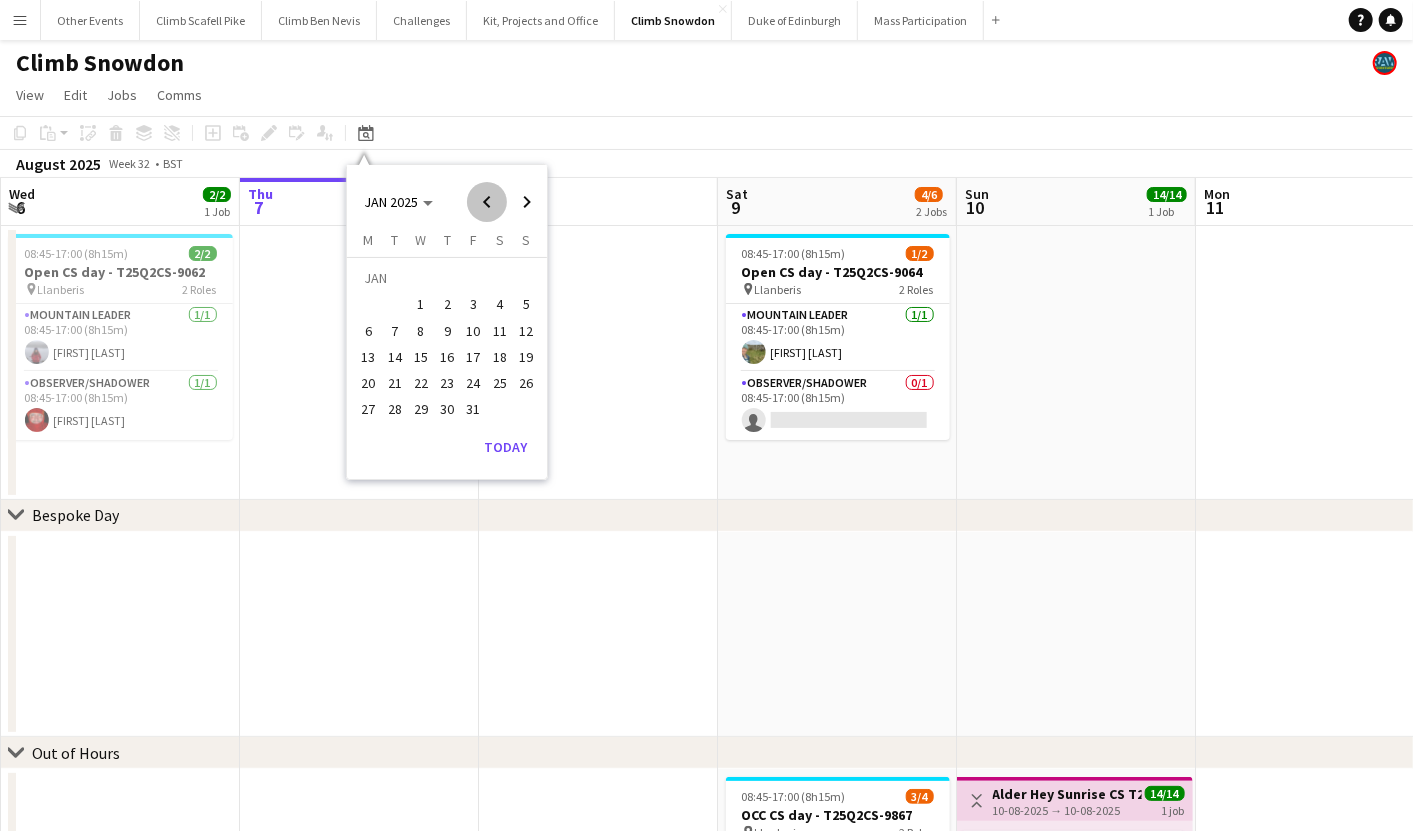 click at bounding box center [487, 202] 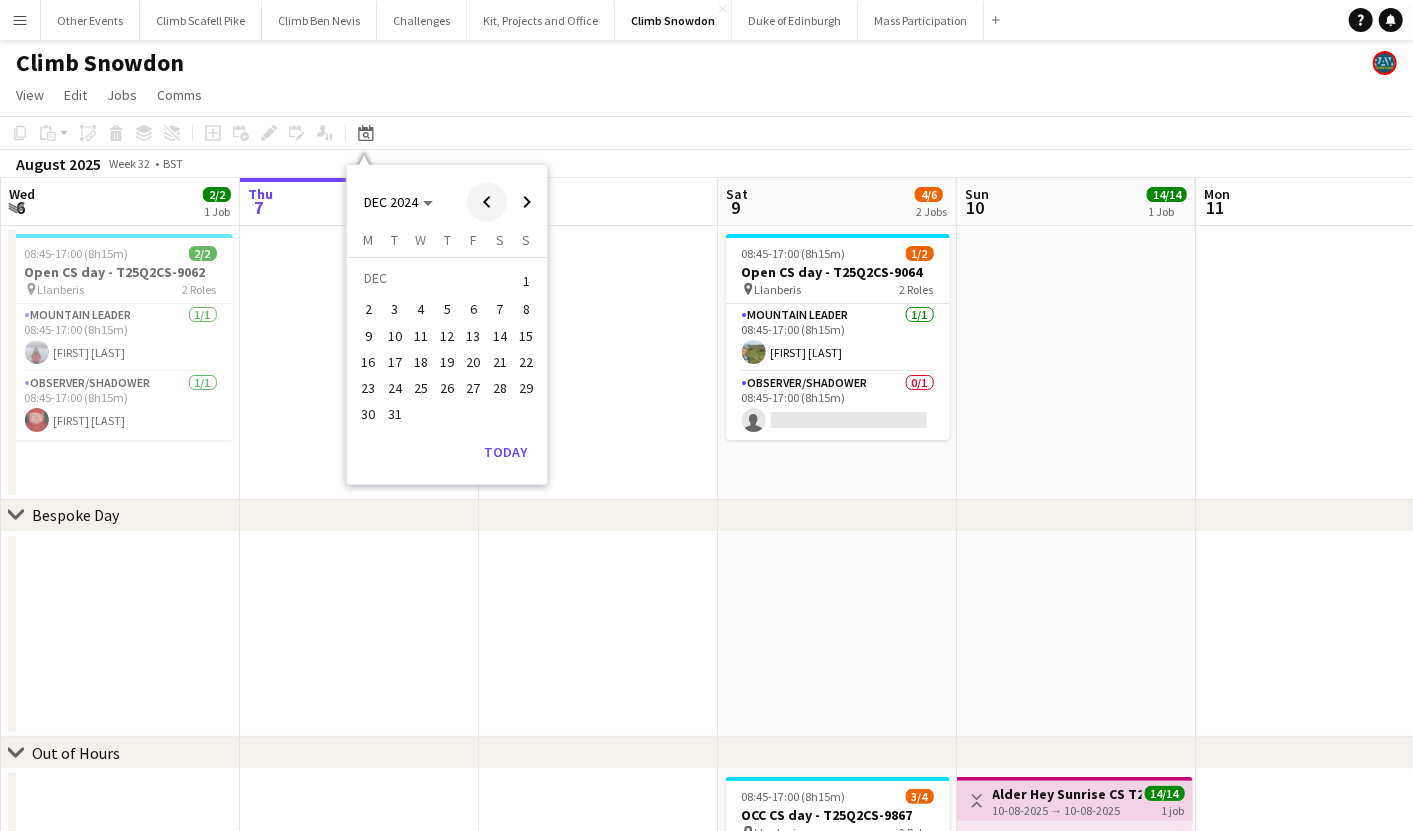 click at bounding box center [487, 202] 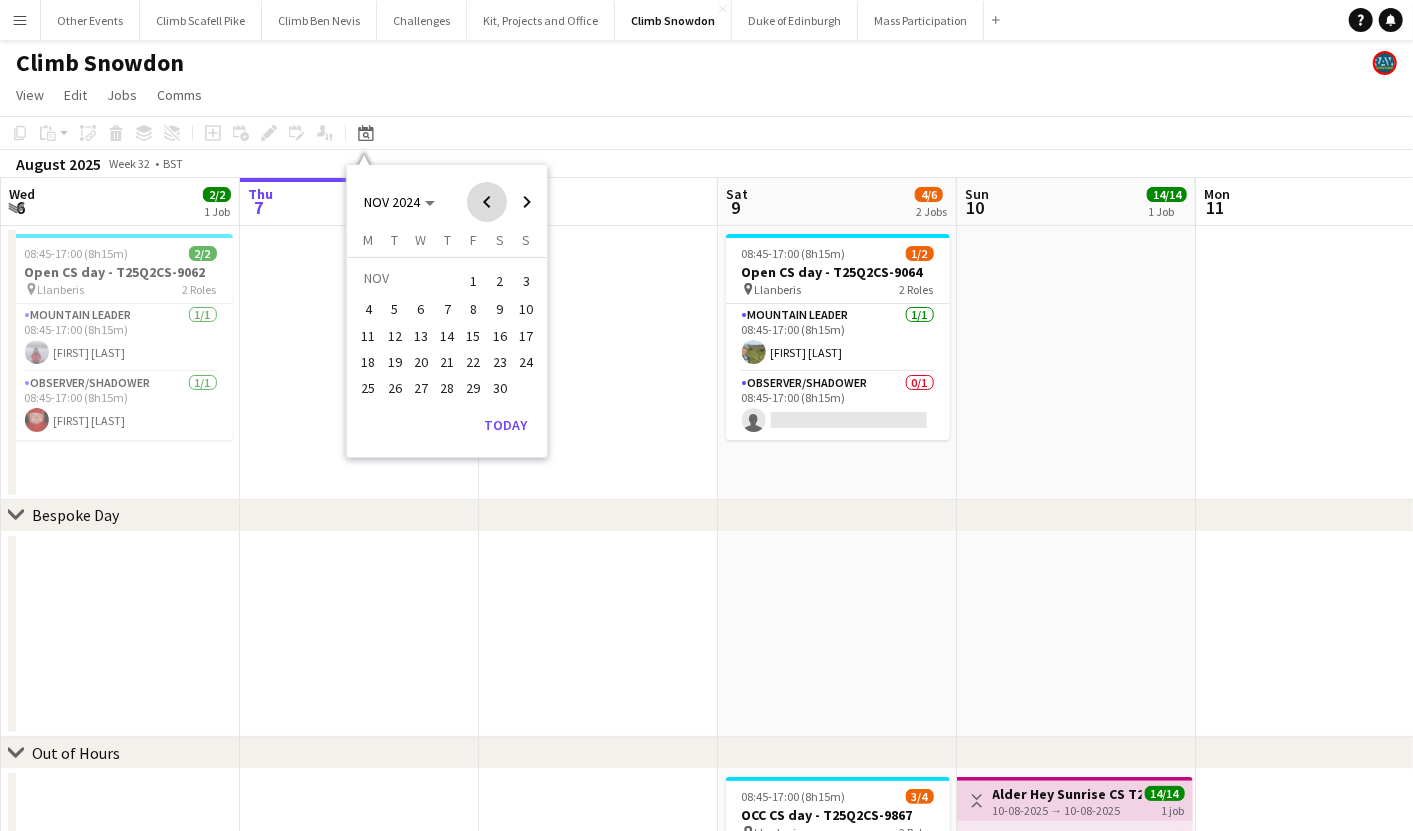 click at bounding box center (487, 202) 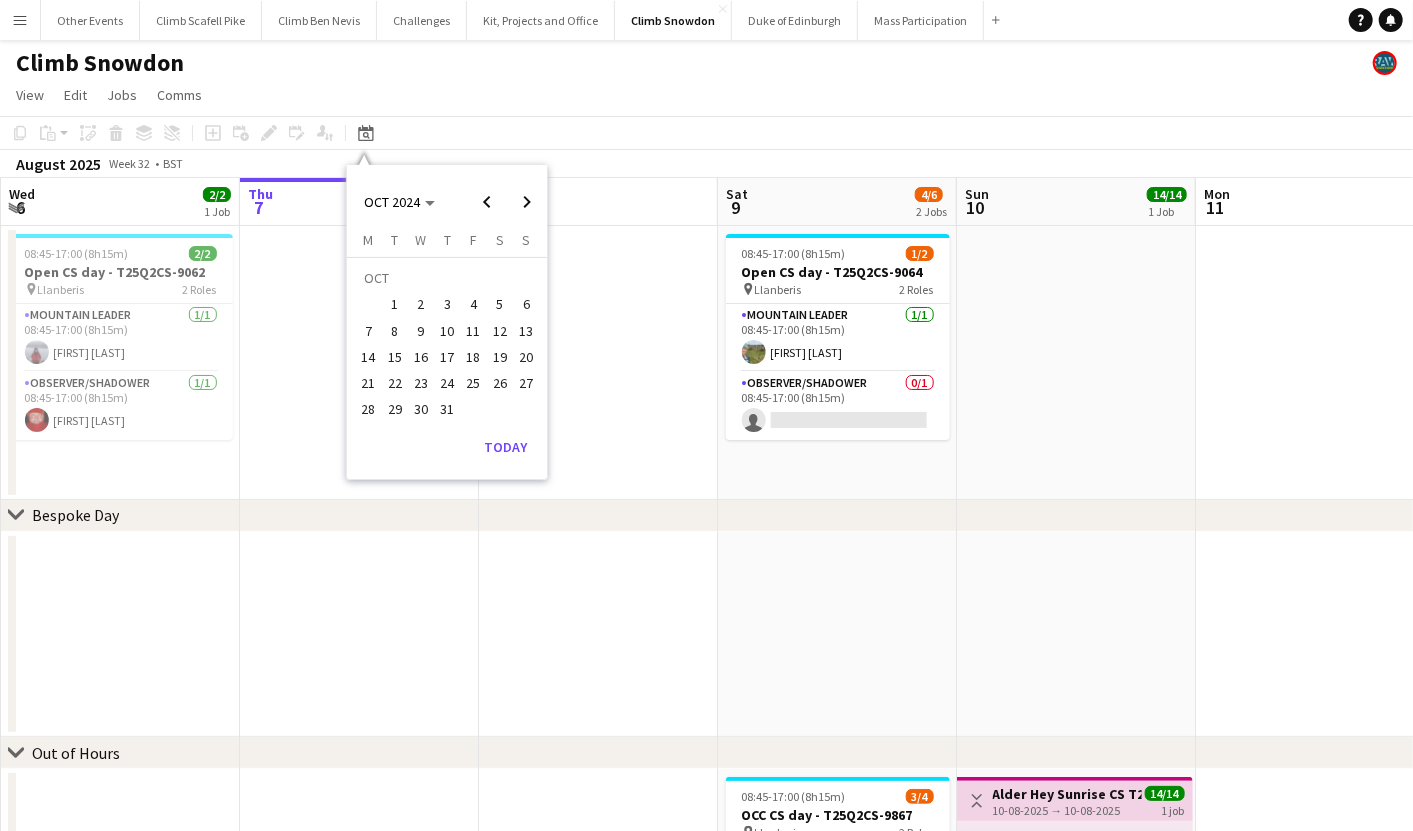 click on "10" at bounding box center [447, 331] 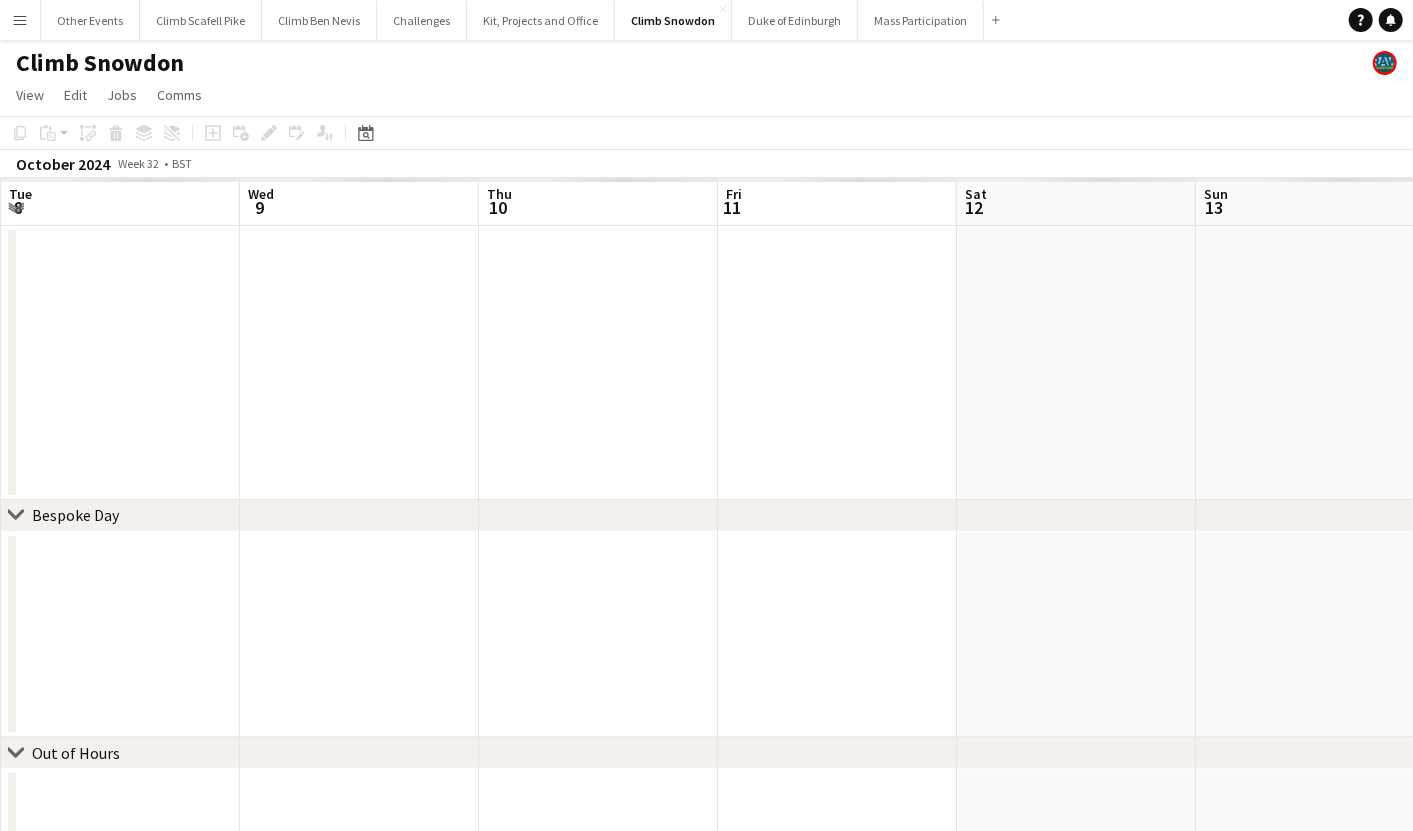 scroll, scrollTop: 0, scrollLeft: 687, axis: horizontal 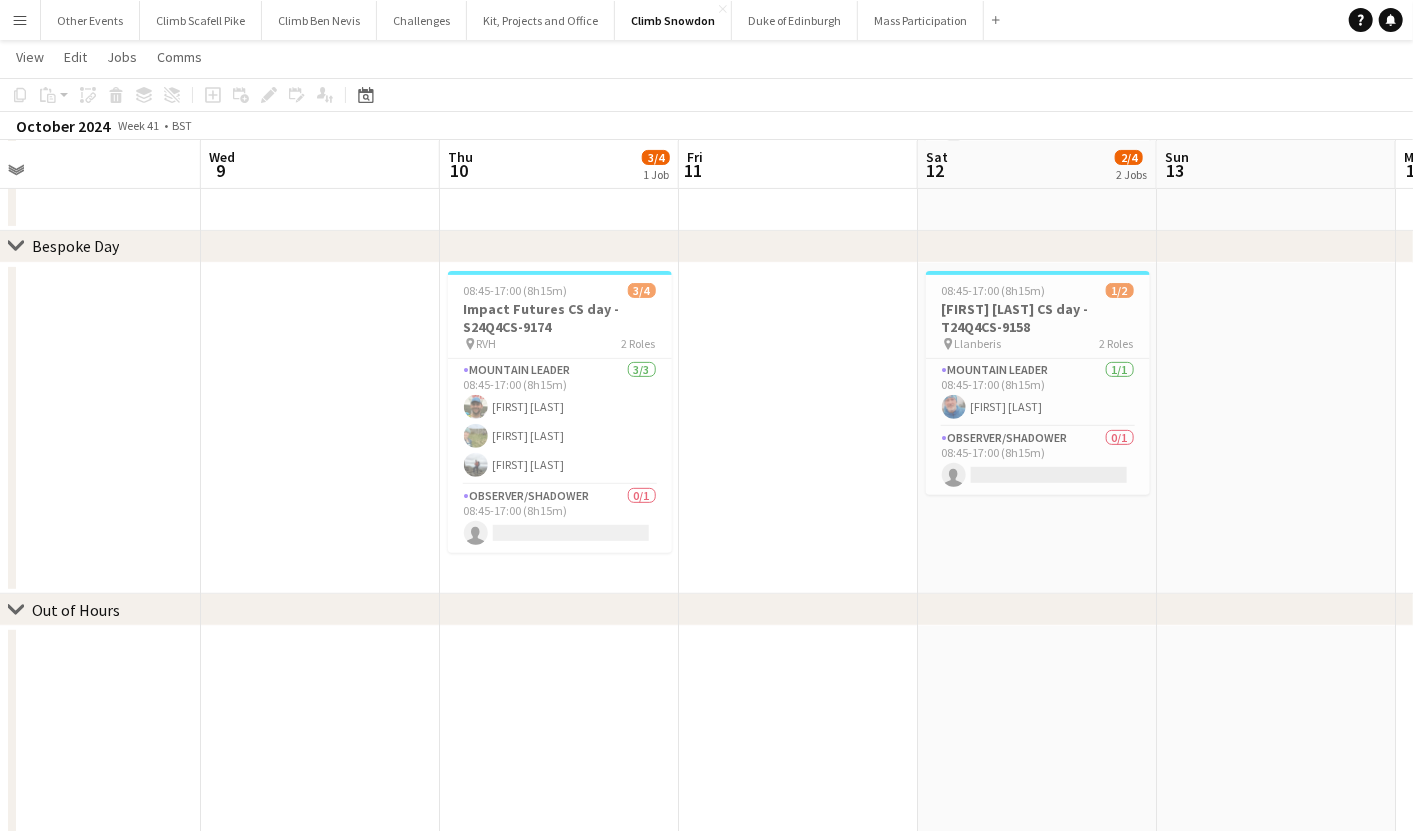 drag, startPoint x: 588, startPoint y: 482, endPoint x: 759, endPoint y: 481, distance: 171.00293 